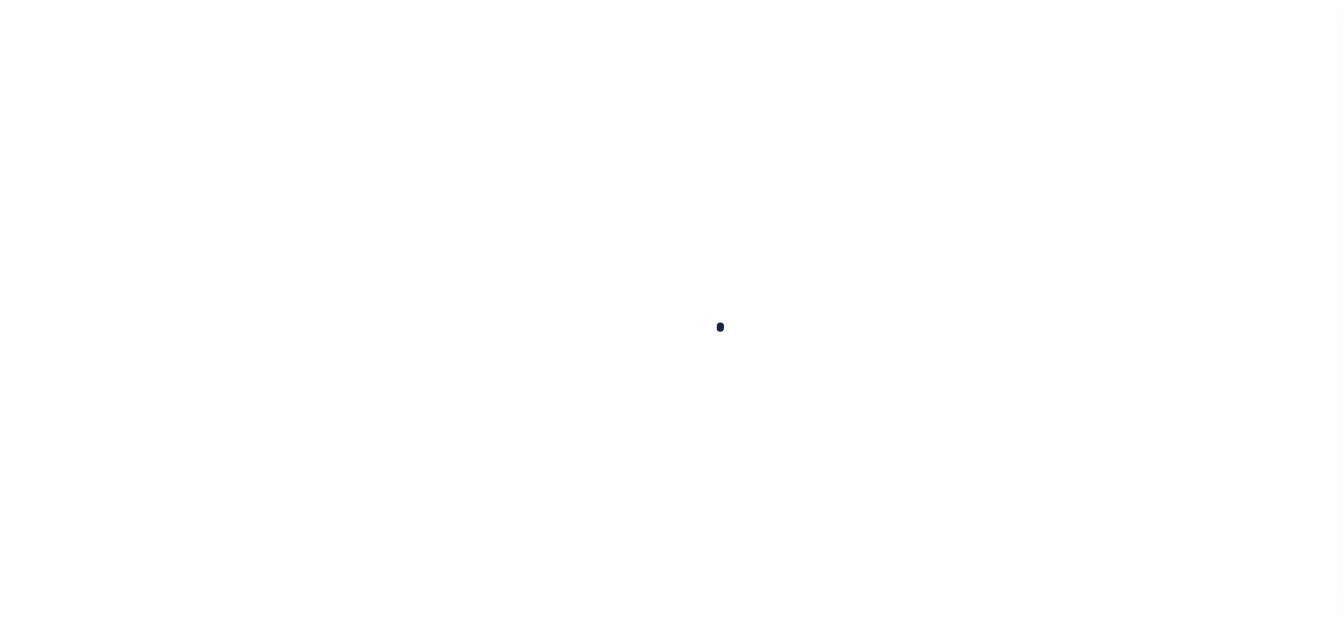 scroll, scrollTop: 0, scrollLeft: 0, axis: both 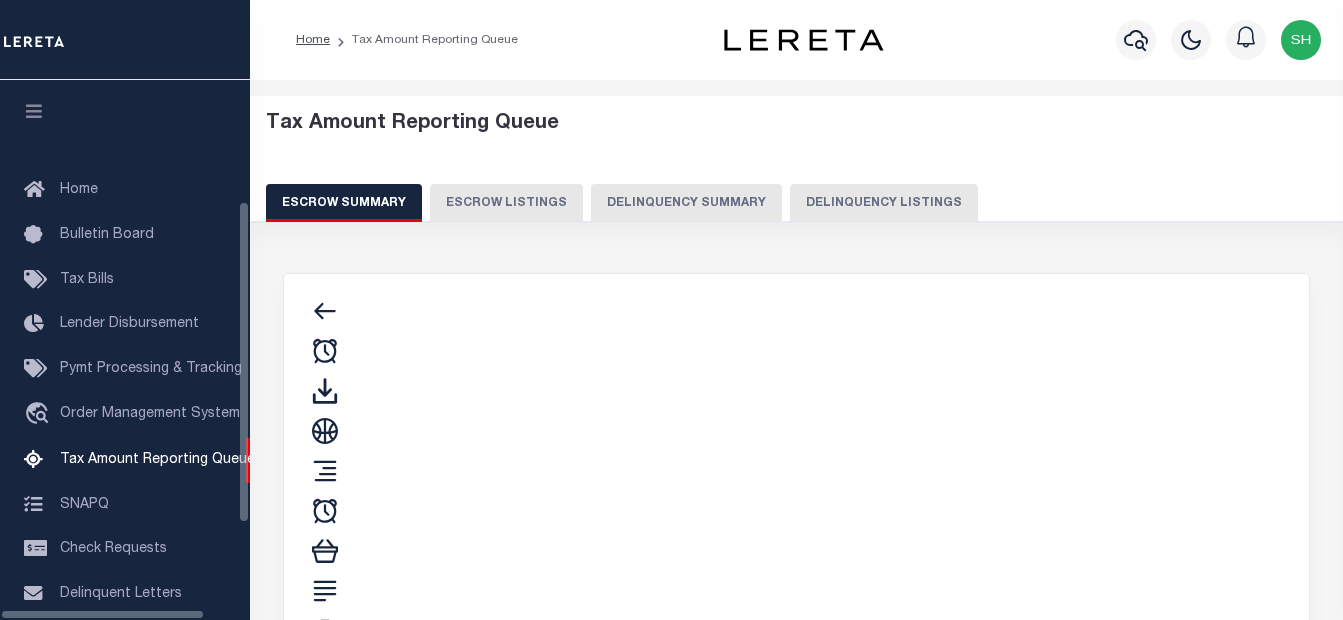 click on "Delinquency Listings" at bounding box center (884, 203) 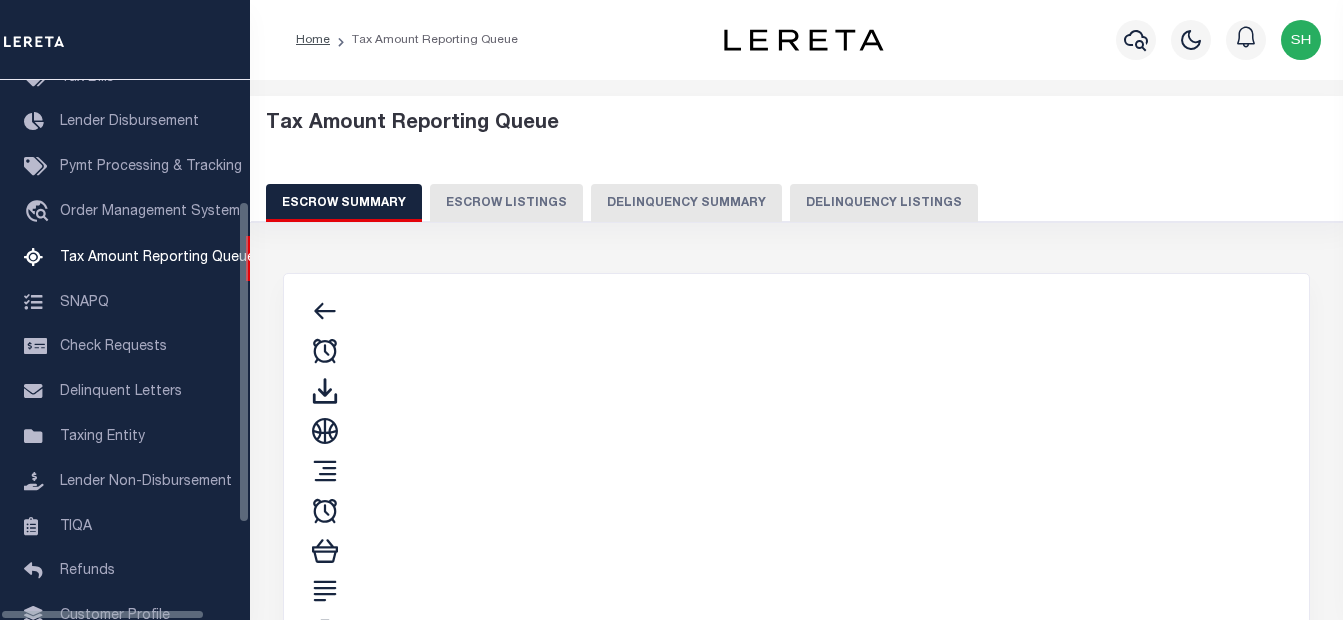 select on "100" 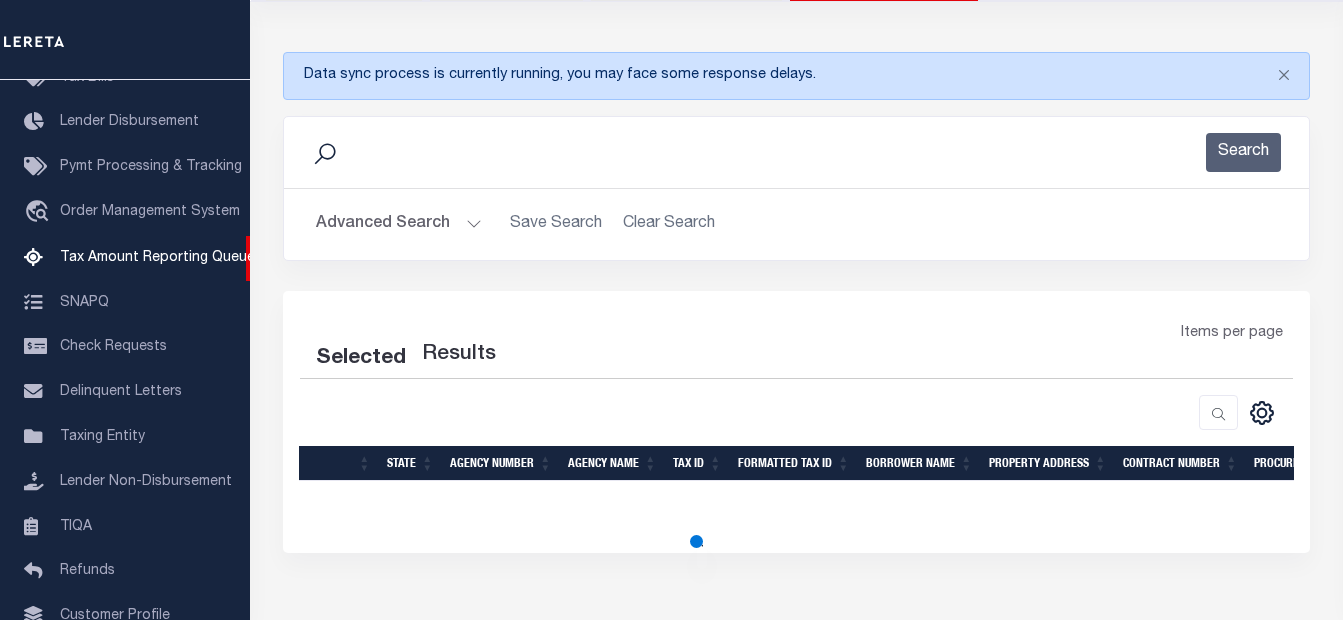scroll, scrollTop: 300, scrollLeft: 0, axis: vertical 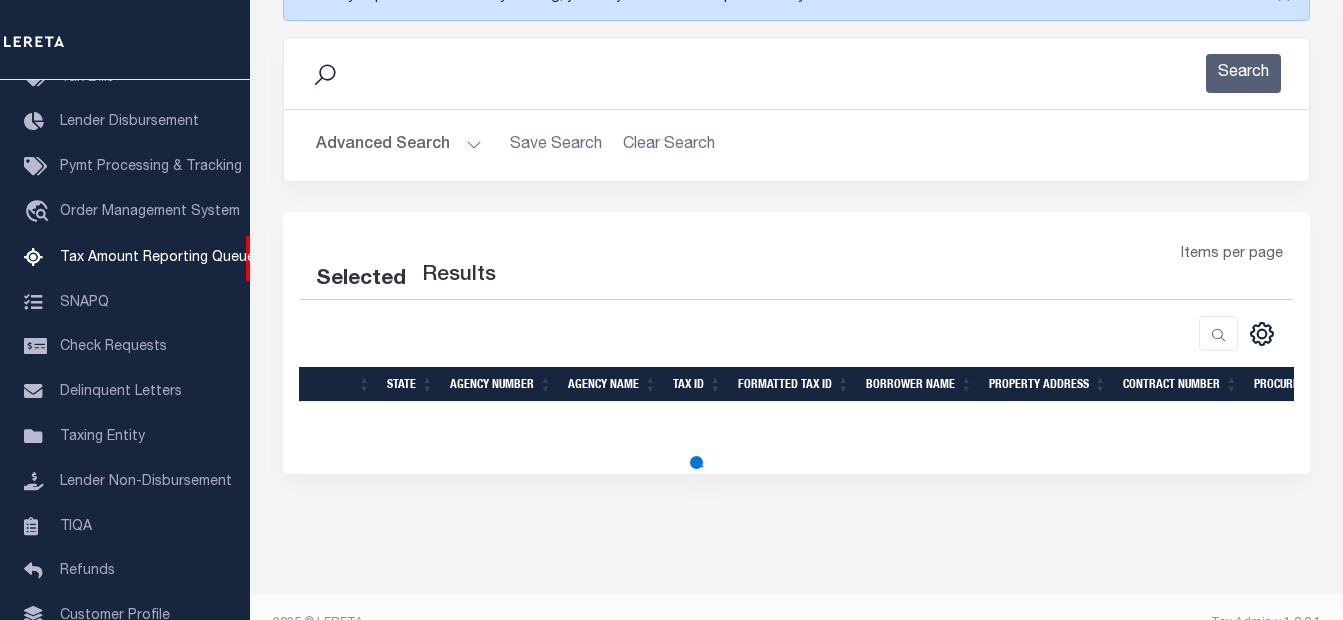 select on "100" 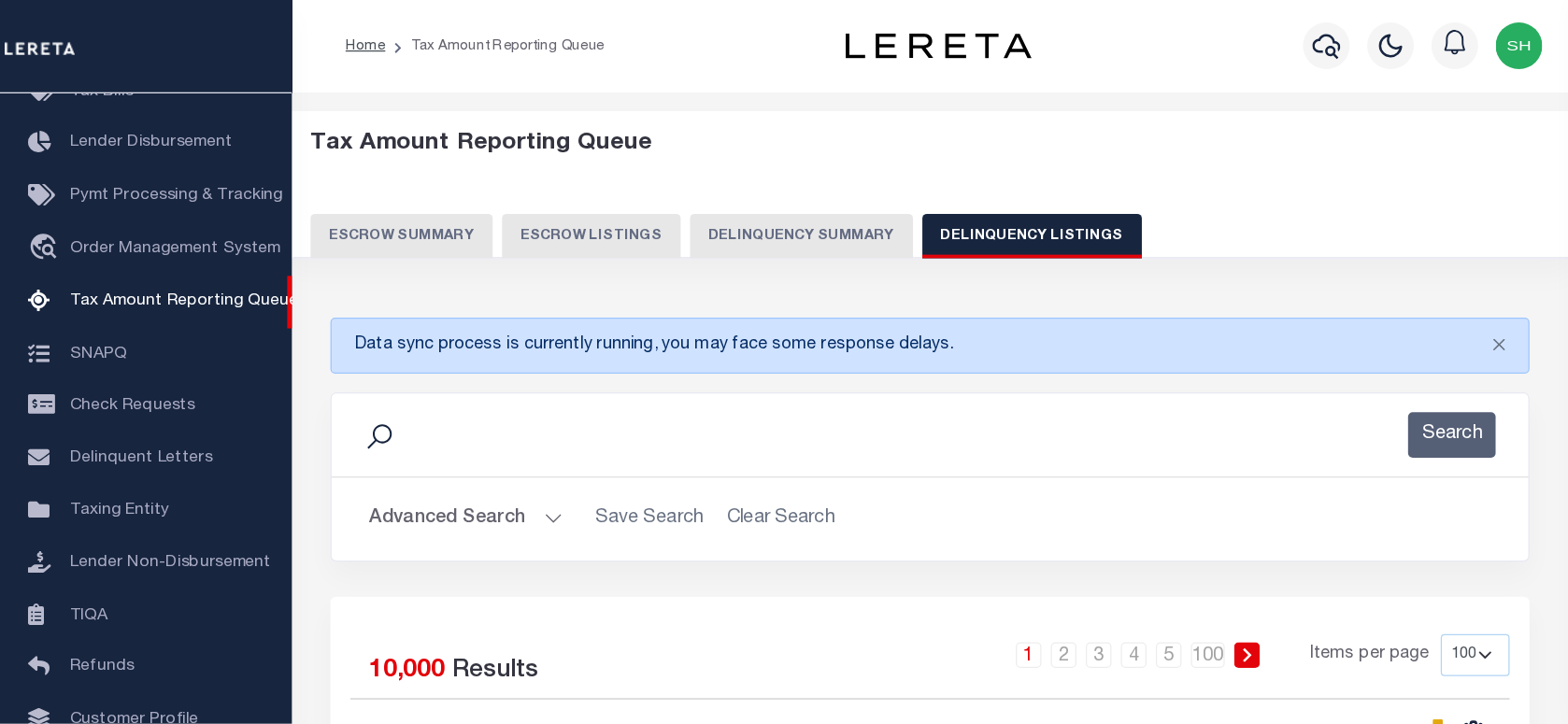 scroll, scrollTop: 0, scrollLeft: 0, axis: both 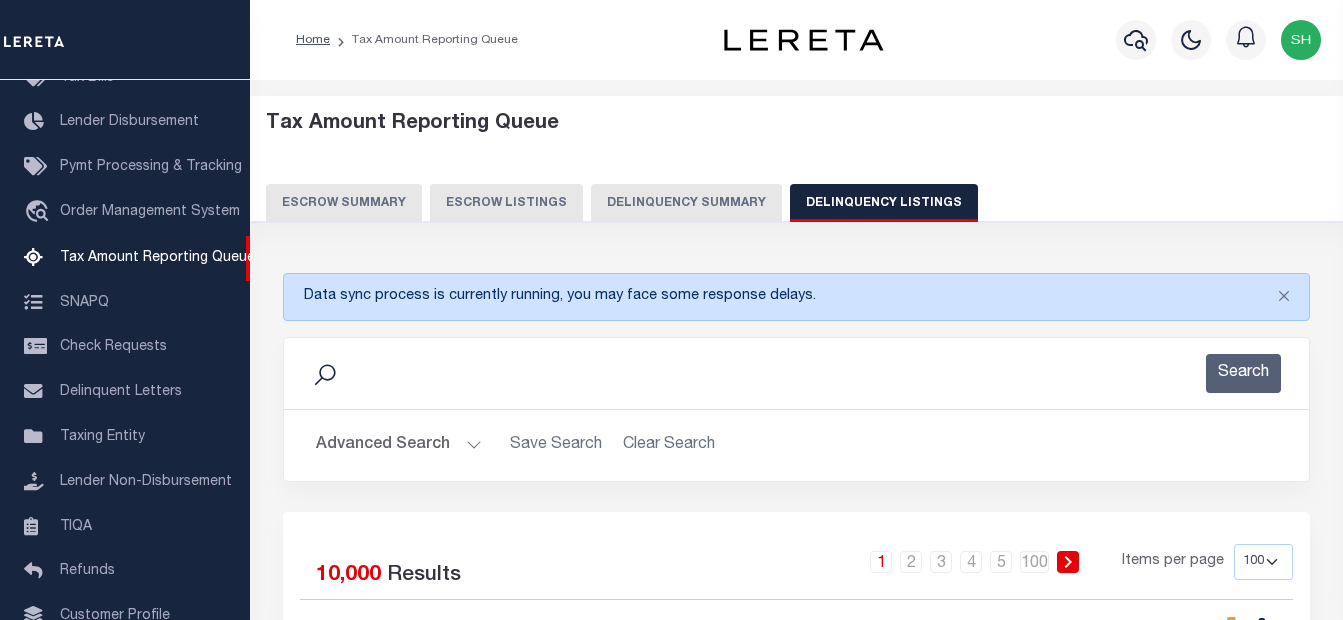 click on "Advanced Search" at bounding box center (399, 445) 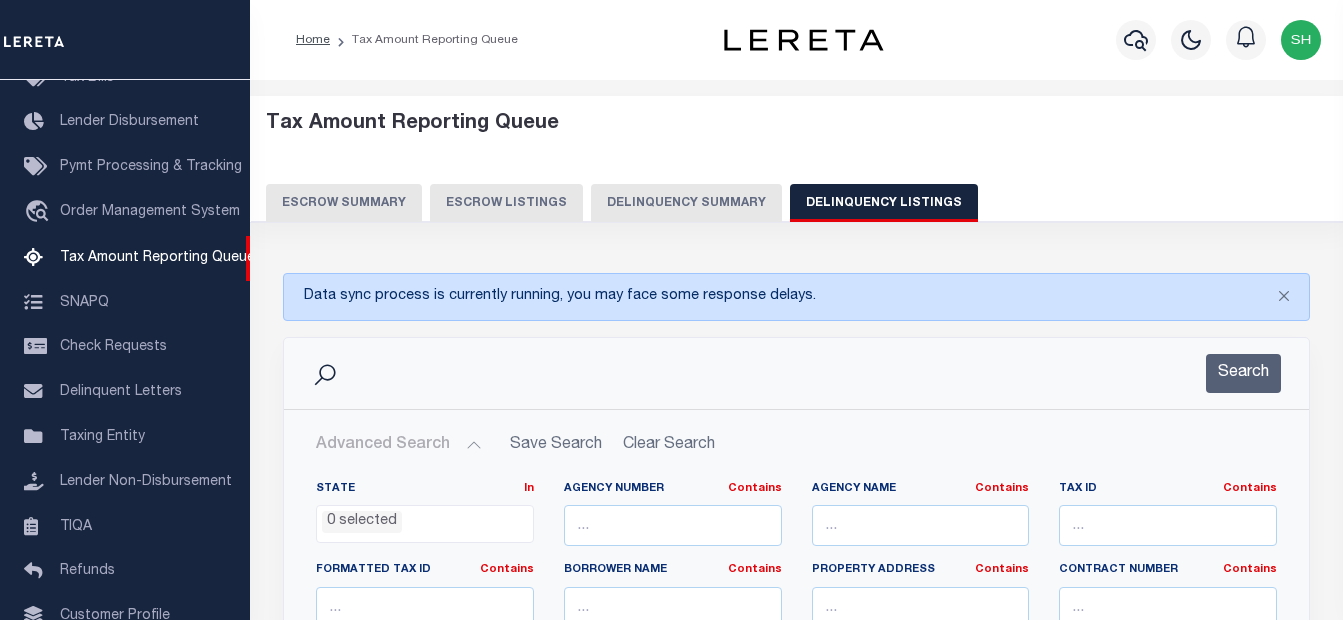 type 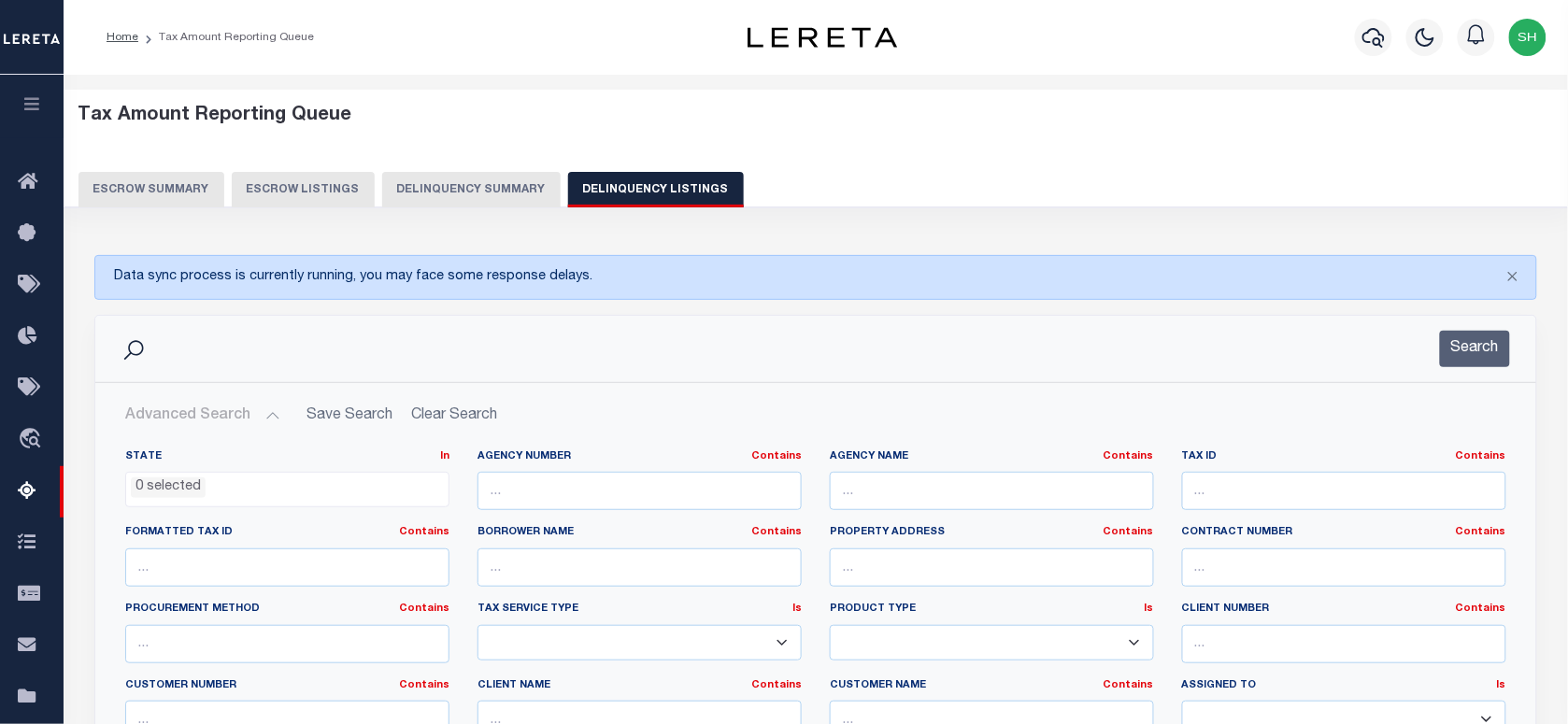 scroll, scrollTop: 0, scrollLeft: 0, axis: both 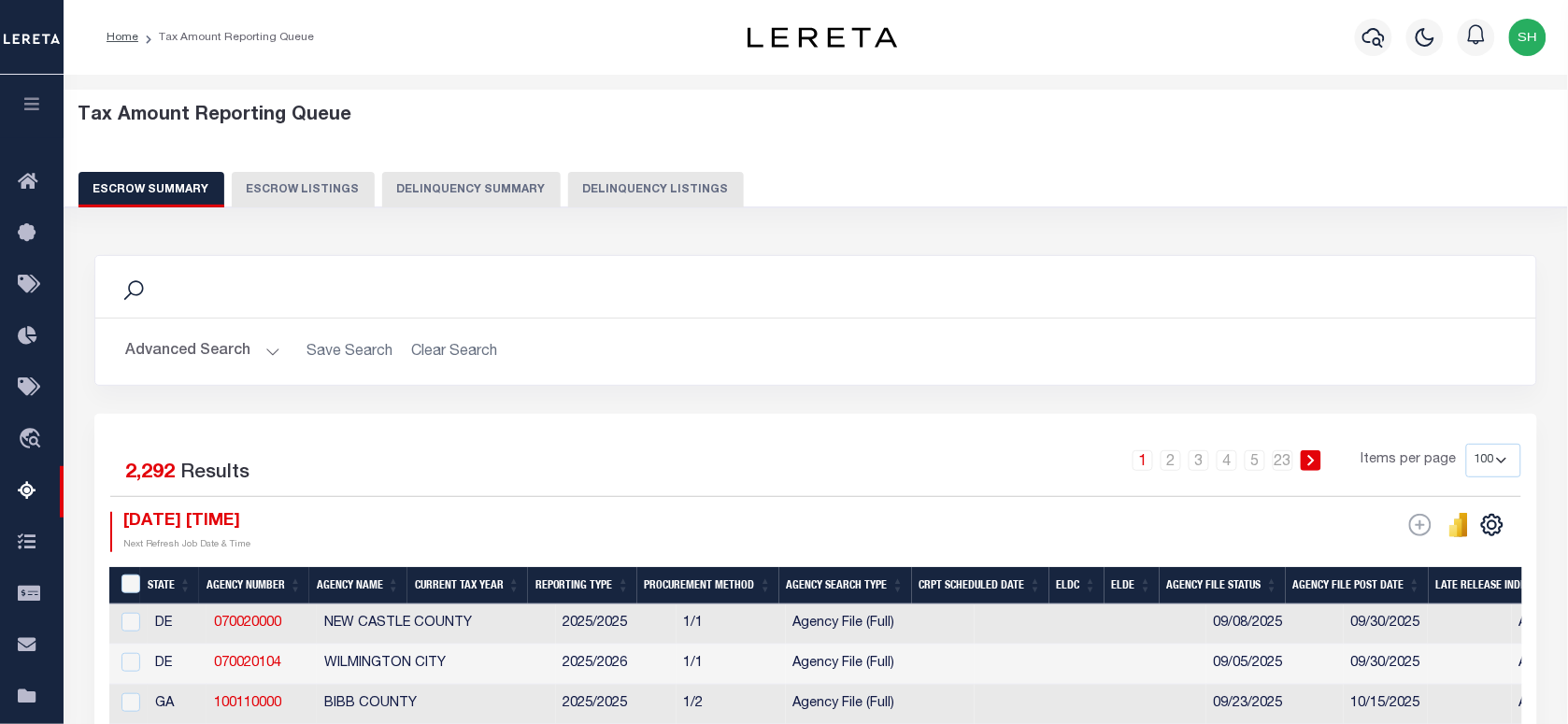 click on "Advanced Search" at bounding box center [203, 351] 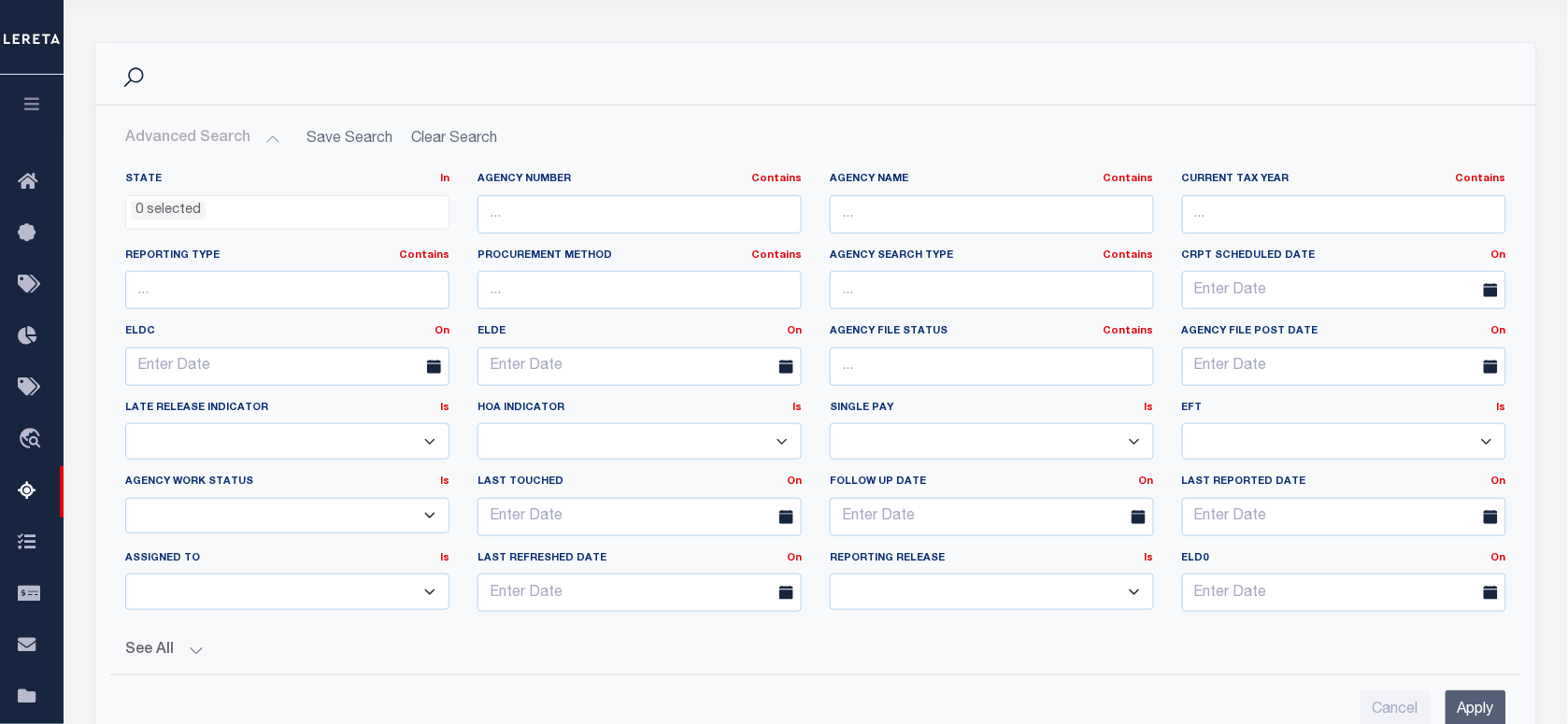 scroll, scrollTop: 234, scrollLeft: 0, axis: vertical 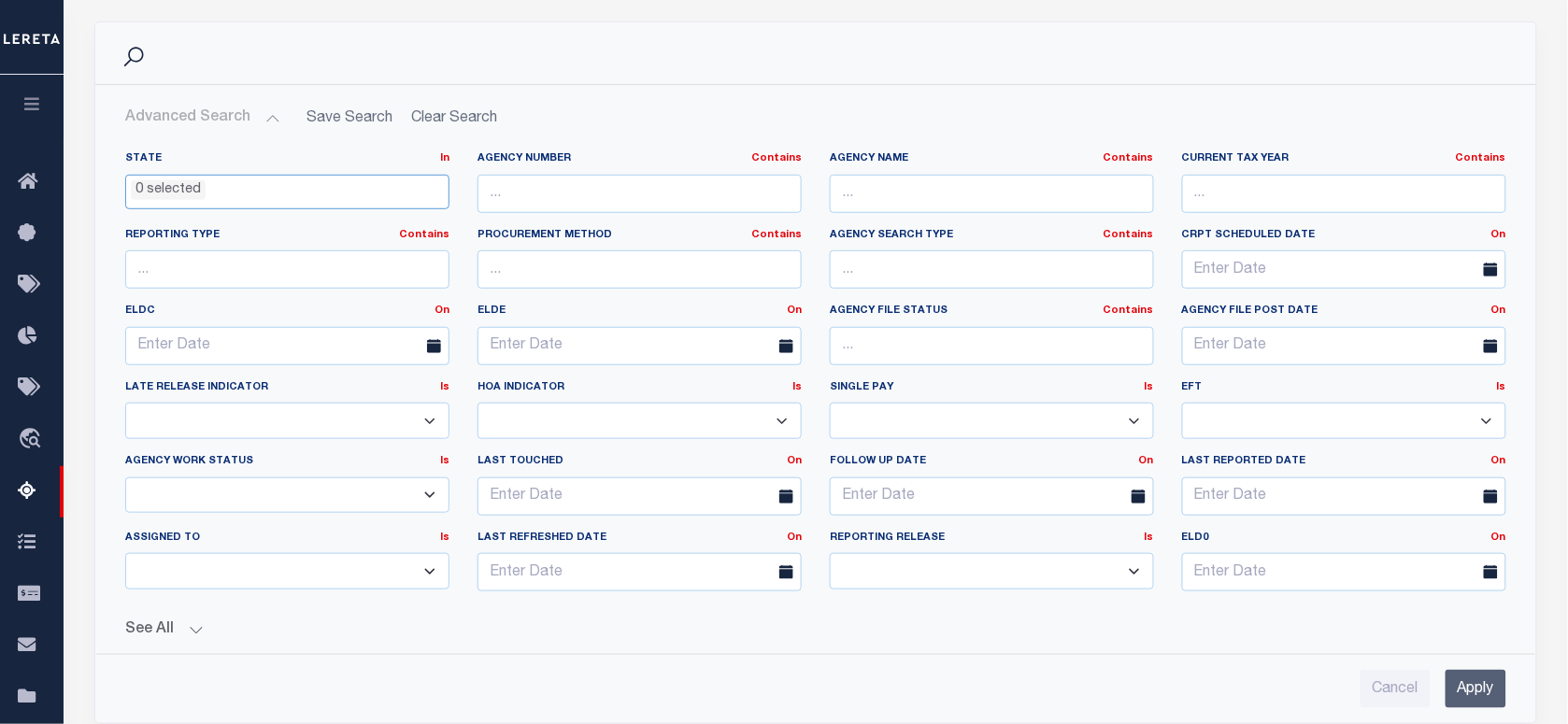 click on "0 selected" at bounding box center (287, 188) 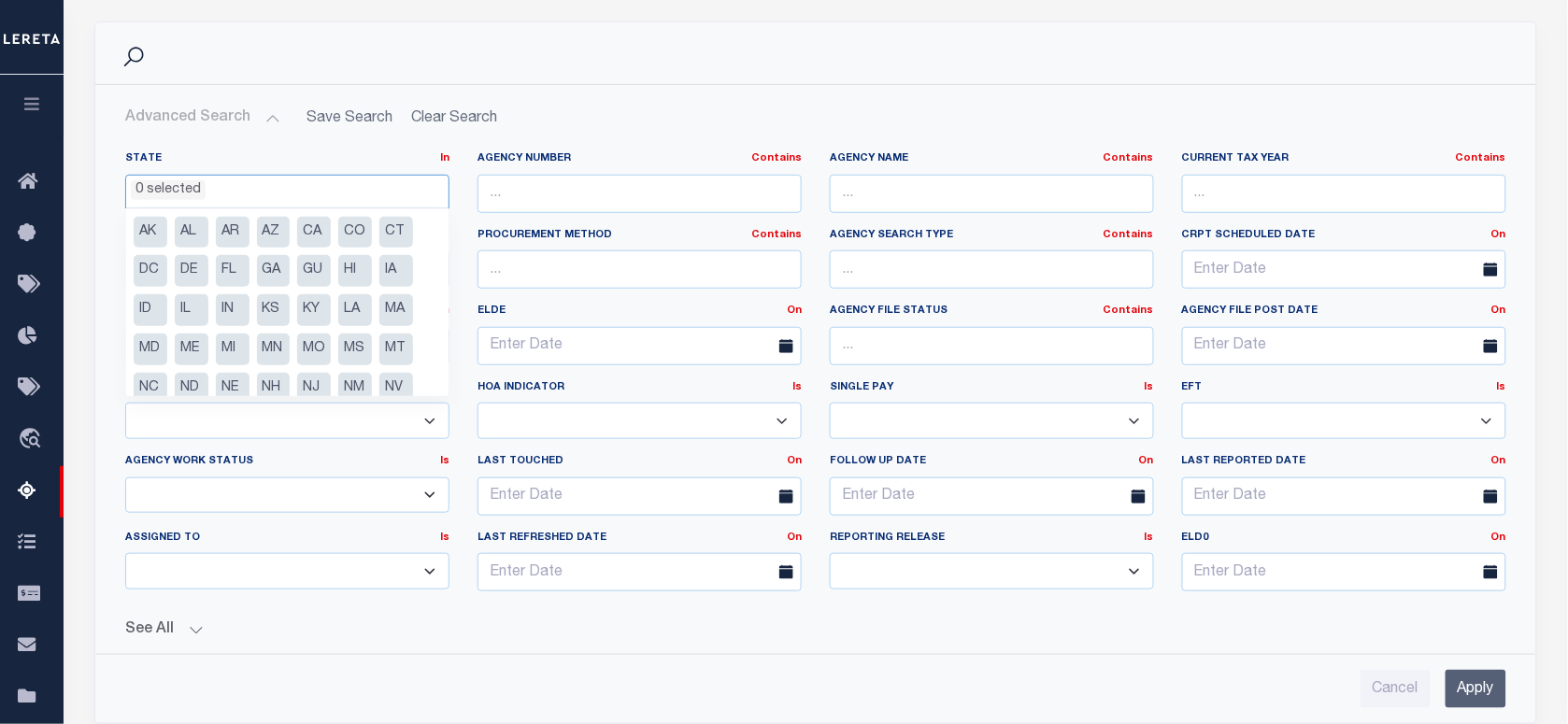 scroll, scrollTop: 117, scrollLeft: 0, axis: vertical 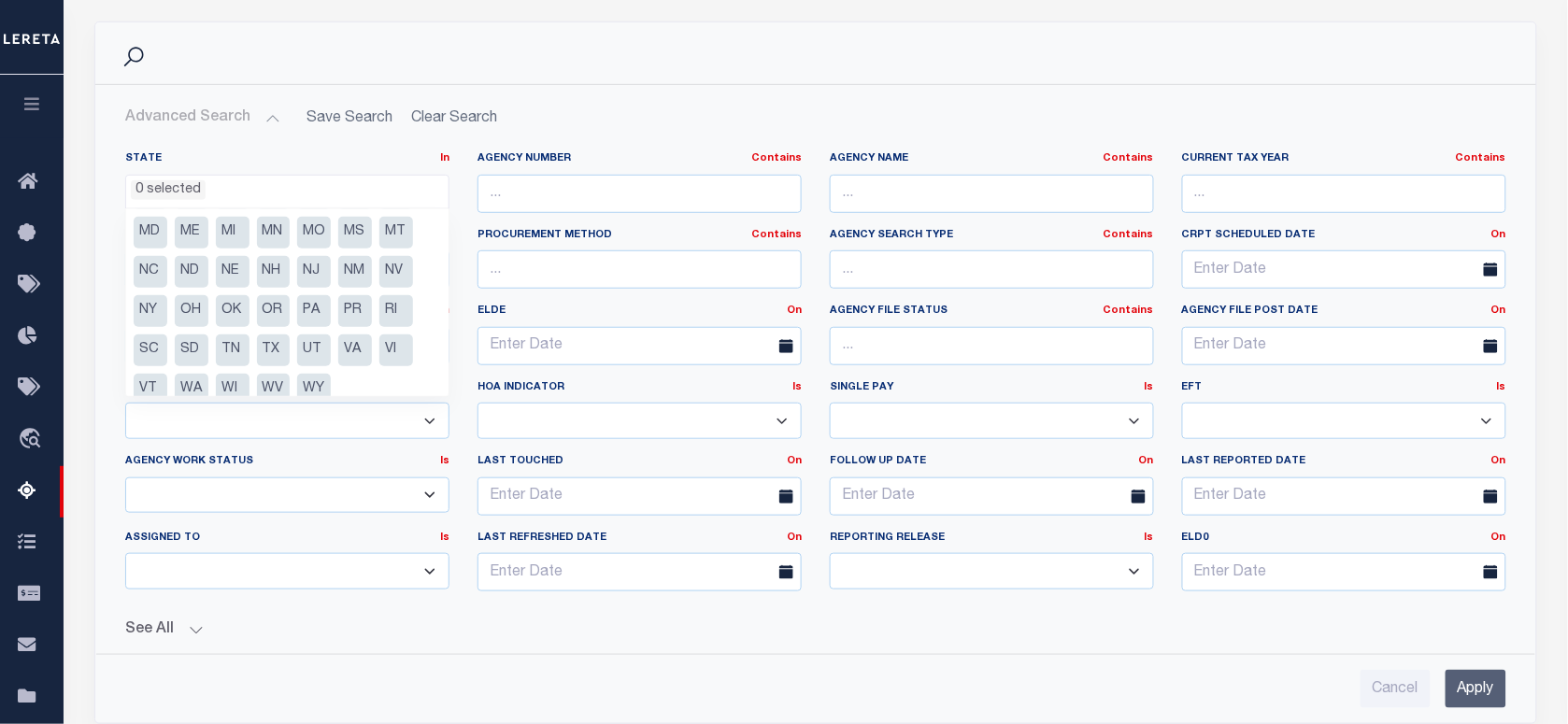 click on "NC" at bounding box center (150, 272) 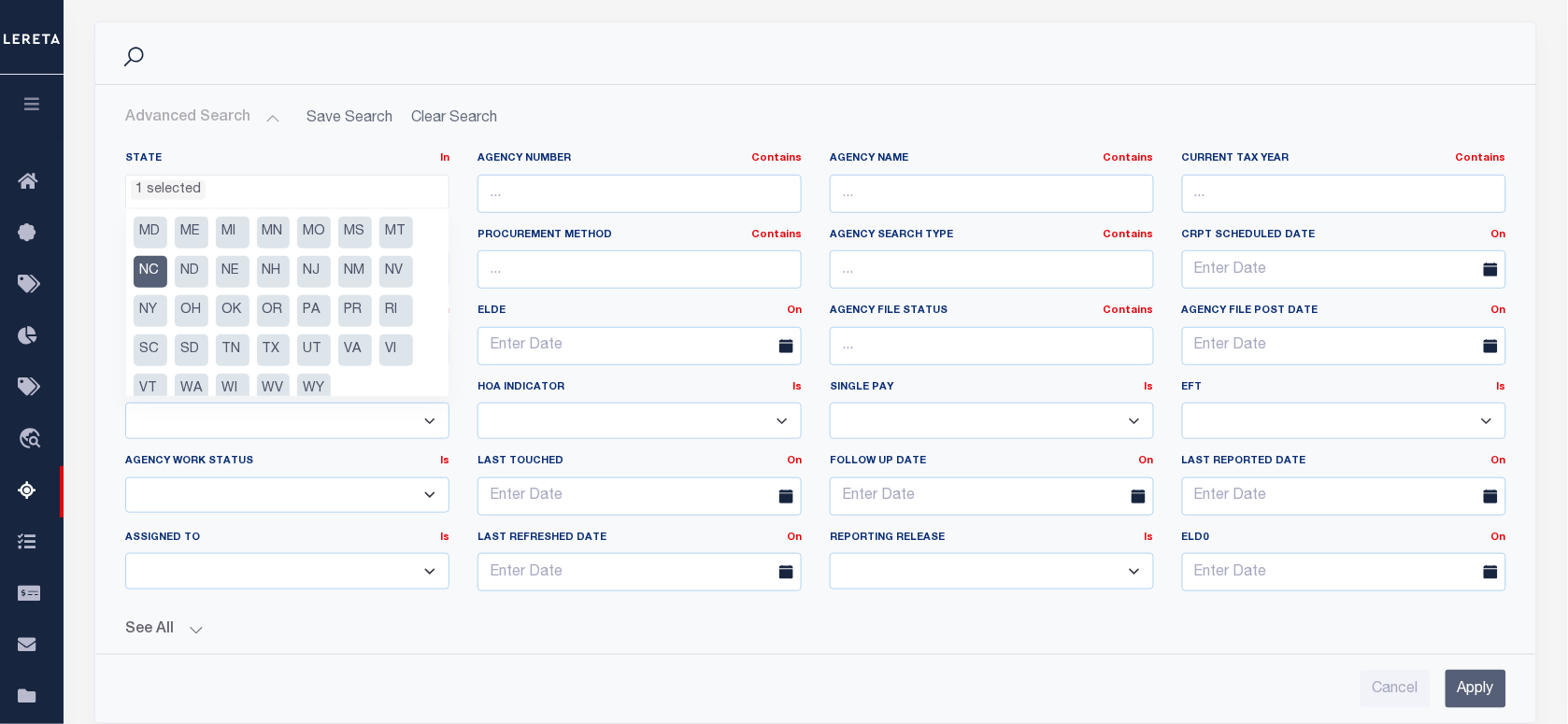 scroll, scrollTop: 458, scrollLeft: 0, axis: vertical 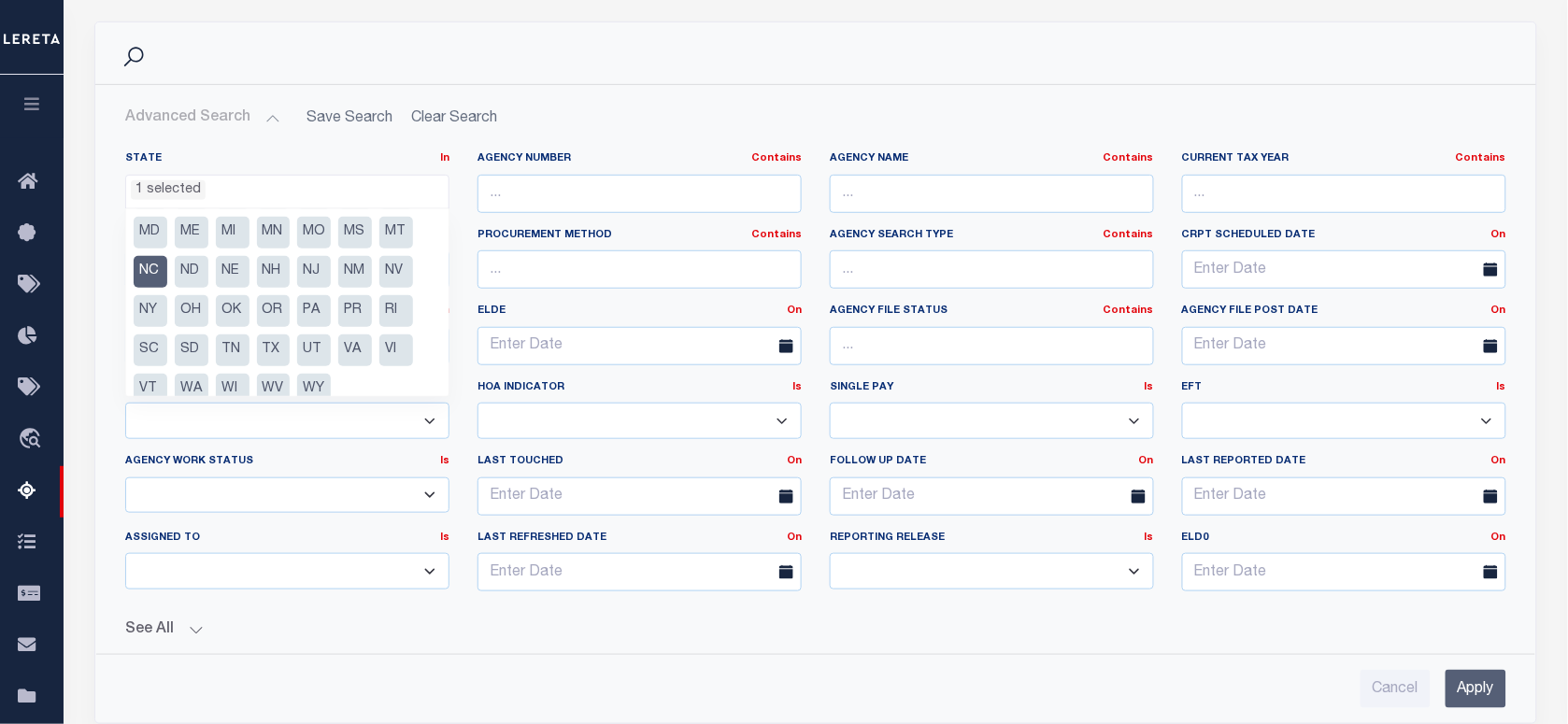 drag, startPoint x: 749, startPoint y: 90, endPoint x: 771, endPoint y: 115, distance: 33.301652 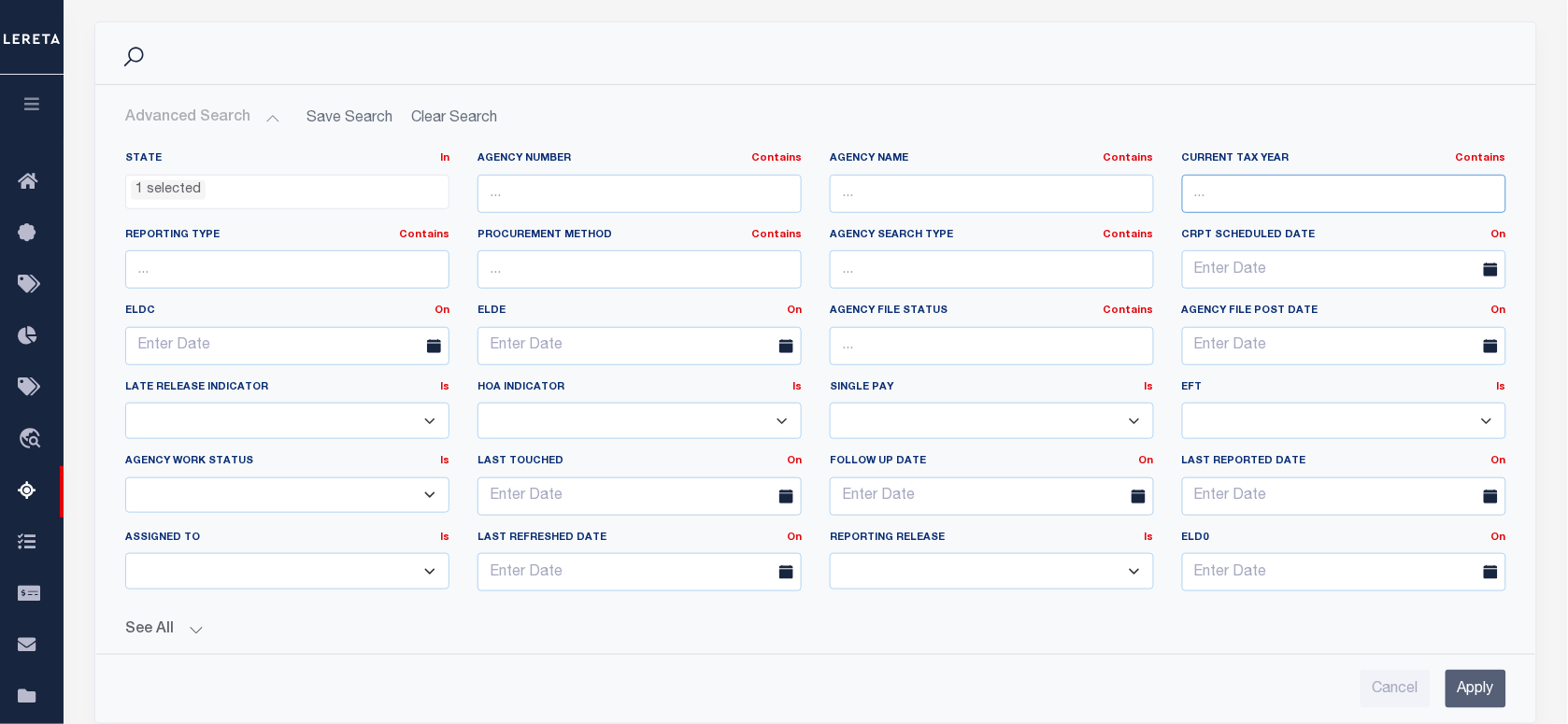 click at bounding box center (1344, 193) 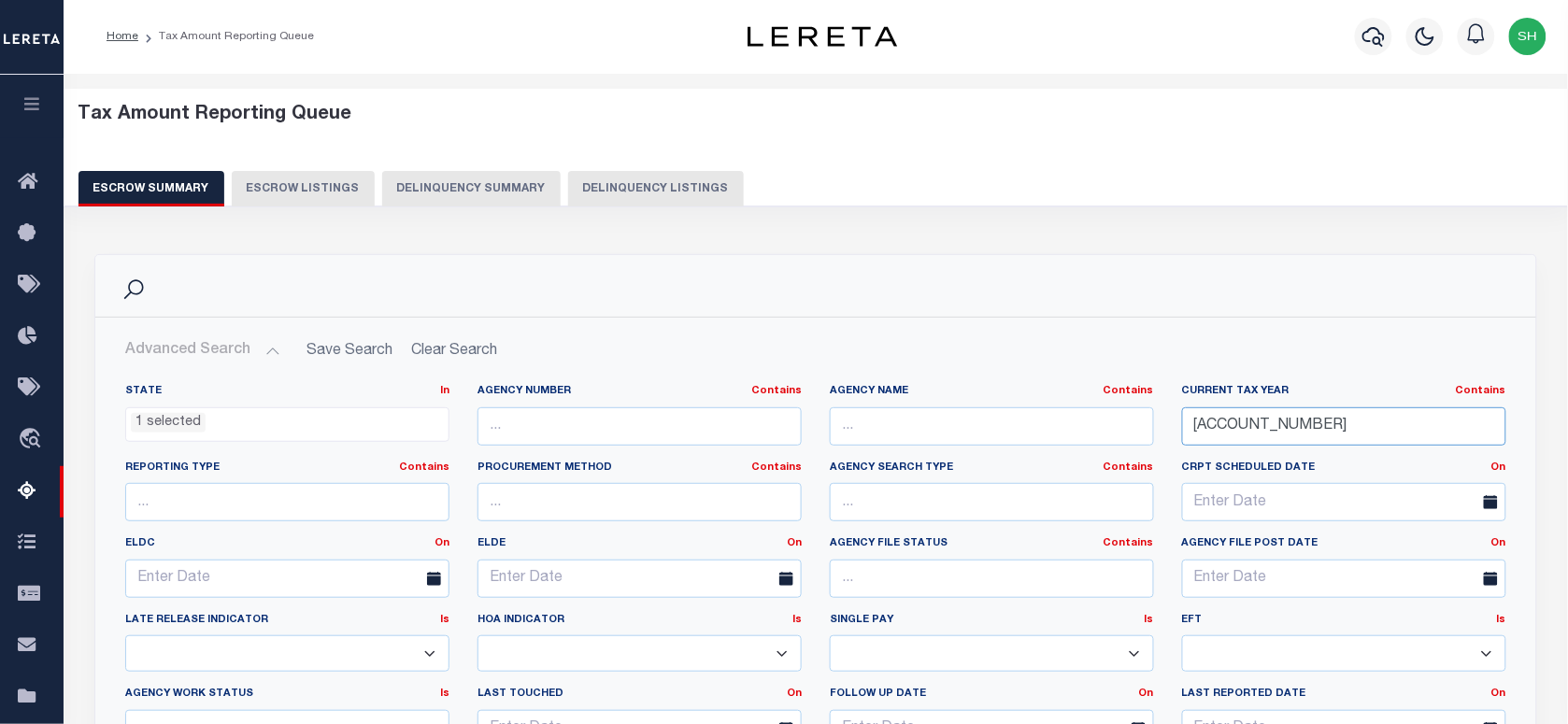 scroll, scrollTop: 0, scrollLeft: 0, axis: both 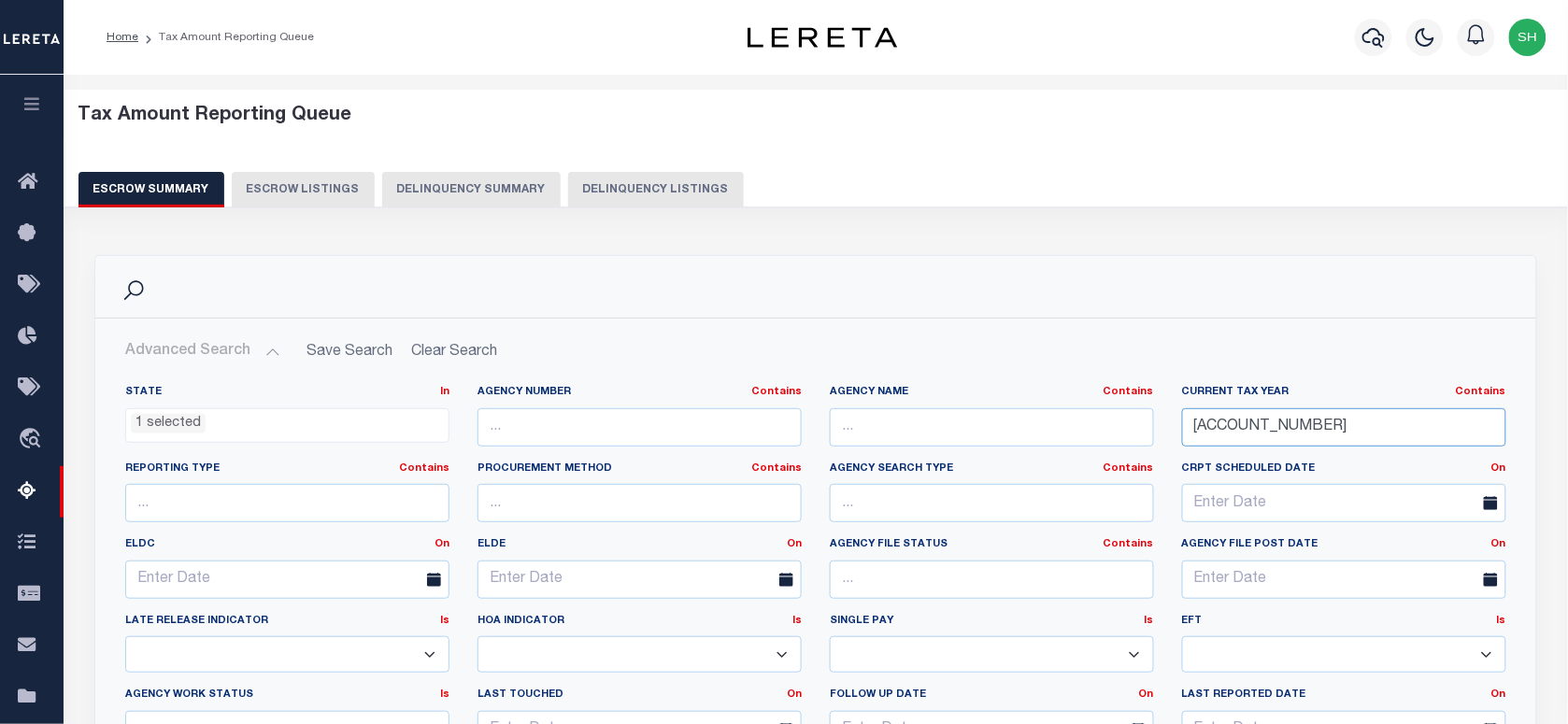 type on "110576" 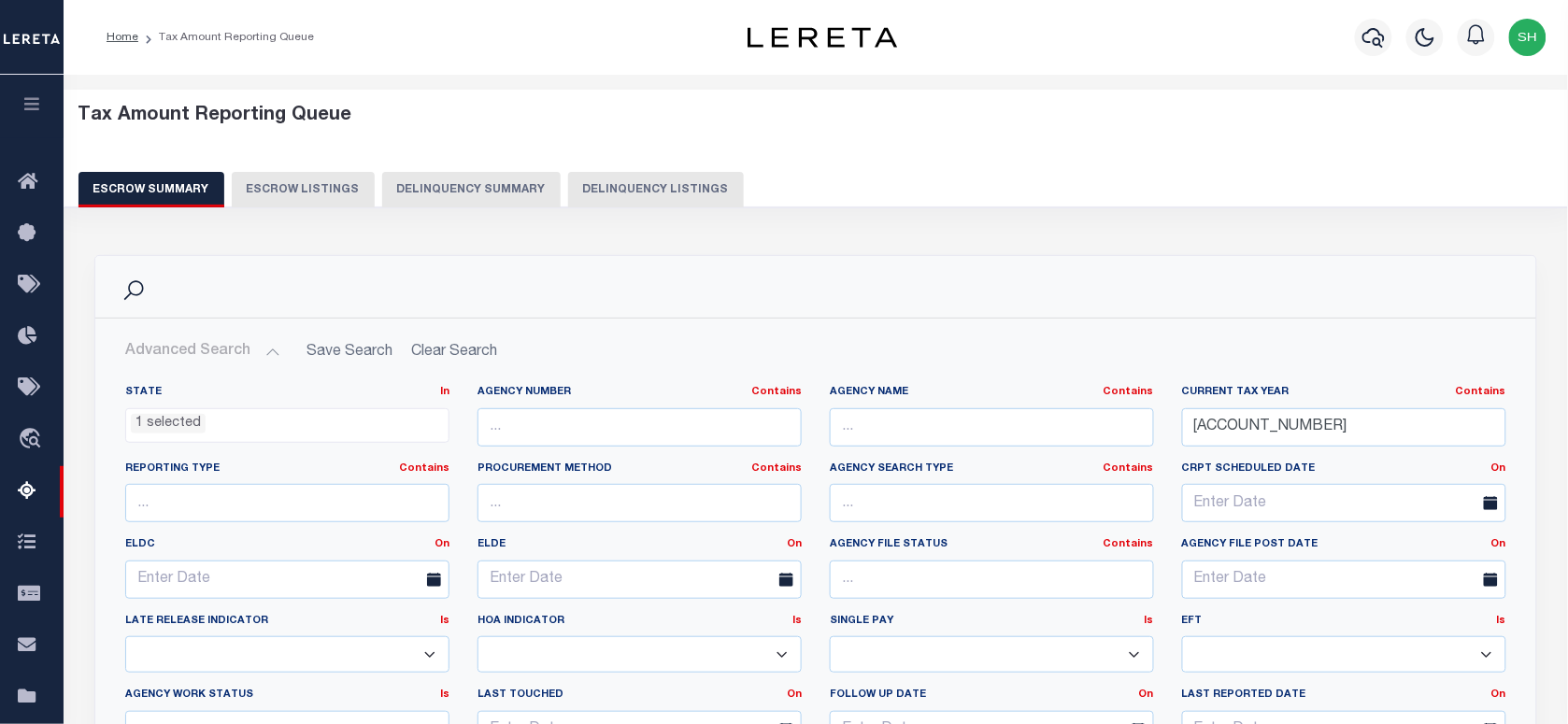 click on "Delinquency Listings" at bounding box center [656, 190] 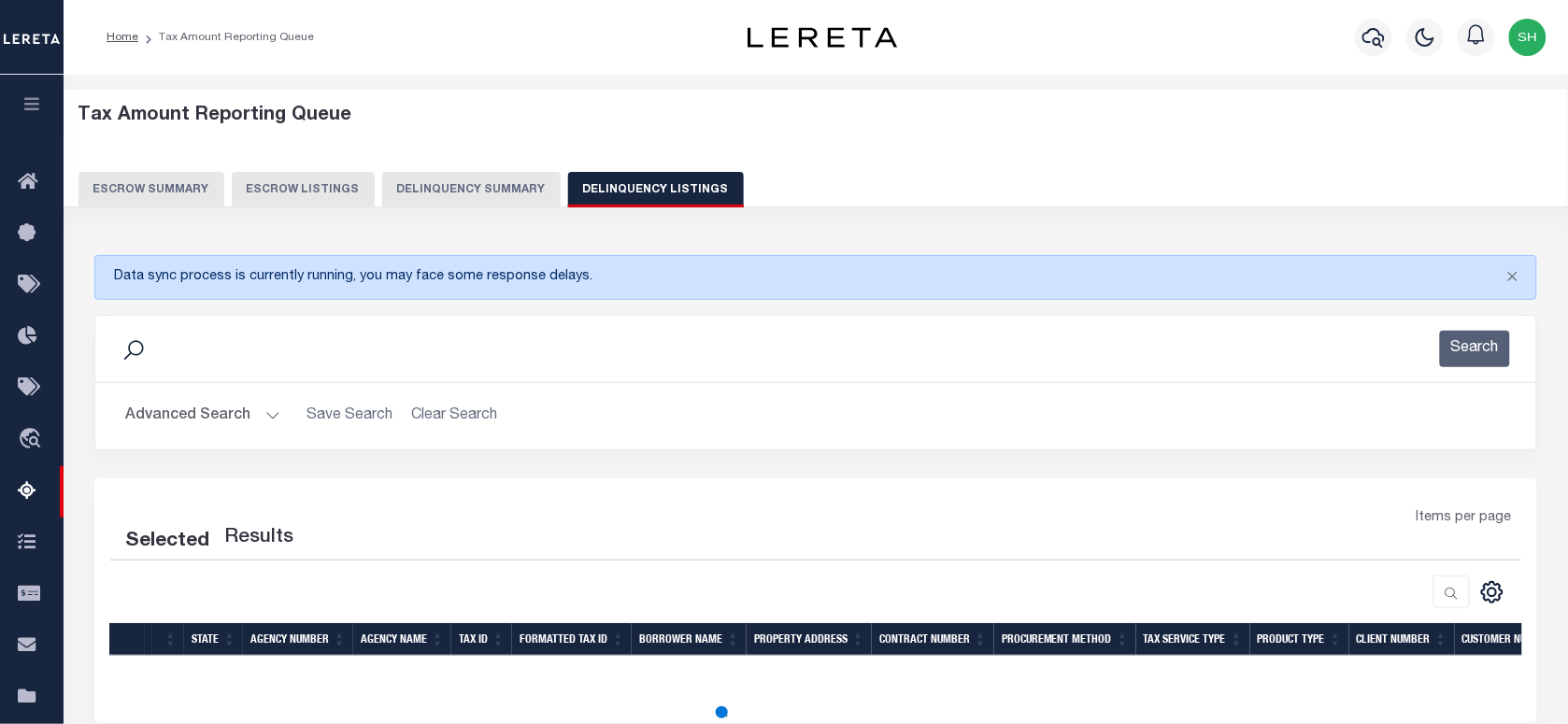 click on "Advanced Search" at bounding box center [203, 416] 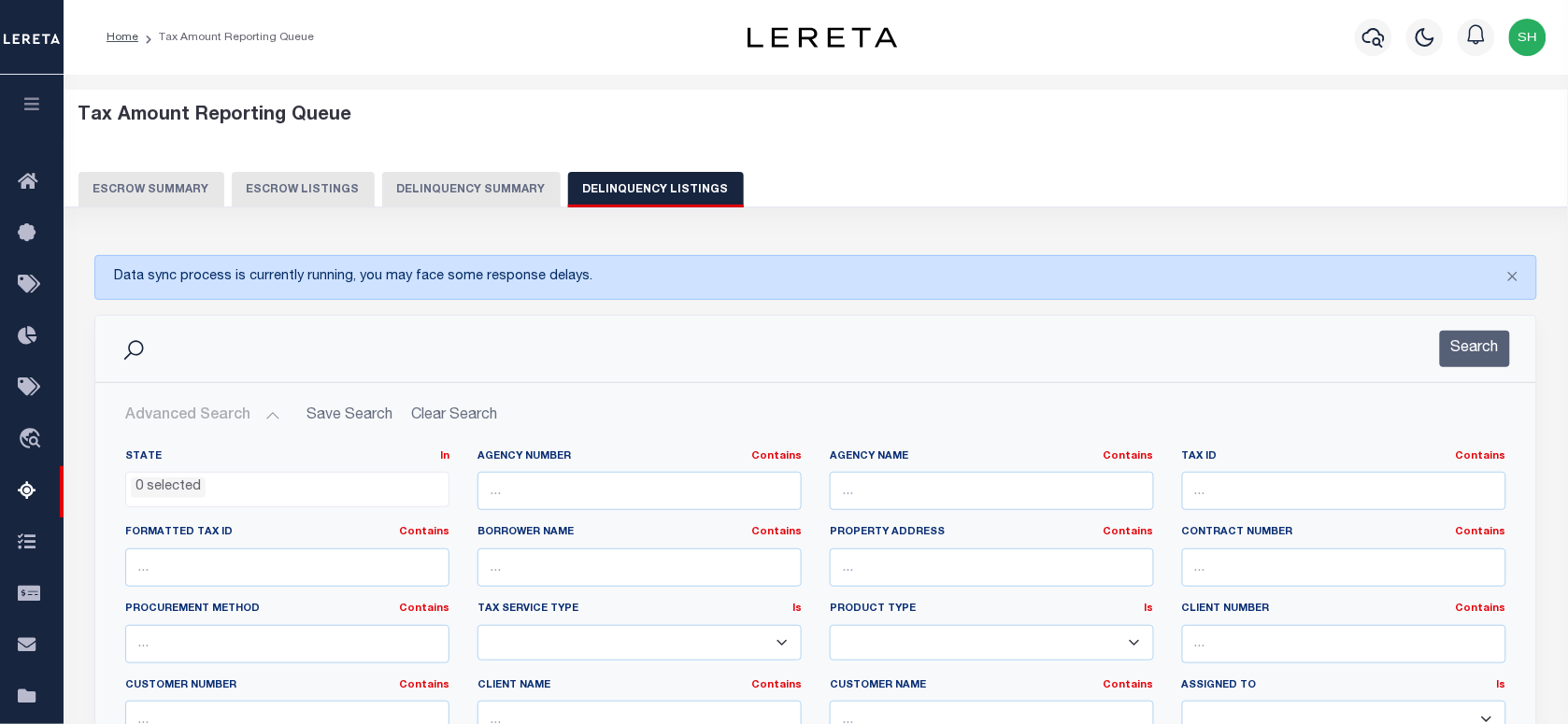 click on "0 selected" at bounding box center [287, 485] 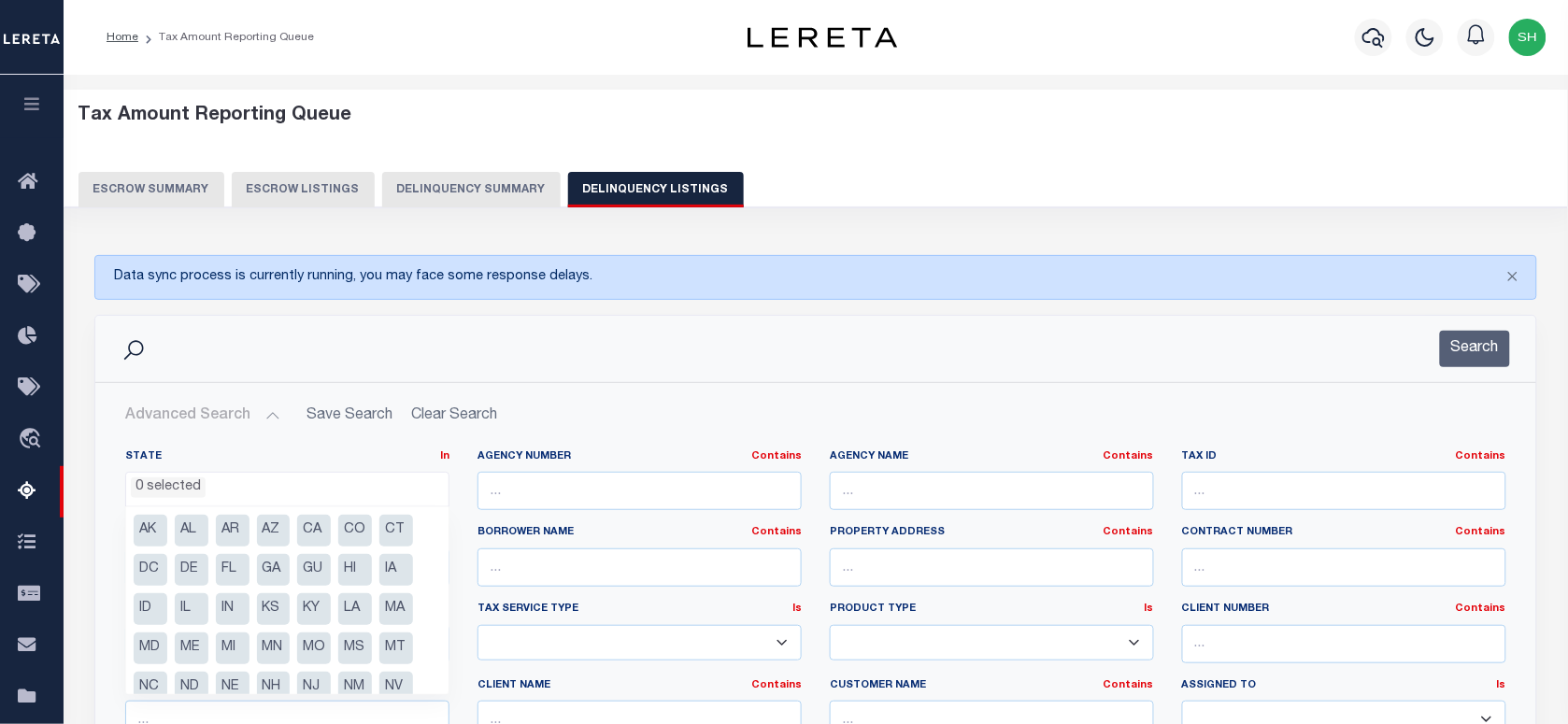 select on "100" 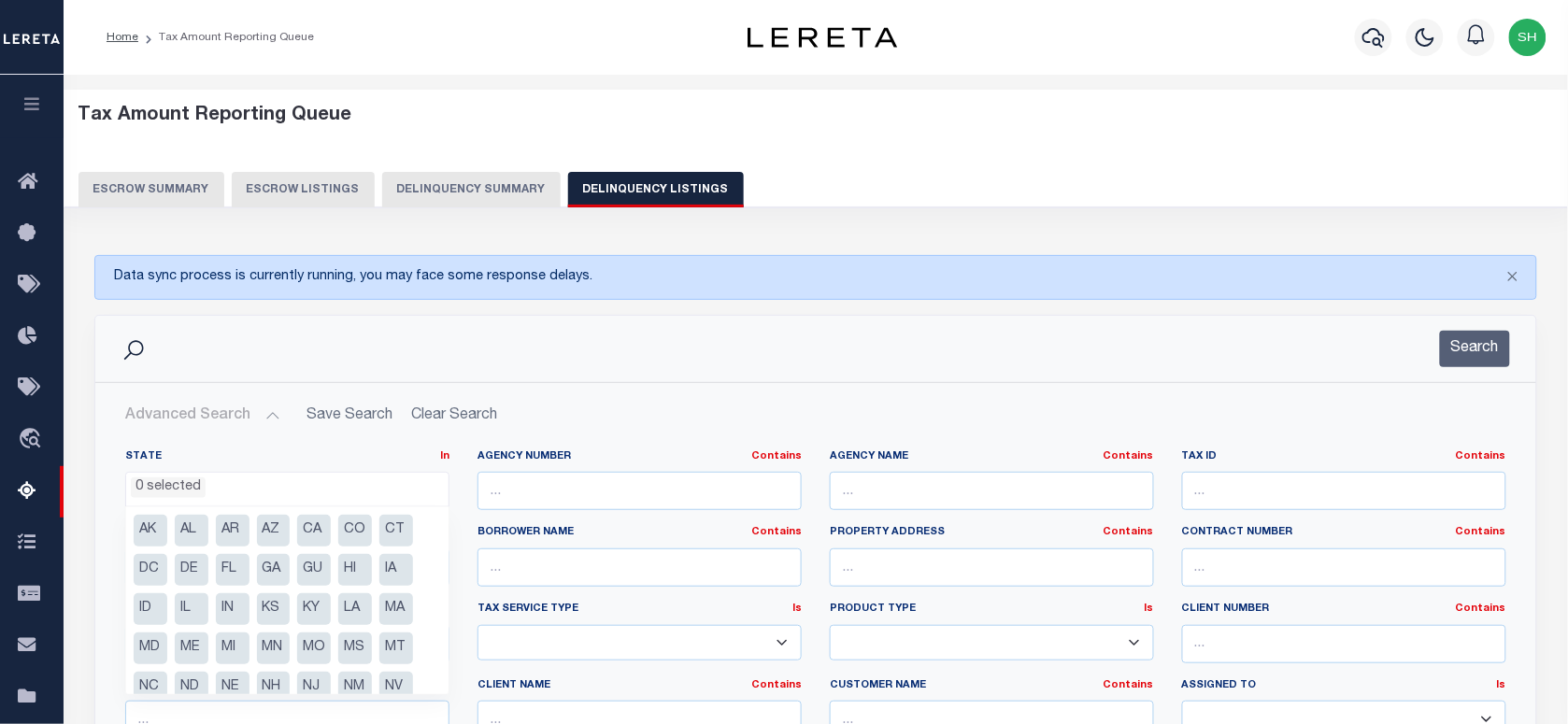 click on "NC" at bounding box center (150, 688) 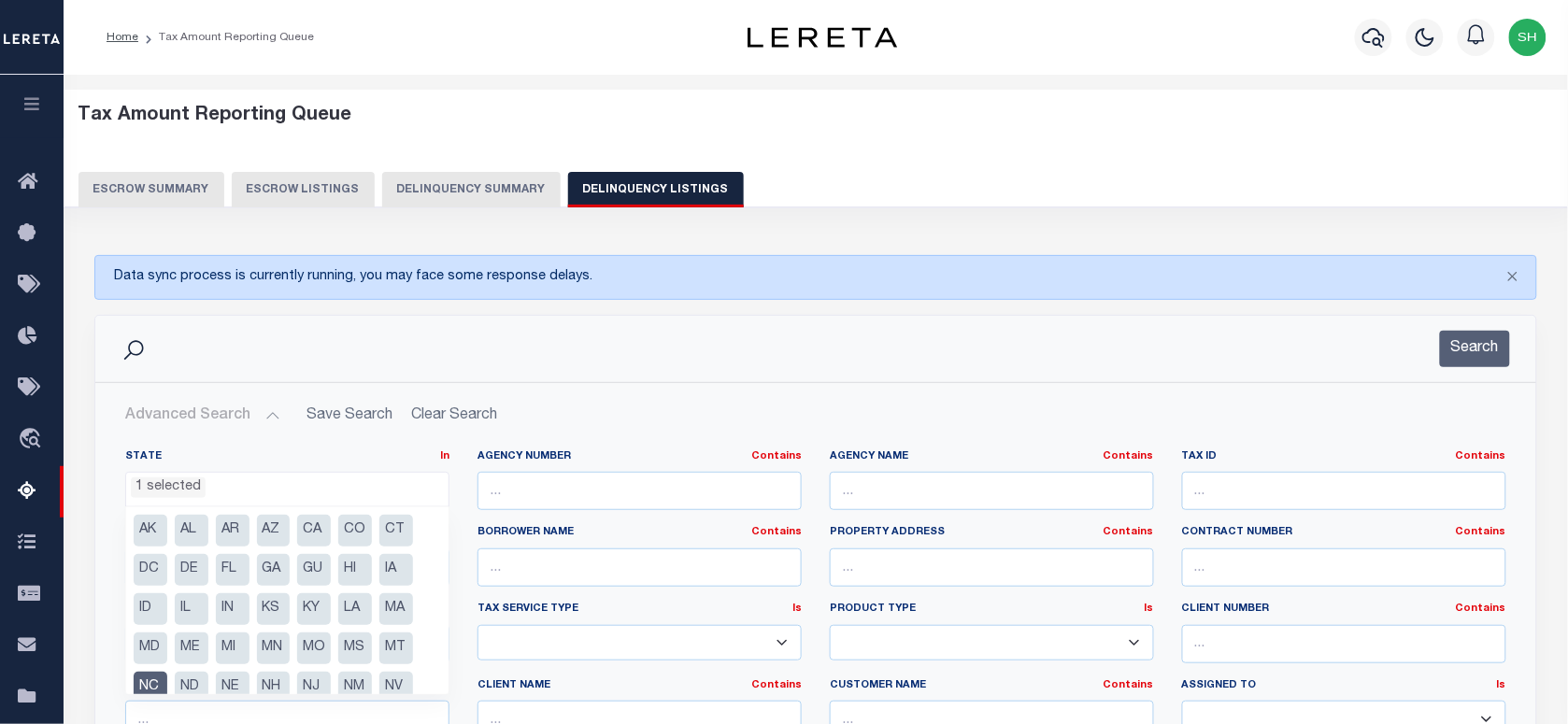 scroll, scrollTop: 458, scrollLeft: 0, axis: vertical 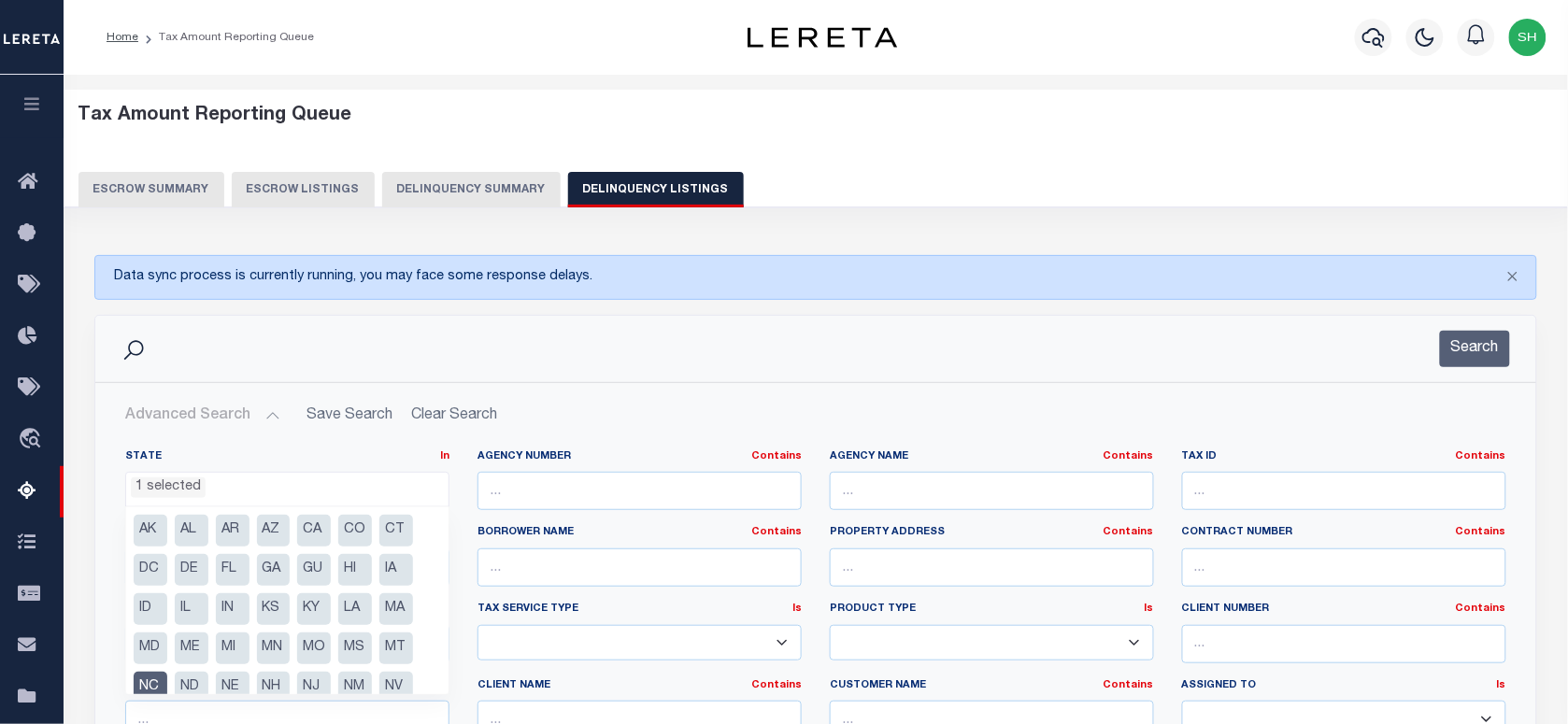 click on "Search" at bounding box center (816, 348) 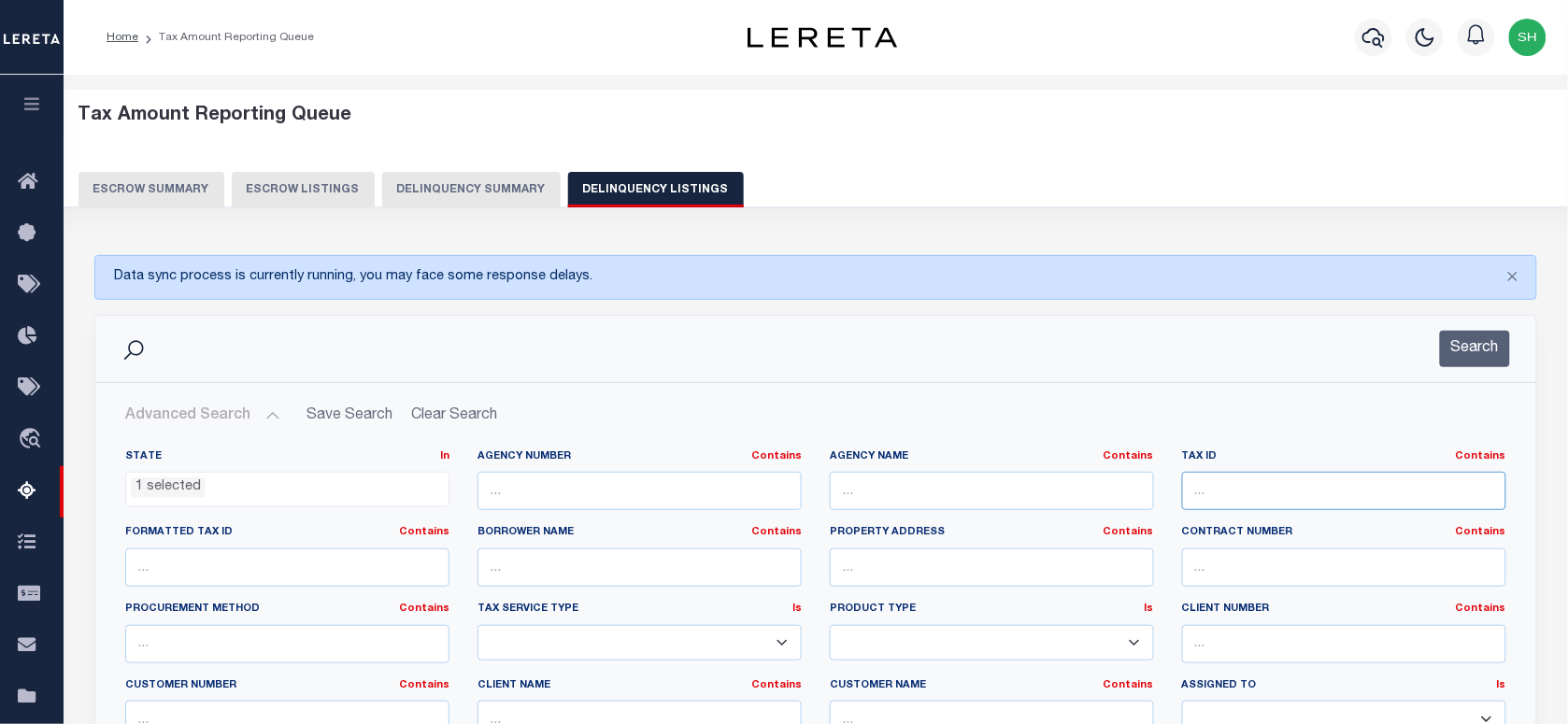 click at bounding box center [1344, 490] 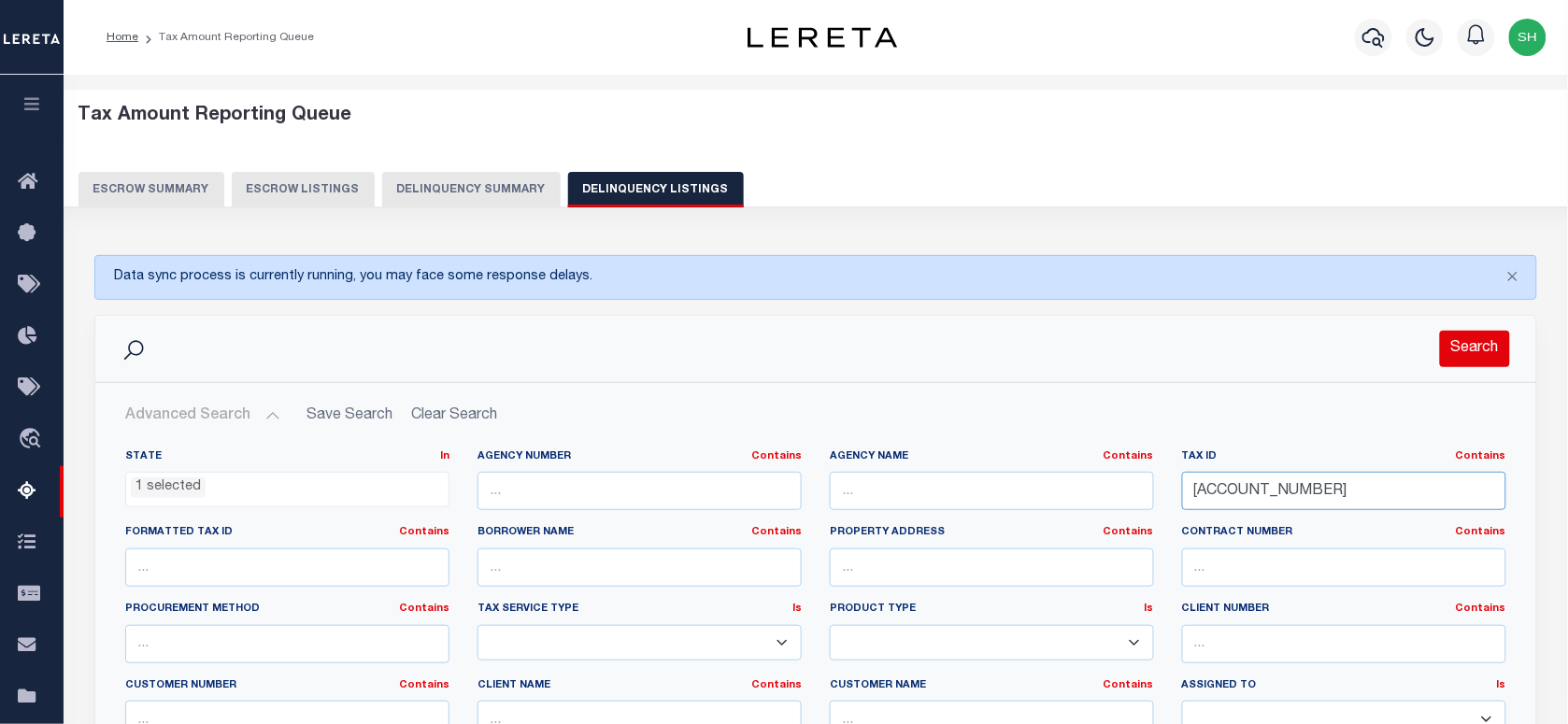 type on "110576" 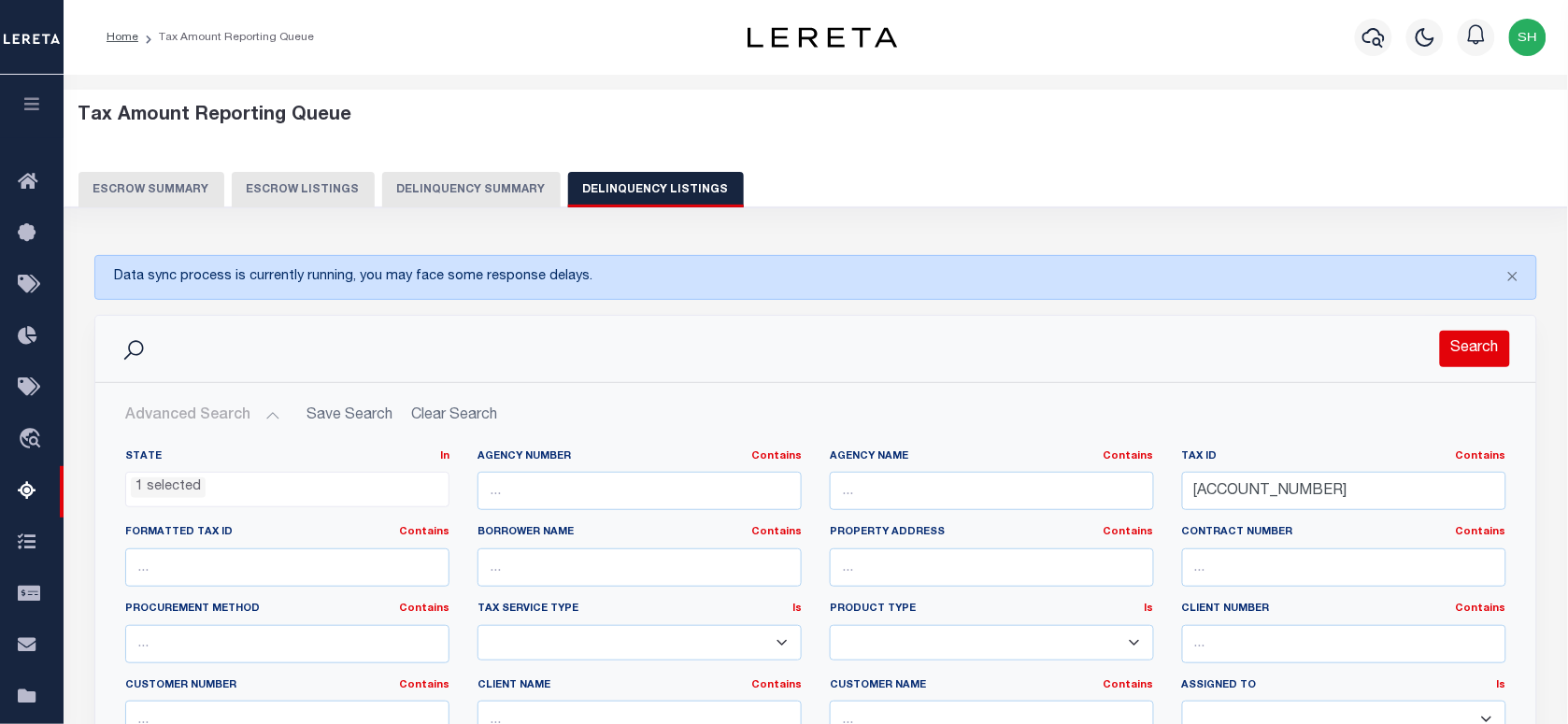 click on "Search" at bounding box center (1475, 348) 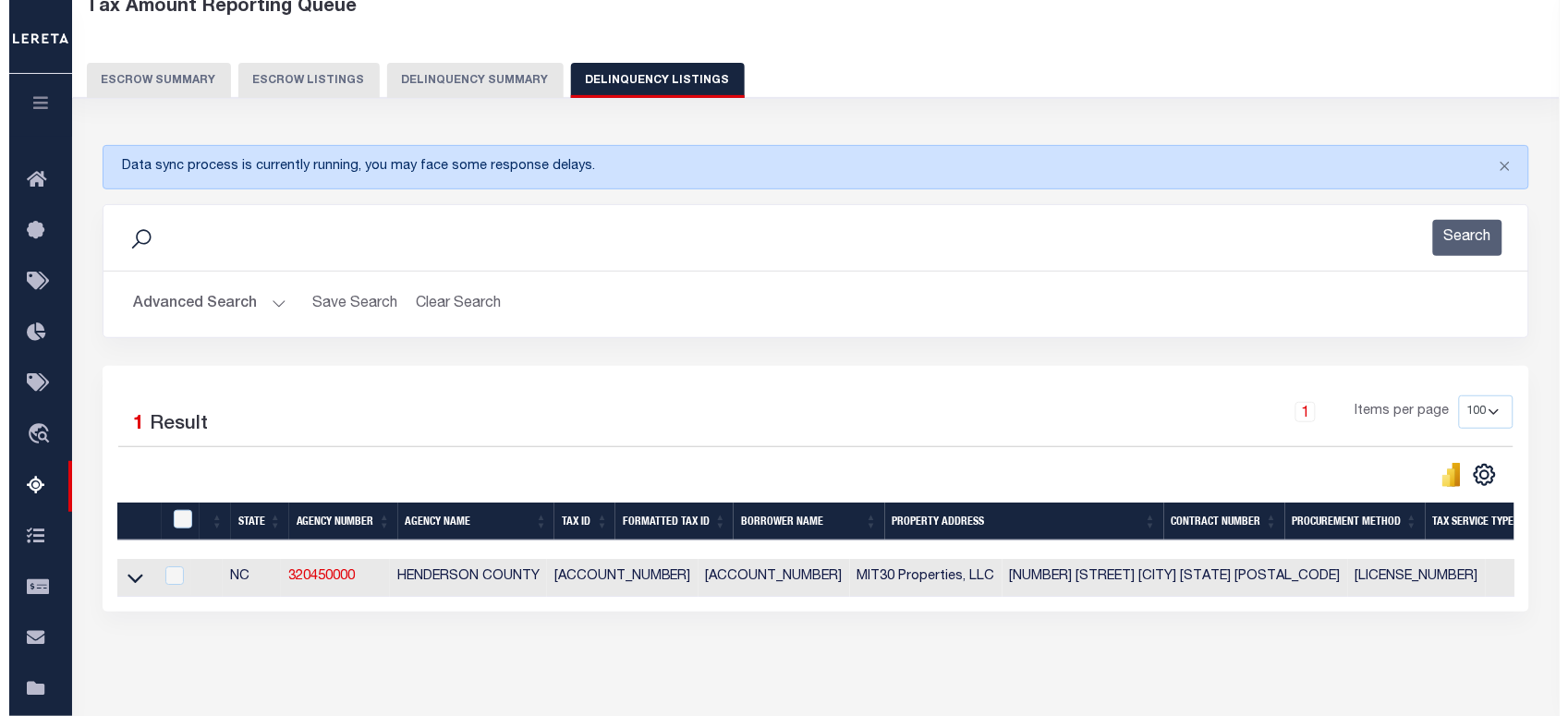 scroll, scrollTop: 231, scrollLeft: 0, axis: vertical 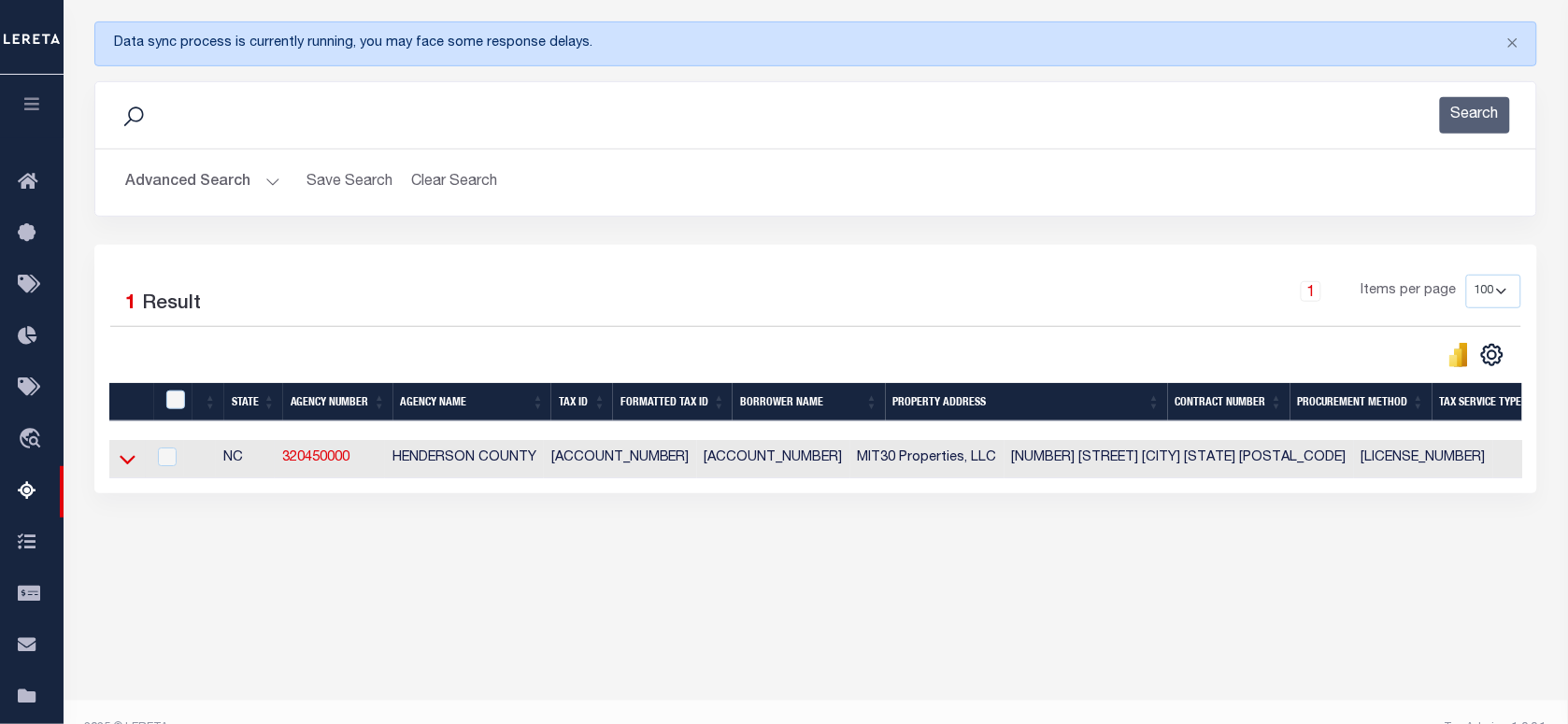 click 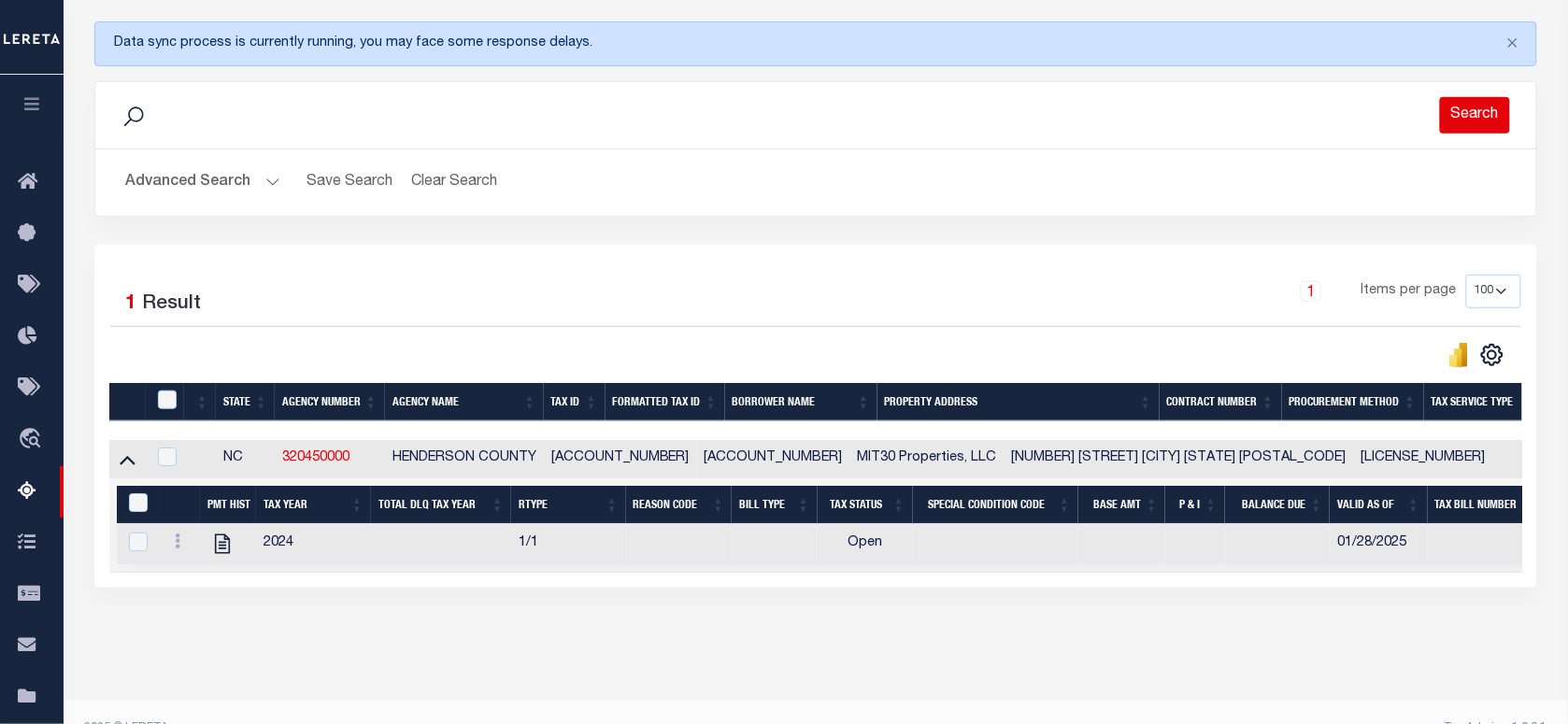 click on "Search" at bounding box center (1475, 115) 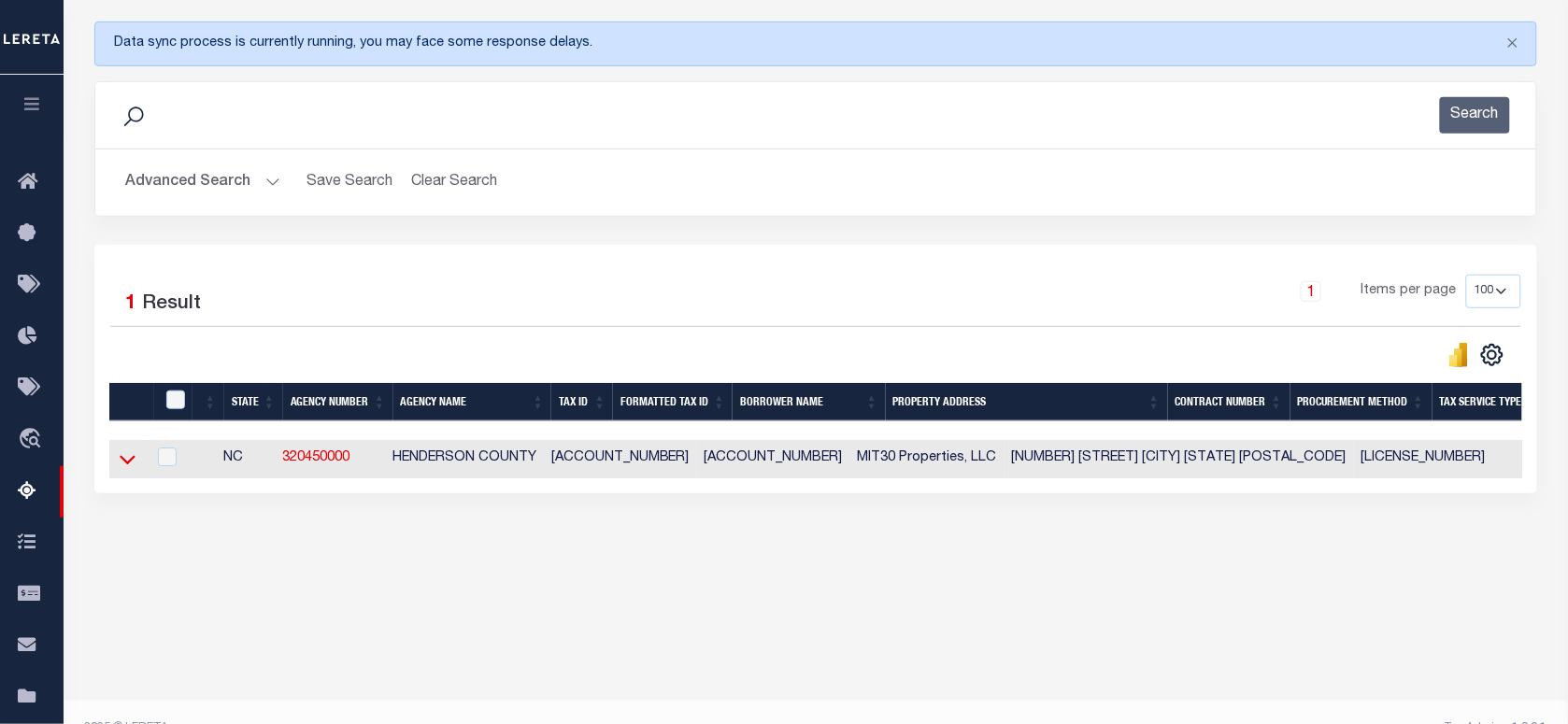 click 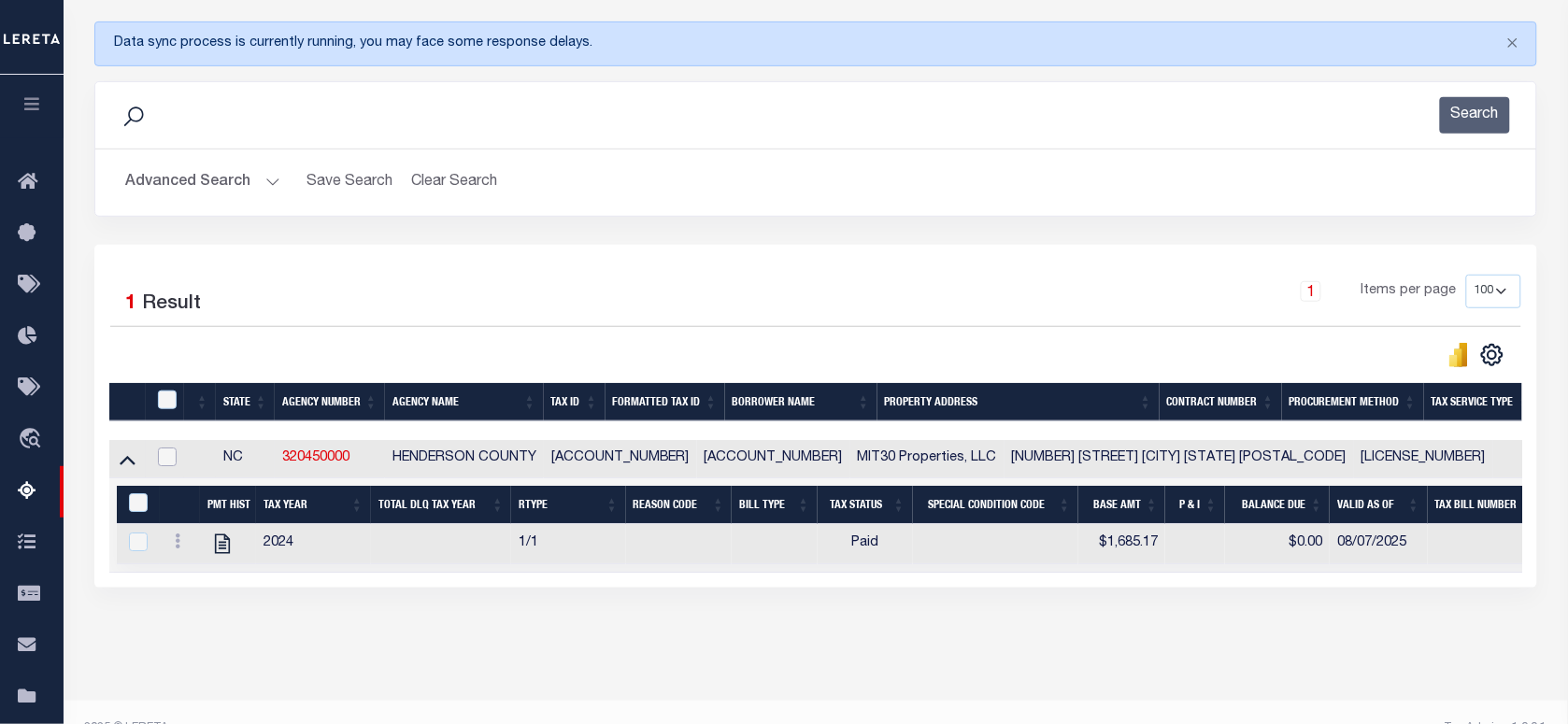 click at bounding box center (167, 457) 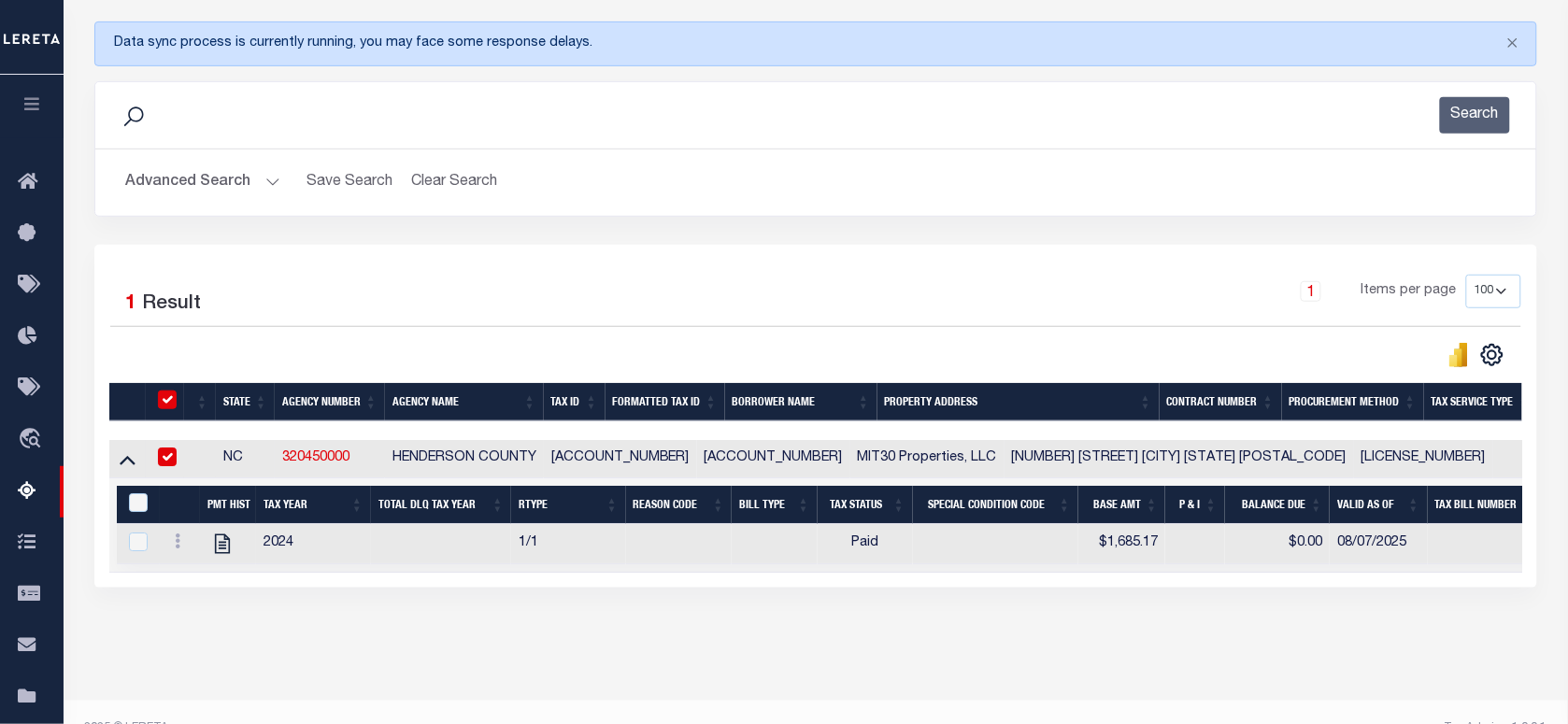 checkbox on "true" 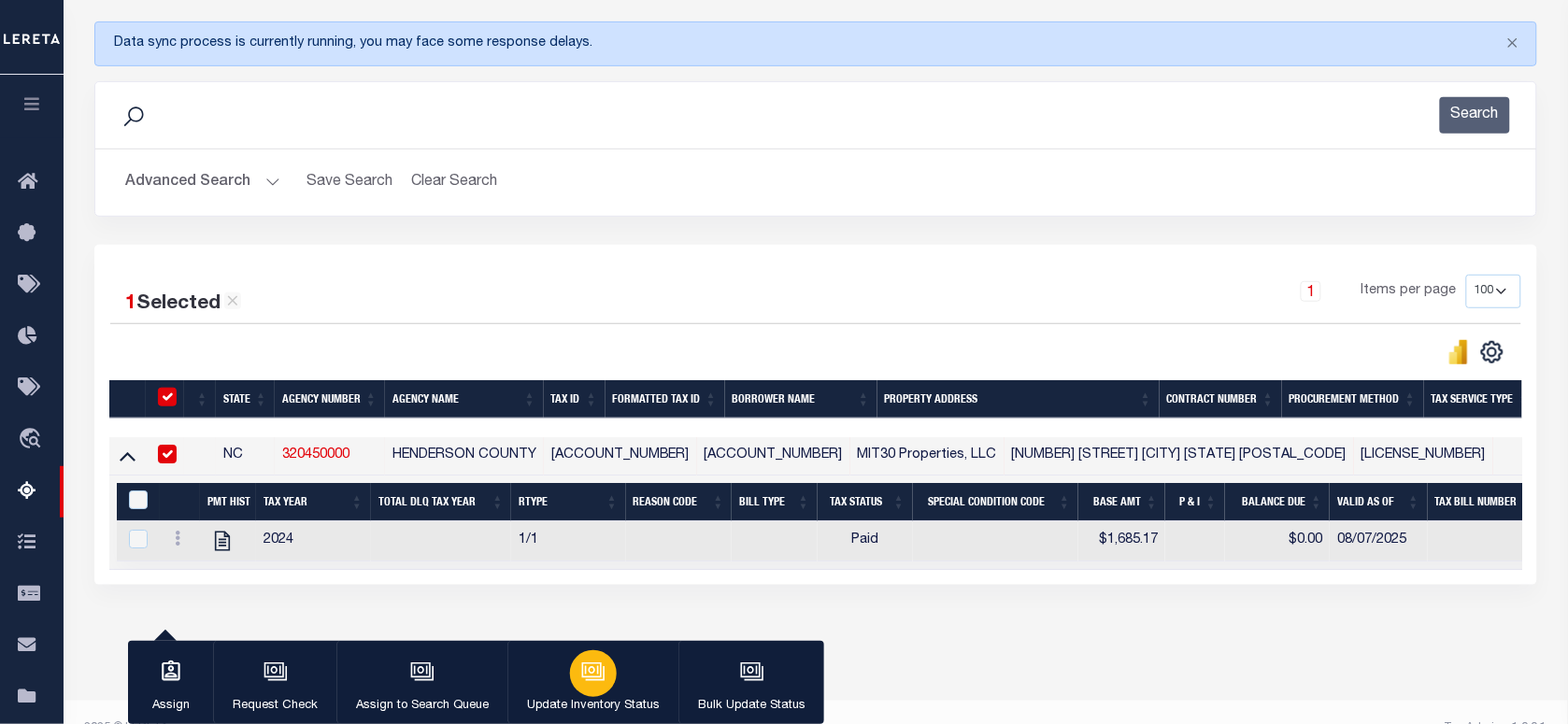 click at bounding box center (593, 674) 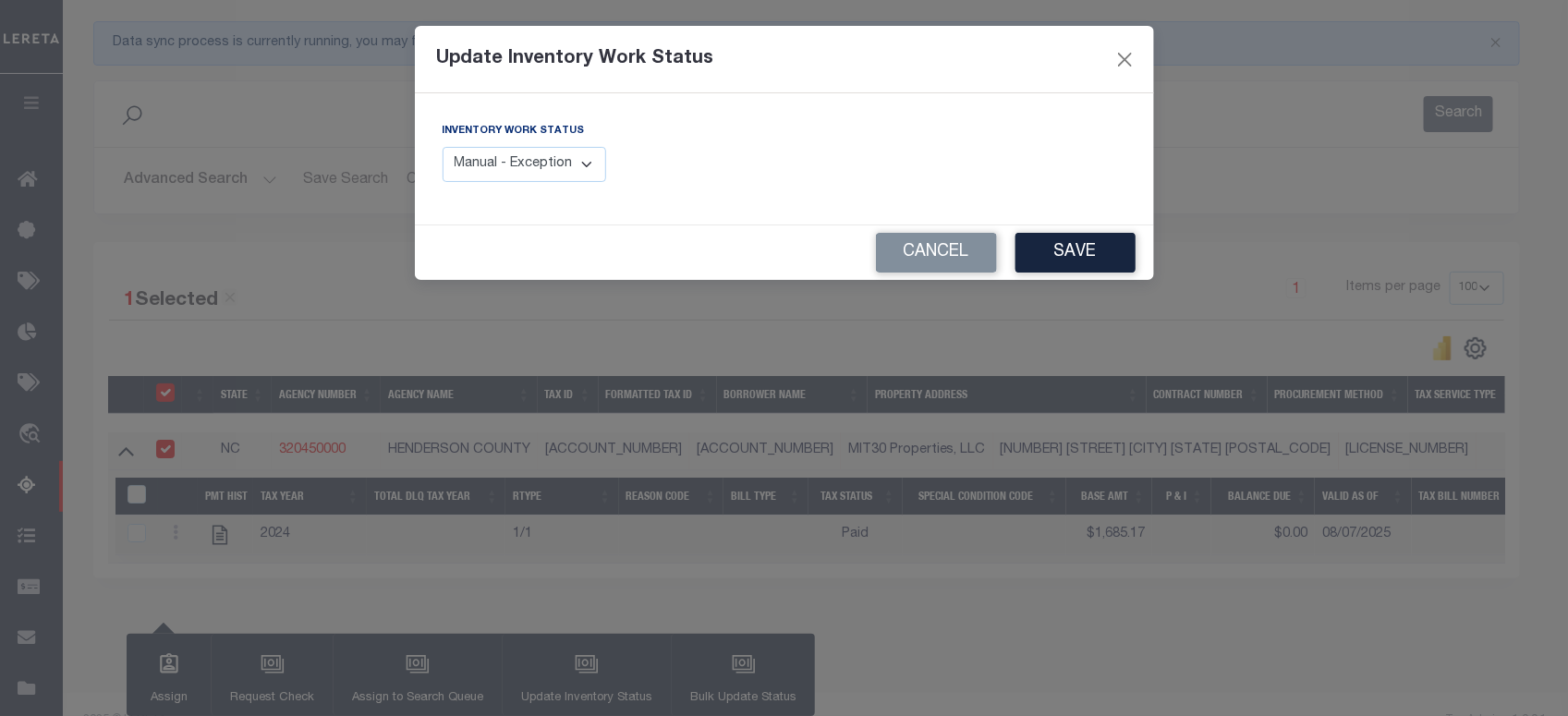 click on "Manual - Exception
Pended - Awaiting Search
Late Add Exception
Completed" at bounding box center (525, 164) 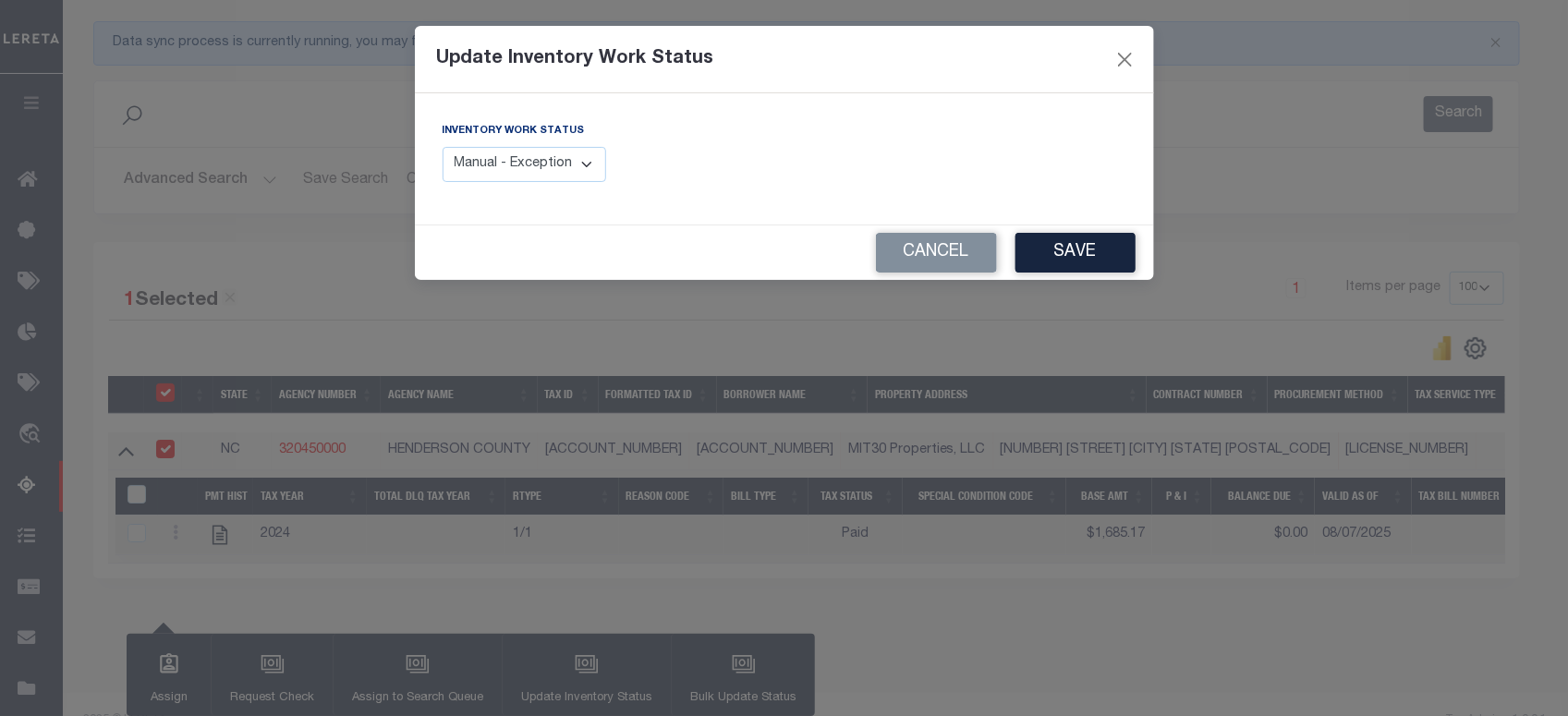 select on "4" 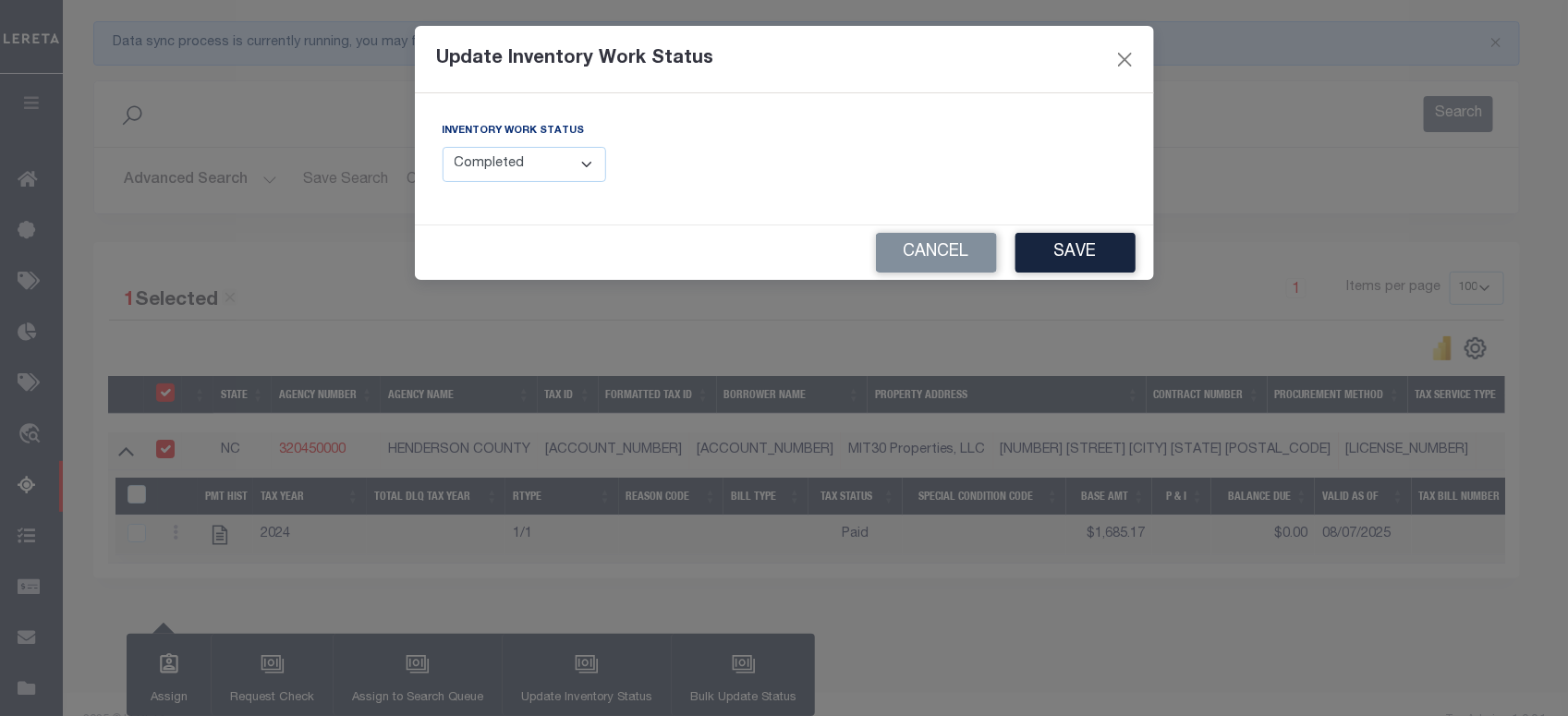 click on "Manual - Exception
Pended - Awaiting Search
Late Add Exception
Completed" at bounding box center (525, 164) 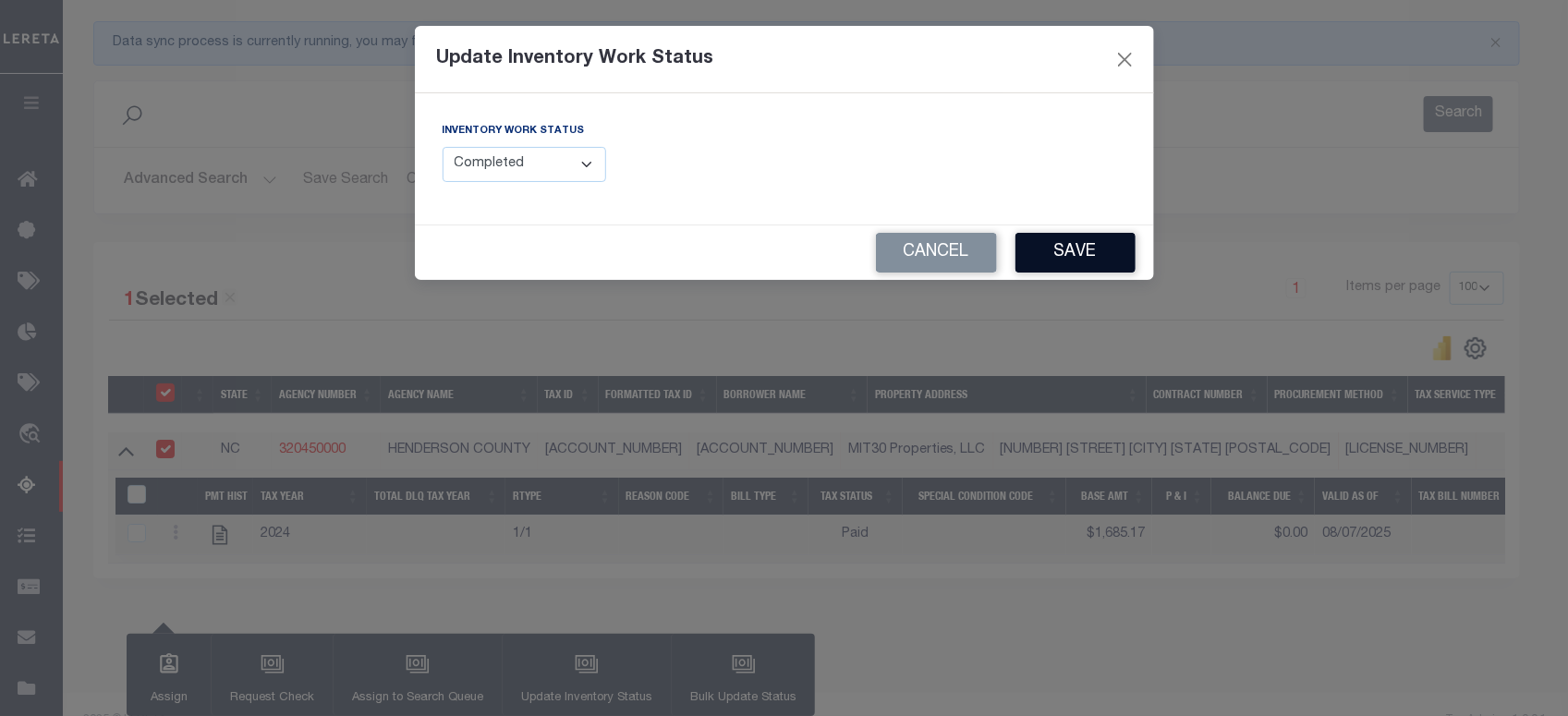 click on "Save" at bounding box center [1076, 252] 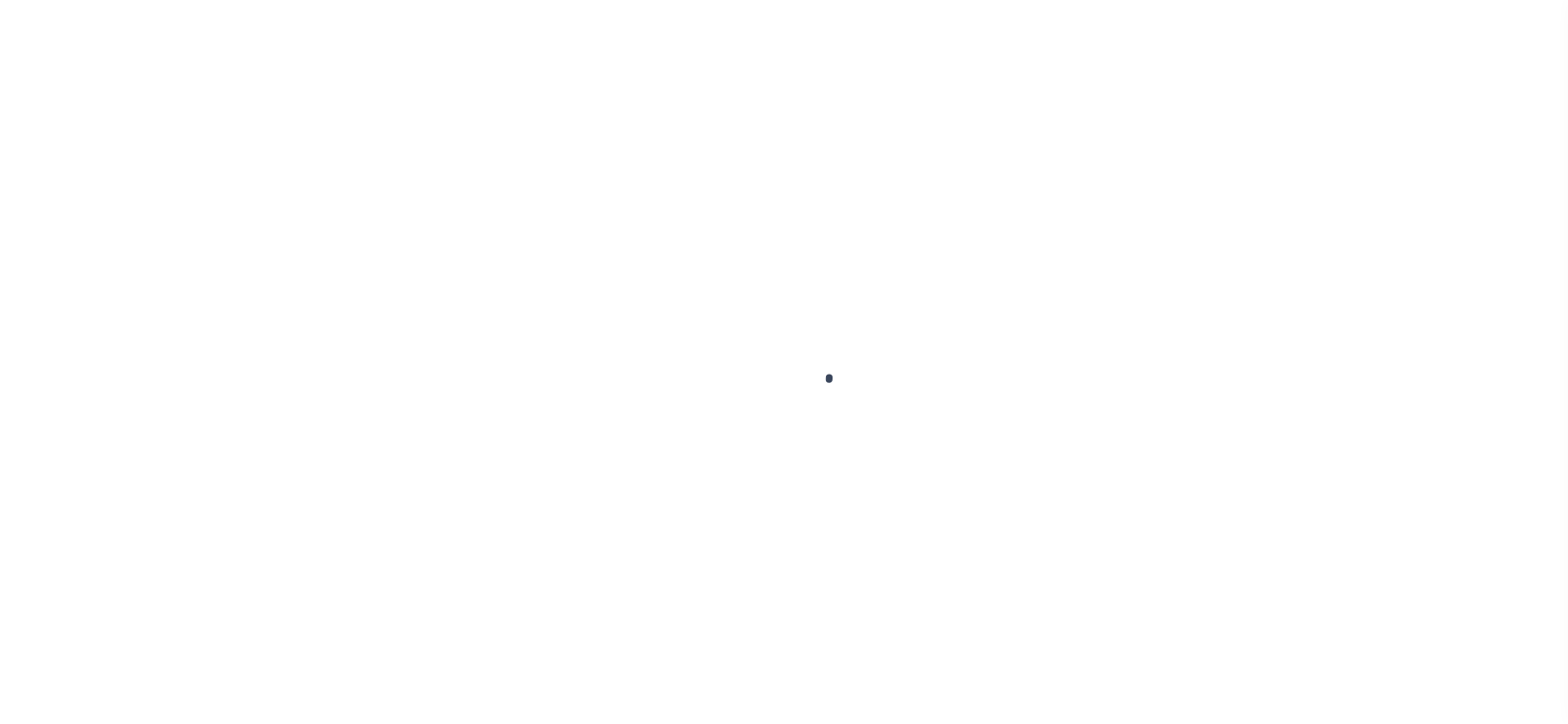 scroll, scrollTop: 0, scrollLeft: 0, axis: both 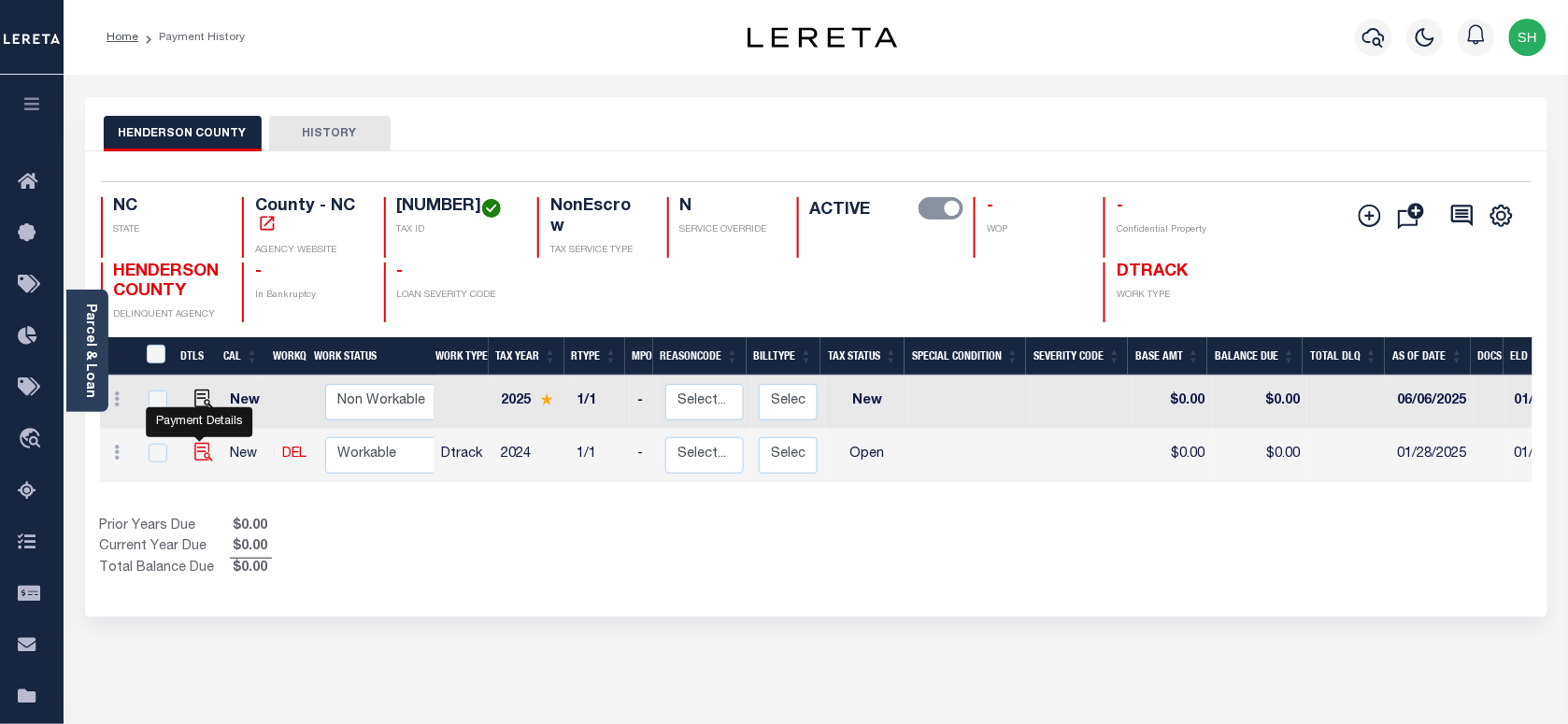 click at bounding box center (204, 452) 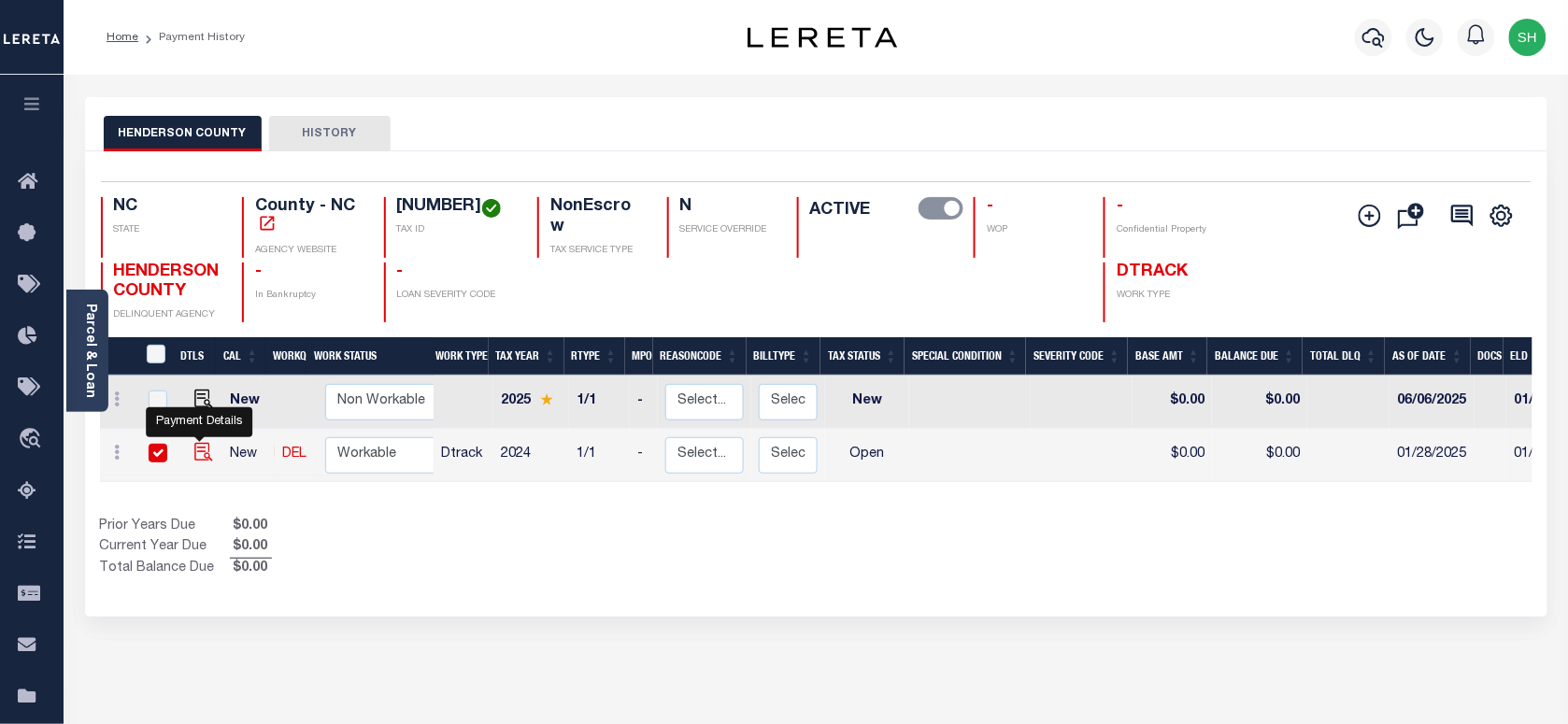 checkbox on "true" 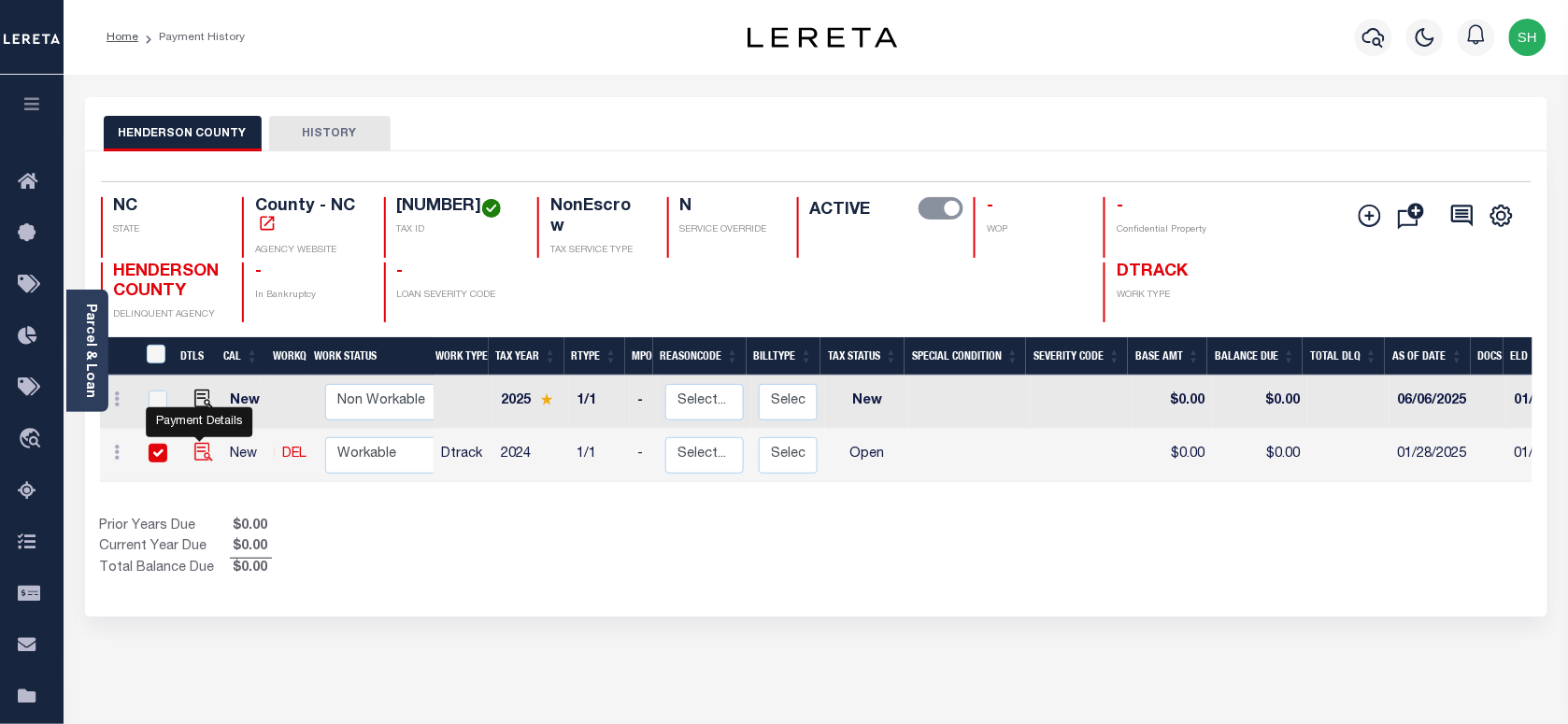 checkbox on "true" 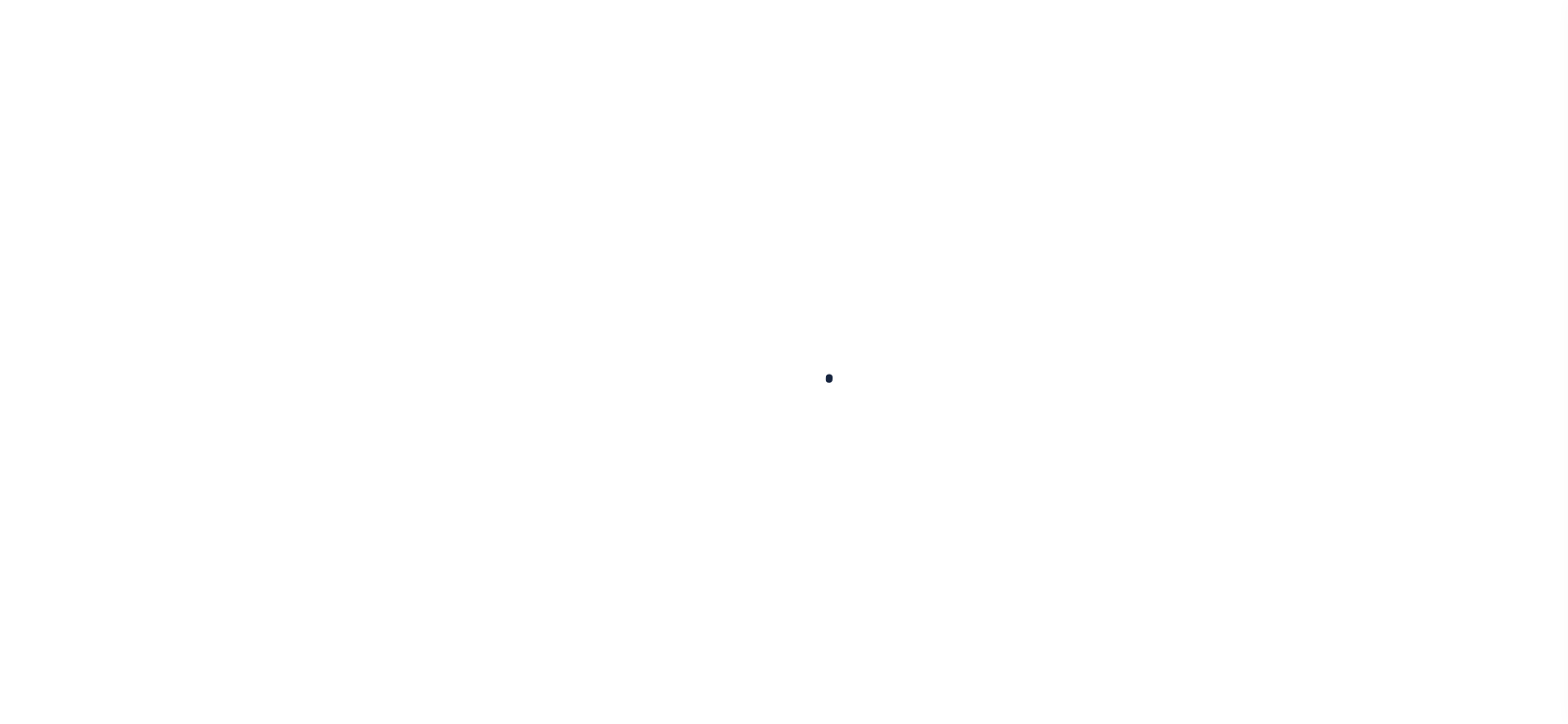 scroll, scrollTop: 0, scrollLeft: 0, axis: both 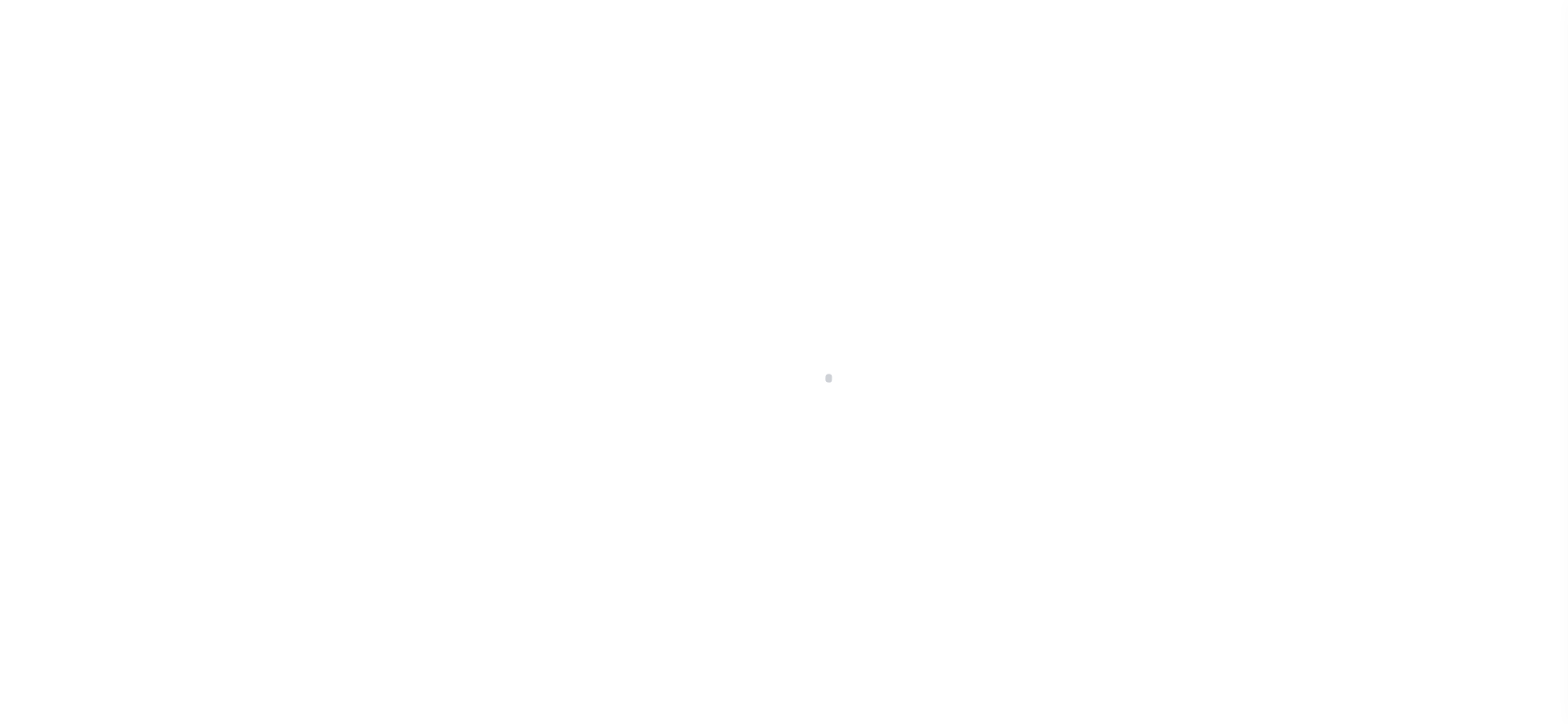 checkbox on "false" 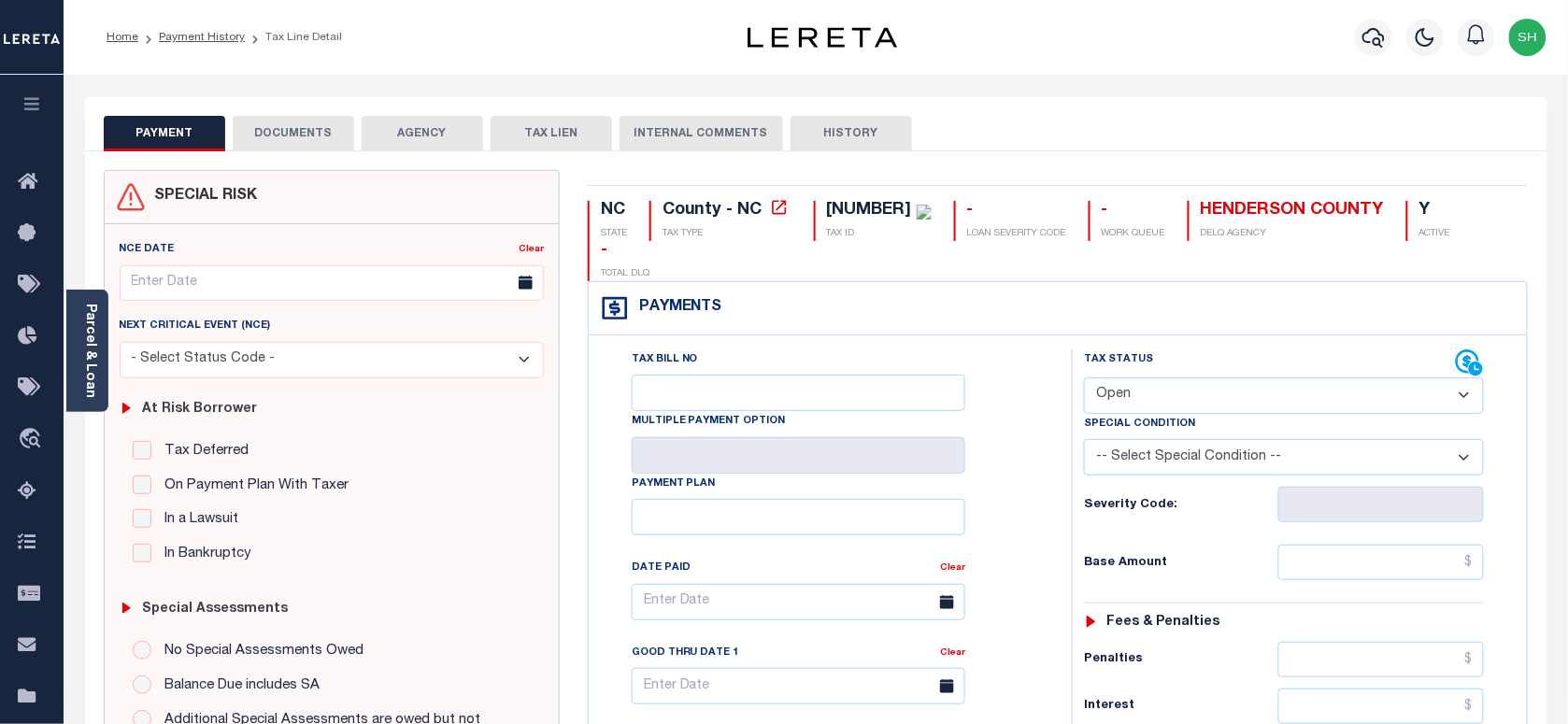 click on "NC
STATE
County - NC
TAX TYPE
110576
TAX ID
-
LOAN SEVERITY CODE
-
WORK QUEUE
HENDERSON COUNTY
DELQ AGENCY
Y
ACTIVE
-
TOTAL DLQ
Payments Tax Bill No Clear" at bounding box center [1058, 770] 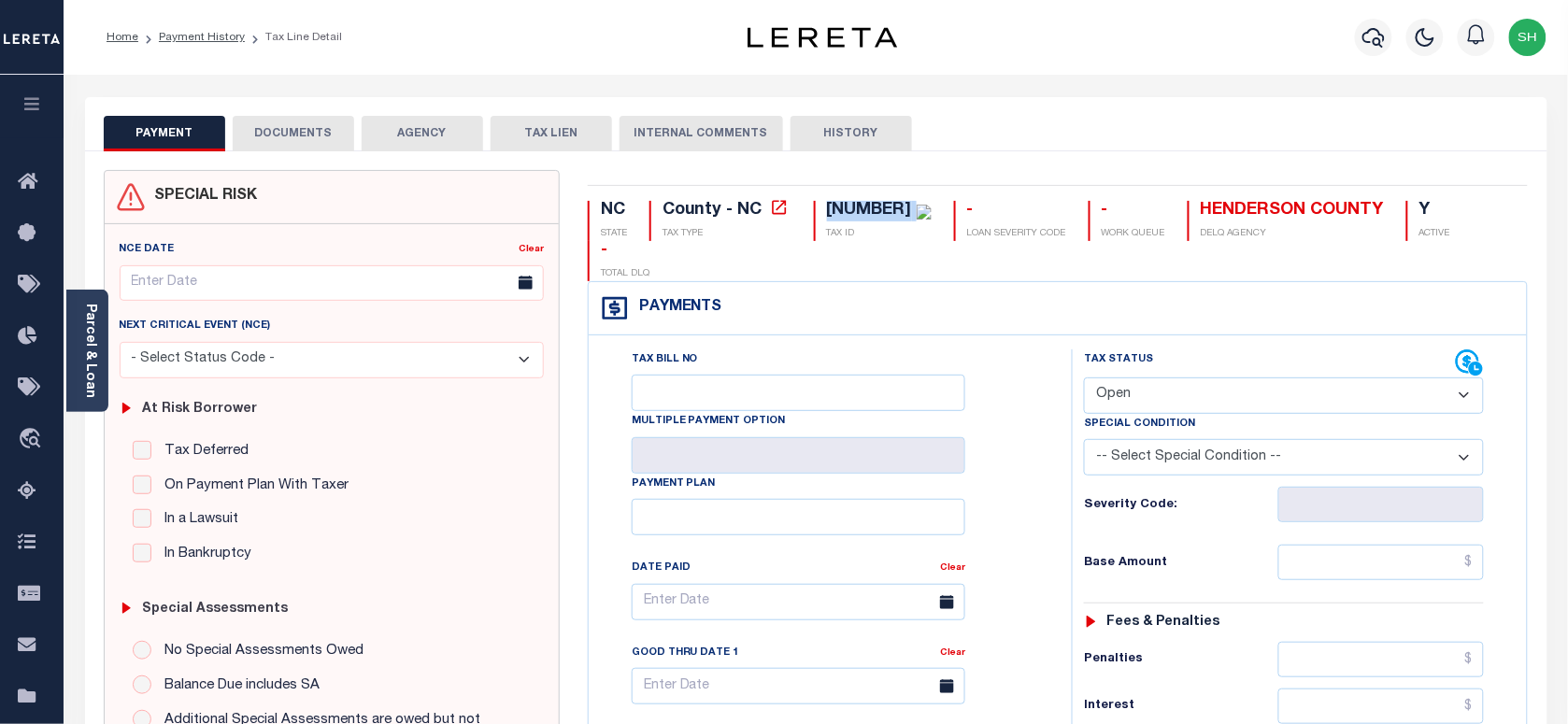 click on "NC
STATE
County - NC
TAX TYPE
110576
TAX ID
-
LOAN SEVERITY CODE
-
WORK QUEUE
HENDERSON COUNTY
DELQ AGENCY
Y
ACTIVE
-
TOTAL DLQ
Payments Tax Bill No Clear" at bounding box center [1058, 770] 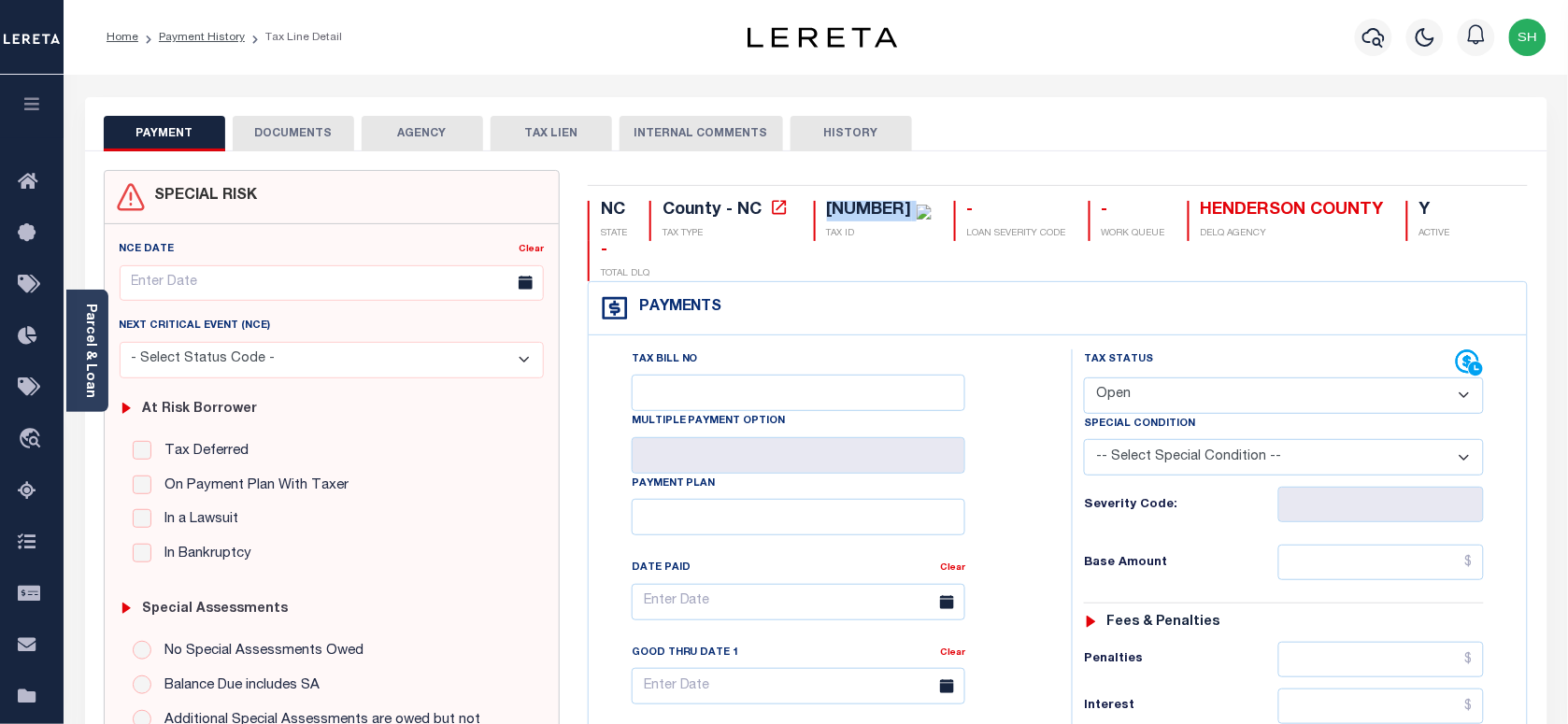 copy on "[ACCOUNT_NUMBER]" 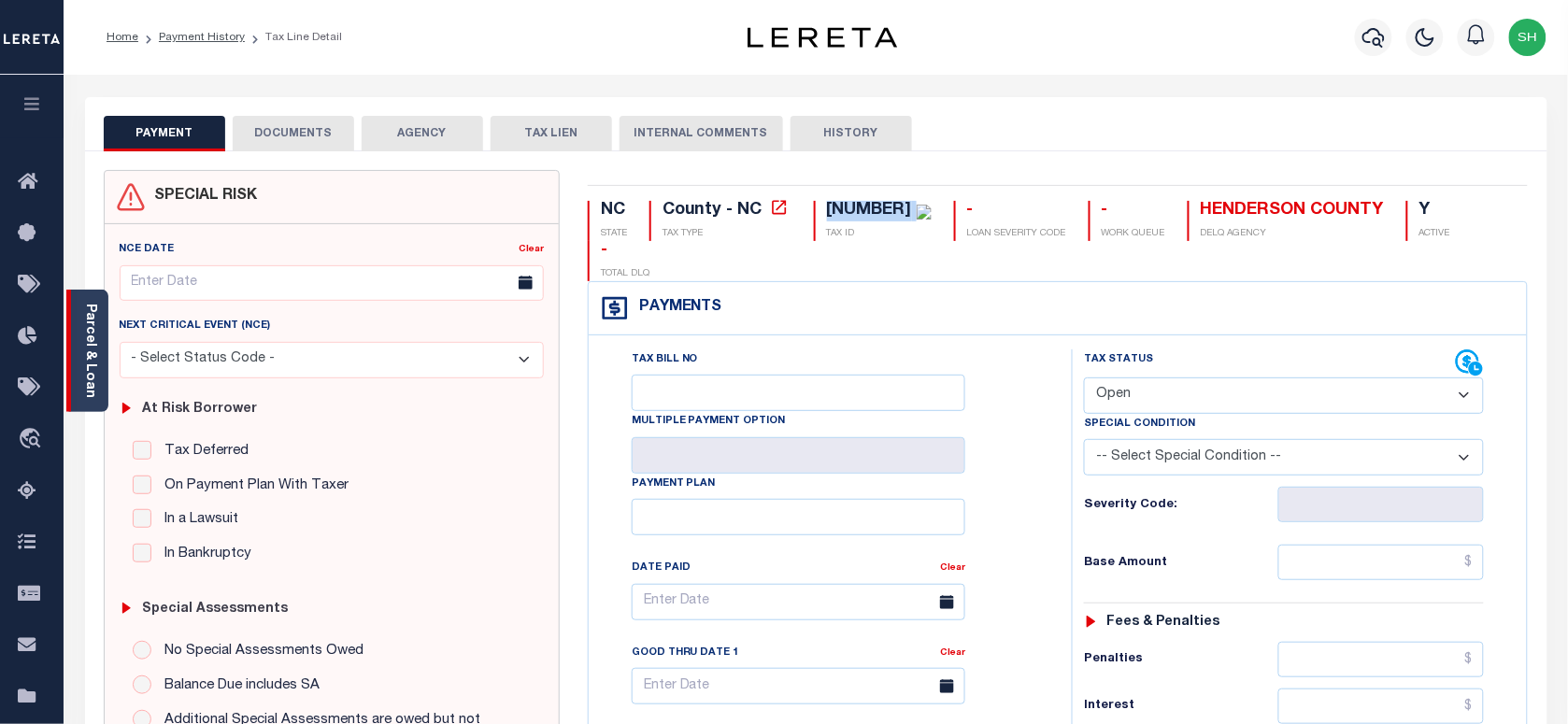 click on "Parcel & Loan" at bounding box center [90, 350] 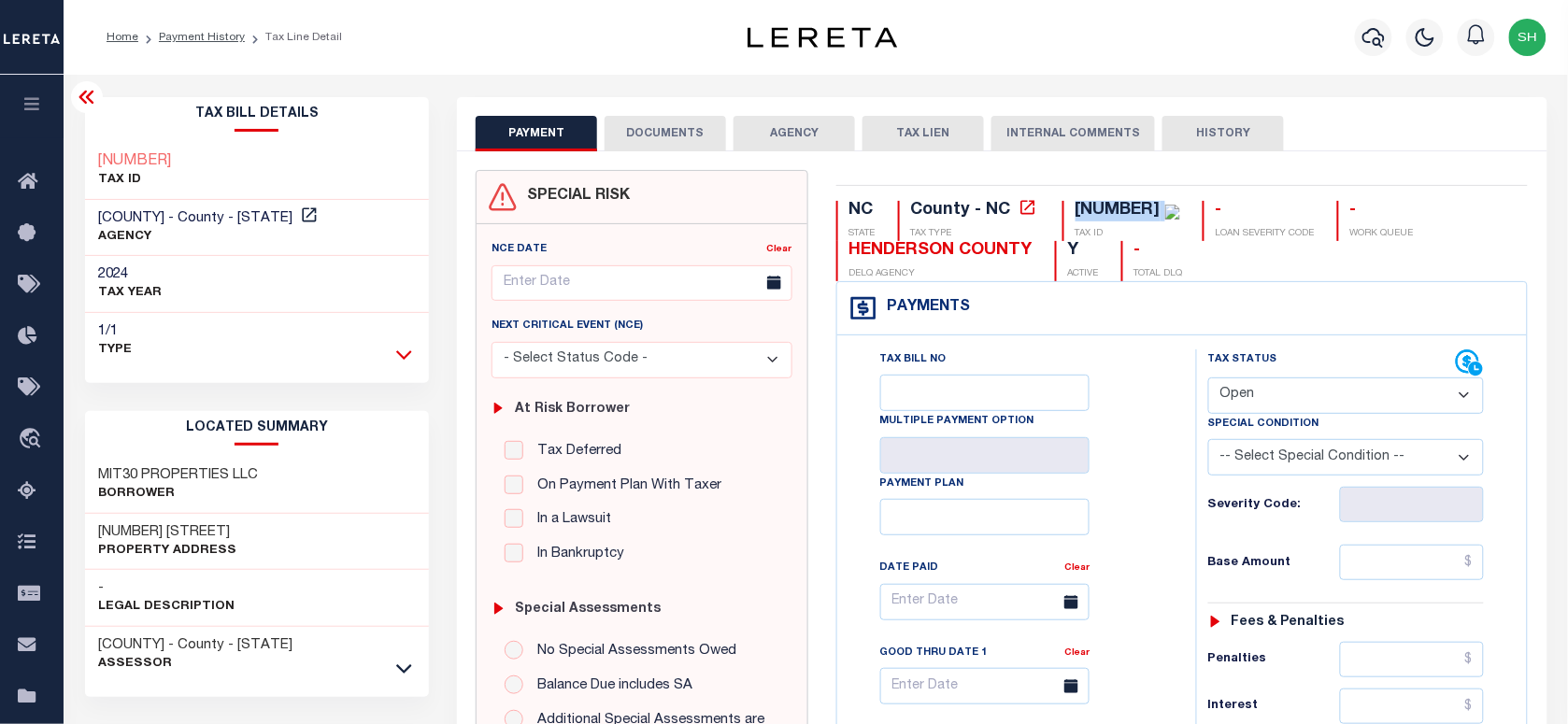 click 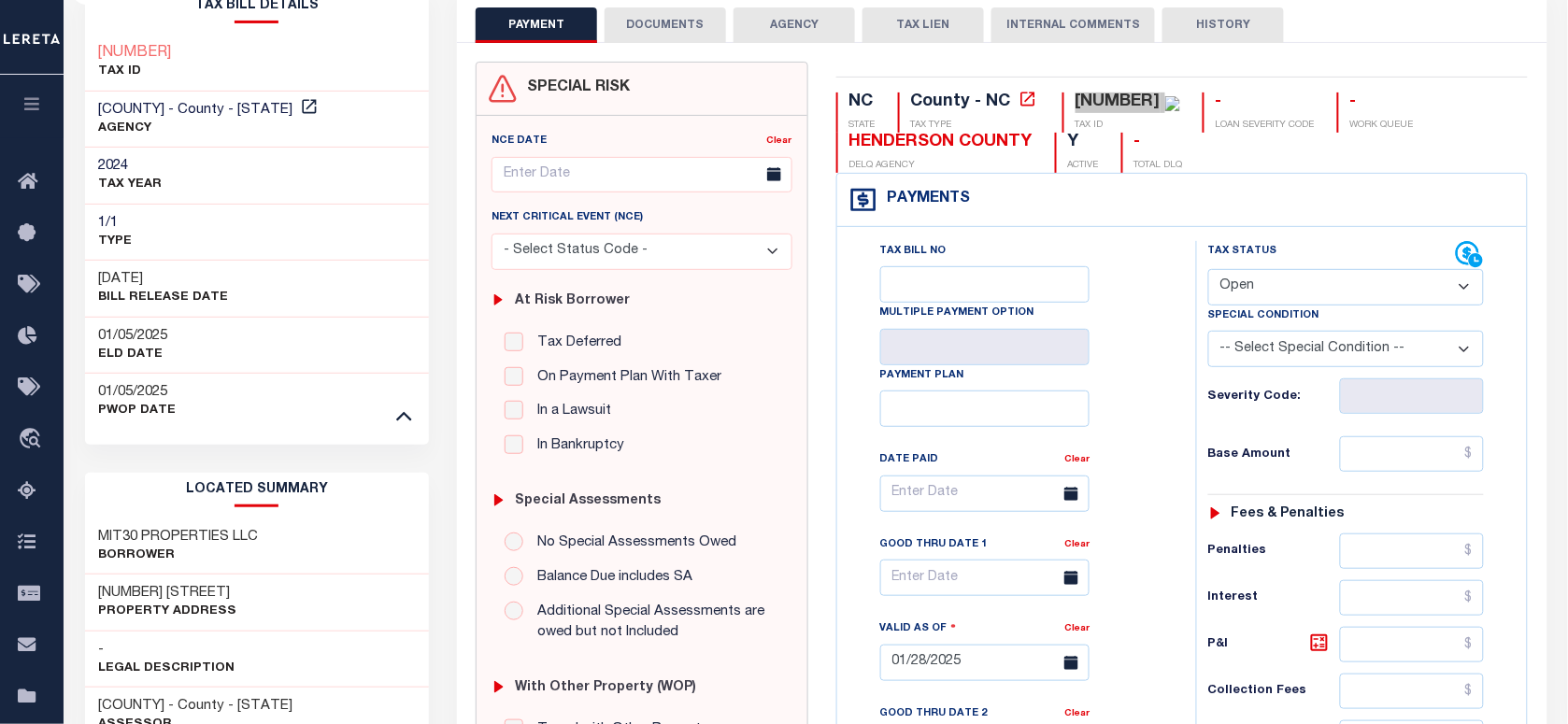 scroll, scrollTop: 234, scrollLeft: 0, axis: vertical 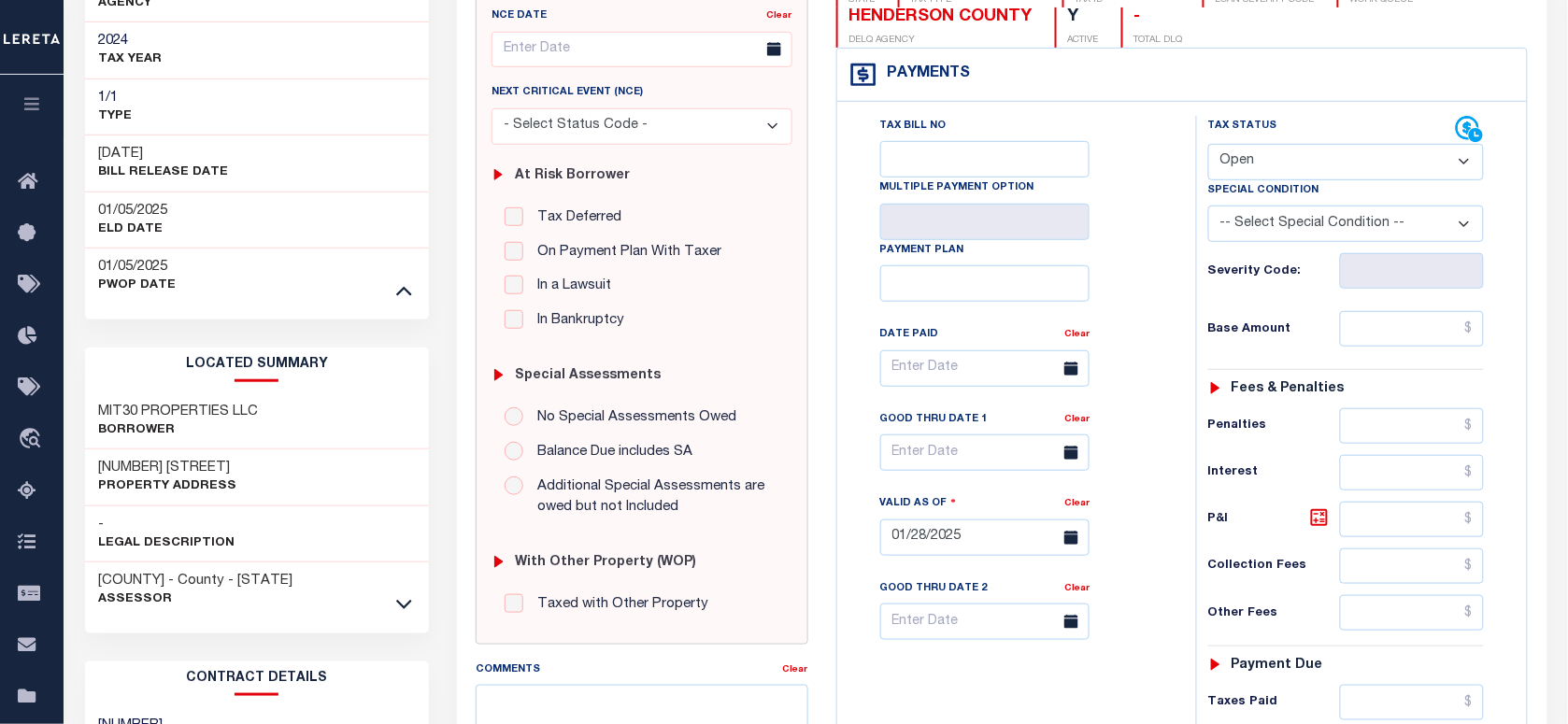click on "- Select Status Code -
Open
Due/Unpaid
Paid
Incomplete
No Tax Due
Internal Refund Processed
New" at bounding box center [1346, 162] 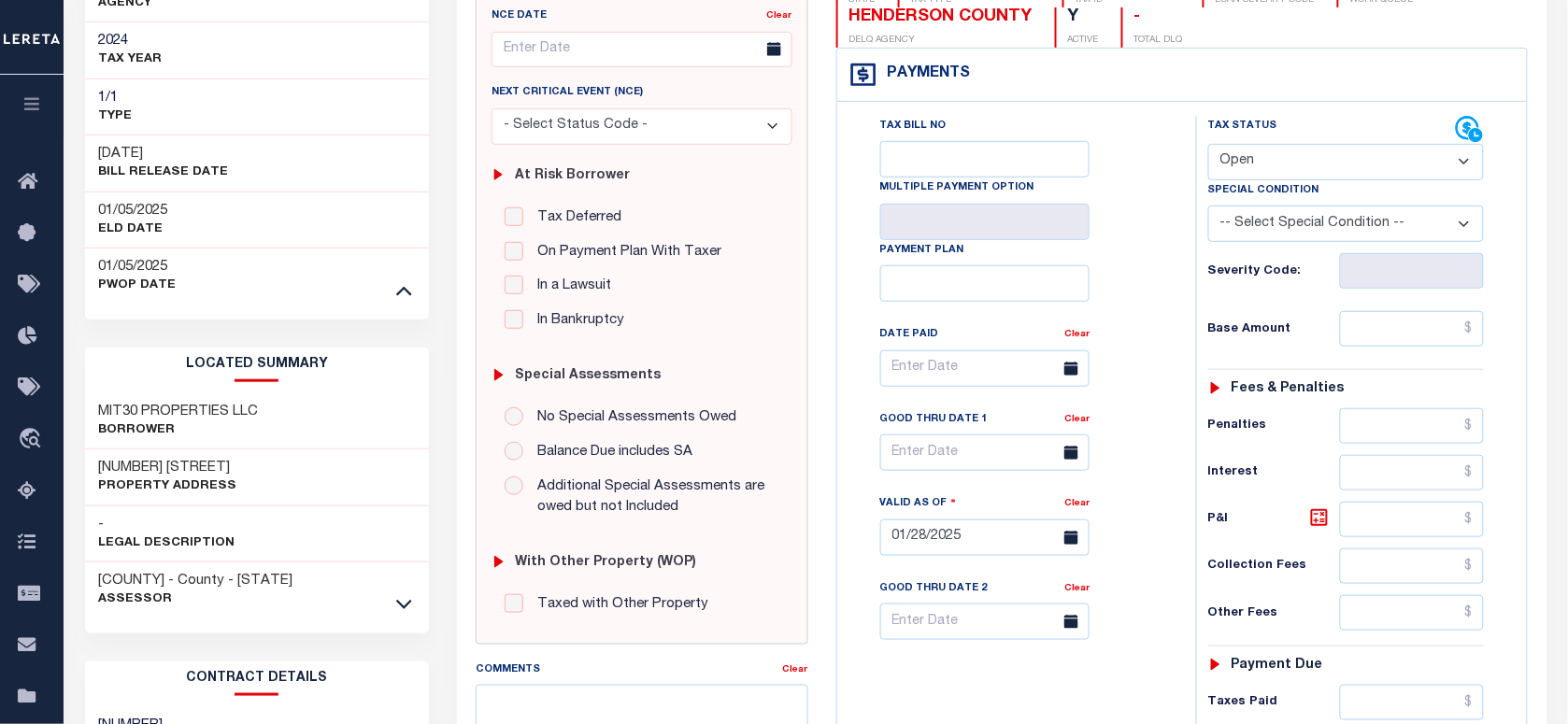 select on "PYD" 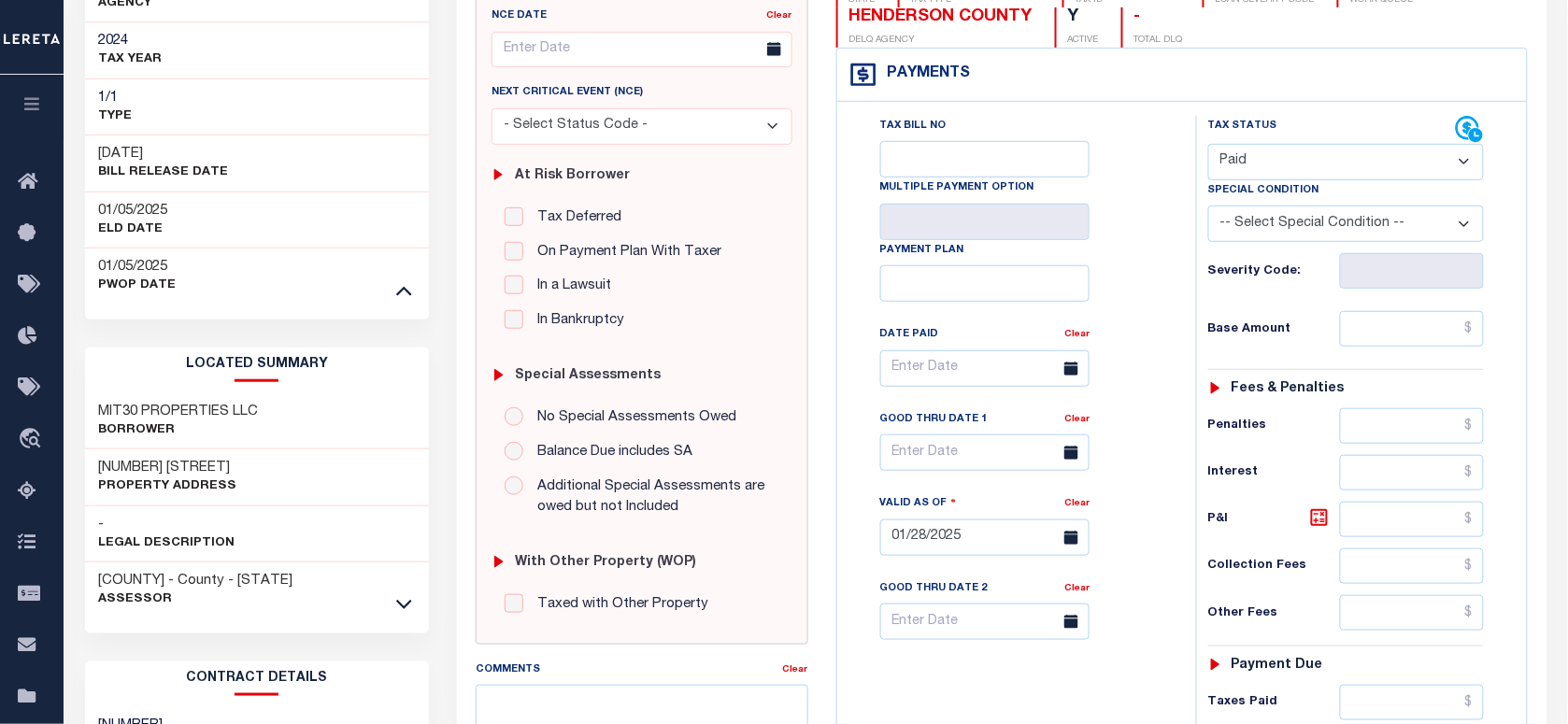 click on "- Select Status Code -
Open
Due/Unpaid
Paid
Incomplete
No Tax Due
Internal Refund Processed
New" at bounding box center (1346, 162) 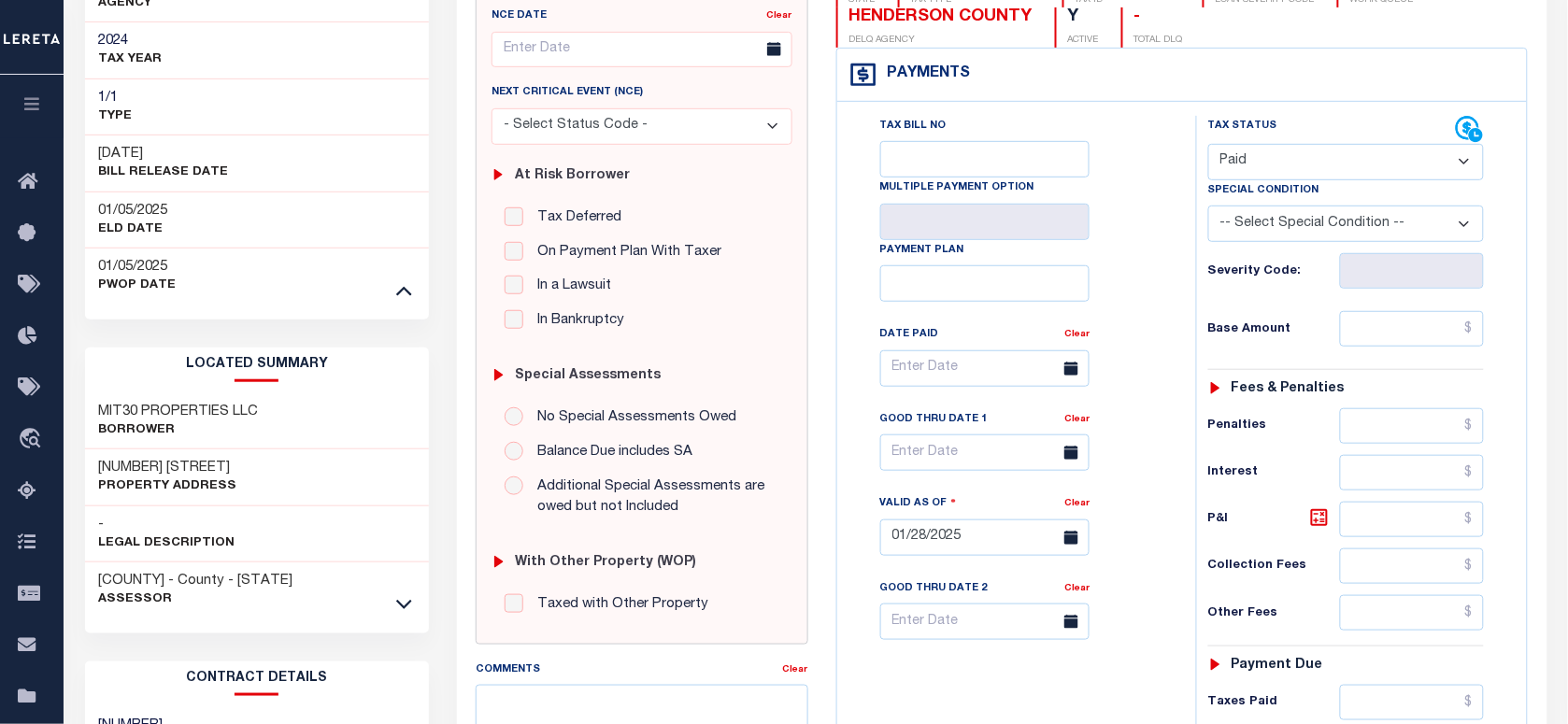 type on "08/07/2025" 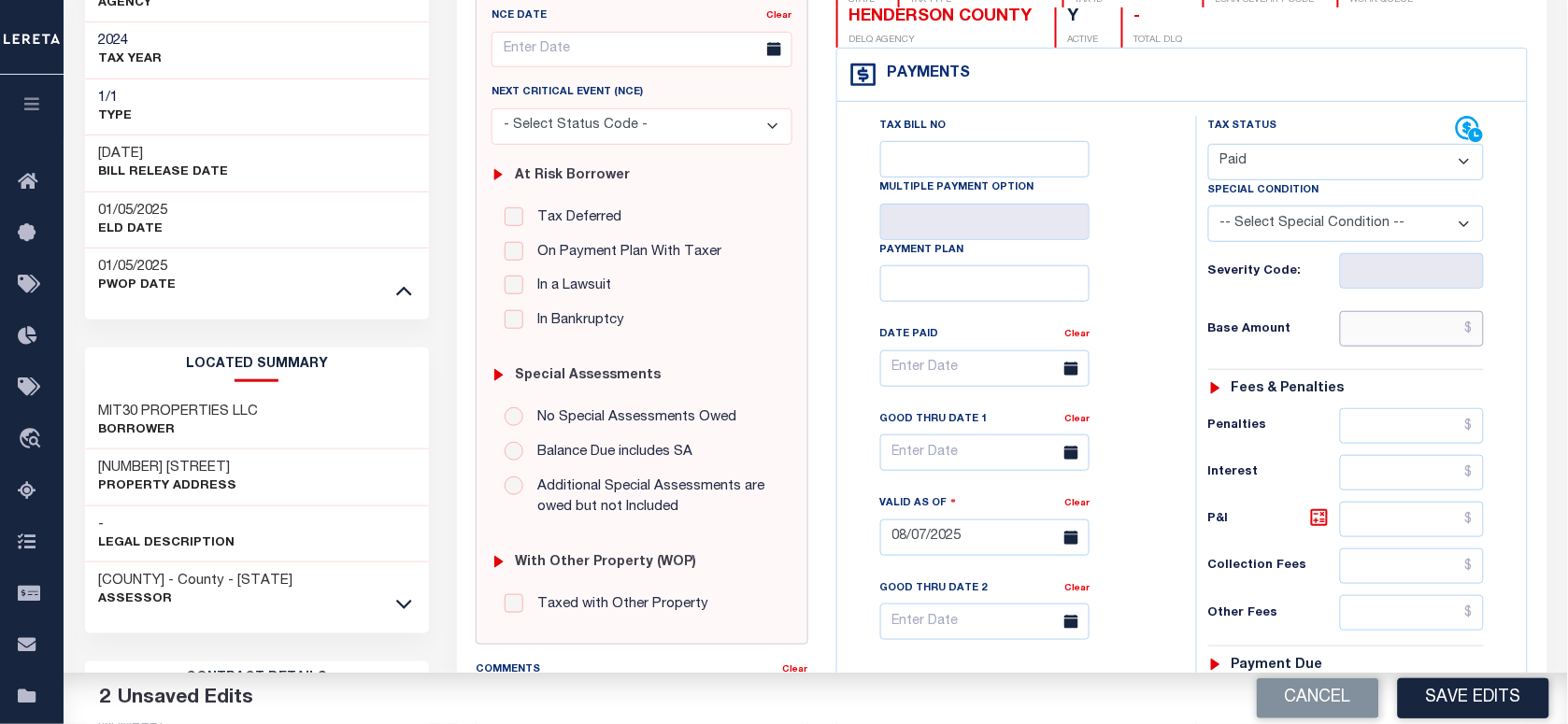 paste on "1,685.17" 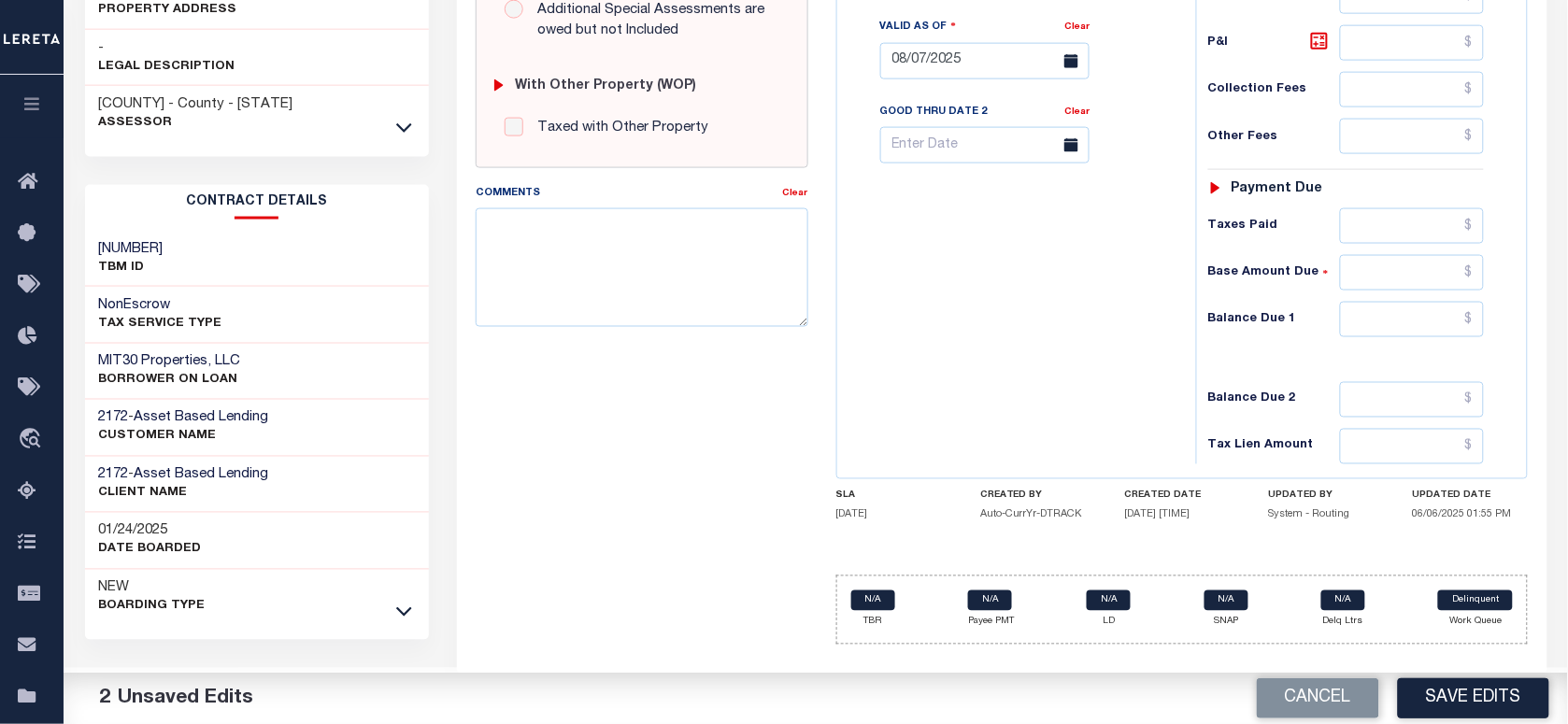 scroll, scrollTop: 712, scrollLeft: 0, axis: vertical 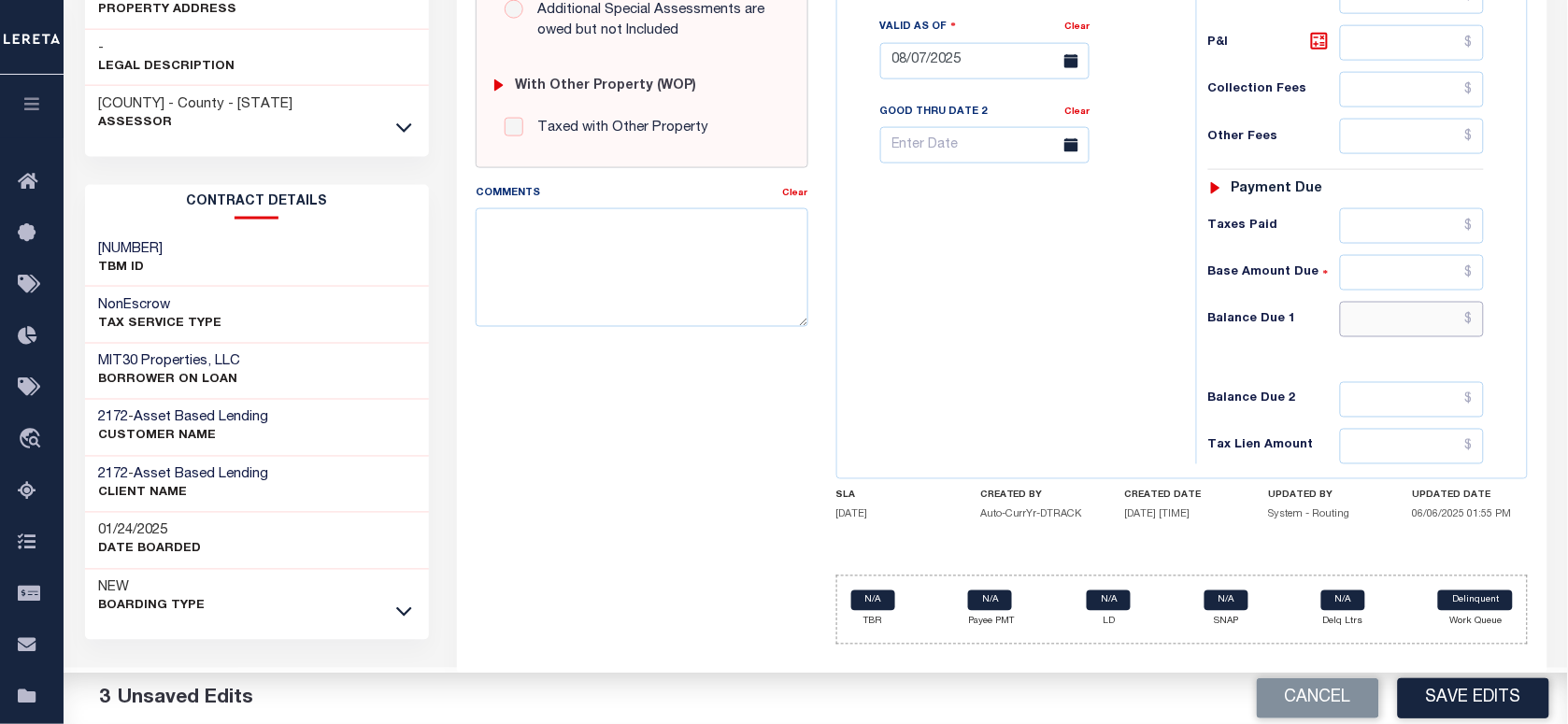 click at bounding box center [1412, 319] 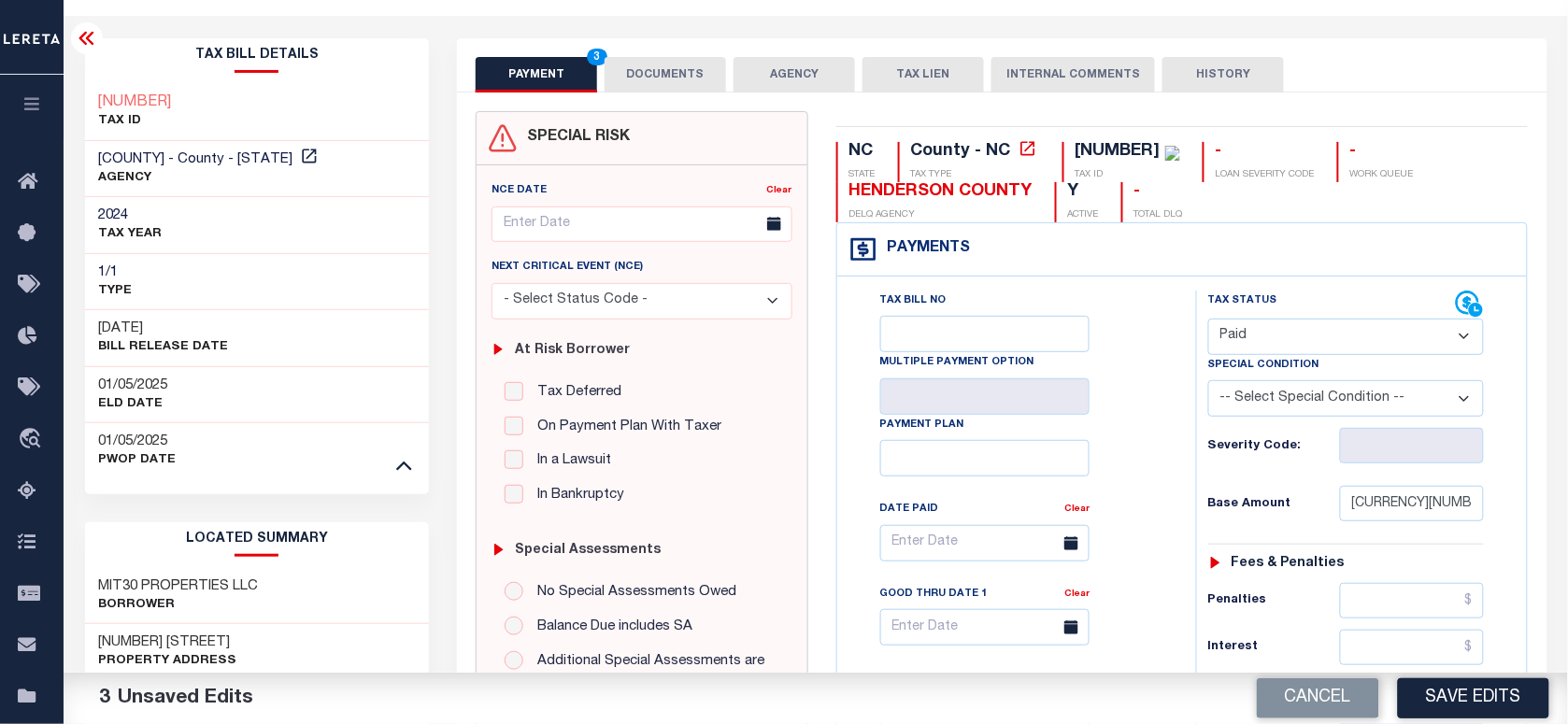 scroll, scrollTop: 0, scrollLeft: 0, axis: both 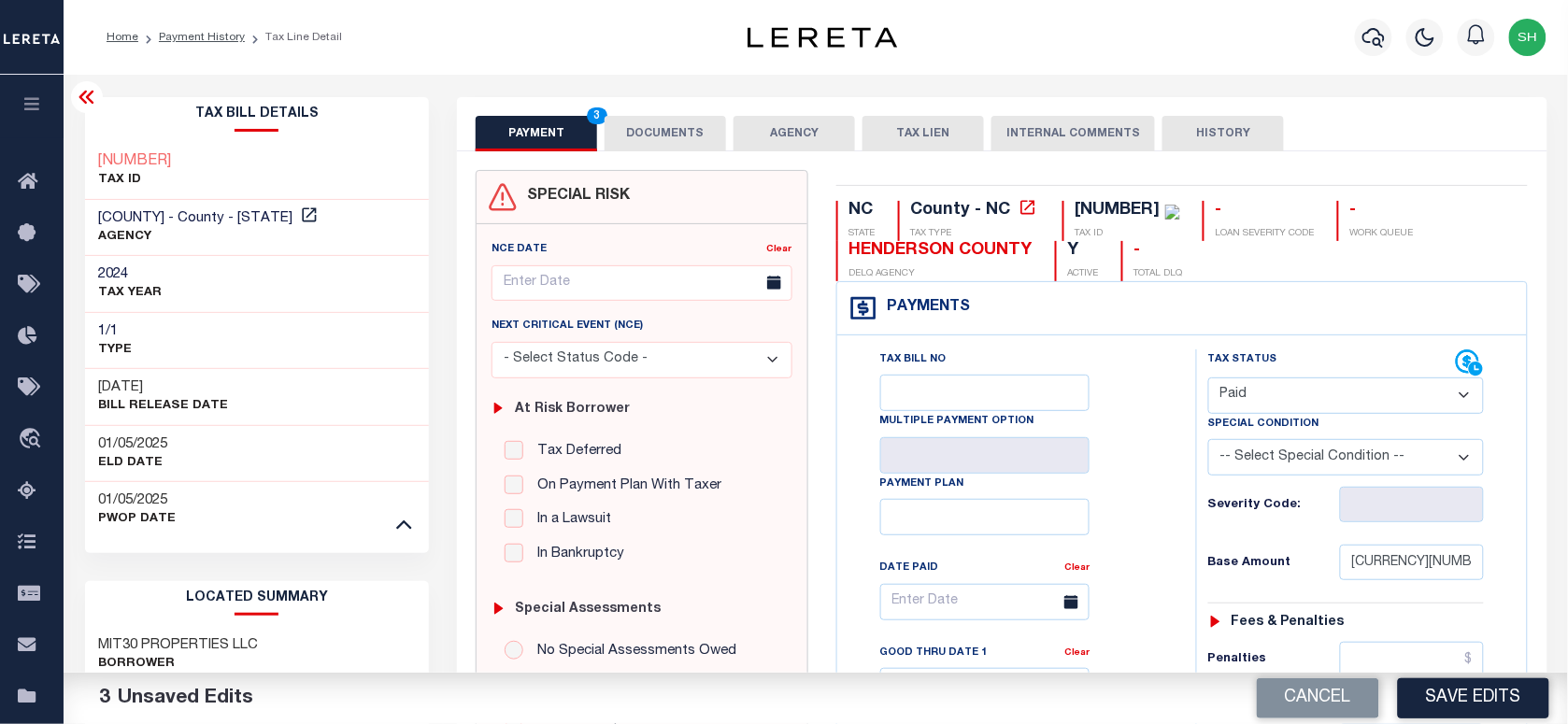 type on "$0.00" 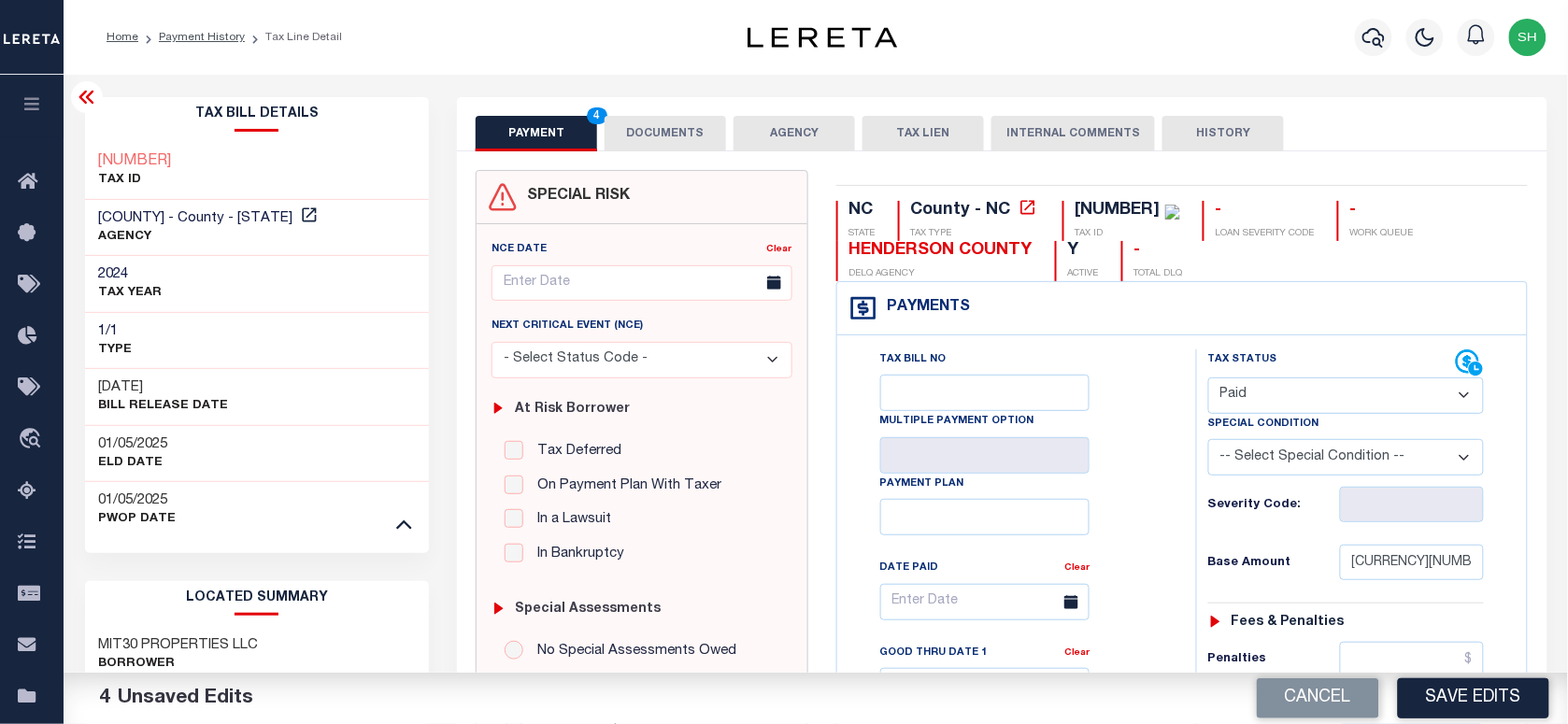 click on "Tax Bill Details
110576
TAX ID" at bounding box center [257, 765] 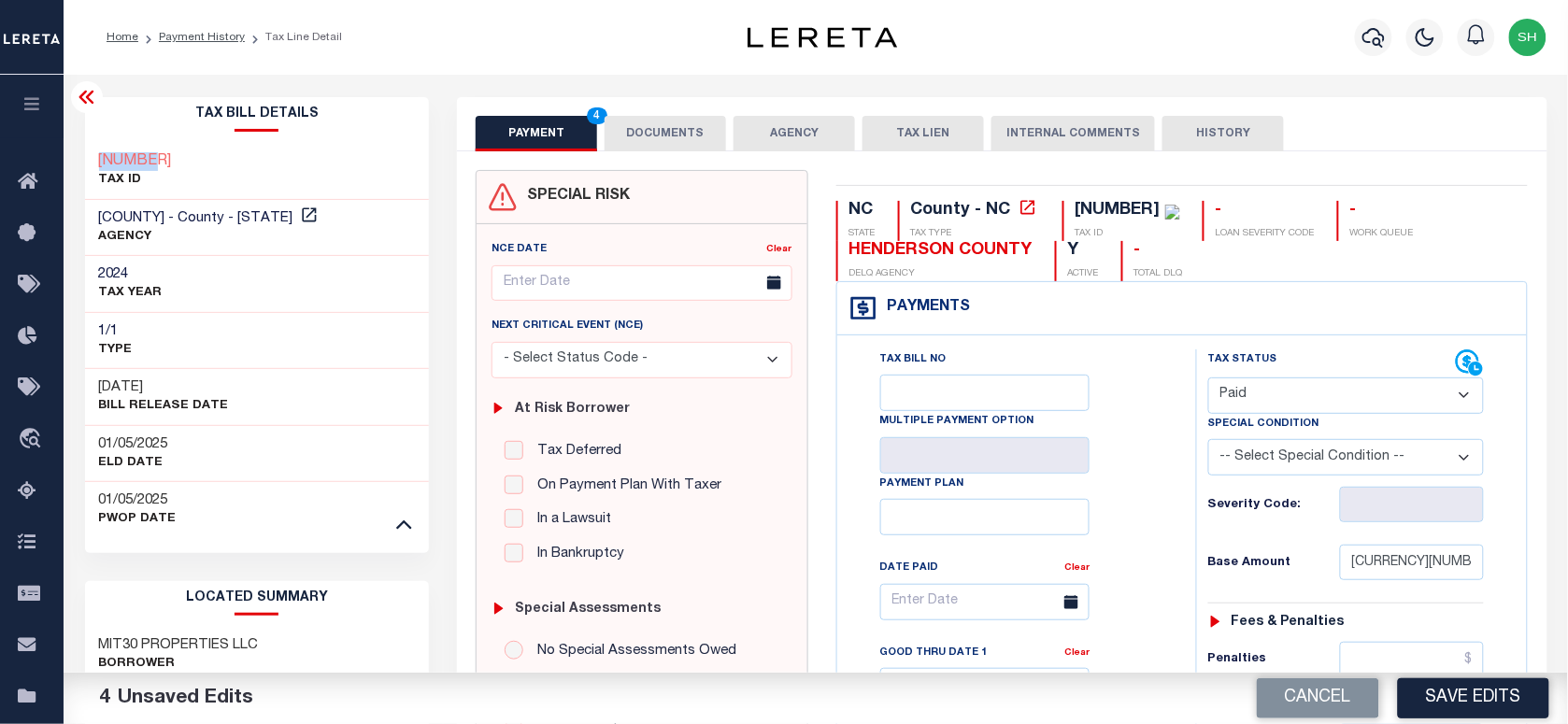 click on "Tax Bill Details
110576
TAX ID" at bounding box center [257, 765] 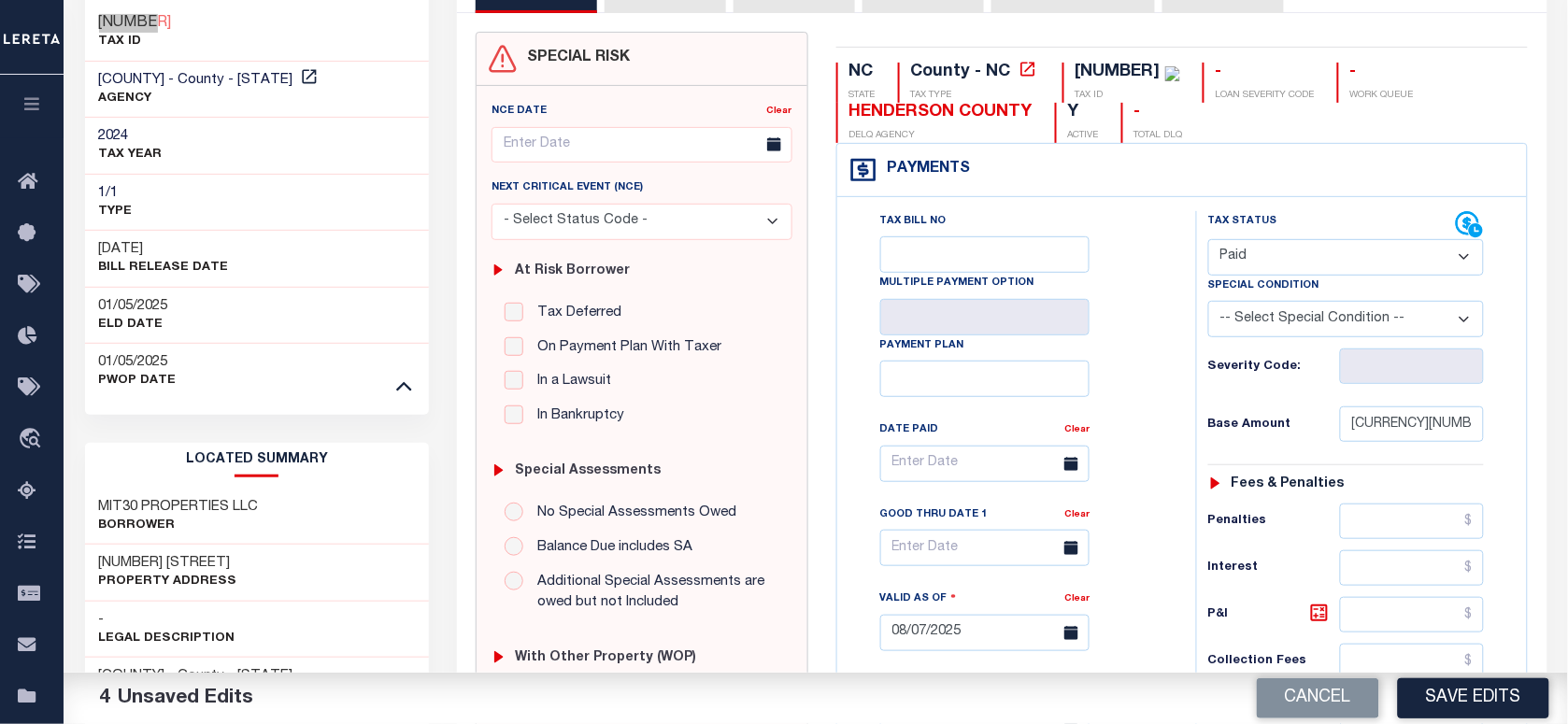 scroll, scrollTop: 0, scrollLeft: 0, axis: both 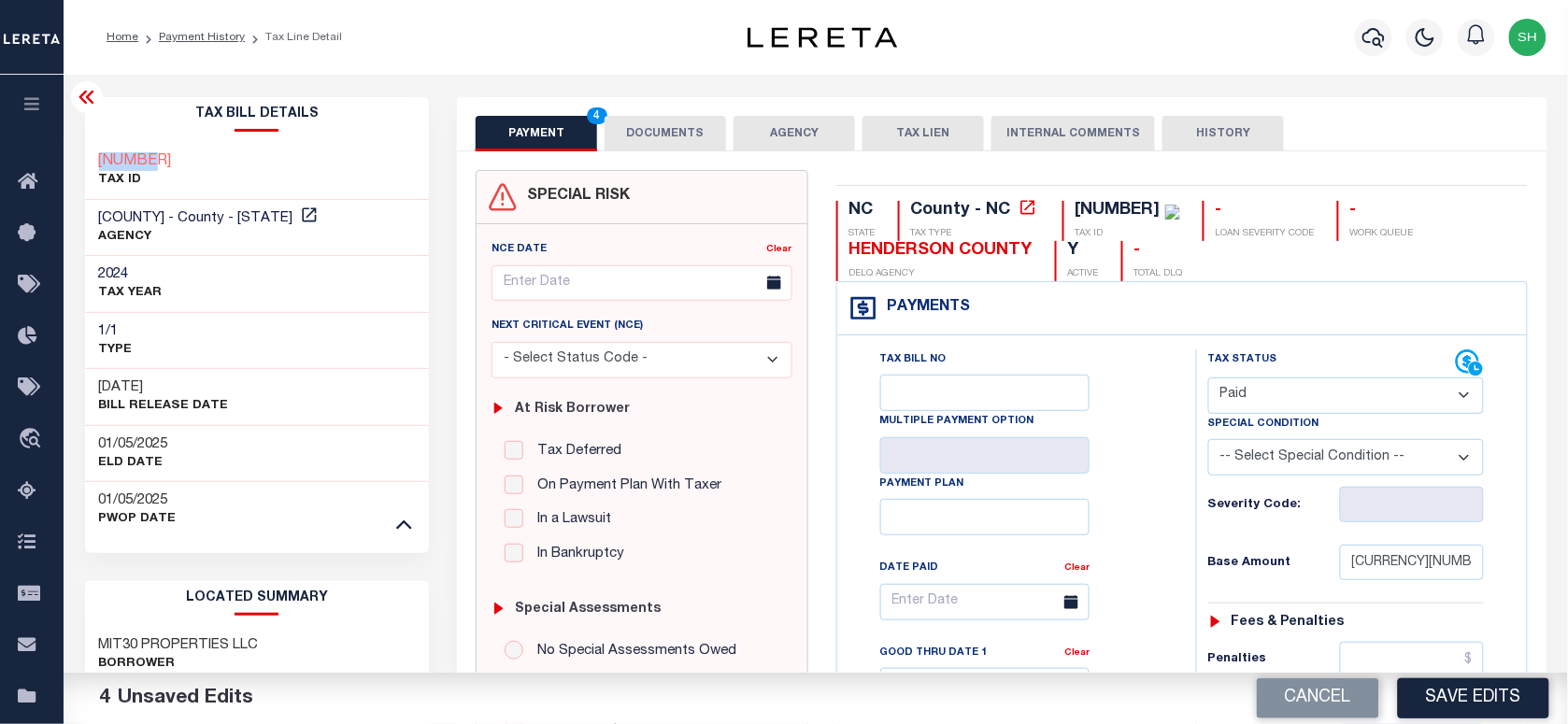 drag, startPoint x: 665, startPoint y: 120, endPoint x: 670, endPoint y: 213, distance: 93.13431 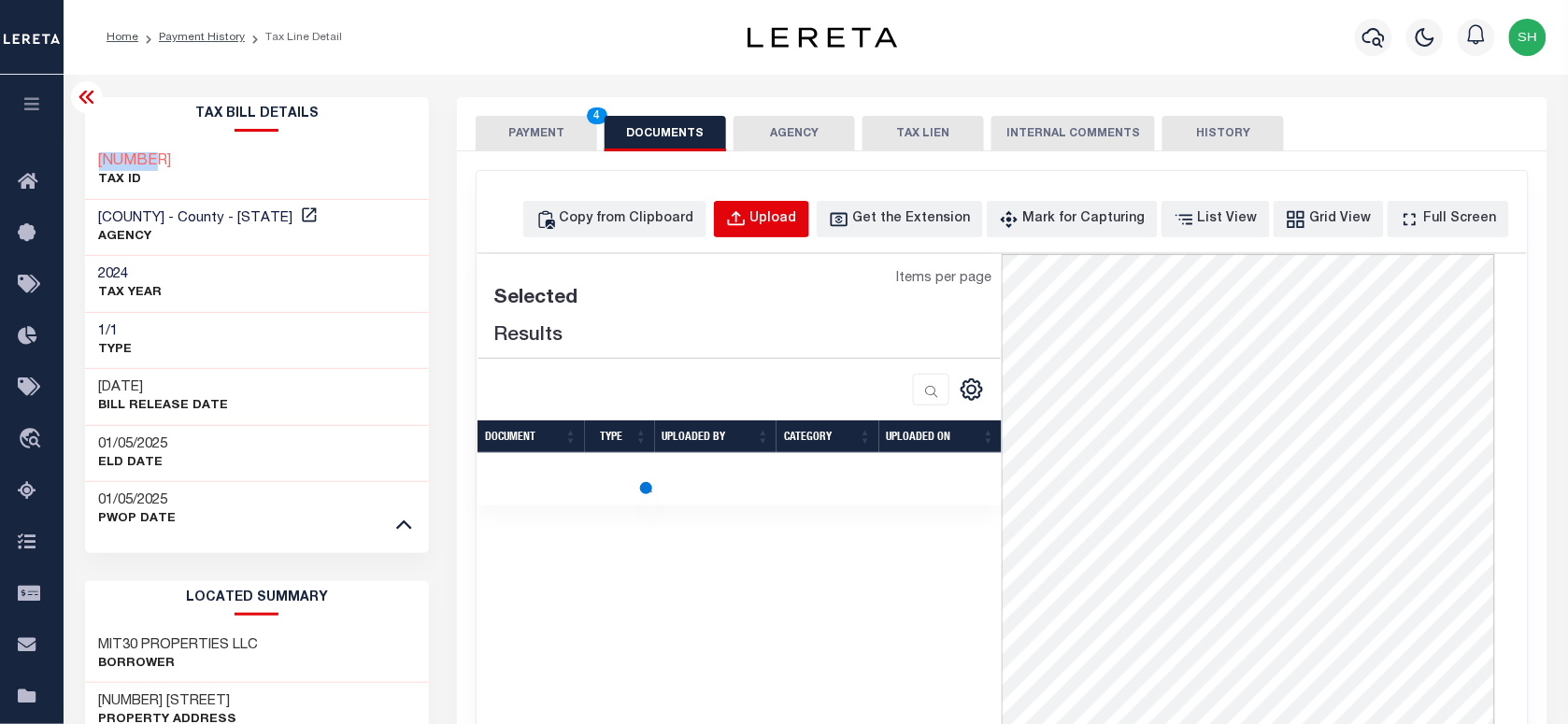 click on "Upload" at bounding box center [774, 220] 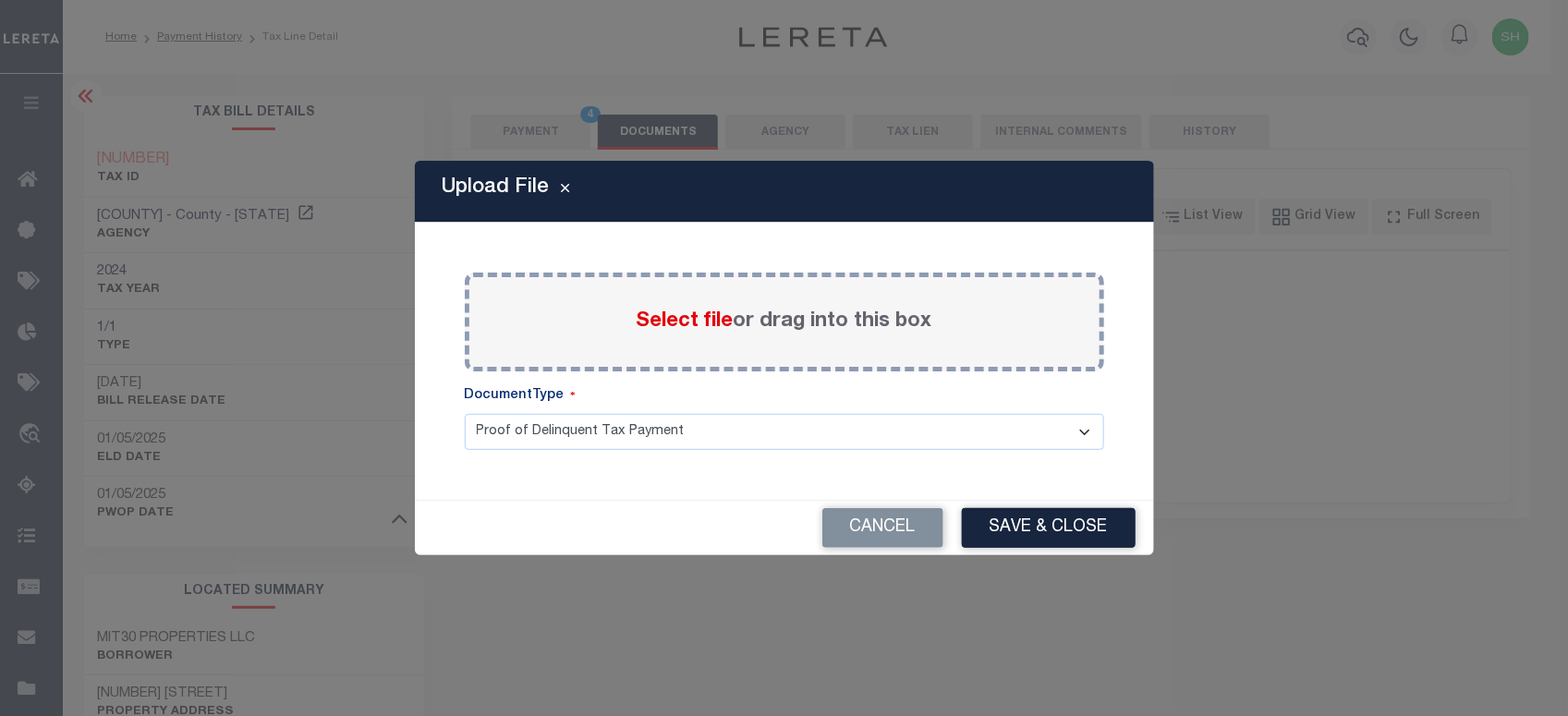 click on "Select file" at bounding box center (685, 322) 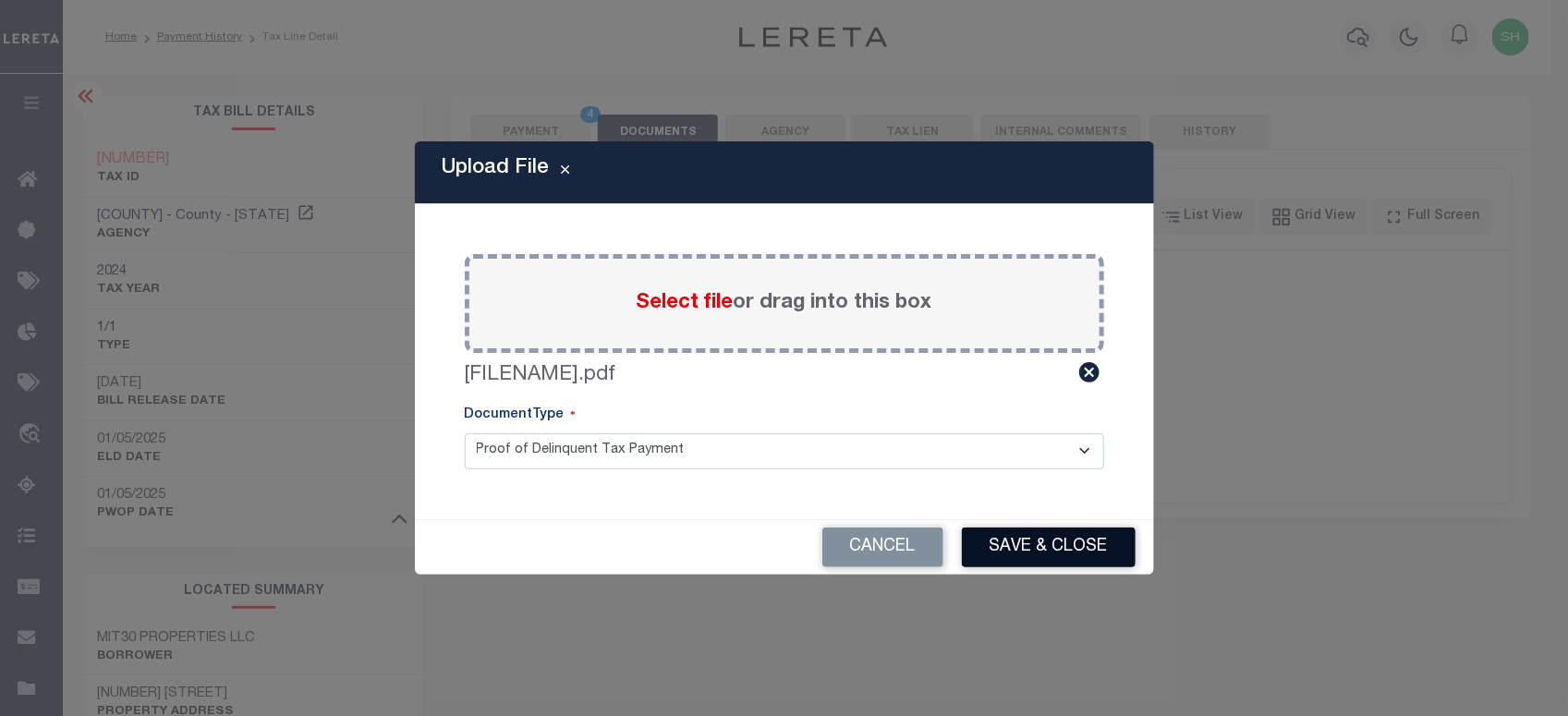 click on "Save & Close" at bounding box center (1049, 547) 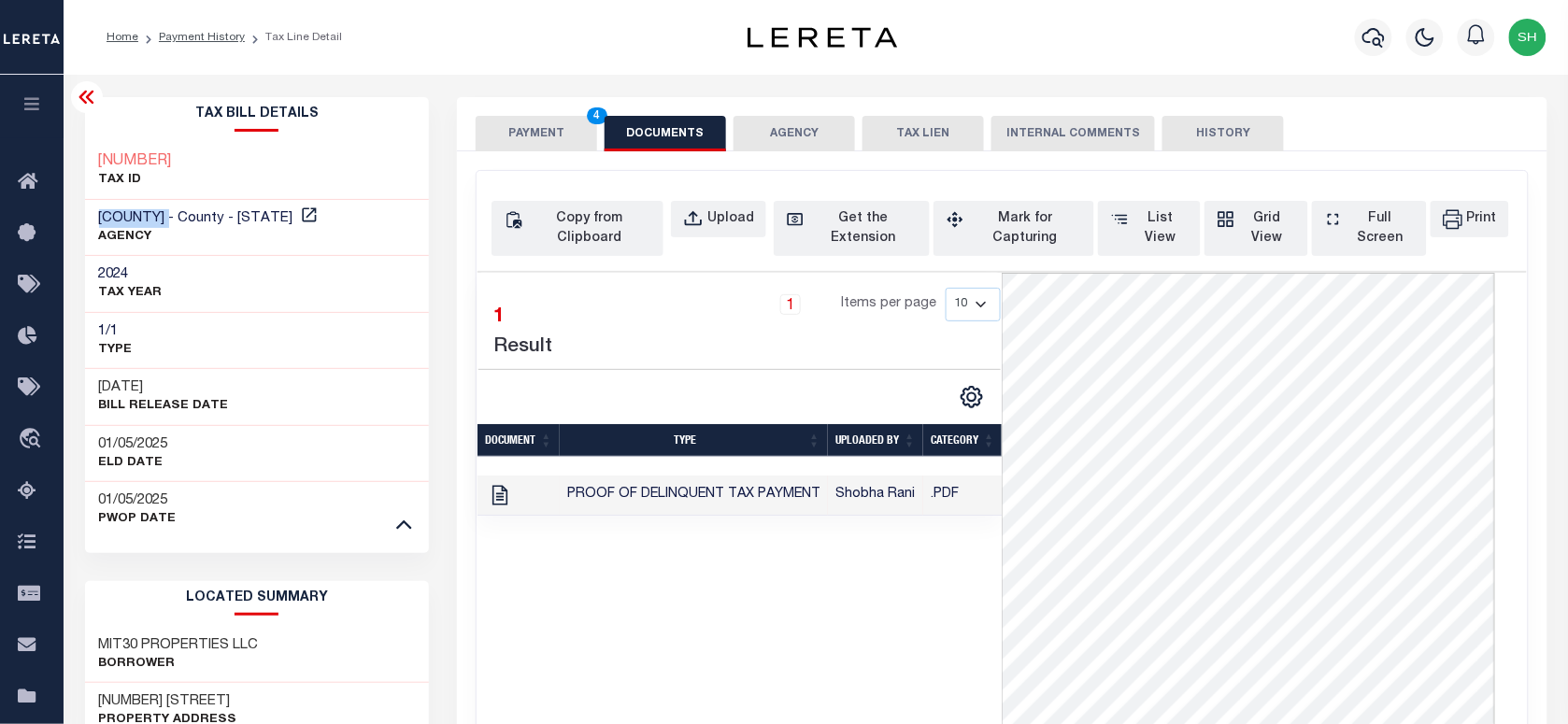 drag, startPoint x: 98, startPoint y: 210, endPoint x: 248, endPoint y: 201, distance: 150.2698 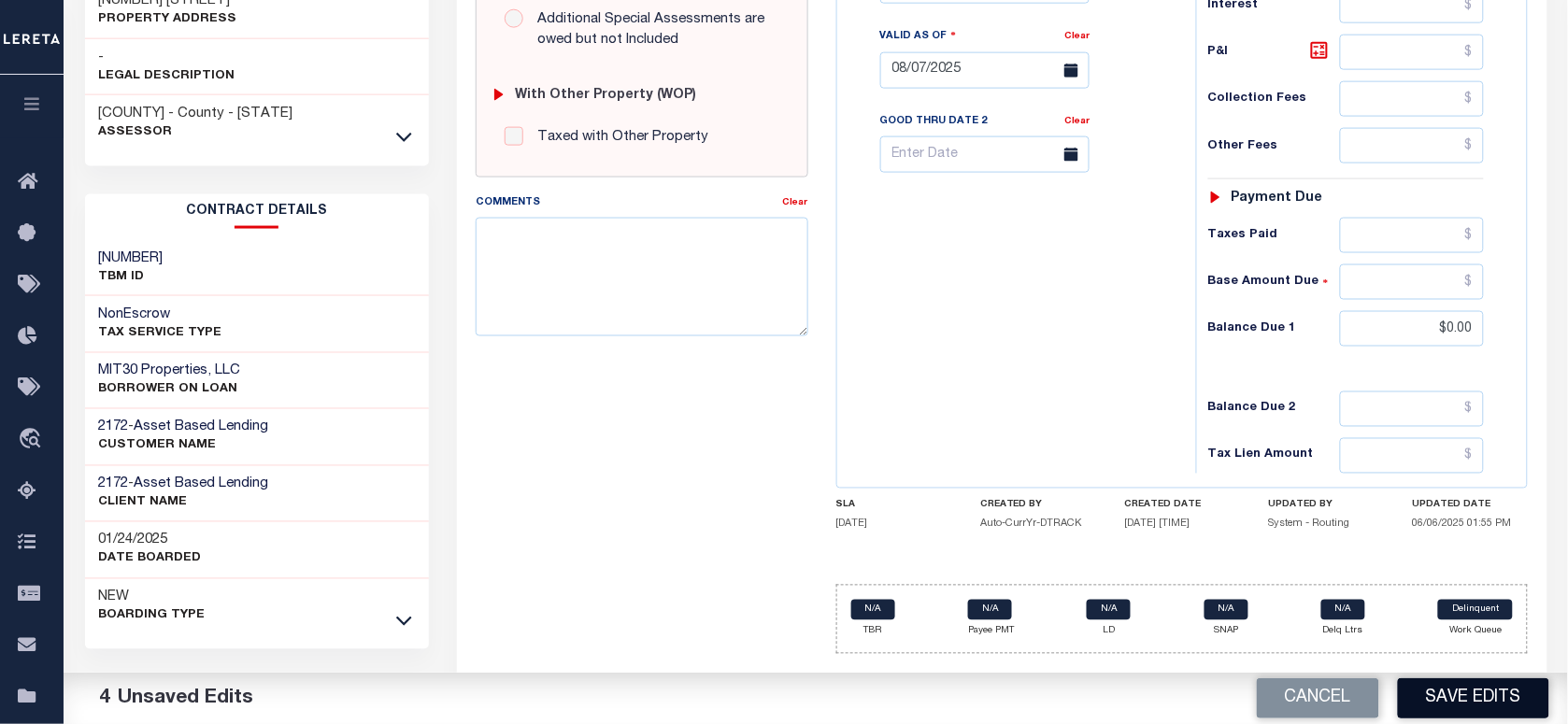 click on "Save Edits" at bounding box center [1474, 698] 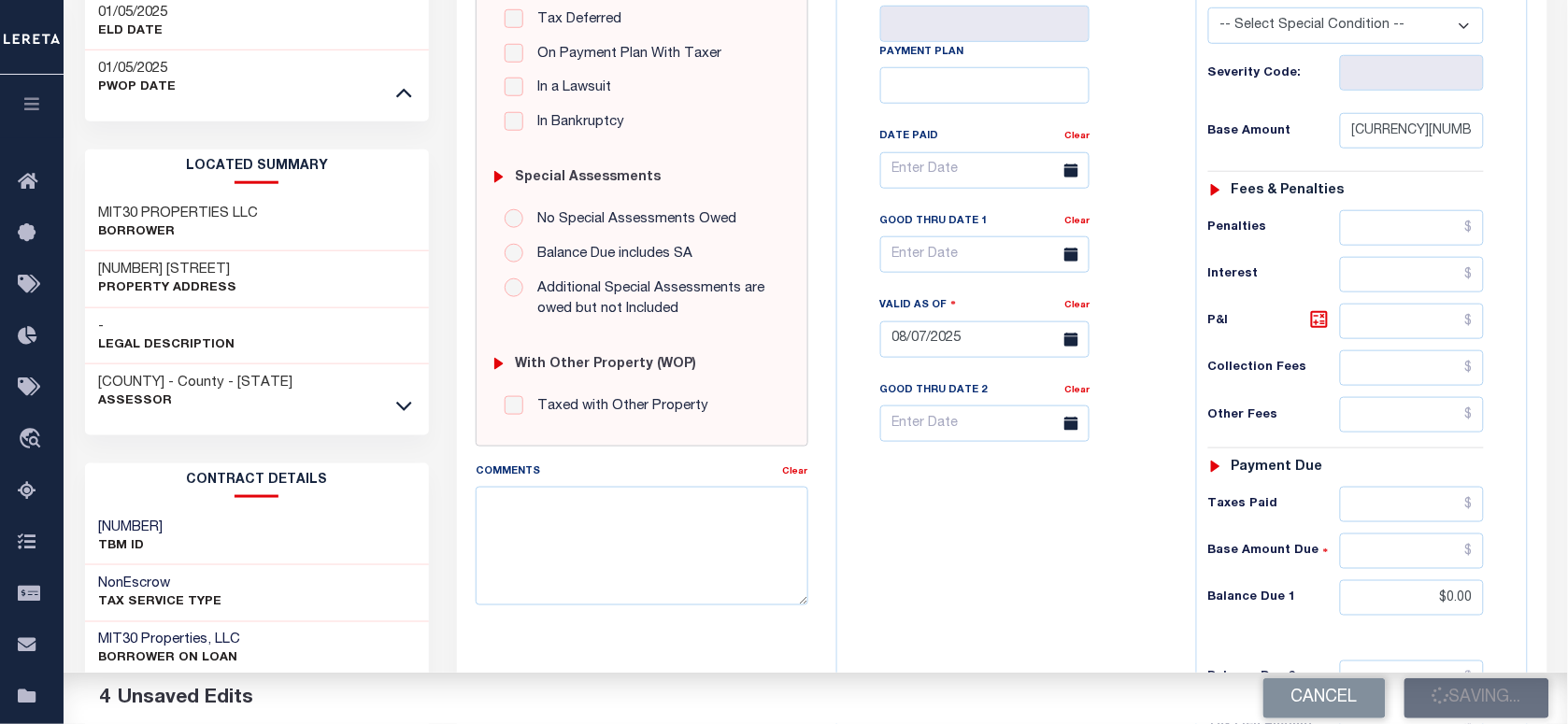 scroll, scrollTop: 117, scrollLeft: 0, axis: vertical 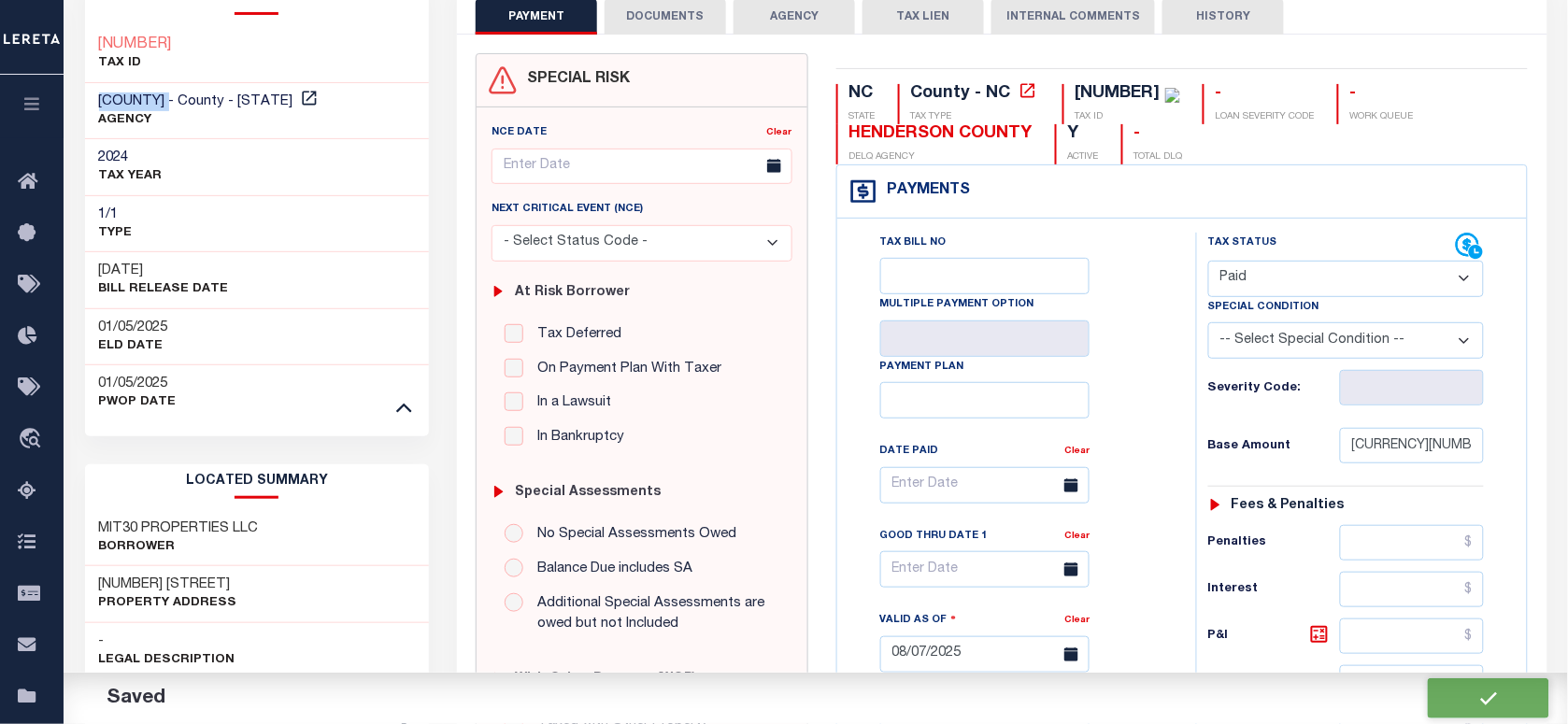 checkbox on "false" 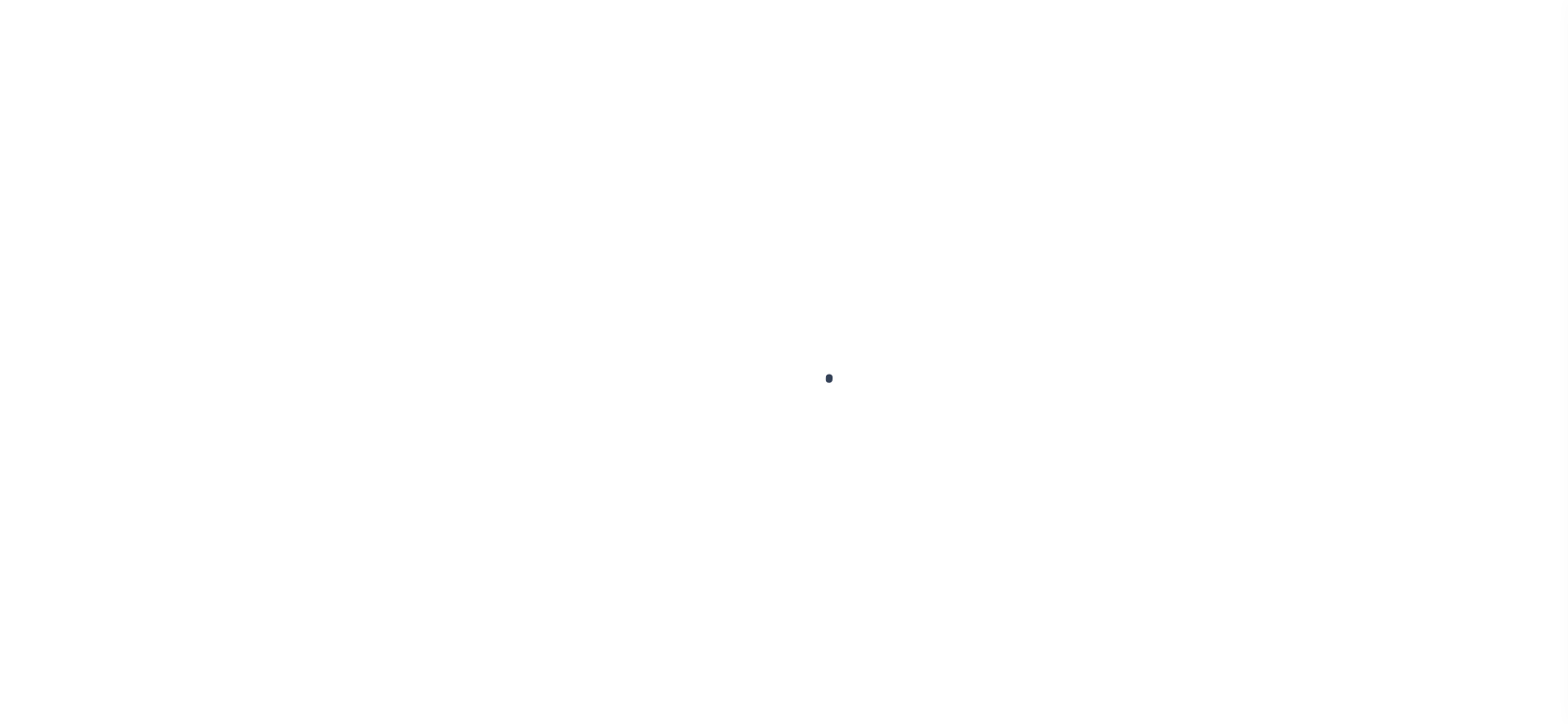 scroll, scrollTop: 0, scrollLeft: 0, axis: both 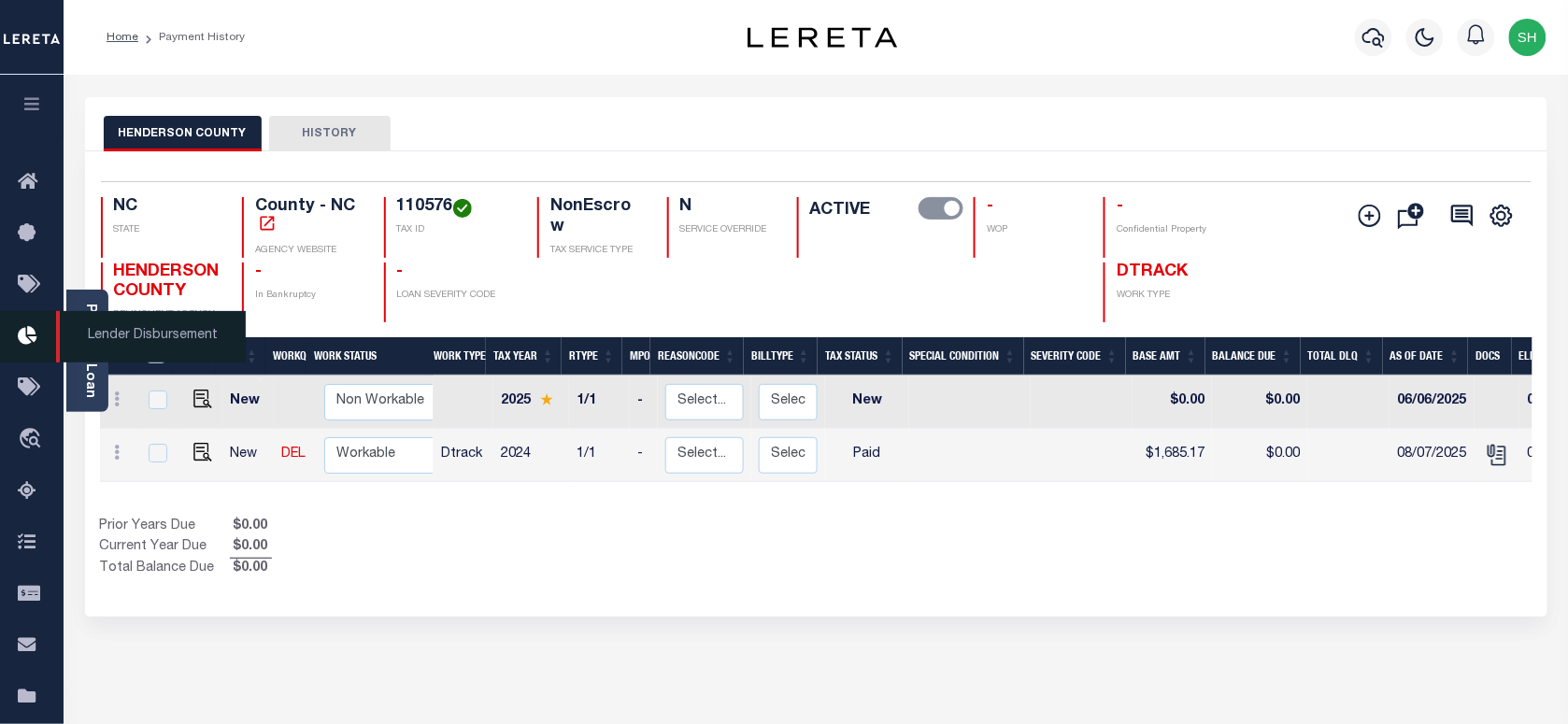 click on "Lender Disbursement" at bounding box center [150, 336] 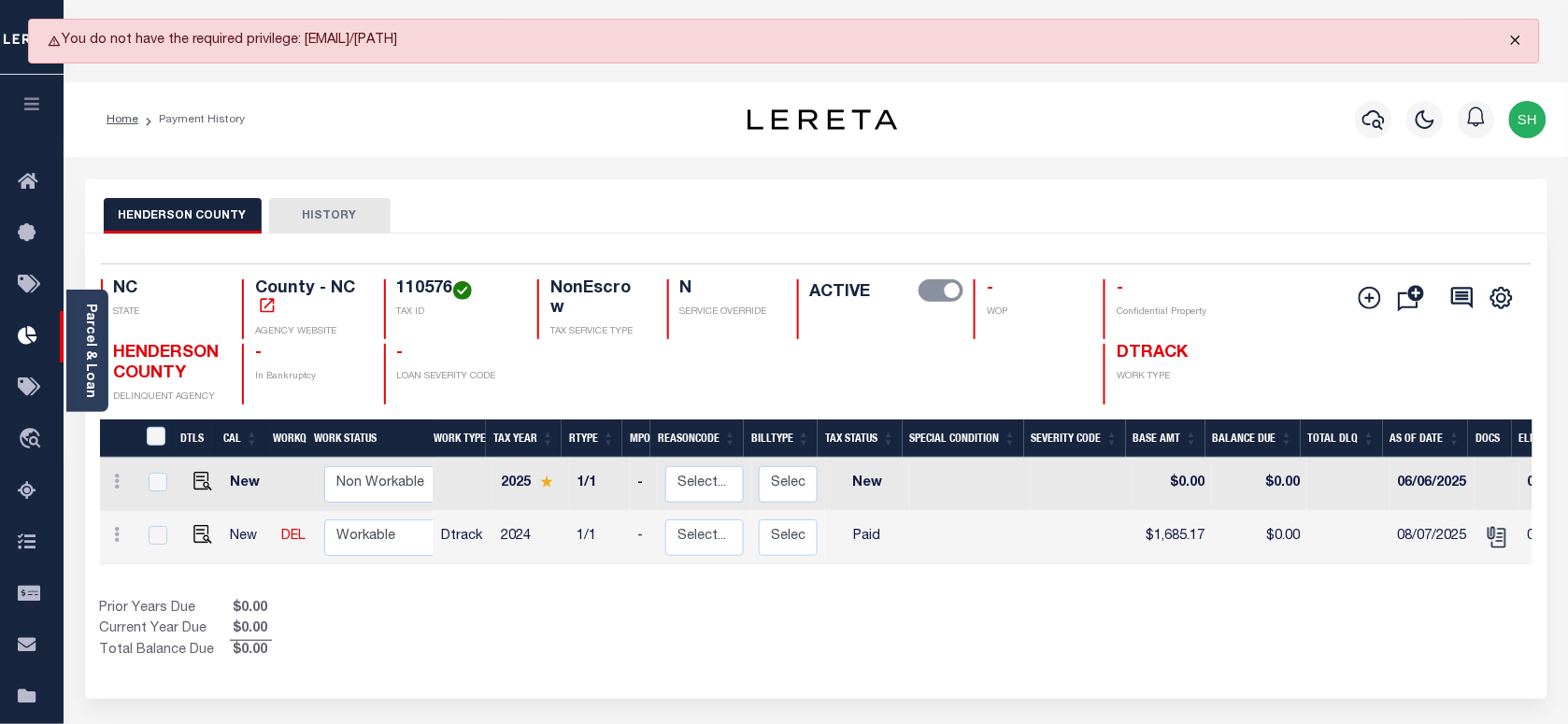 click at bounding box center [1516, 40] 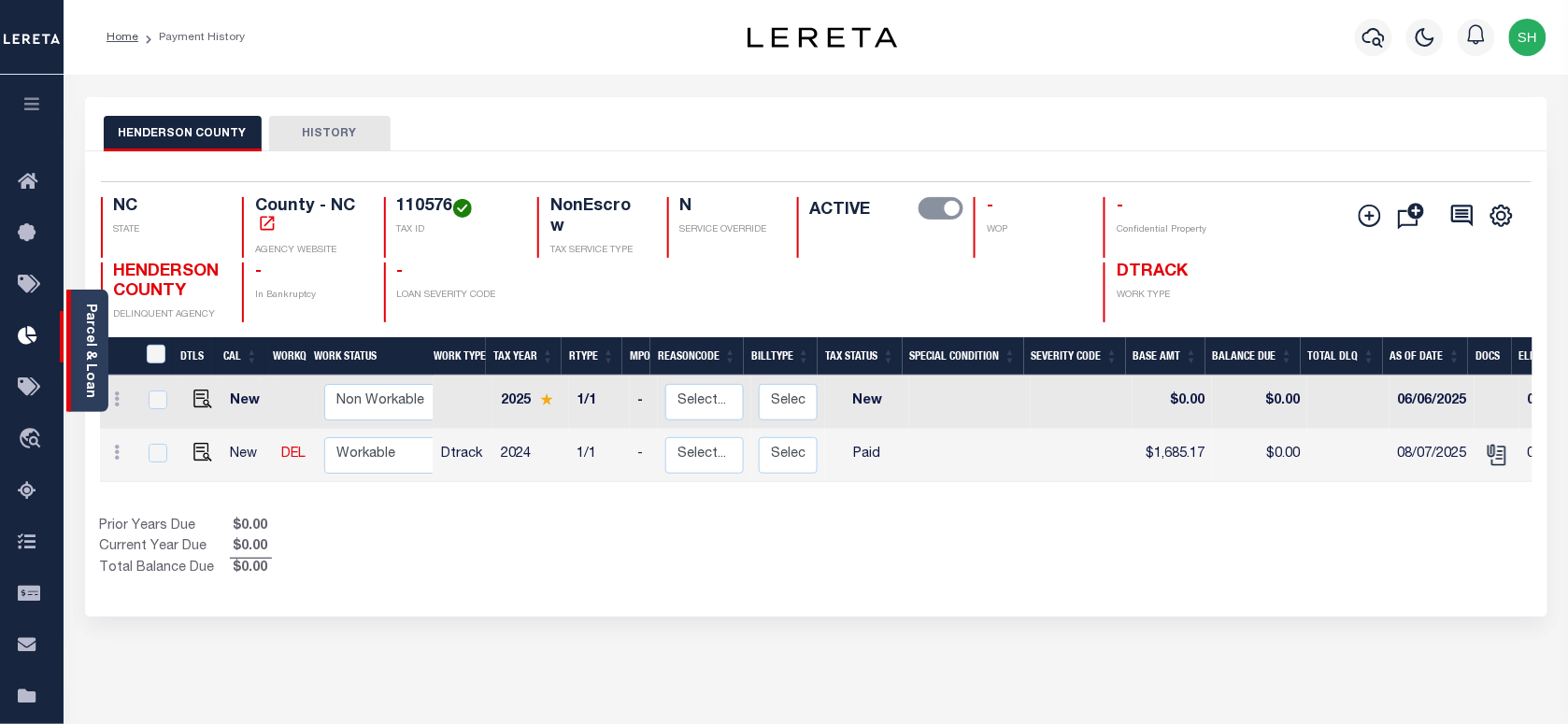 click on "Parcel & Loan" at bounding box center [90, 350] 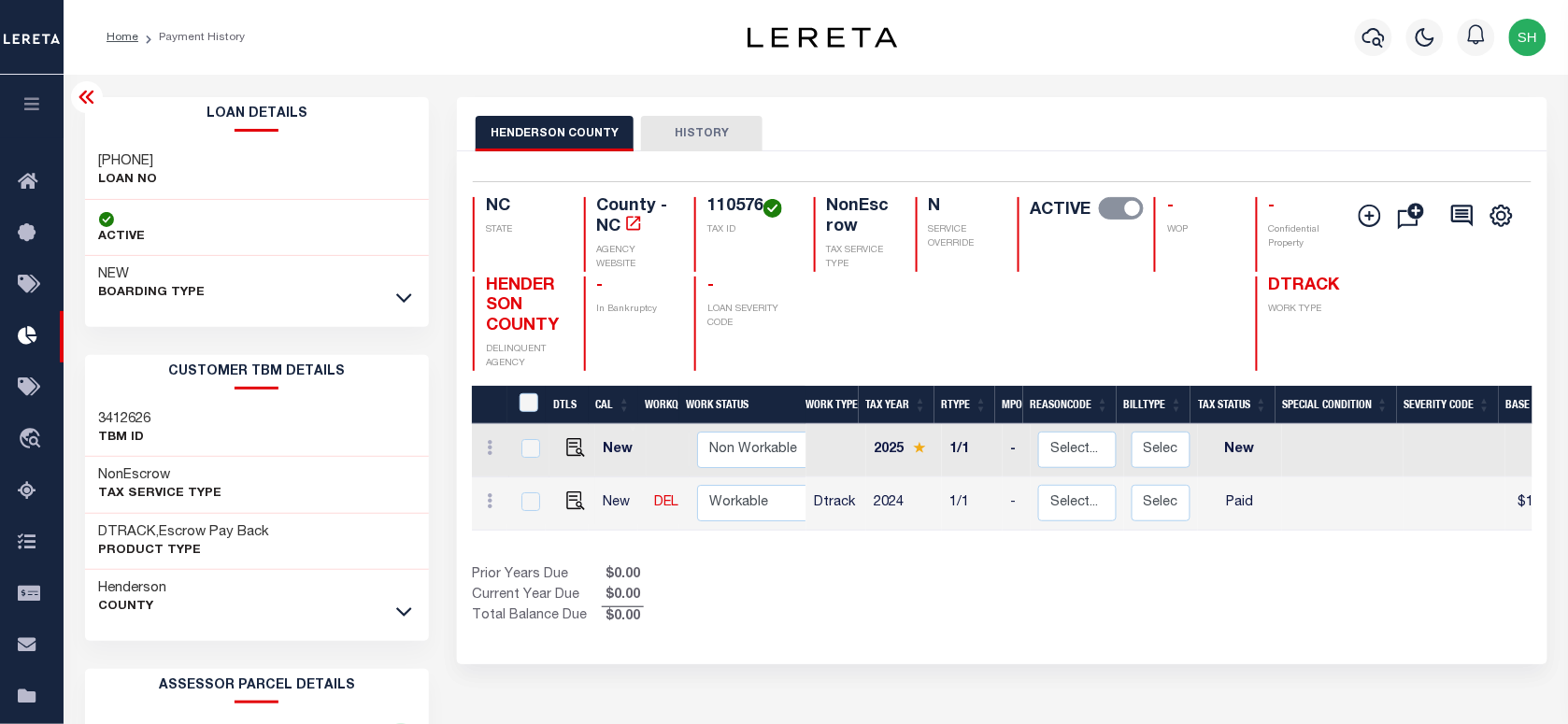 click on "444010532
LOAN NO" at bounding box center [257, 171] 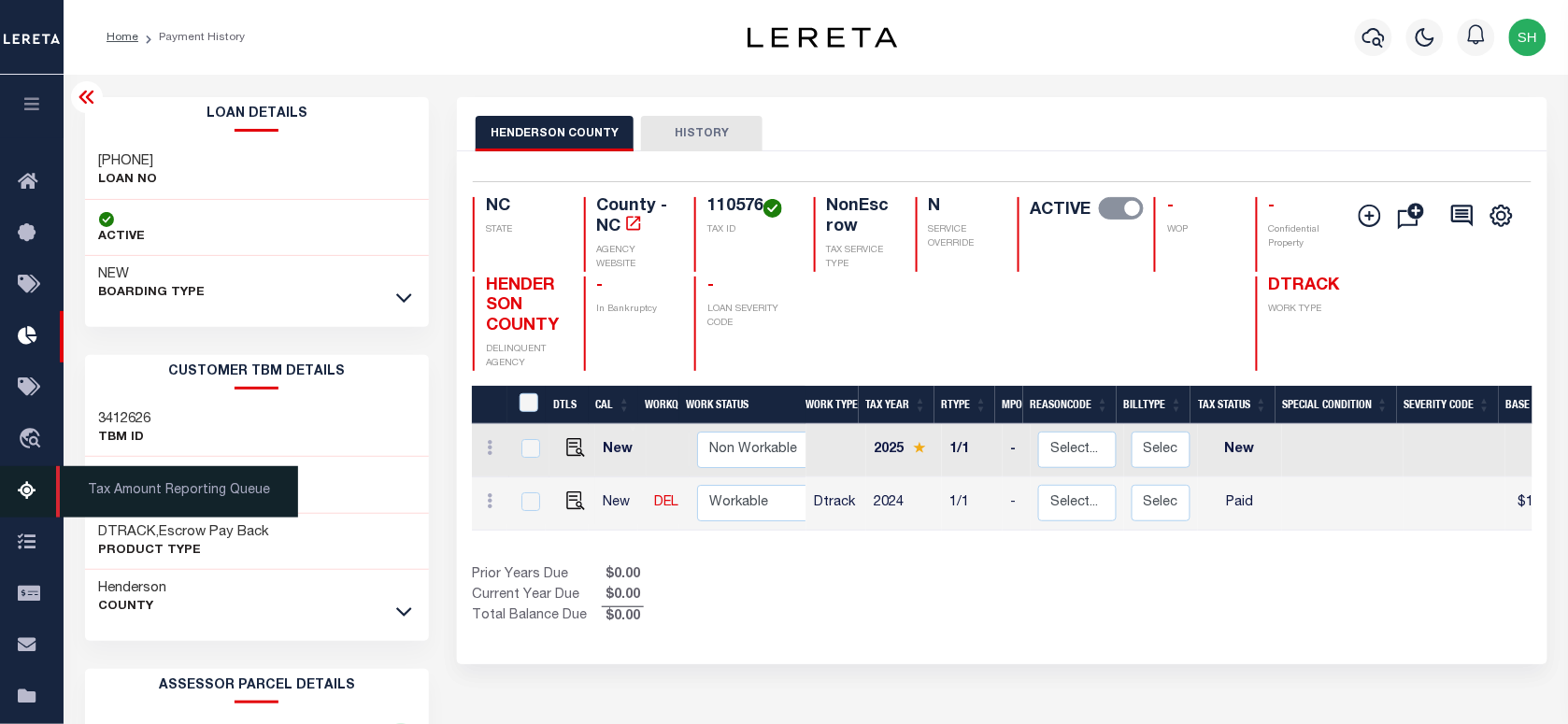 click on "Tax Amount Reporting Queue" at bounding box center (177, 491) 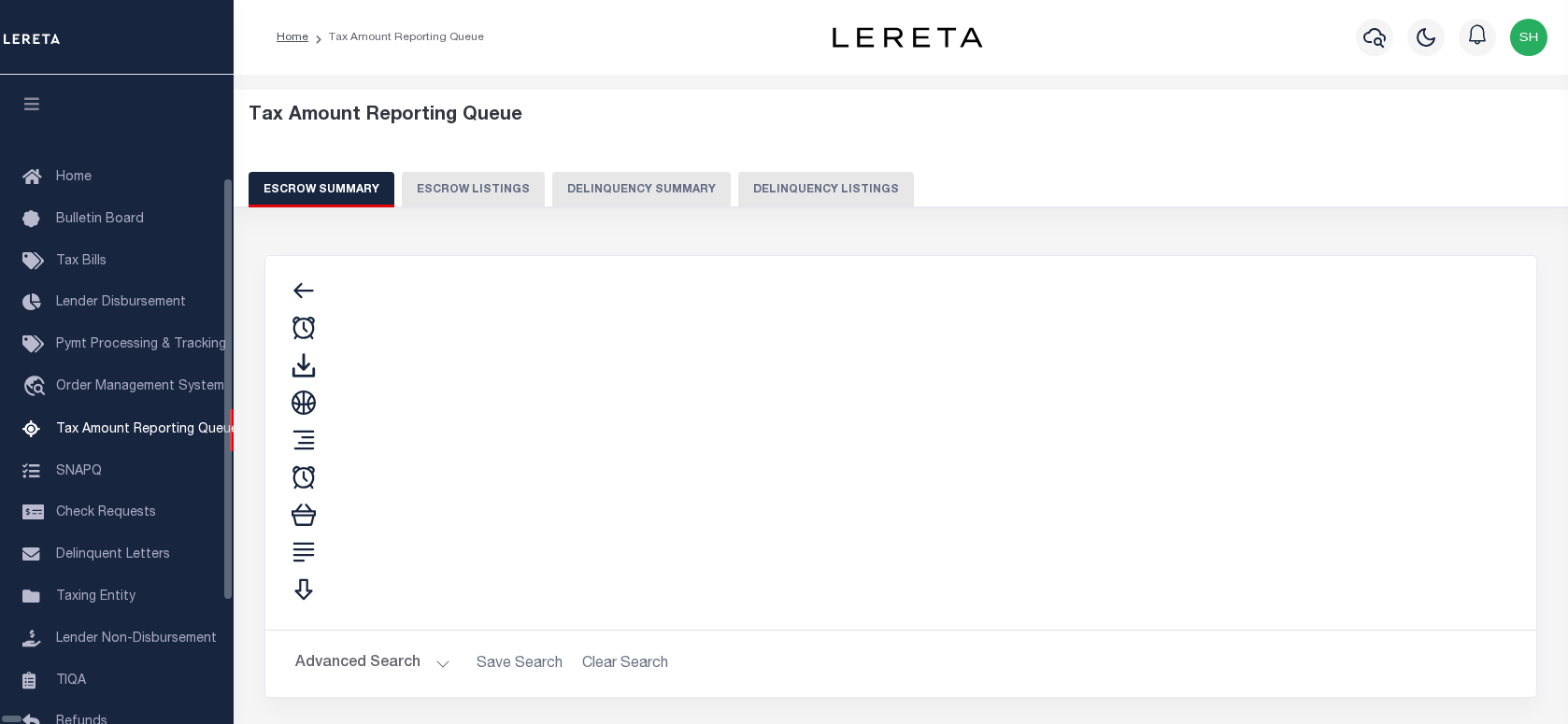 select on "100" 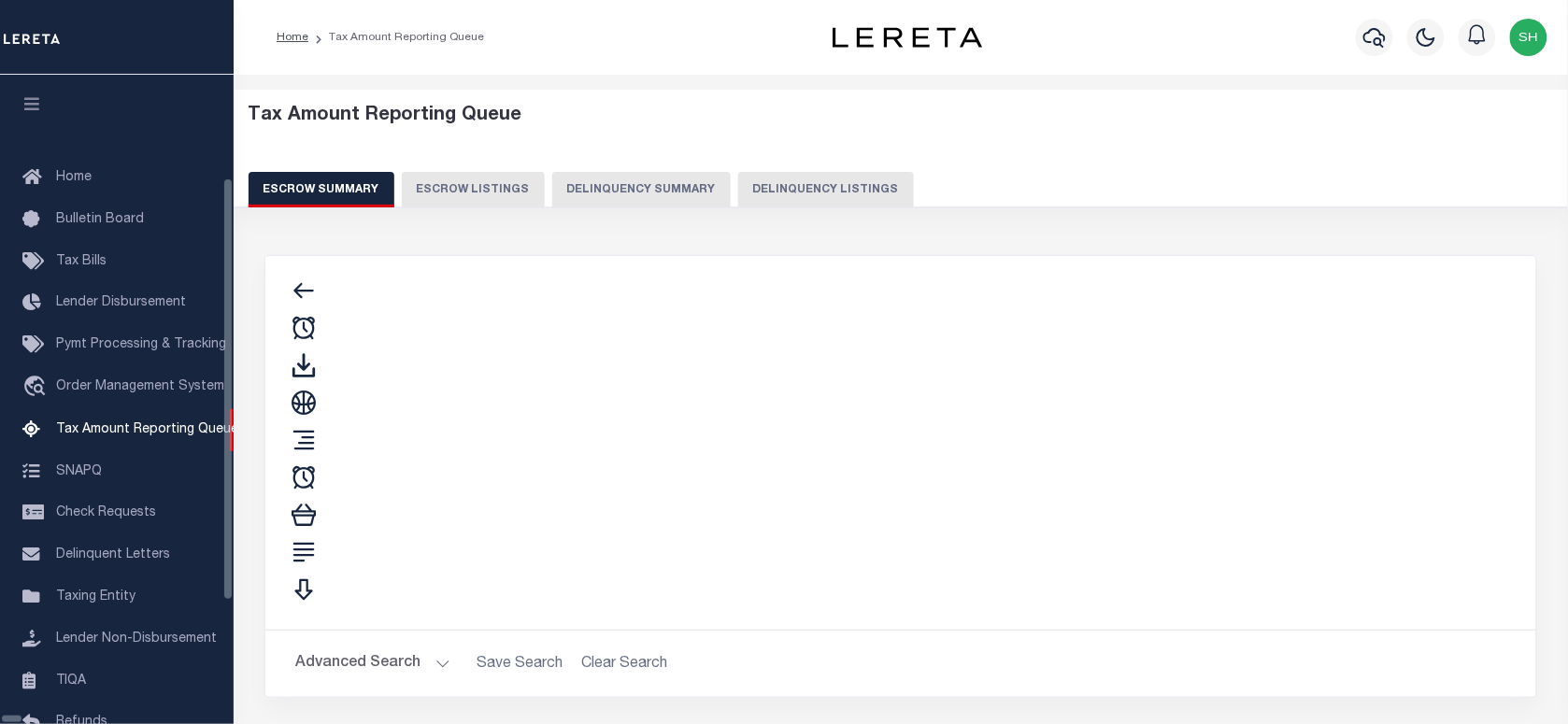select on "100" 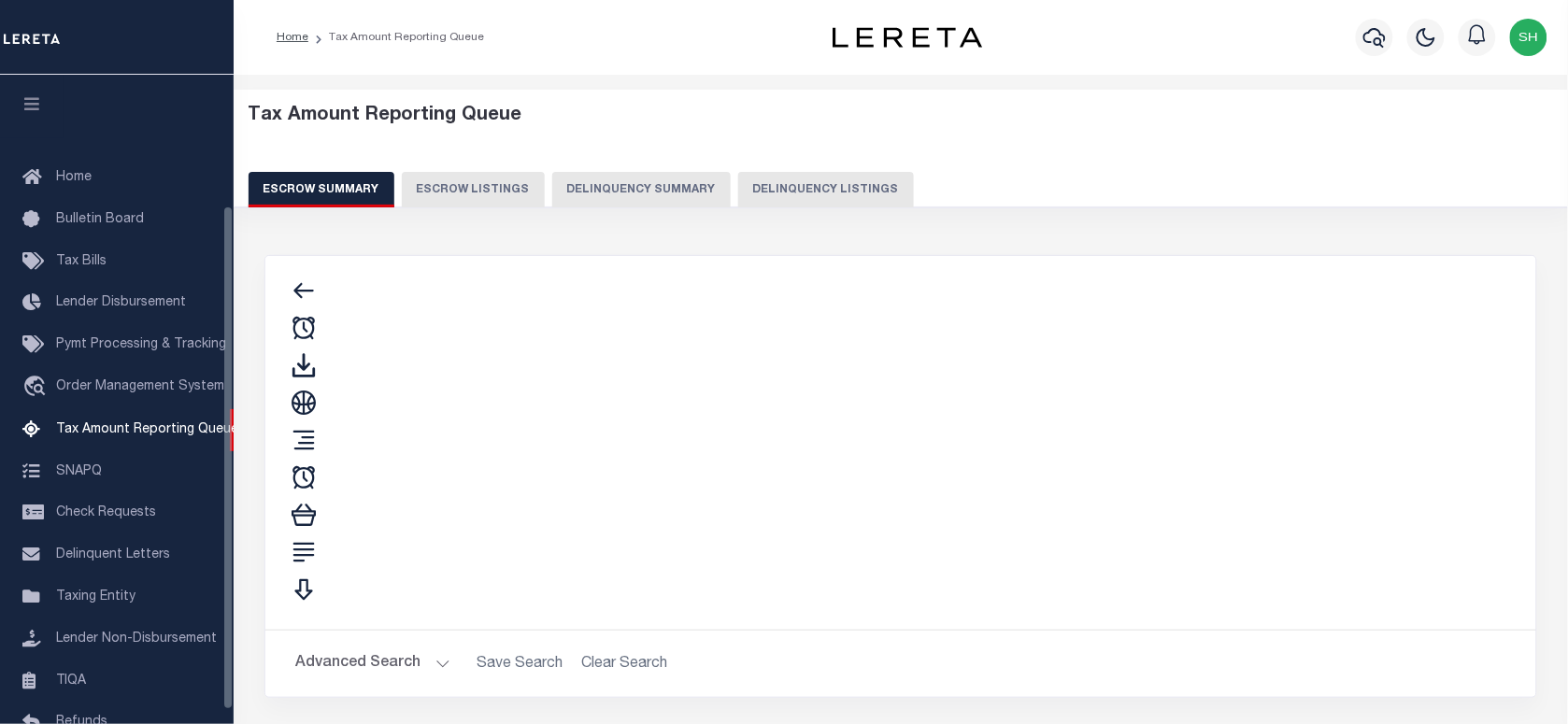 scroll, scrollTop: 168, scrollLeft: 0, axis: vertical 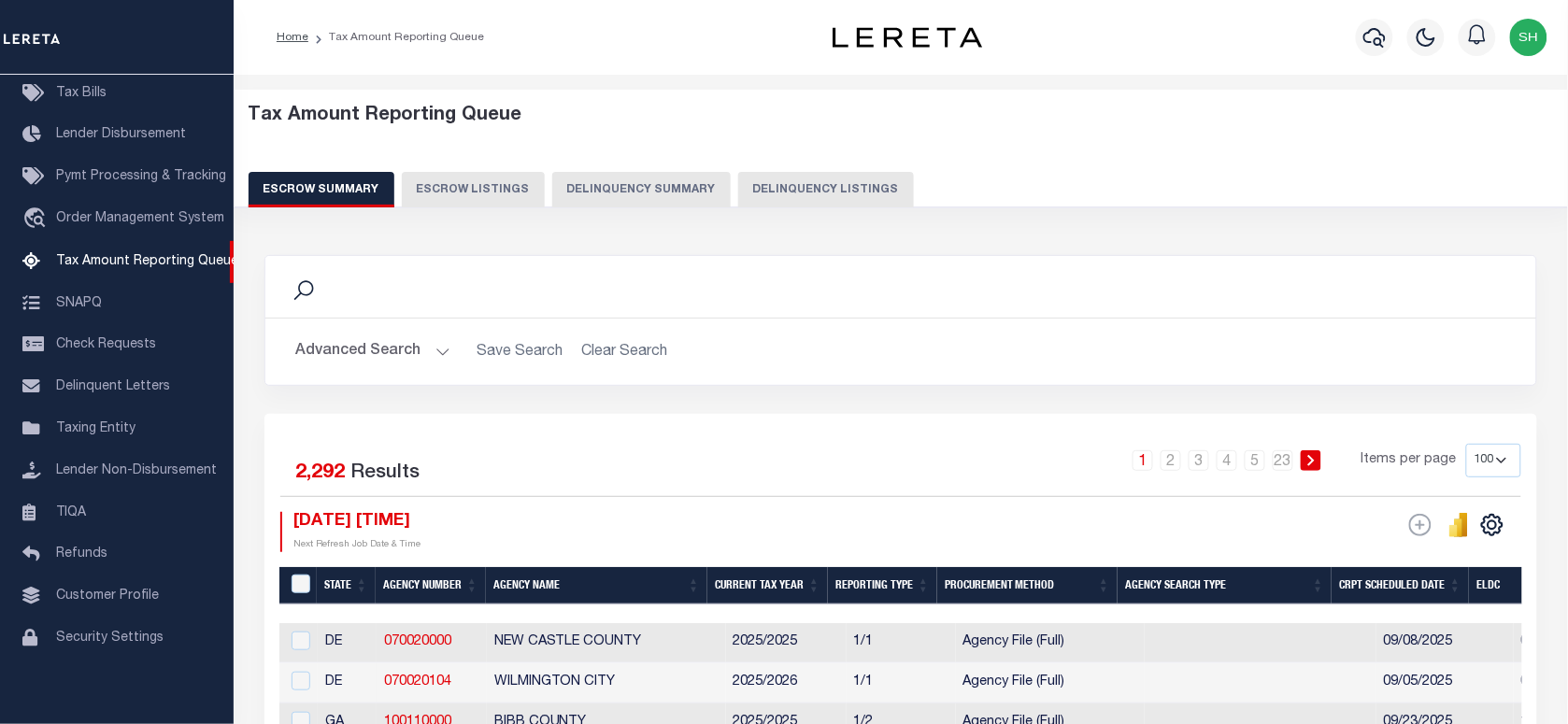 click on "Delinquency Listings" at bounding box center [826, 190] 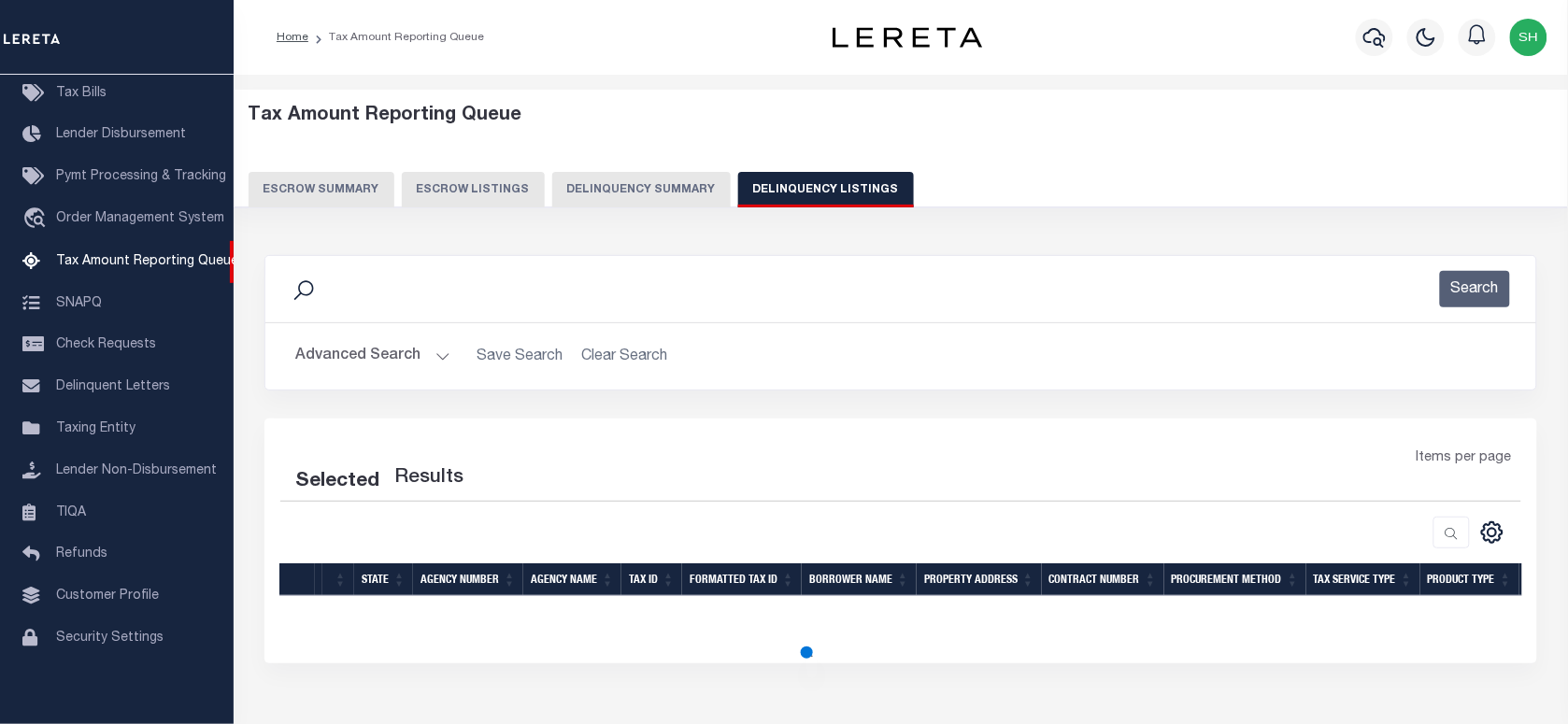 click on "Search" at bounding box center (901, 289) 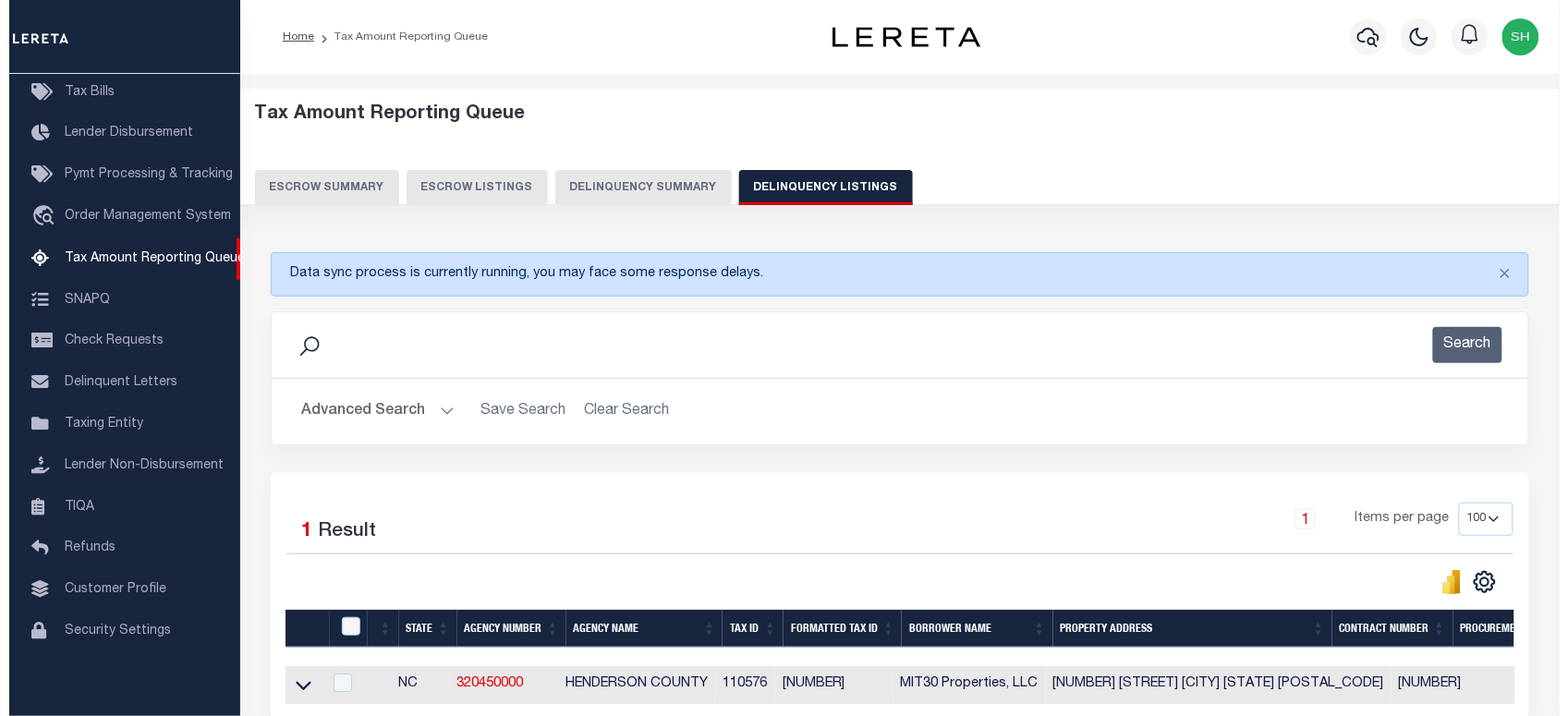 scroll, scrollTop: 187, scrollLeft: 0, axis: vertical 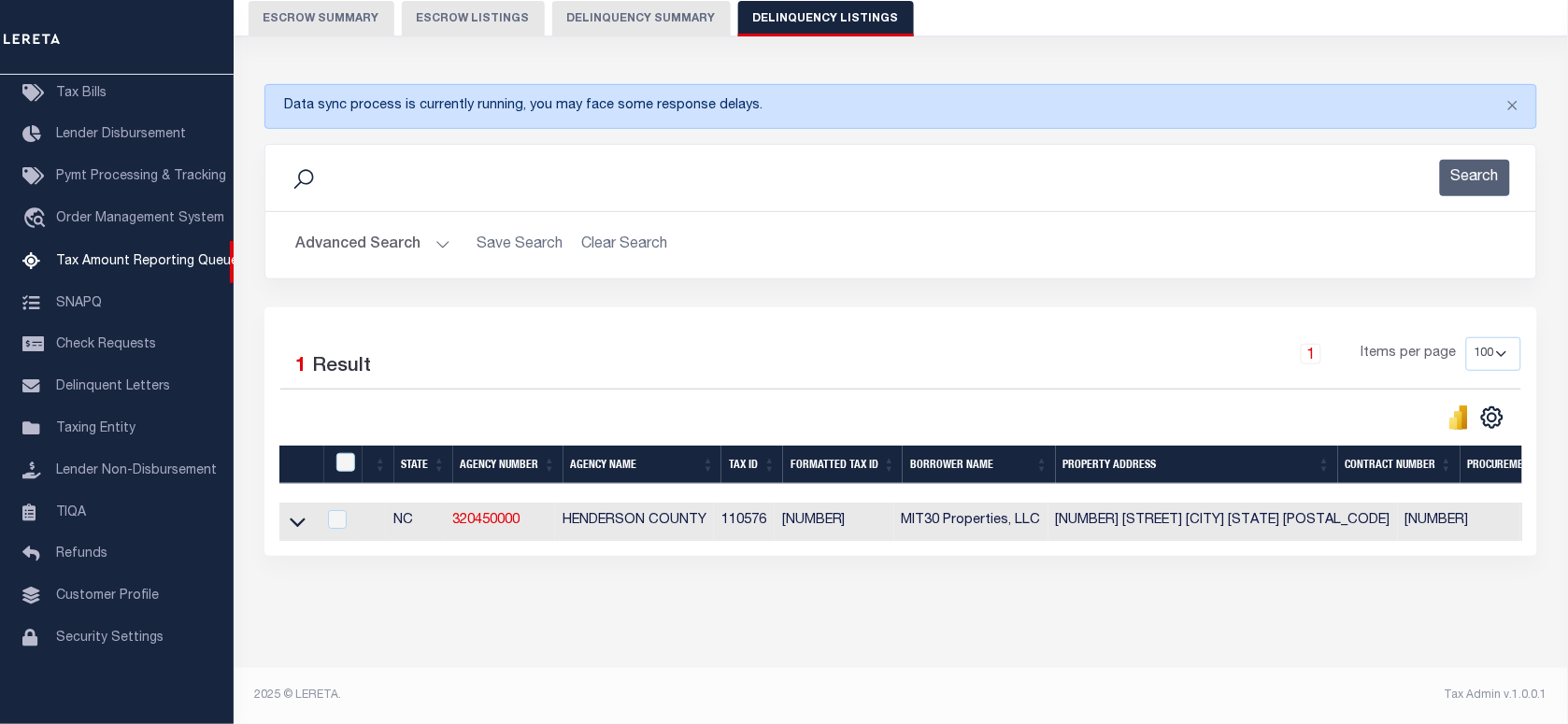 click on "Advanced Search" at bounding box center [373, 245] 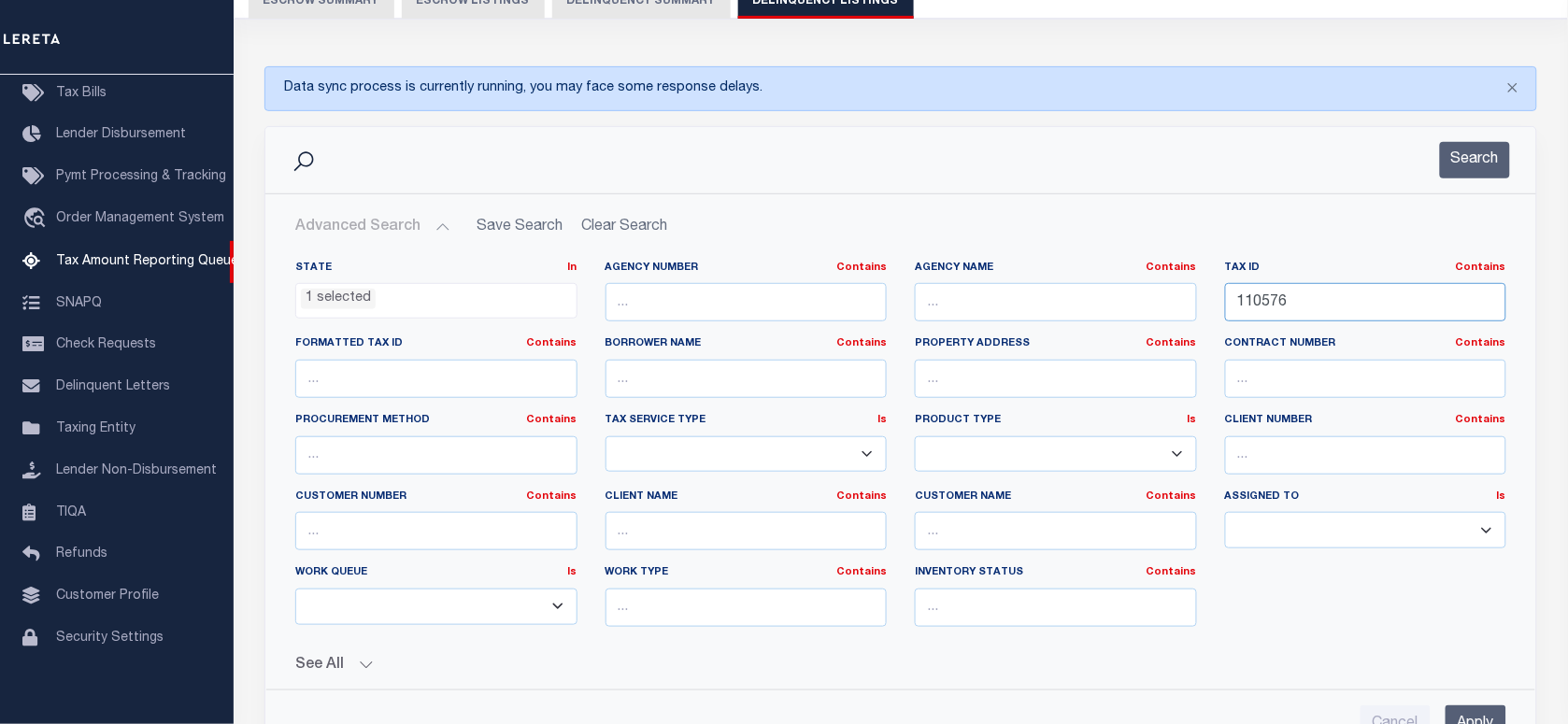 click on "110576" at bounding box center (1366, 302) 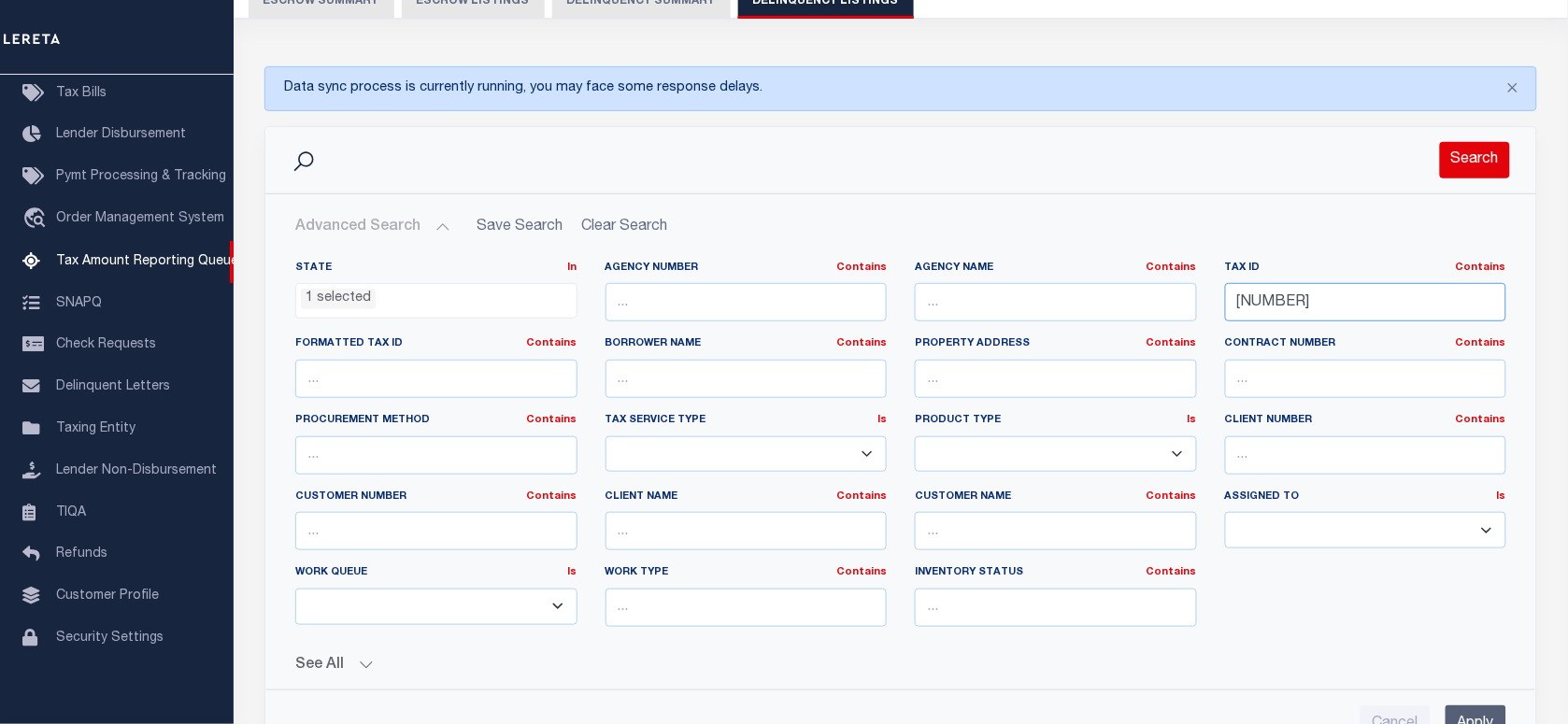 type on "112408" 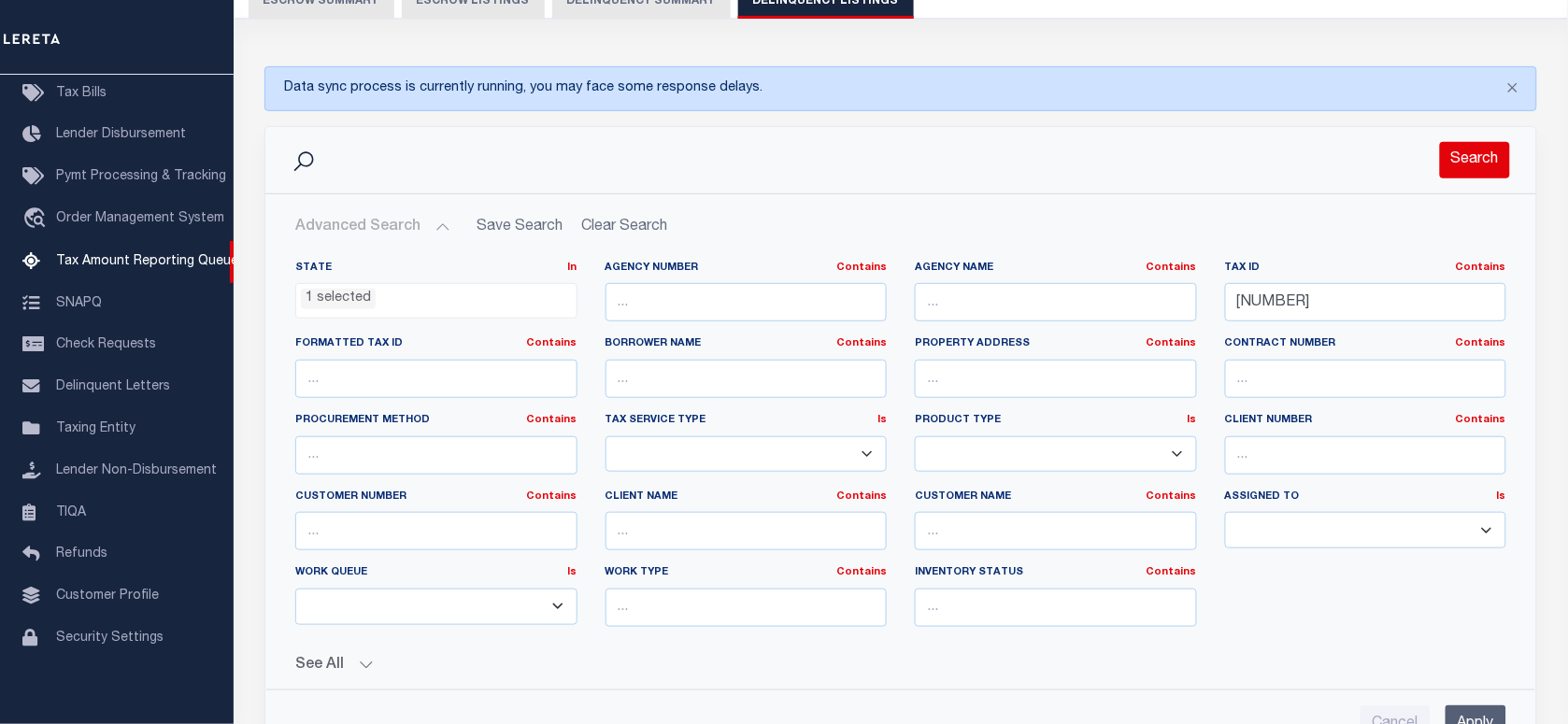 click on "Search" at bounding box center [1475, 160] 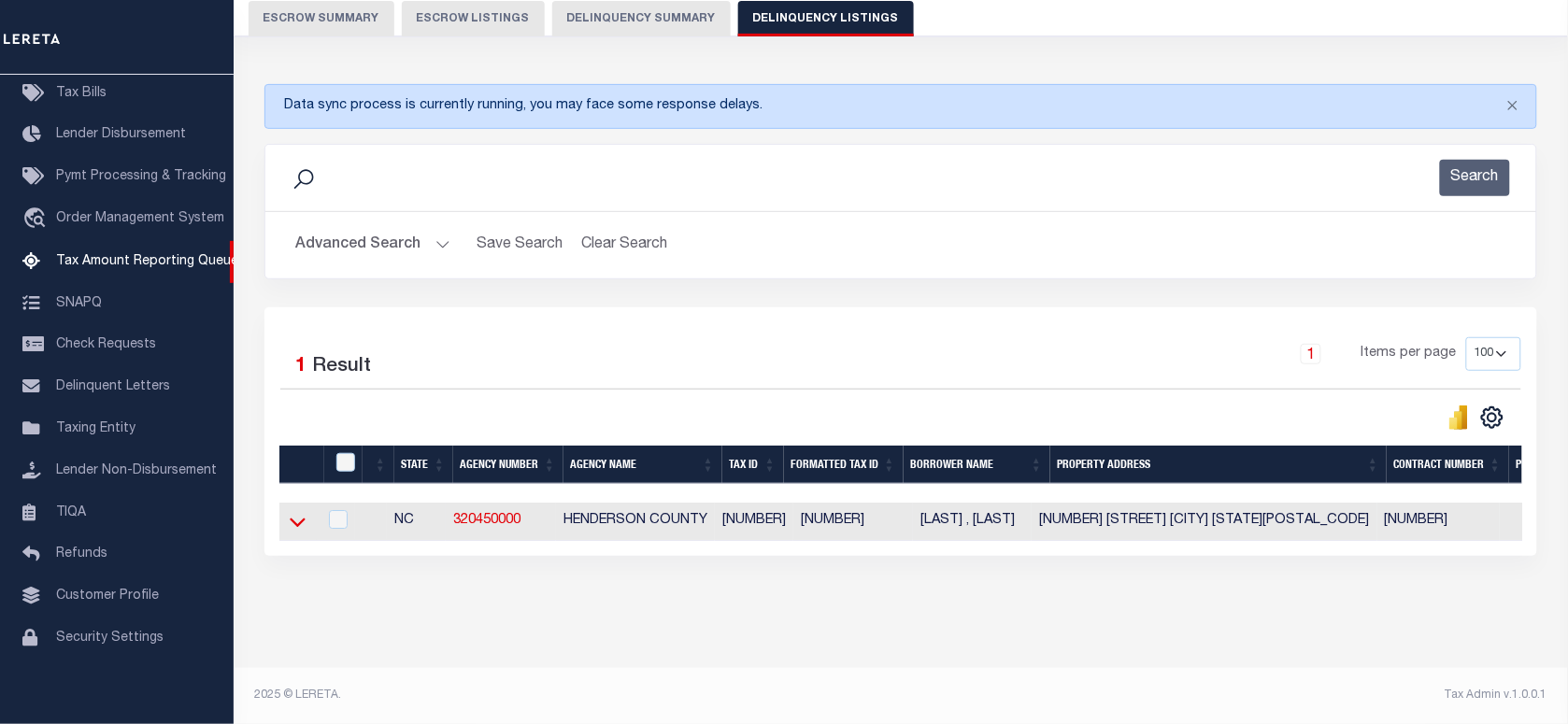 click 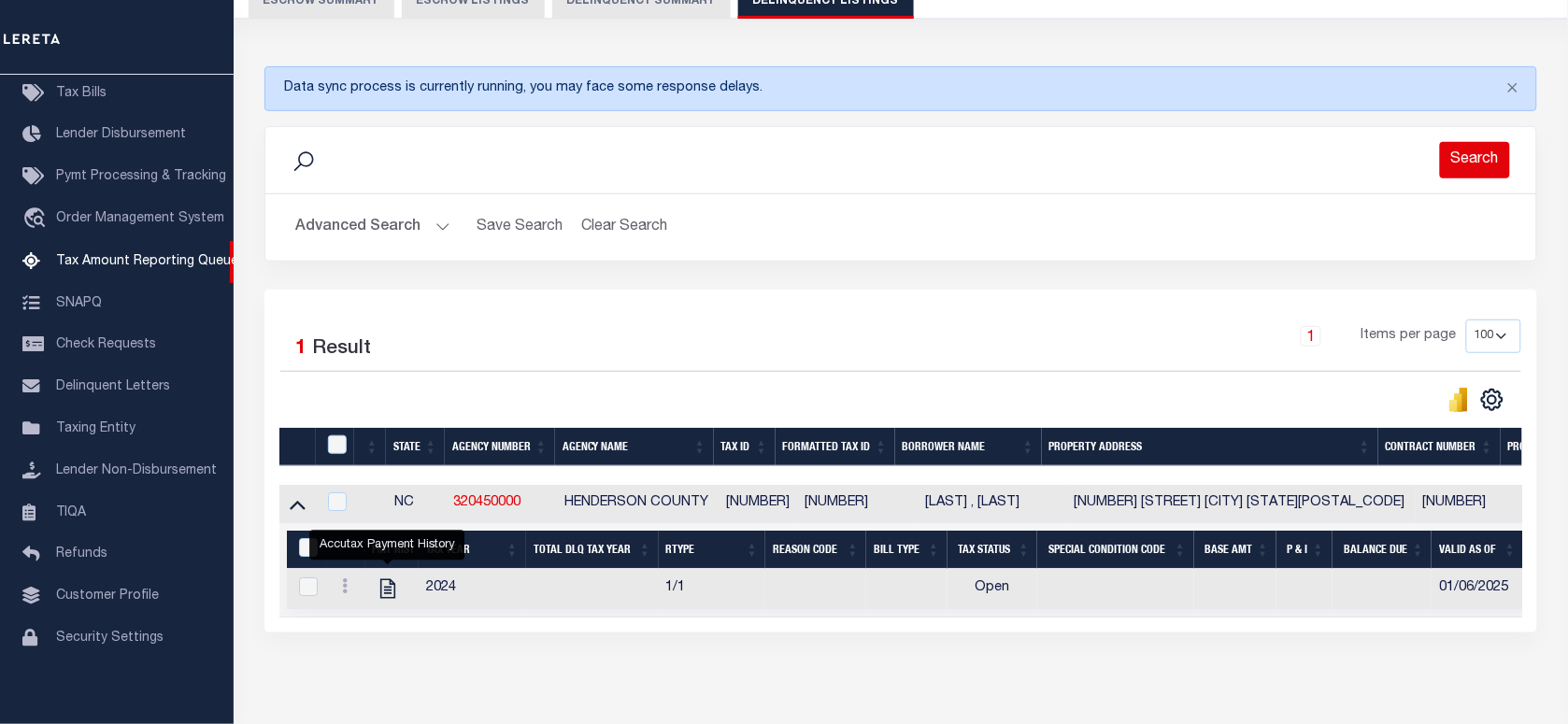 click on "Search" at bounding box center [1475, 160] 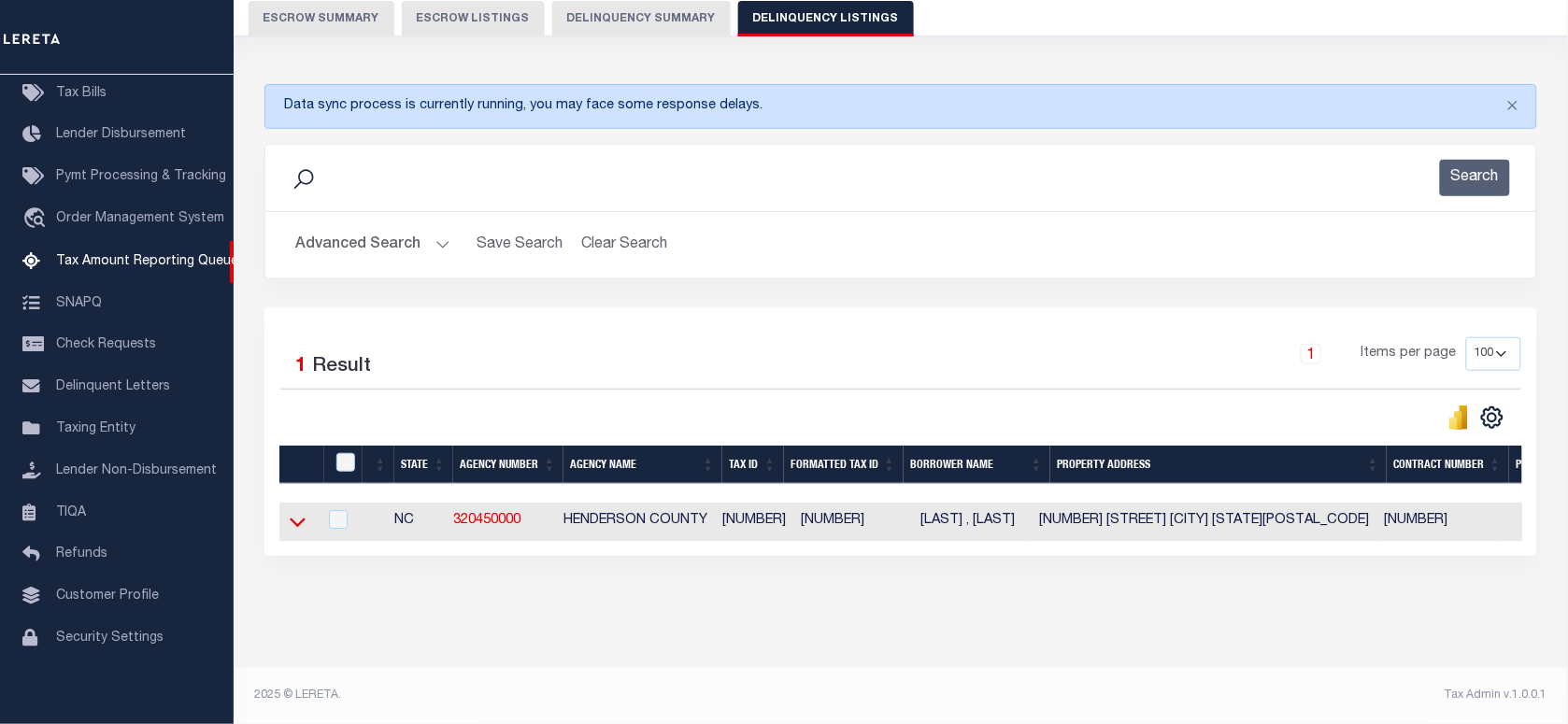 click 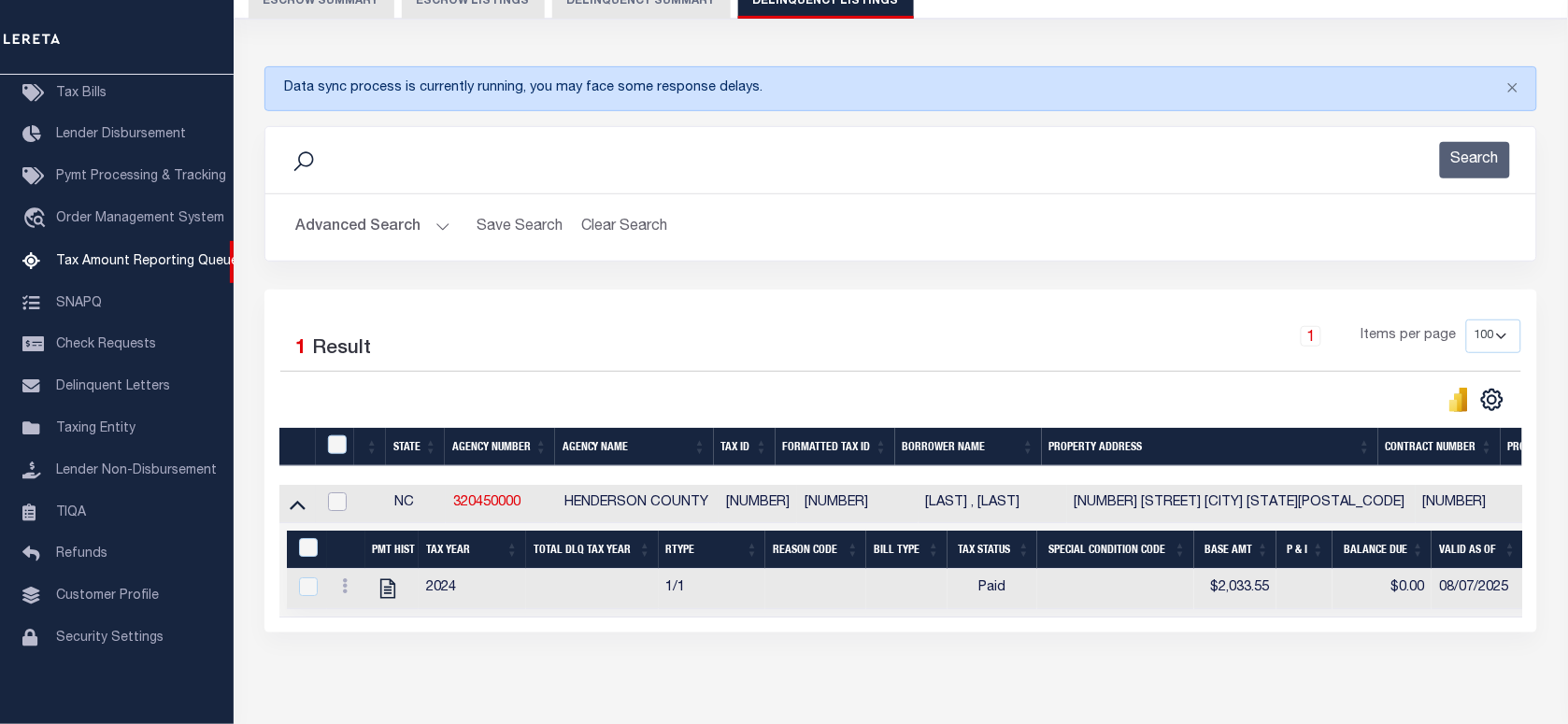 click at bounding box center (337, 502) 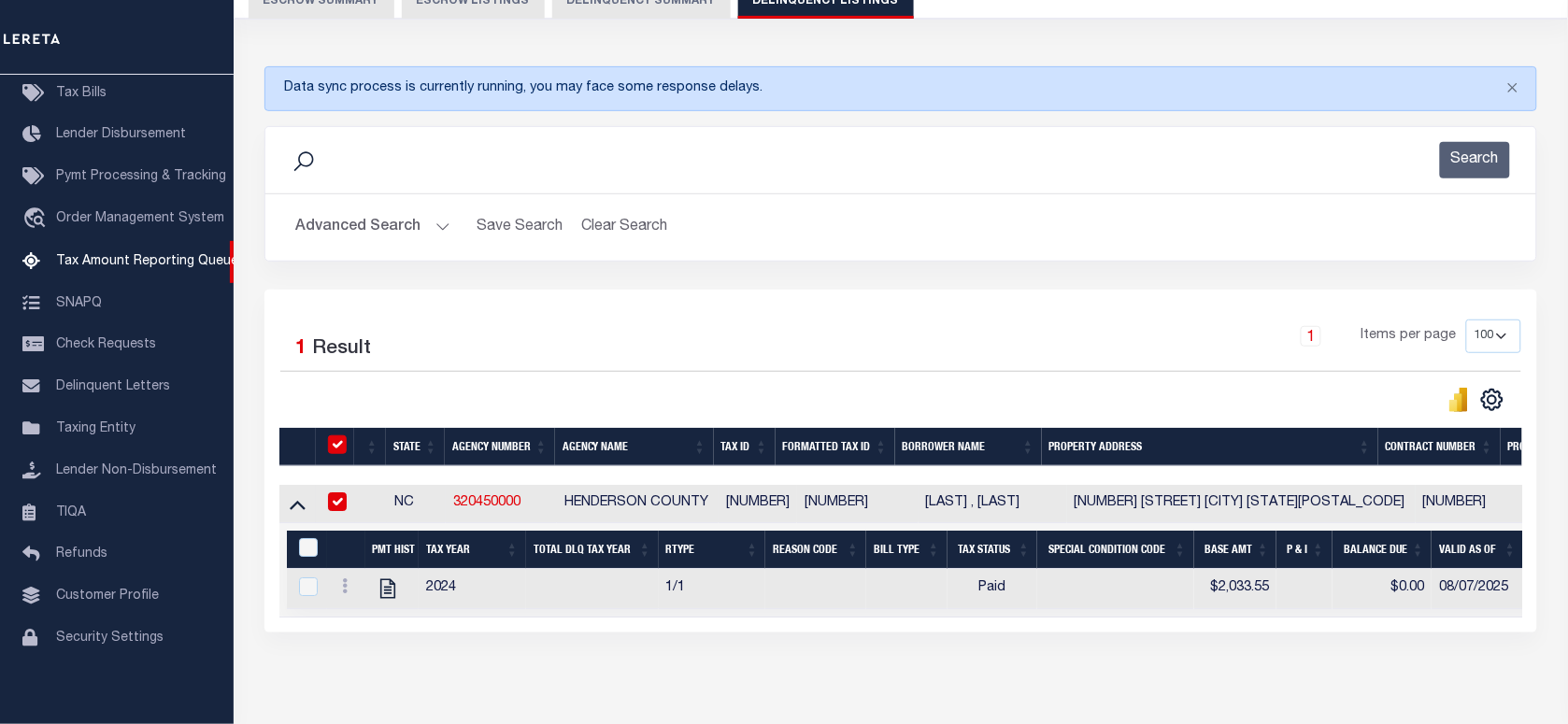 checkbox on "true" 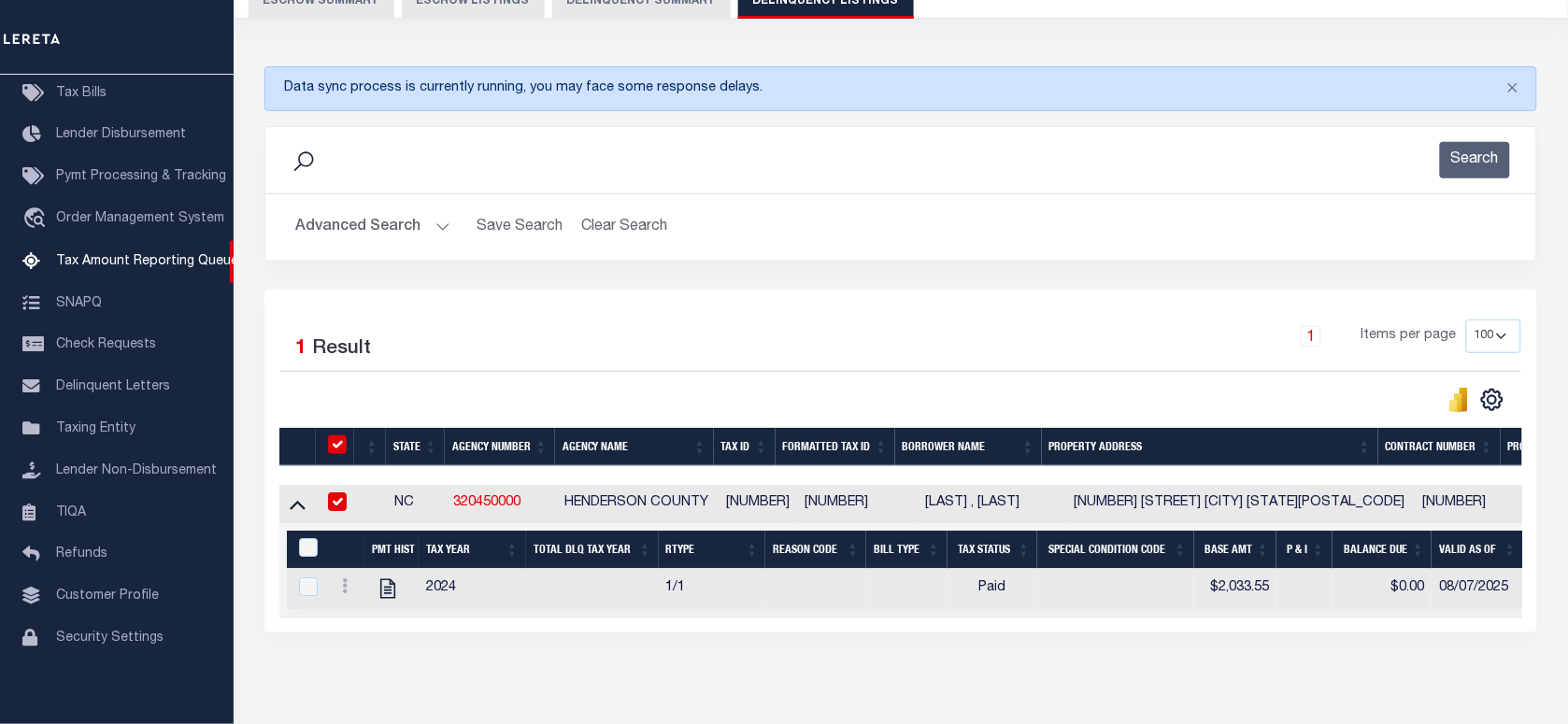 checkbox on "true" 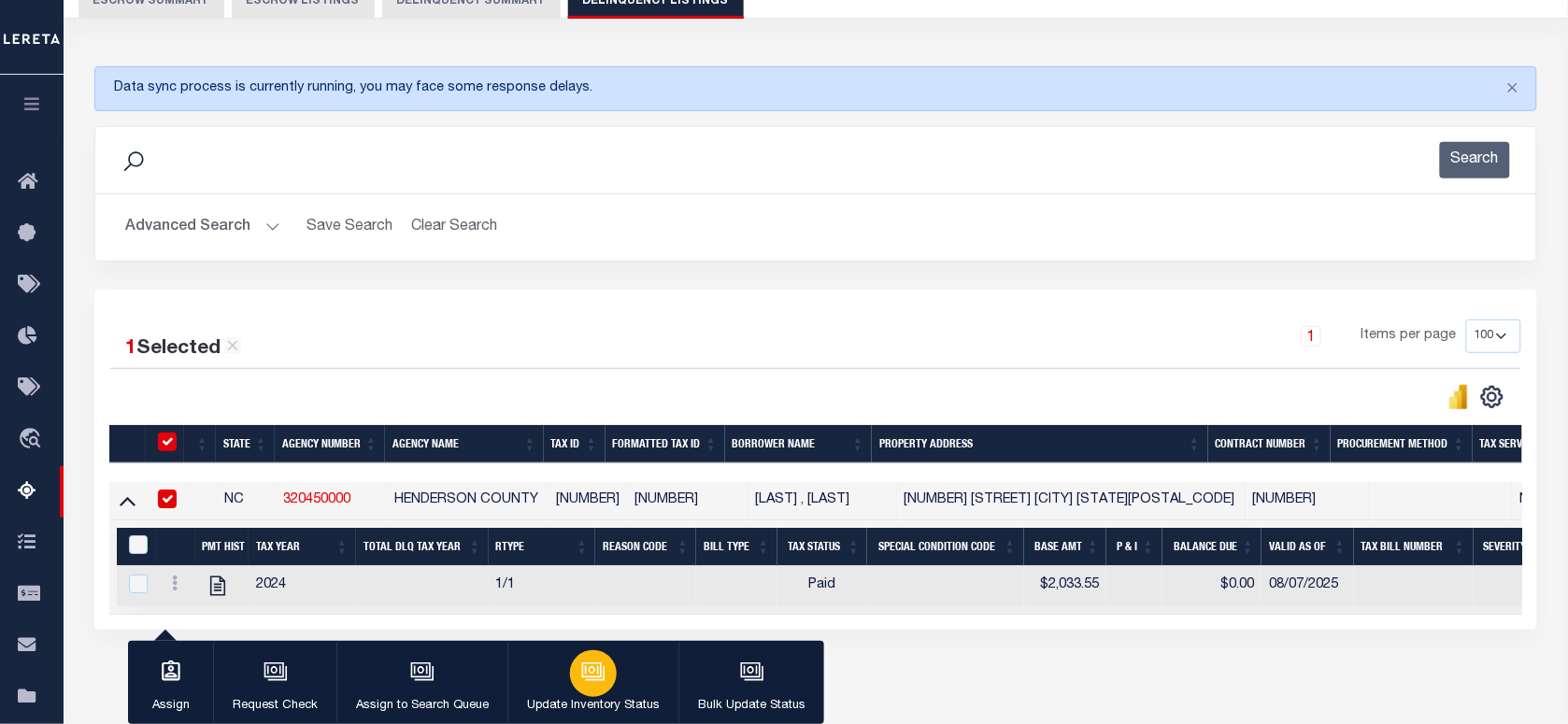 click 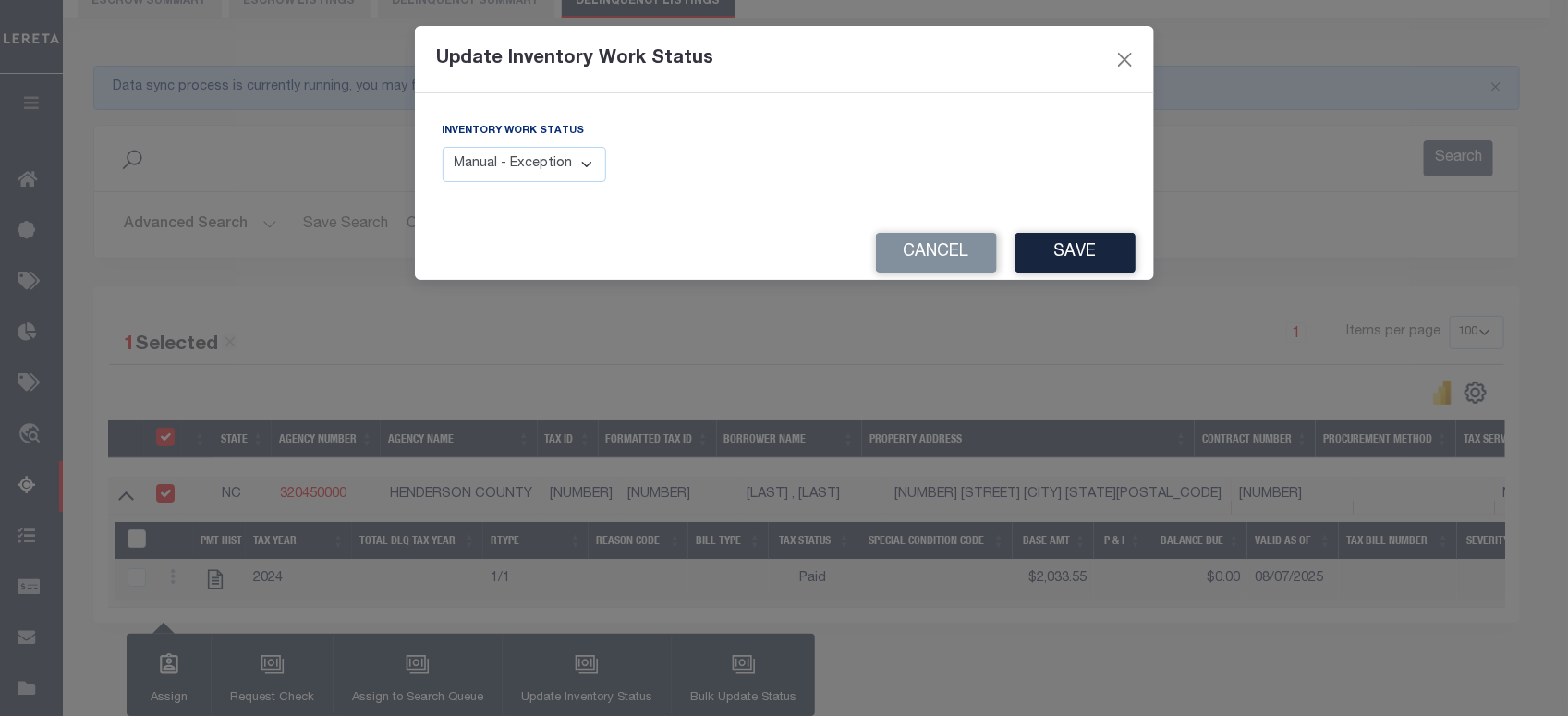 click on "Manual - Exception
Pended - Awaiting Search
Late Add Exception
Completed" at bounding box center (525, 164) 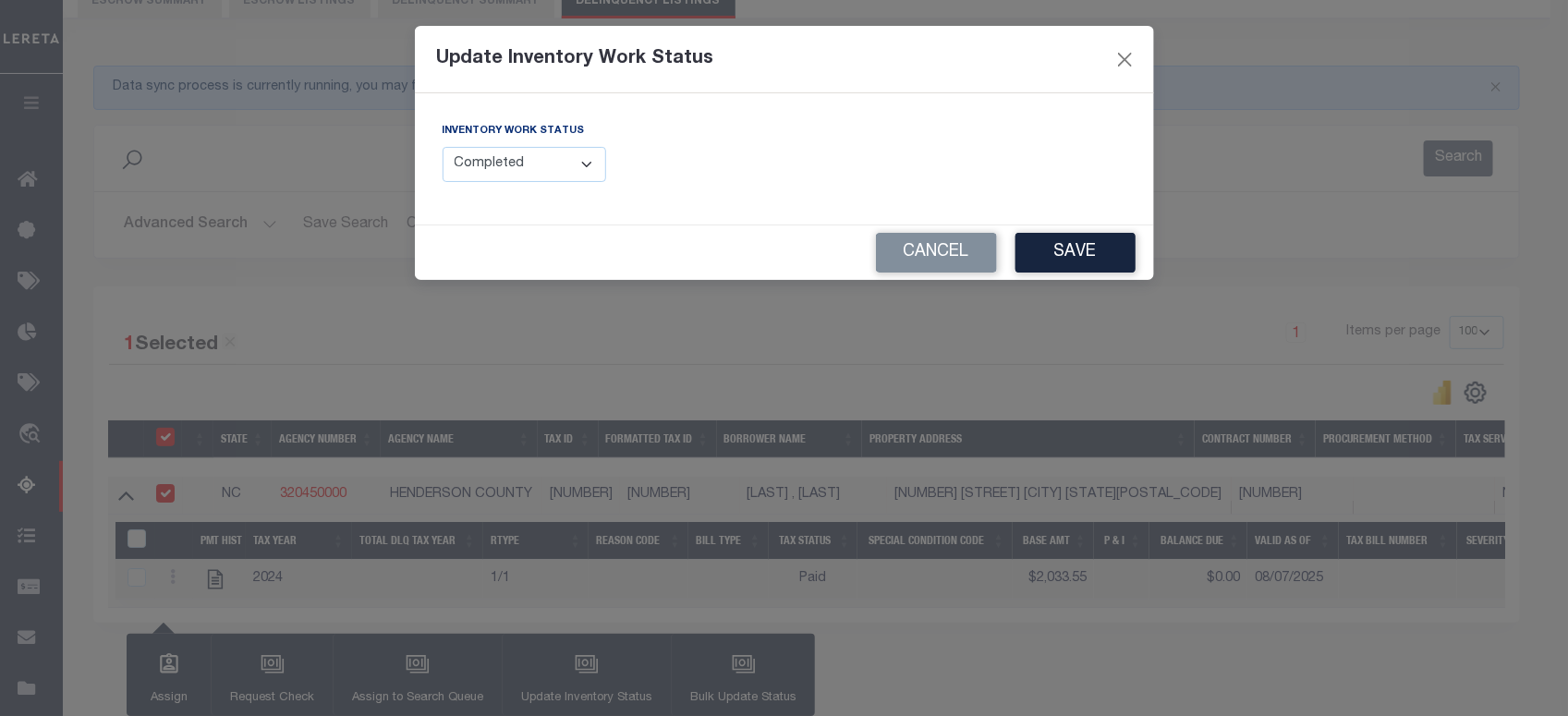 click on "Manual - Exception
Pended - Awaiting Search
Late Add Exception
Completed" at bounding box center [525, 164] 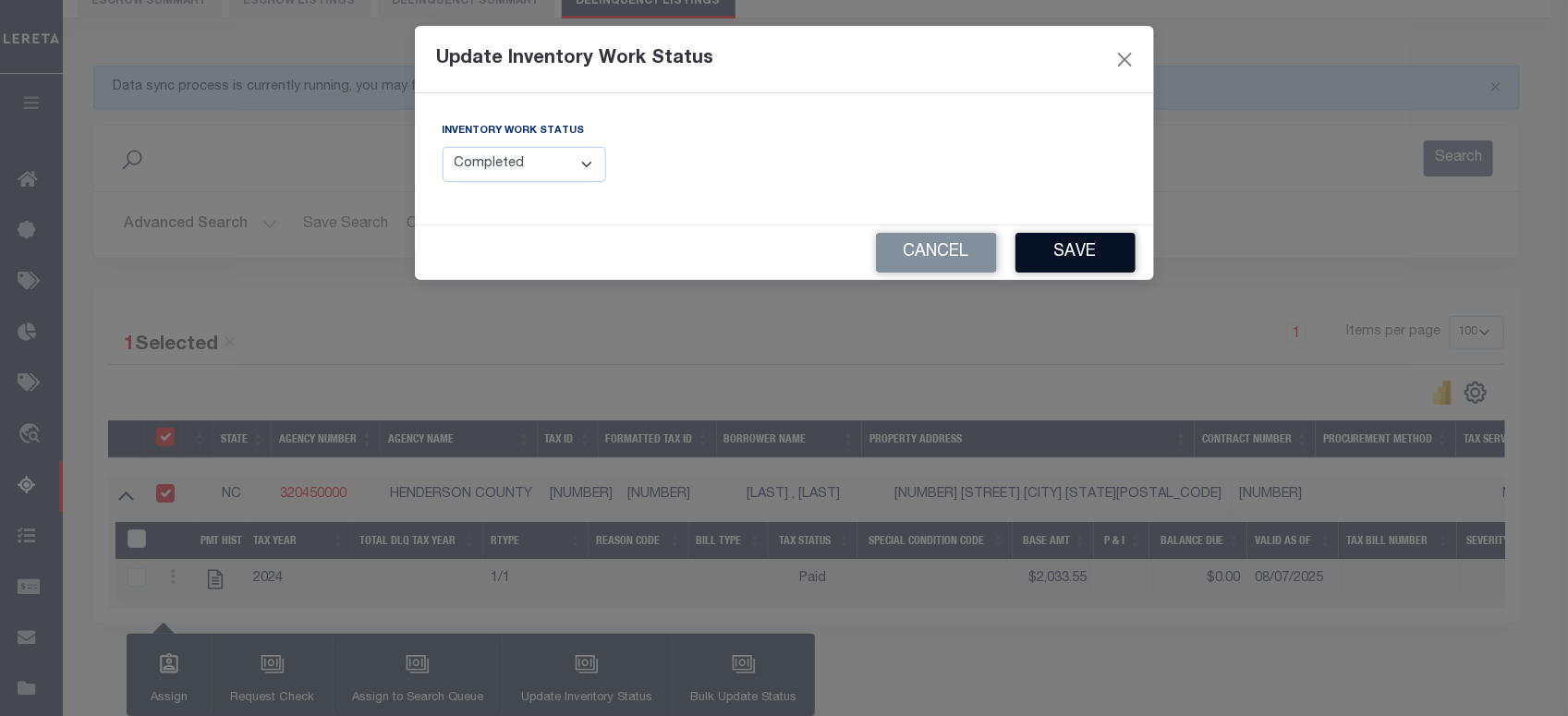 click on "Save" at bounding box center (1076, 252) 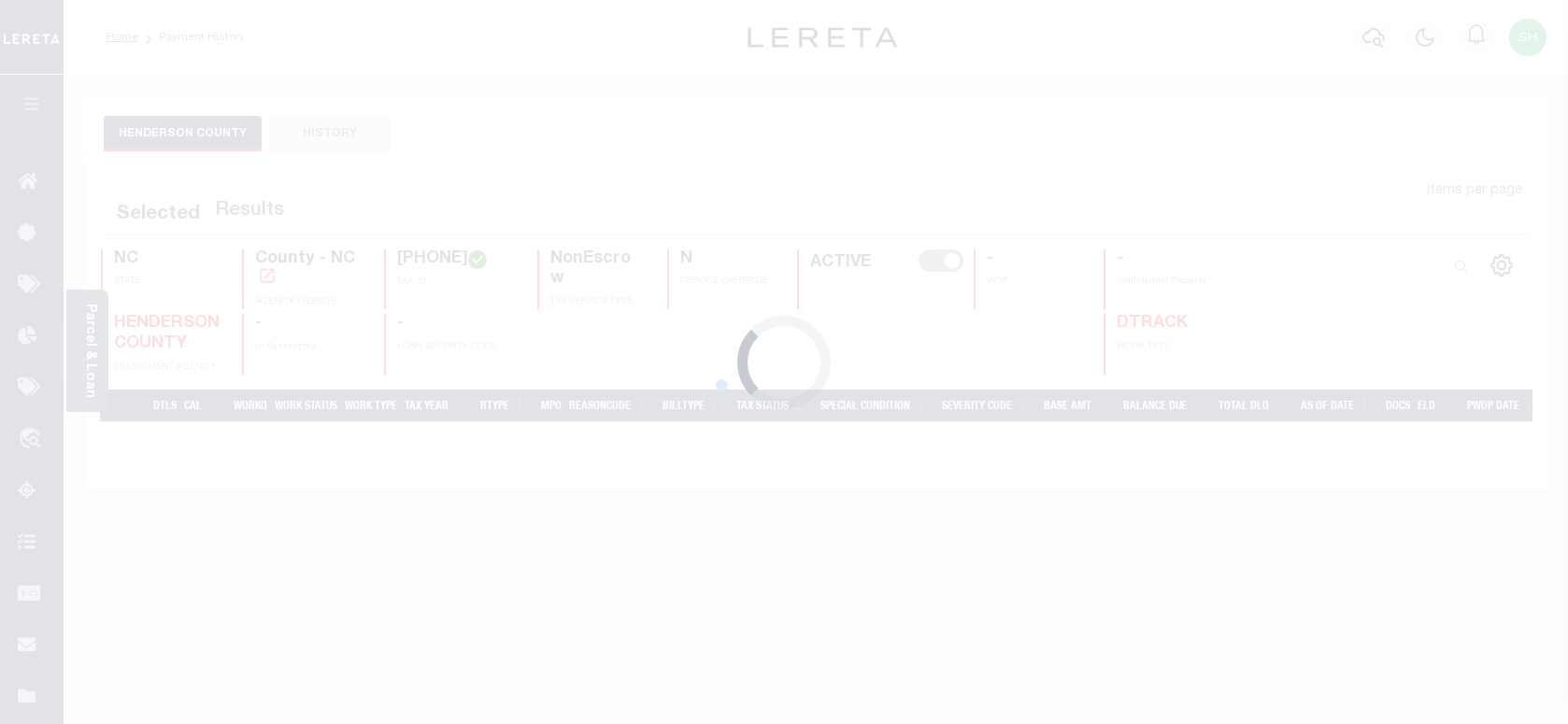 scroll, scrollTop: 0, scrollLeft: 0, axis: both 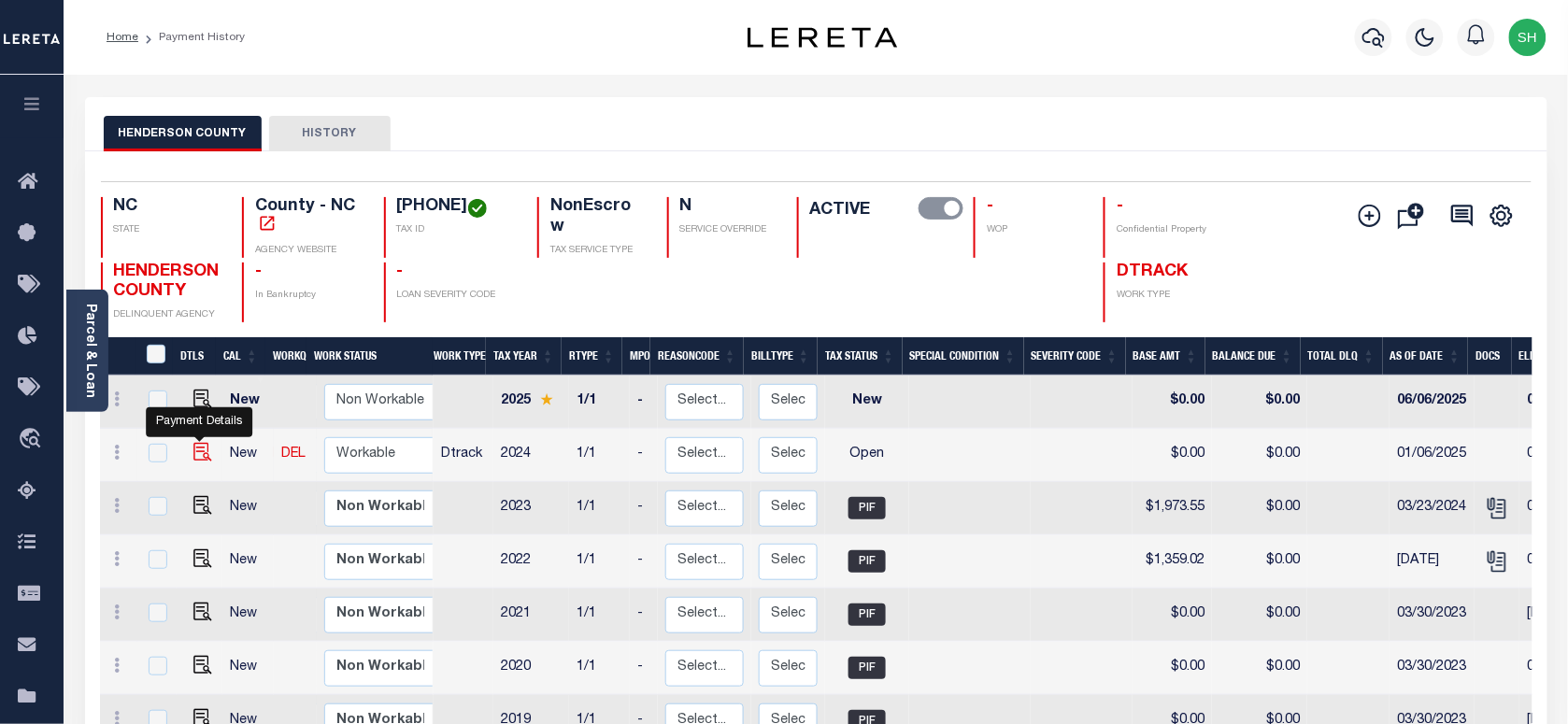 click at bounding box center (203, 452) 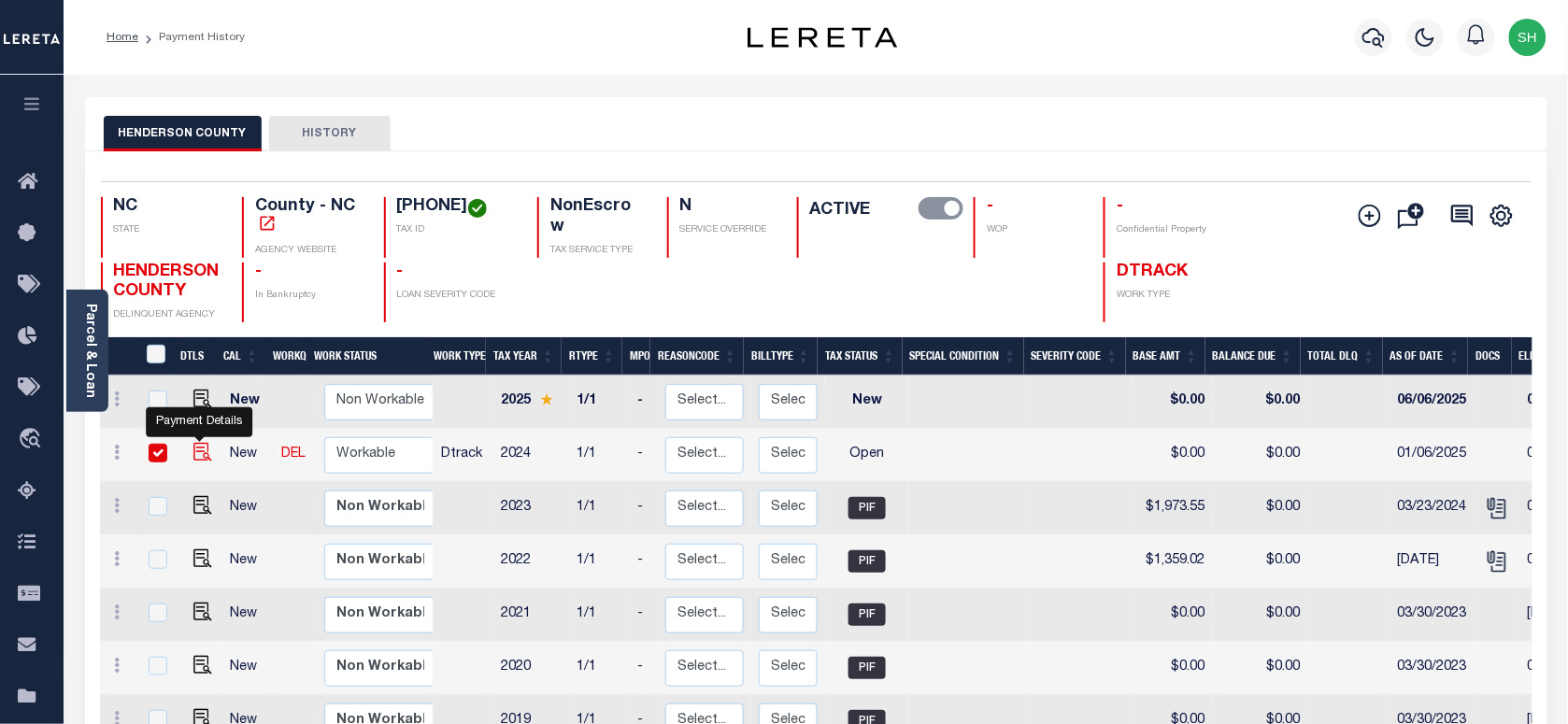checkbox on "true" 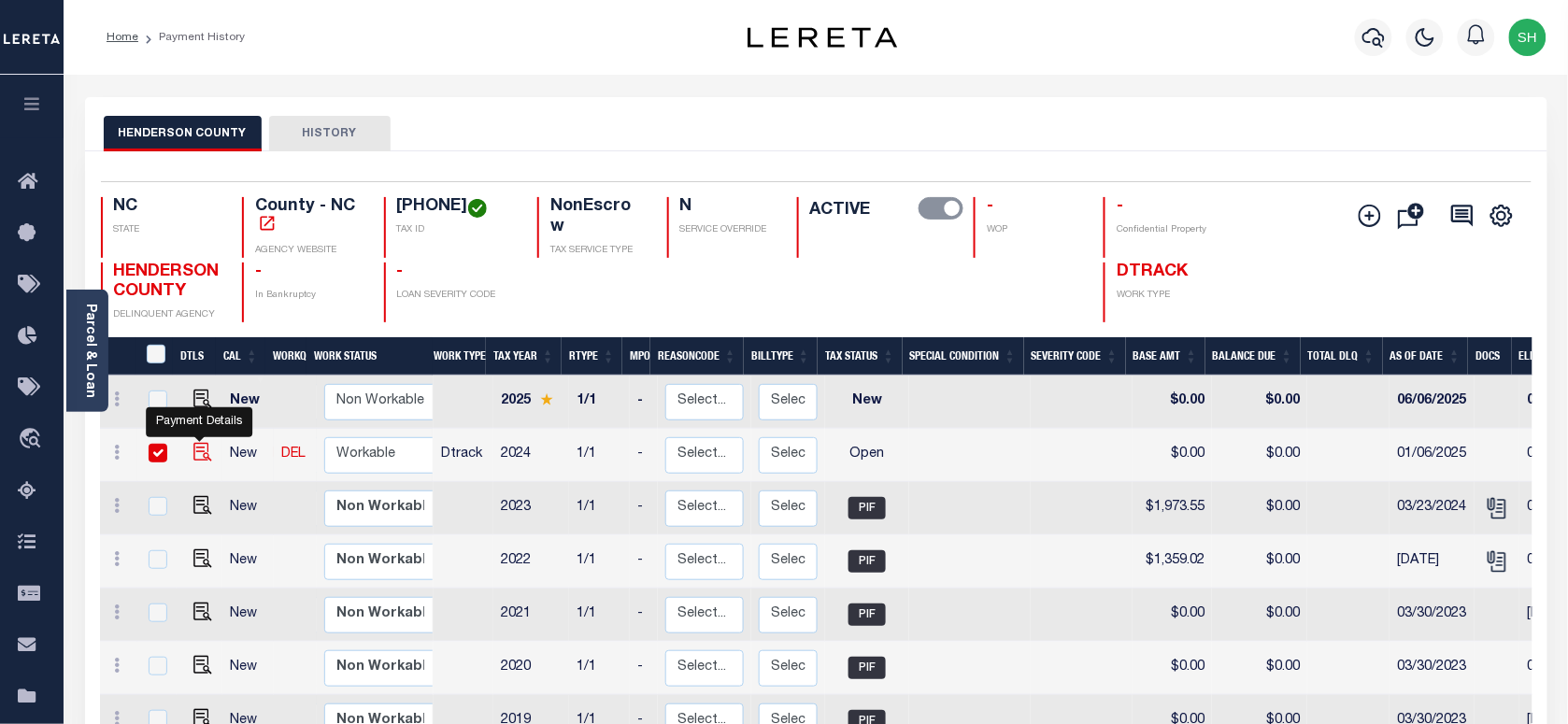 checkbox on "true" 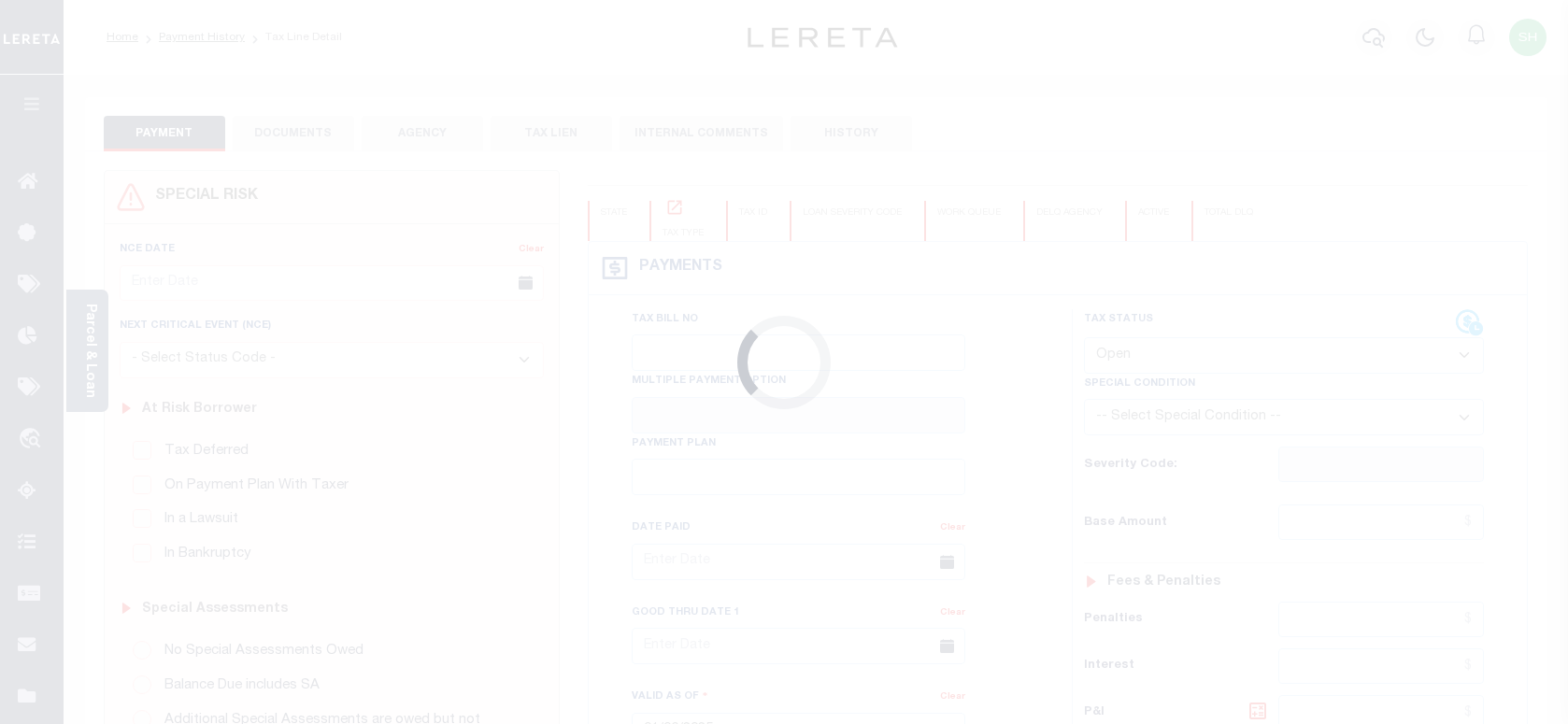 scroll, scrollTop: 0, scrollLeft: 0, axis: both 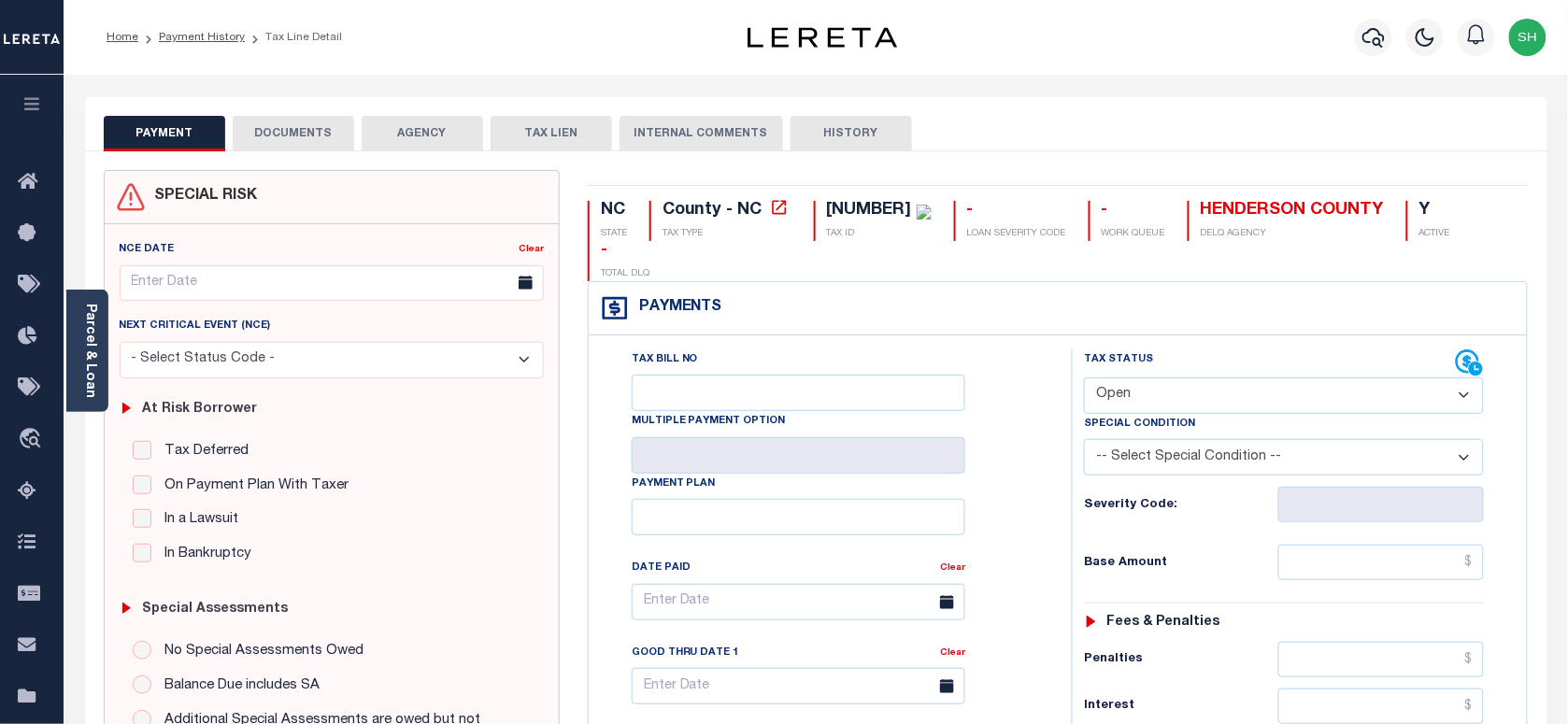 click on "[STATE] STATE [COUNTY] - County - [STATE] TAX TYPE [NUMBER] TAX ID - LOAN SEVERITY CODE - WORK QUEUE [COUNTY] DELQ AGENCY Y ACTIVE - TOTAL DLQ Payments Tax Bill No Clear" at bounding box center [1058, 770] 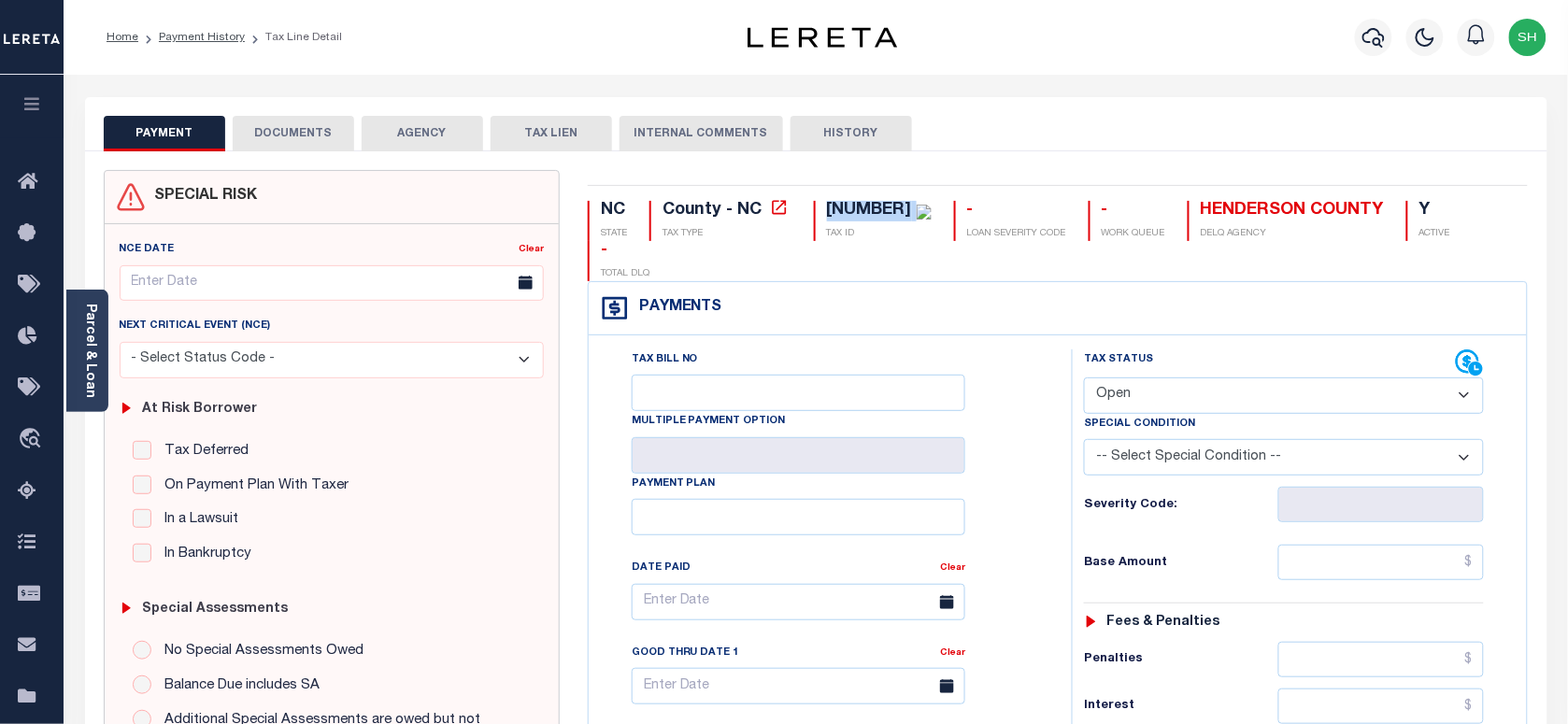 click on "[STATE] STATE [COUNTY] - County - [STATE] TAX TYPE [NUMBER] TAX ID - LOAN SEVERITY CODE - WORK QUEUE [COUNTY] DELQ AGENCY Y ACTIVE - TOTAL DLQ Payments Tax Bill No Clear" at bounding box center (1058, 770) 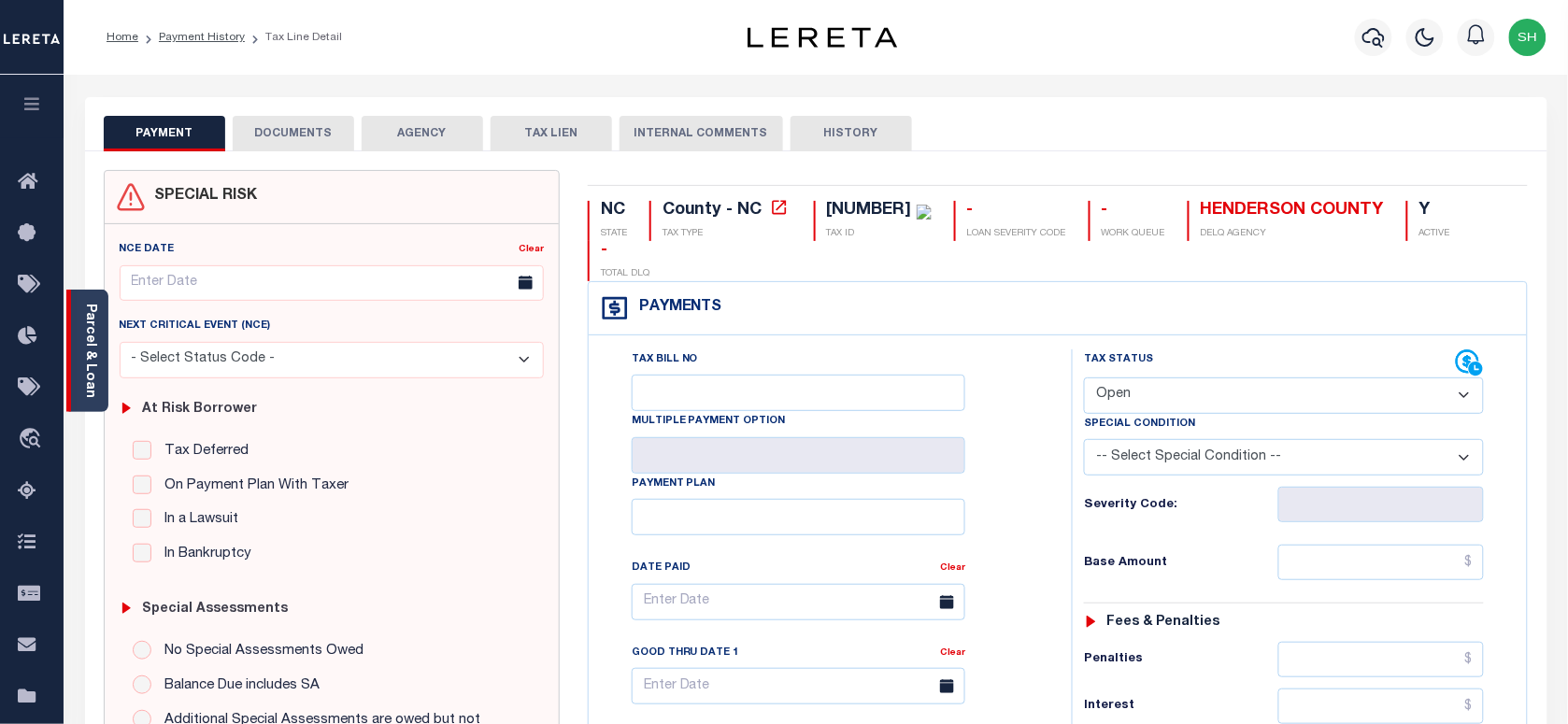 click on "Parcel & Loan" at bounding box center (87, 350) 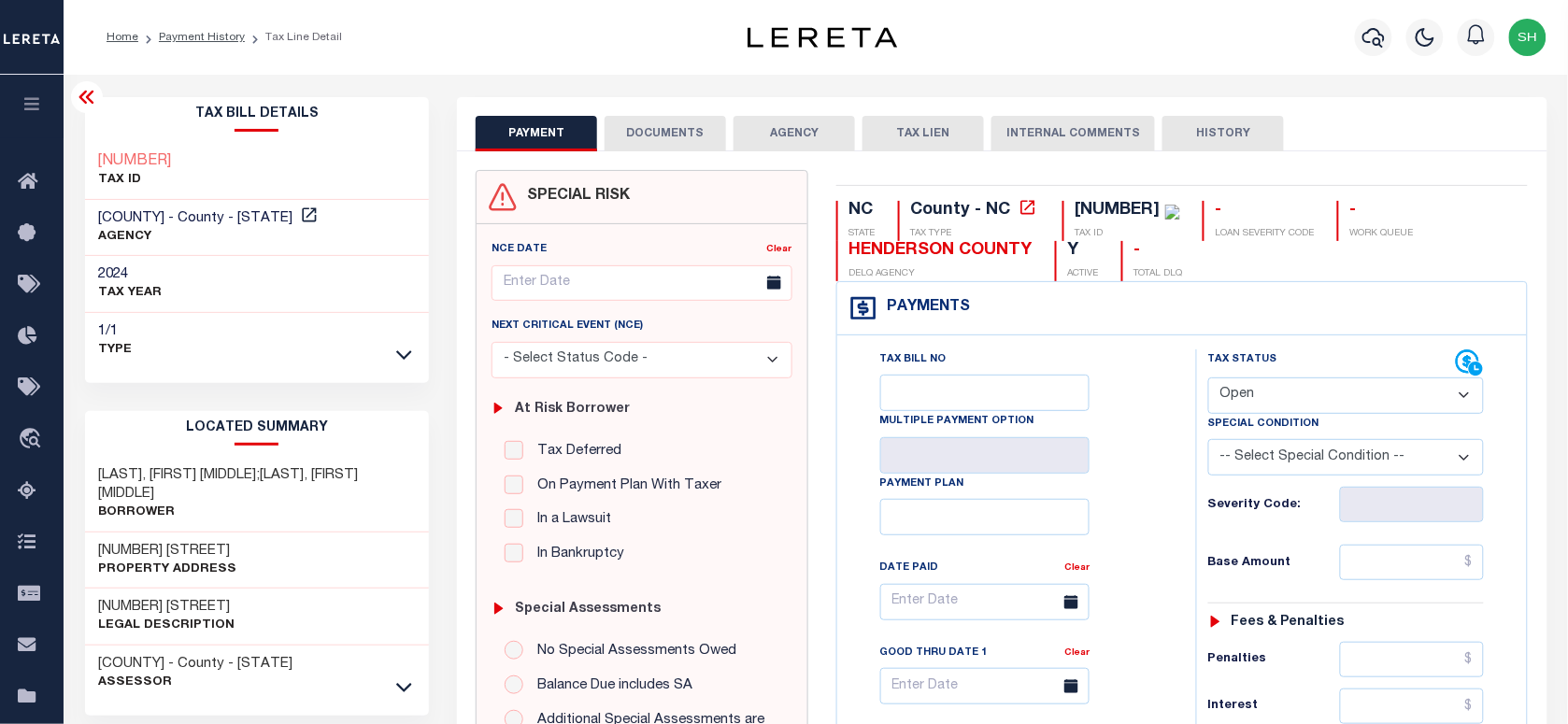 drag, startPoint x: 1332, startPoint y: 388, endPoint x: 1330, endPoint y: 407, distance: 19.104973 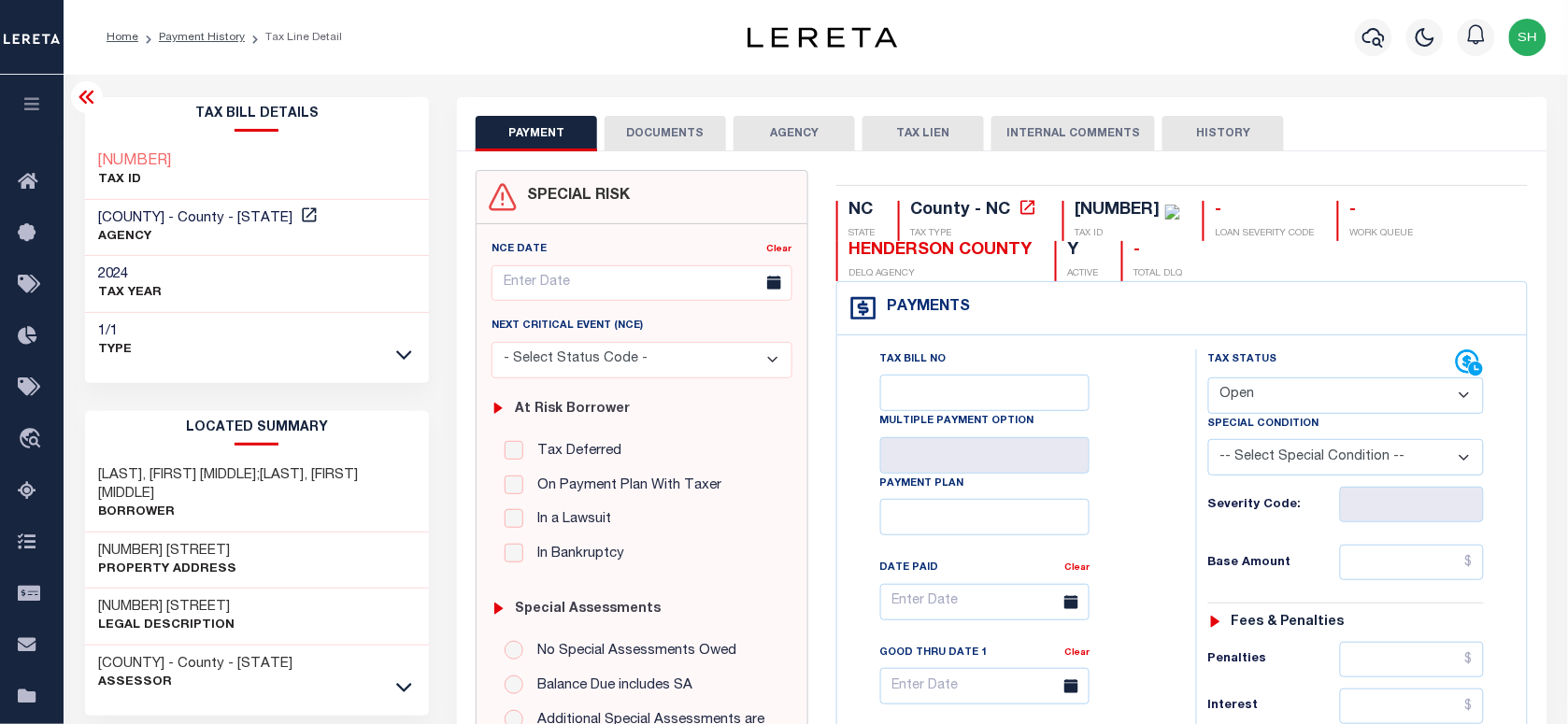 select on "PYD" 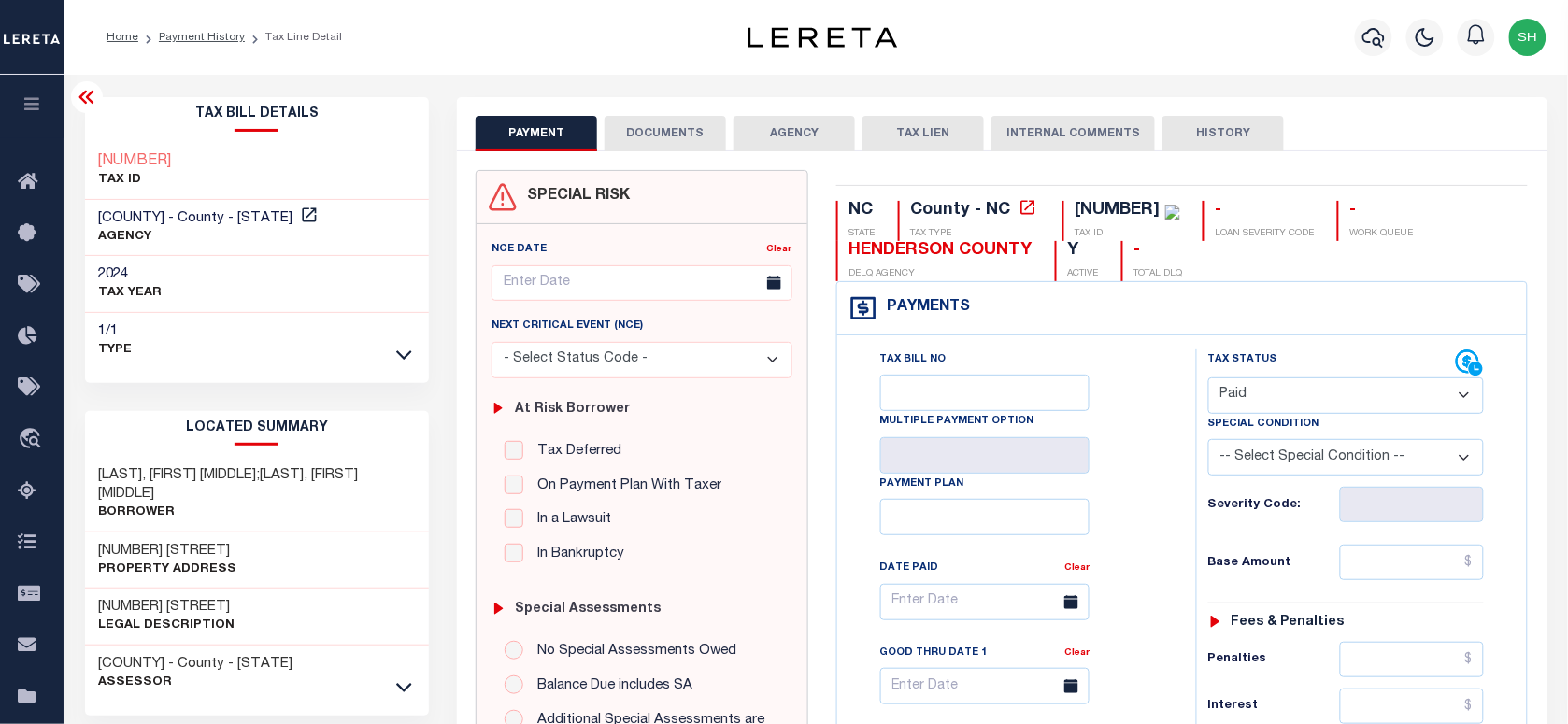 click on "- Select Status Code -
Open
Due/Unpaid
Paid
Incomplete
No Tax Due
Internal Refund Processed
New" at bounding box center (1346, 395) 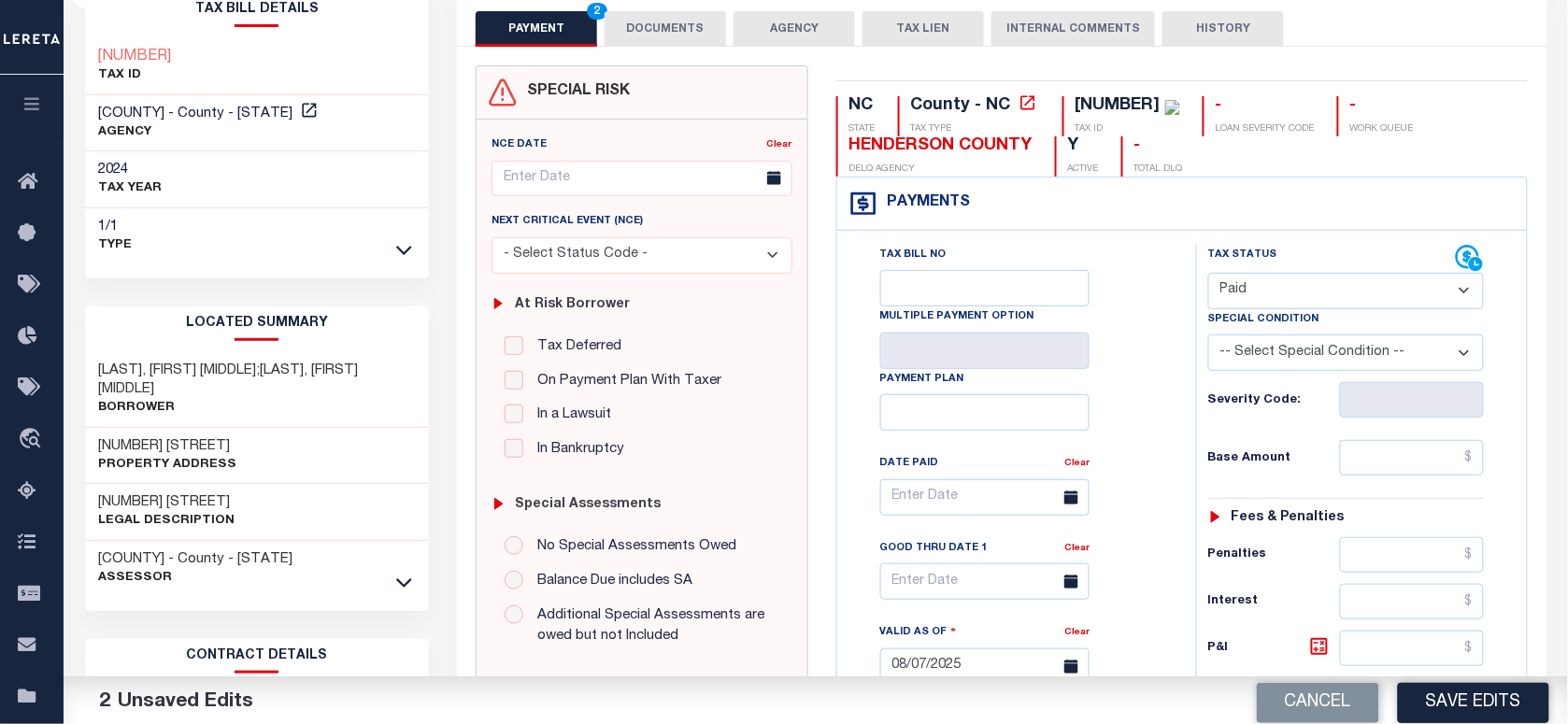 scroll, scrollTop: 234, scrollLeft: 0, axis: vertical 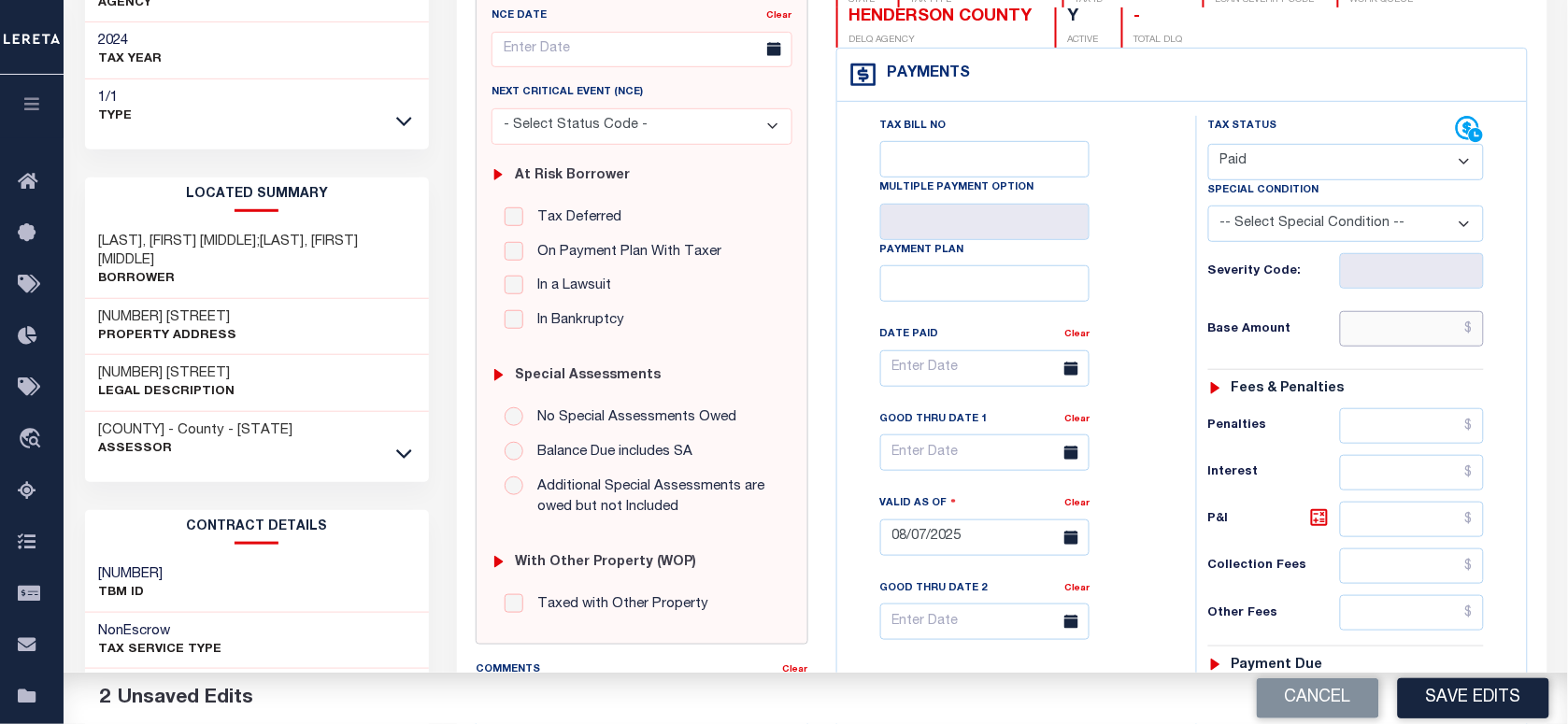click at bounding box center (1412, 329) 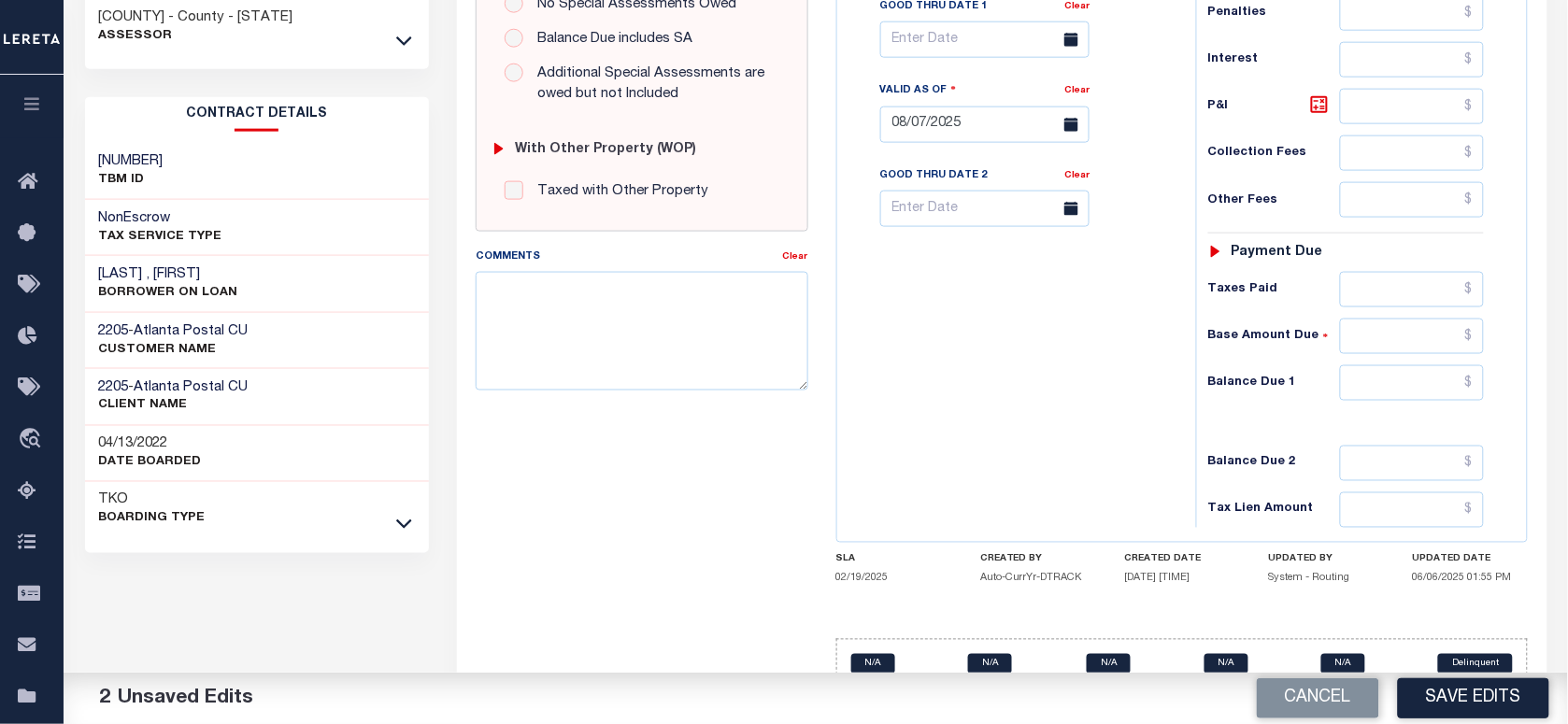 scroll, scrollTop: 701, scrollLeft: 0, axis: vertical 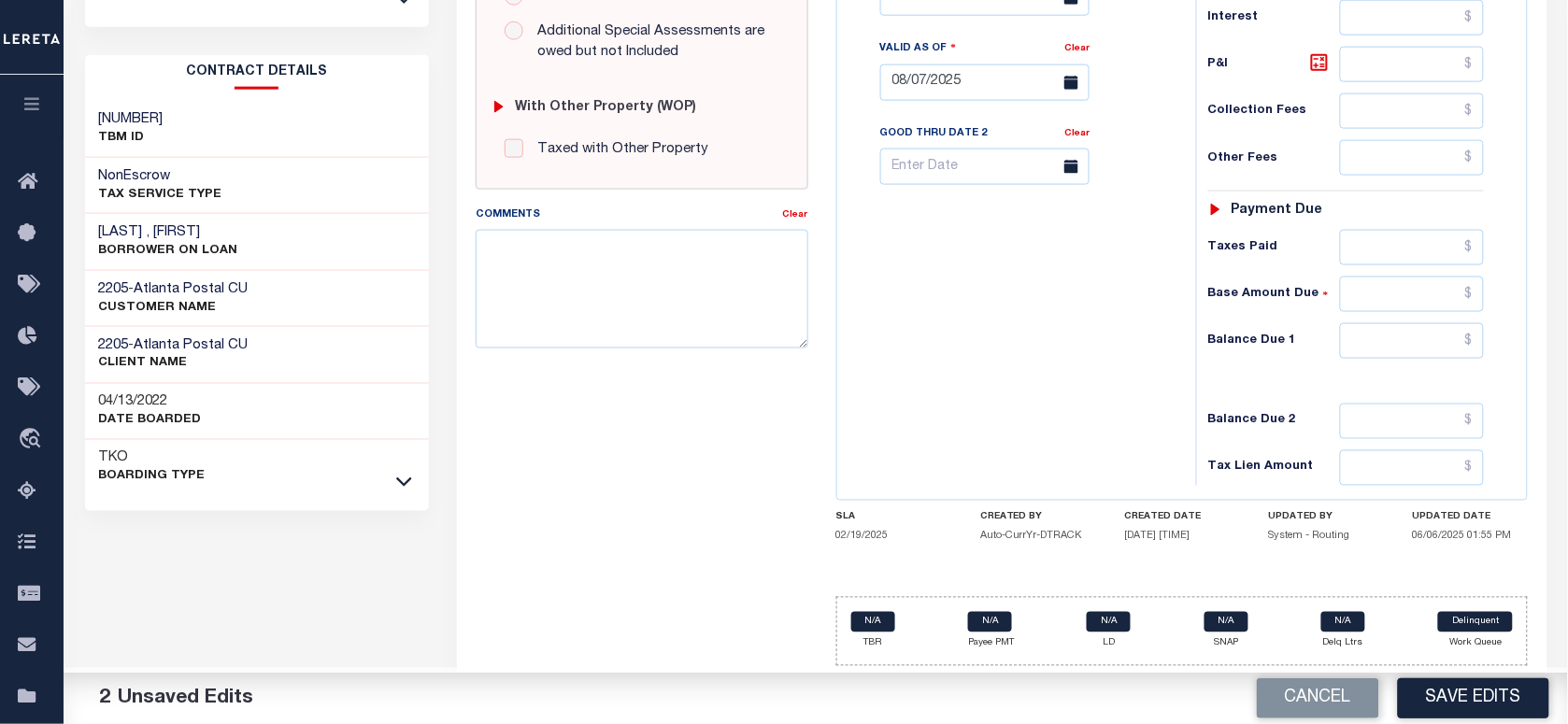 type on "$2,033.55" 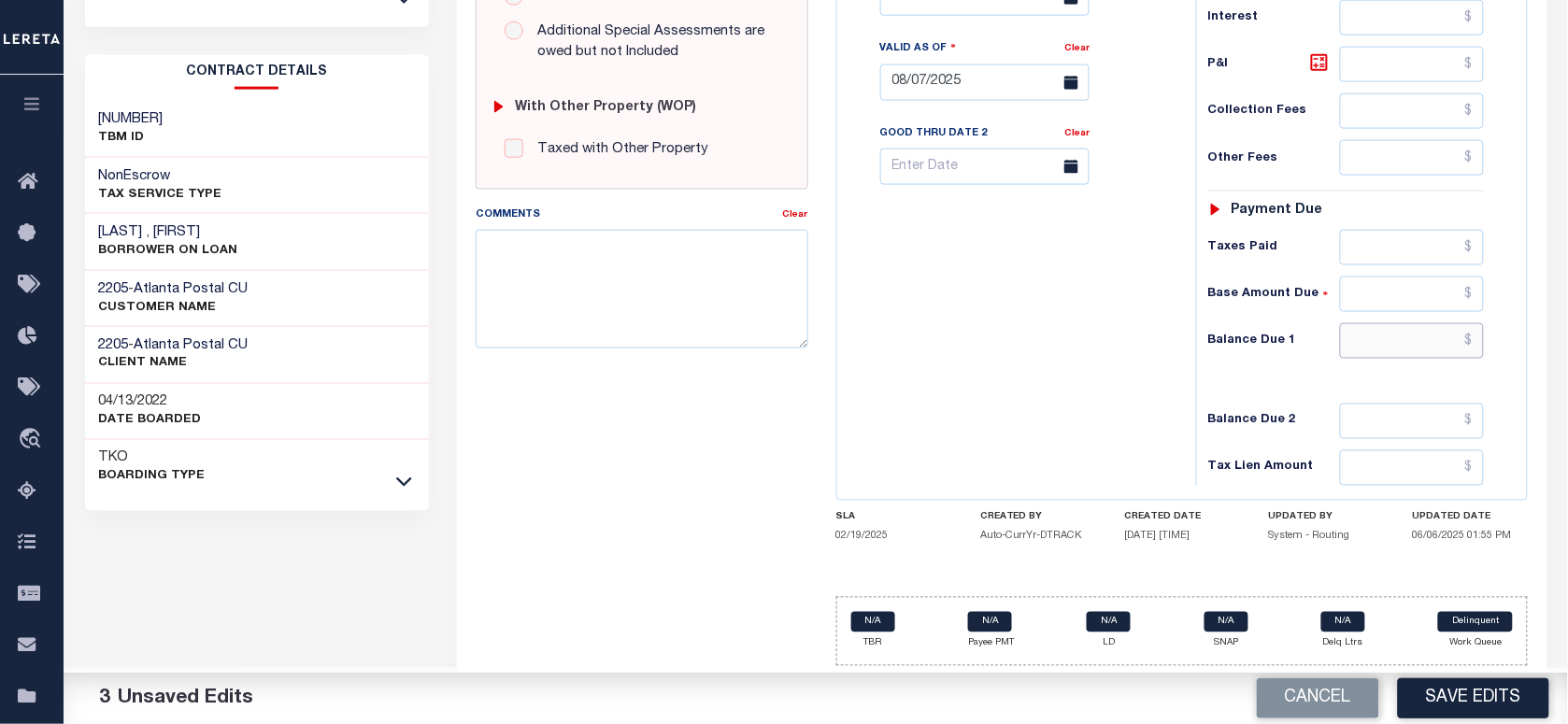 click at bounding box center (1412, 341) 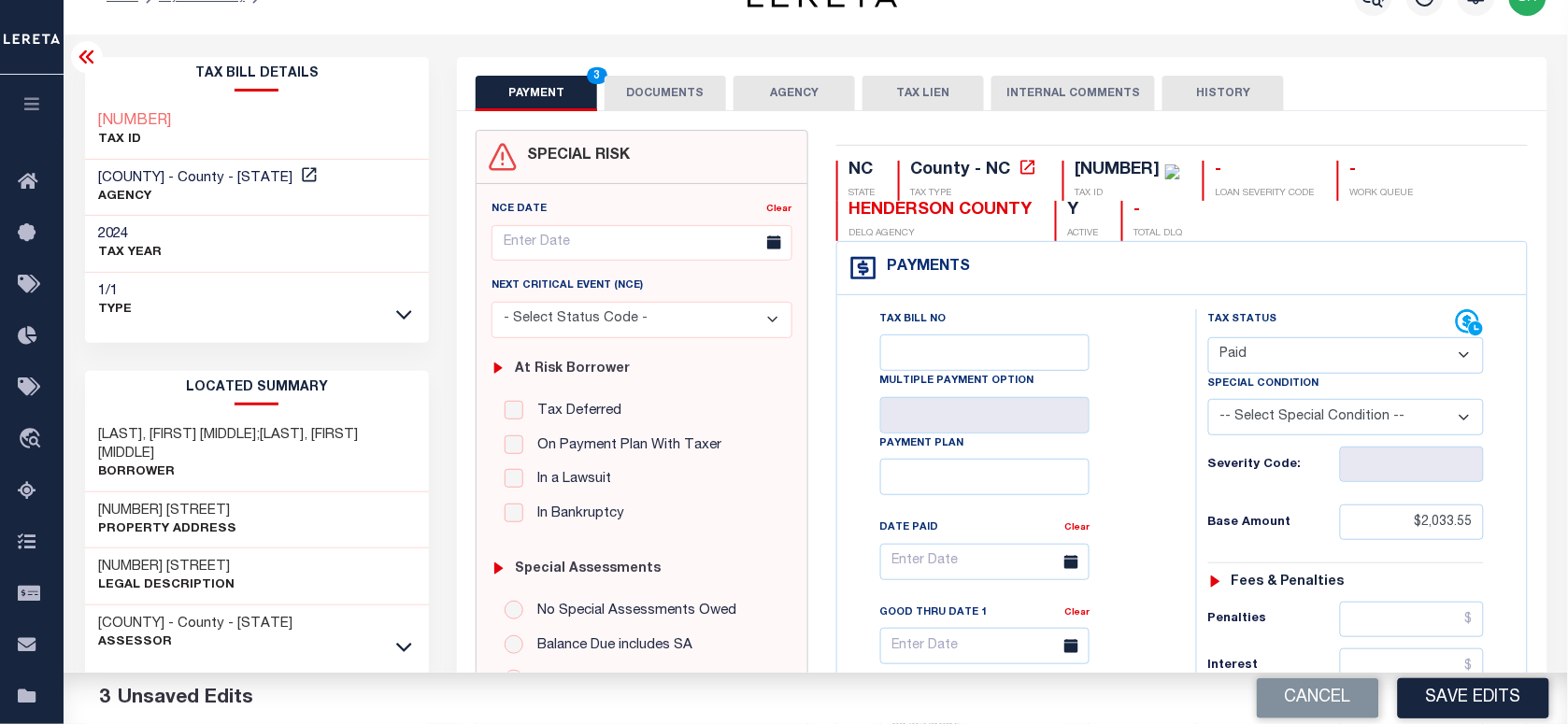 scroll, scrollTop: 0, scrollLeft: 0, axis: both 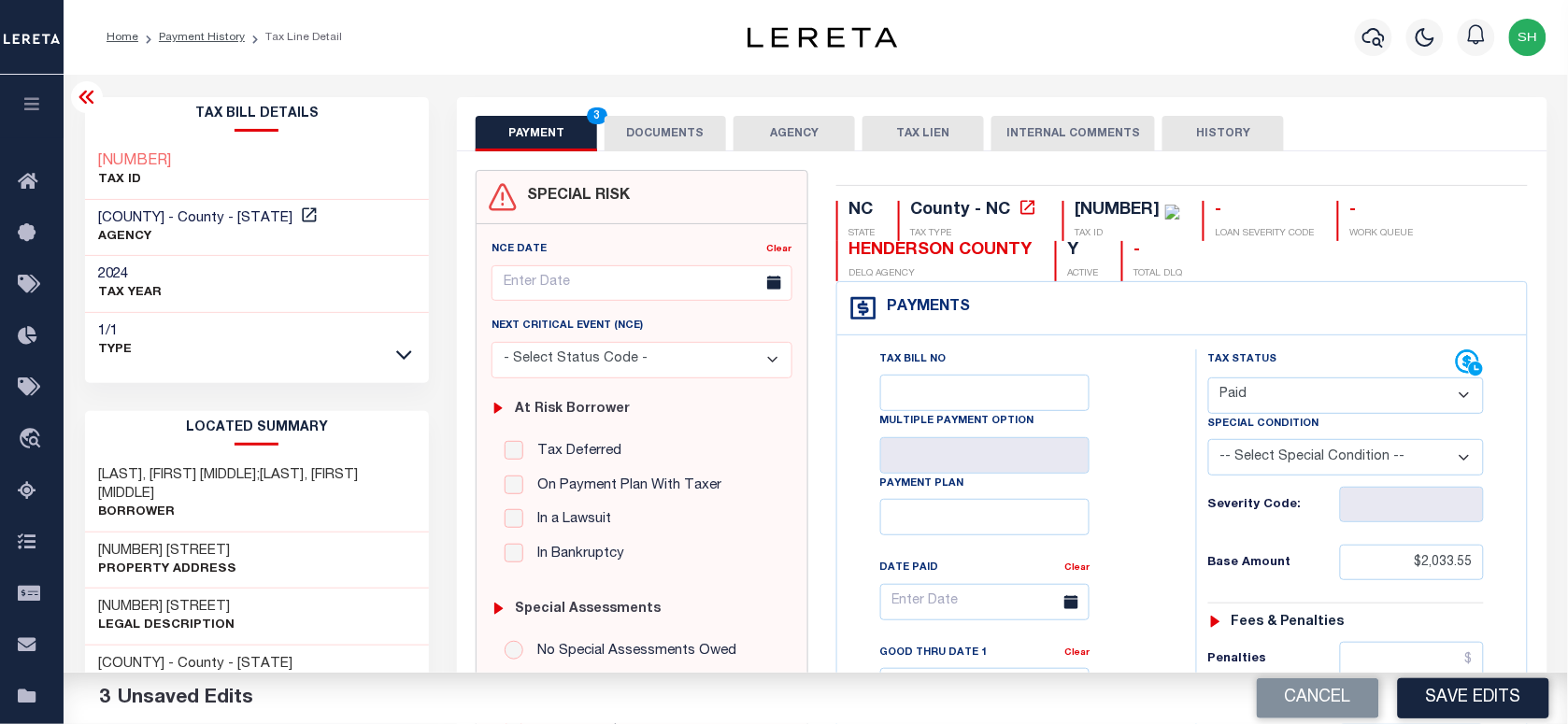 type on "$0.00" 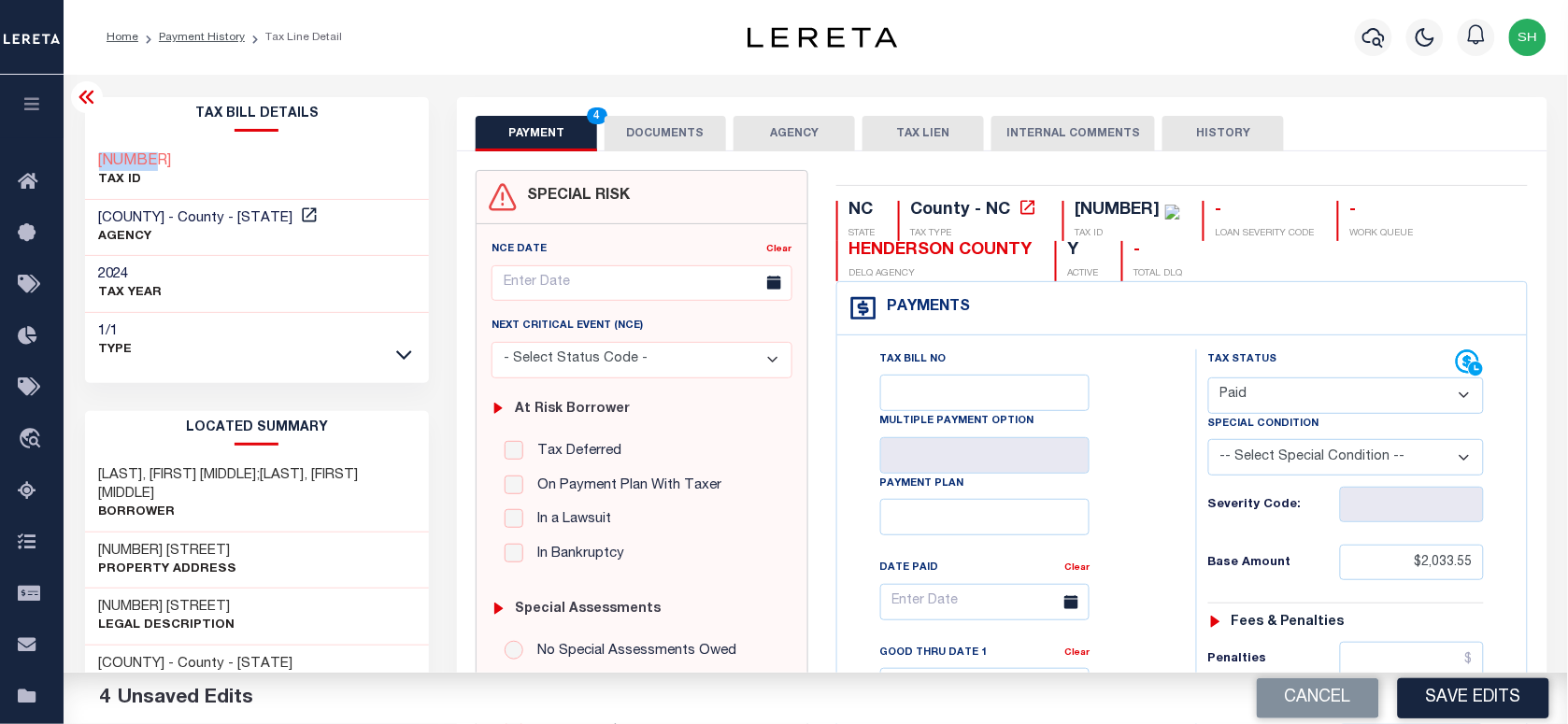 click on "112408
TAX ID" at bounding box center [257, 171] 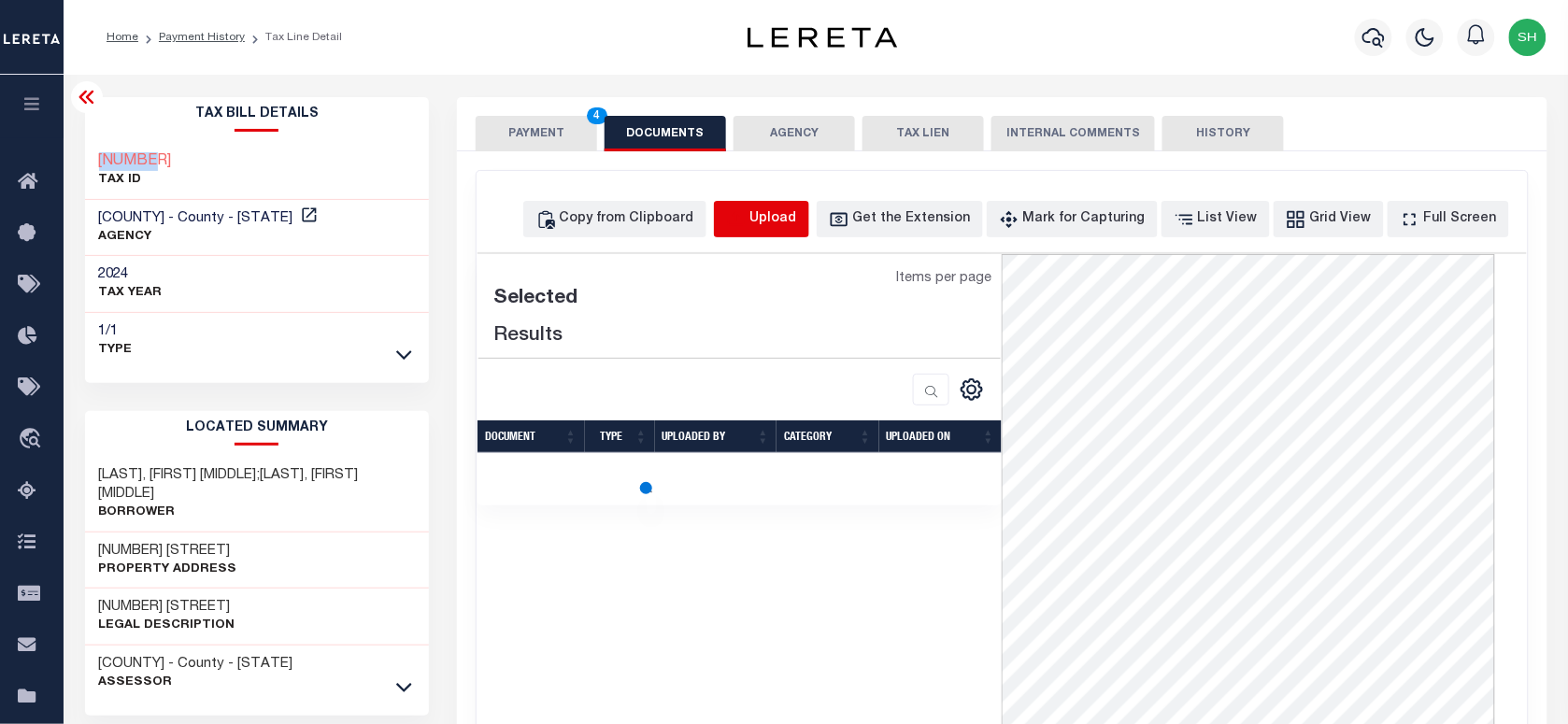 click 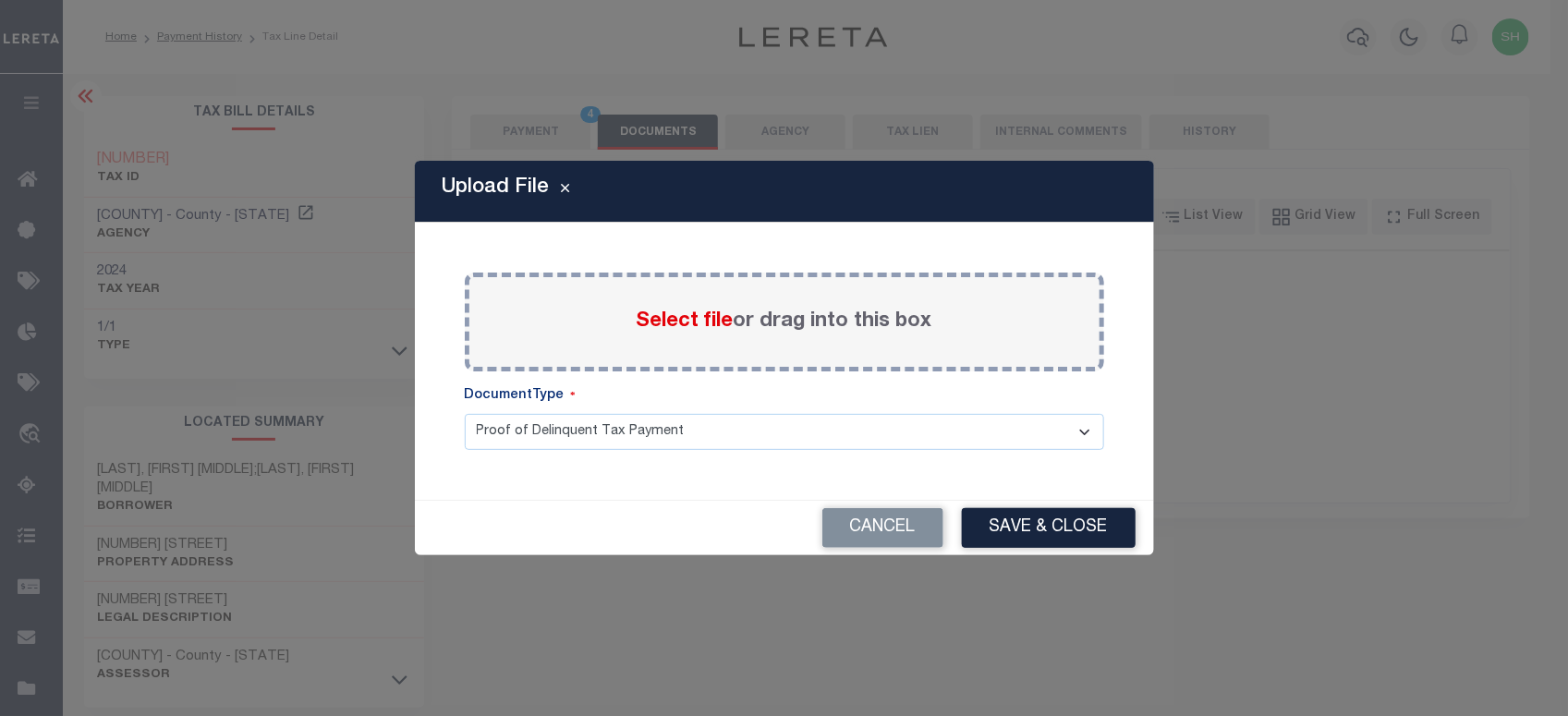 click on "Select file  or drag into this box" at bounding box center [784, 322] 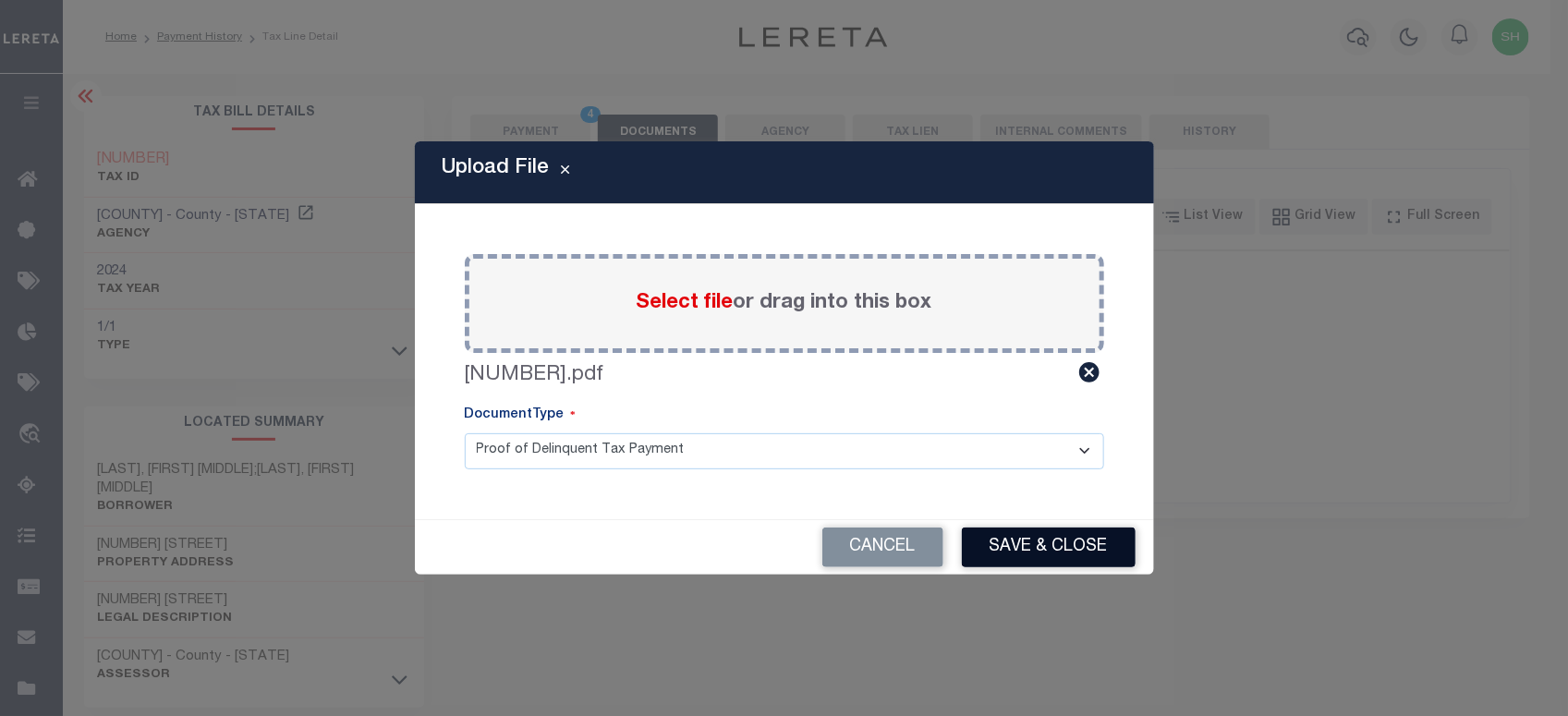 click on "Save & Close" at bounding box center (1049, 547) 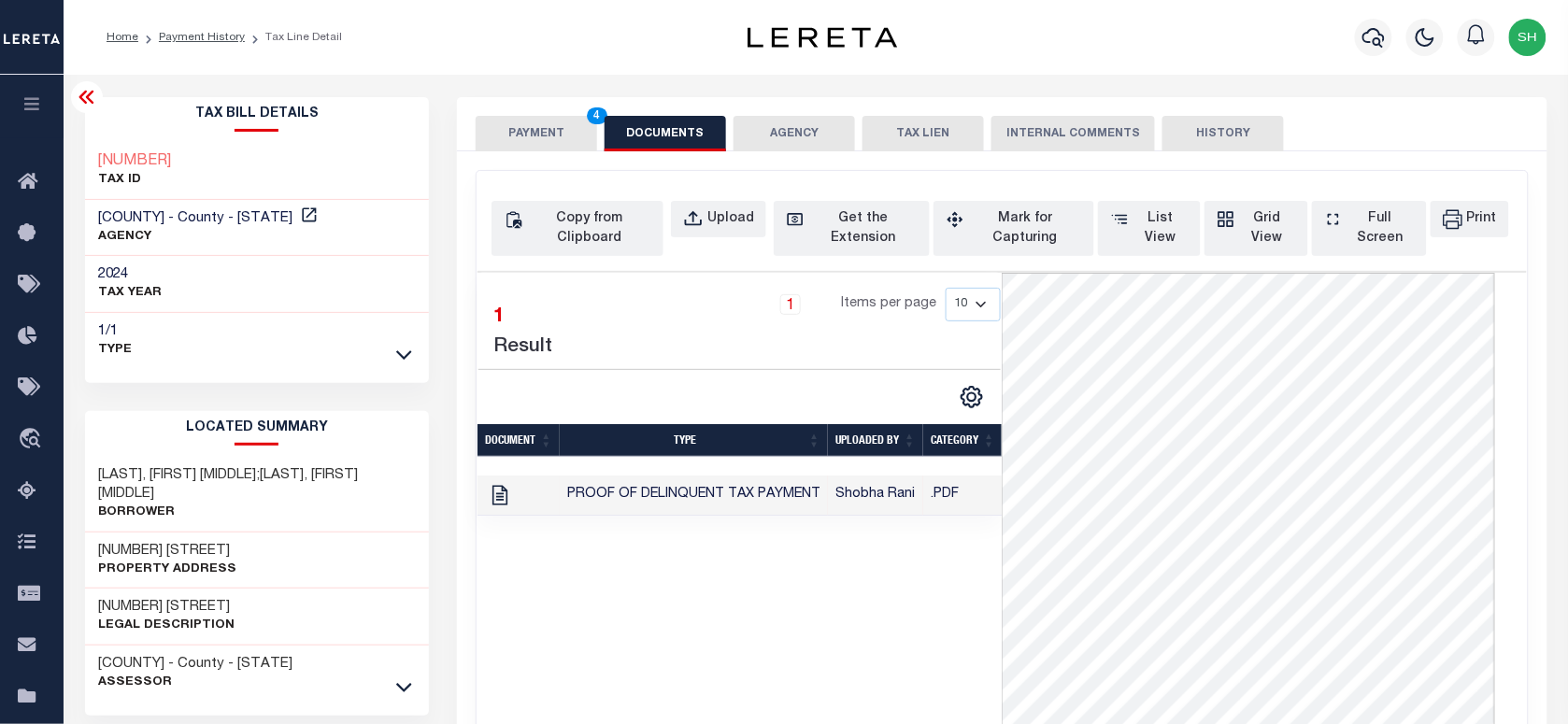 click on "PAYMENT
4" at bounding box center (536, 134) 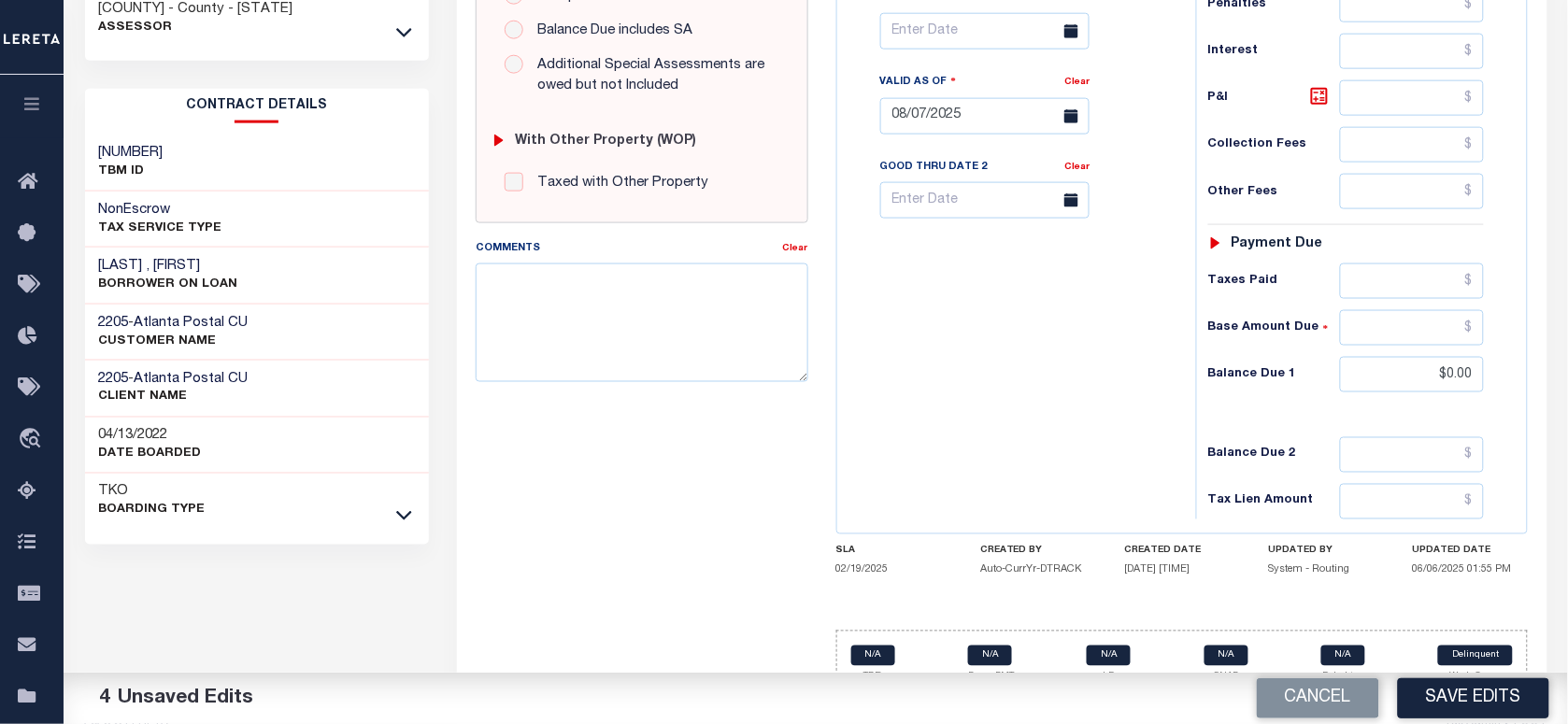 scroll, scrollTop: 694, scrollLeft: 0, axis: vertical 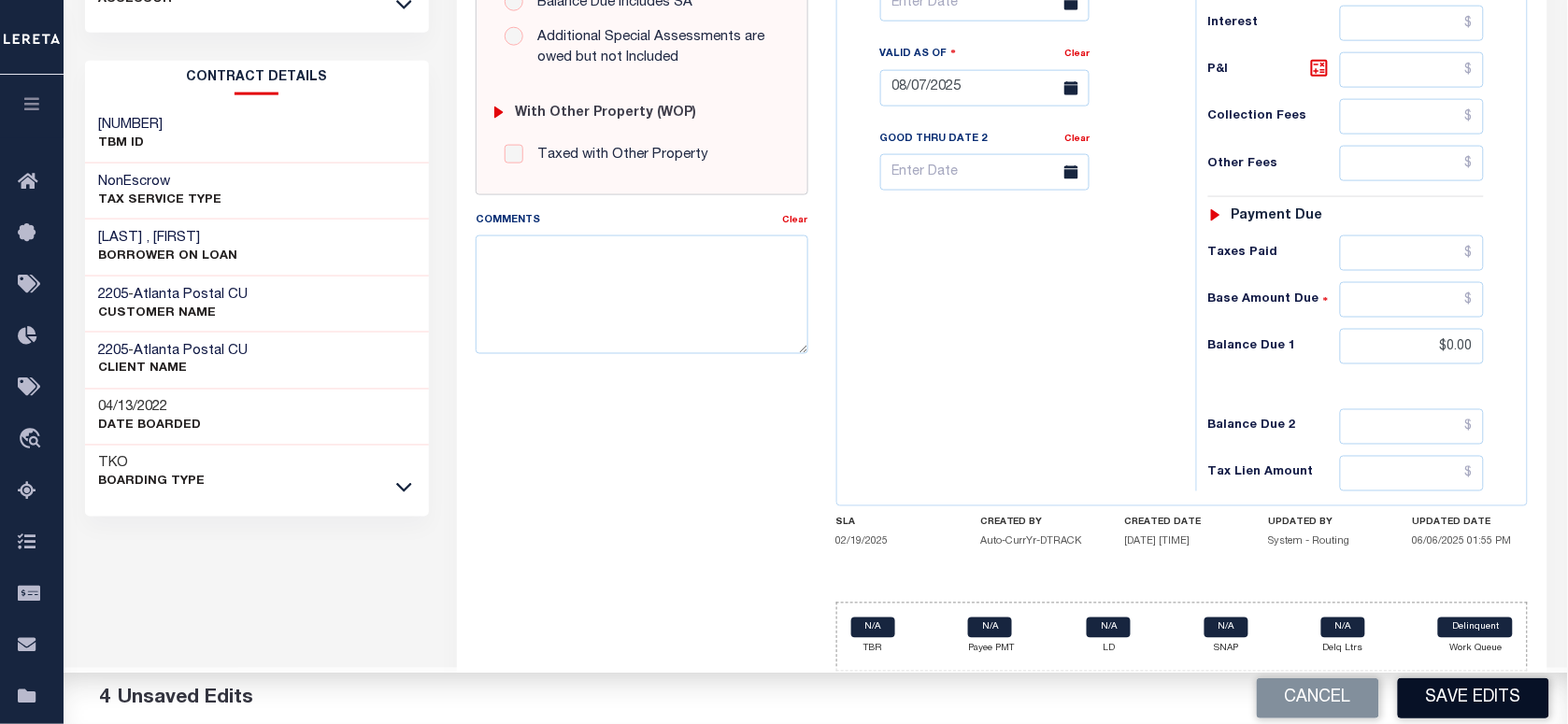 click on "Save Edits" at bounding box center [1474, 698] 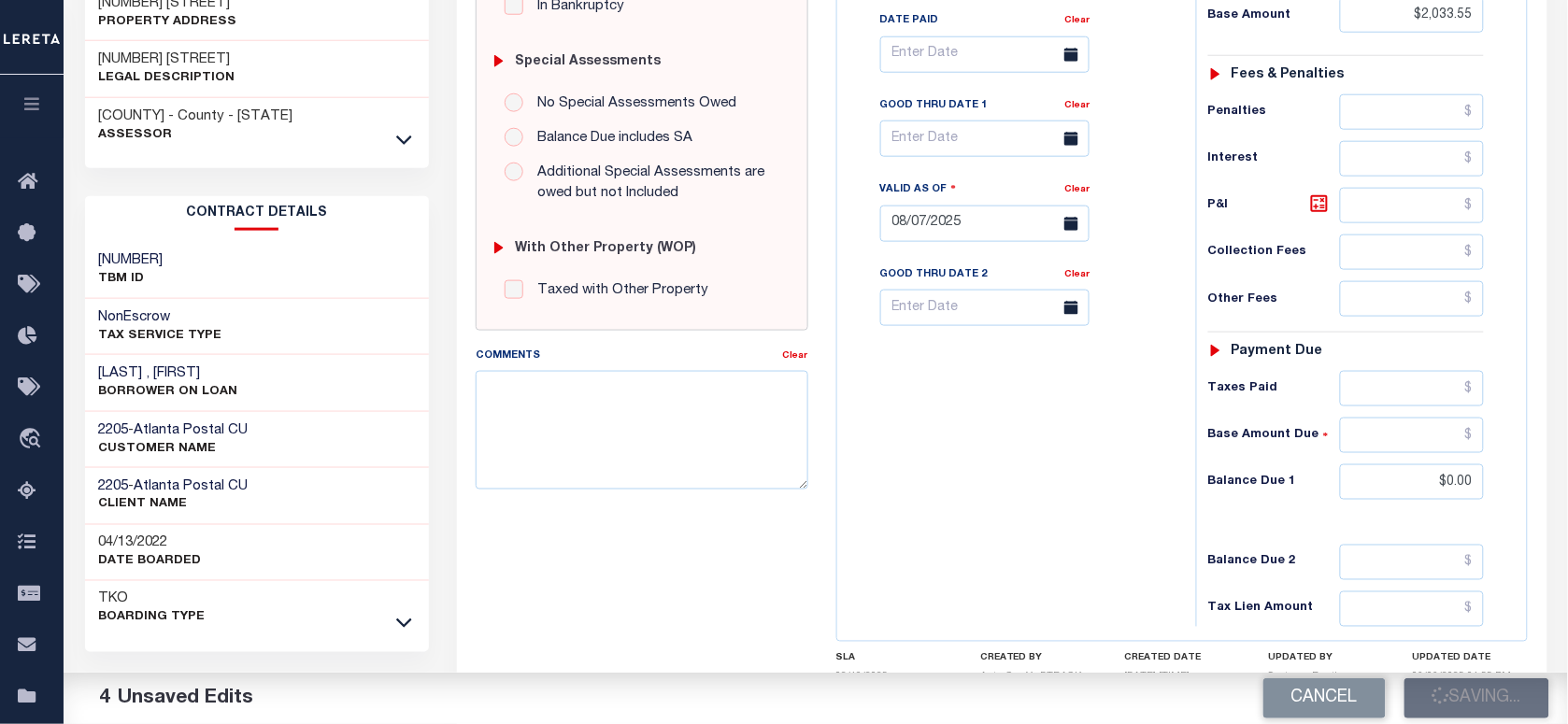scroll, scrollTop: 344, scrollLeft: 0, axis: vertical 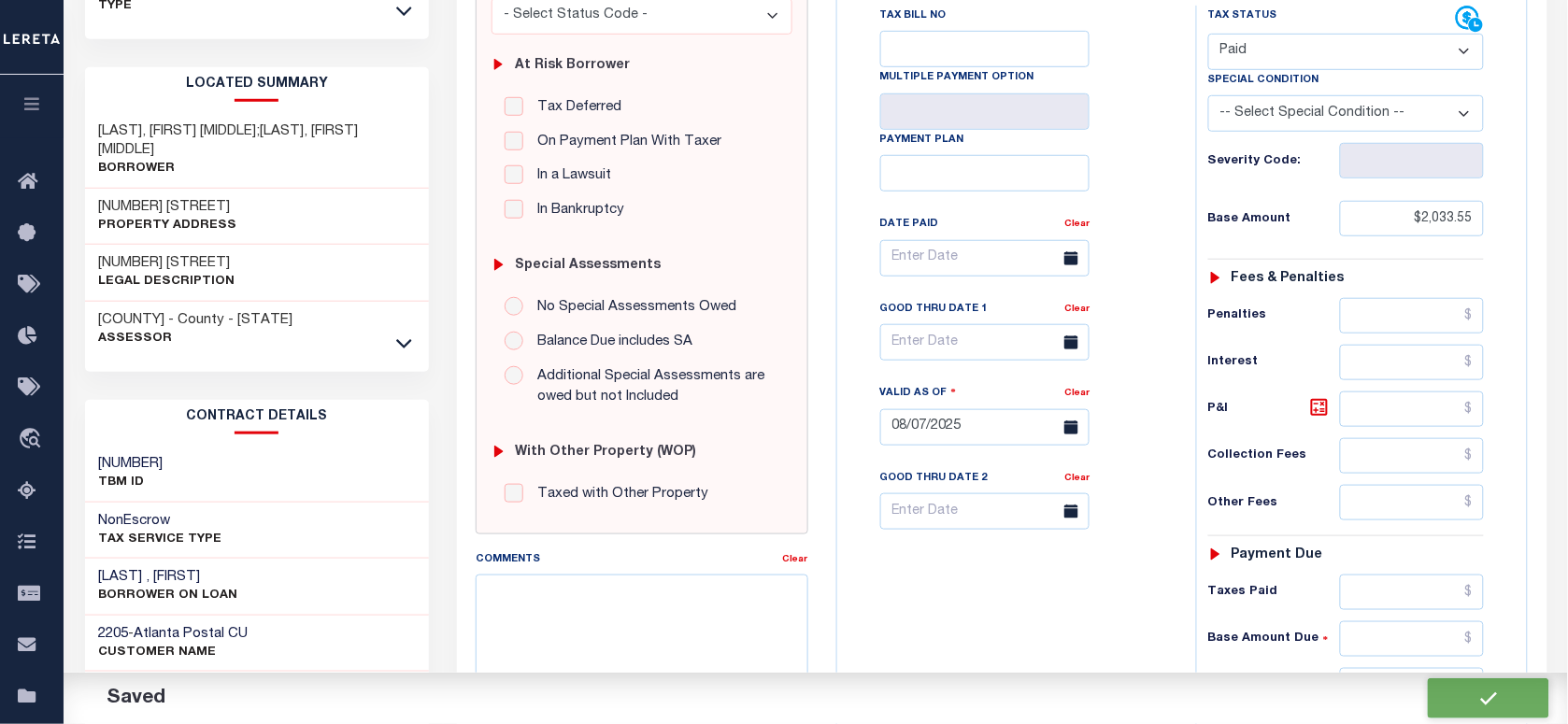checkbox on "false" 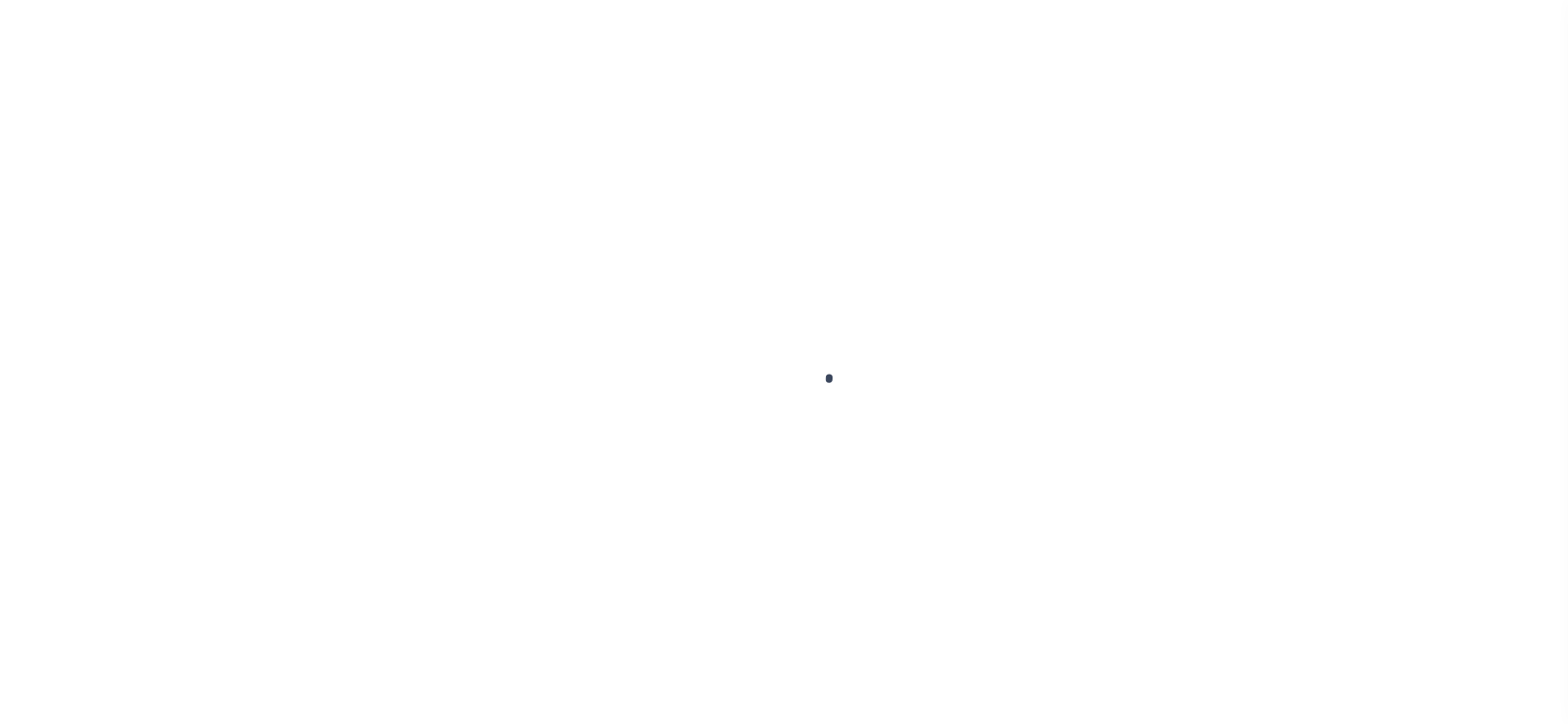 scroll, scrollTop: 0, scrollLeft: 0, axis: both 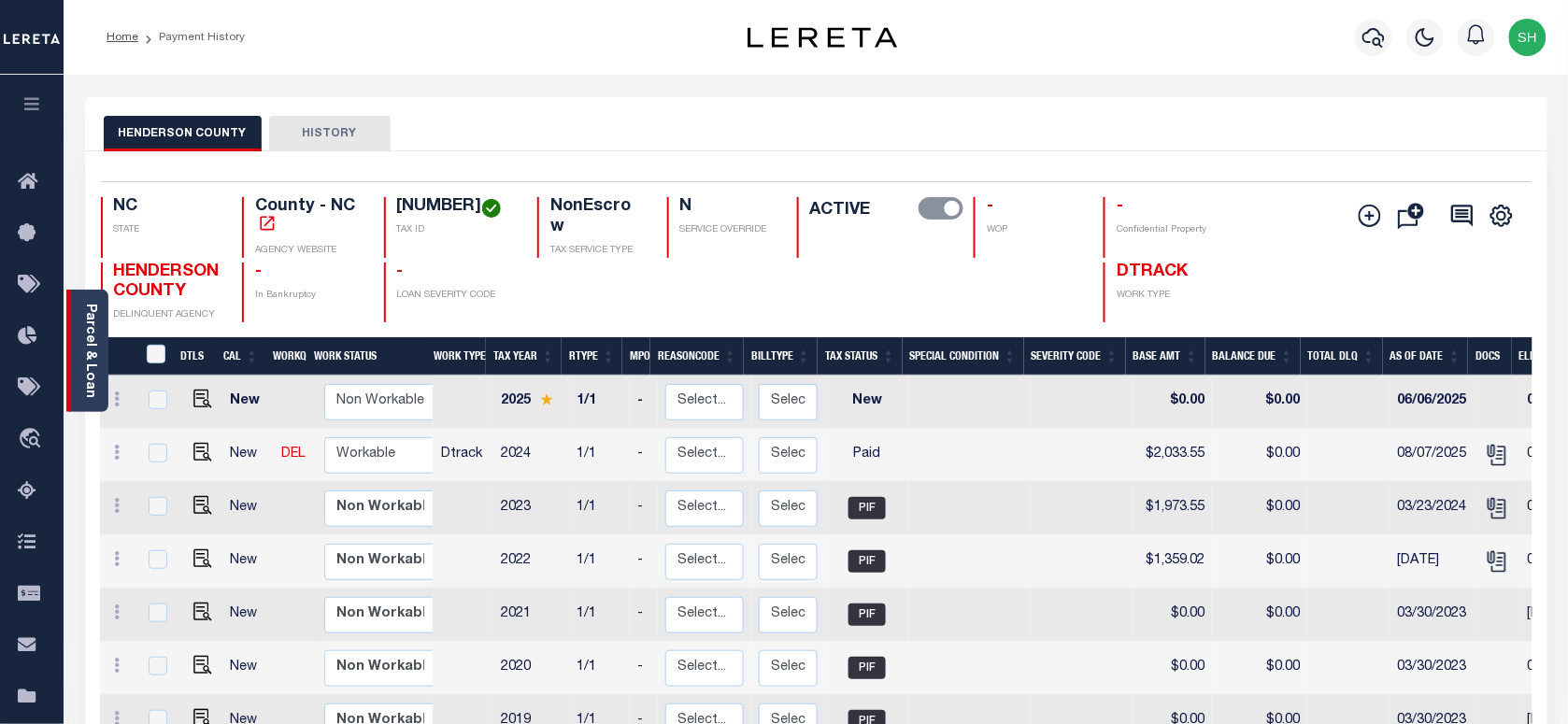 click on "Parcel & Loan" at bounding box center (87, 350) 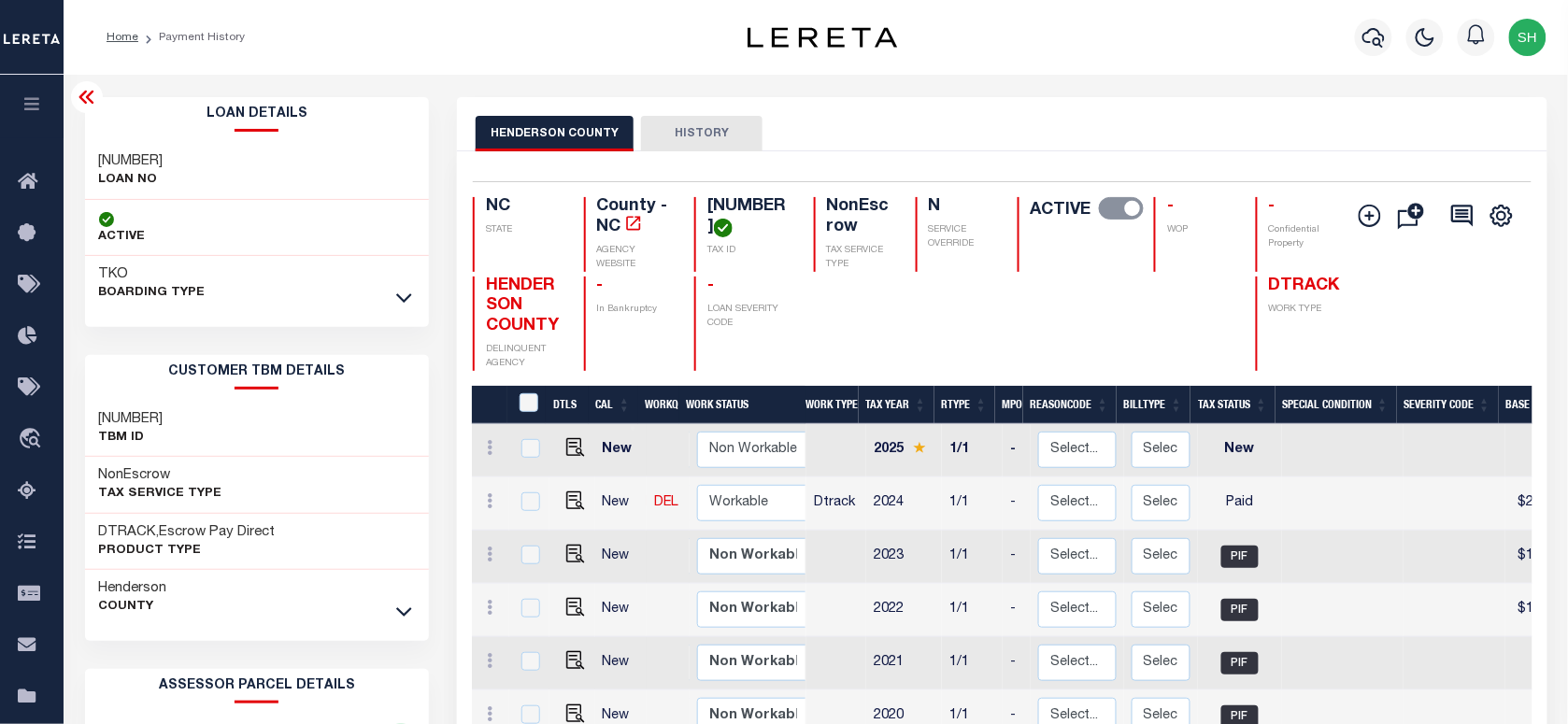 click on "[NUMBER]" at bounding box center (131, 162) 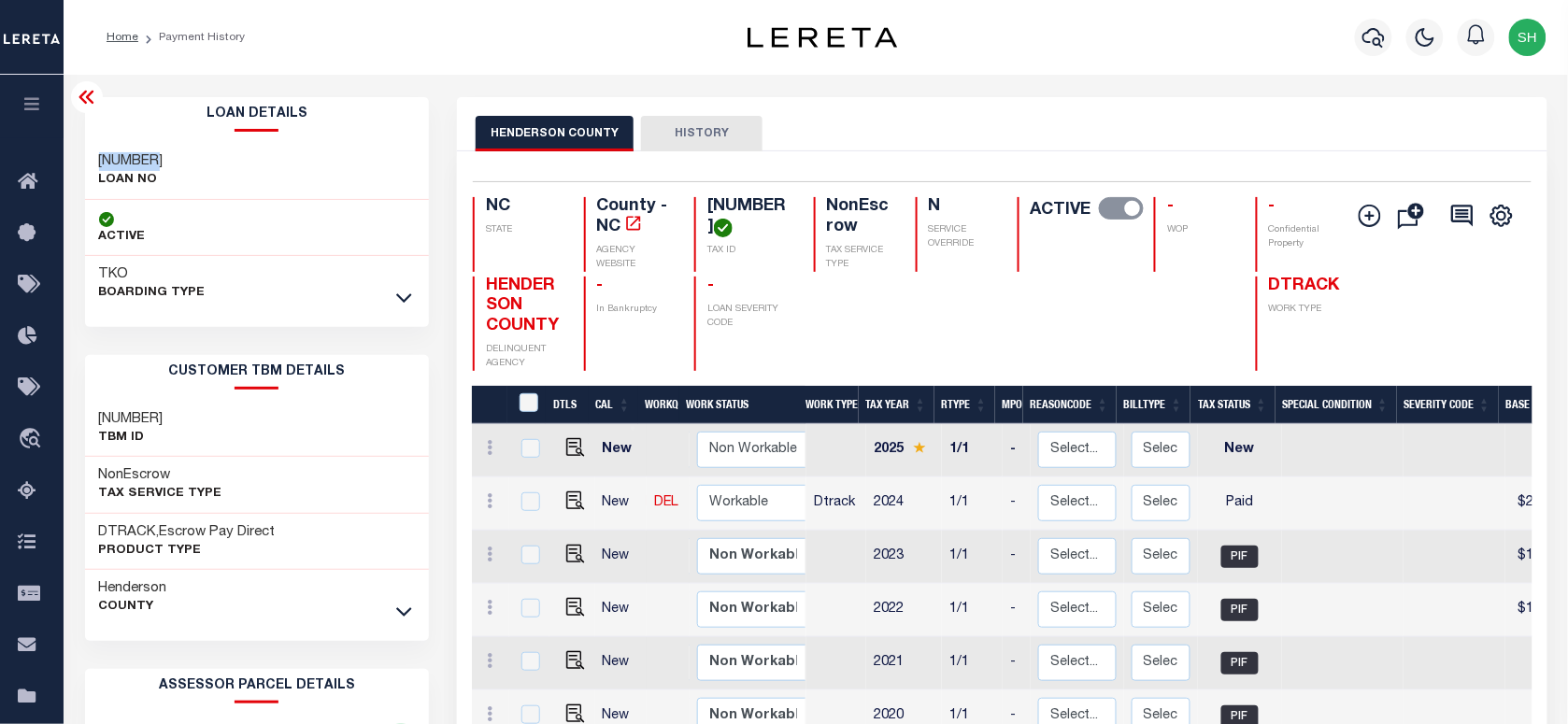 click on "[NUMBER]" at bounding box center [131, 162] 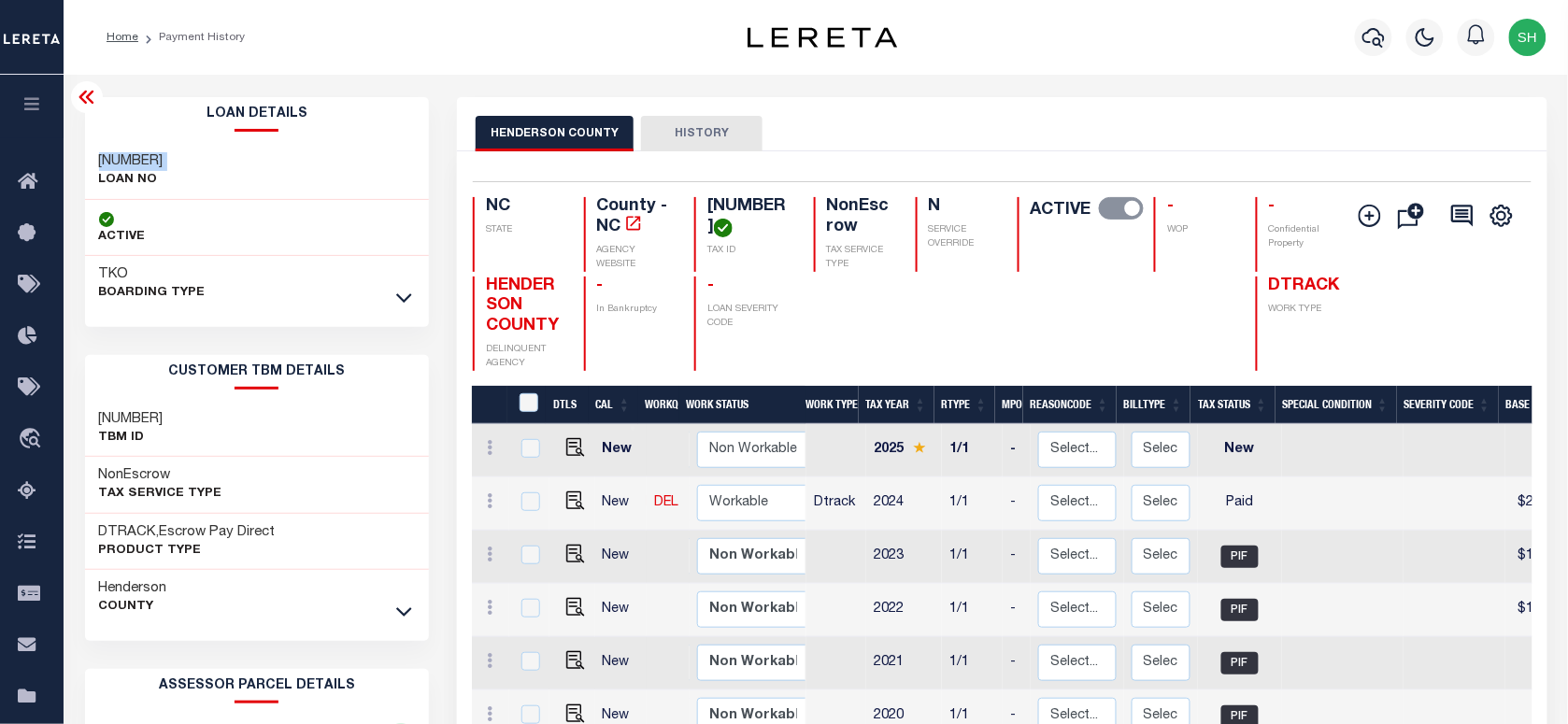 click on "[NUMBER]" at bounding box center (131, 162) 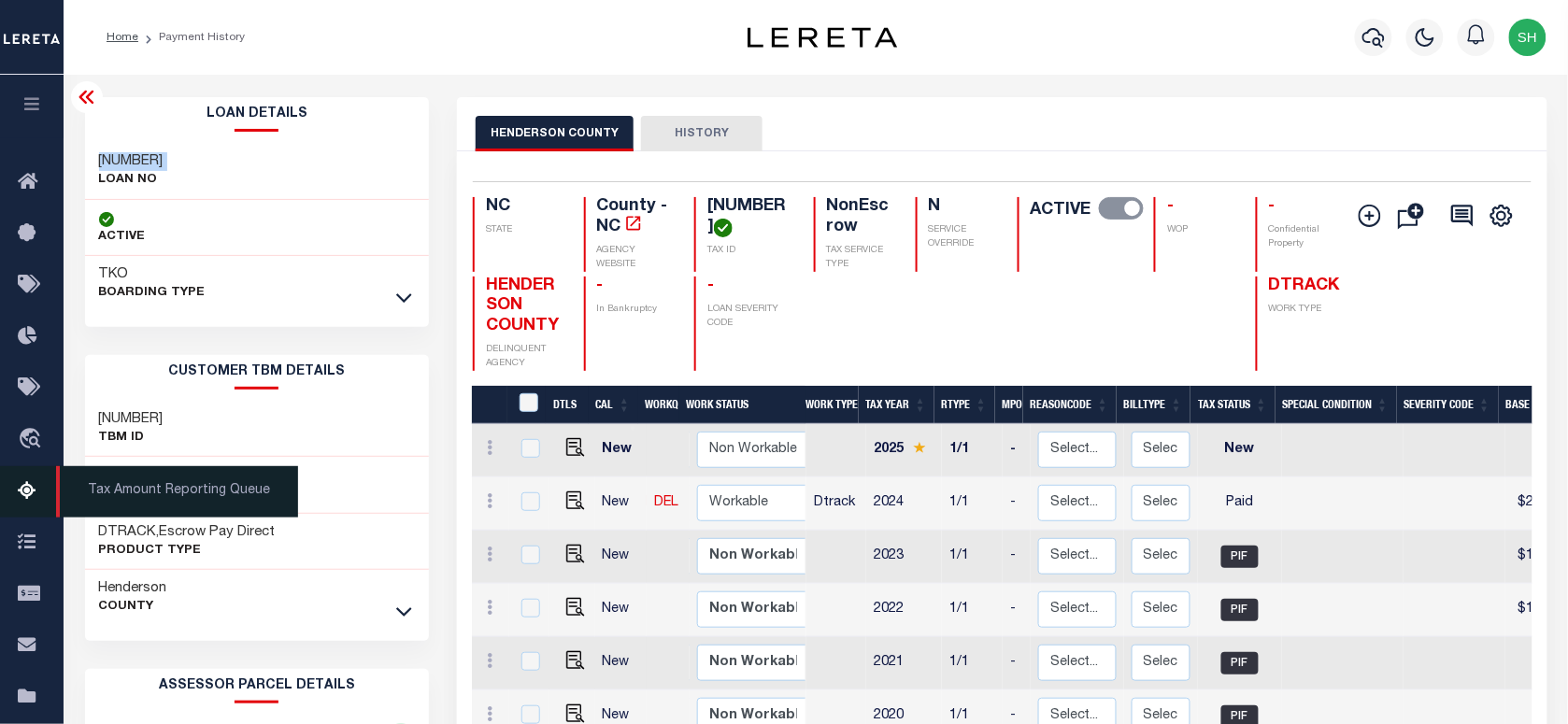 click on "Tax Amount Reporting Queue" at bounding box center [177, 491] 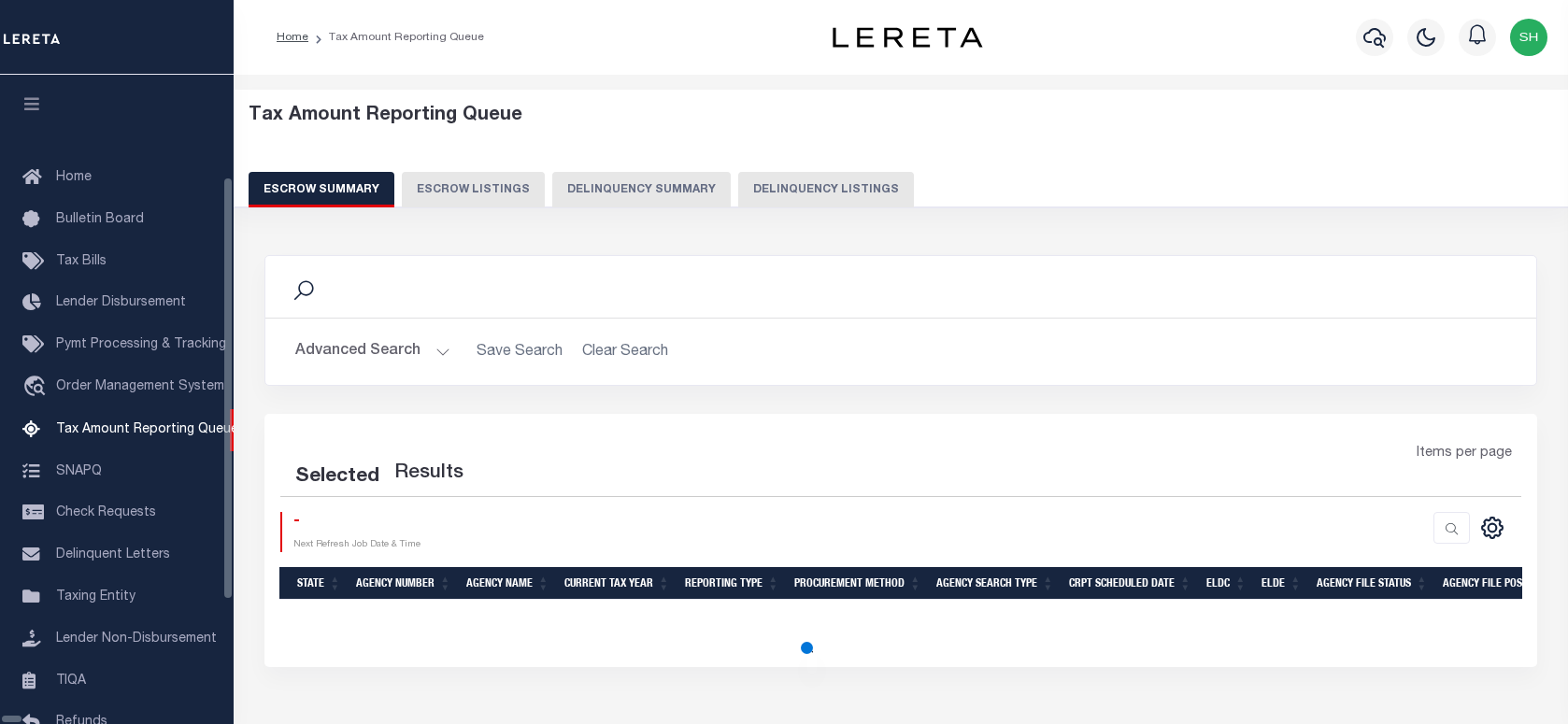 scroll, scrollTop: 0, scrollLeft: 0, axis: both 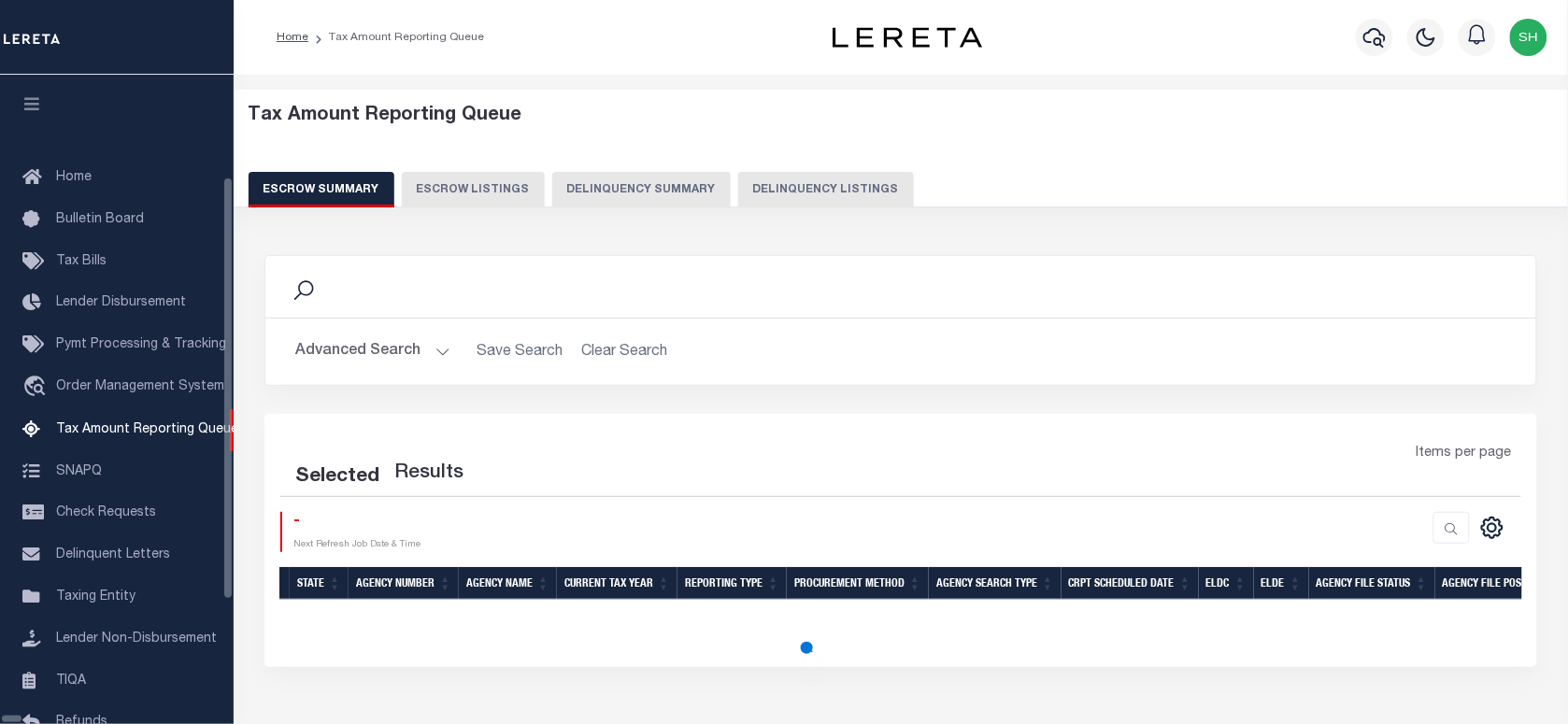 click on "Delinquency Listings" at bounding box center (826, 190) 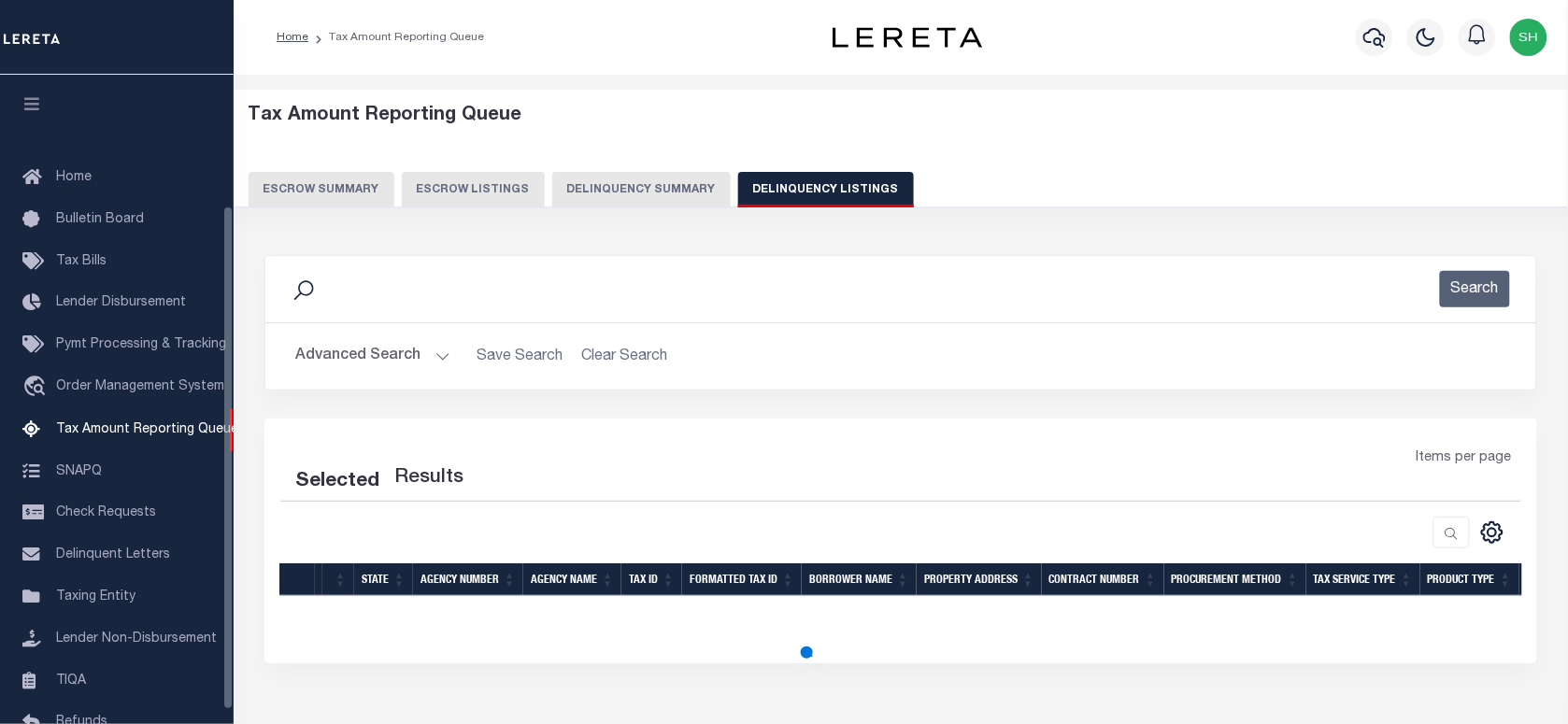 select on "100" 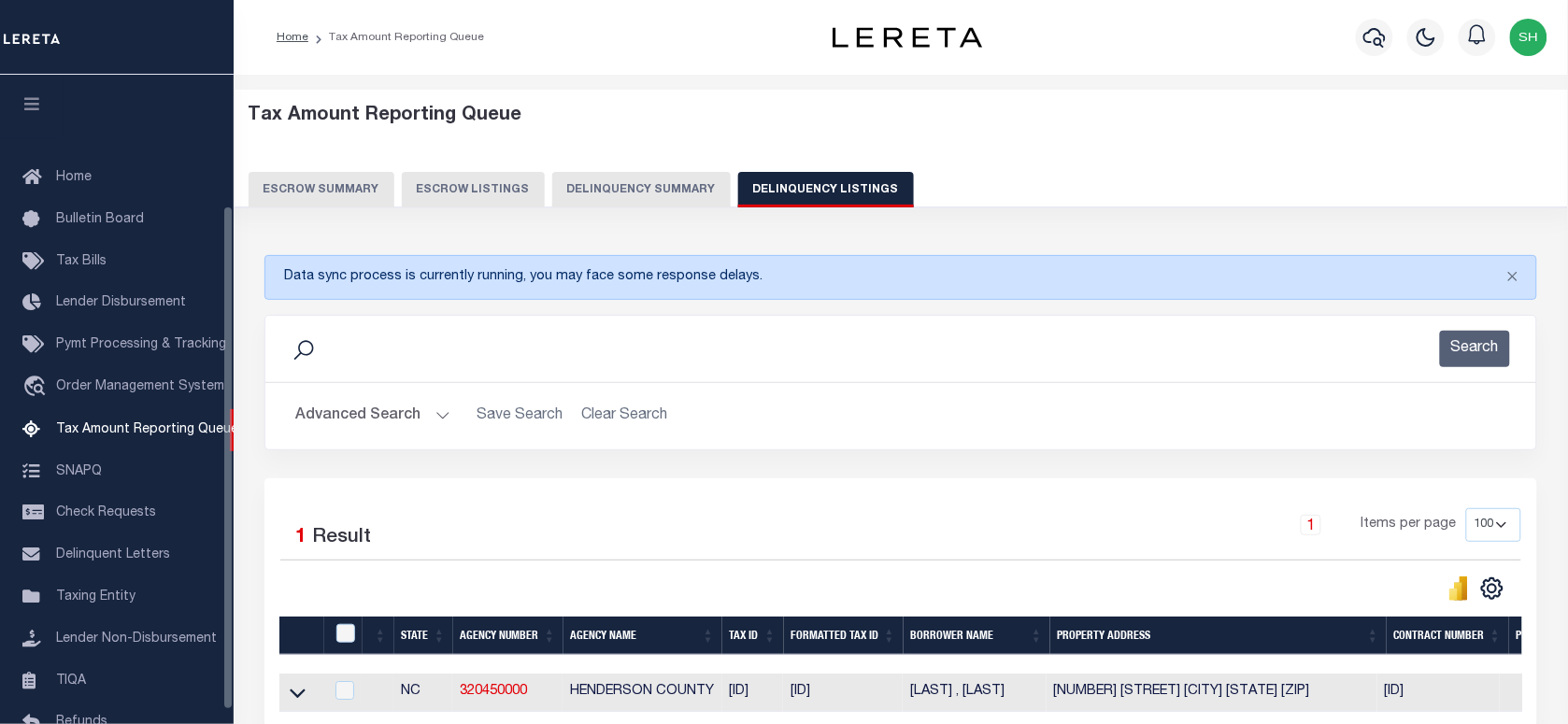 scroll, scrollTop: 168, scrollLeft: 0, axis: vertical 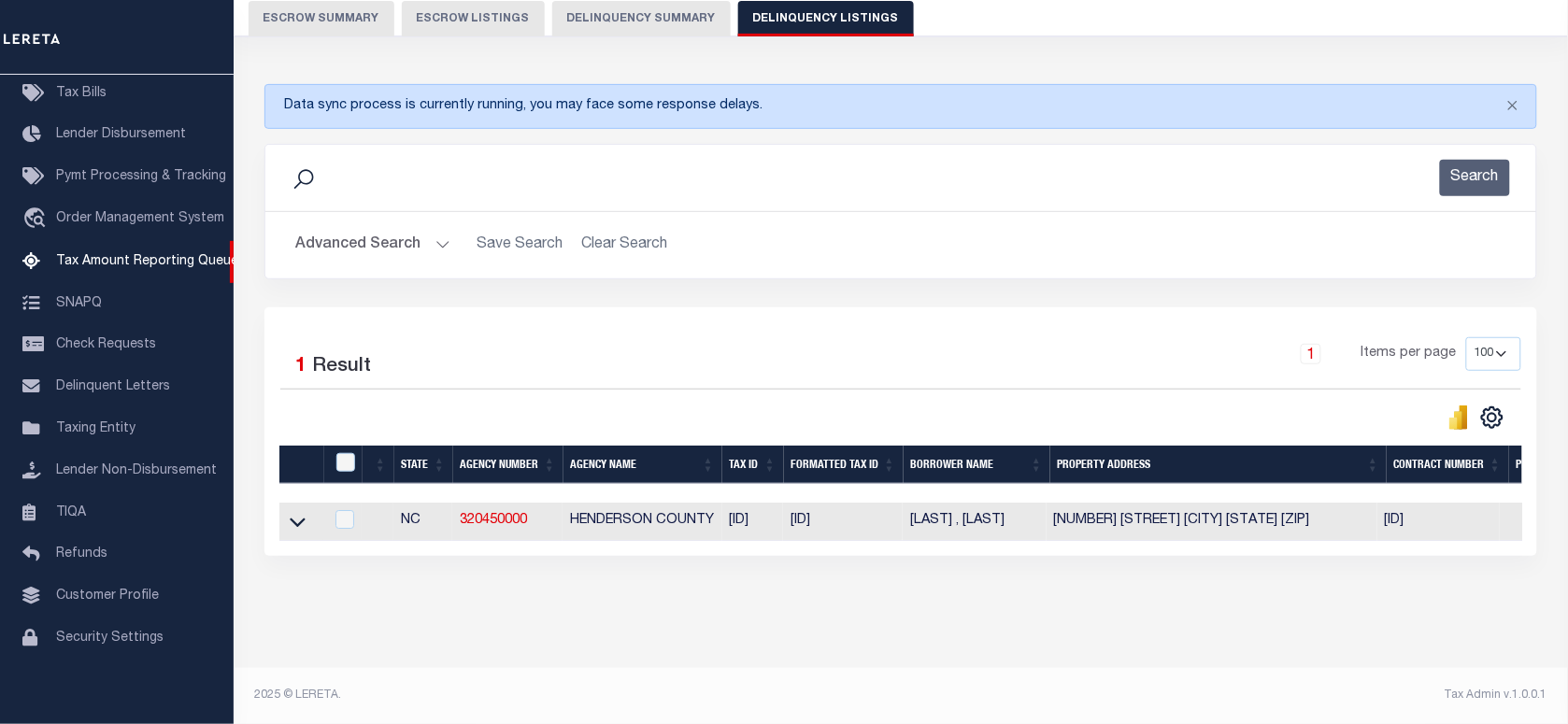 click on "Advanced Search" at bounding box center (373, 245) 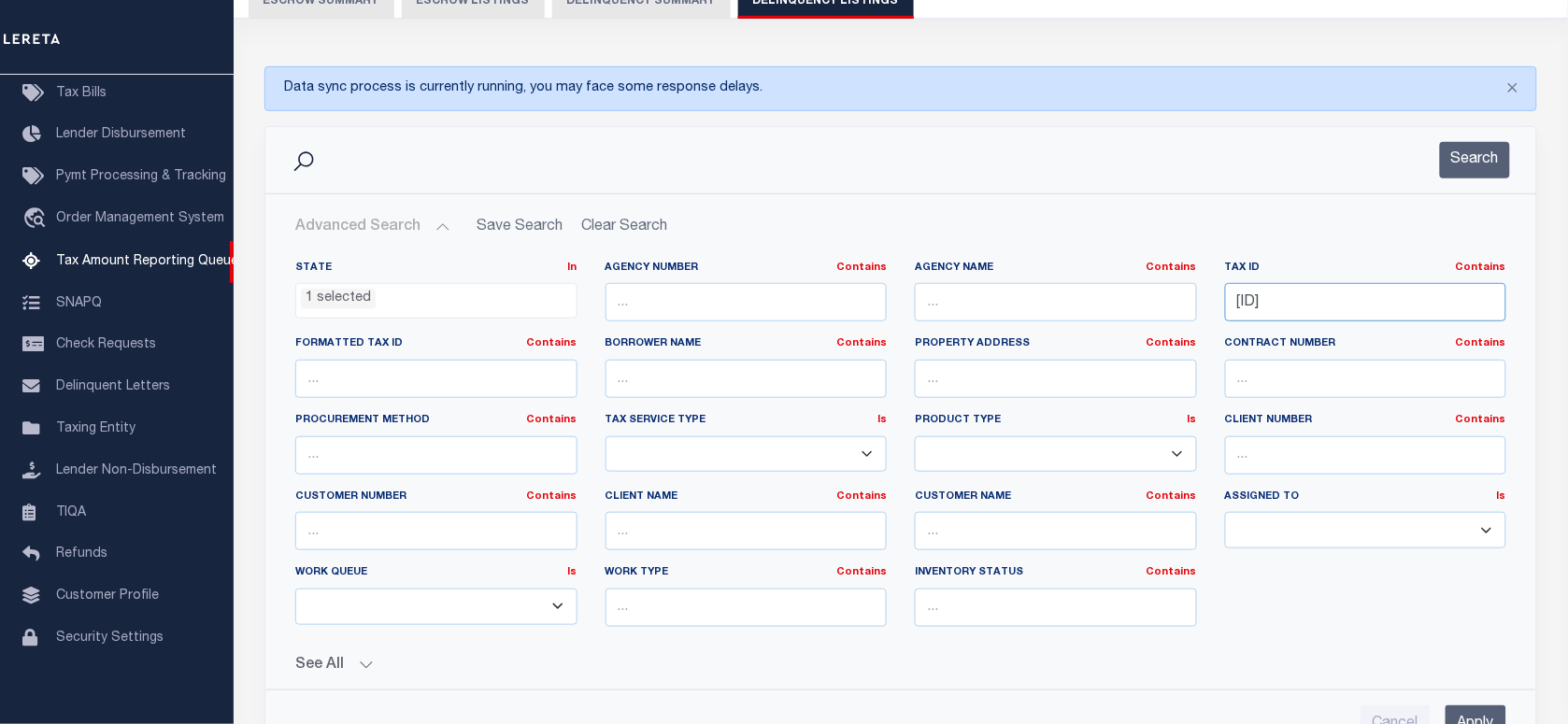 click on "112408" at bounding box center (1366, 302) 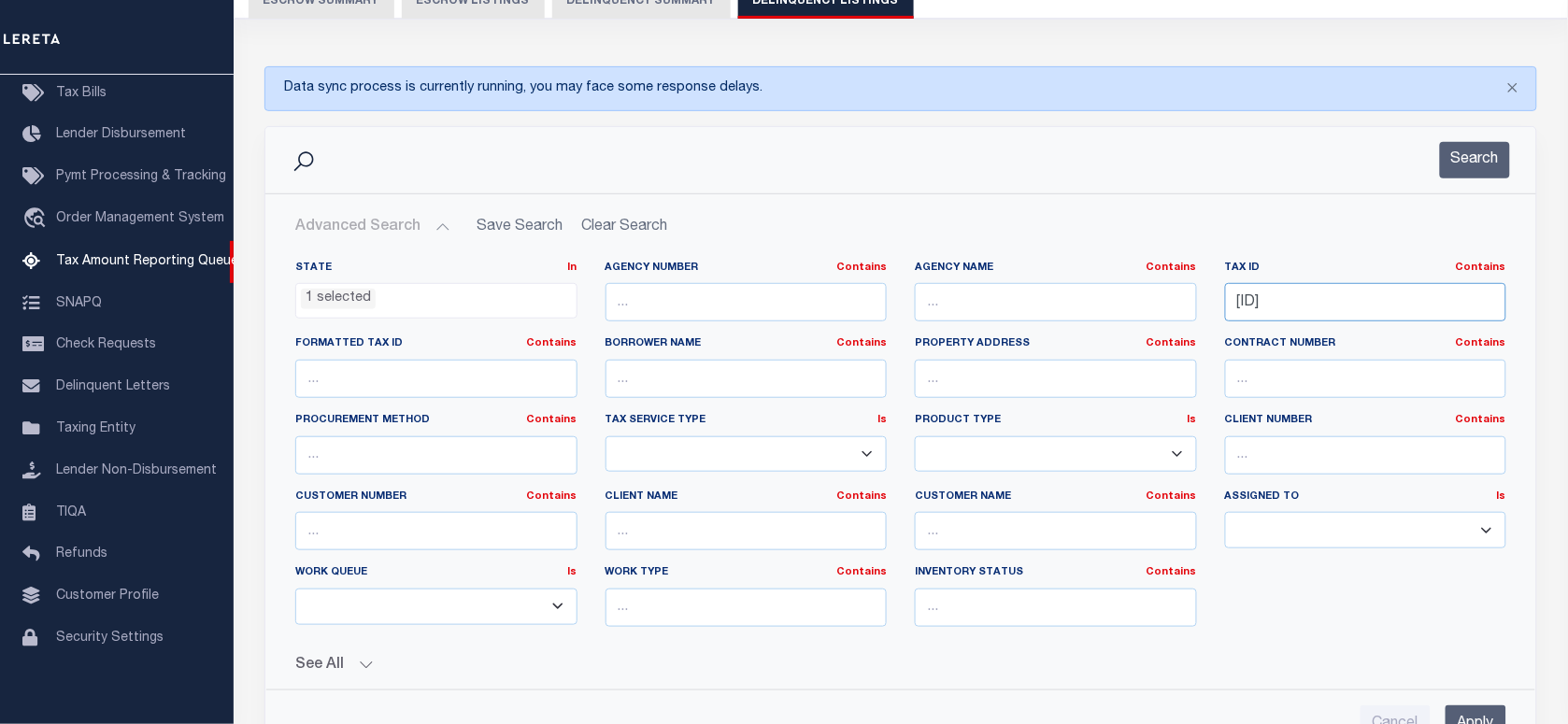 paste on "4637" 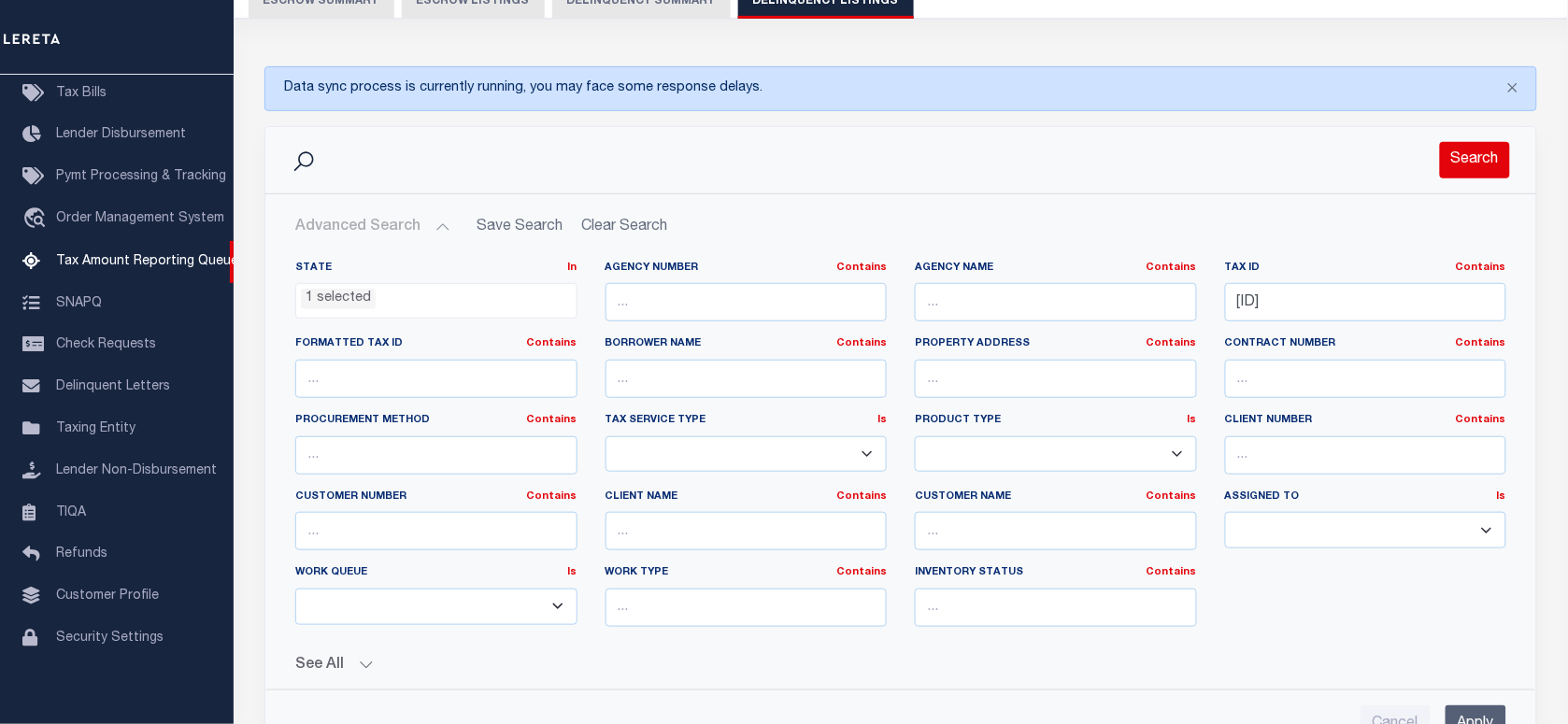 click on "Search" at bounding box center (1475, 160) 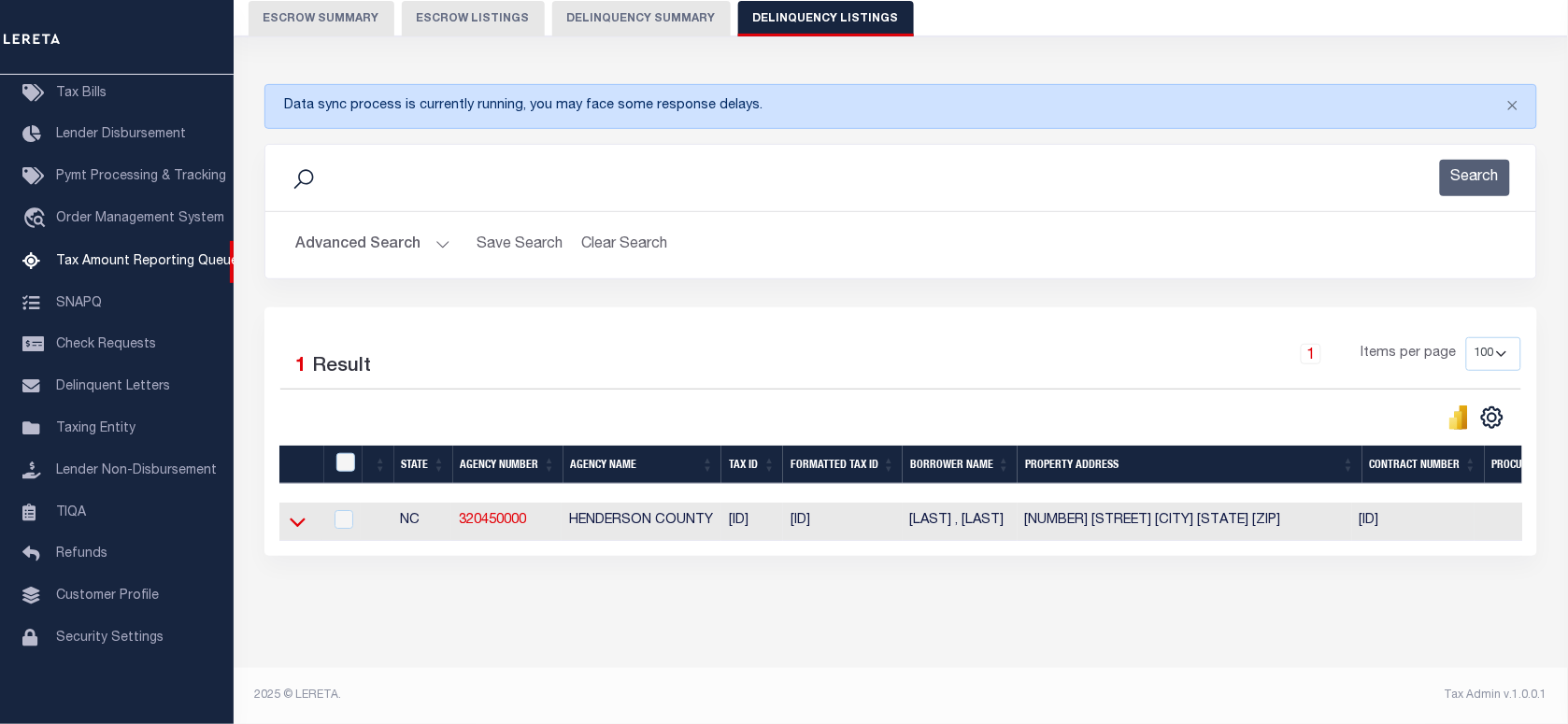 click 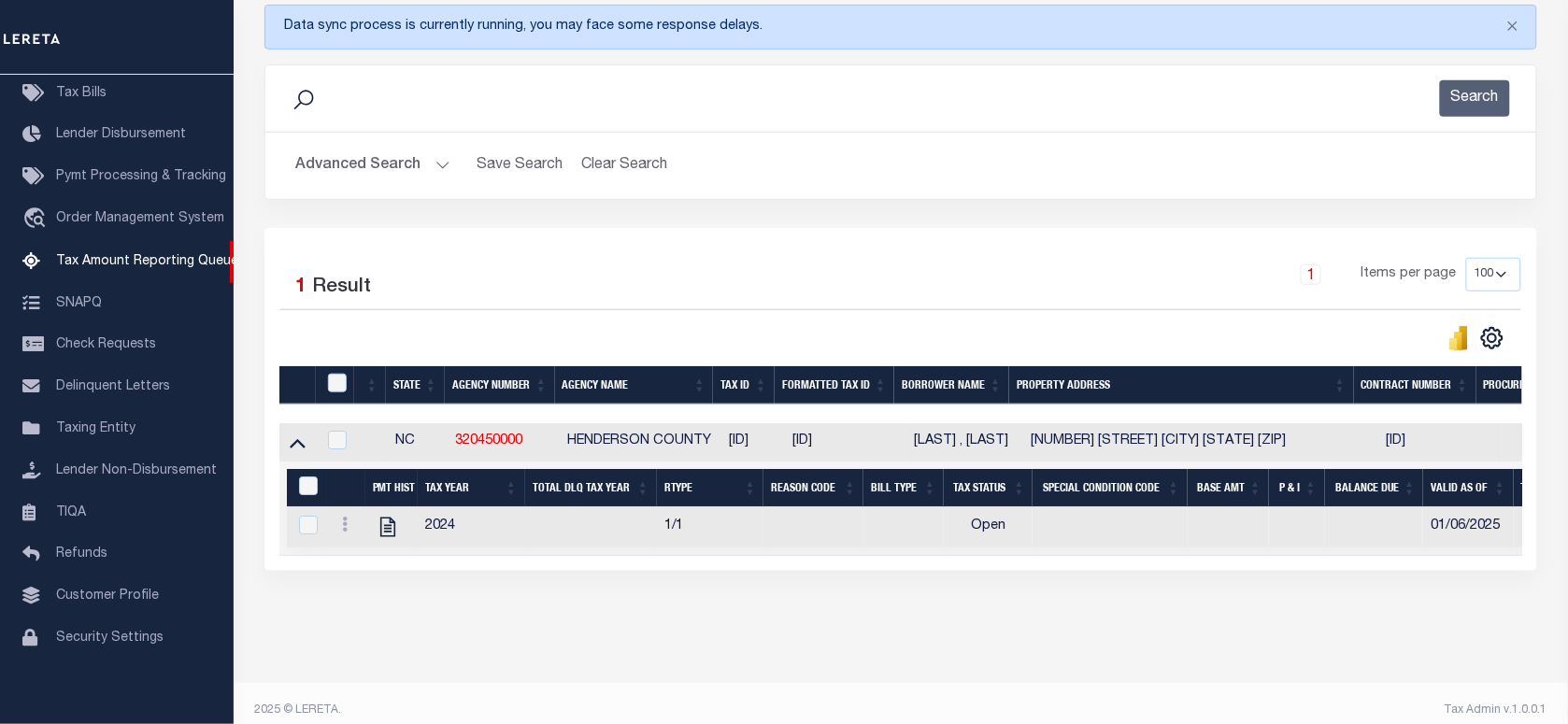 scroll, scrollTop: 285, scrollLeft: 0, axis: vertical 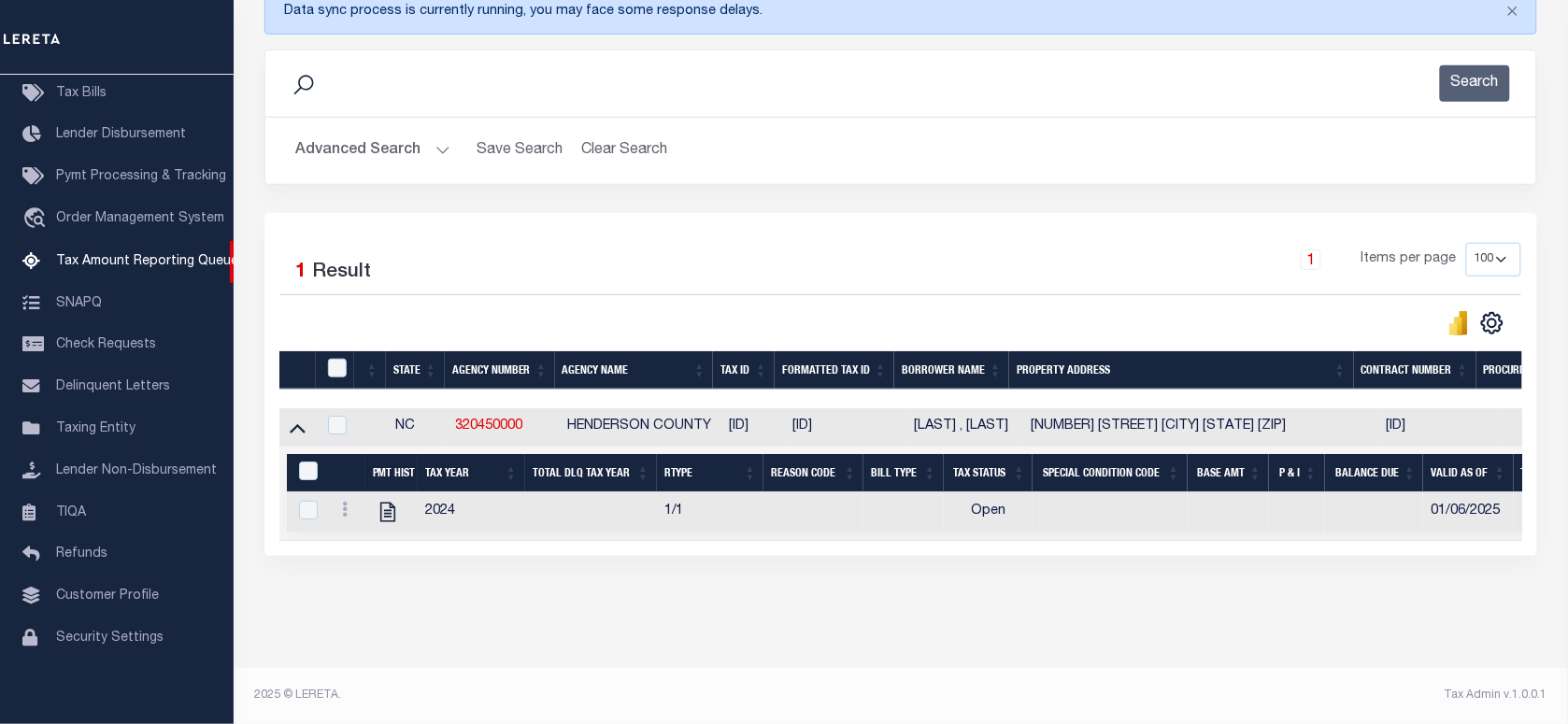 click on "Advanced Search" at bounding box center [373, 150] 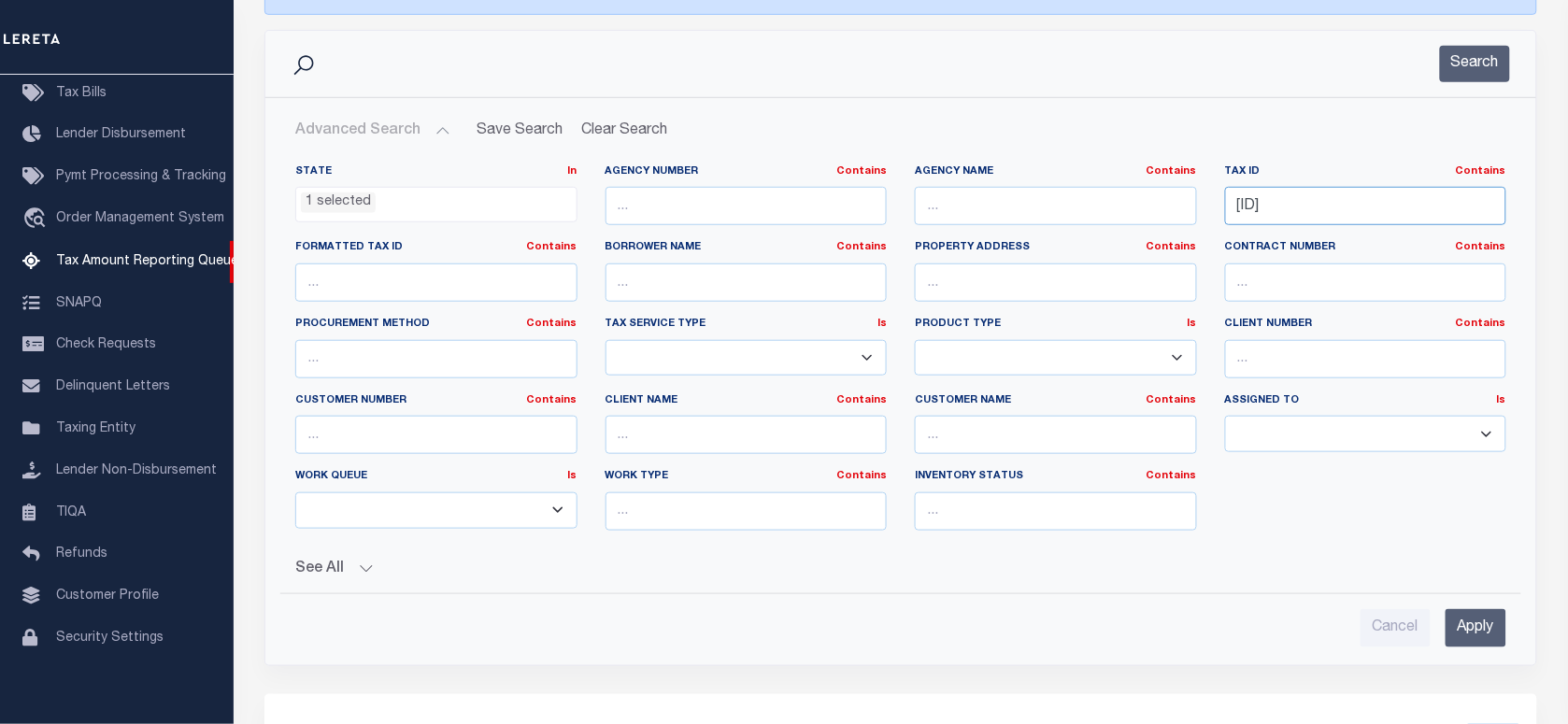 drag, startPoint x: 1324, startPoint y: 208, endPoint x: 869, endPoint y: 197, distance: 455.13295 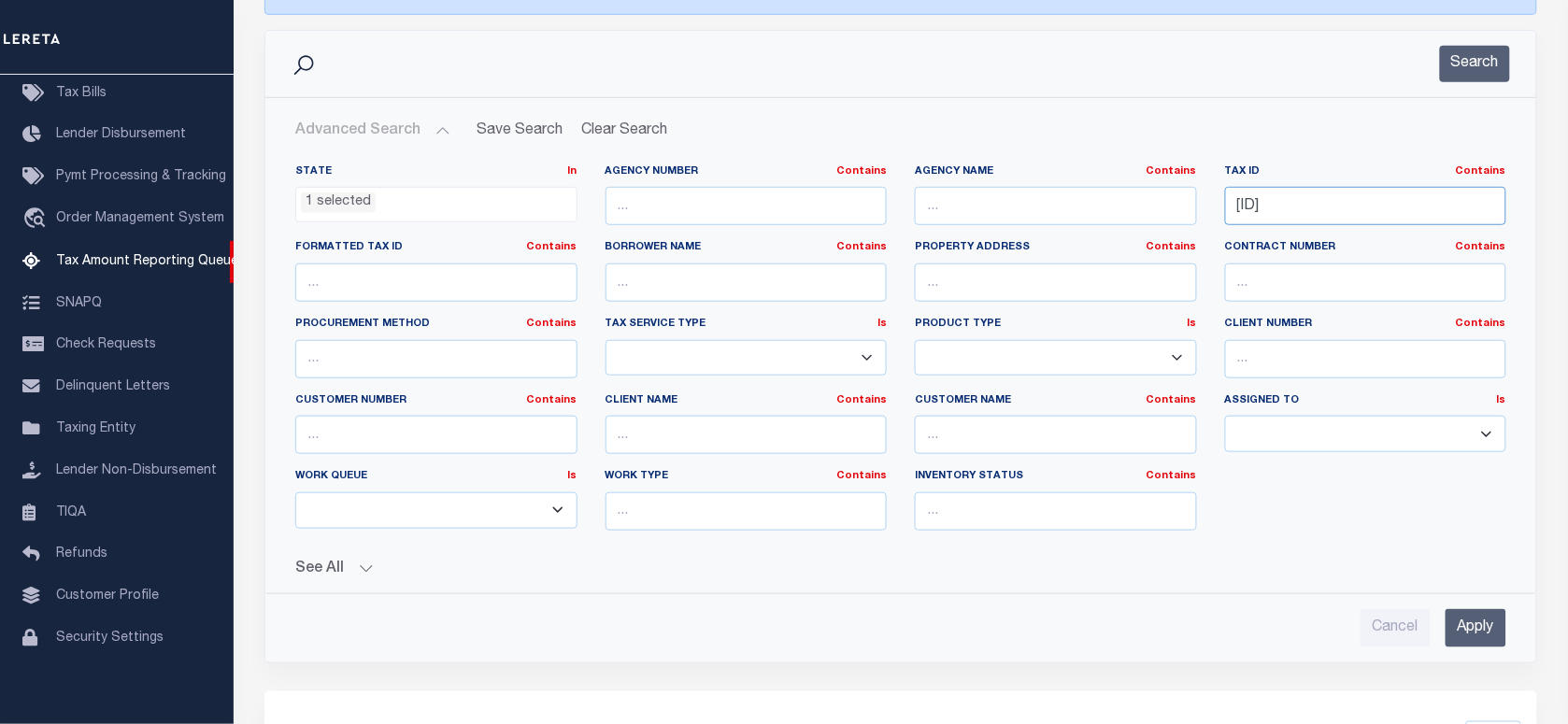 paste on "700625" 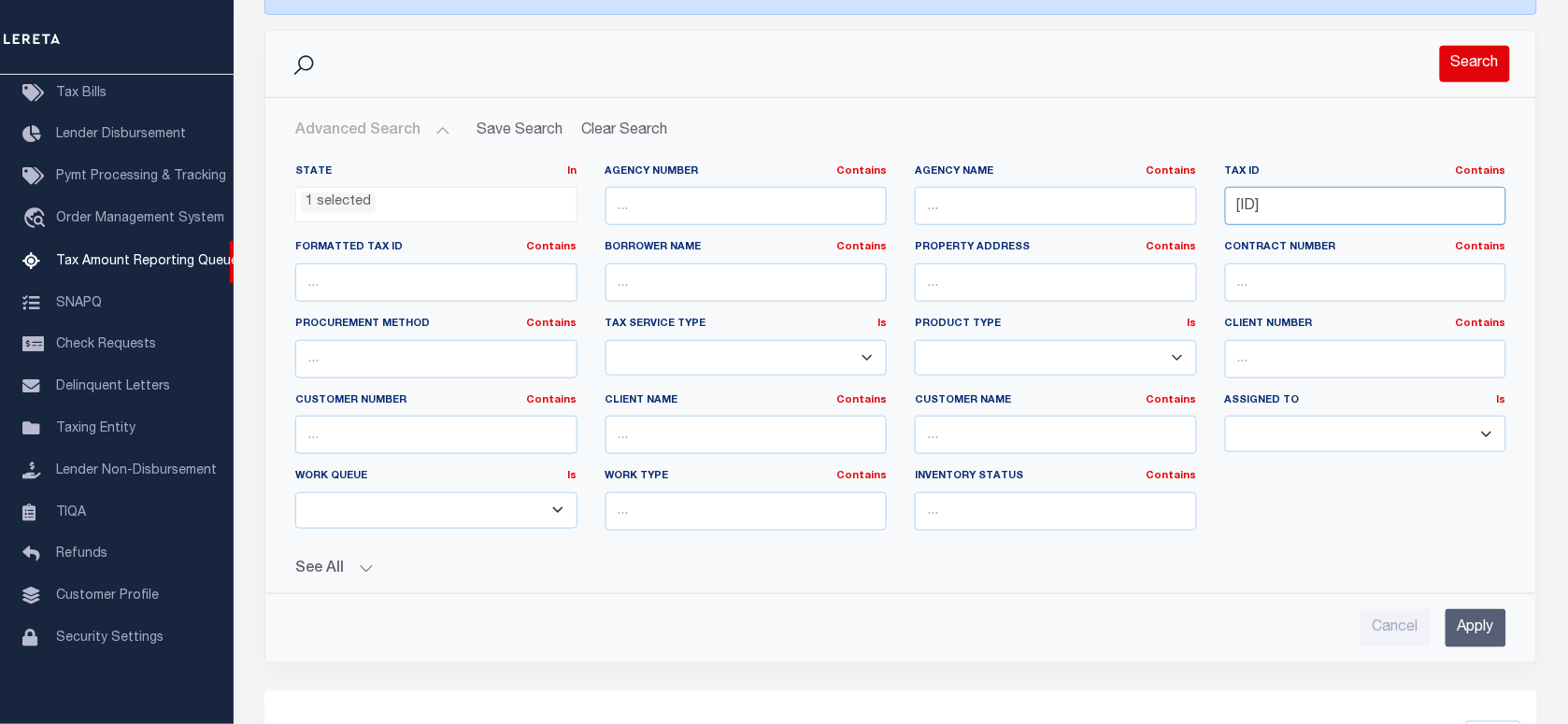 type on "700625" 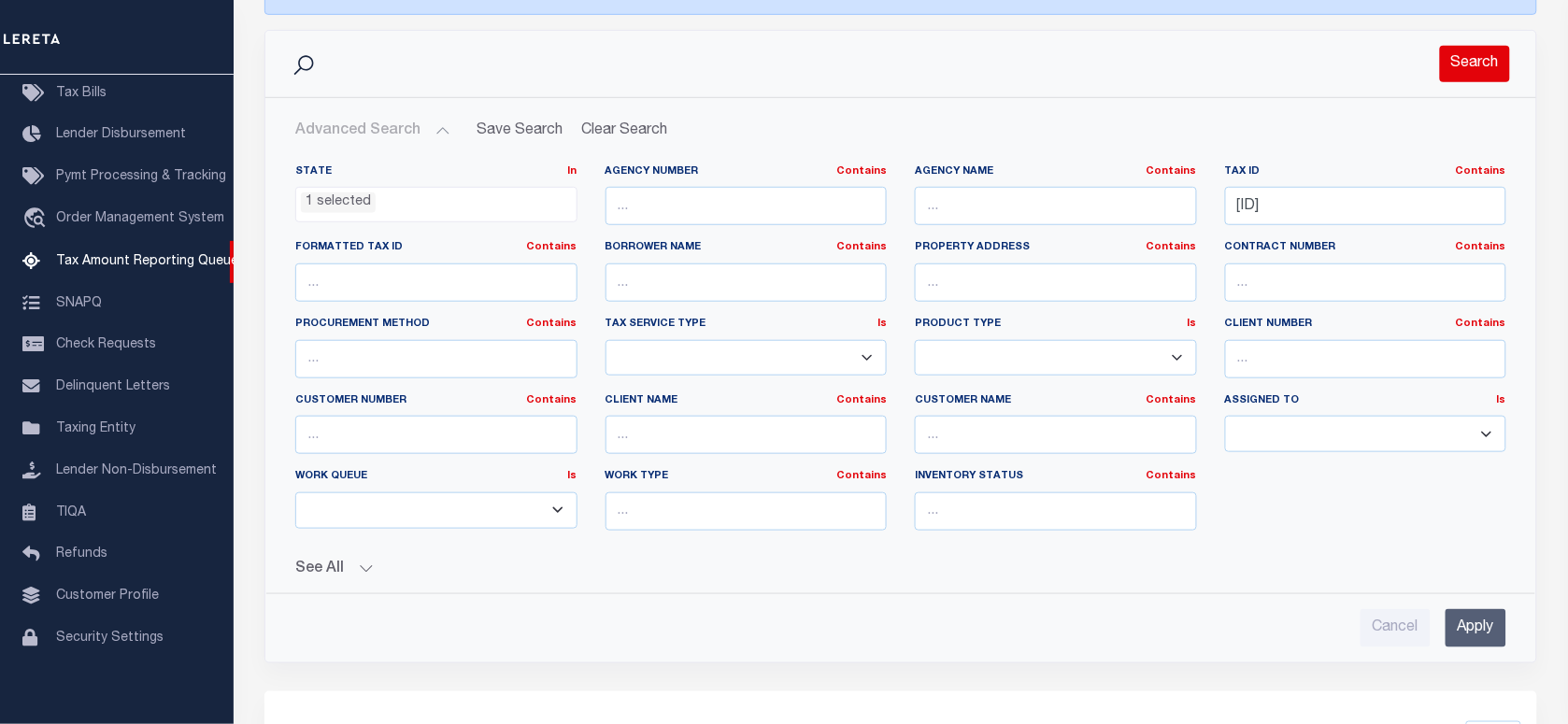 click on "Search" at bounding box center (1475, 64) 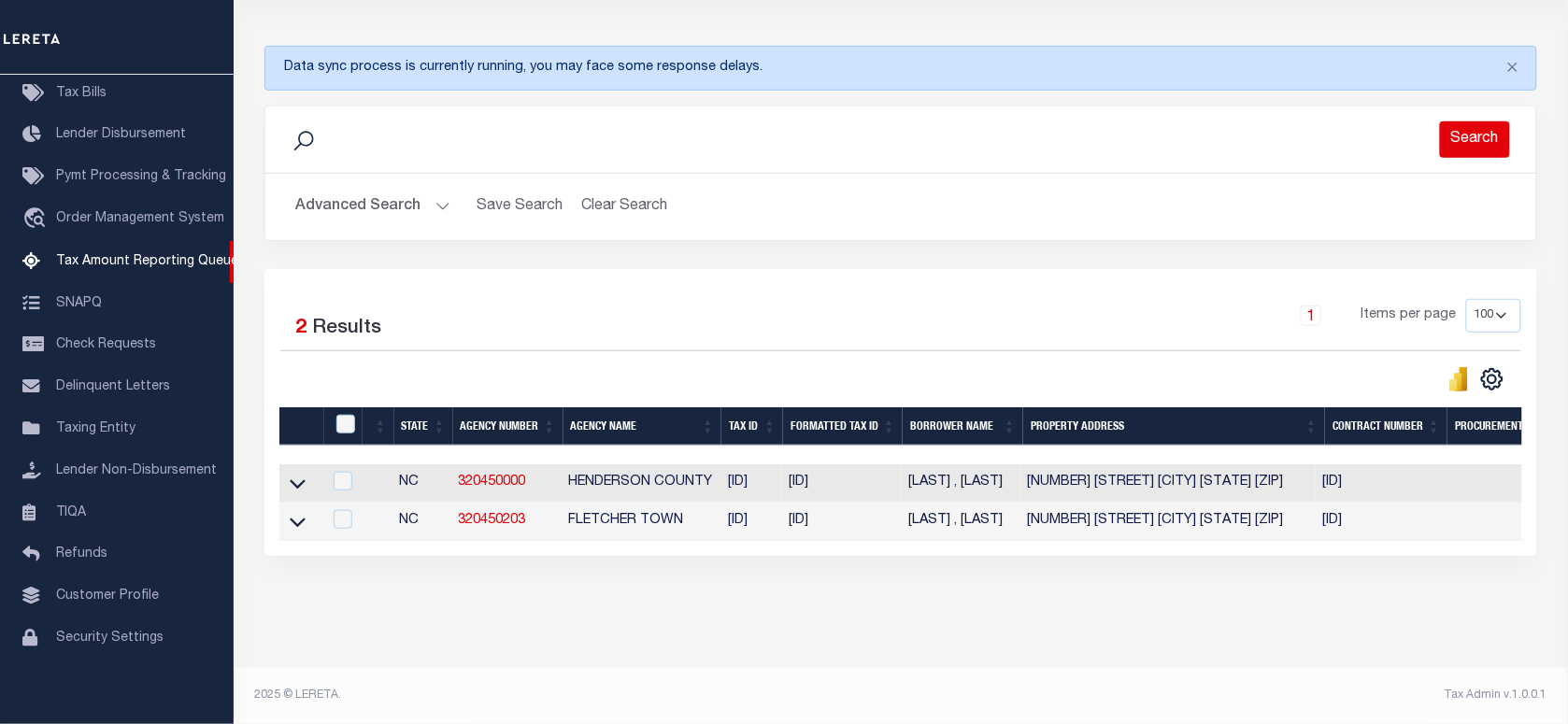 scroll, scrollTop: 229, scrollLeft: 0, axis: vertical 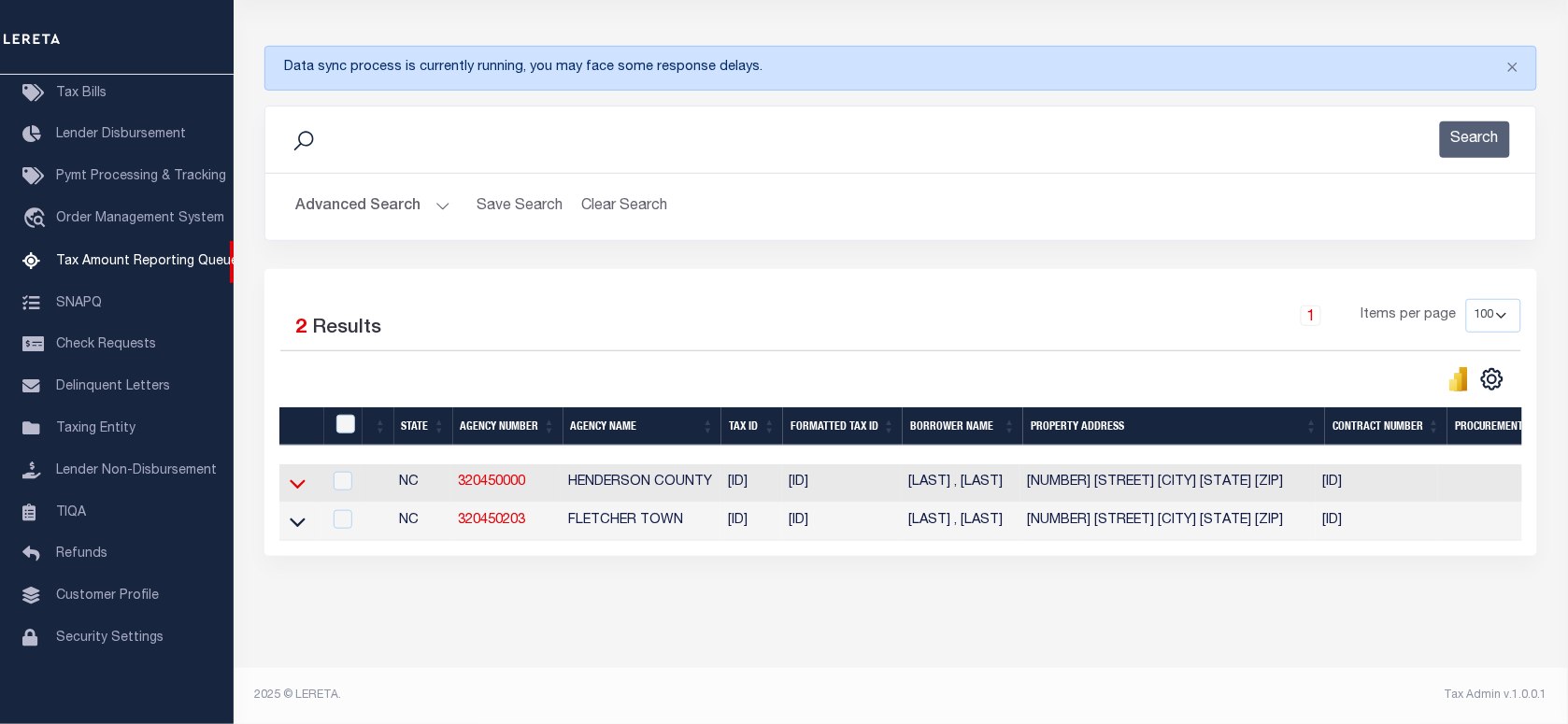 click 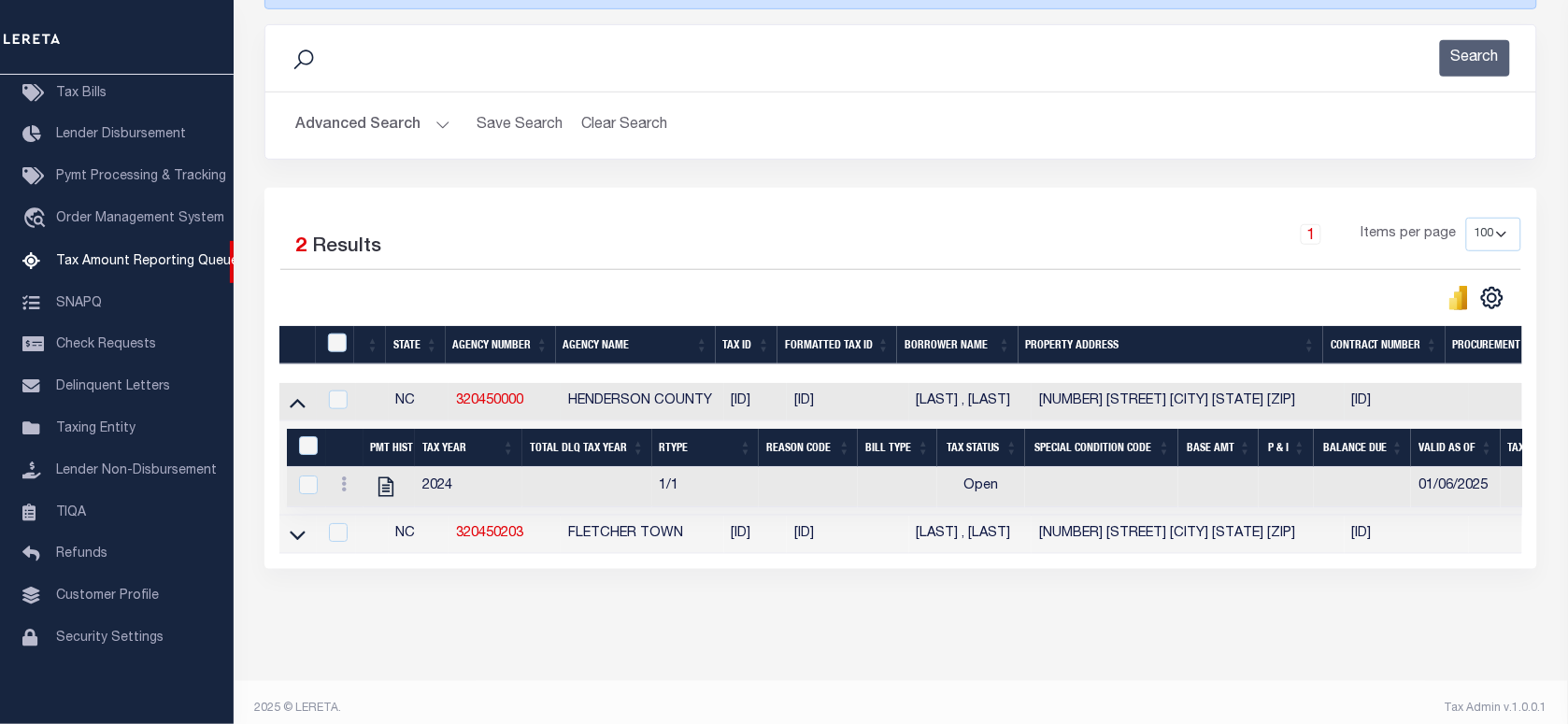 scroll, scrollTop: 324, scrollLeft: 0, axis: vertical 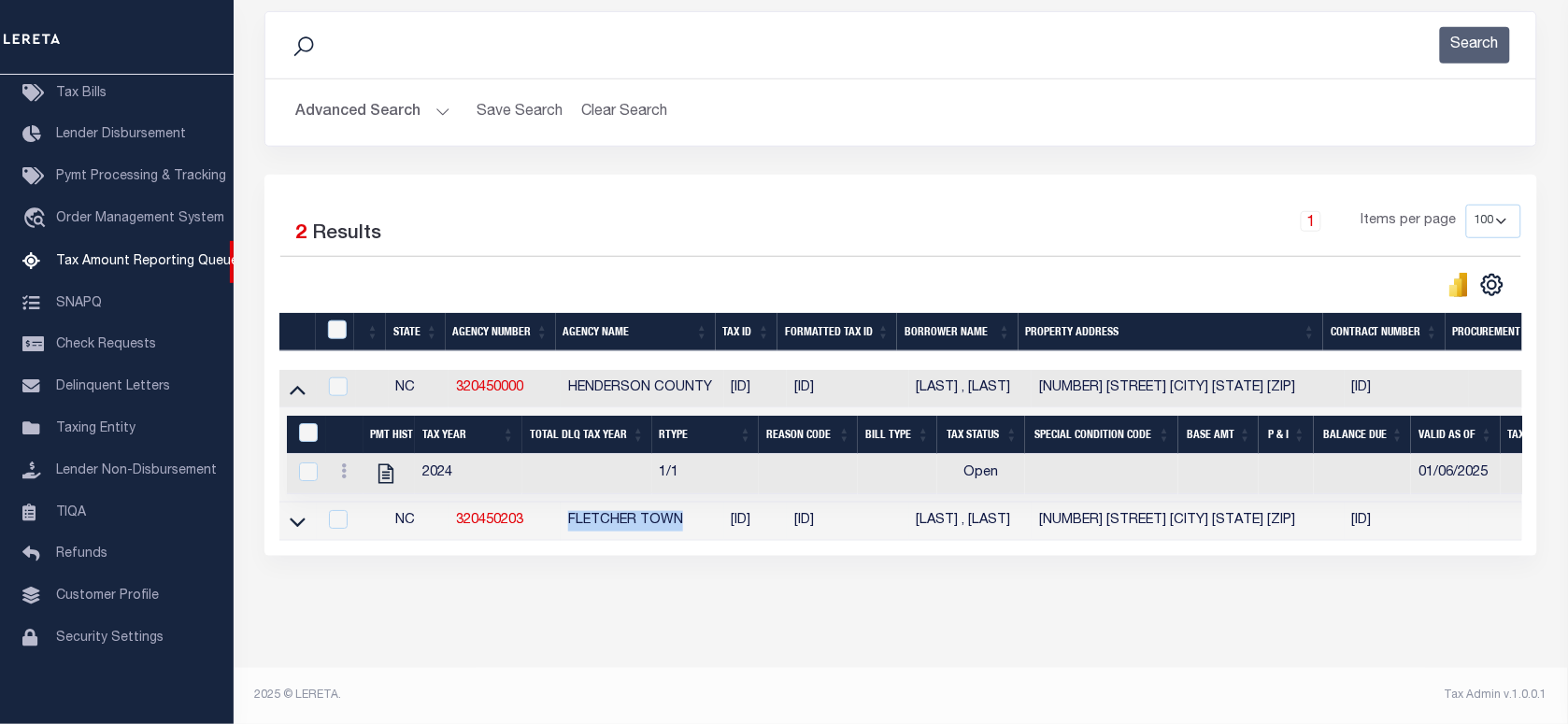 drag, startPoint x: 571, startPoint y: 503, endPoint x: 683, endPoint y: 507, distance: 112.07141 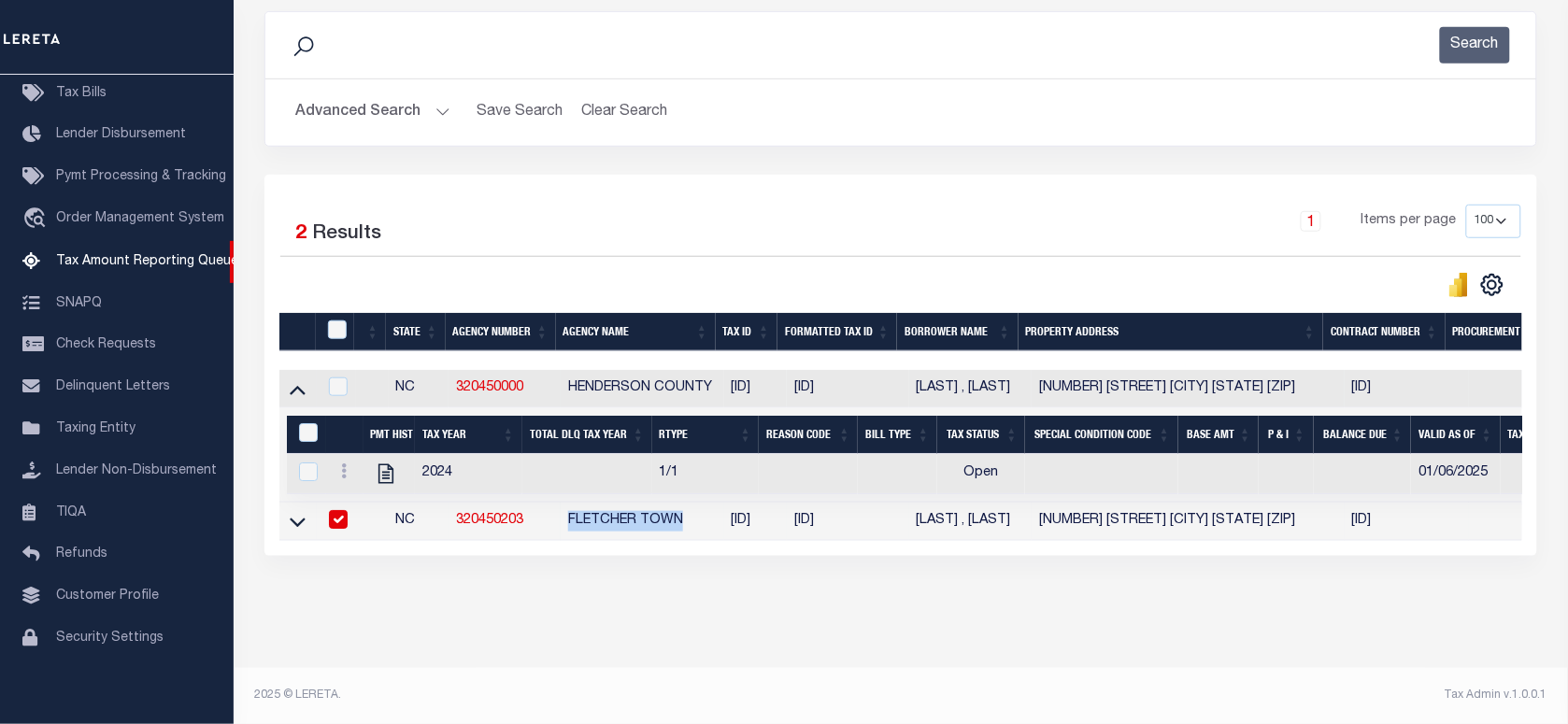 checkbox on "true" 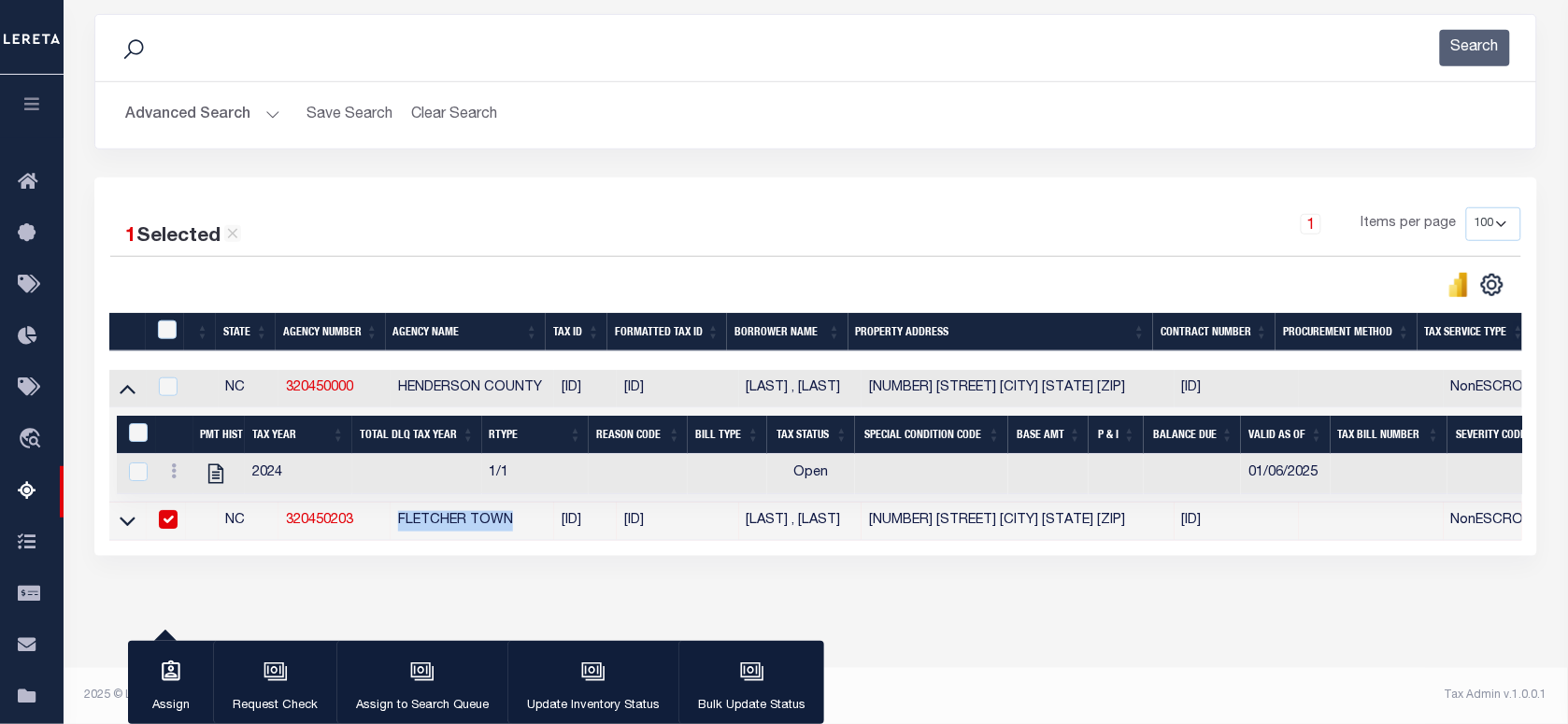 scroll, scrollTop: 320, scrollLeft: 0, axis: vertical 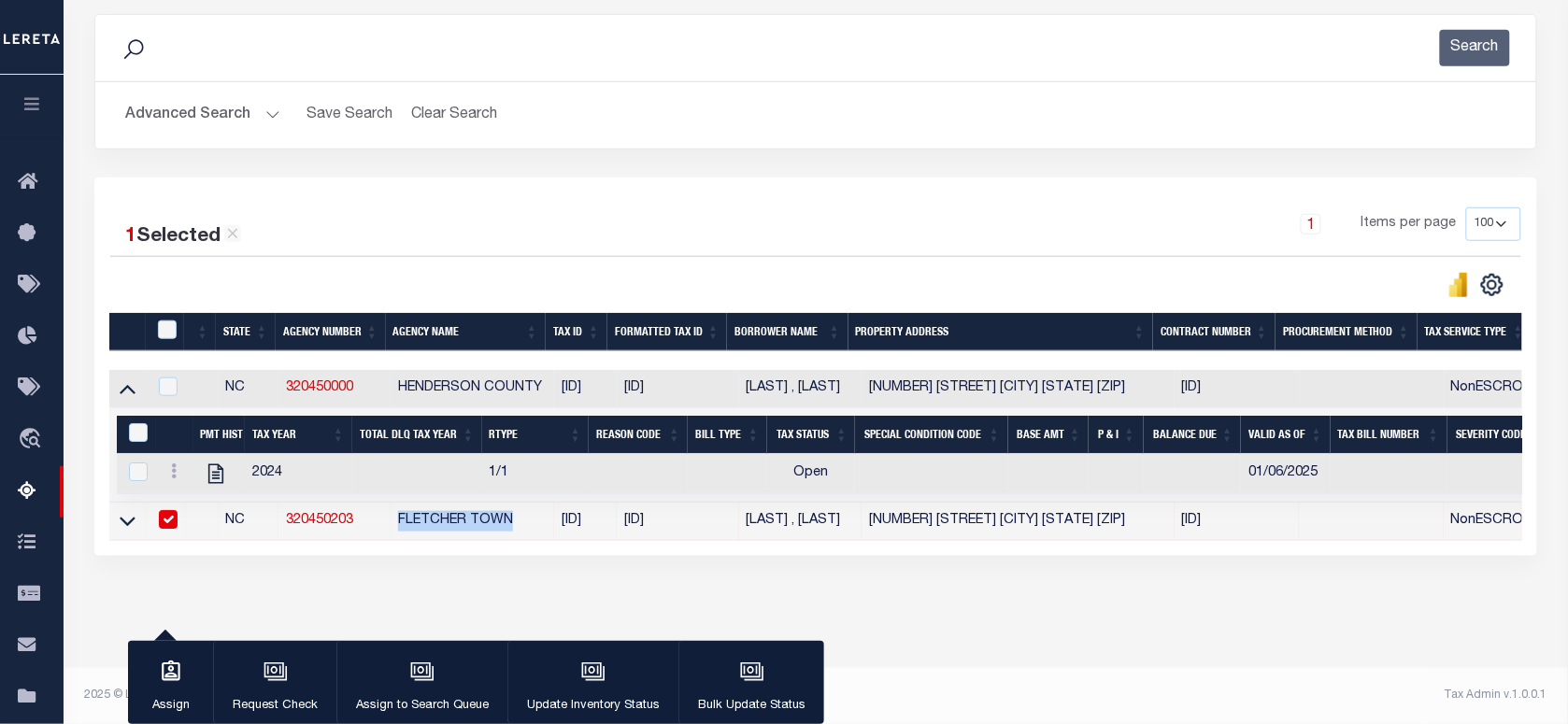 copy on "FLETCHER TOWN" 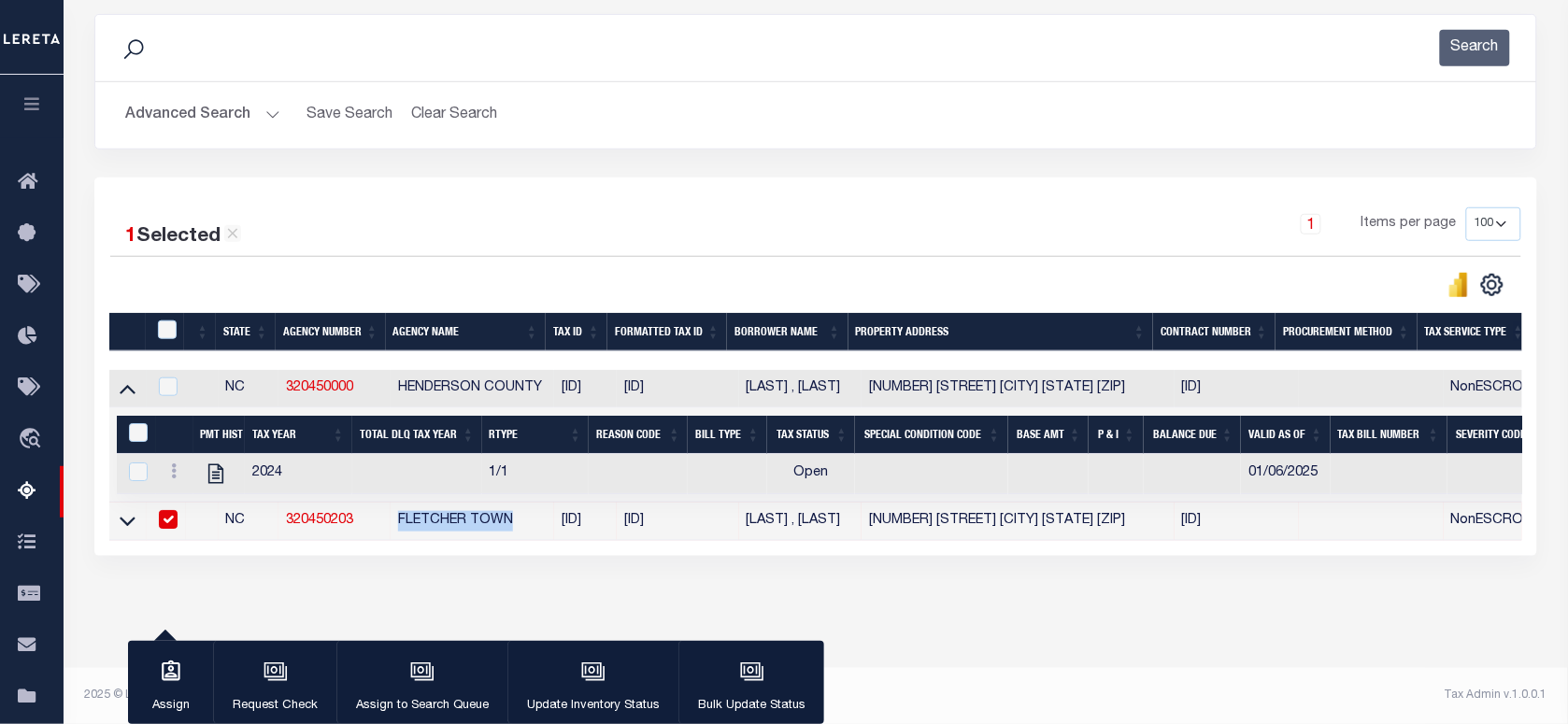 scroll, scrollTop: 0, scrollLeft: 842, axis: horizontal 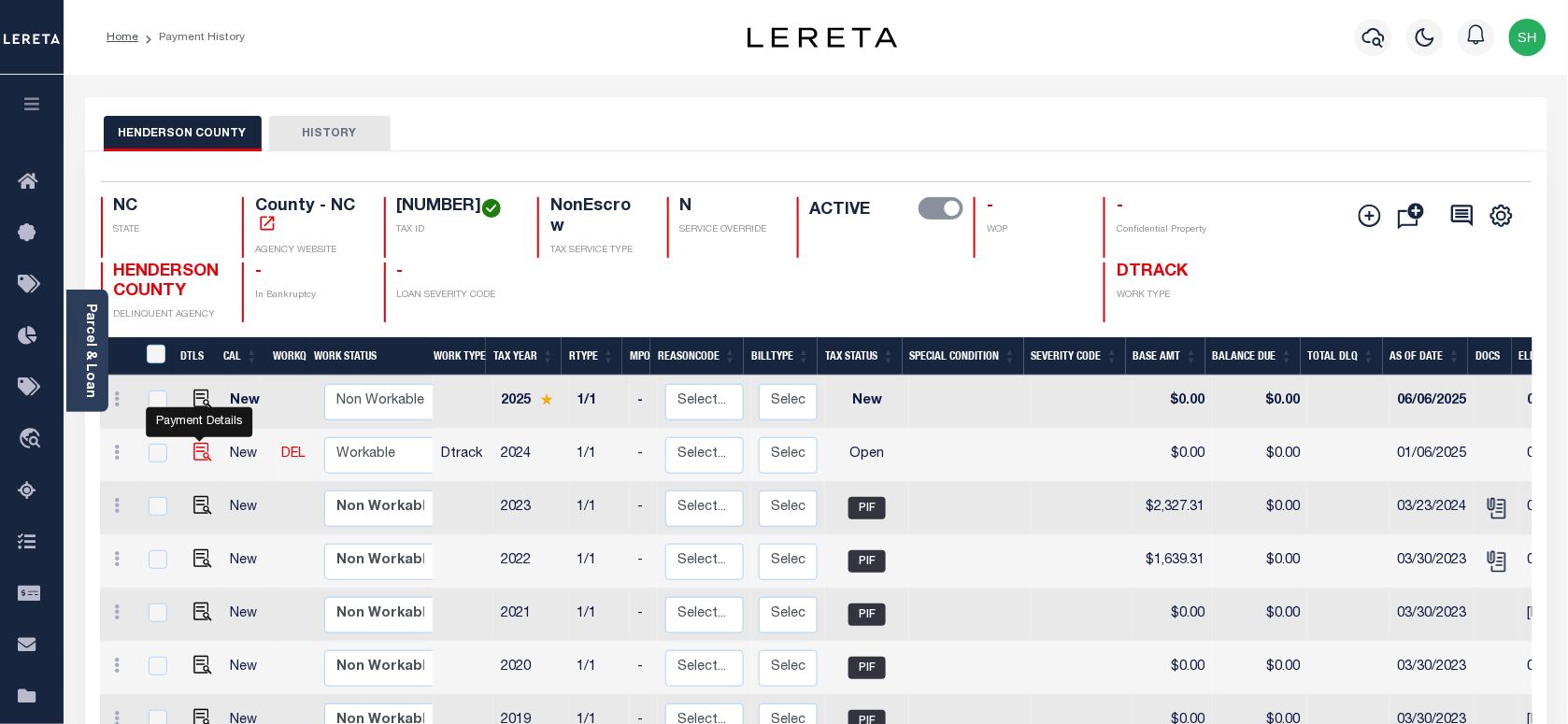 click at bounding box center (203, 452) 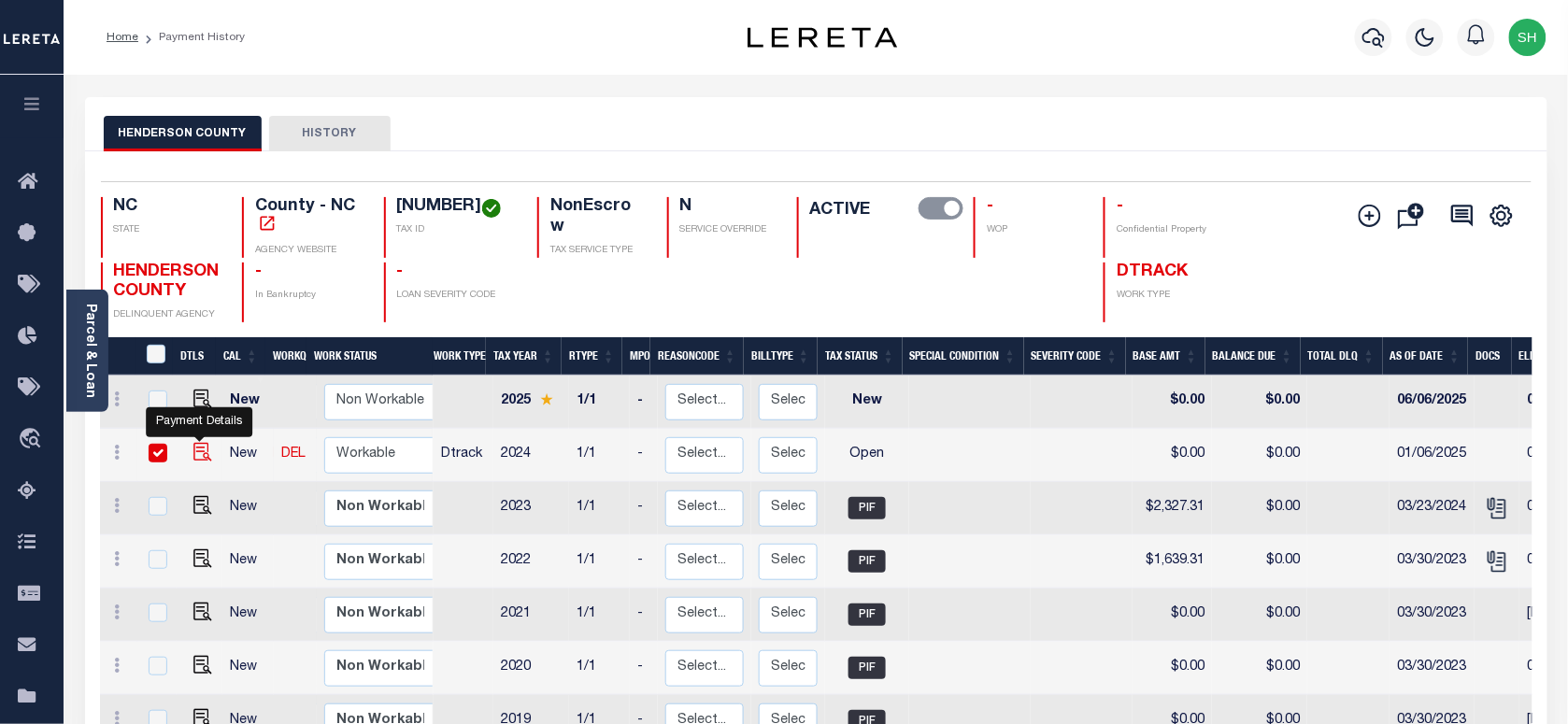 checkbox on "true" 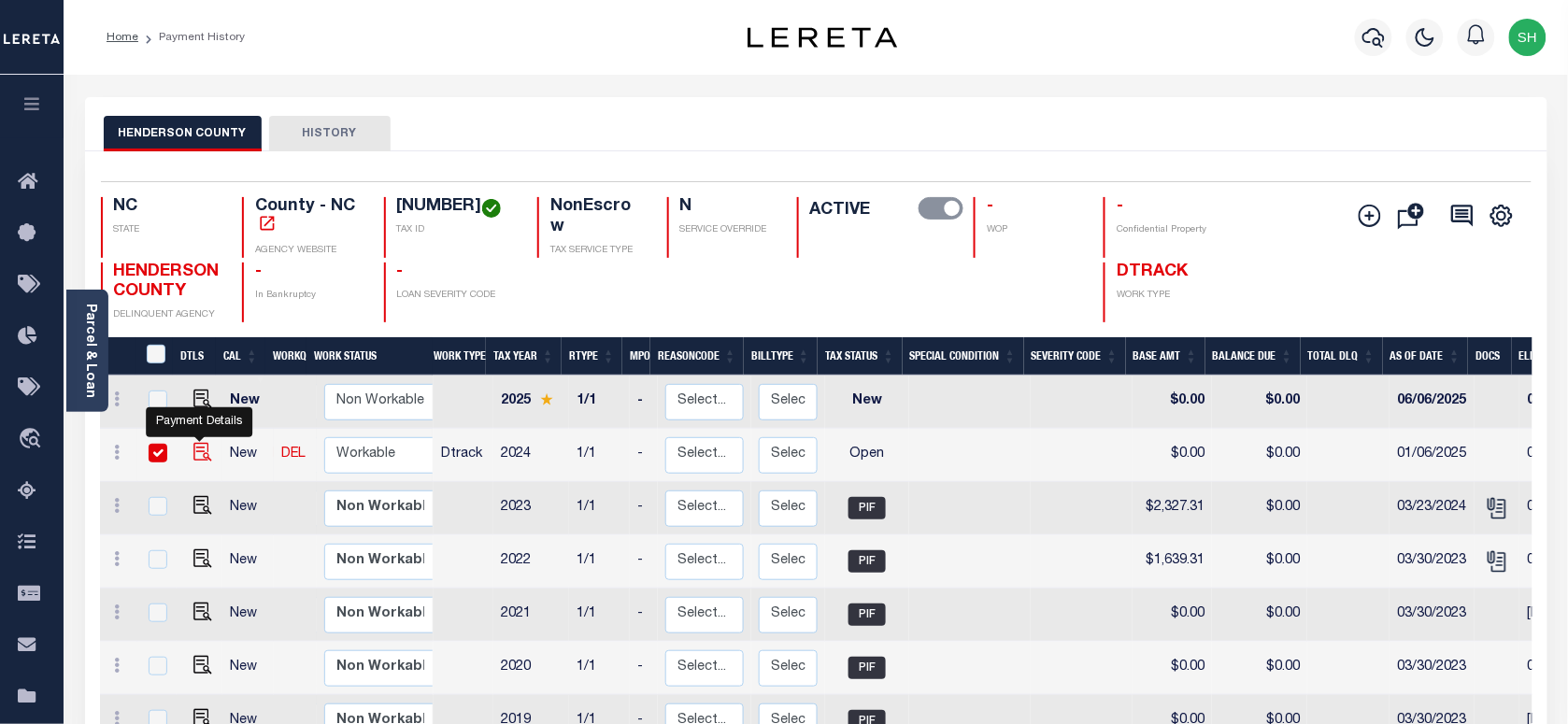 checkbox on "true" 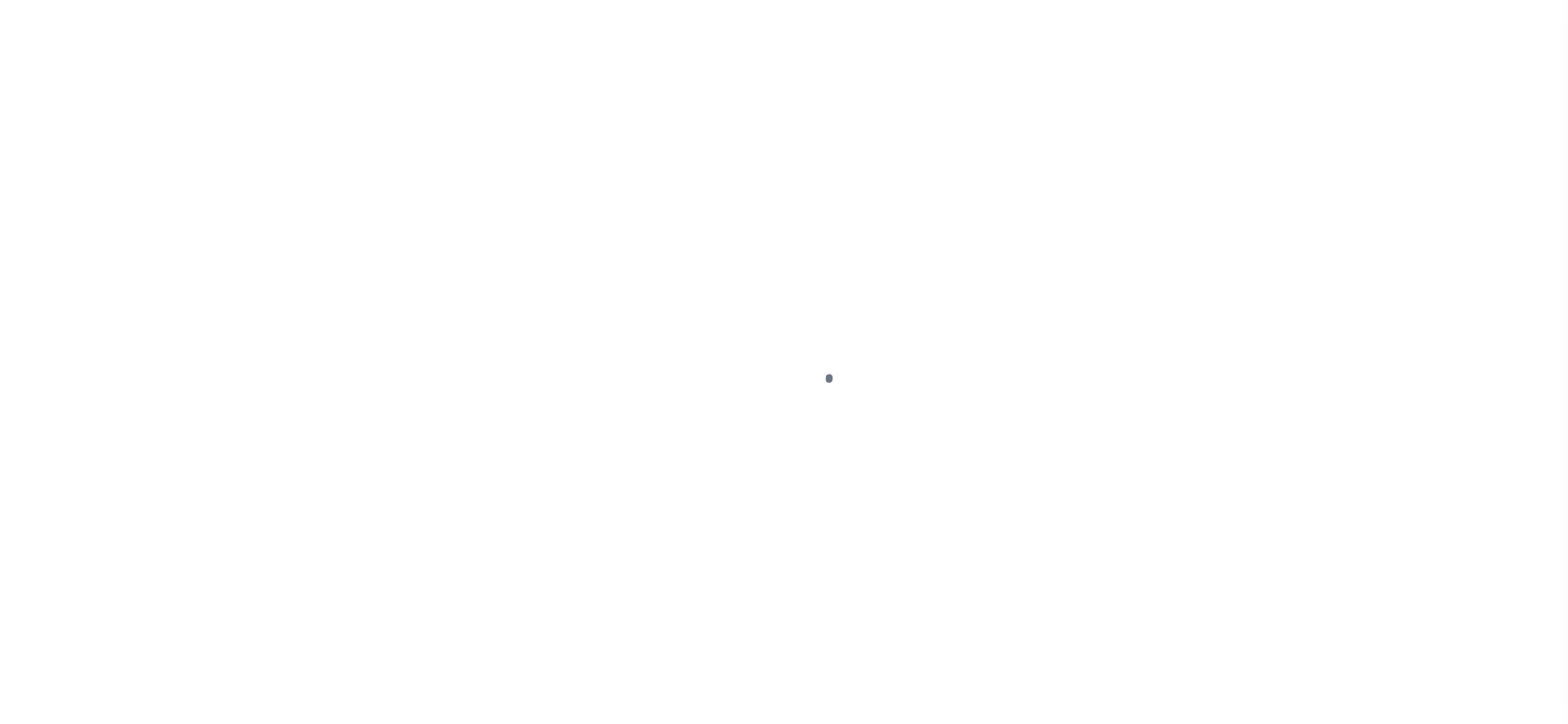 scroll, scrollTop: 0, scrollLeft: 0, axis: both 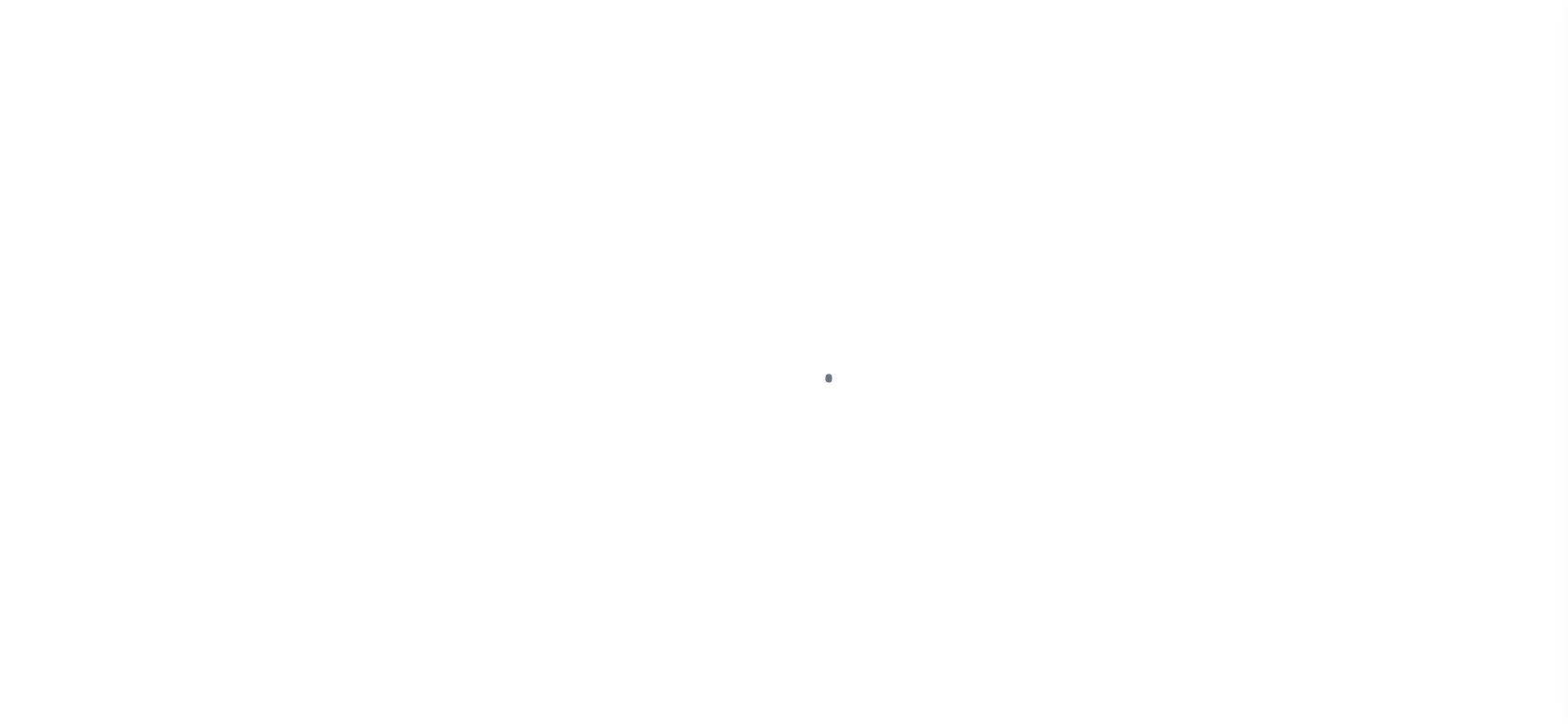 checkbox on "false" 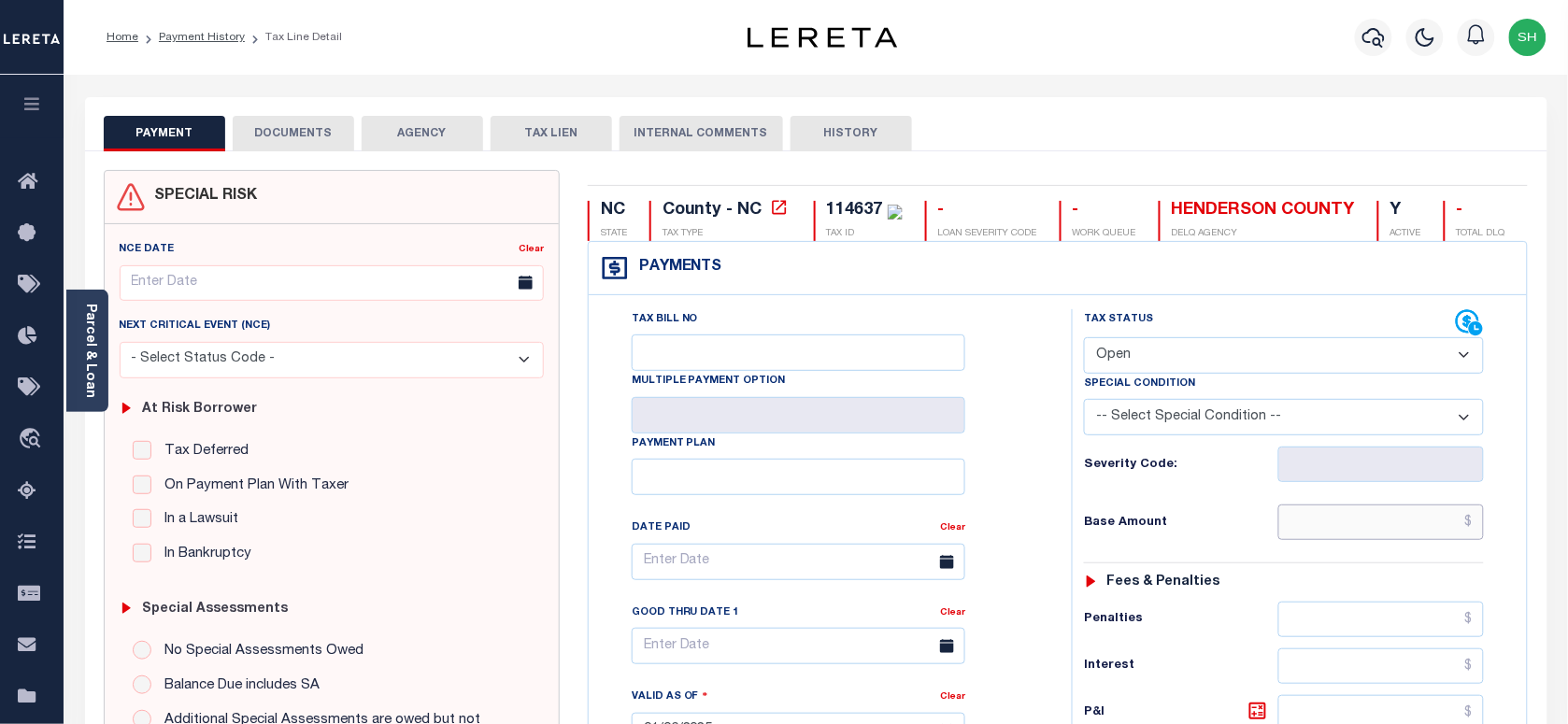 click at bounding box center (1381, 522) 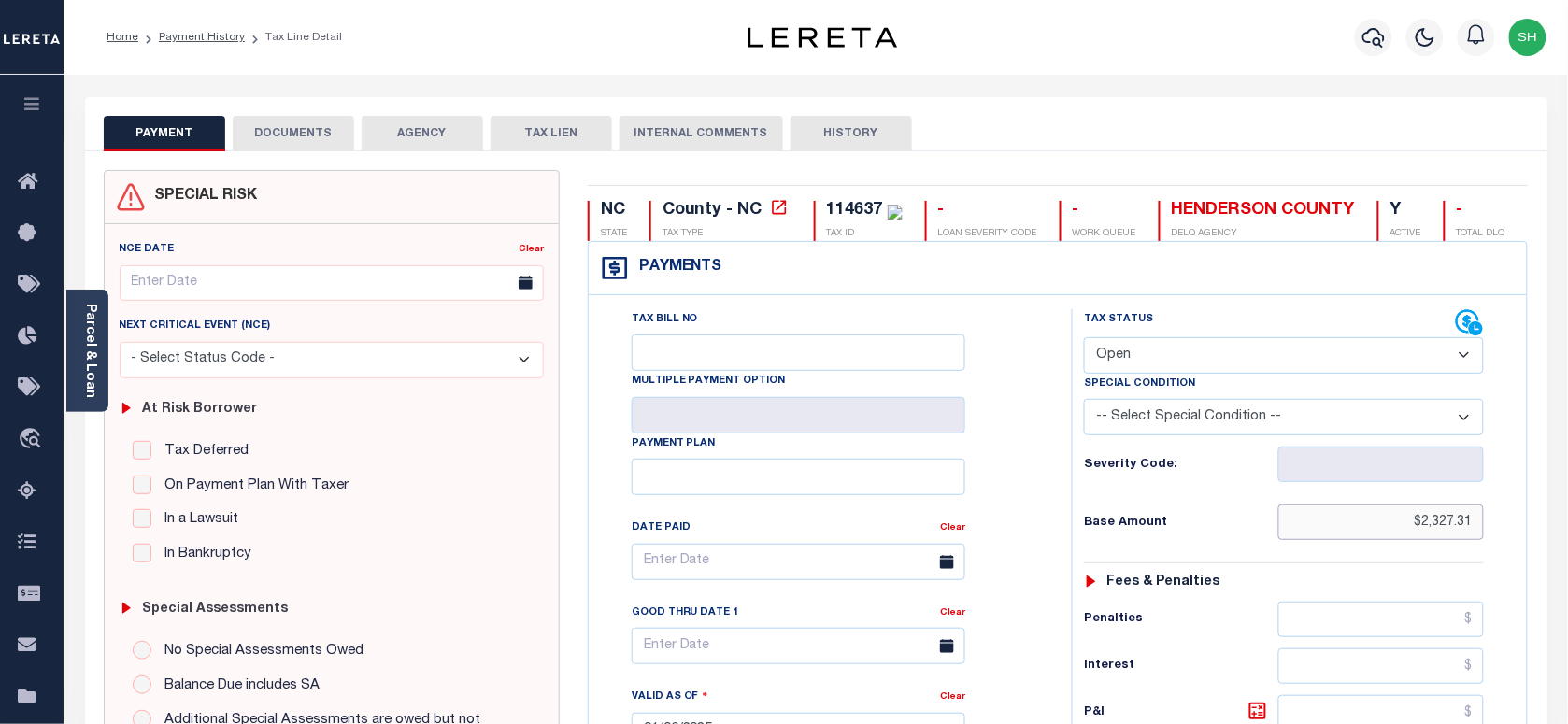 type on "$2,327.31" 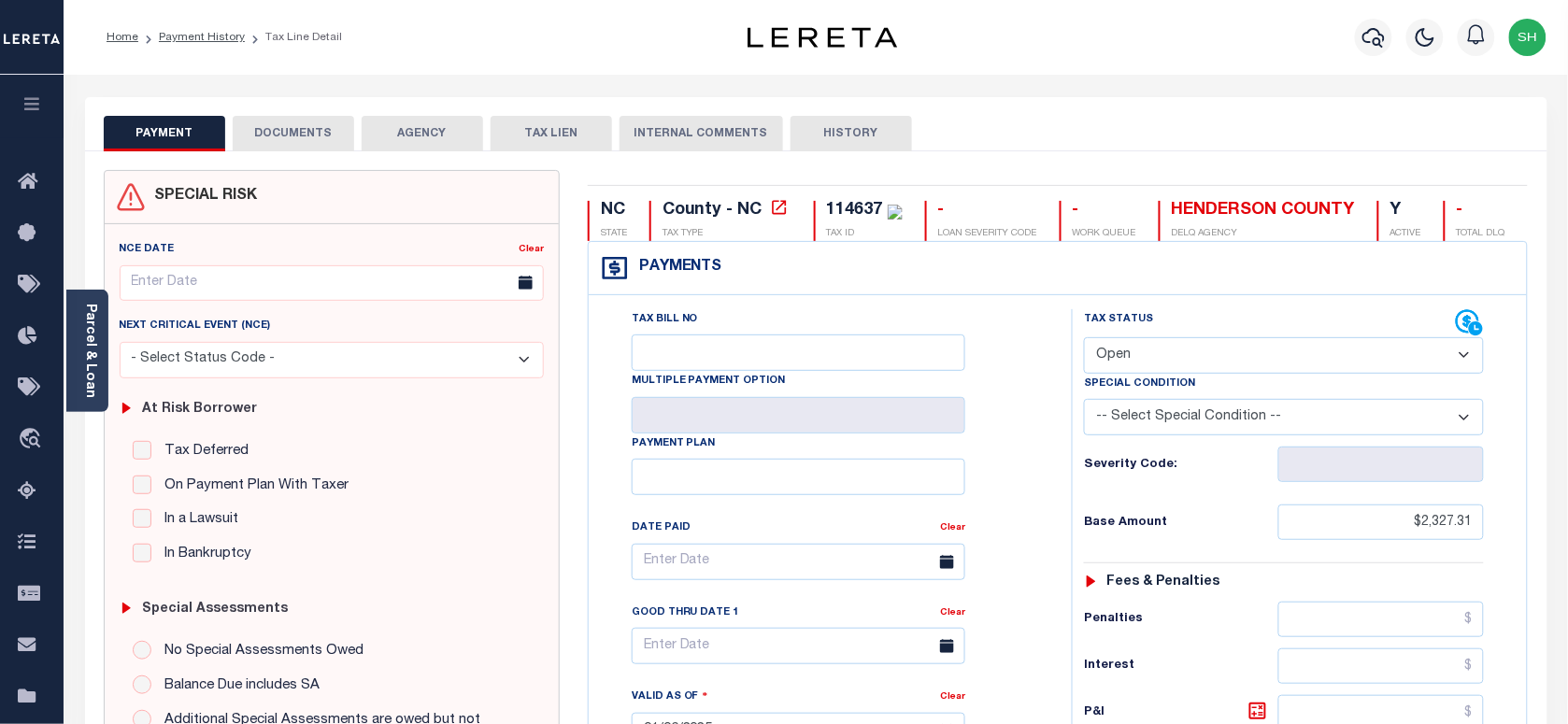type on "08/07/2025" 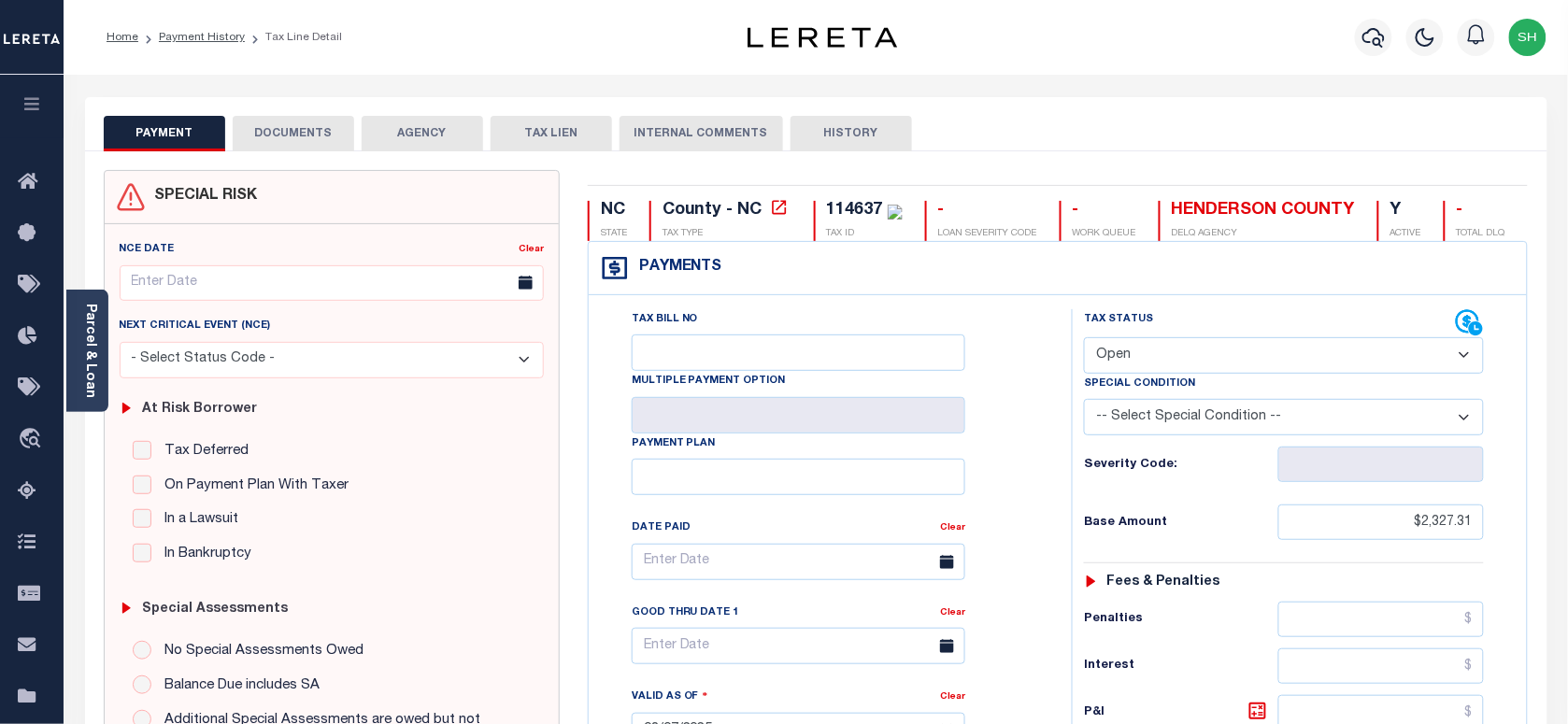 click on "Tax Status
Status" at bounding box center (1270, 323) 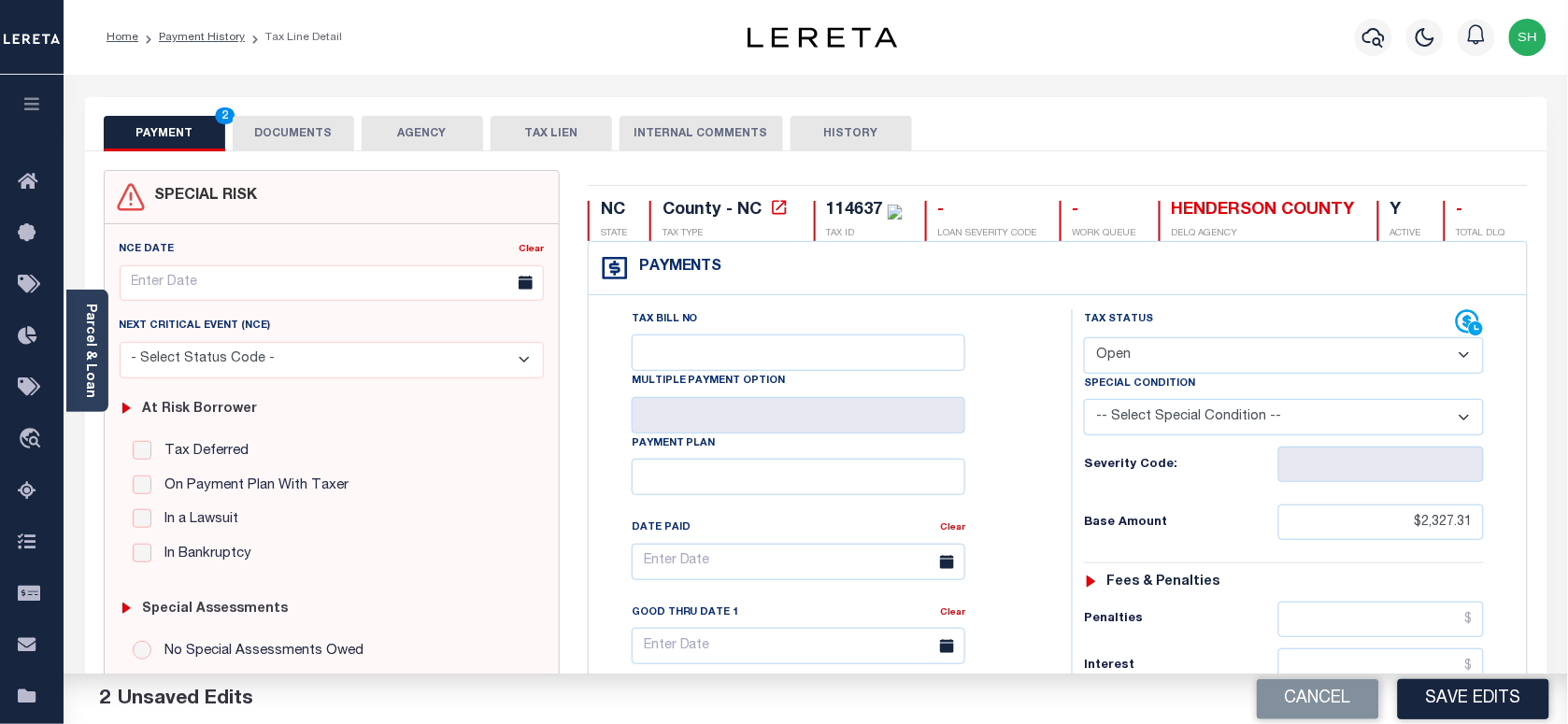 drag, startPoint x: 1250, startPoint y: 353, endPoint x: 1247, endPoint y: 362, distance: 9.486833 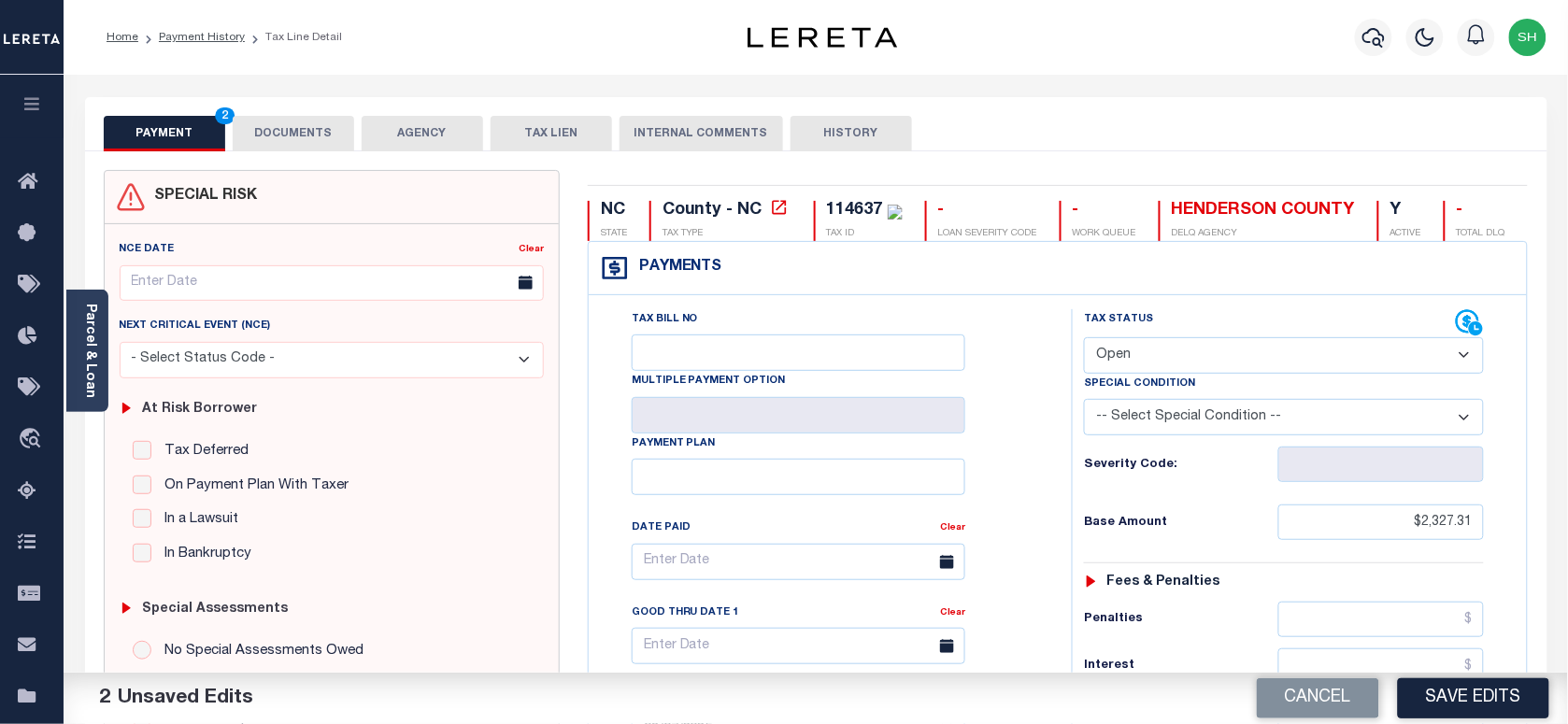 select on "PYD" 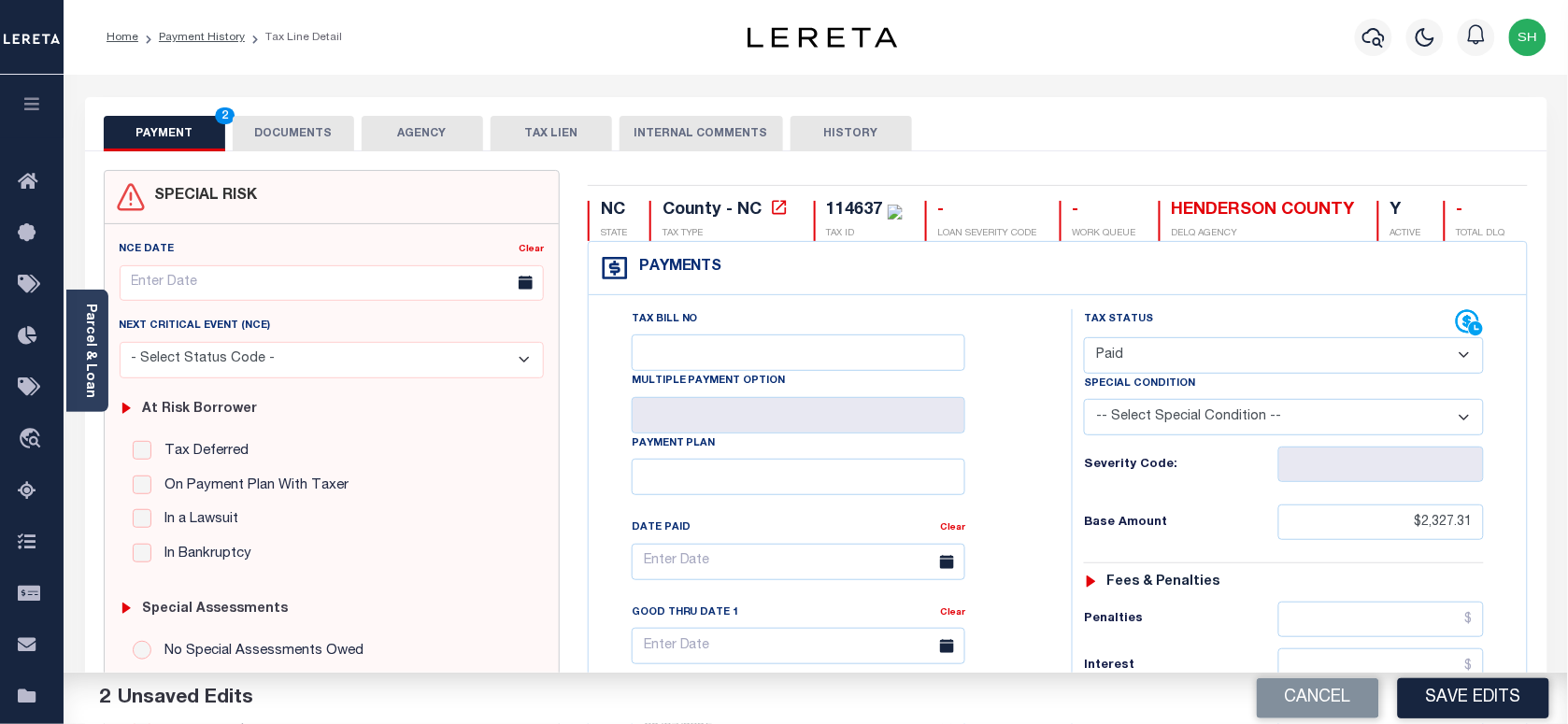 click on "- Select Status Code -
Open
Due/Unpaid
Paid
Incomplete
No Tax Due
Internal Refund Processed
New" at bounding box center (1284, 355) 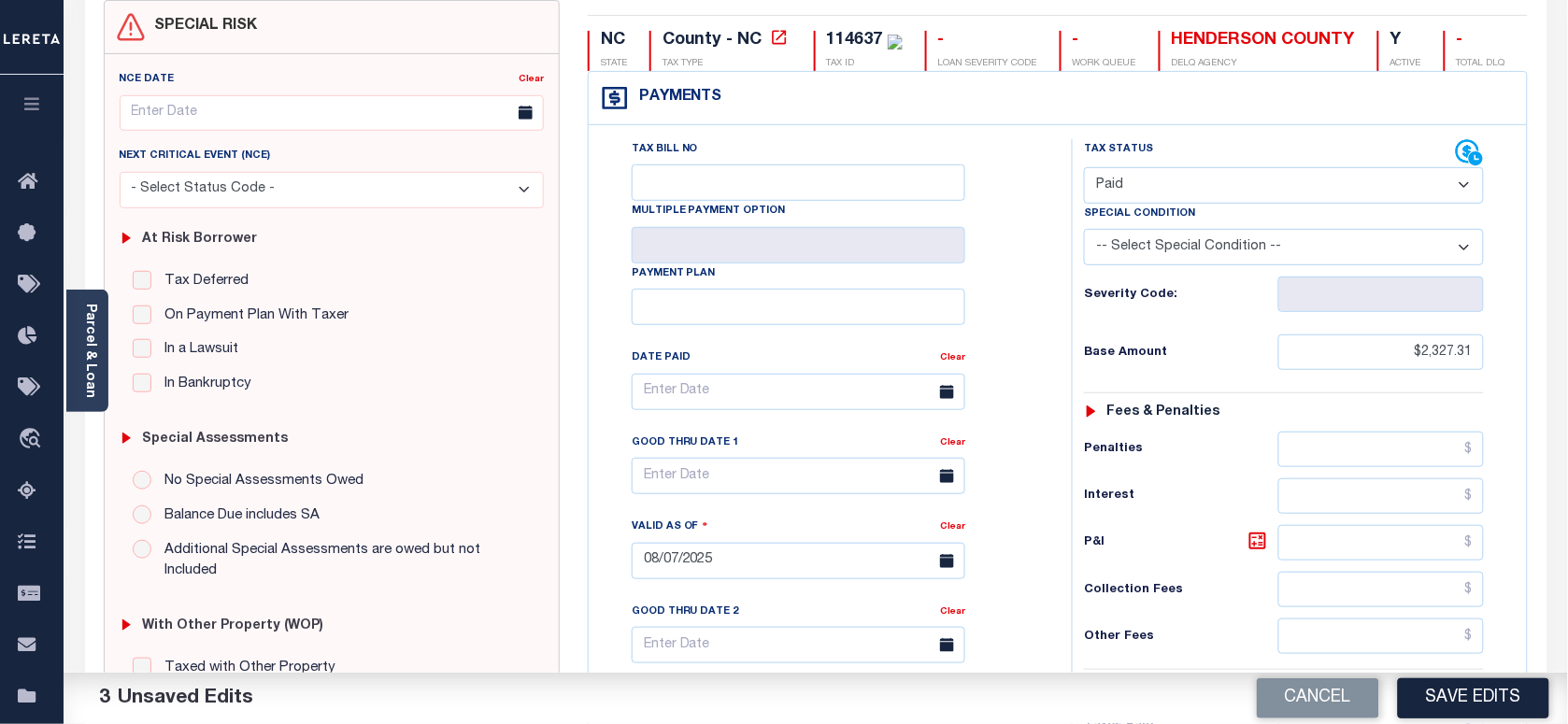scroll, scrollTop: 584, scrollLeft: 0, axis: vertical 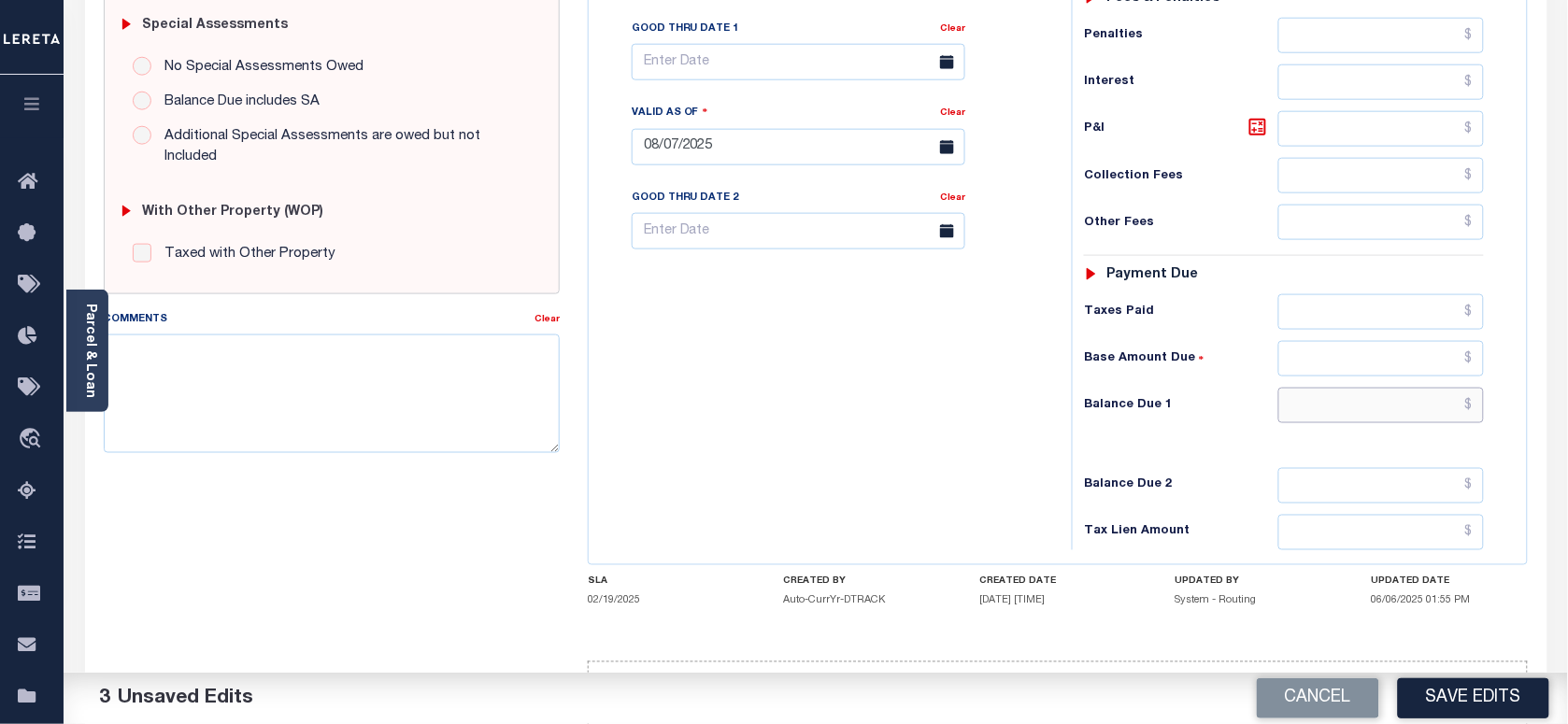 click at bounding box center (1381, 405) 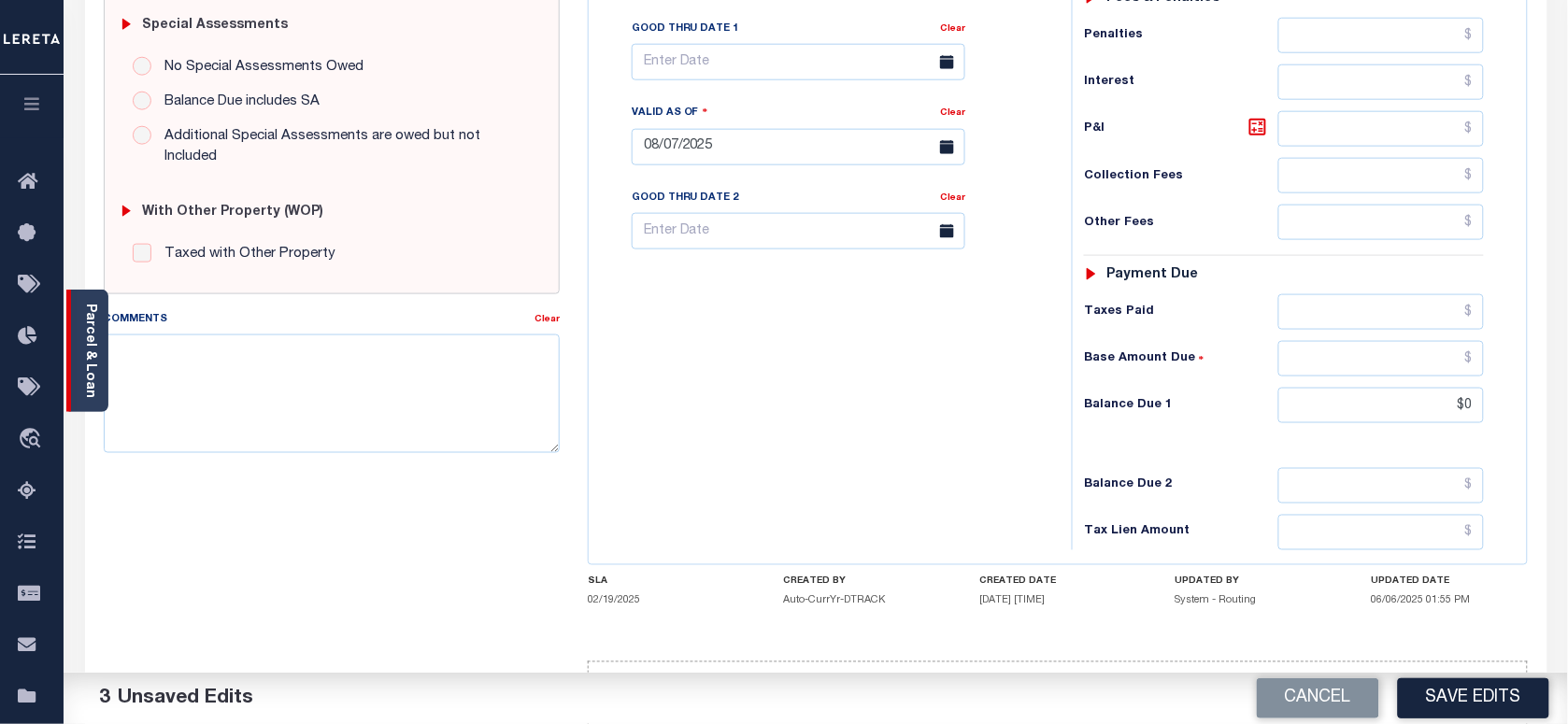 type on "$0.00" 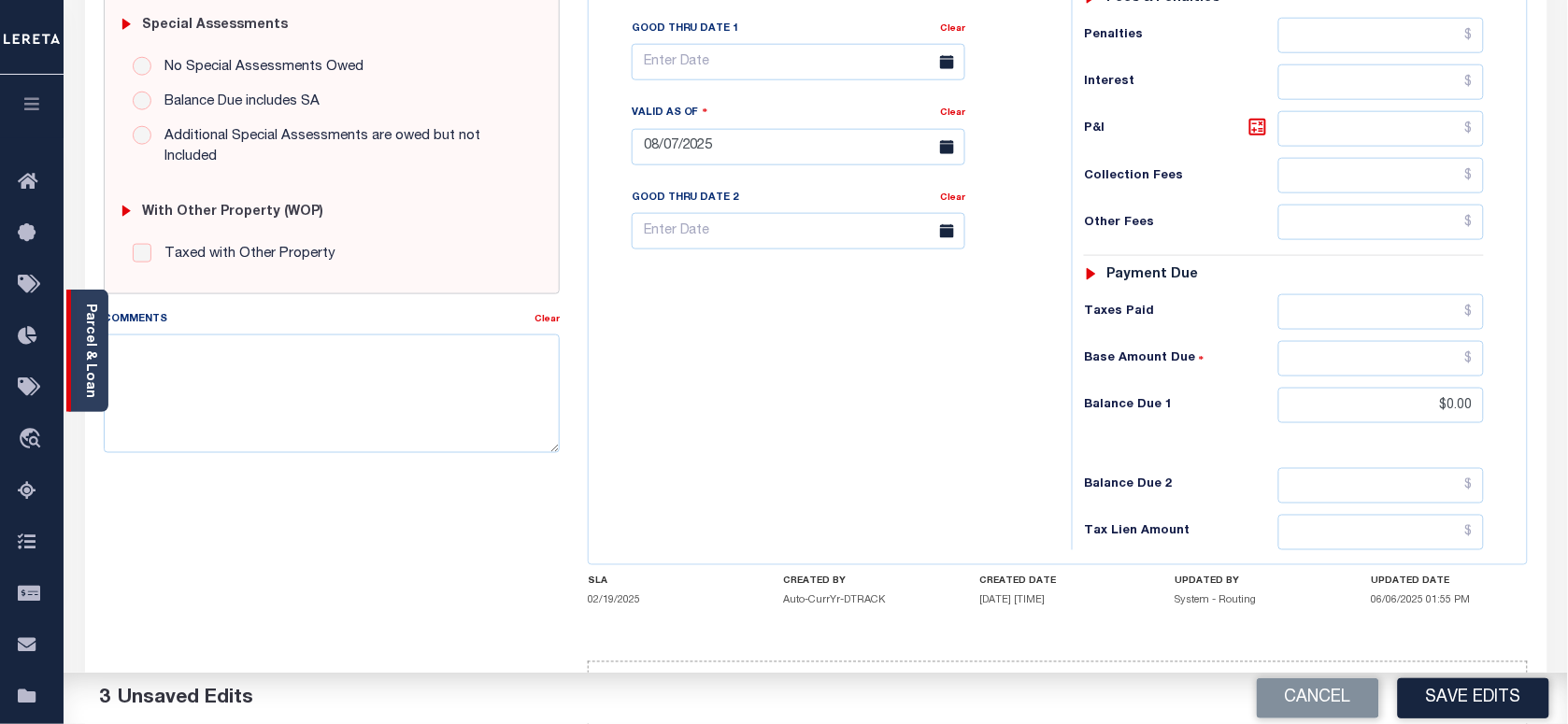 click on "Parcel & Loan" at bounding box center (87, 350) 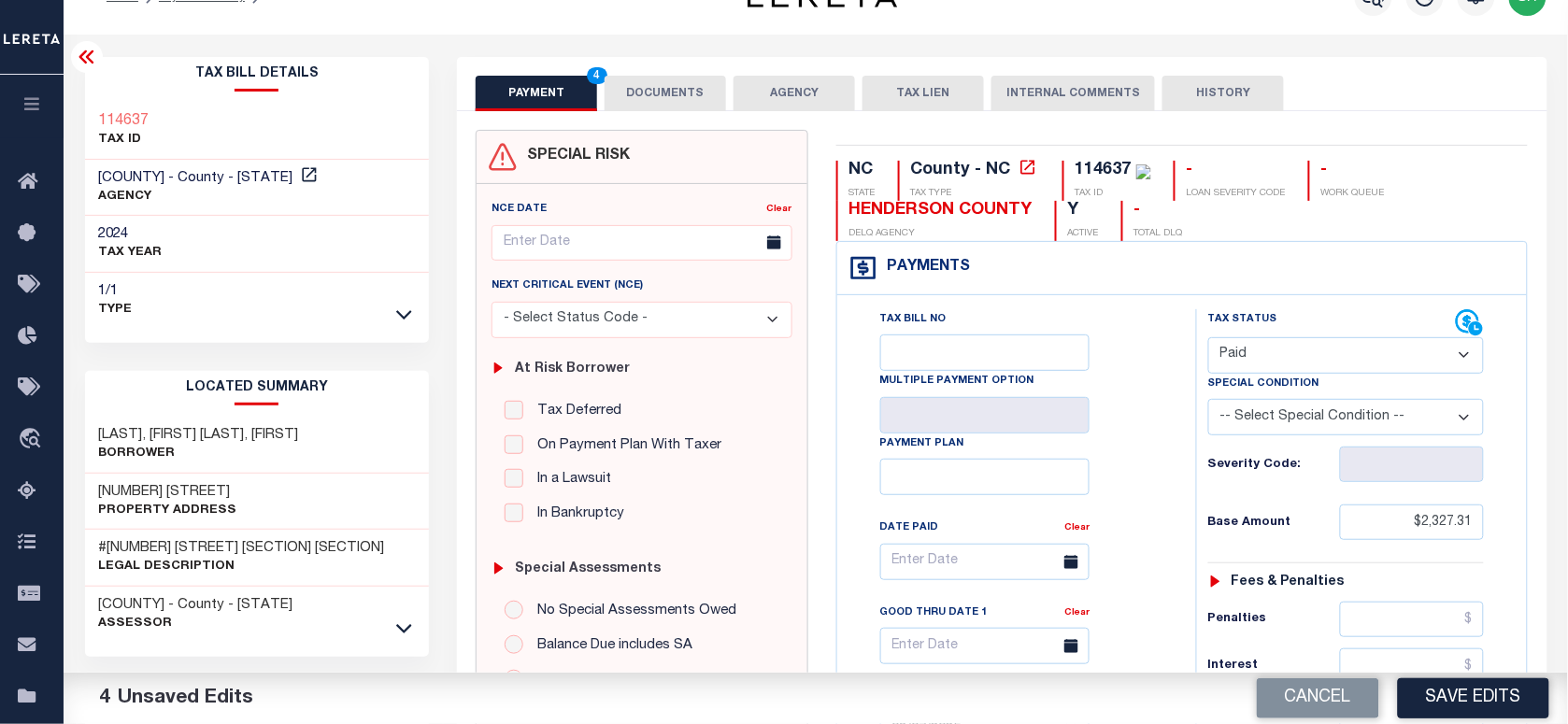 scroll, scrollTop: 0, scrollLeft: 0, axis: both 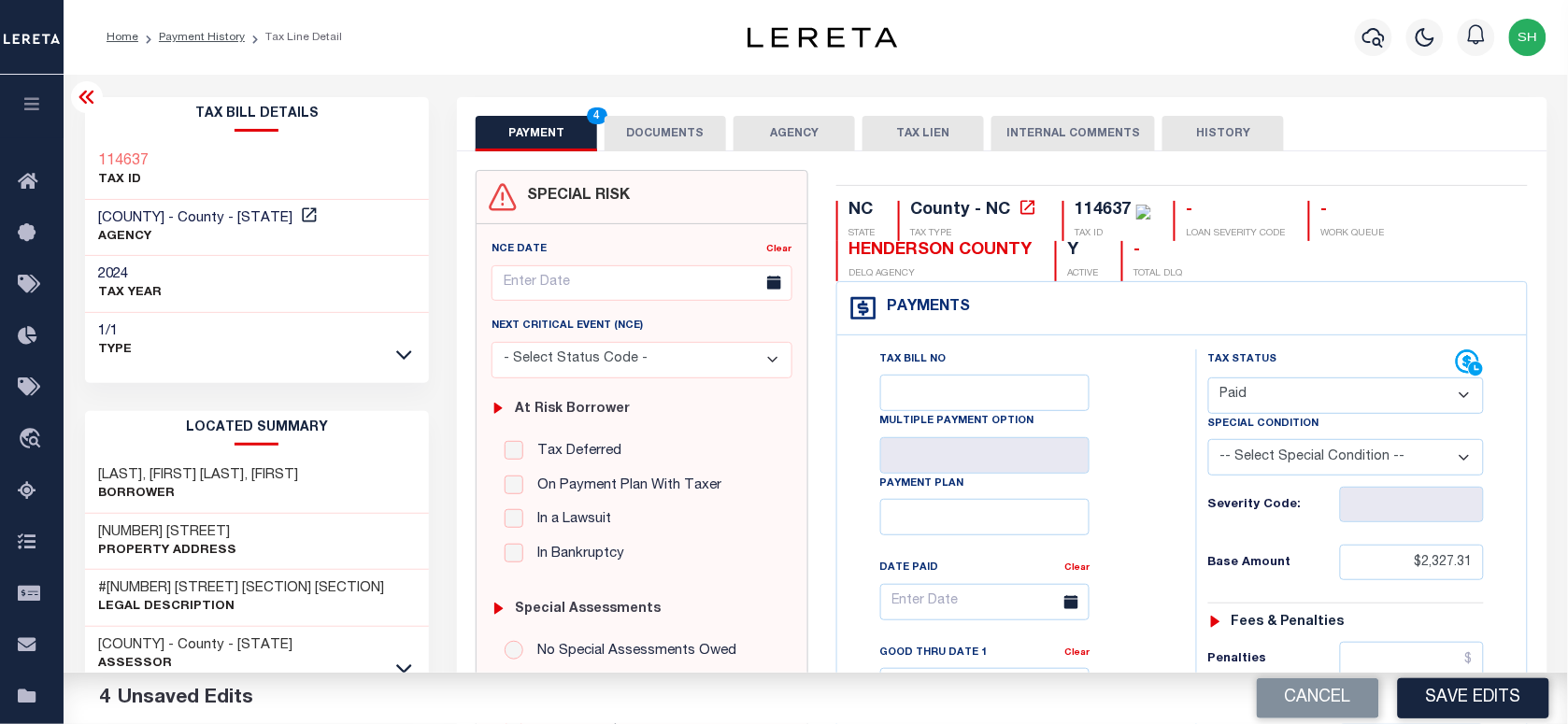click on "[NUMBER]
TAX ID" at bounding box center (257, 171) 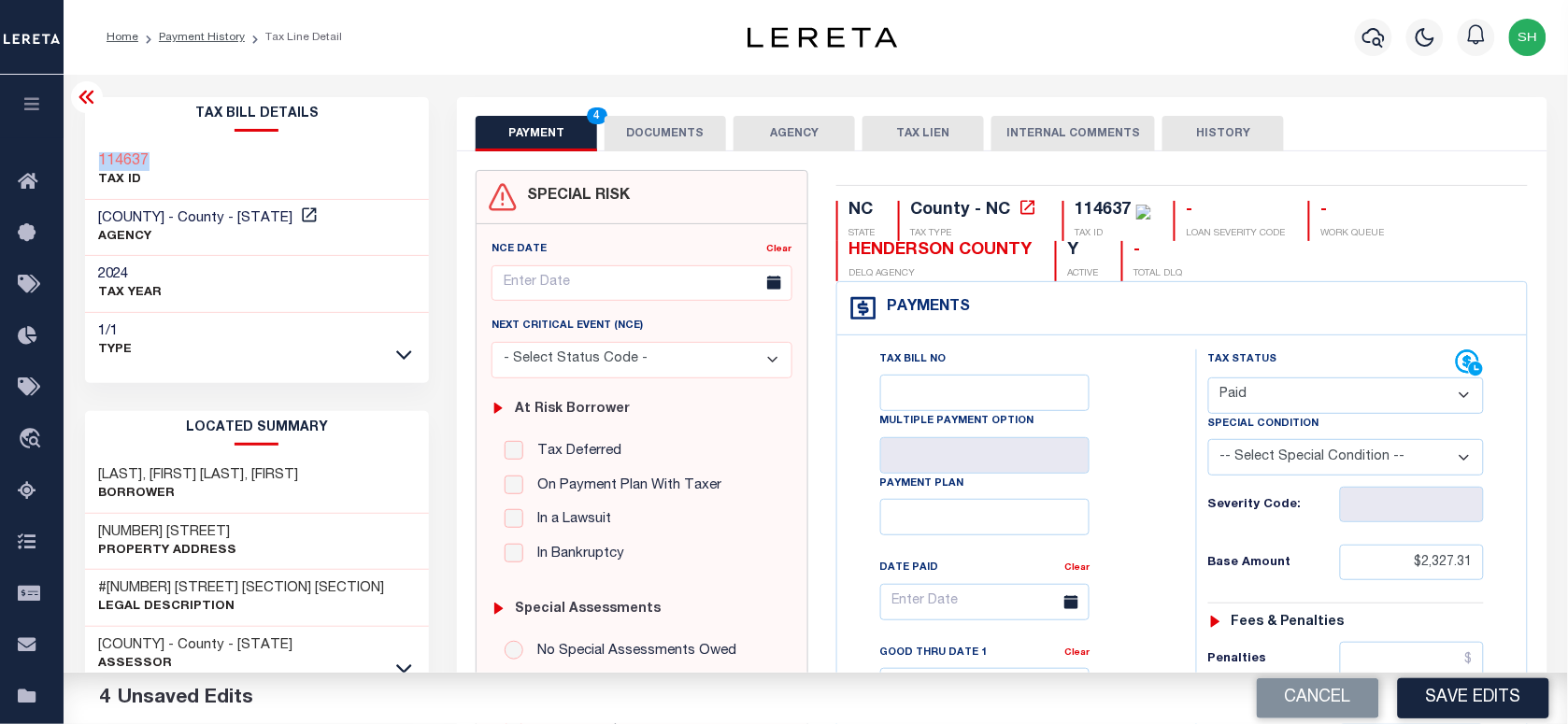click on "[NUMBER]
TAX ID" at bounding box center (257, 171) 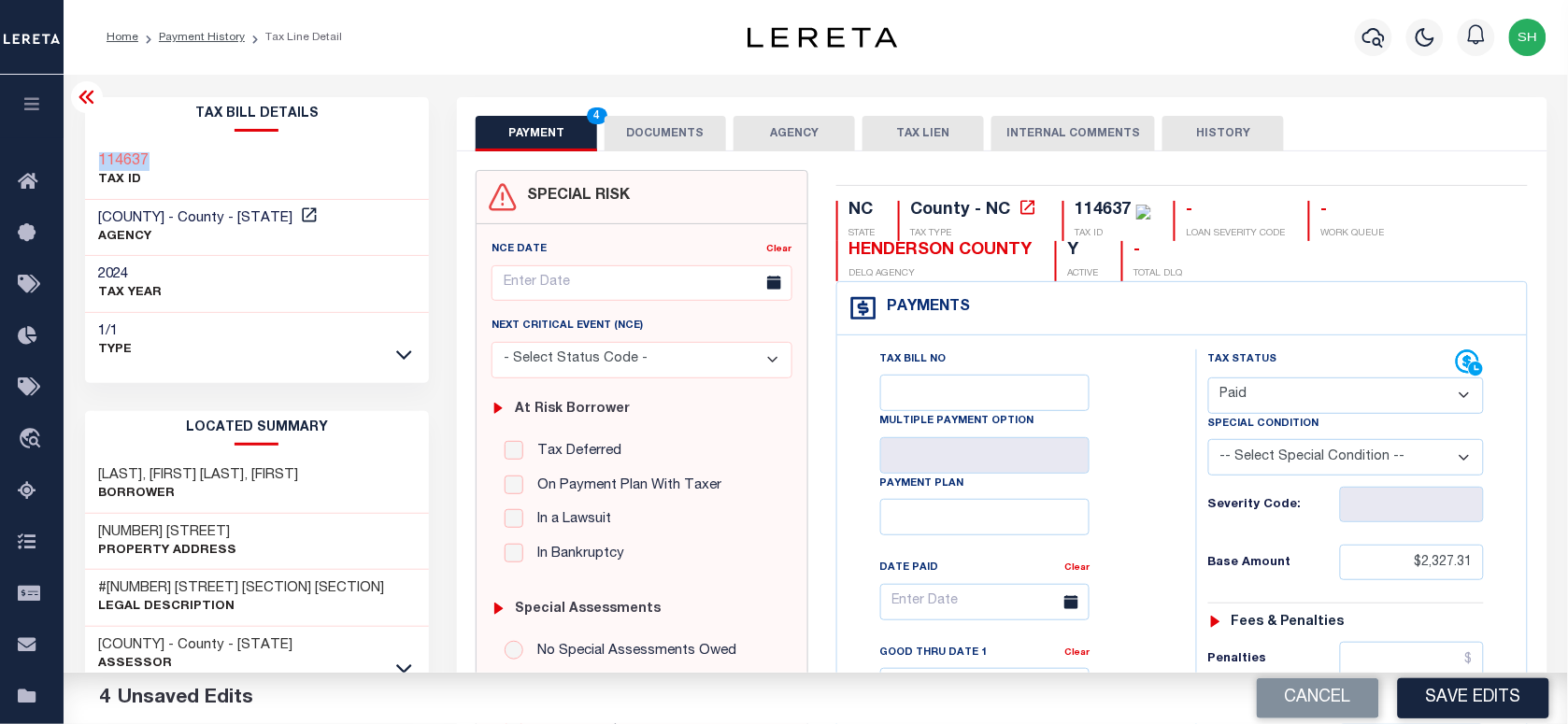 drag, startPoint x: 657, startPoint y: 135, endPoint x: 650, endPoint y: 148, distance: 14.764823 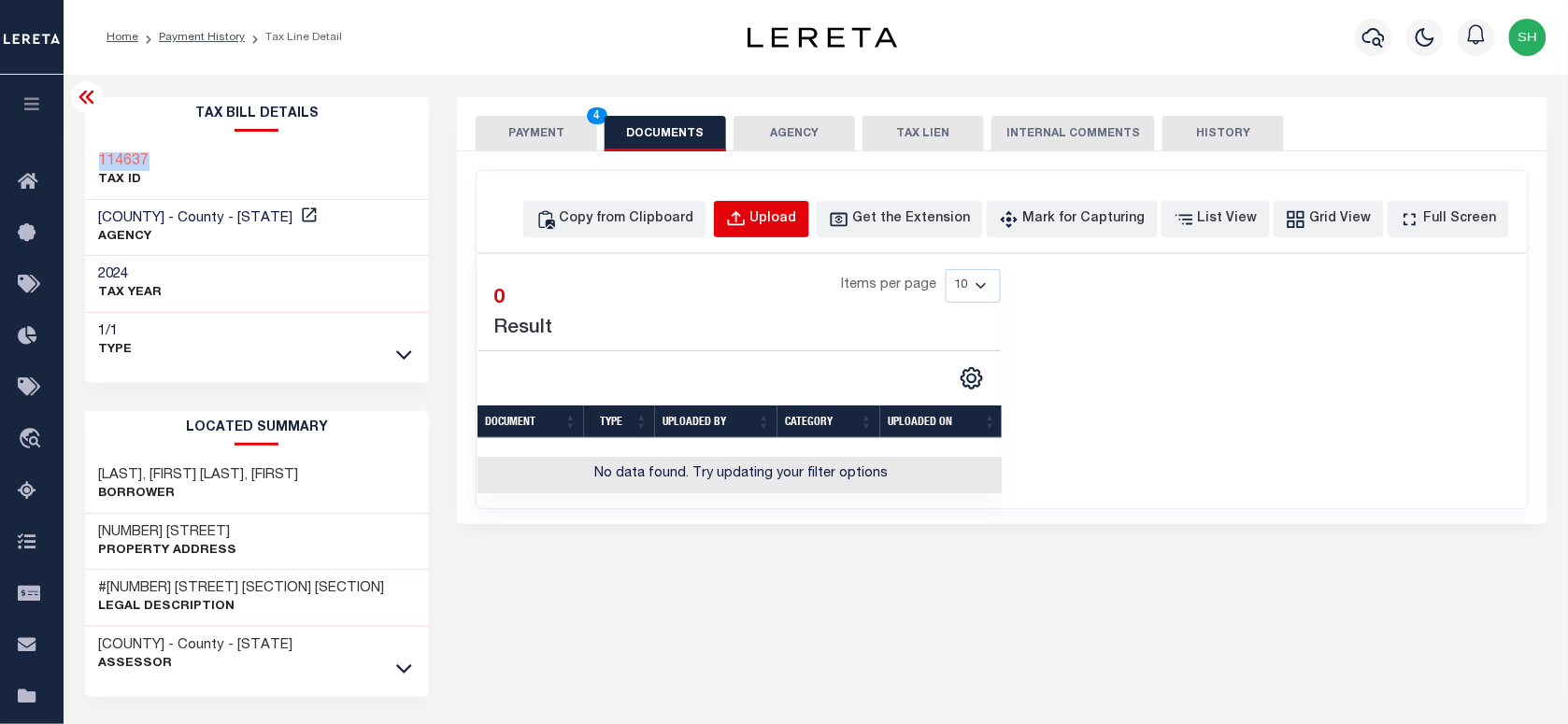 click on "Upload" at bounding box center [774, 220] 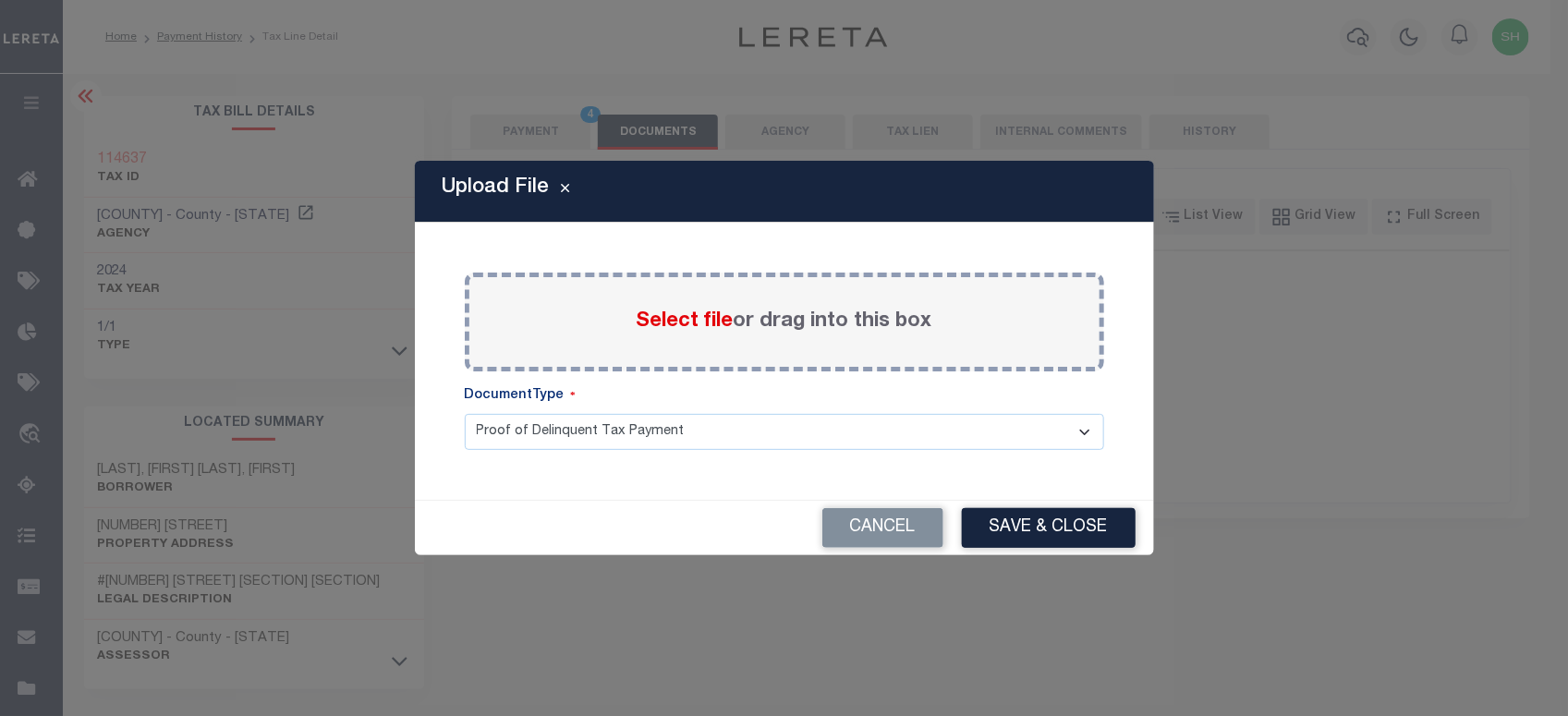 click on "Select file" at bounding box center (685, 322) 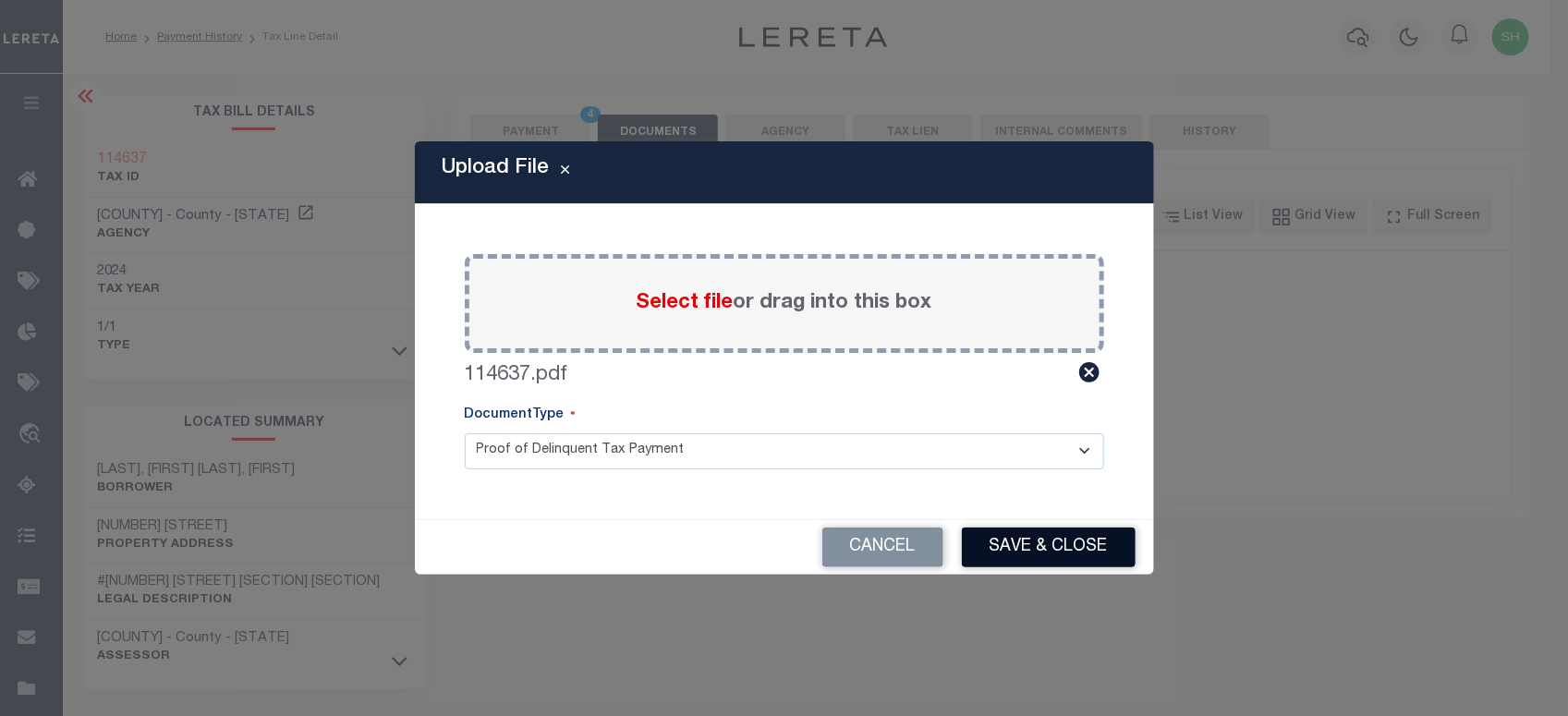 click on "Save & Close" at bounding box center (1049, 547) 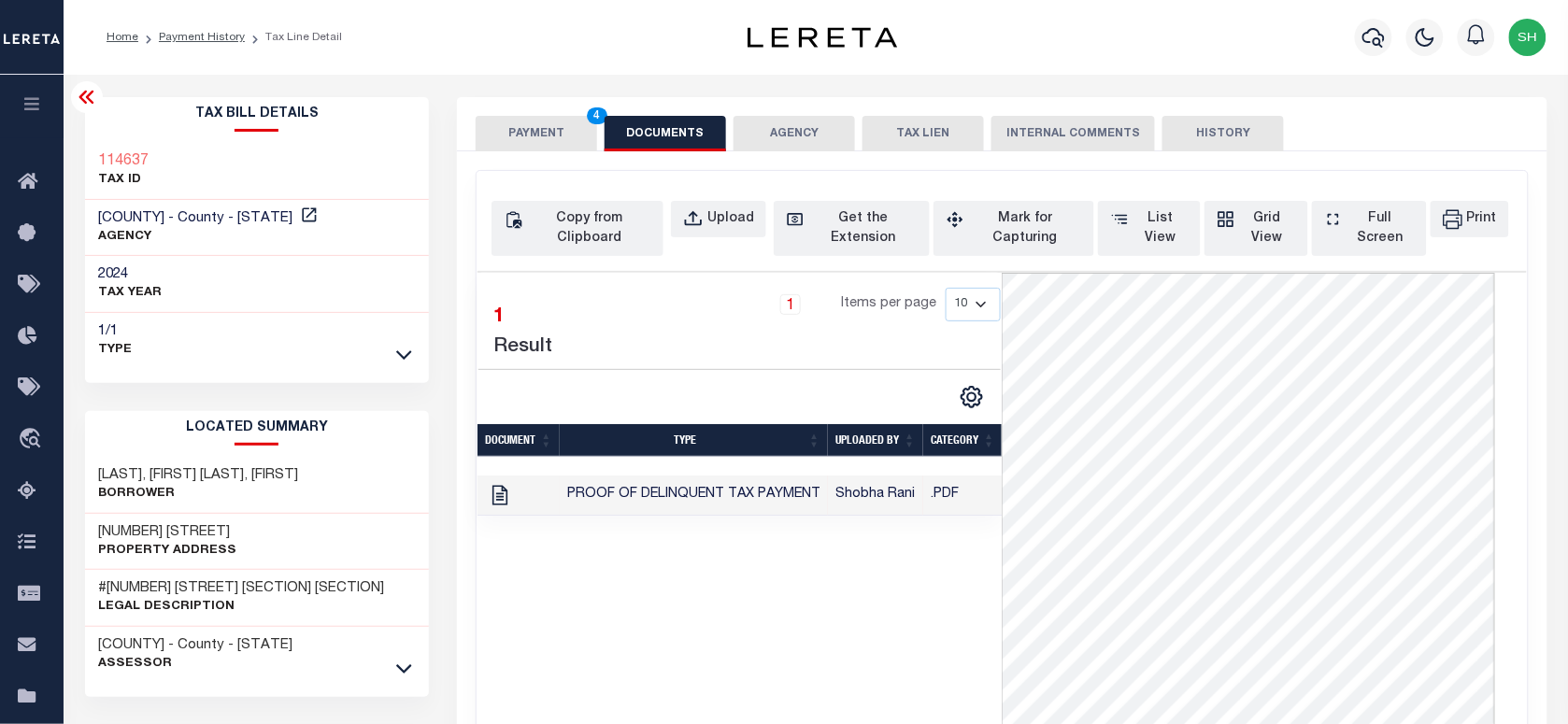 drag, startPoint x: 521, startPoint y: 119, endPoint x: 529, endPoint y: 136, distance: 18.788294 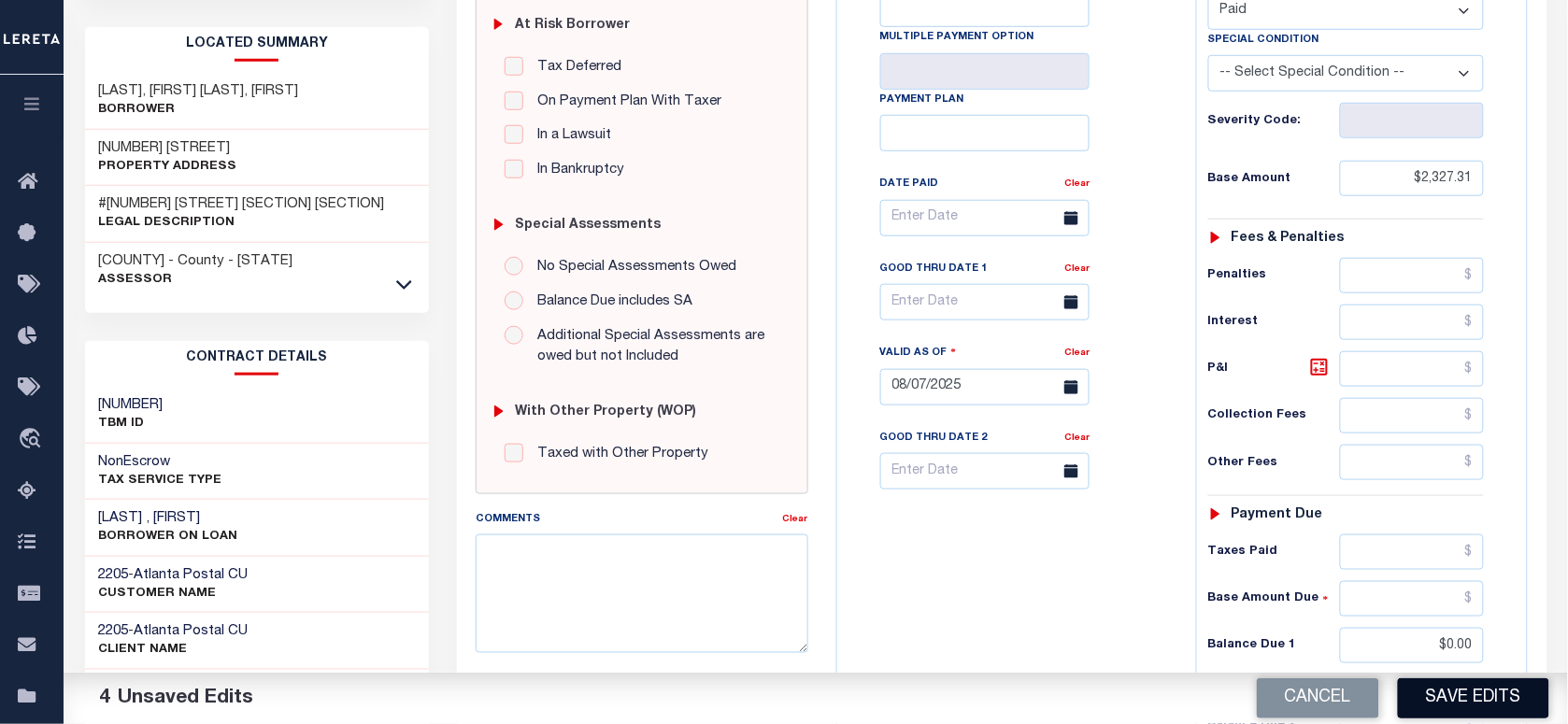 scroll, scrollTop: 584, scrollLeft: 0, axis: vertical 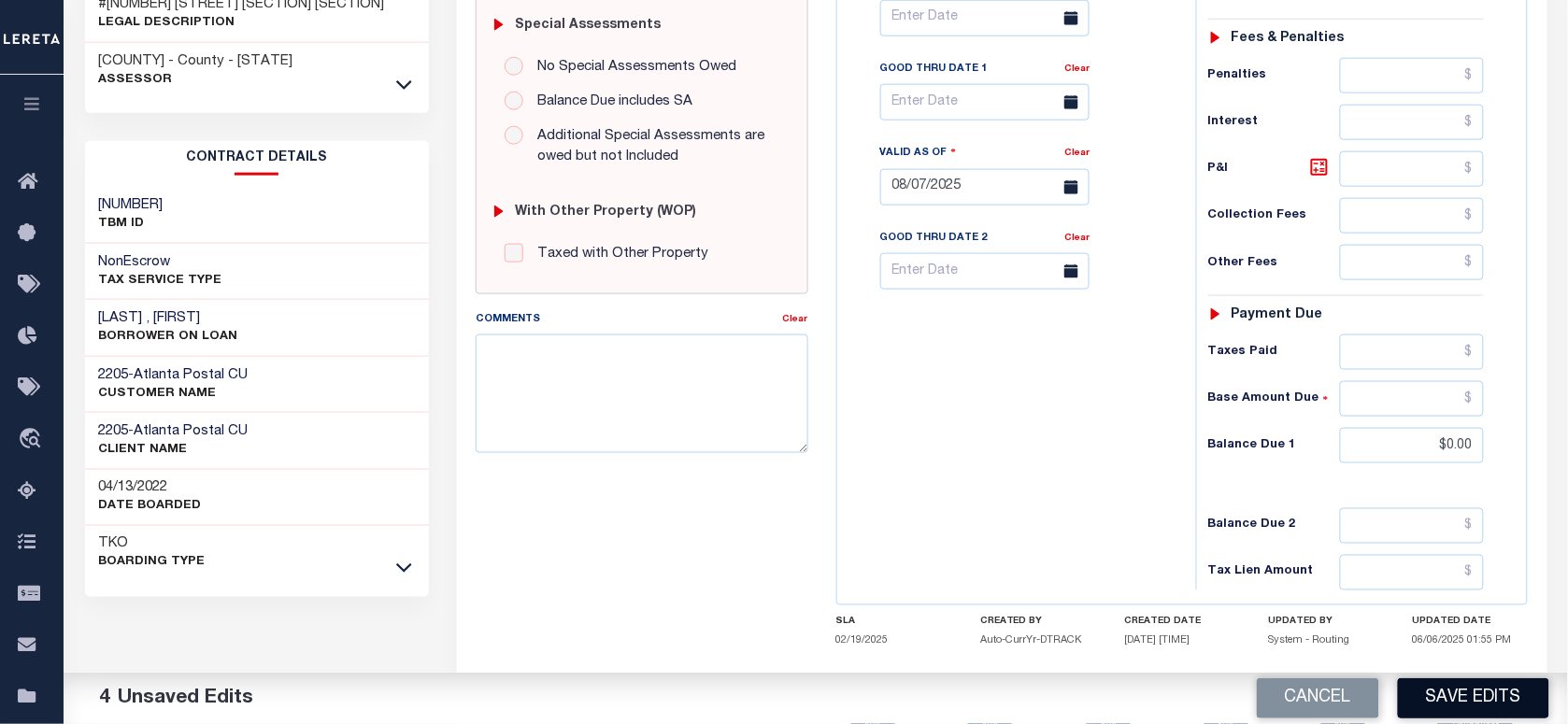 click on "Save Edits" at bounding box center (1474, 698) 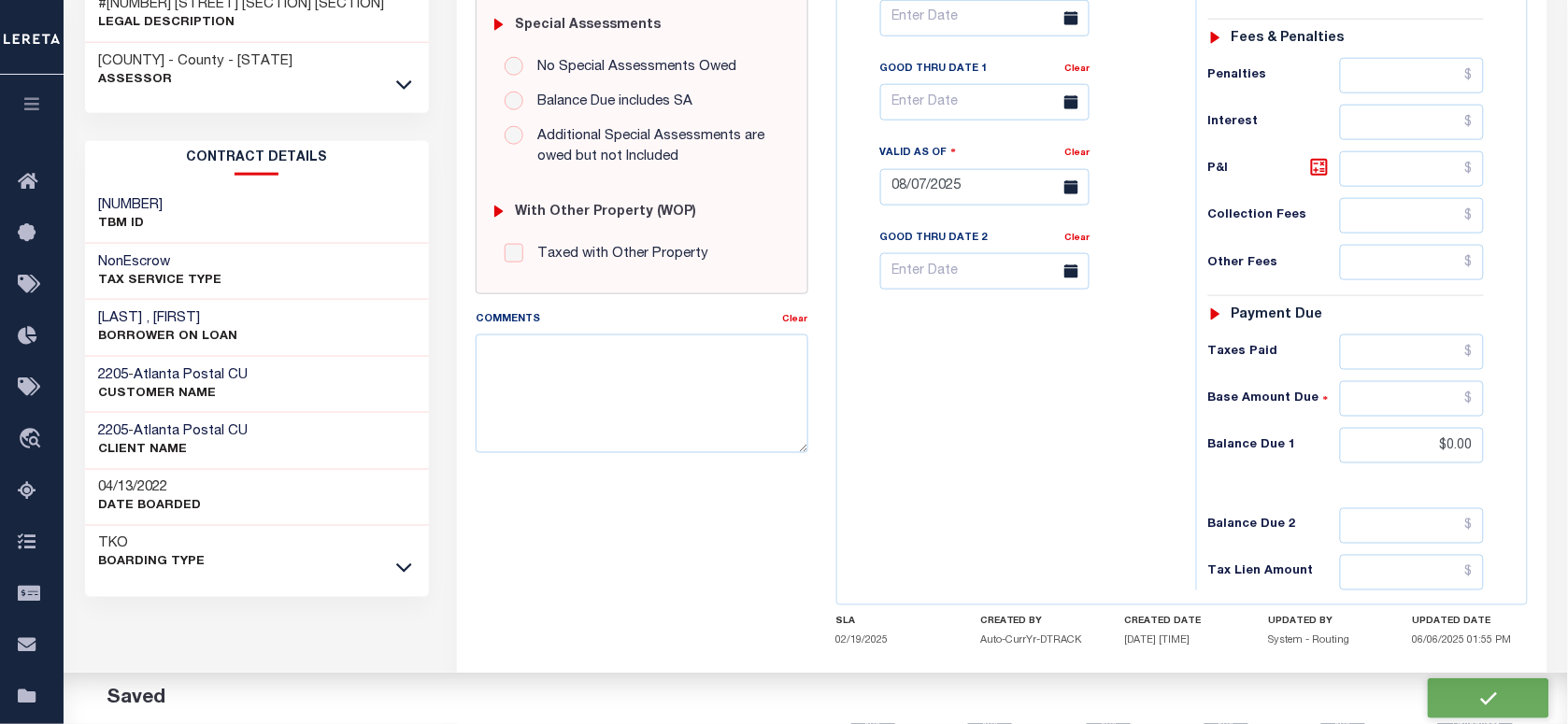 checkbox on "false" 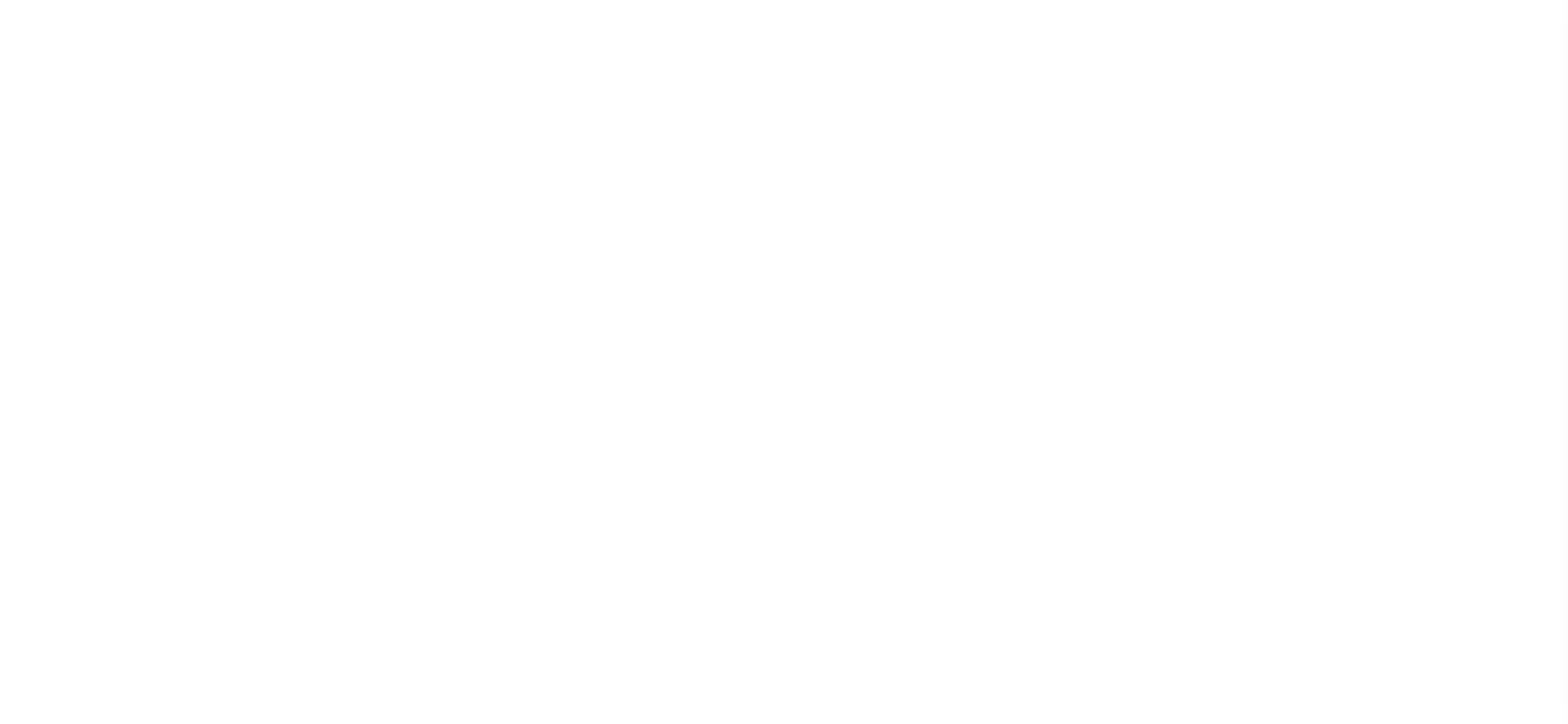 scroll, scrollTop: 0, scrollLeft: 0, axis: both 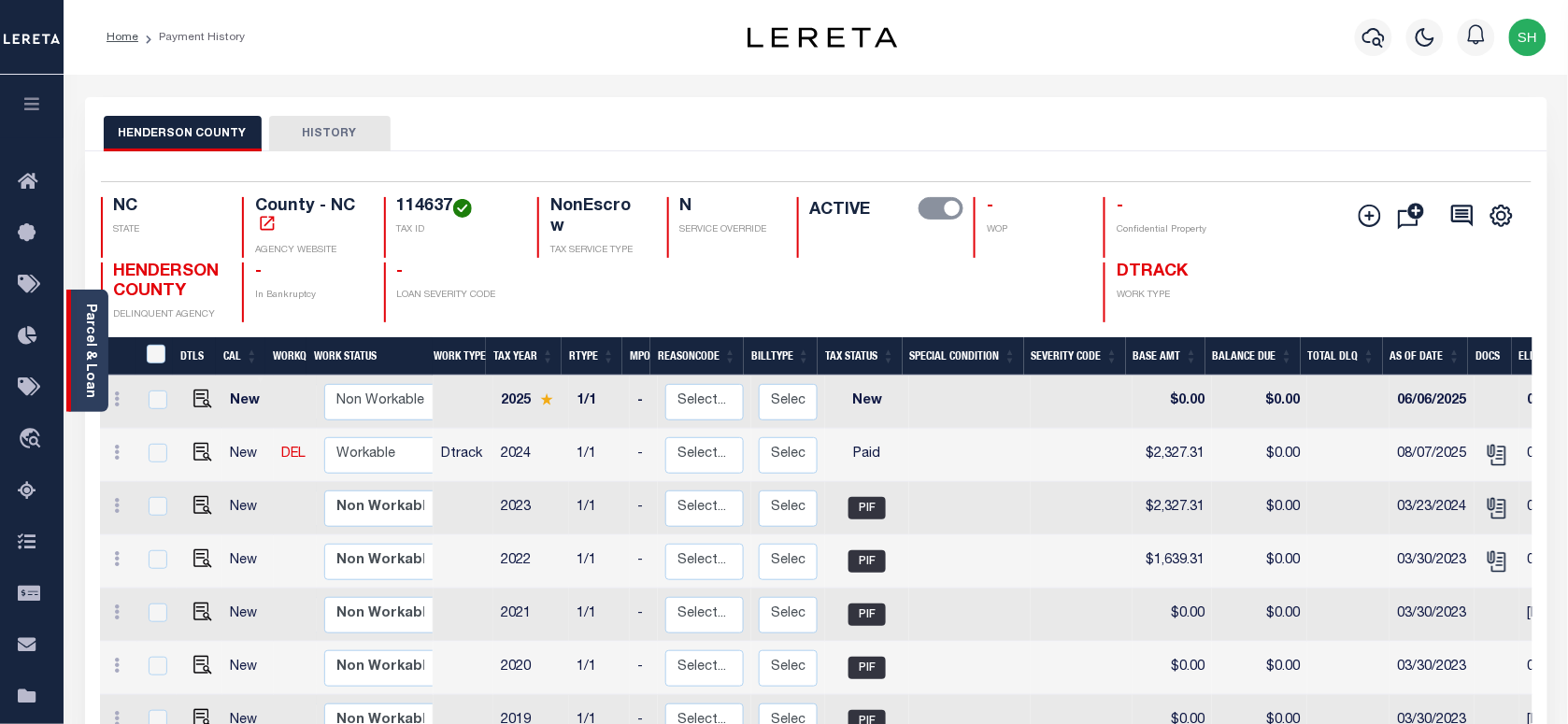 click on "Parcel & Loan" at bounding box center [90, 350] 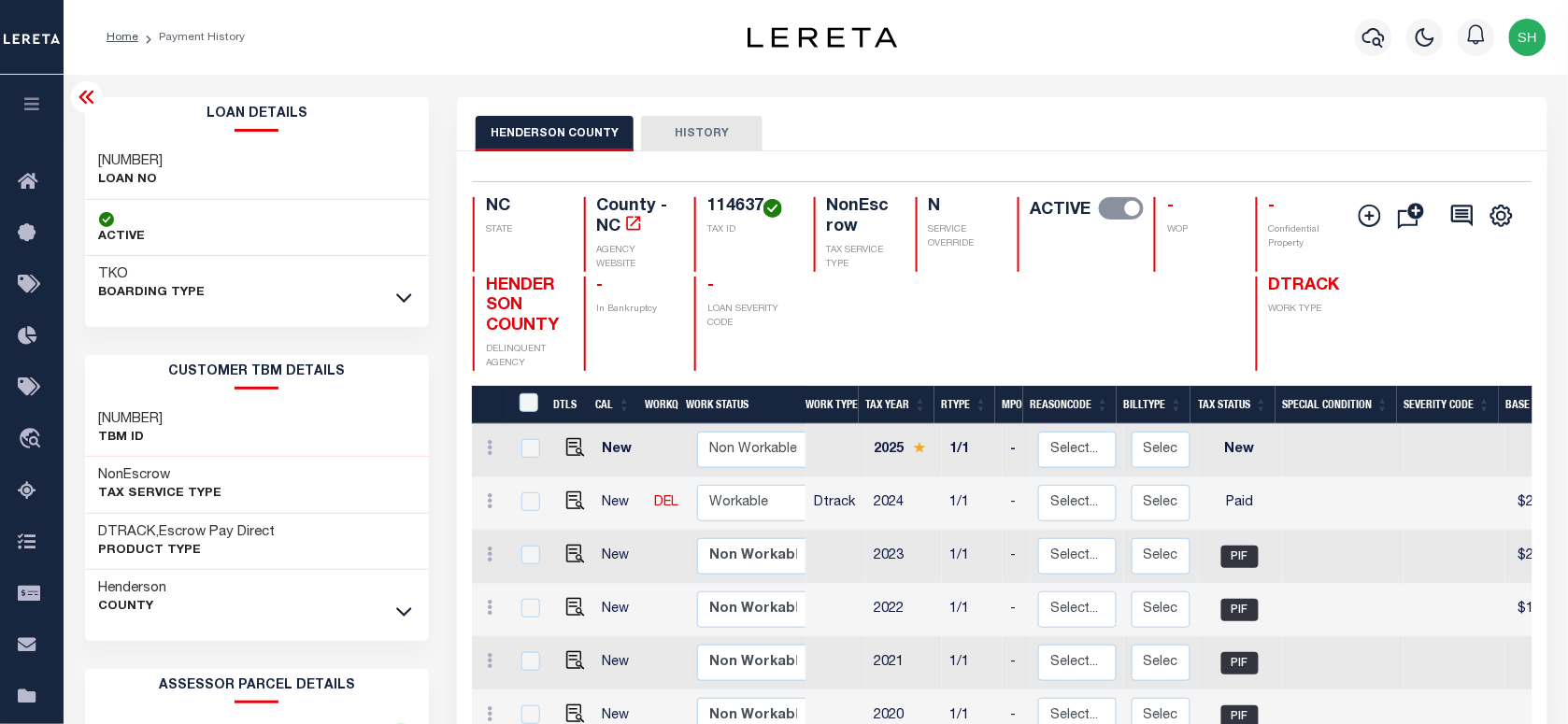click on "[NUMBER]-03
LOAN NO" at bounding box center (257, 171) 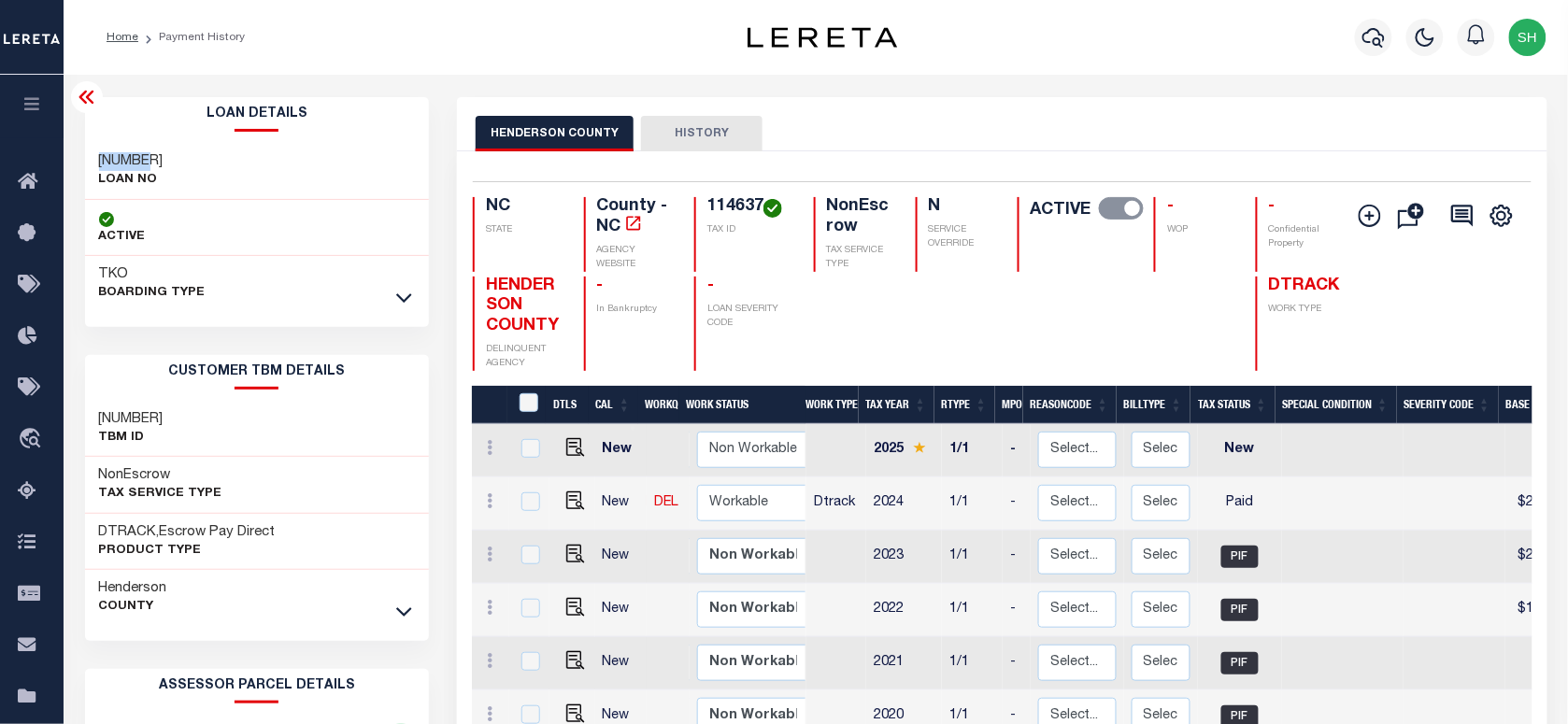 click on "[NUMBER]-03
LOAN NO" at bounding box center [257, 171] 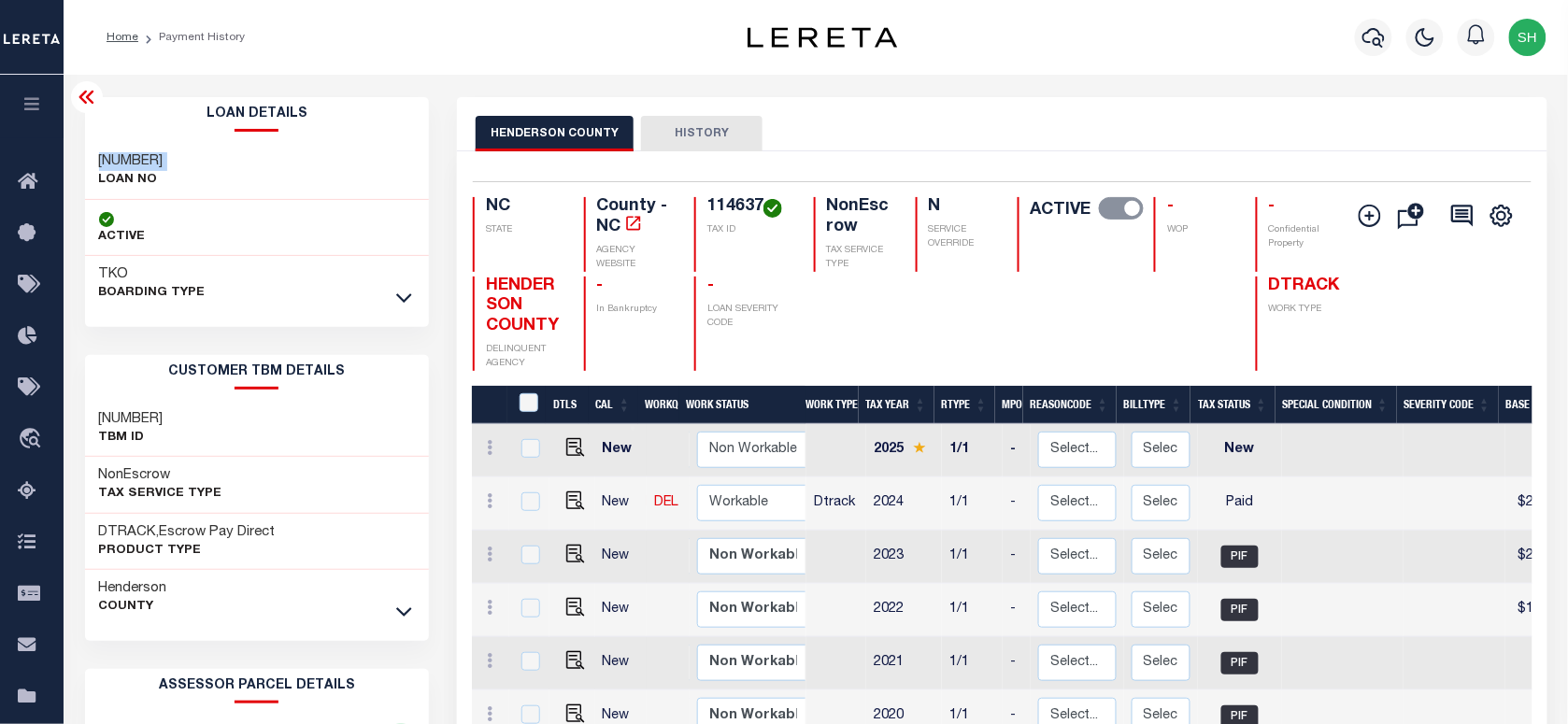 click on "[NUMBER]-03
LOAN NO" at bounding box center (257, 171) 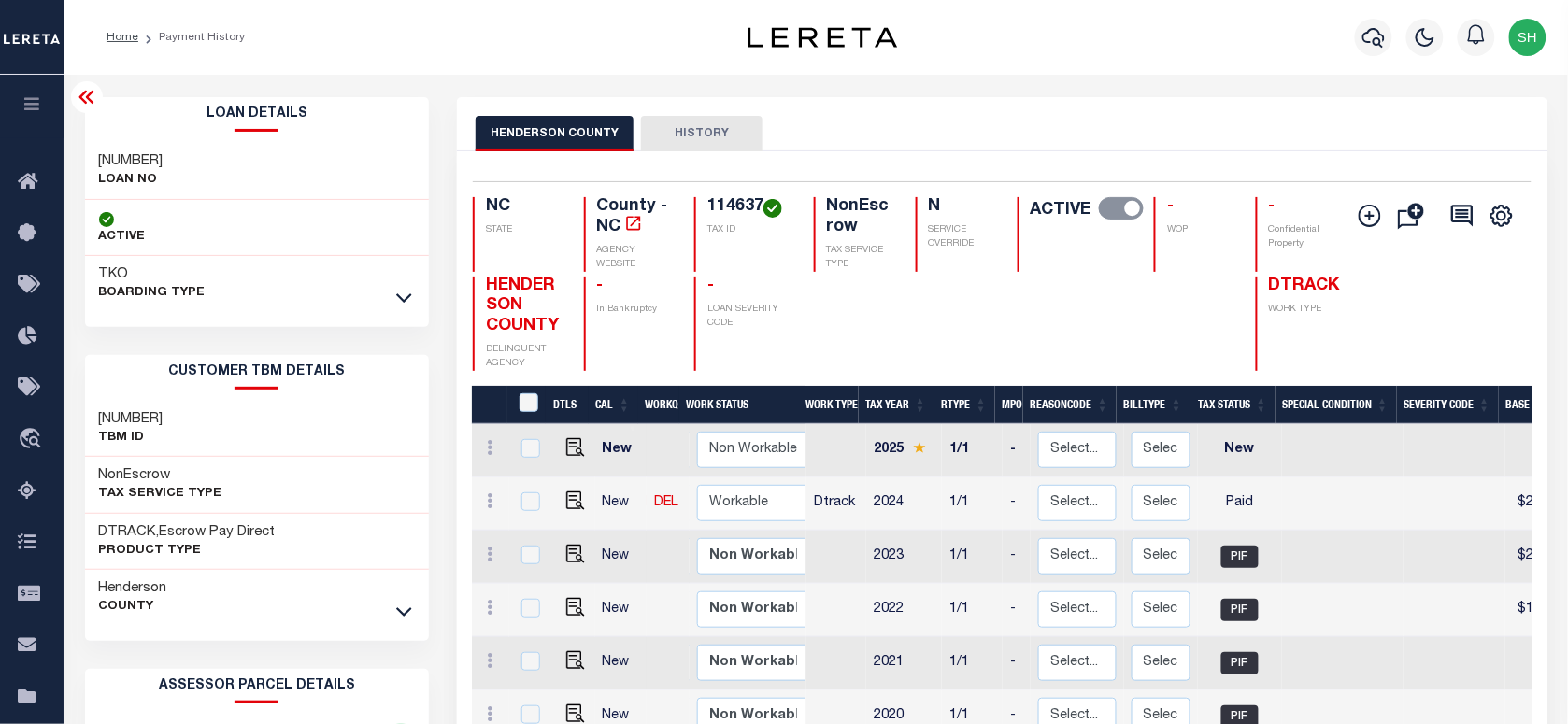 click on "114637" at bounding box center (749, 207) 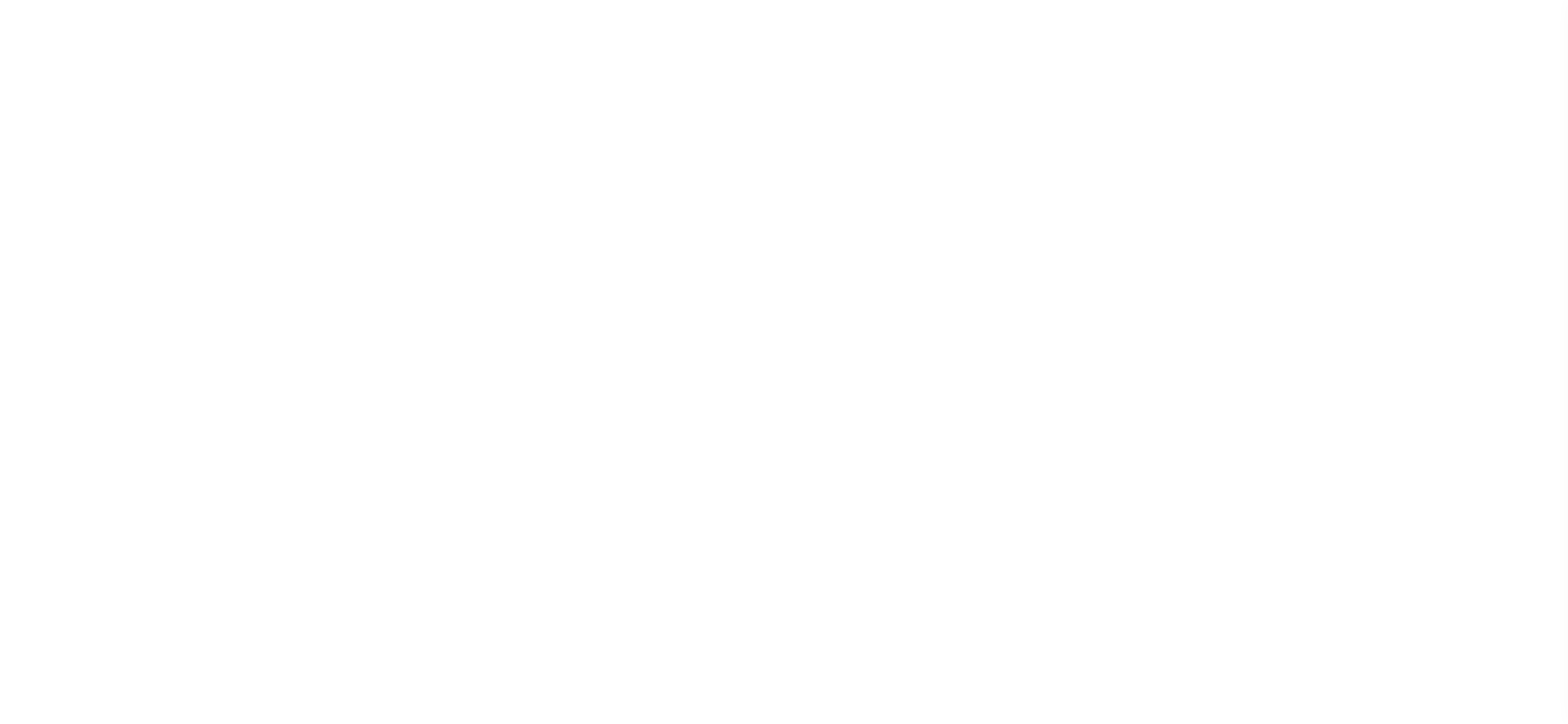 scroll, scrollTop: 0, scrollLeft: 0, axis: both 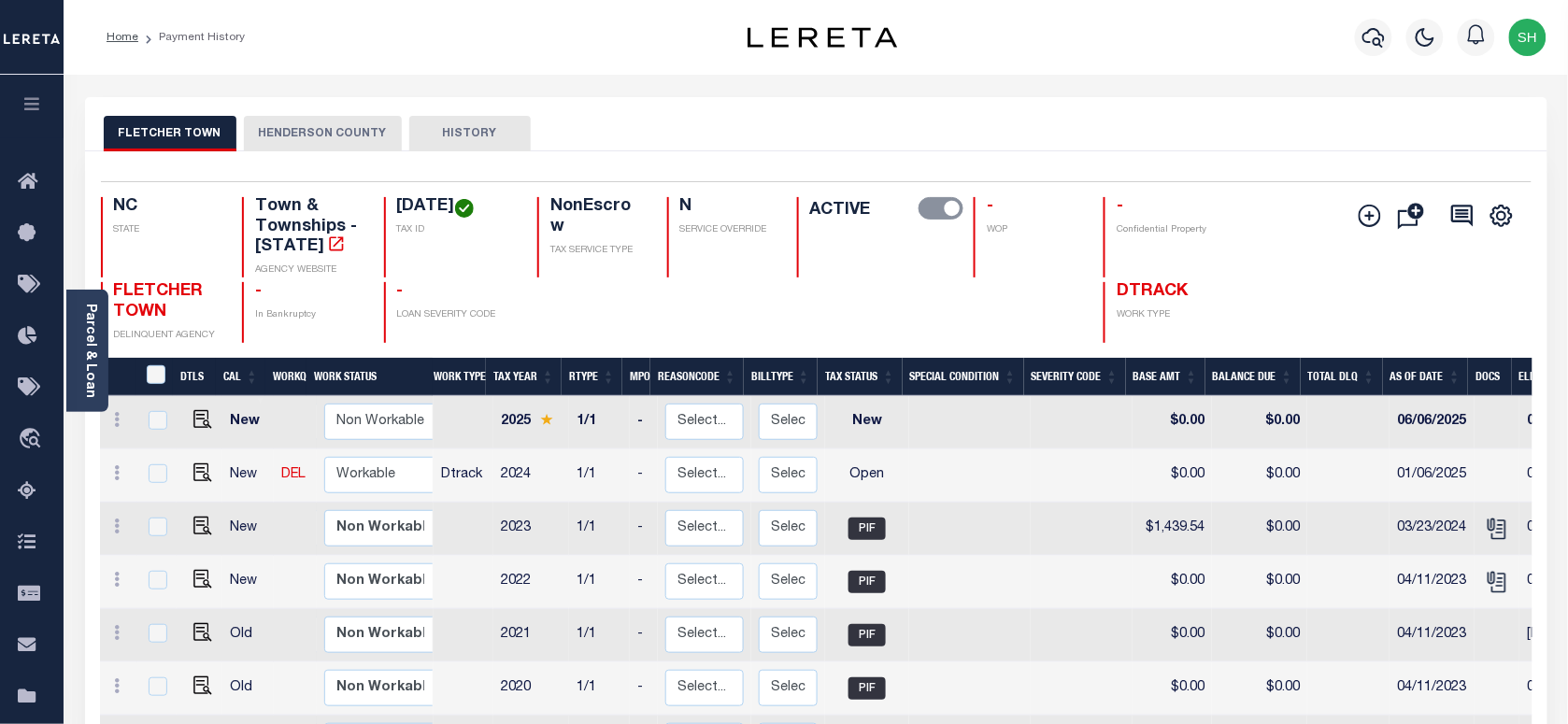 click on "[DATE]" at bounding box center (456, 207) 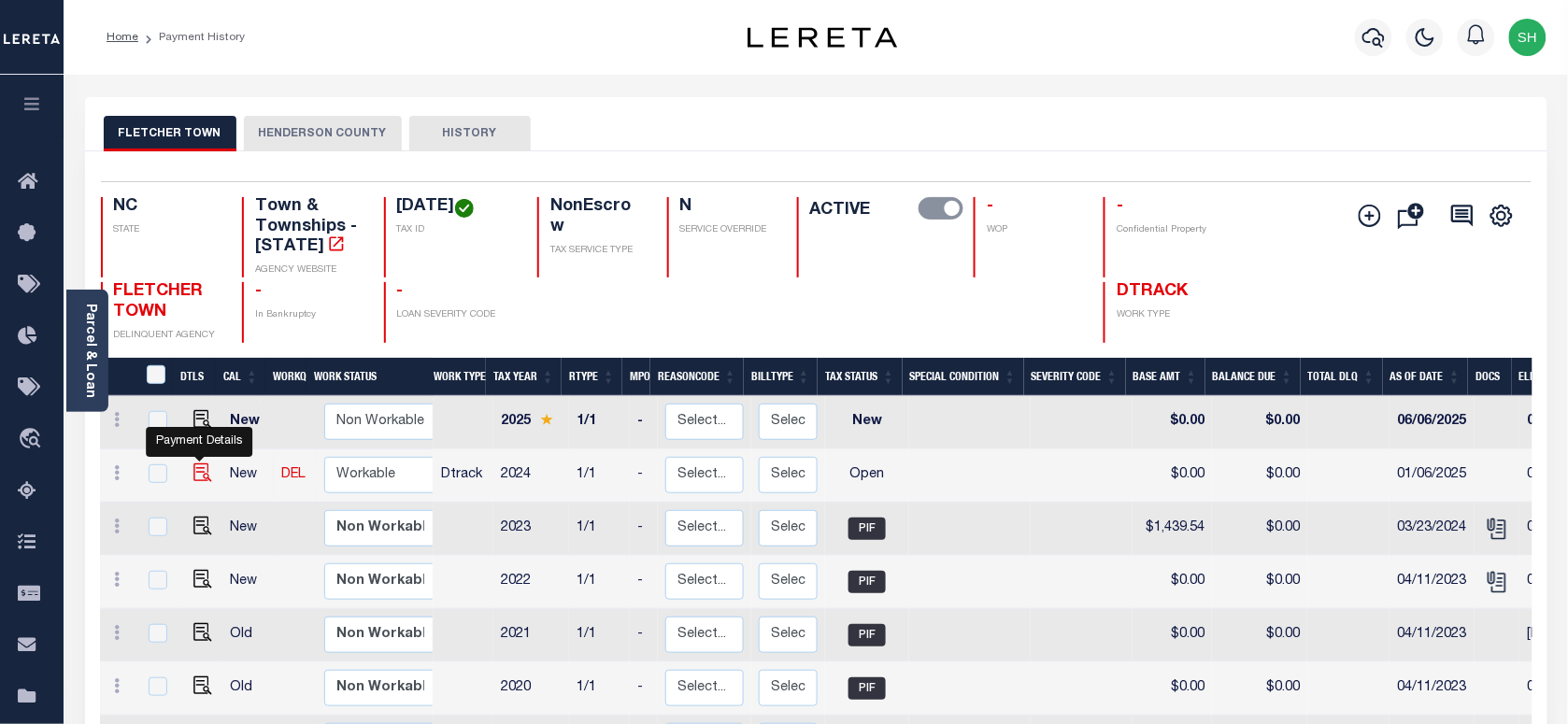 click at bounding box center (203, 473) 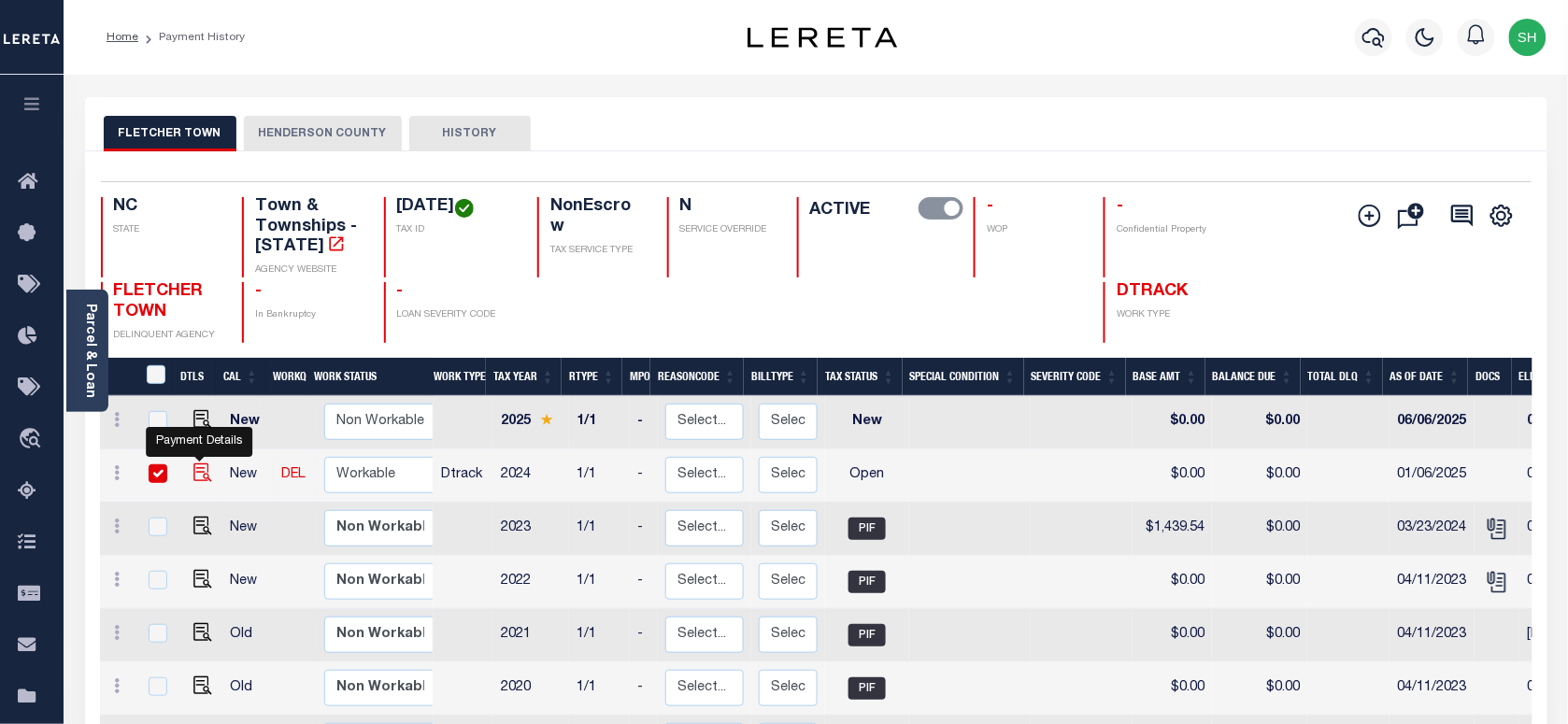 checkbox on "true" 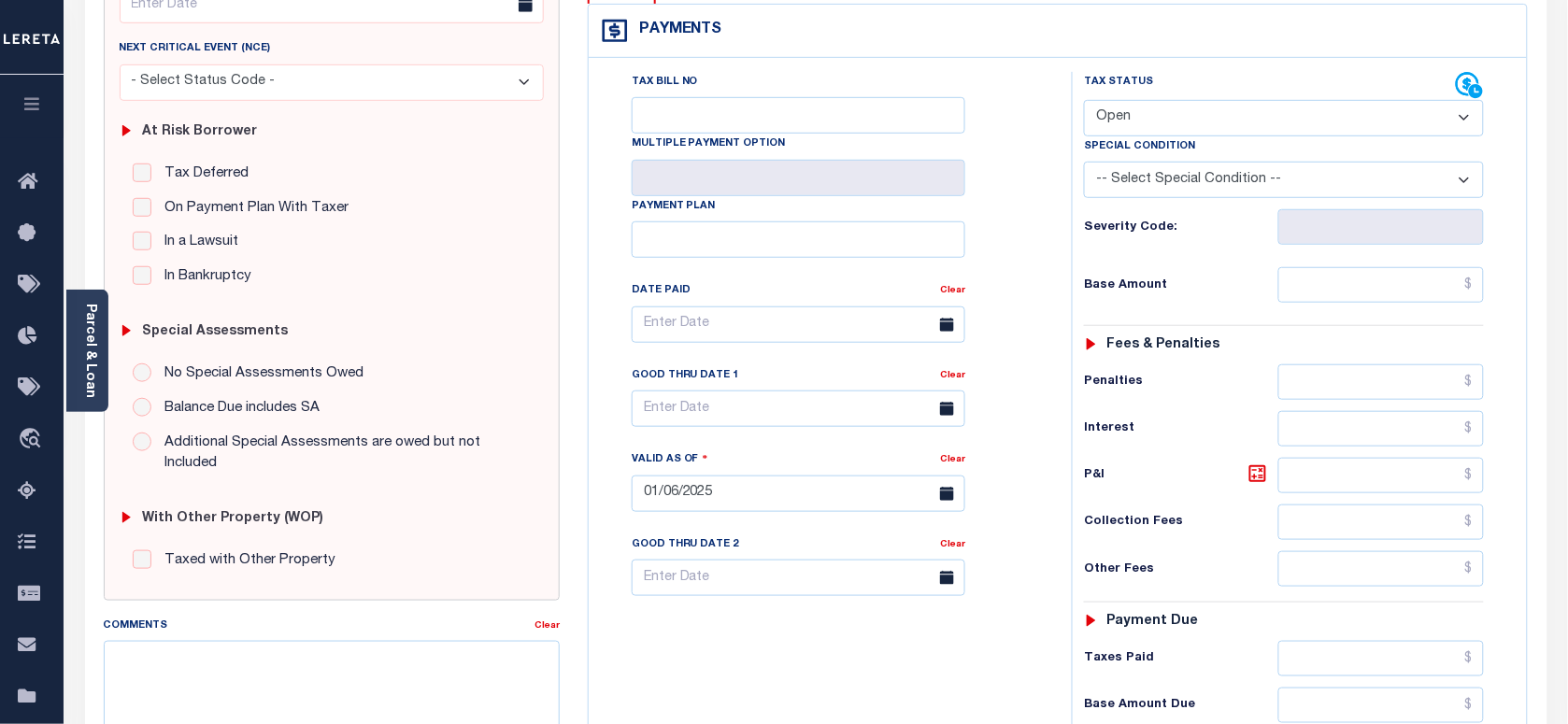 scroll, scrollTop: 350, scrollLeft: 0, axis: vertical 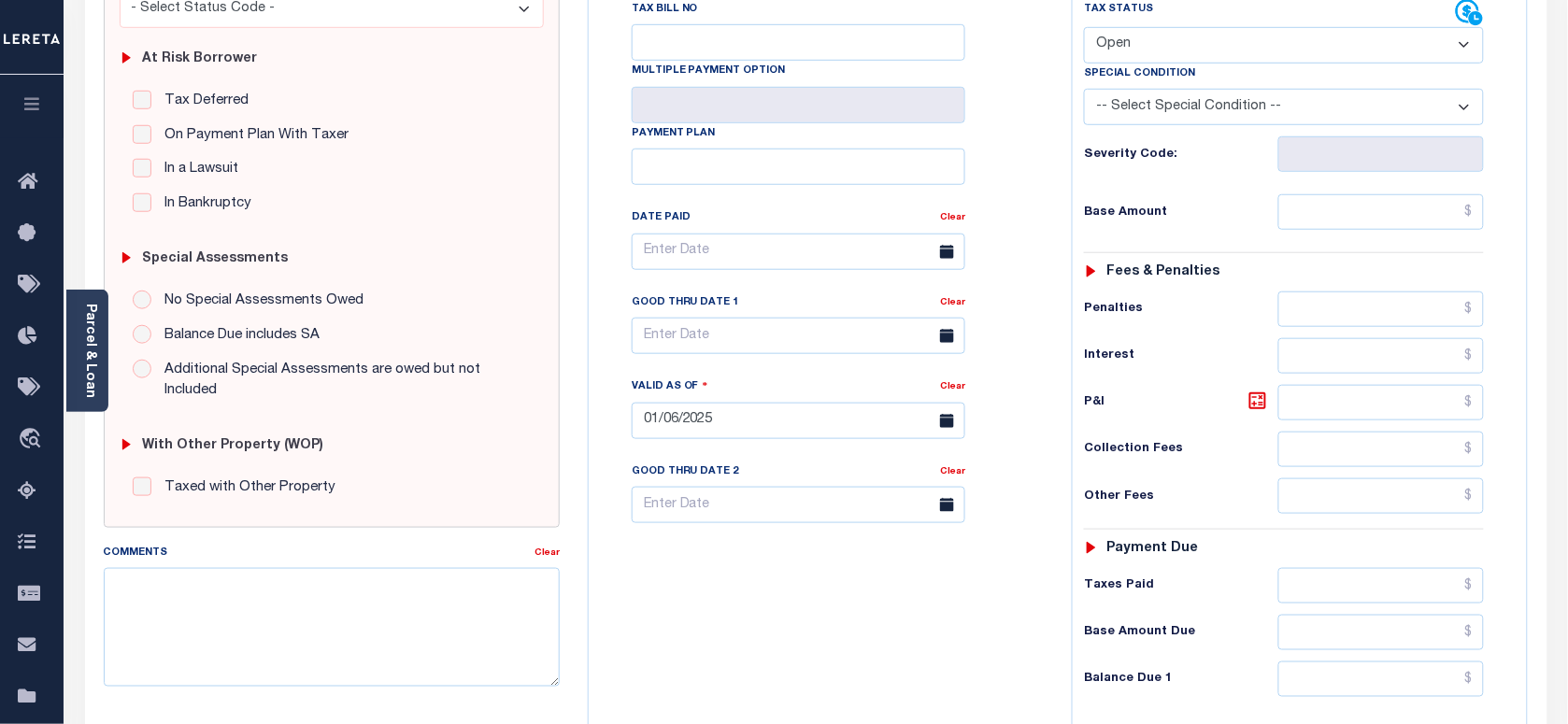 click on "- Select Status Code -
Open
Due/Unpaid
Paid
Incomplete
No Tax Due
Internal Refund Processed
New" at bounding box center (1284, 45) 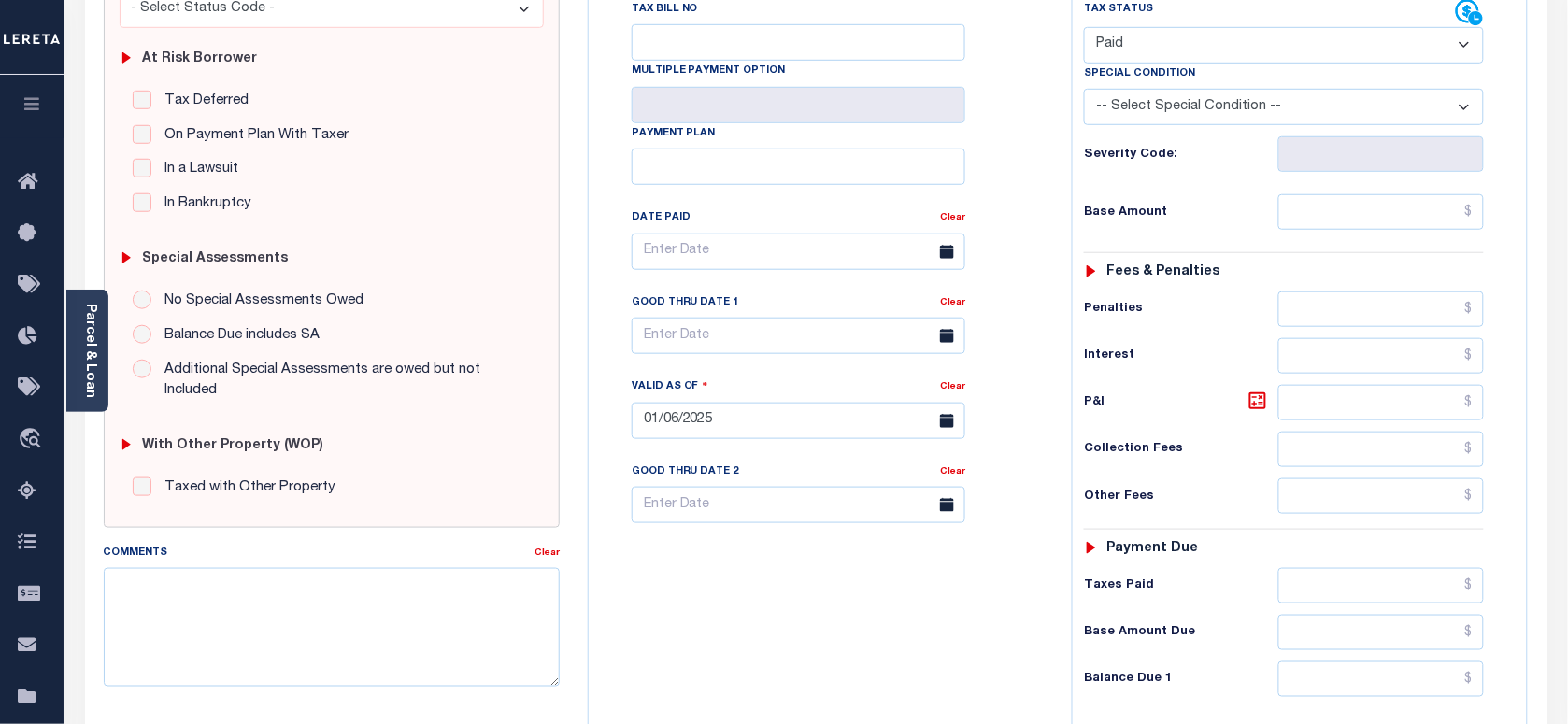 click on "- Select Status Code -
Open
Due/Unpaid
Paid
Incomplete
No Tax Due
Internal Refund Processed
New" at bounding box center [1284, 45] 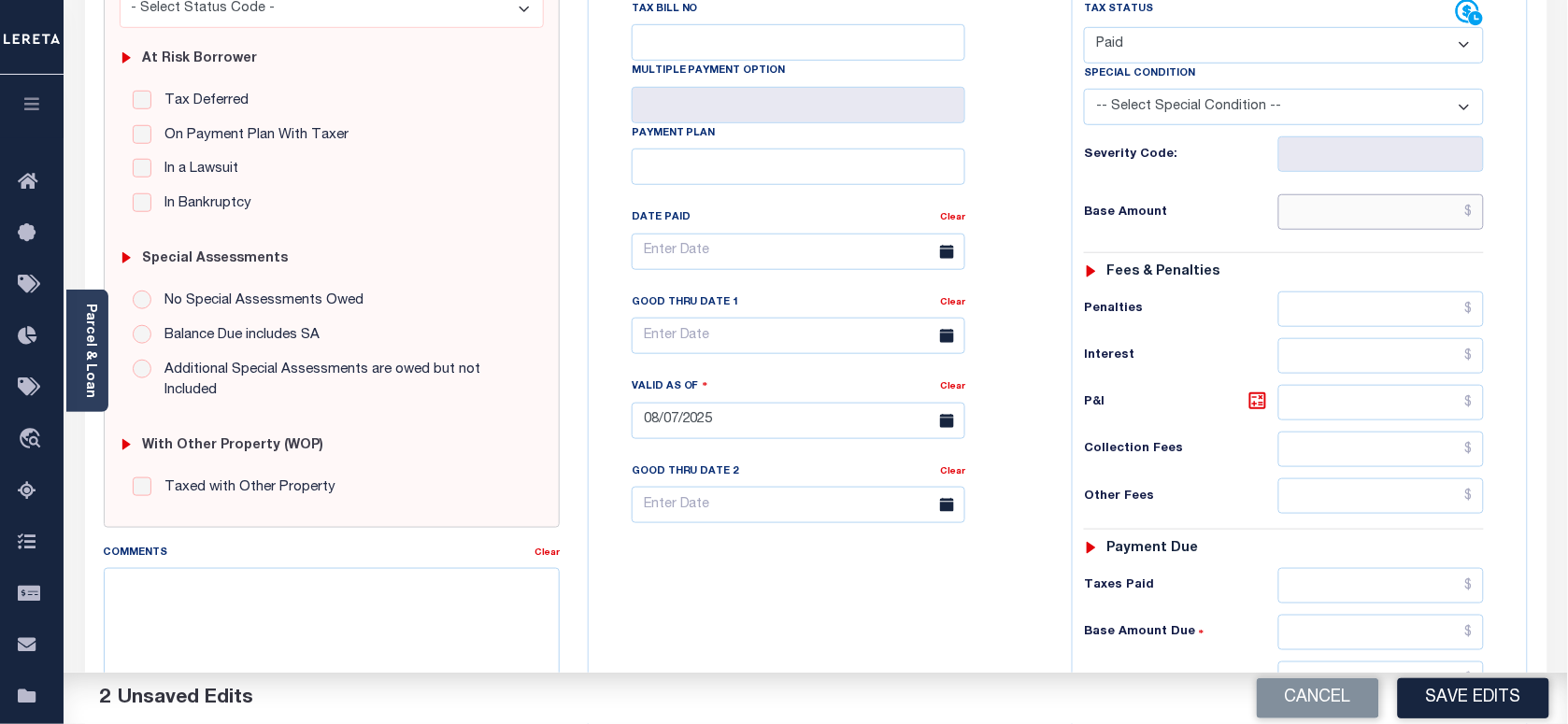 click on "Tax Status
Status
- Select Status Code -" at bounding box center (1290, 411) 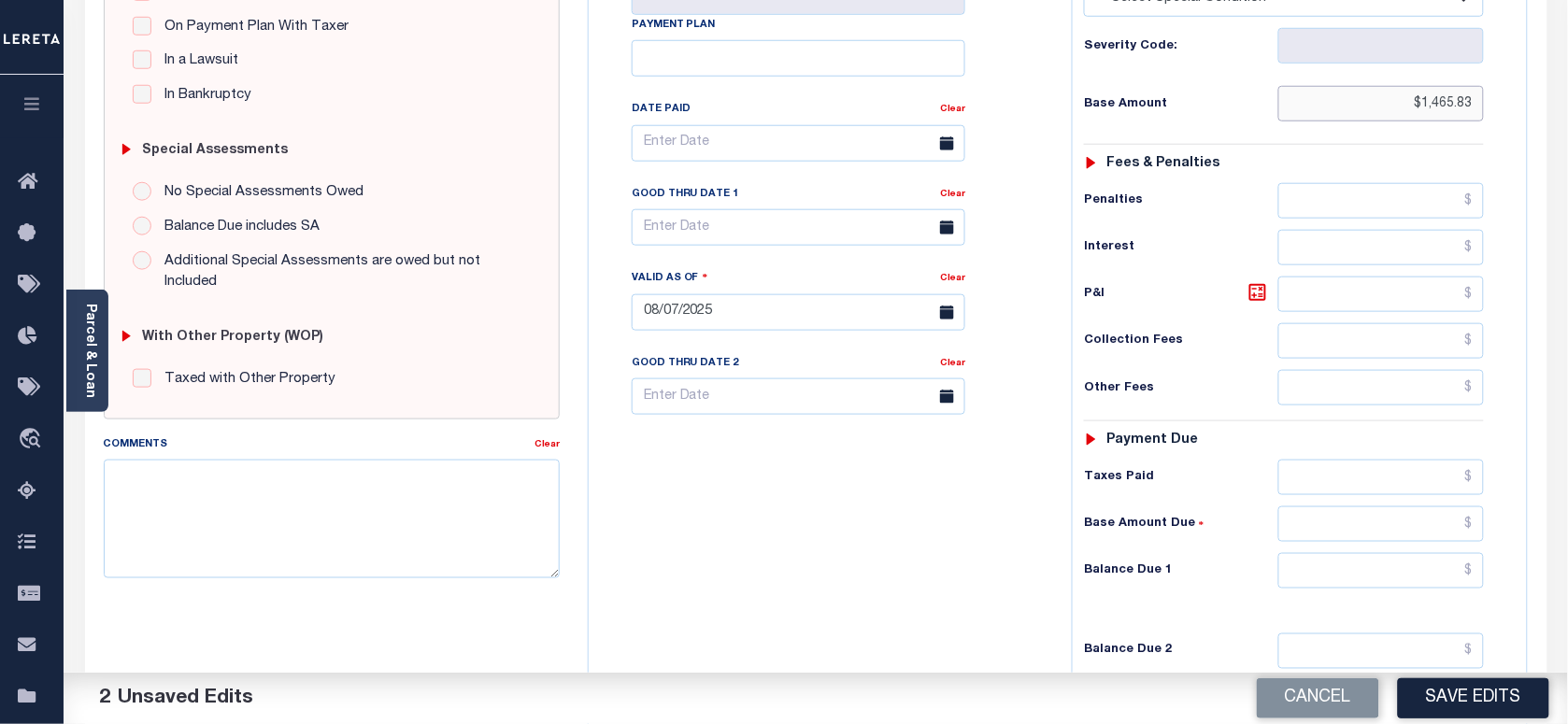 scroll, scrollTop: 701, scrollLeft: 0, axis: vertical 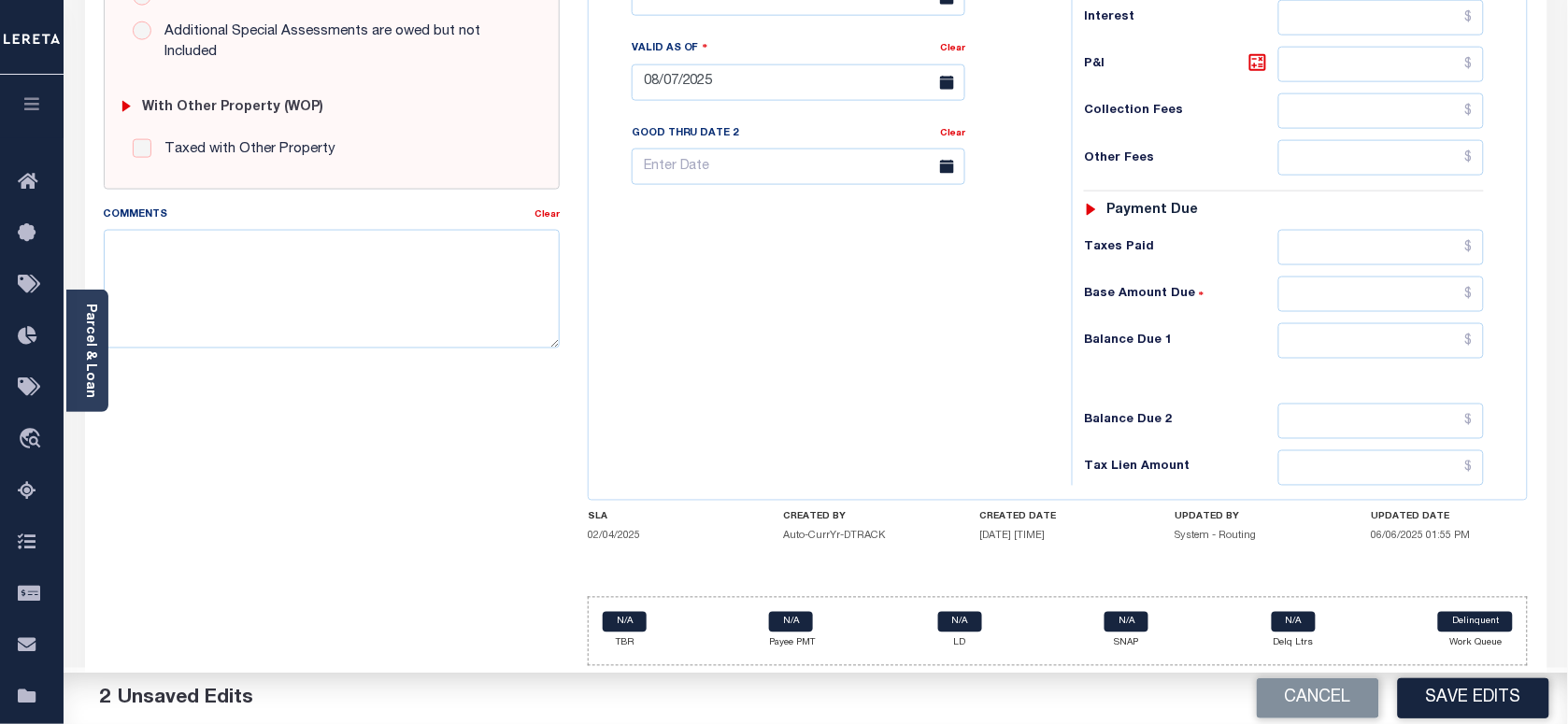 type on "$1,465.83" 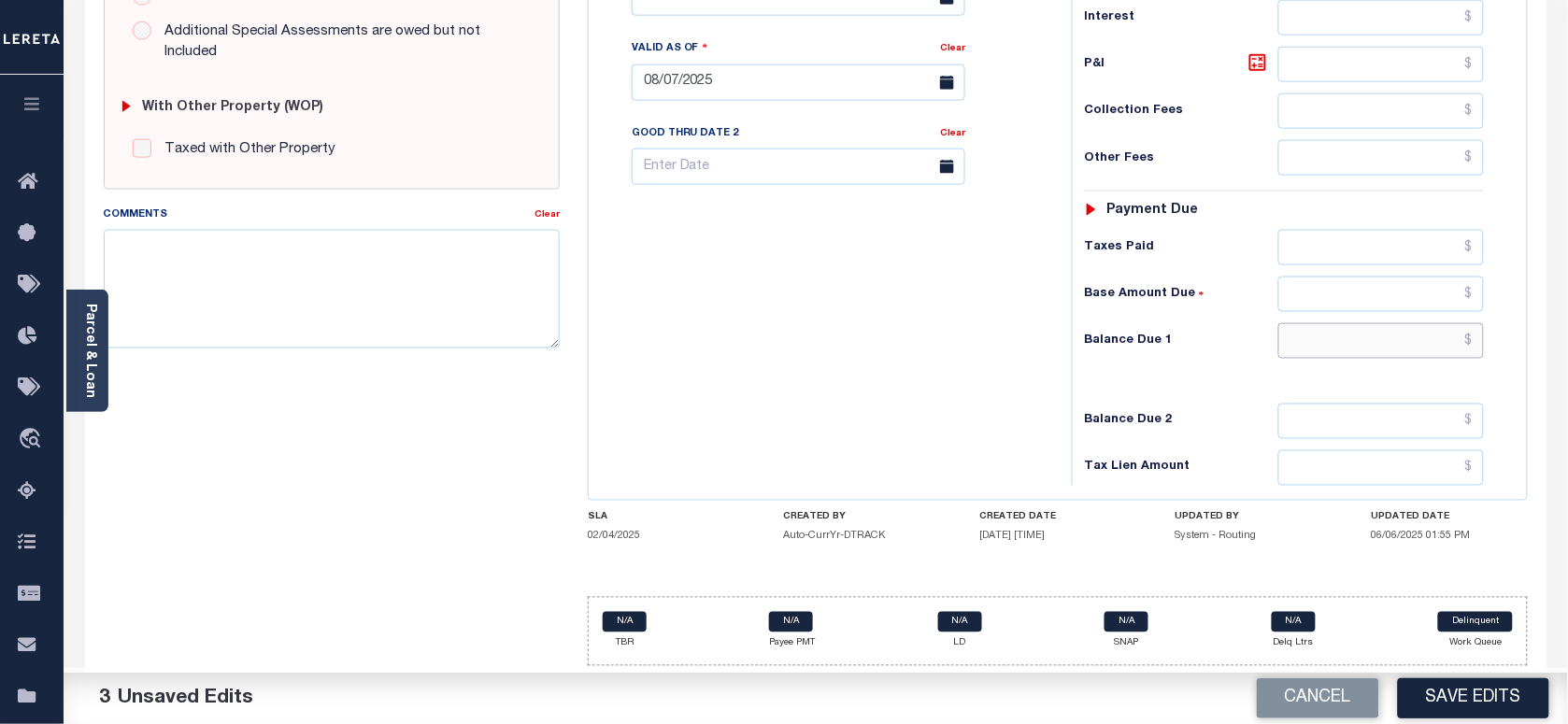 click at bounding box center (1381, 341) 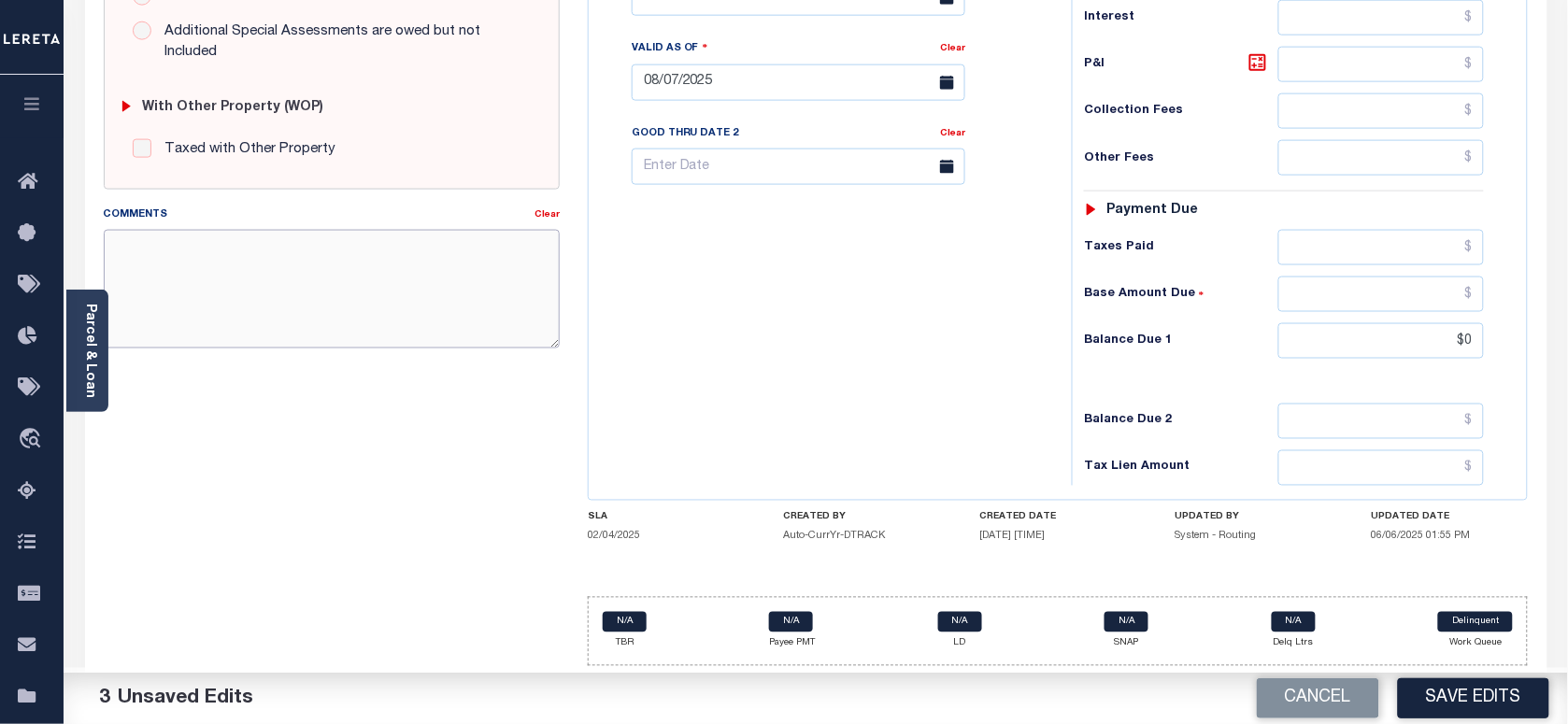 type on "$0.00" 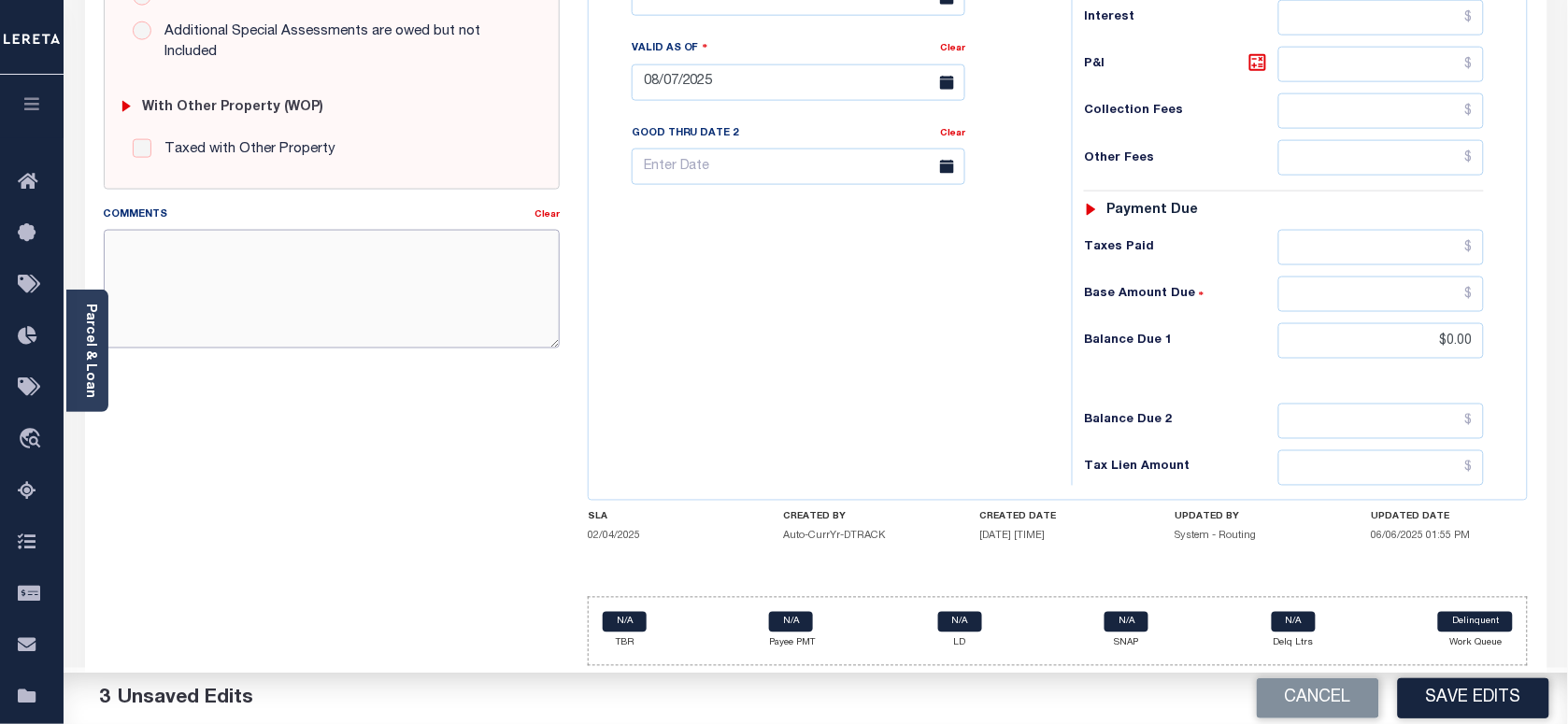 click on "Comments" at bounding box center (332, 289) 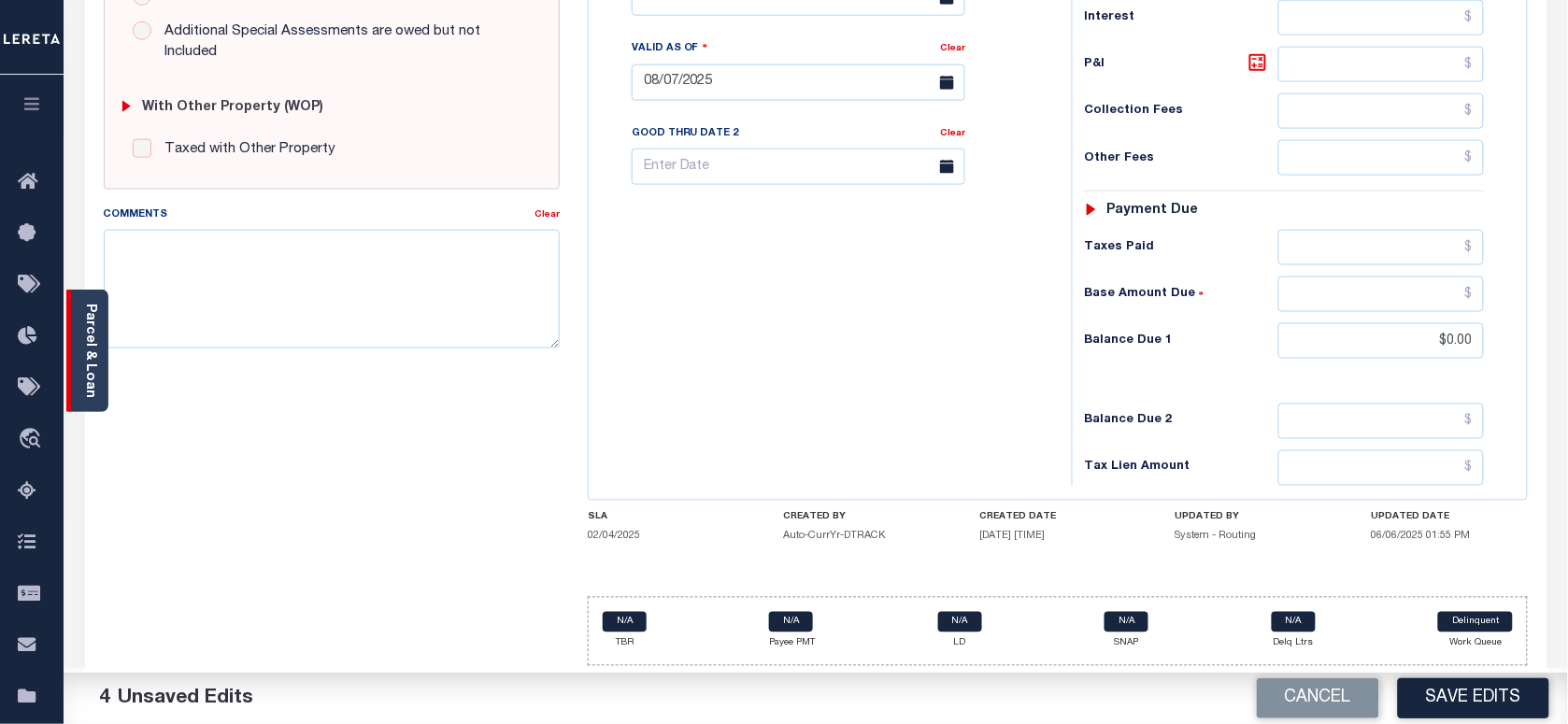 click on "Parcel & Loan" at bounding box center (87, 350) 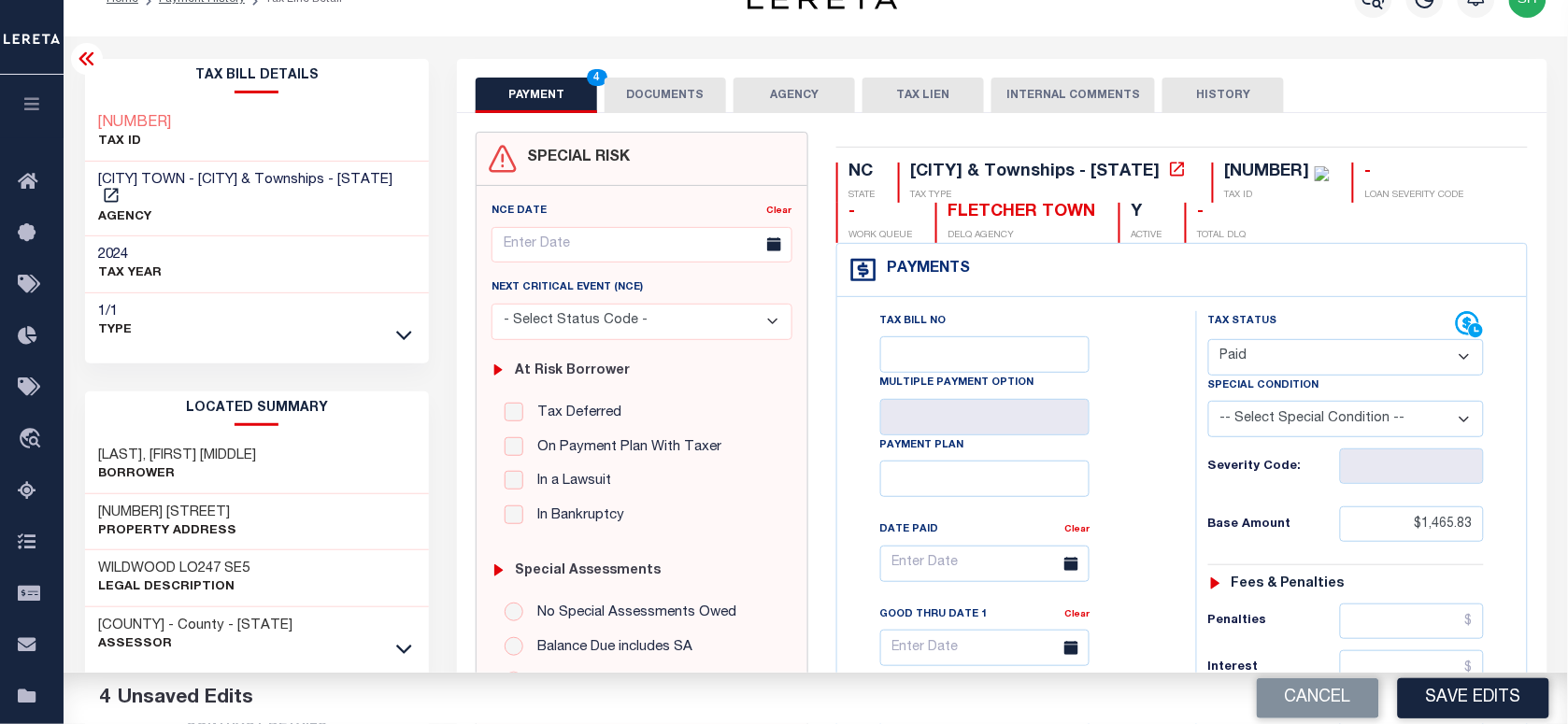 scroll, scrollTop: 0, scrollLeft: 0, axis: both 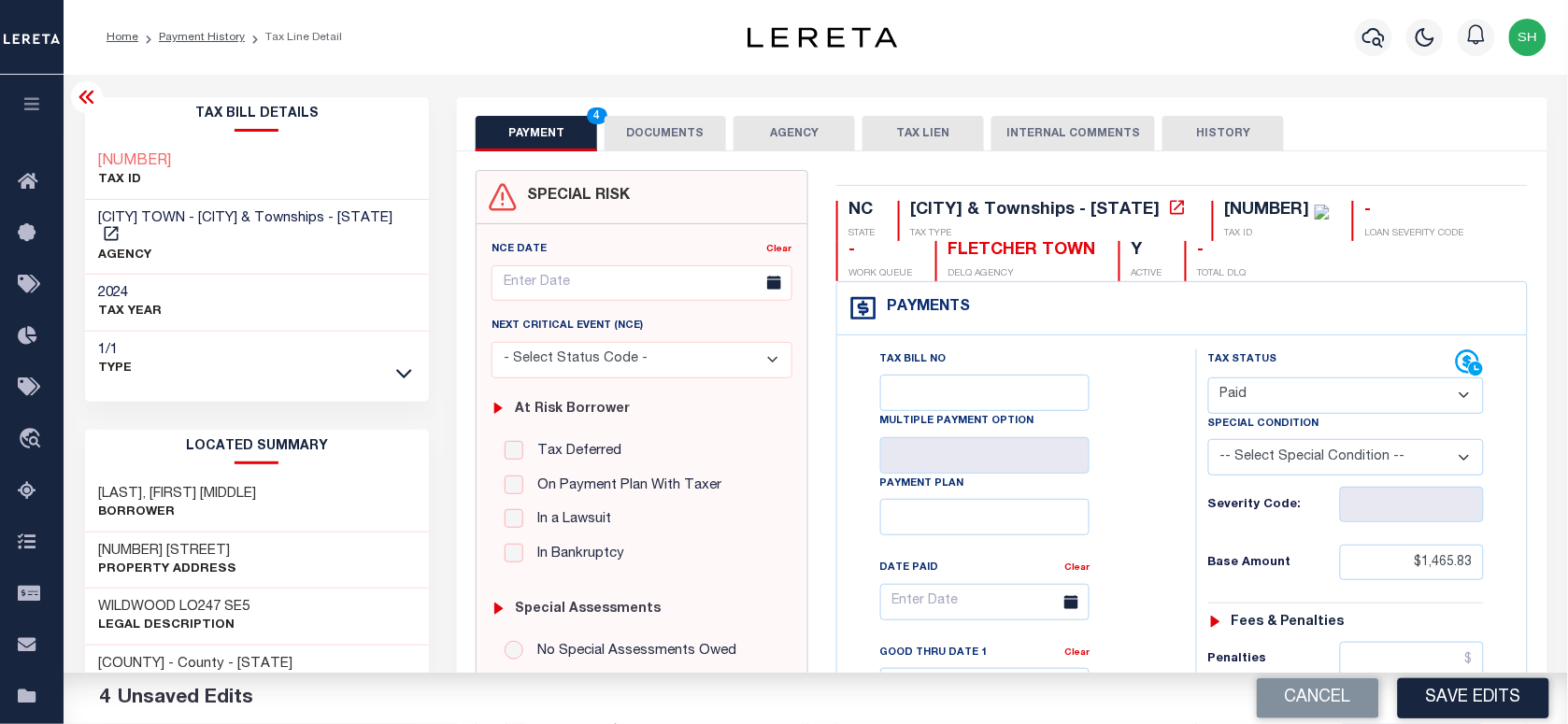 click on "Tax Bill Details
700625
TAX ID
AGENCY" at bounding box center (257, 755) 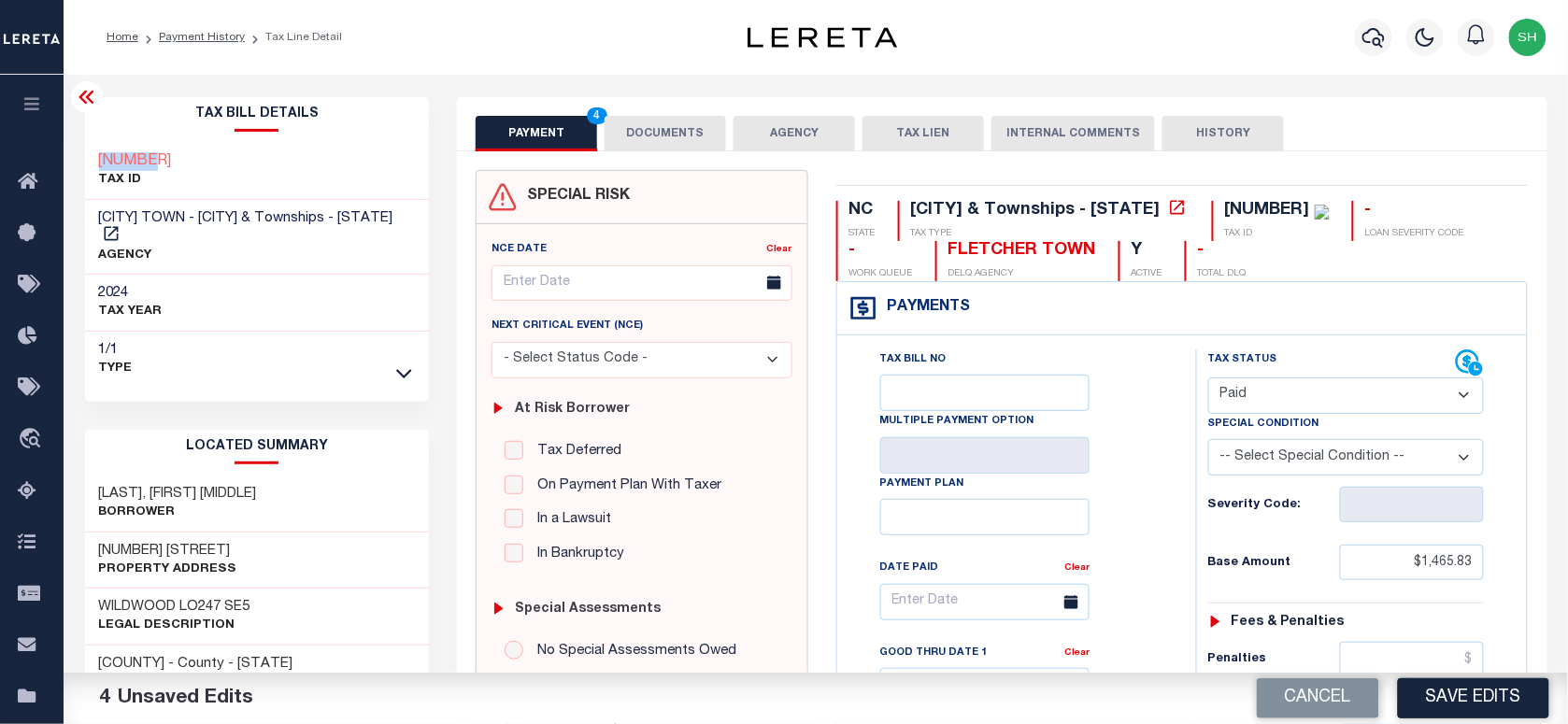 click on "Tax Bill Details
700625
TAX ID
AGENCY" at bounding box center (257, 755) 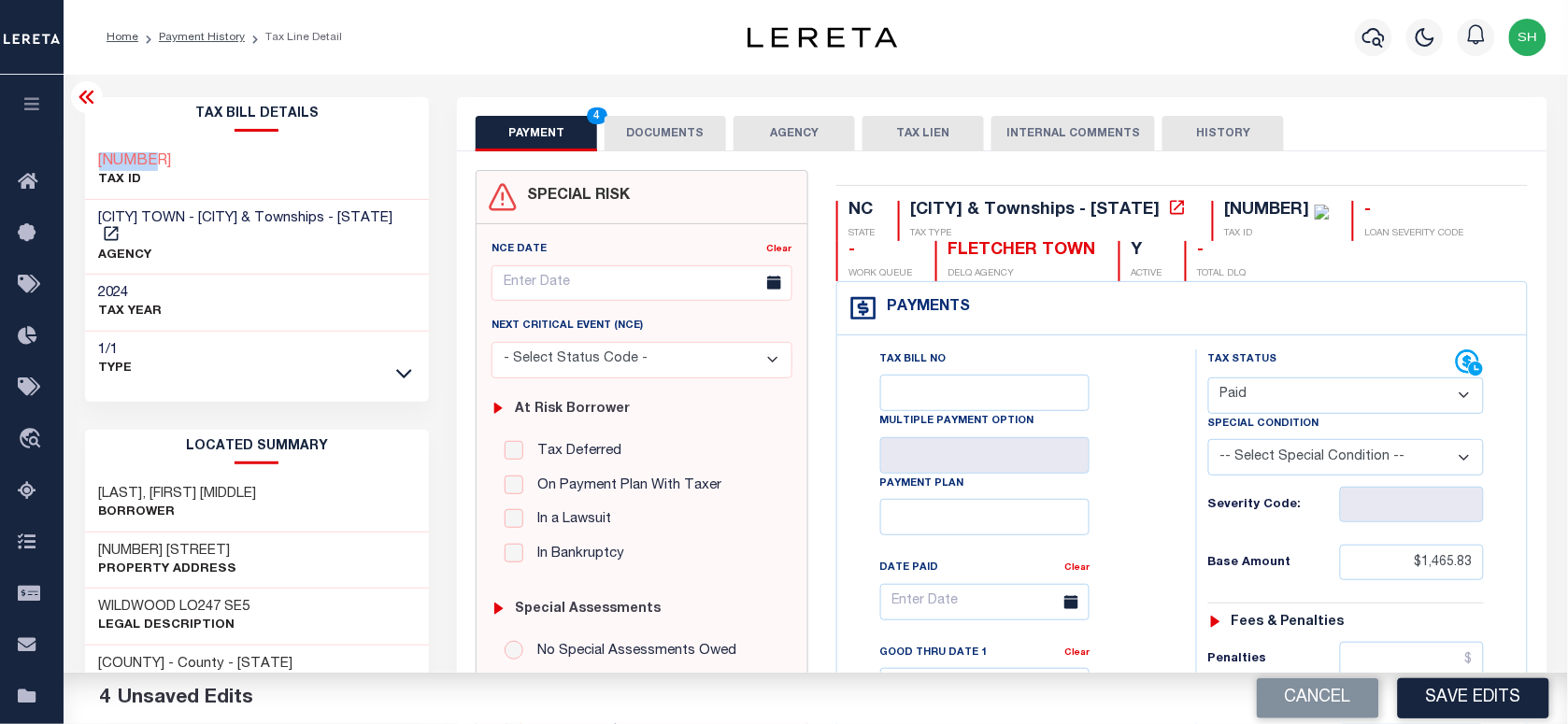 click on "DOCUMENTS" at bounding box center (665, 134) 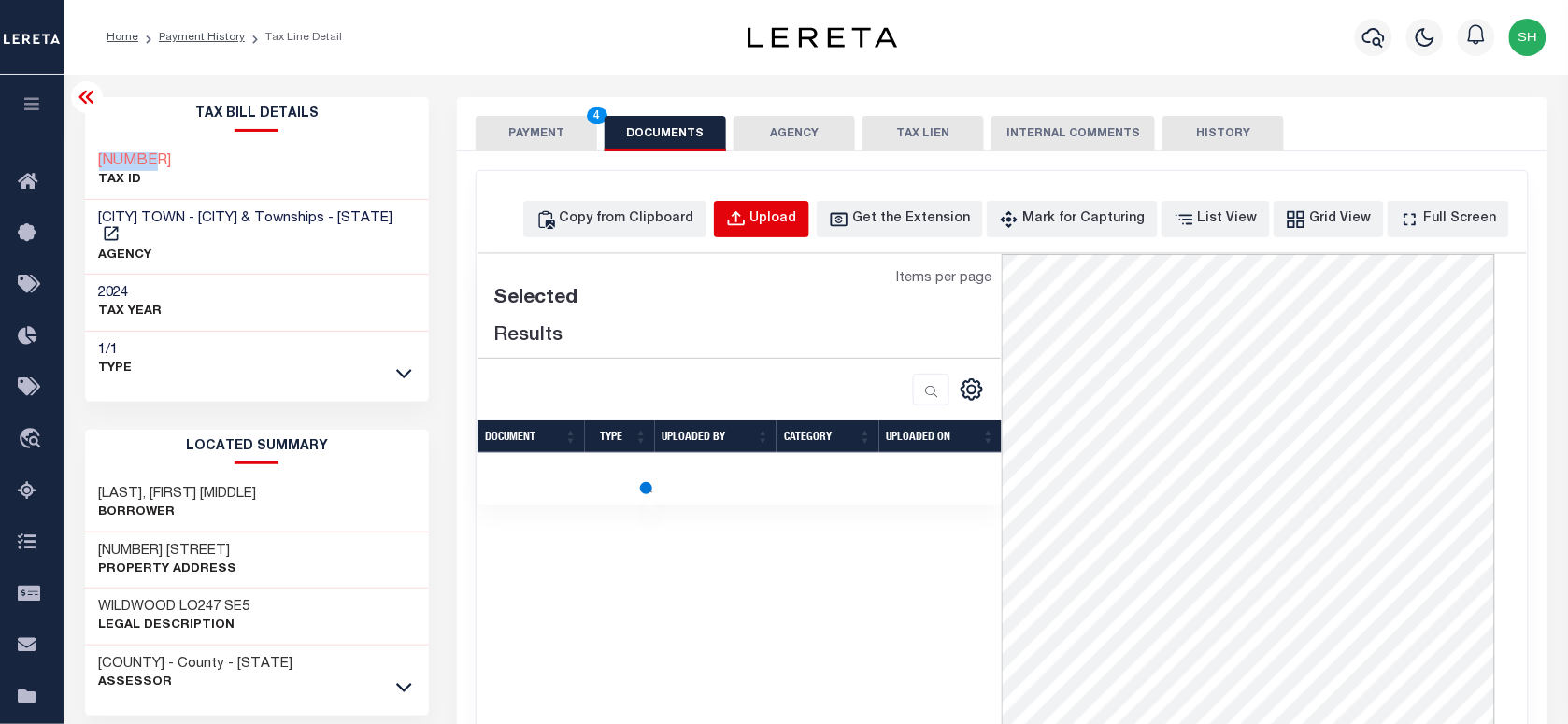 click on "Upload" at bounding box center [774, 220] 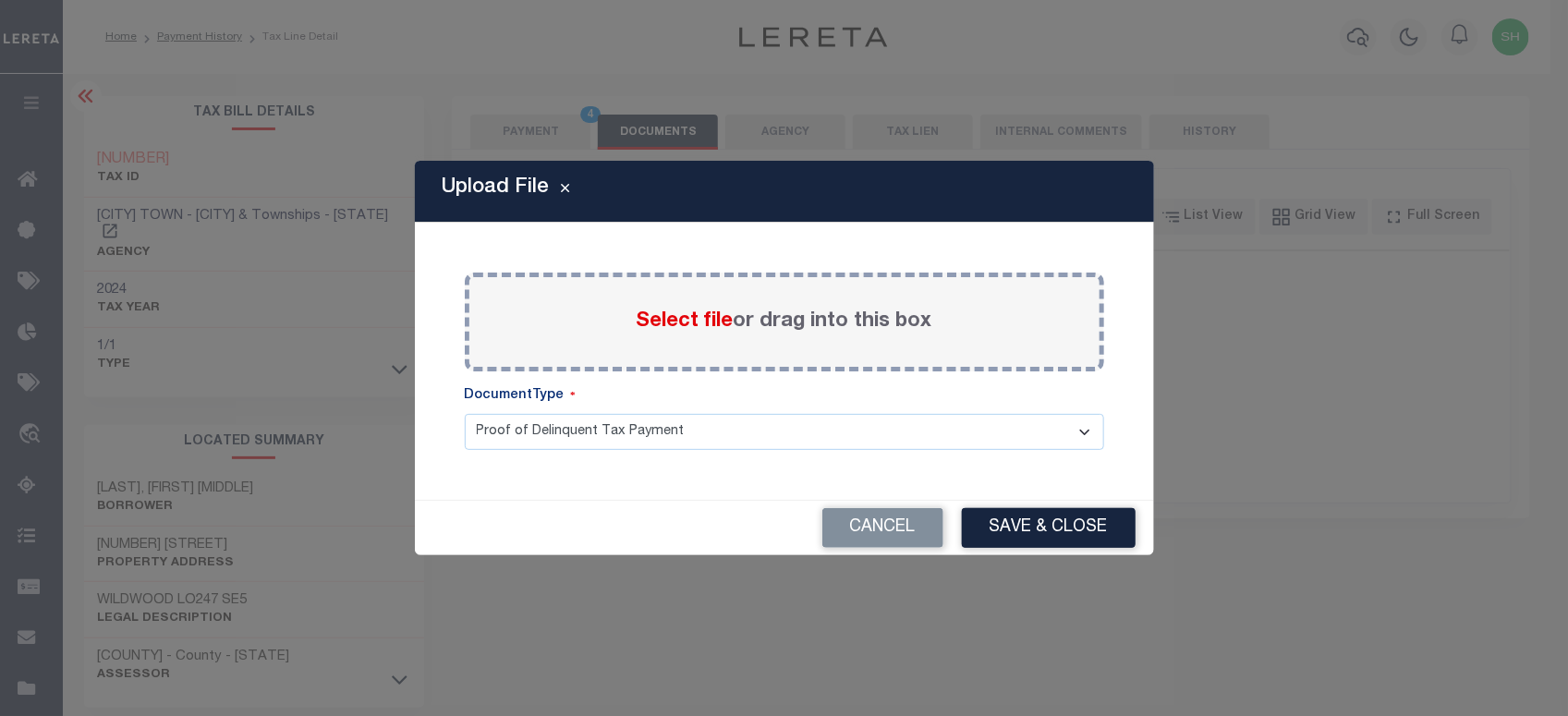 click on "Select file" at bounding box center (685, 322) 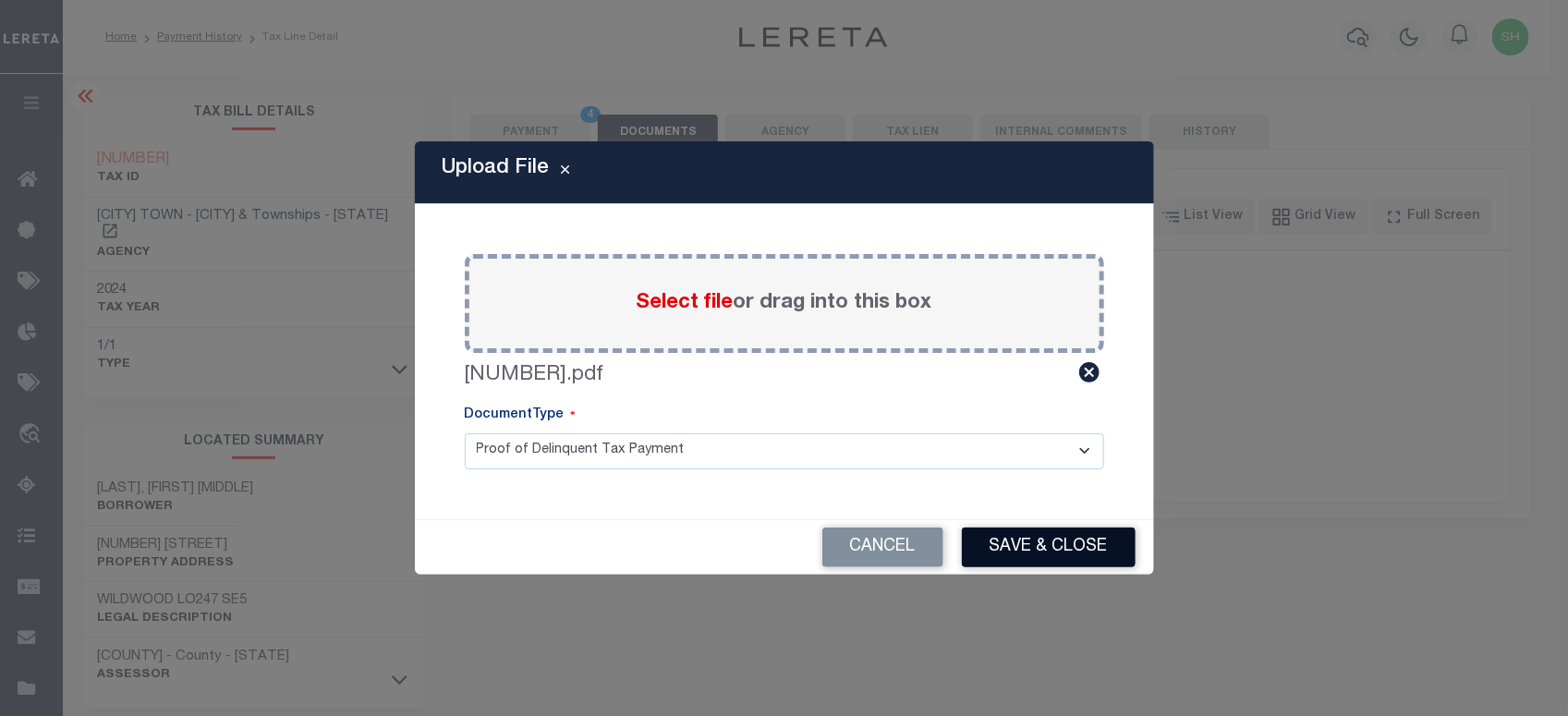 click on "Save & Close" at bounding box center (1049, 547) 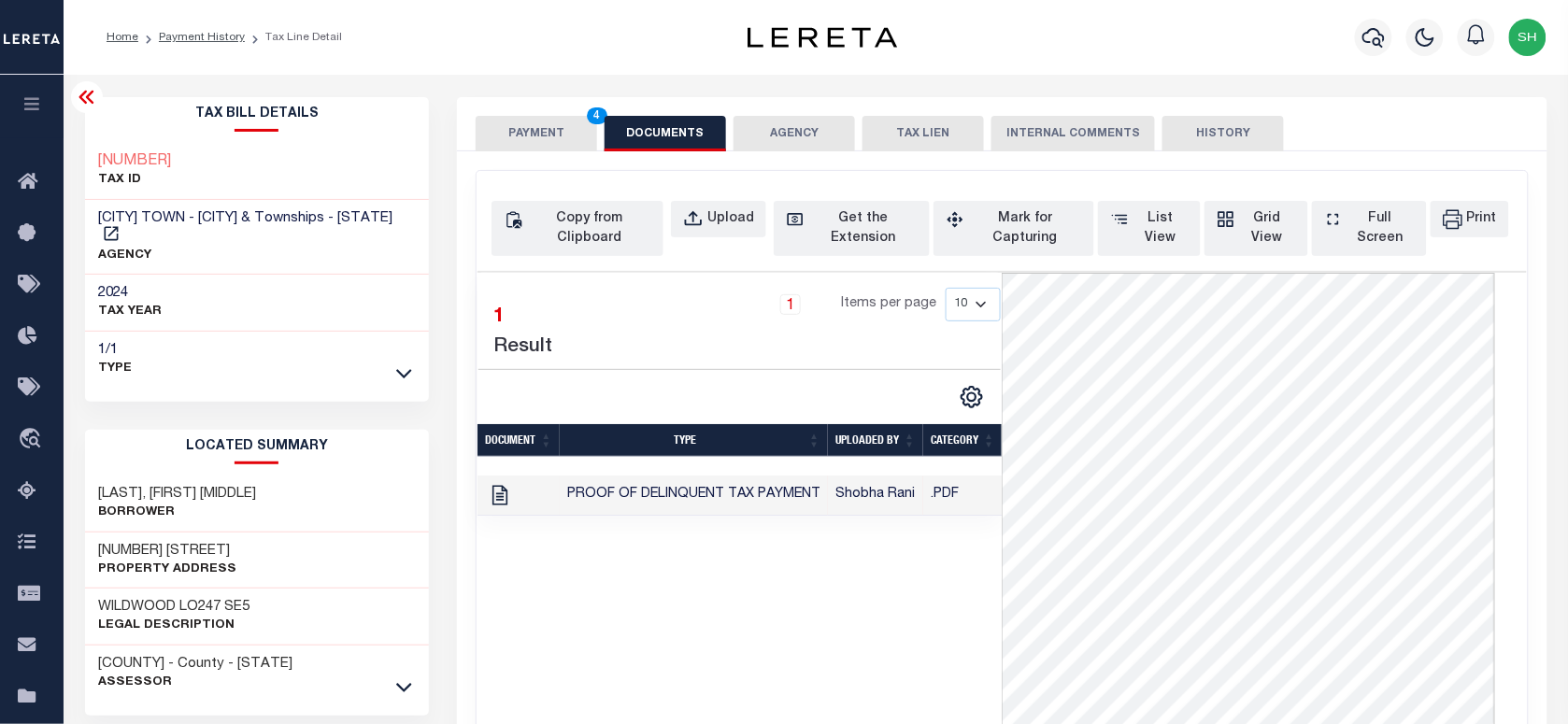 click on "PAYMENT
4" at bounding box center (536, 134) 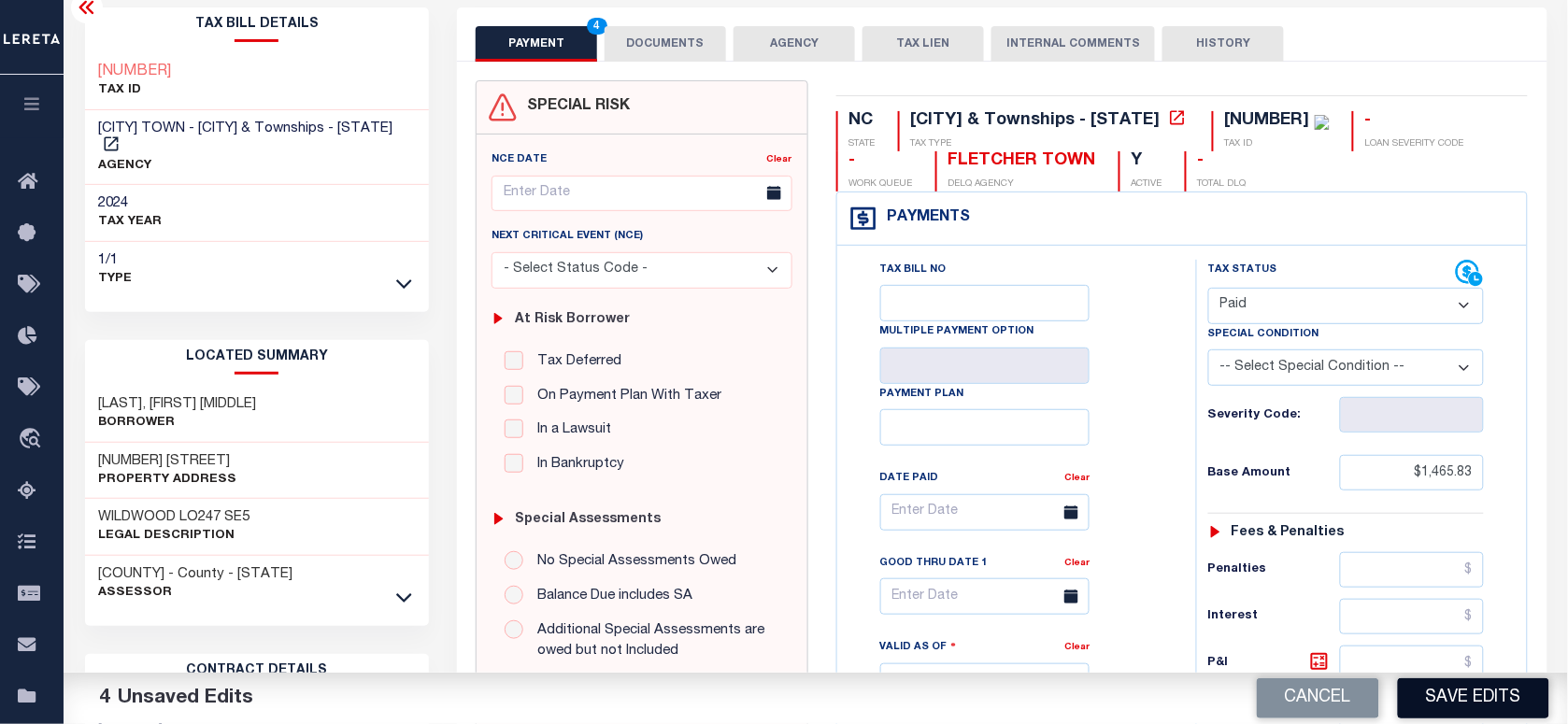 scroll, scrollTop: 234, scrollLeft: 0, axis: vertical 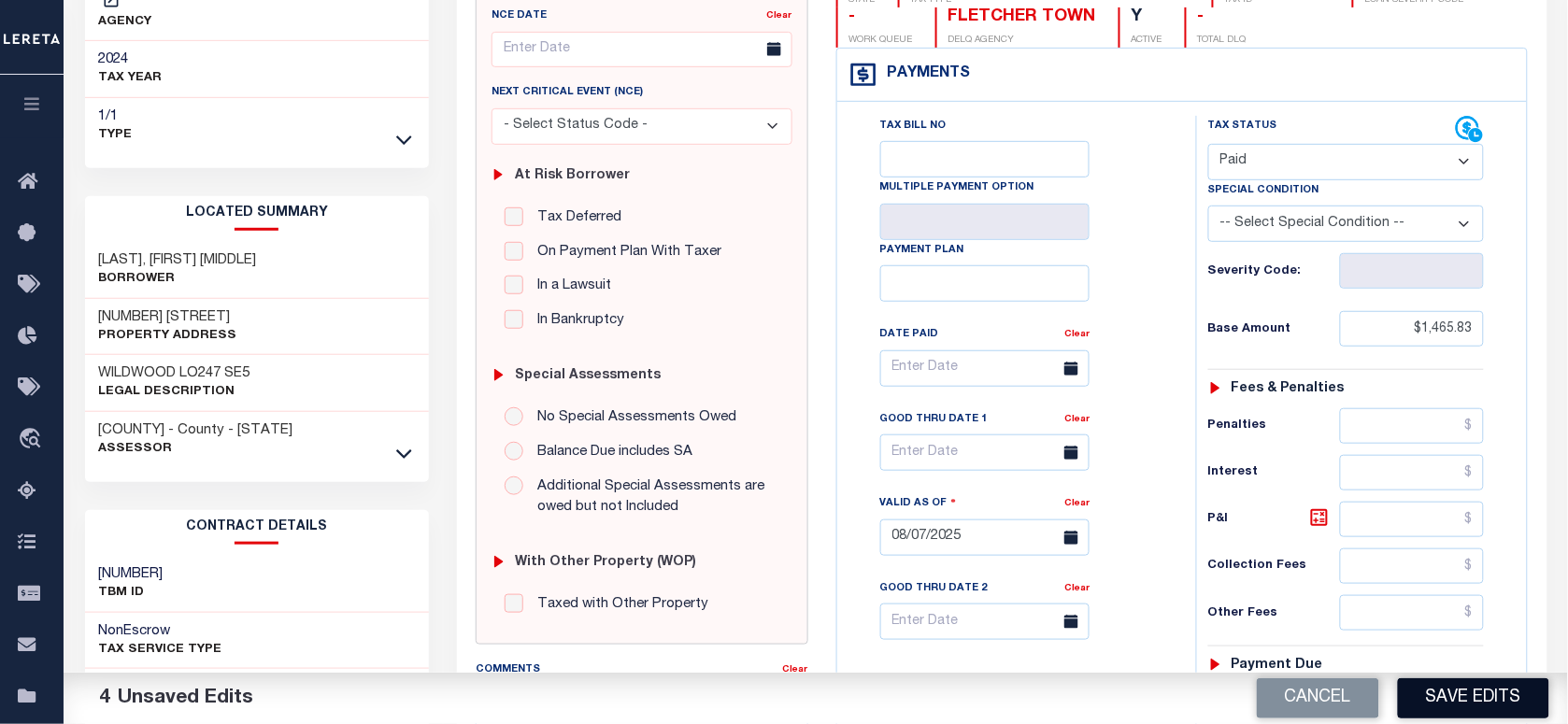 click on "Save Edits" at bounding box center [1474, 698] 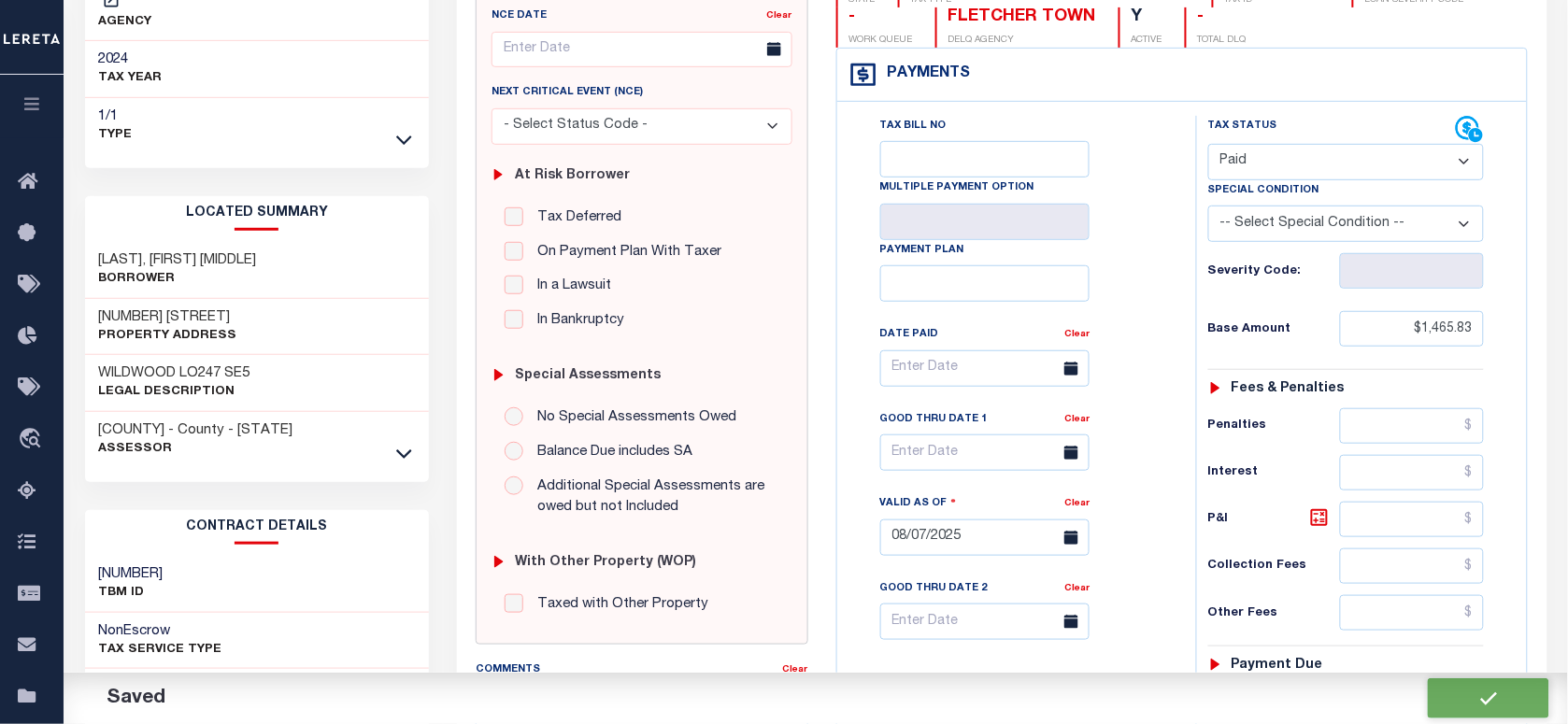 checkbox on "false" 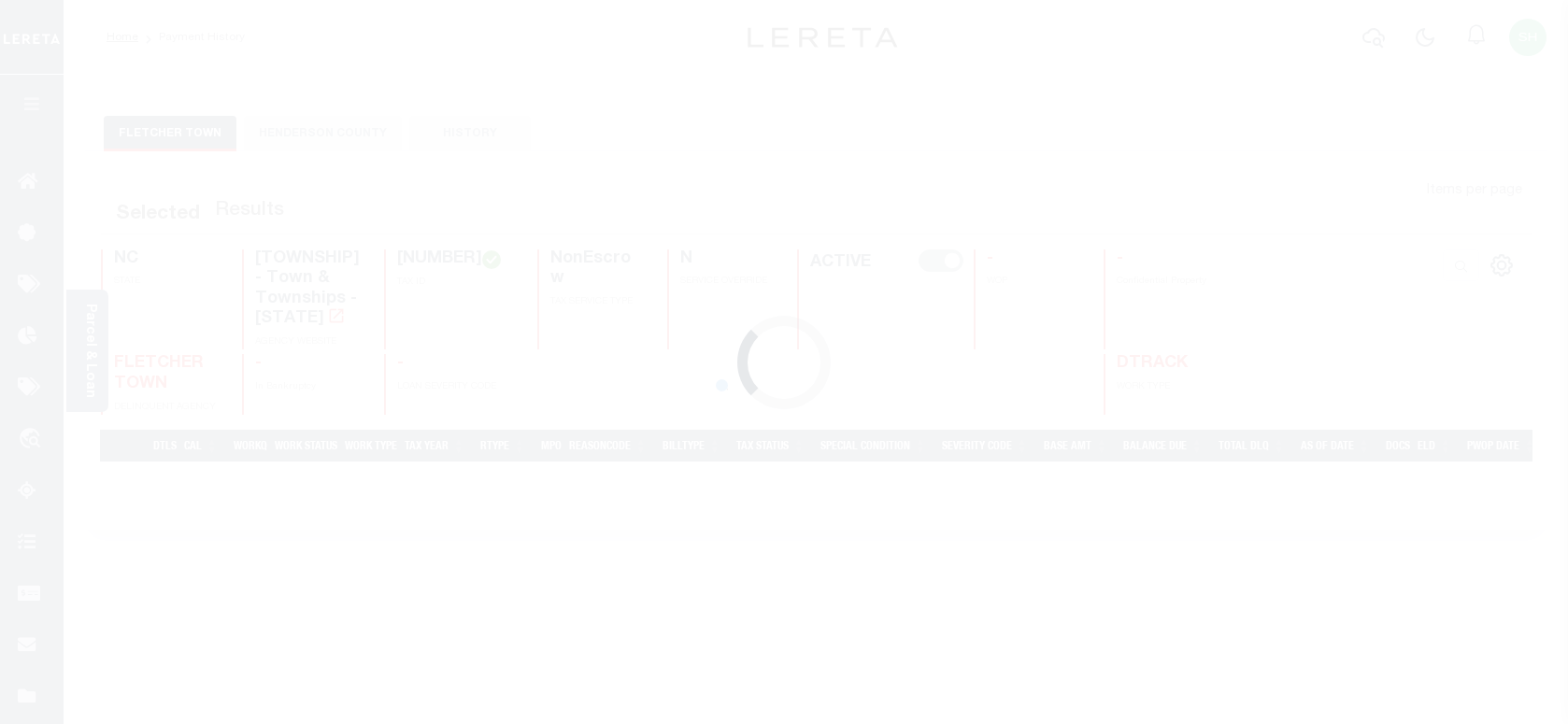scroll, scrollTop: 0, scrollLeft: 0, axis: both 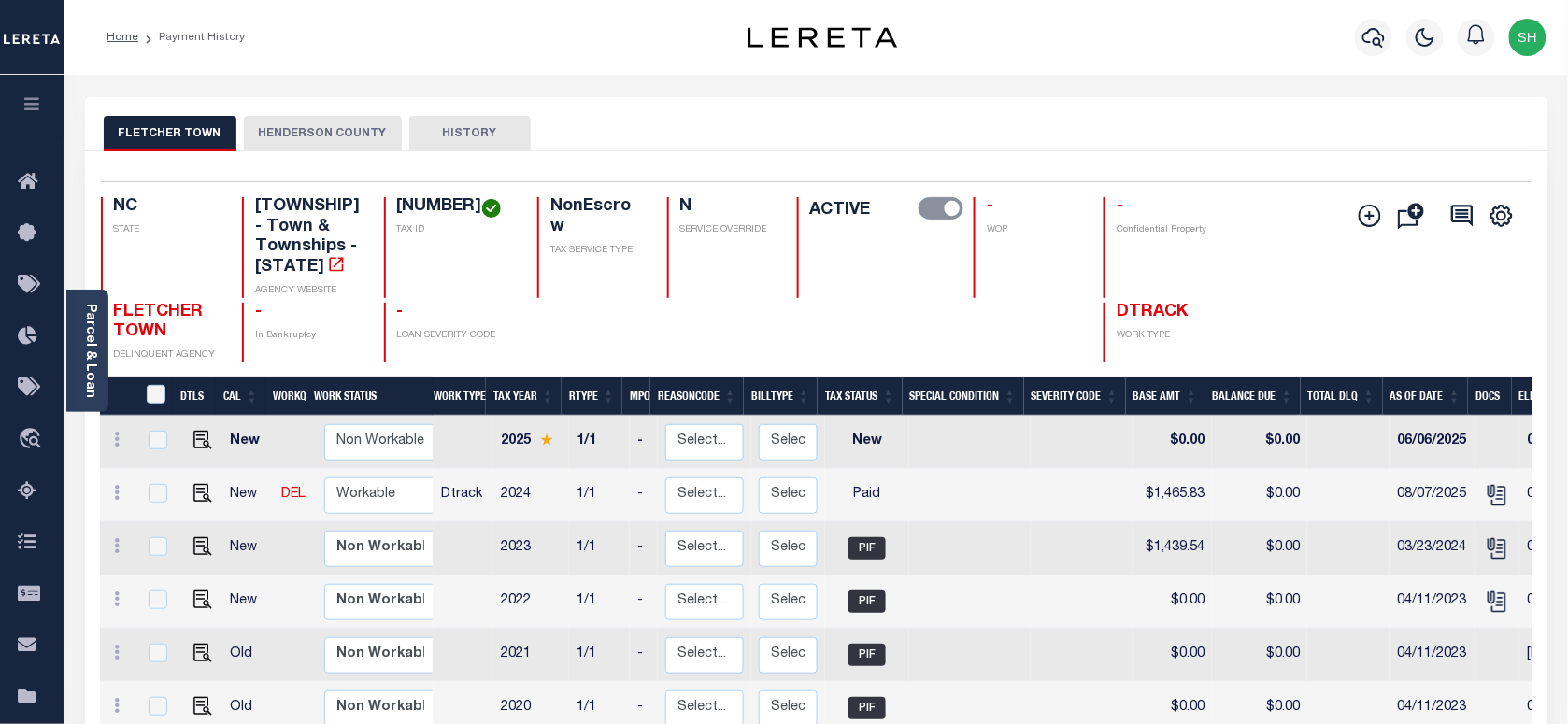 click on "HENDERSON COUNTY" at bounding box center [322, 134] 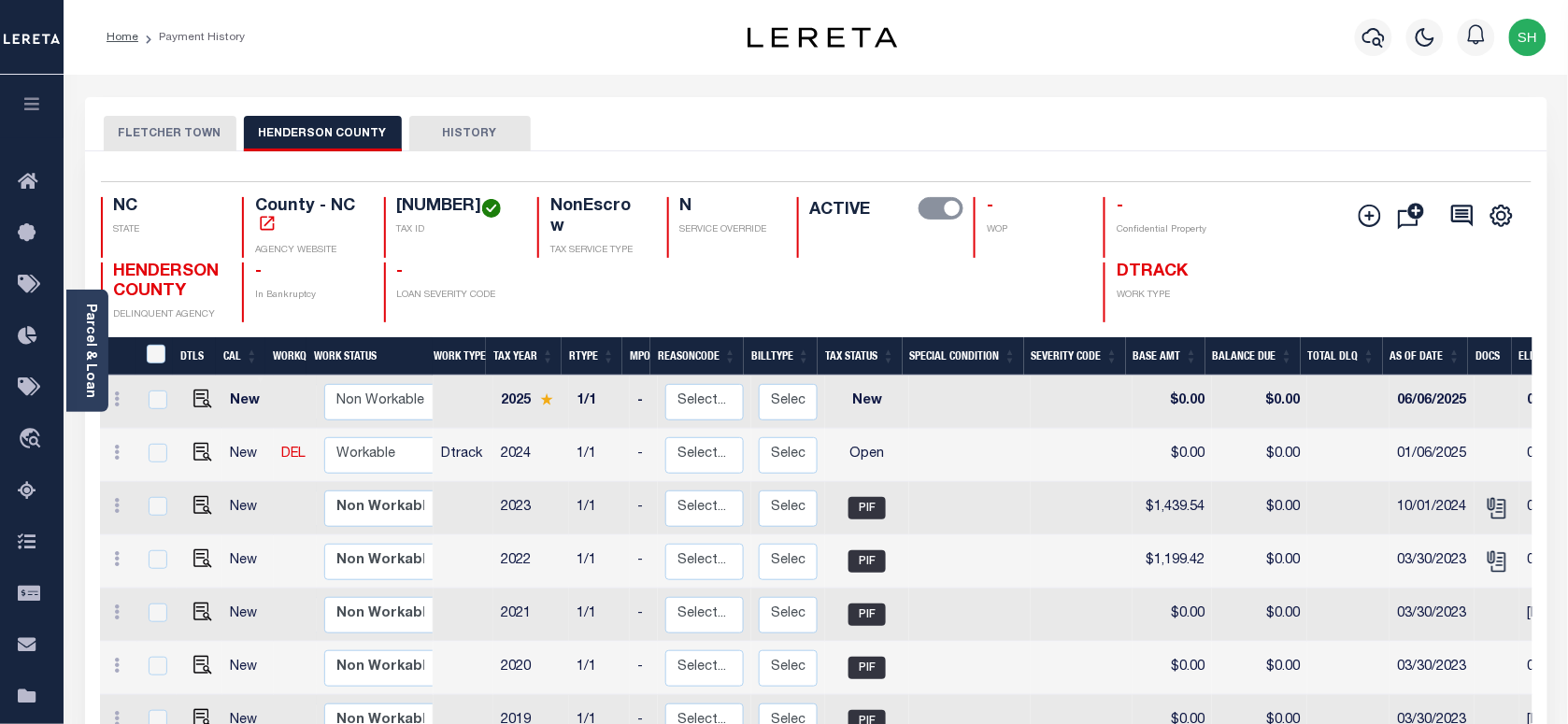 click on "FLETCHER TOWN" at bounding box center [170, 134] 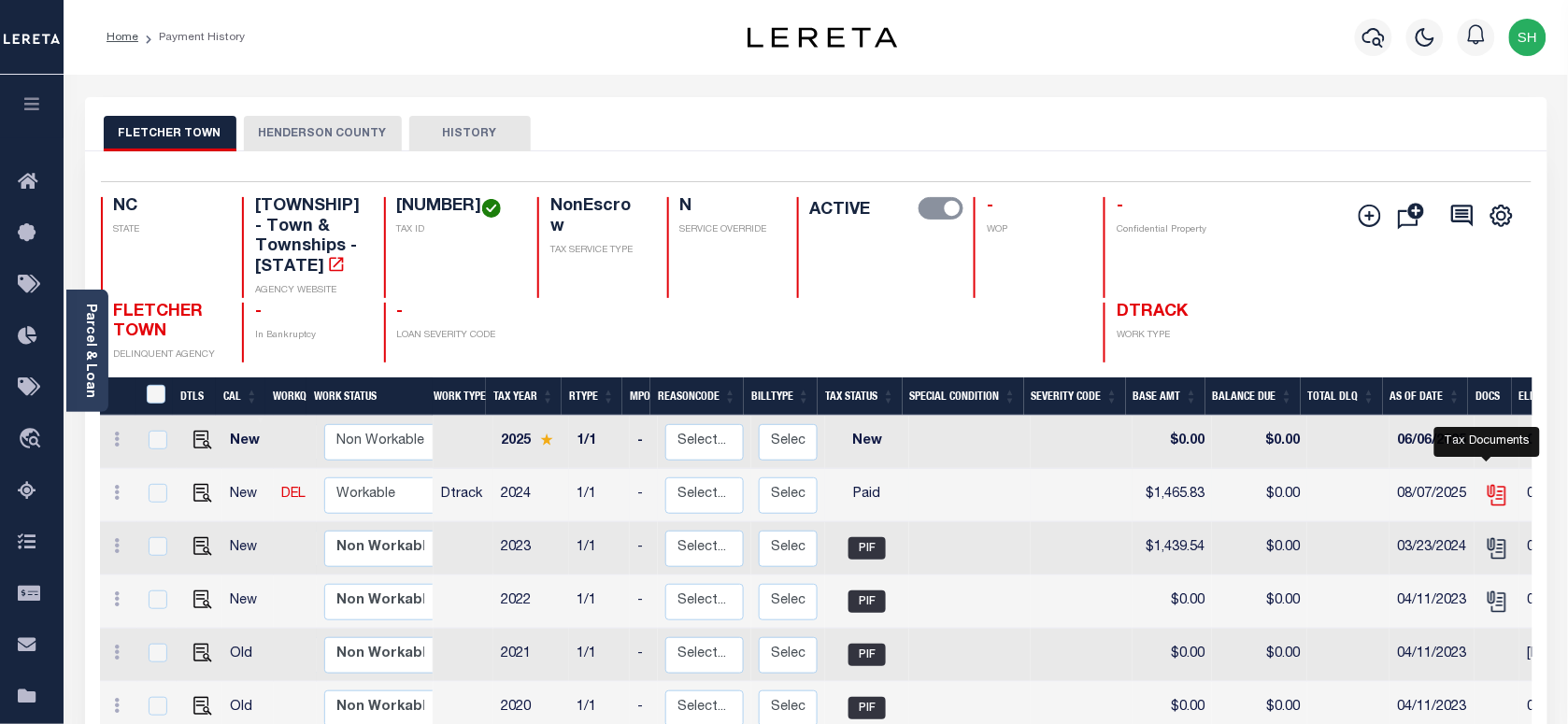 click 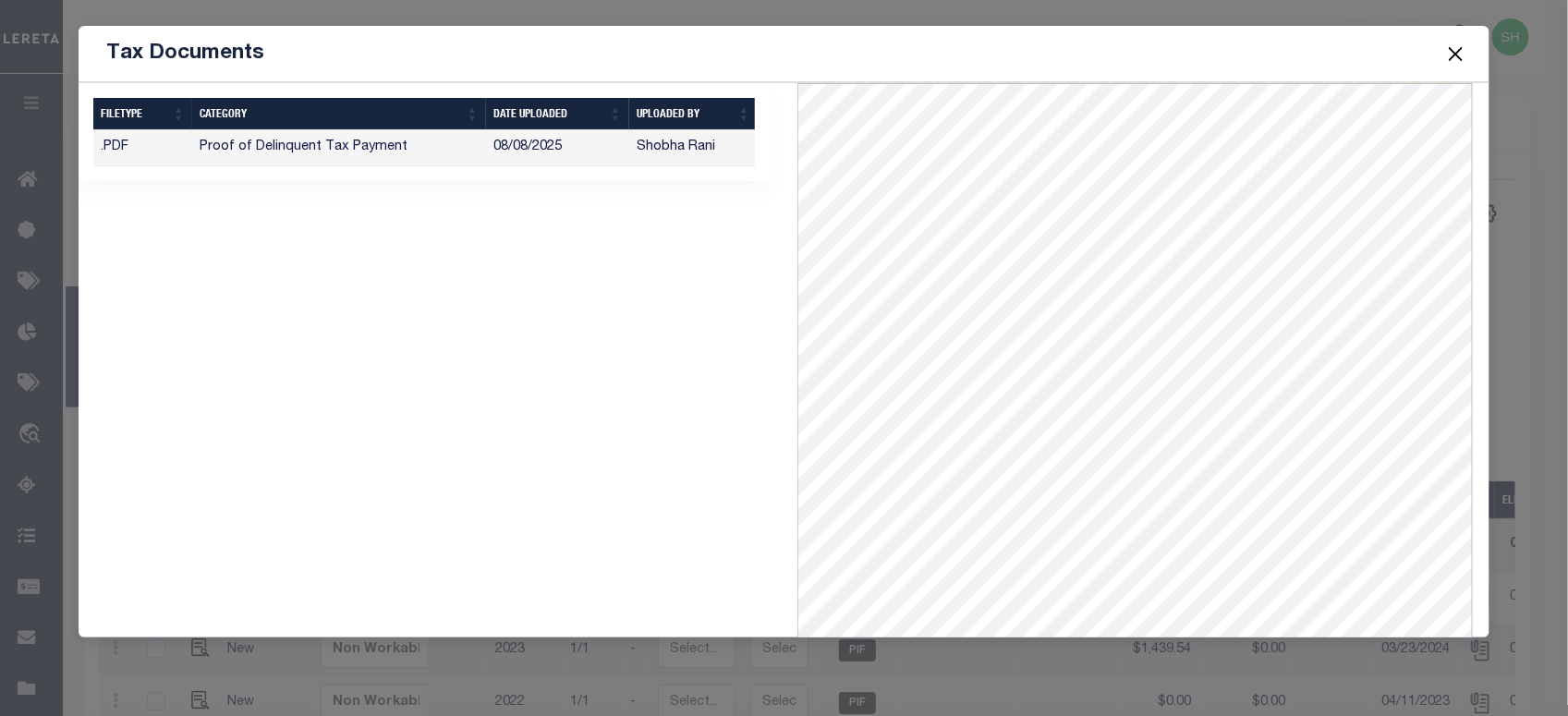 click at bounding box center [1455, 54] 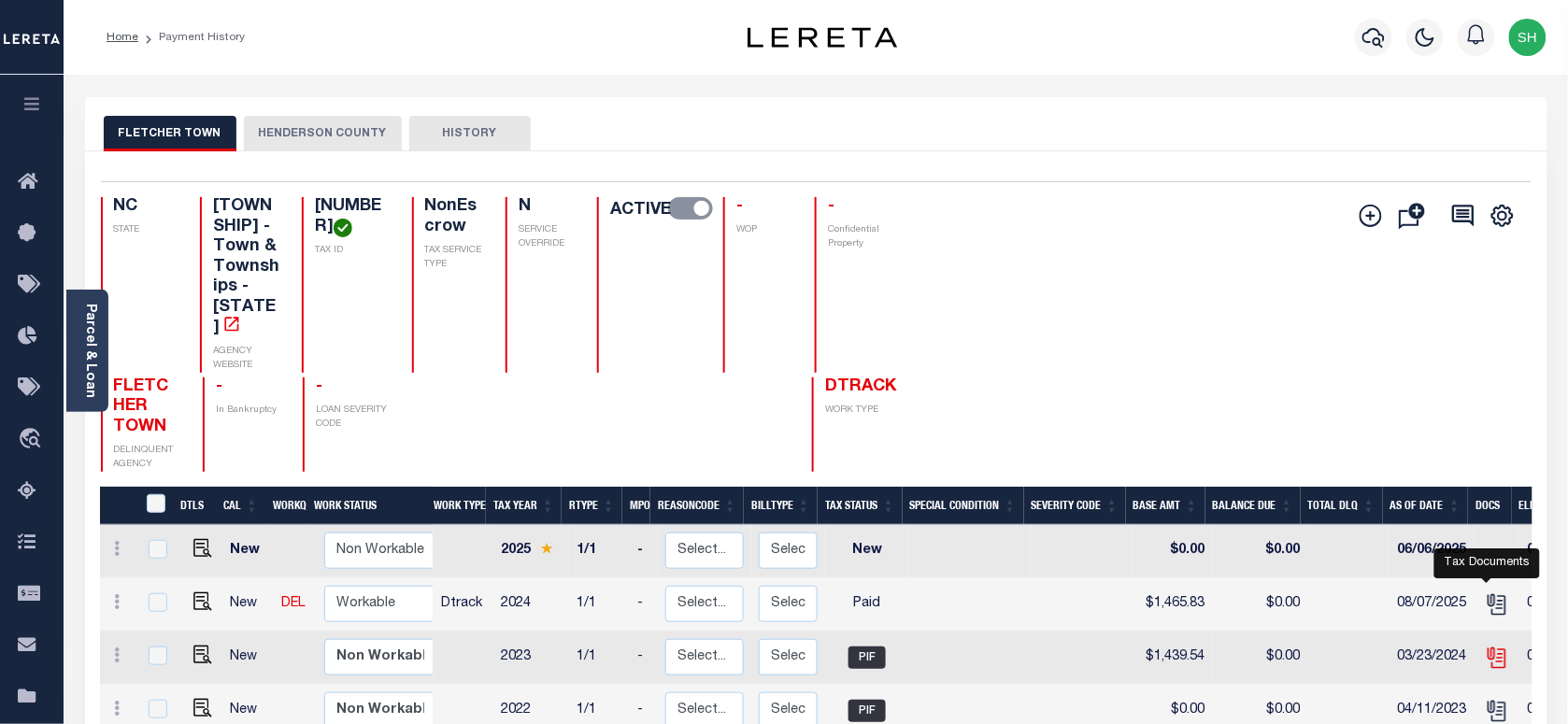 click 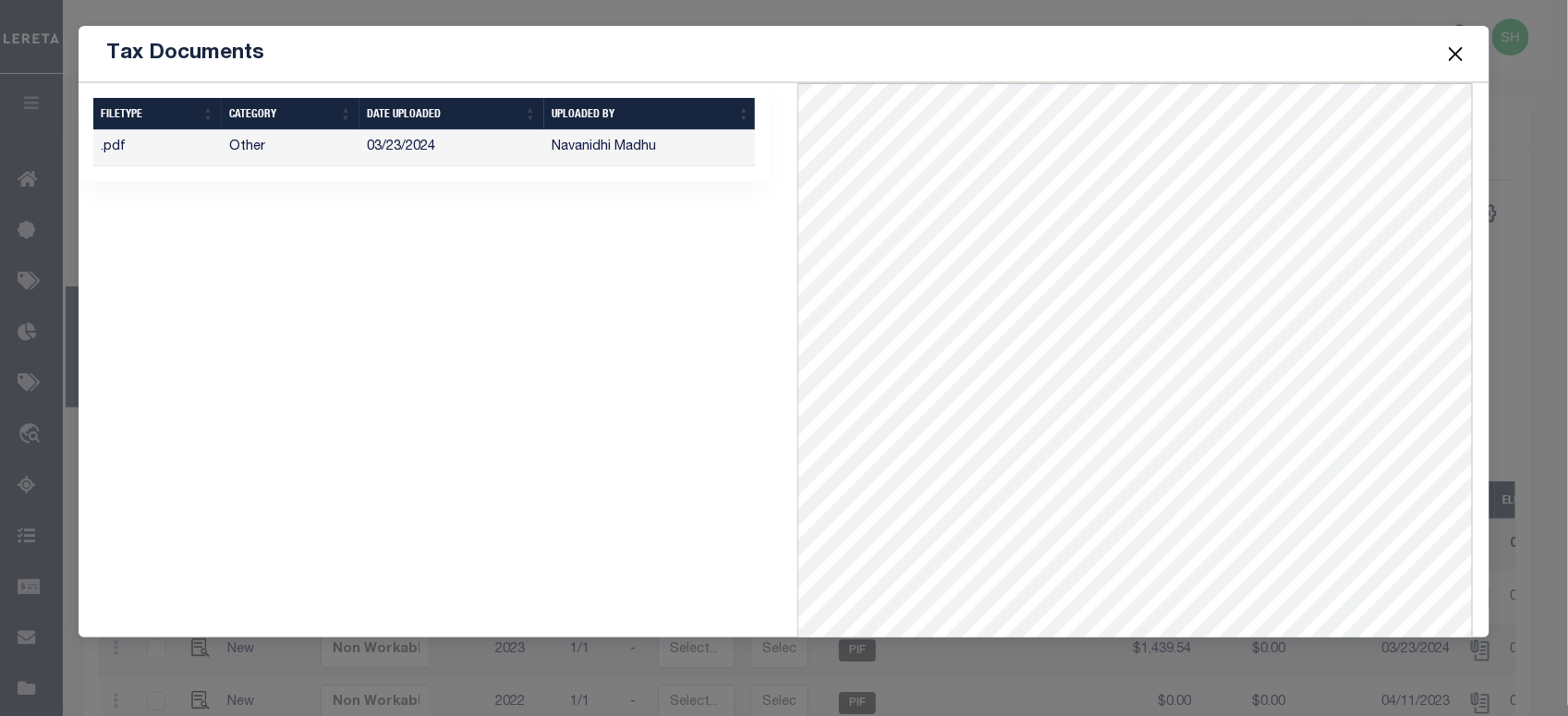 click at bounding box center [1455, 54] 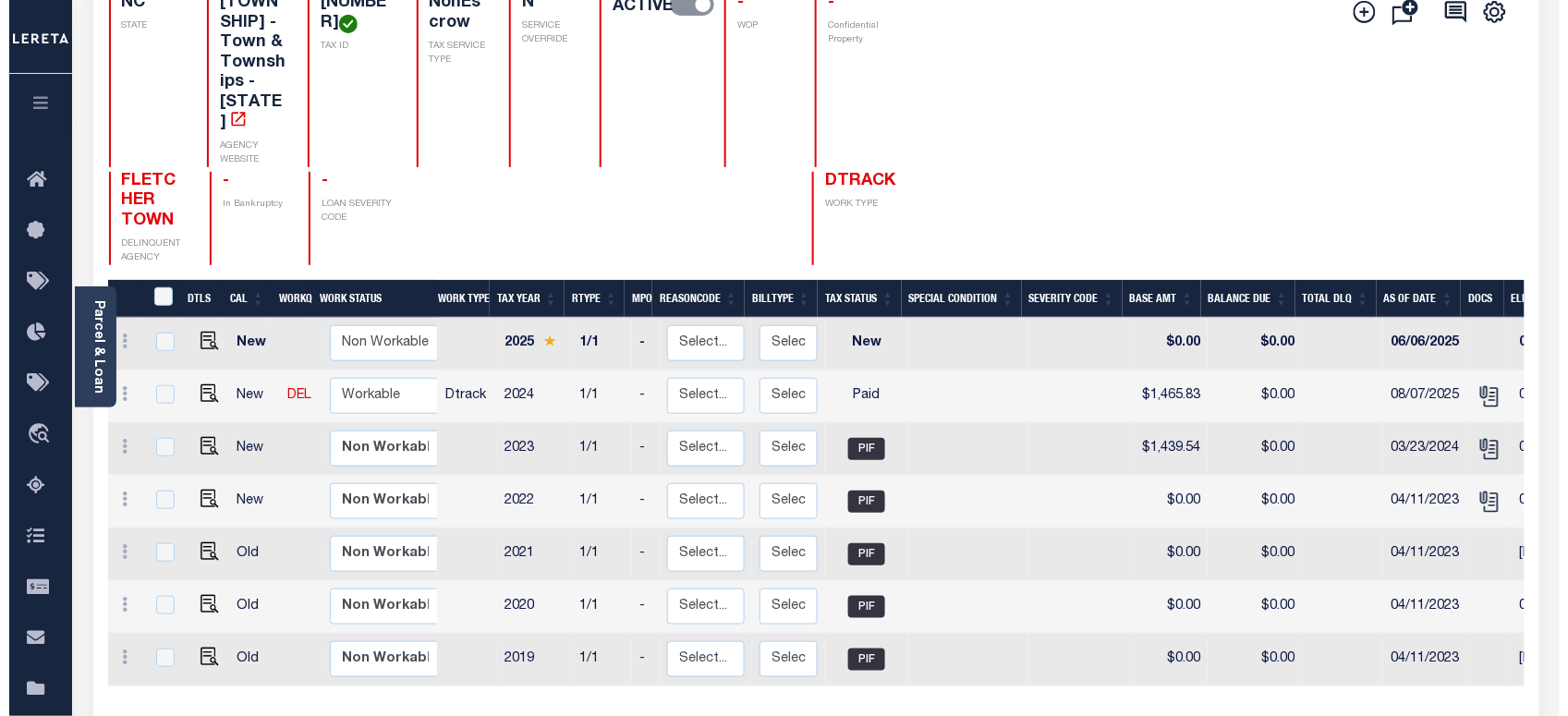 scroll, scrollTop: 231, scrollLeft: 0, axis: vertical 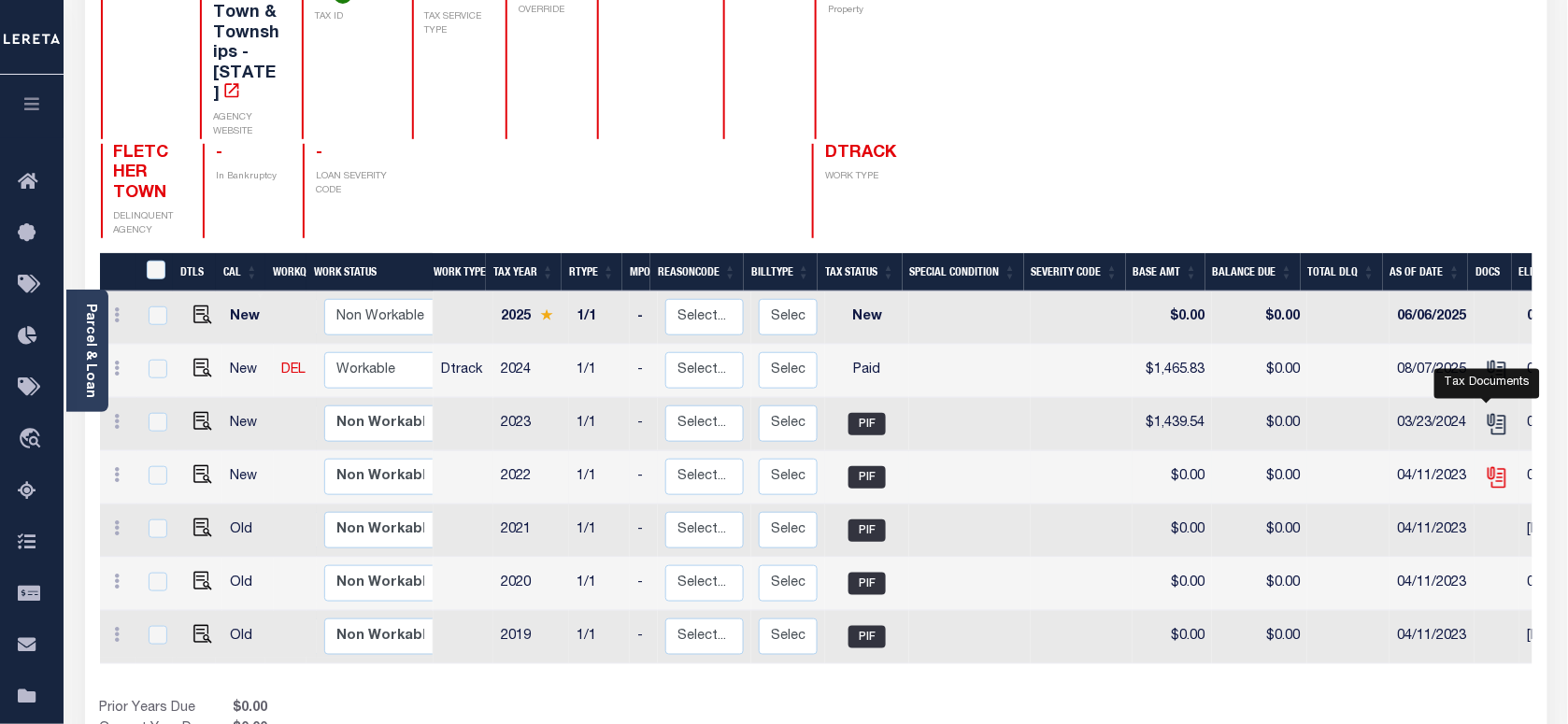 click 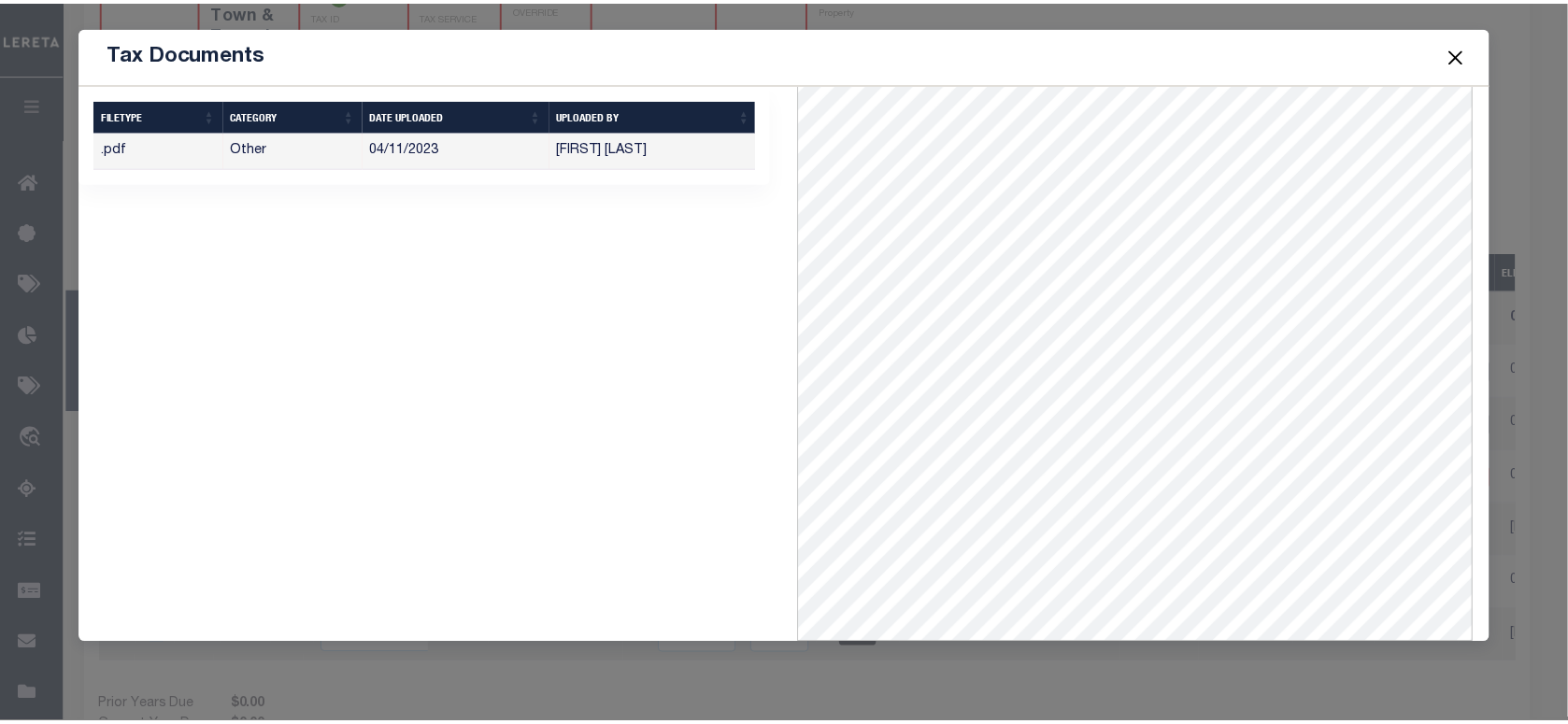 scroll, scrollTop: 0, scrollLeft: 0, axis: both 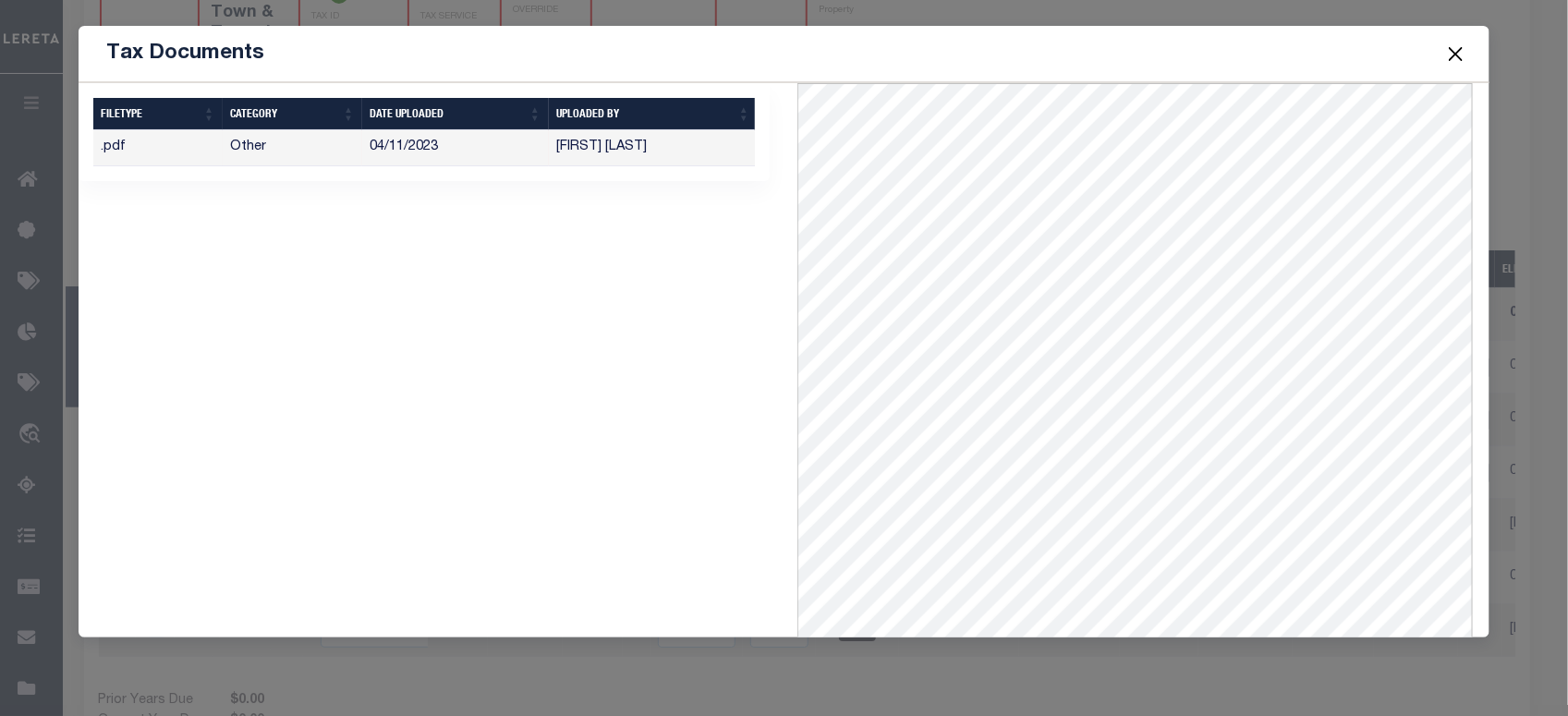 click at bounding box center (1455, 54) 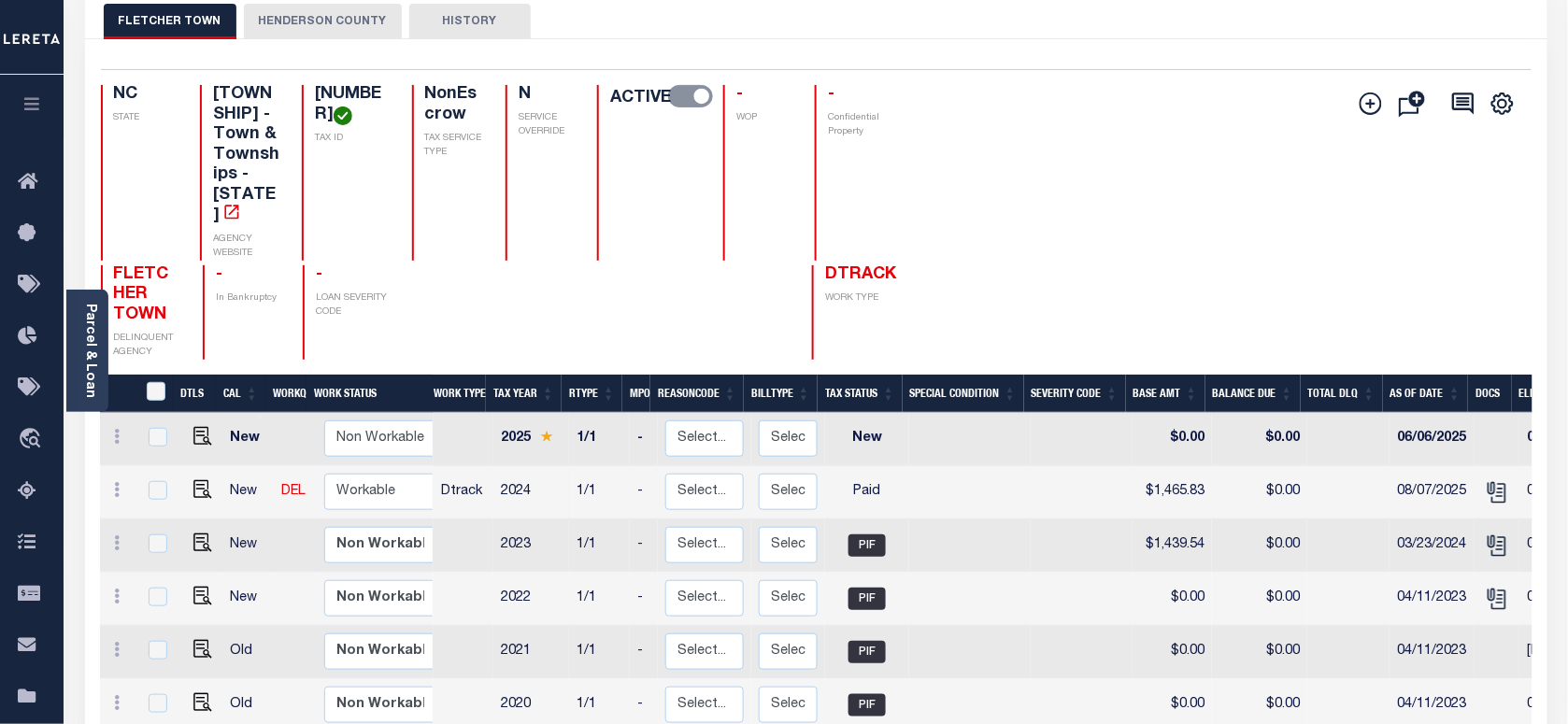 scroll, scrollTop: 0, scrollLeft: 0, axis: both 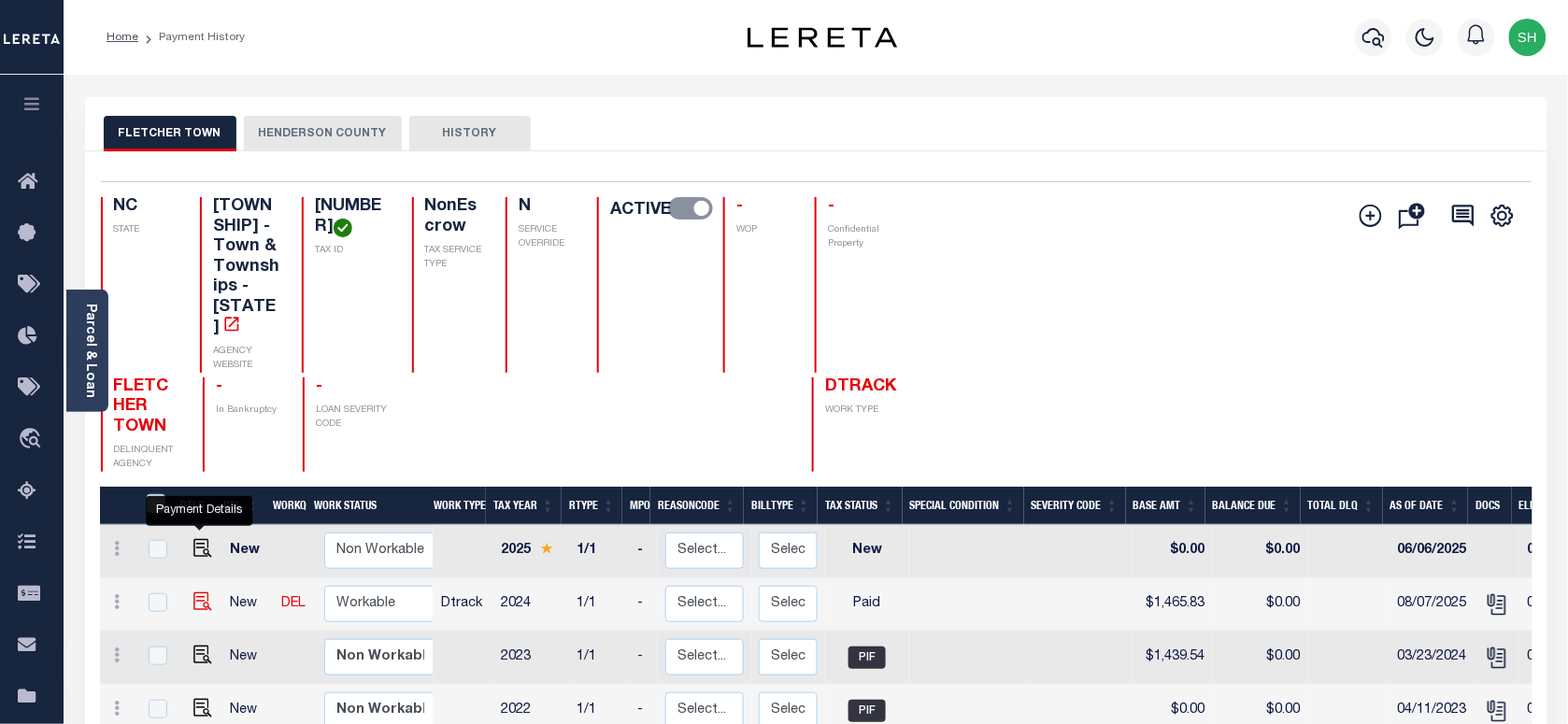 click at bounding box center (203, 602) 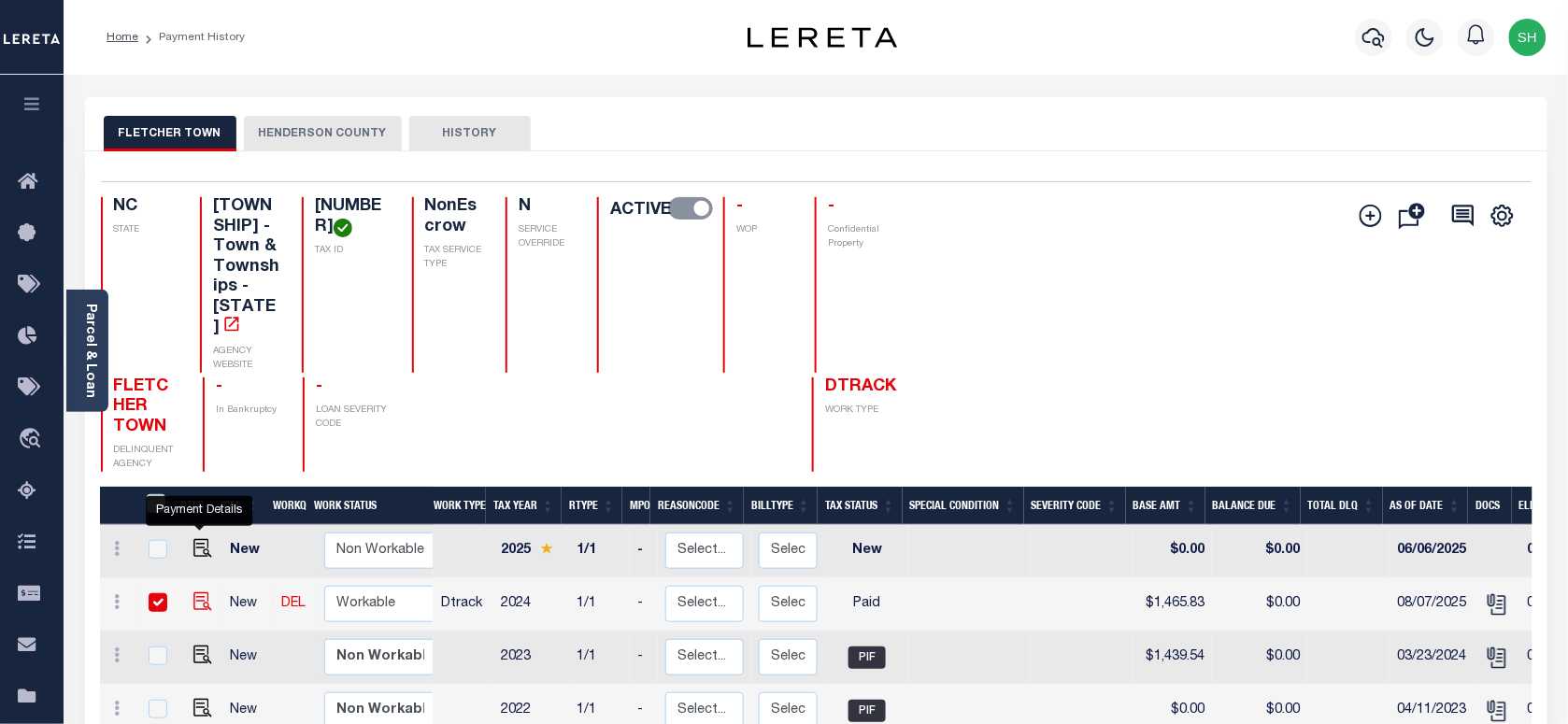 checkbox on "true" 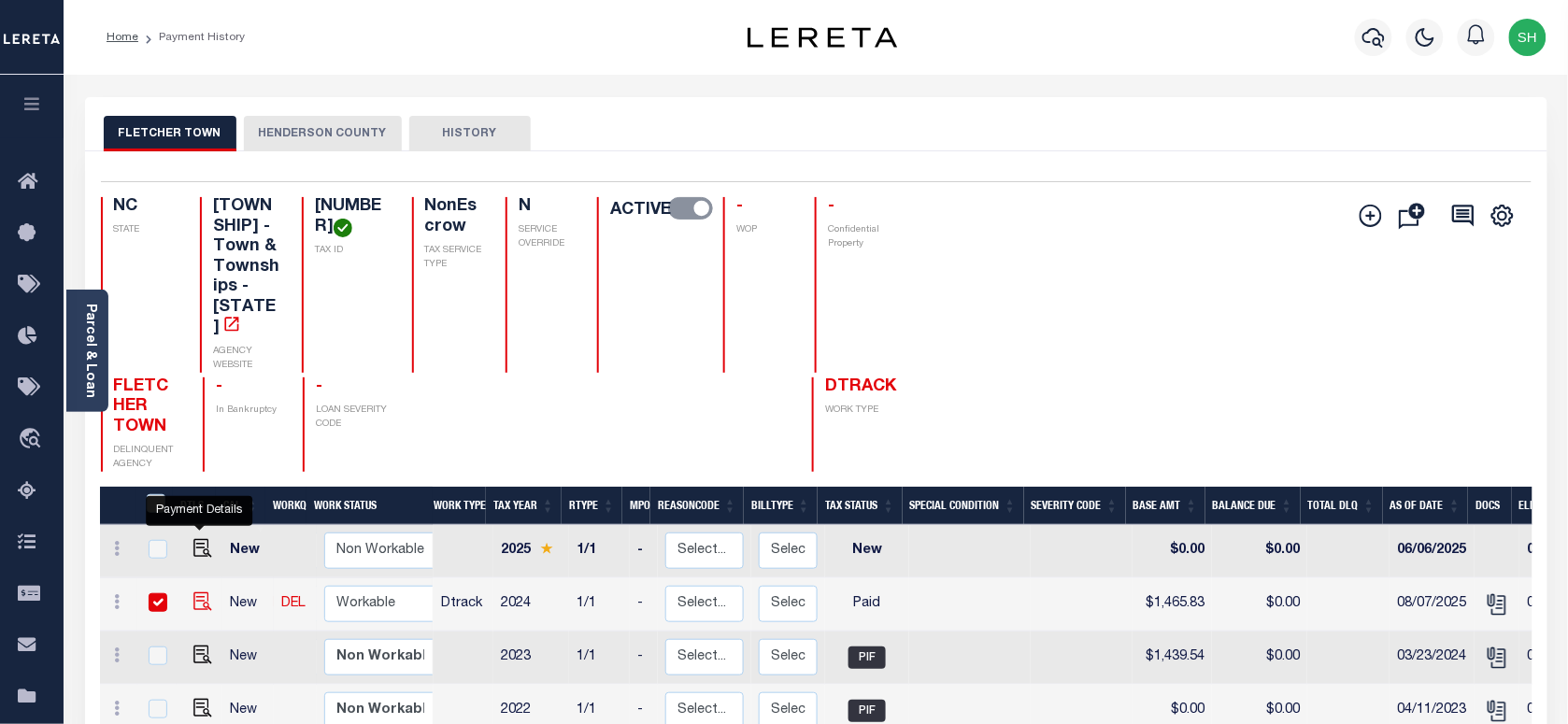 checkbox on "true" 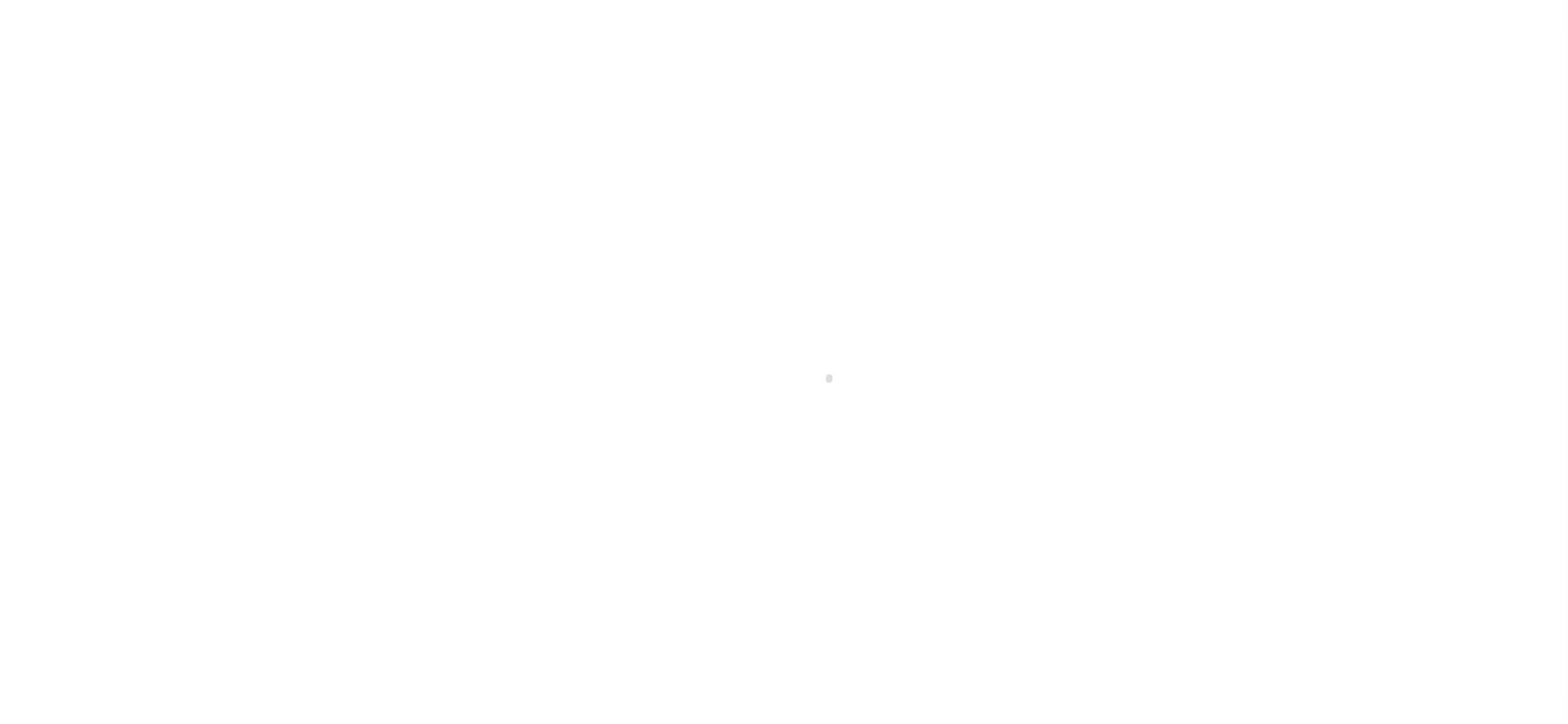 checkbox on "false" 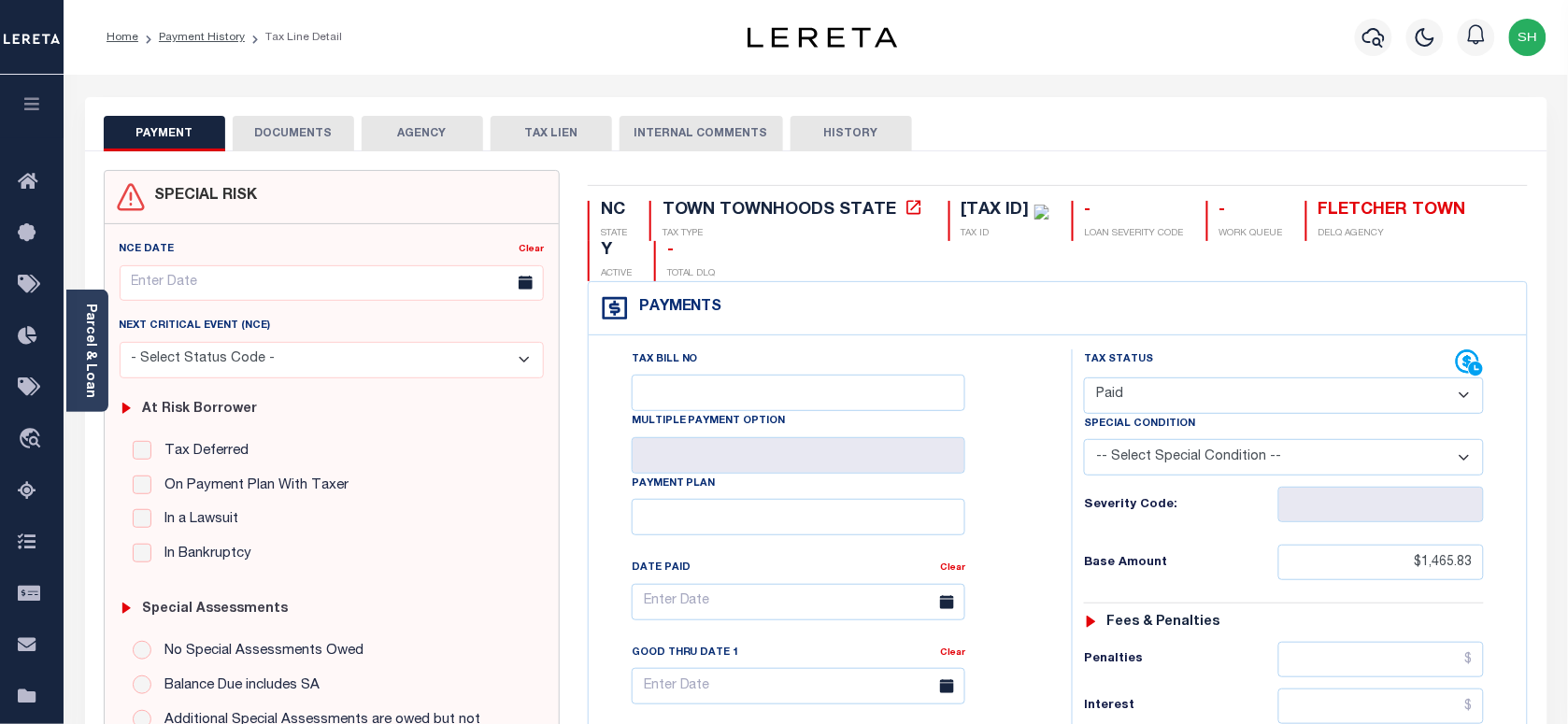 click on "NC
STATE
Town & Townships - NC
TAX TYPE
700625
TAX ID
-
LOAN SEVERITY CODE
-
WORK QUEUE
FLETCHER TOWN
DELQ AGENCY
Y
ACTIVE
-
TOTAL DLQ
Payments Clear" at bounding box center [1058, 770] 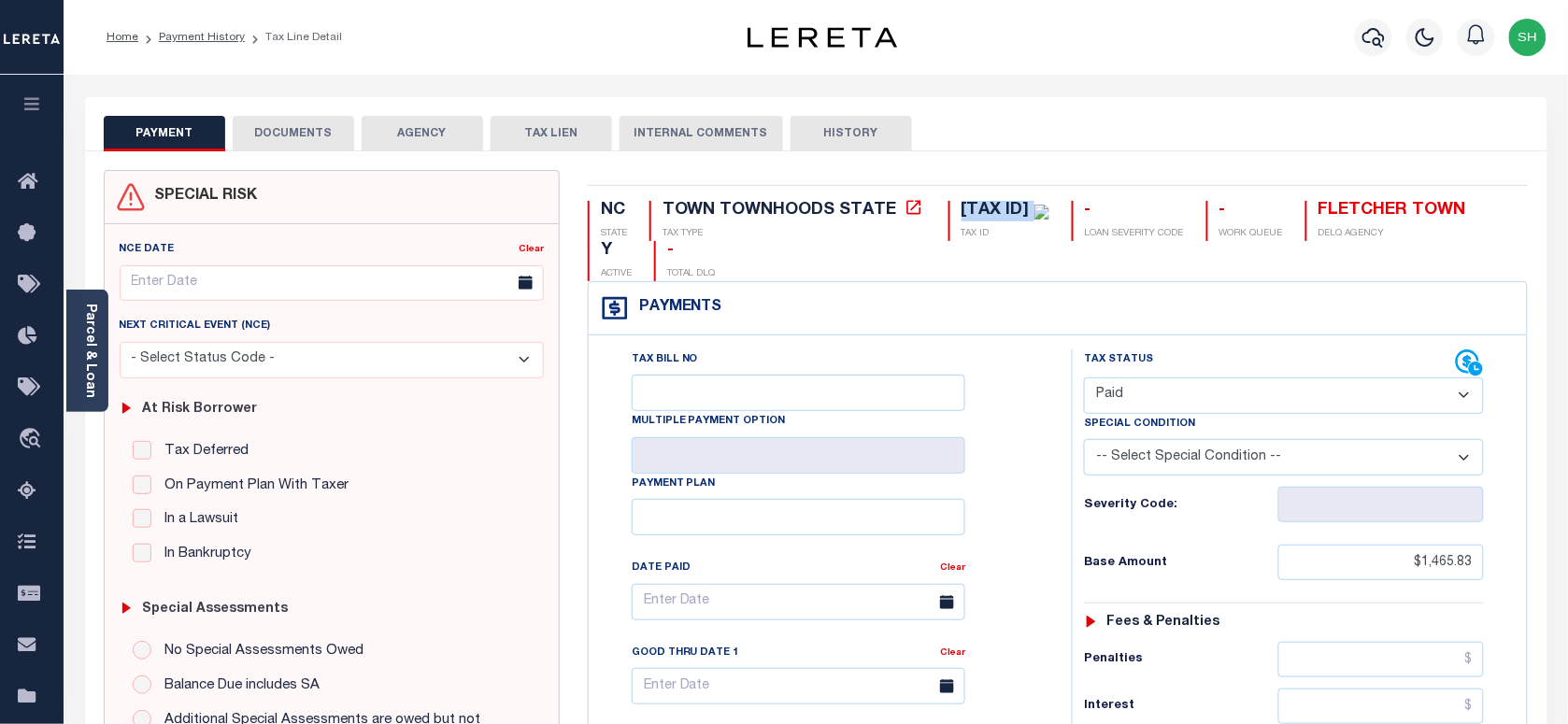 click on "NC
STATE
Town & Townships - NC
TAX TYPE
700625
TAX ID
-
LOAN SEVERITY CODE
-
WORK QUEUE
FLETCHER TOWN
DELQ AGENCY
Y
ACTIVE
-
TOTAL DLQ
Payments Clear" at bounding box center (1058, 770) 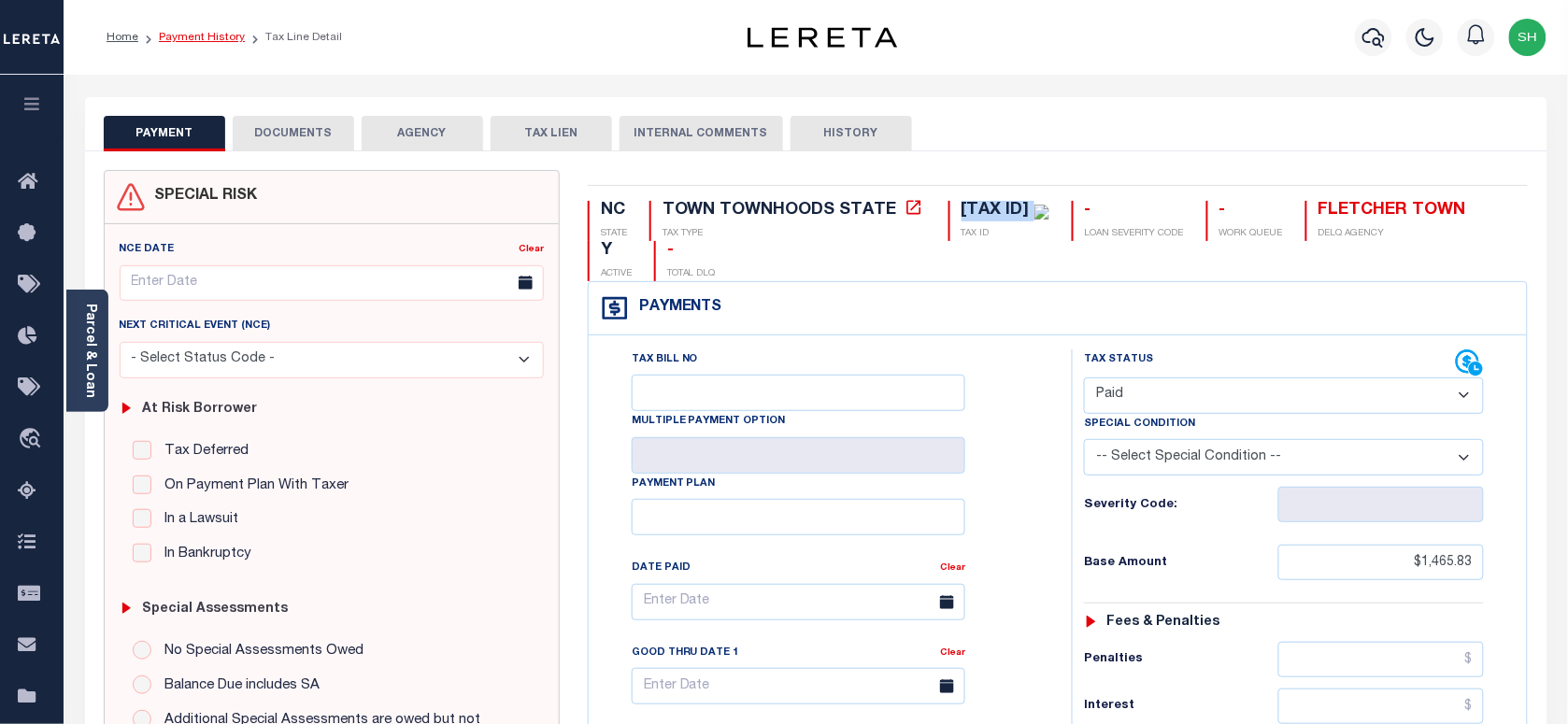 click on "Payment History" at bounding box center [202, 37] 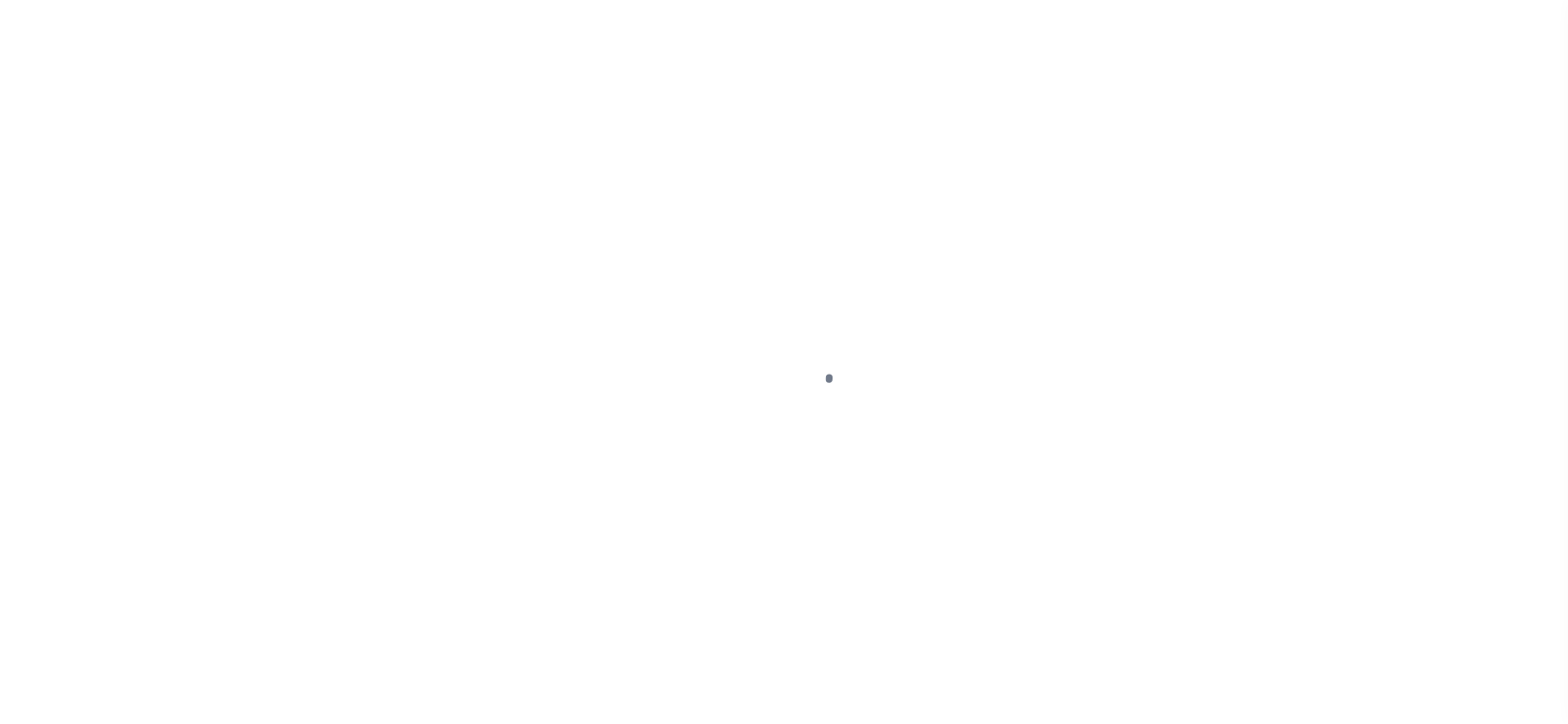 scroll, scrollTop: 0, scrollLeft: 0, axis: both 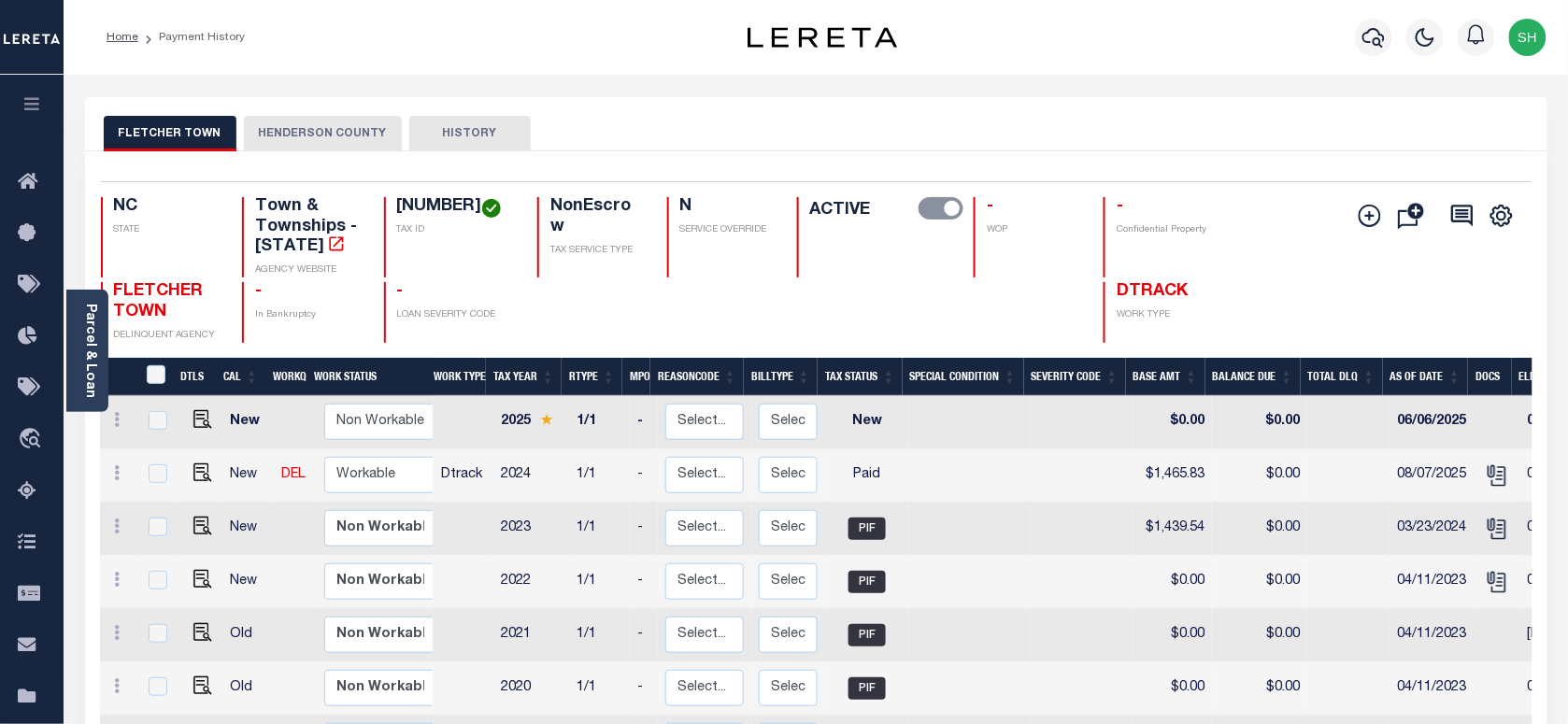 click on "HENDERSON COUNTY" at bounding box center [322, 134] 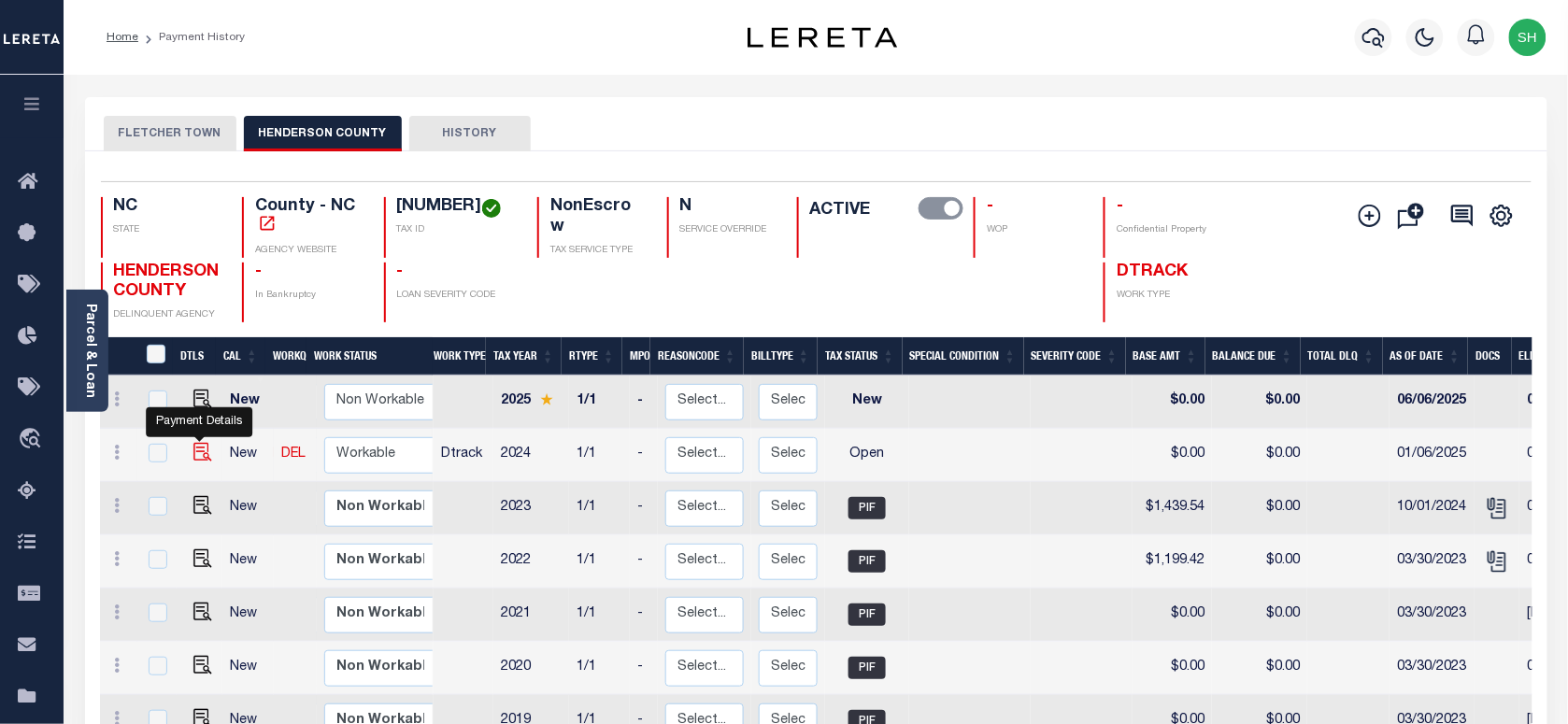 click at bounding box center [203, 452] 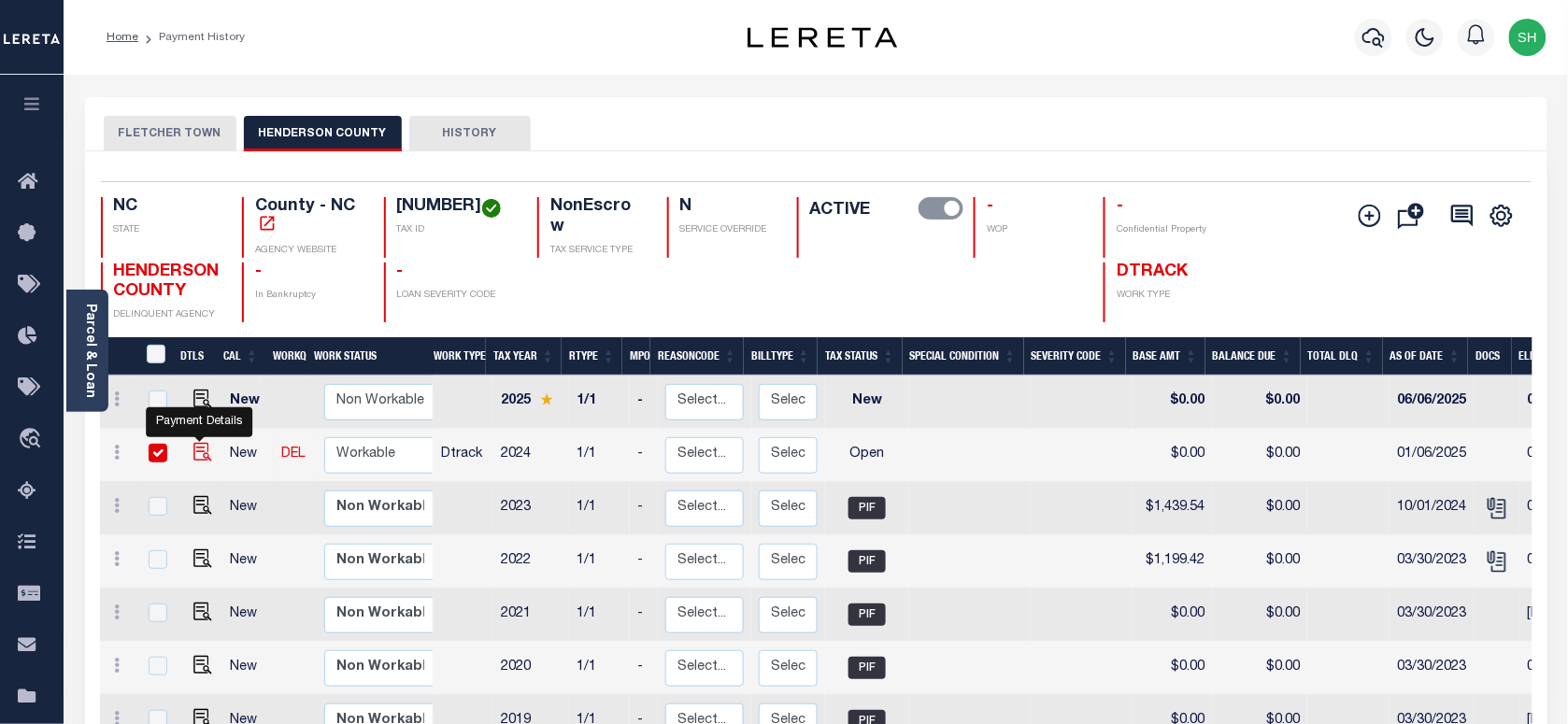 checkbox on "true" 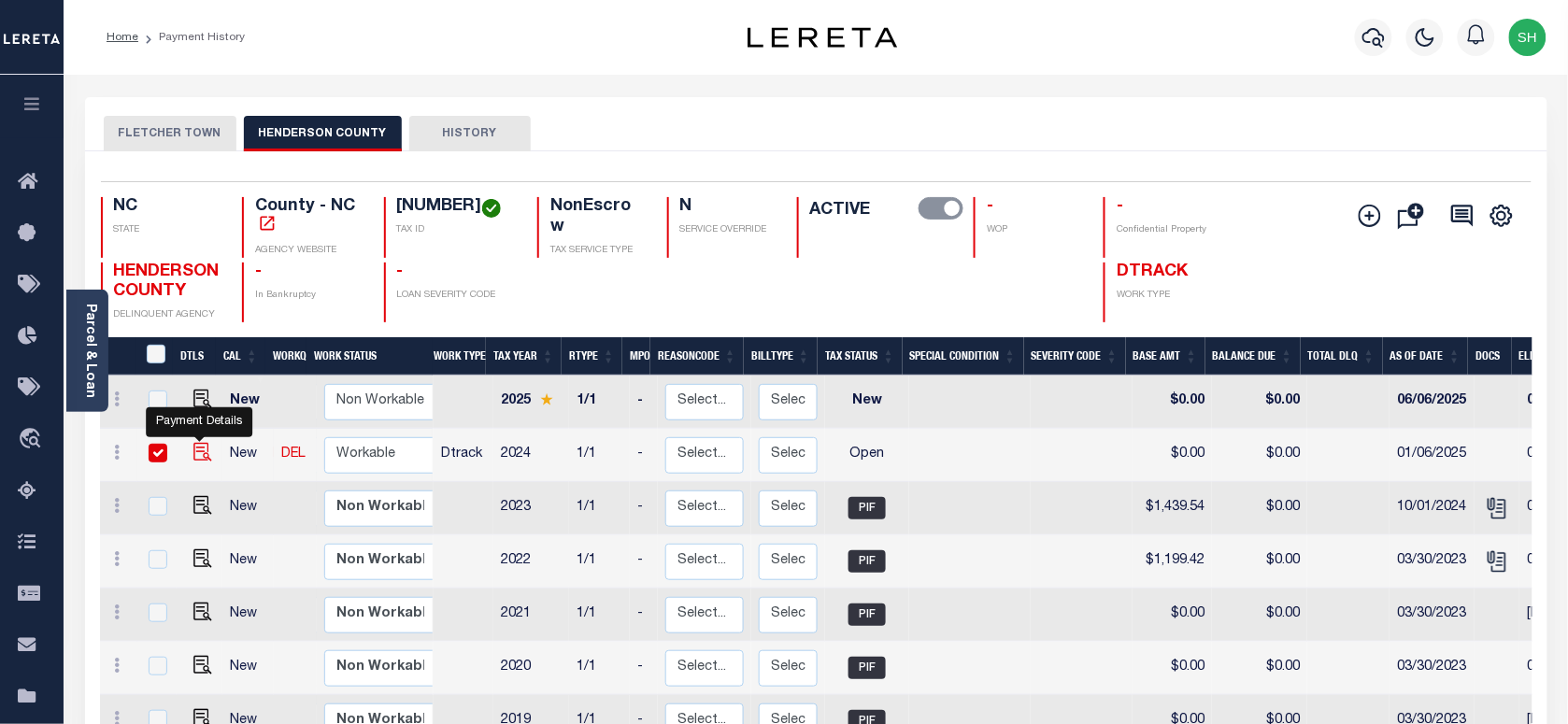 checkbox on "true" 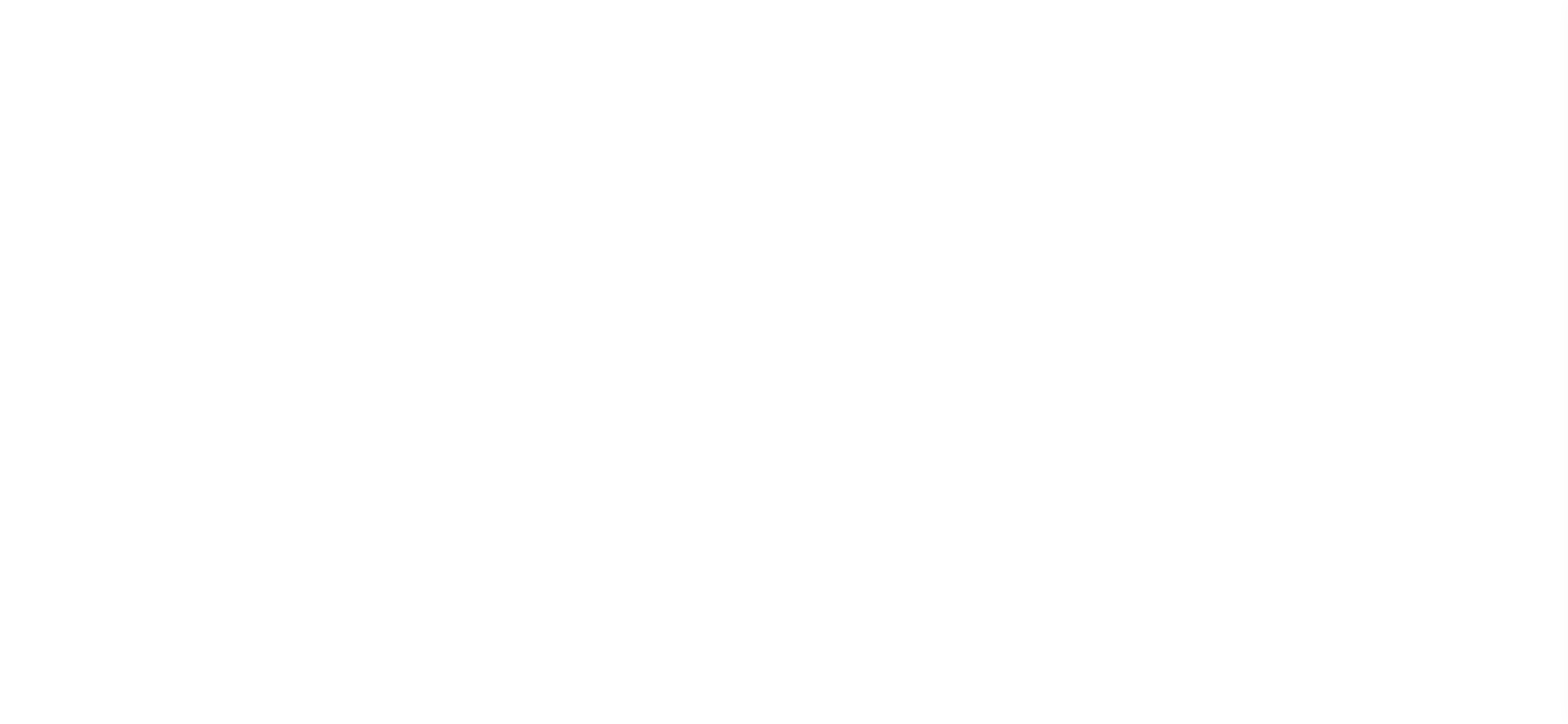 scroll, scrollTop: 0, scrollLeft: 0, axis: both 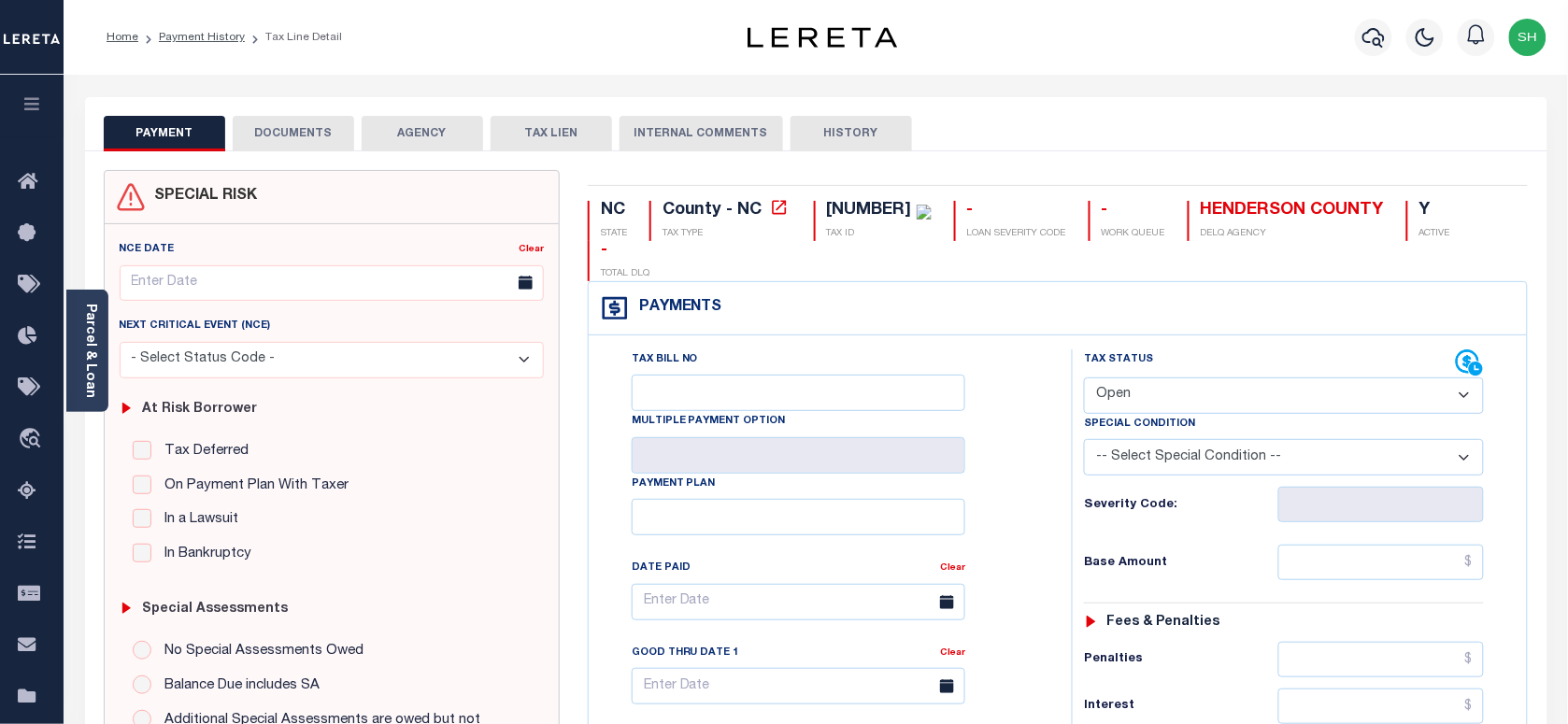click on "- Select Status Code -
Open
Due/Unpaid
Paid
Incomplete
No Tax Due
Internal Refund Processed
New" at bounding box center [1284, 395] 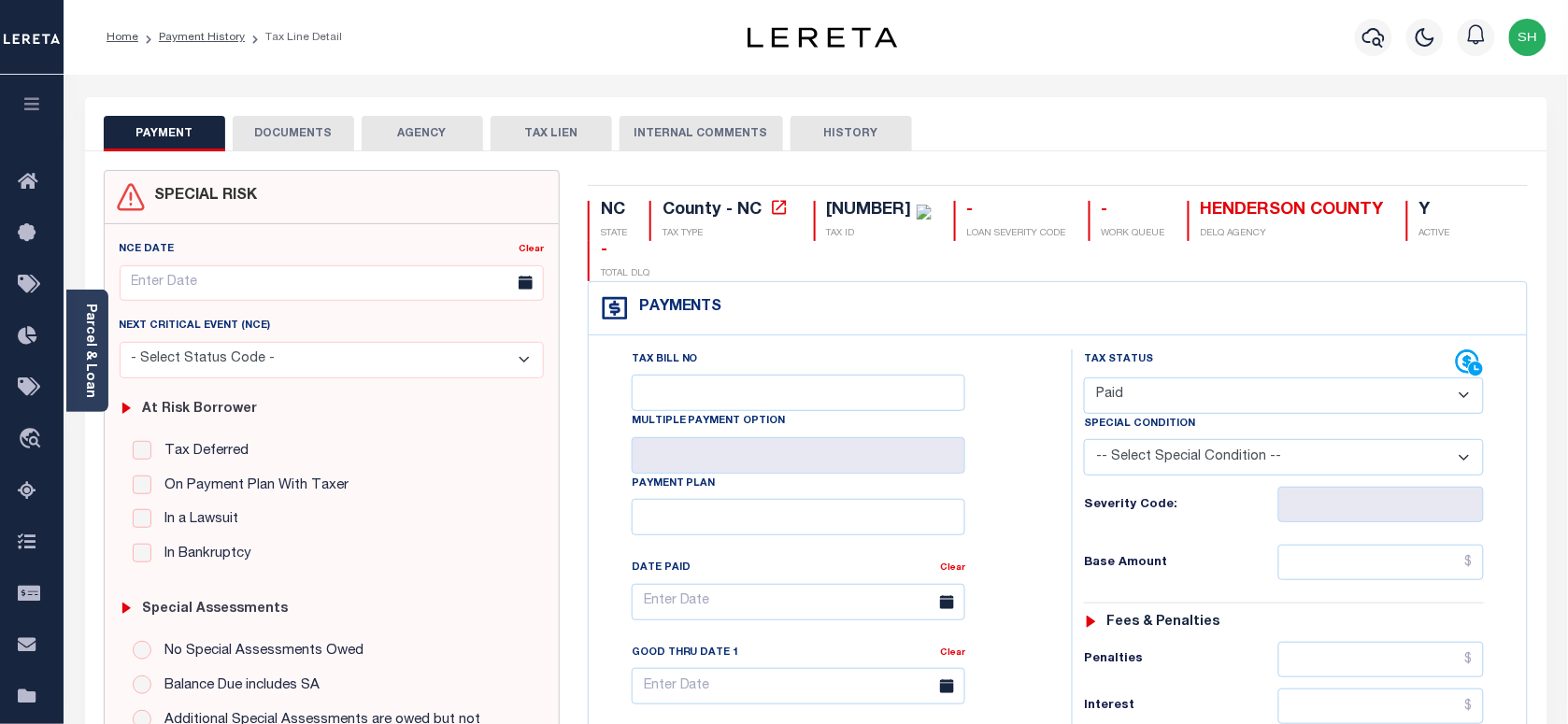 click on "- Select Status Code -
Open
Due/Unpaid
Paid
Incomplete
No Tax Due
Internal Refund Processed
New" at bounding box center (1284, 395) 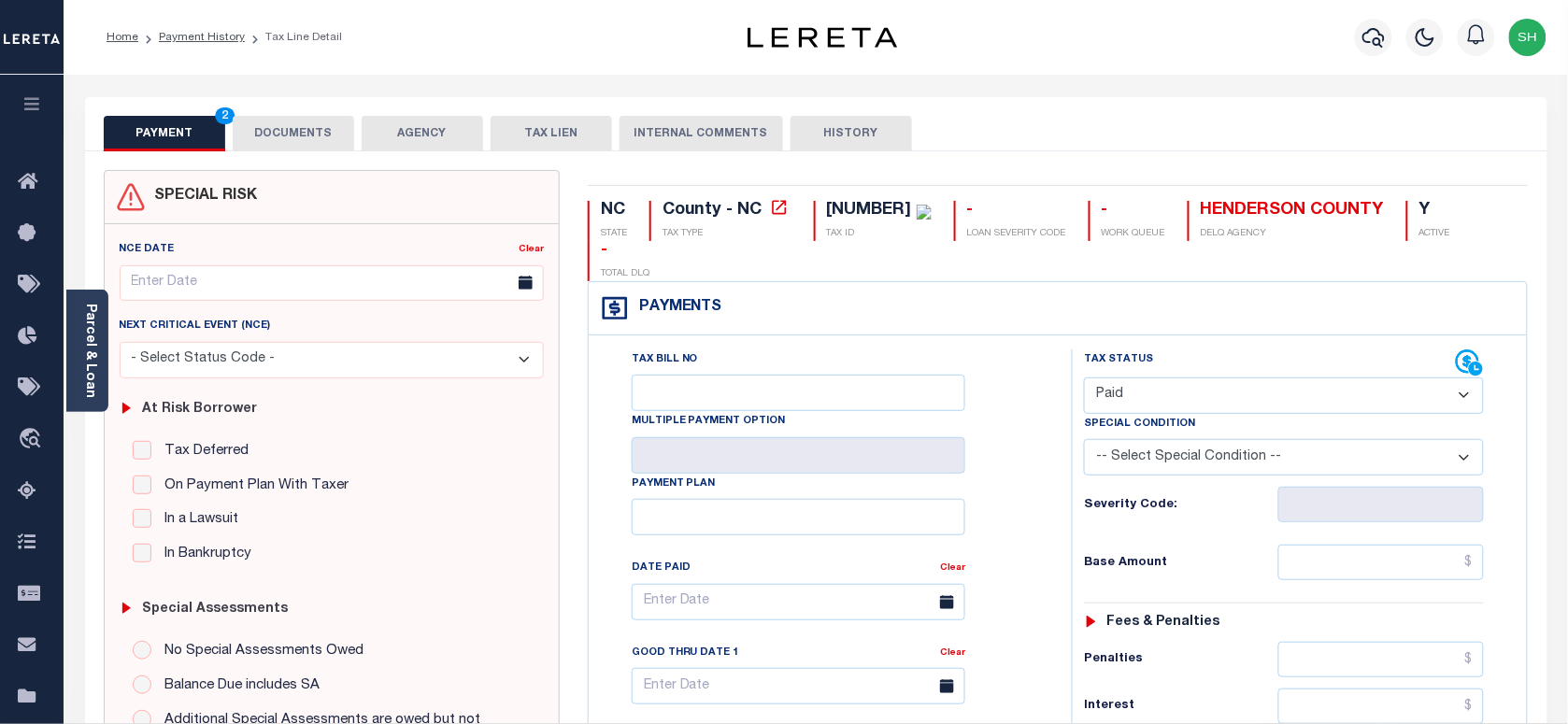 type on "08/07/2025" 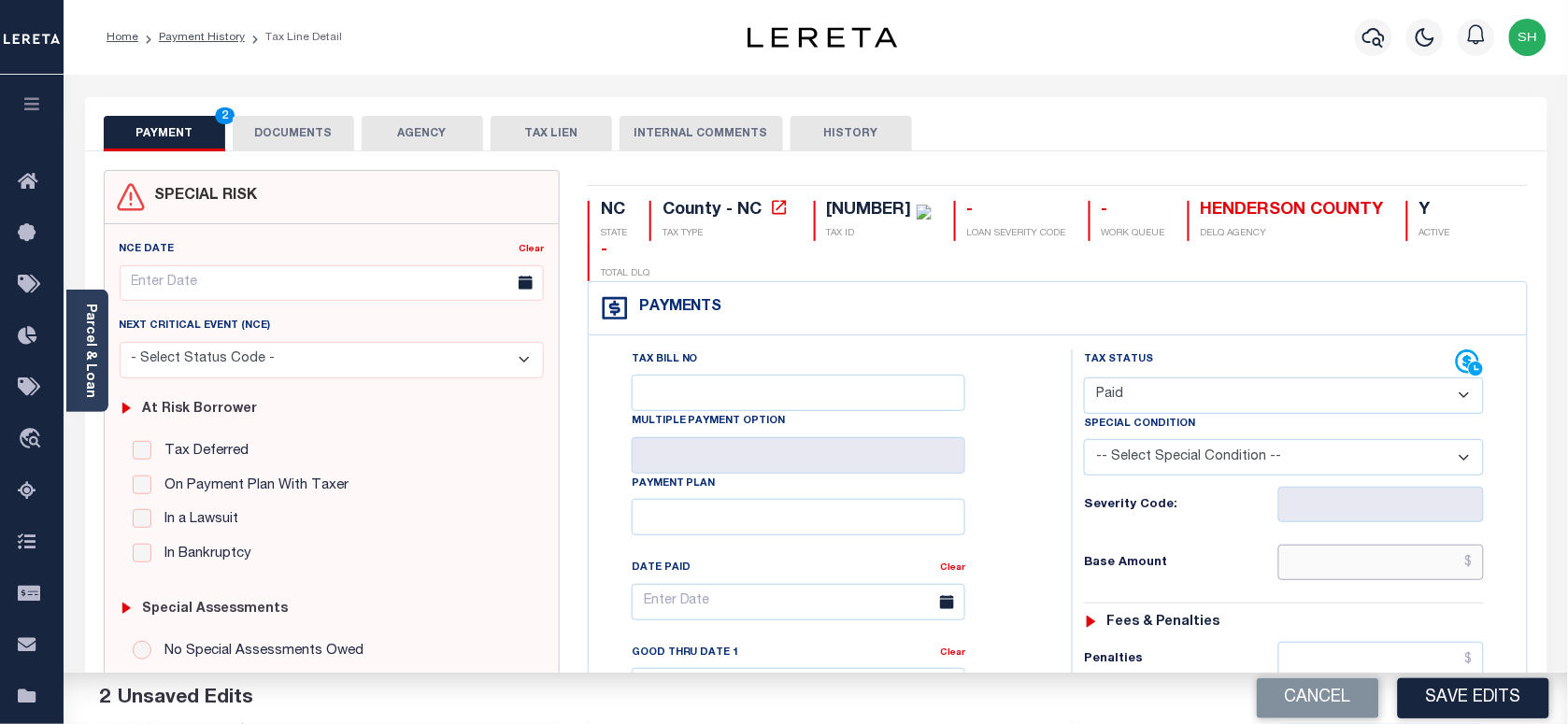 click at bounding box center [1381, 562] 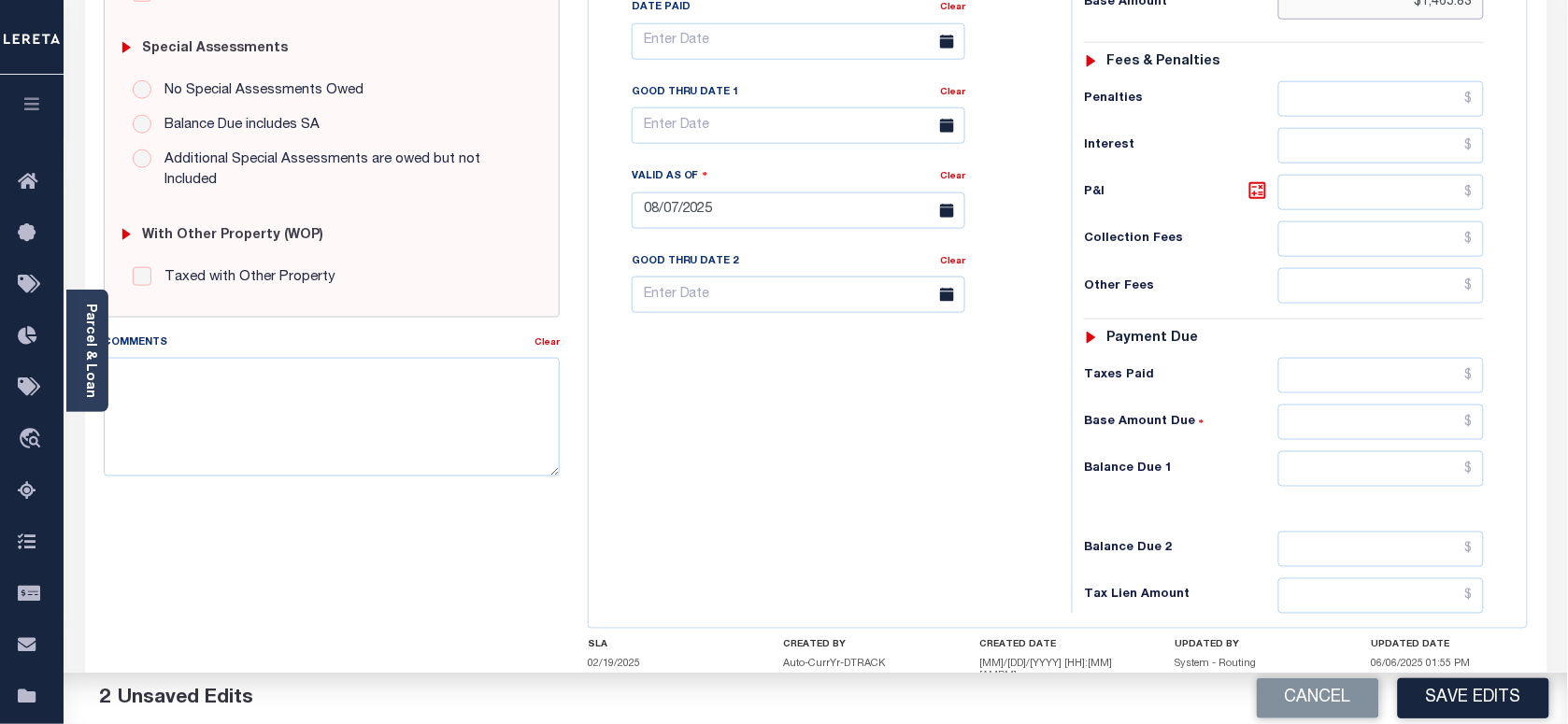 scroll, scrollTop: 584, scrollLeft: 0, axis: vertical 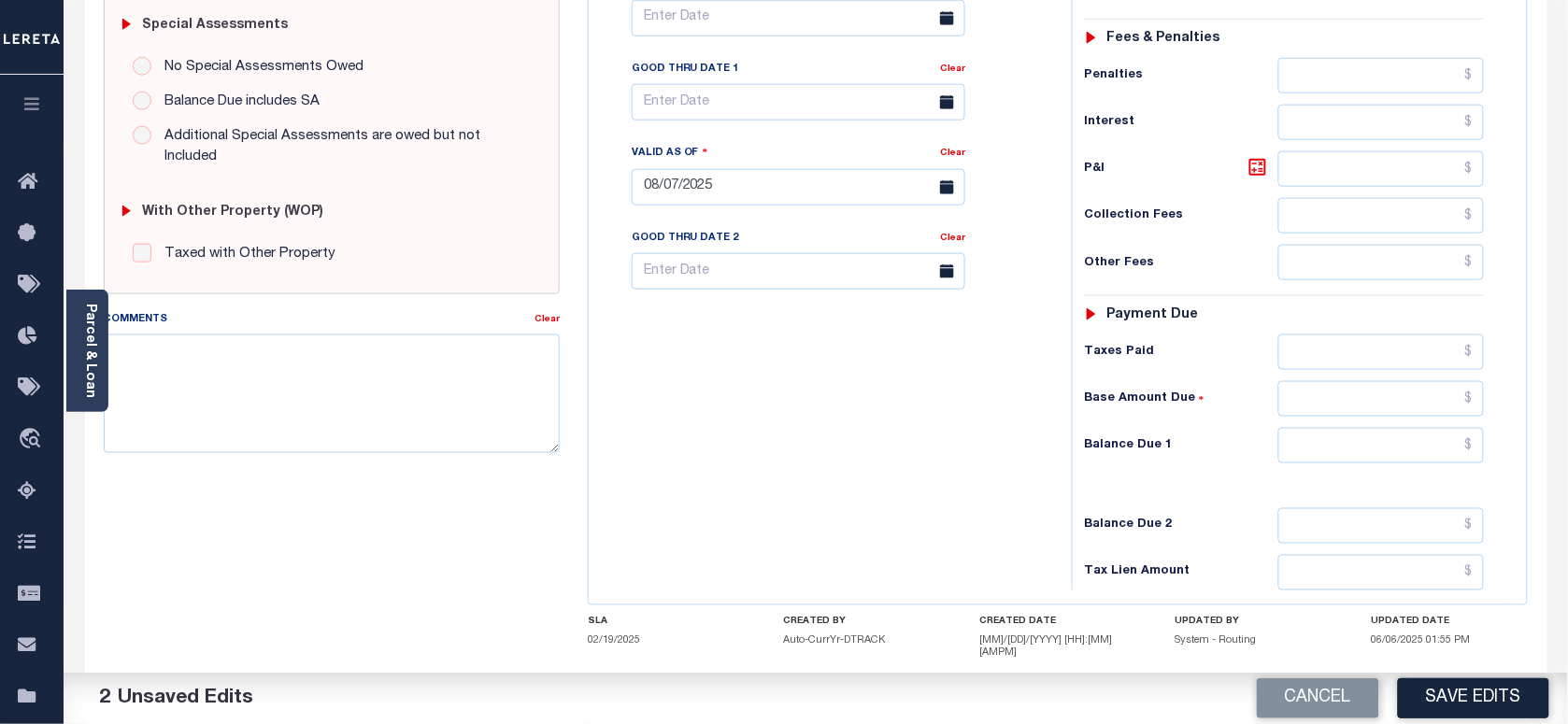 type on "$1,465.83" 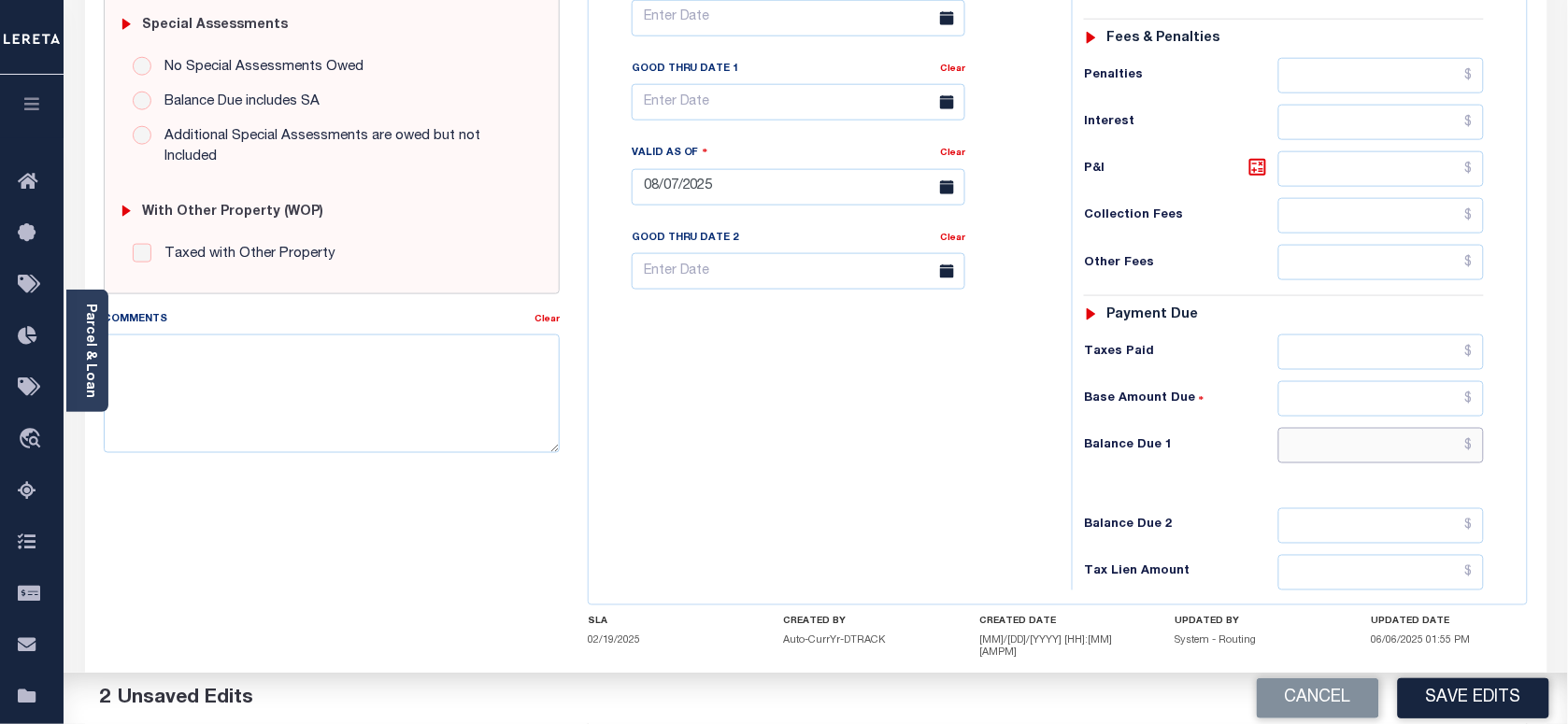 click at bounding box center (1381, 446) 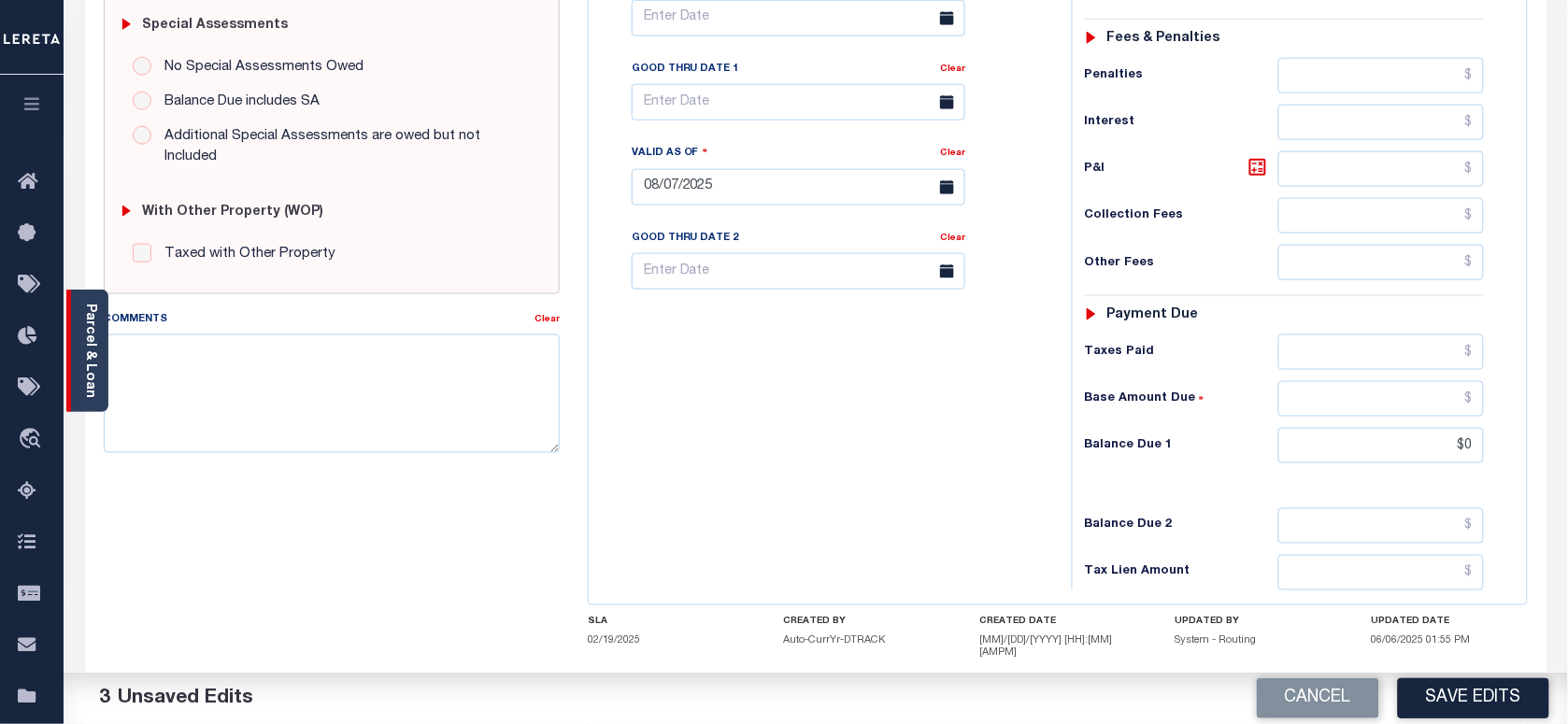 type on "$0.00" 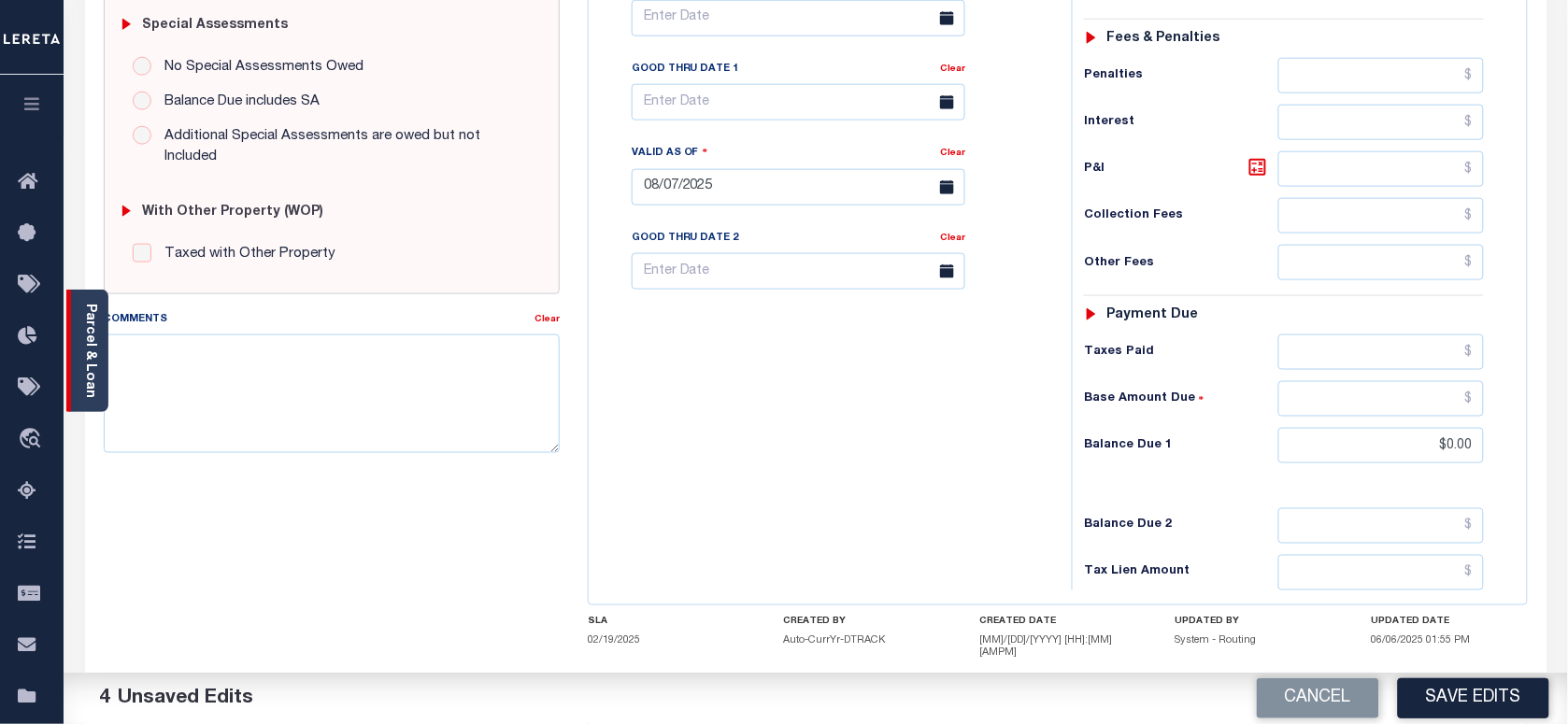 click on "Parcel & Loan" at bounding box center [90, 350] 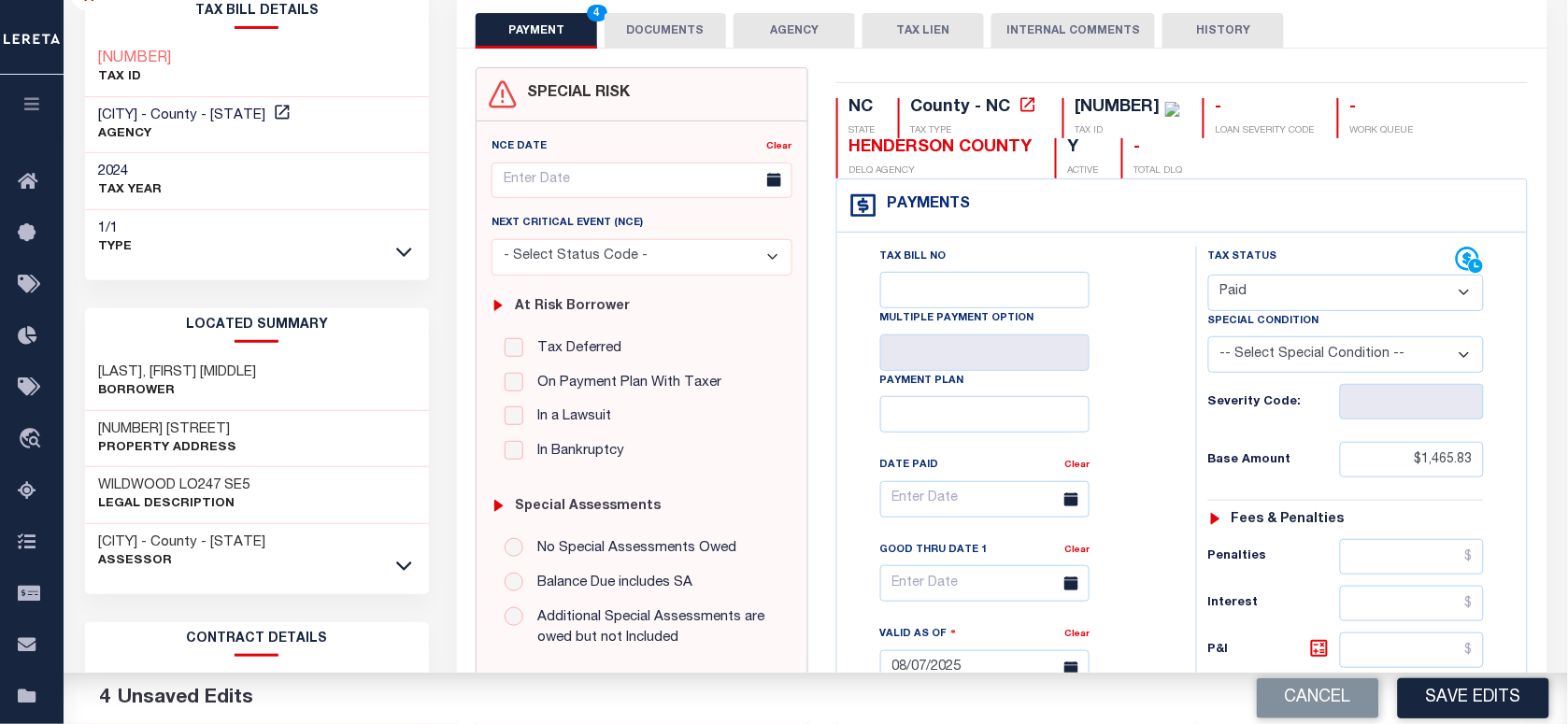 scroll, scrollTop: 0, scrollLeft: 0, axis: both 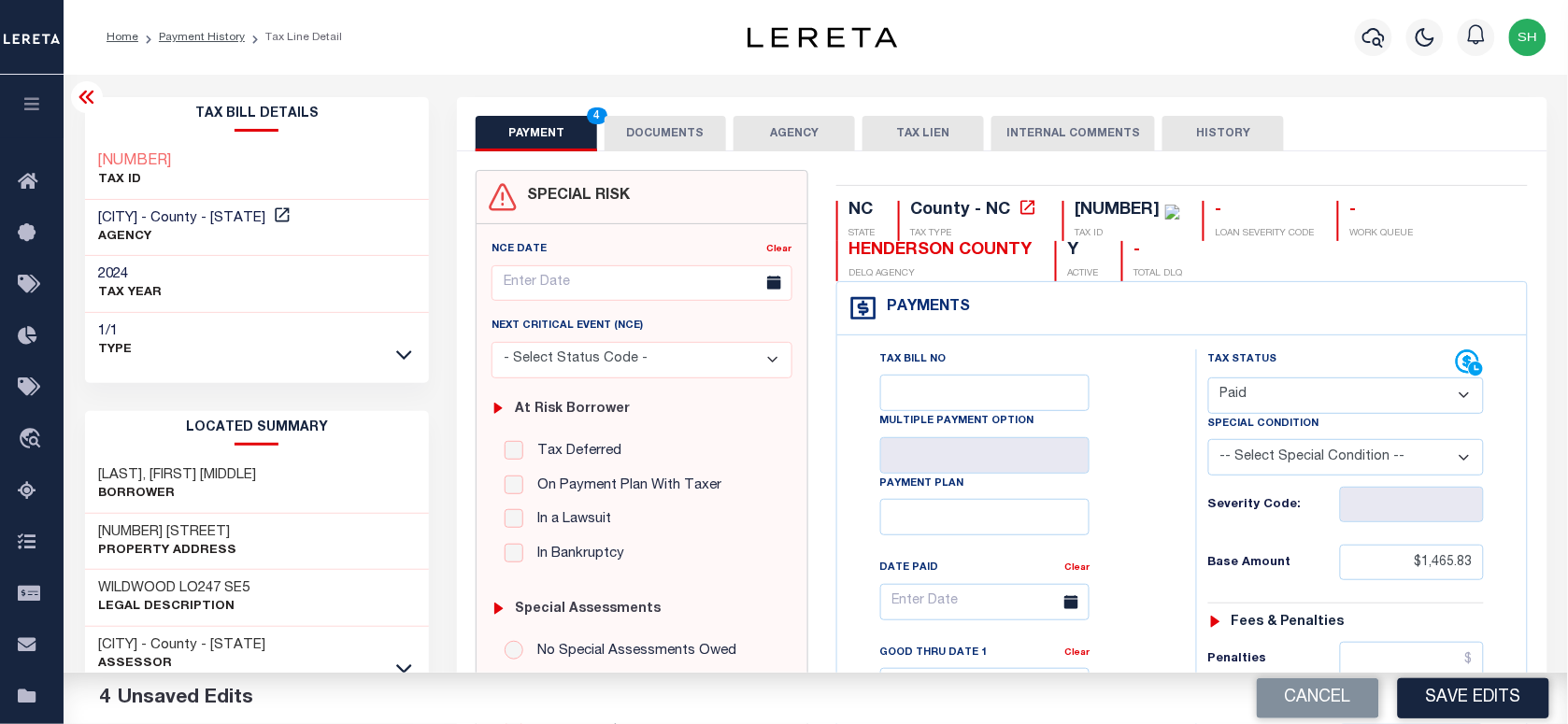 click on "700625
TAX ID" at bounding box center [257, 171] 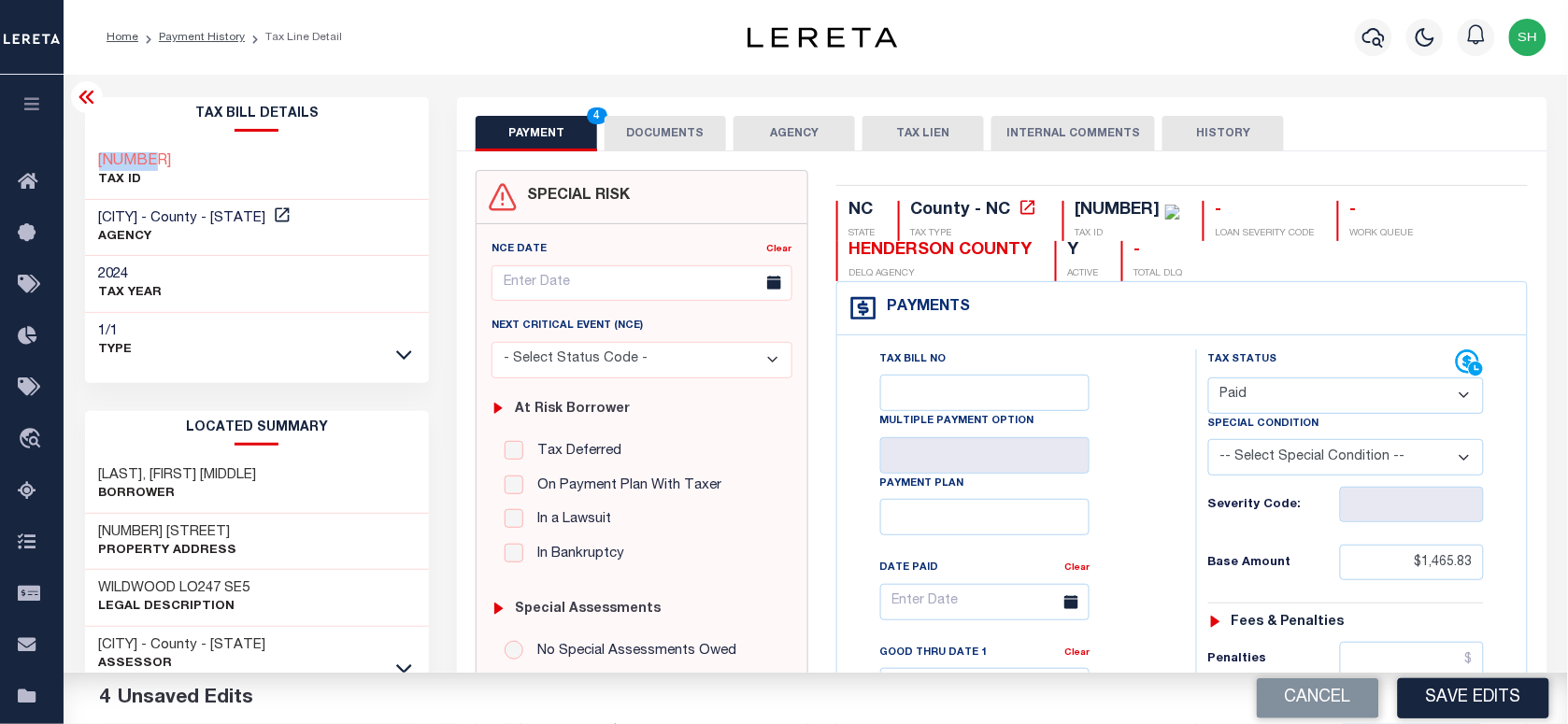 click on "700625
TAX ID" at bounding box center [257, 171] 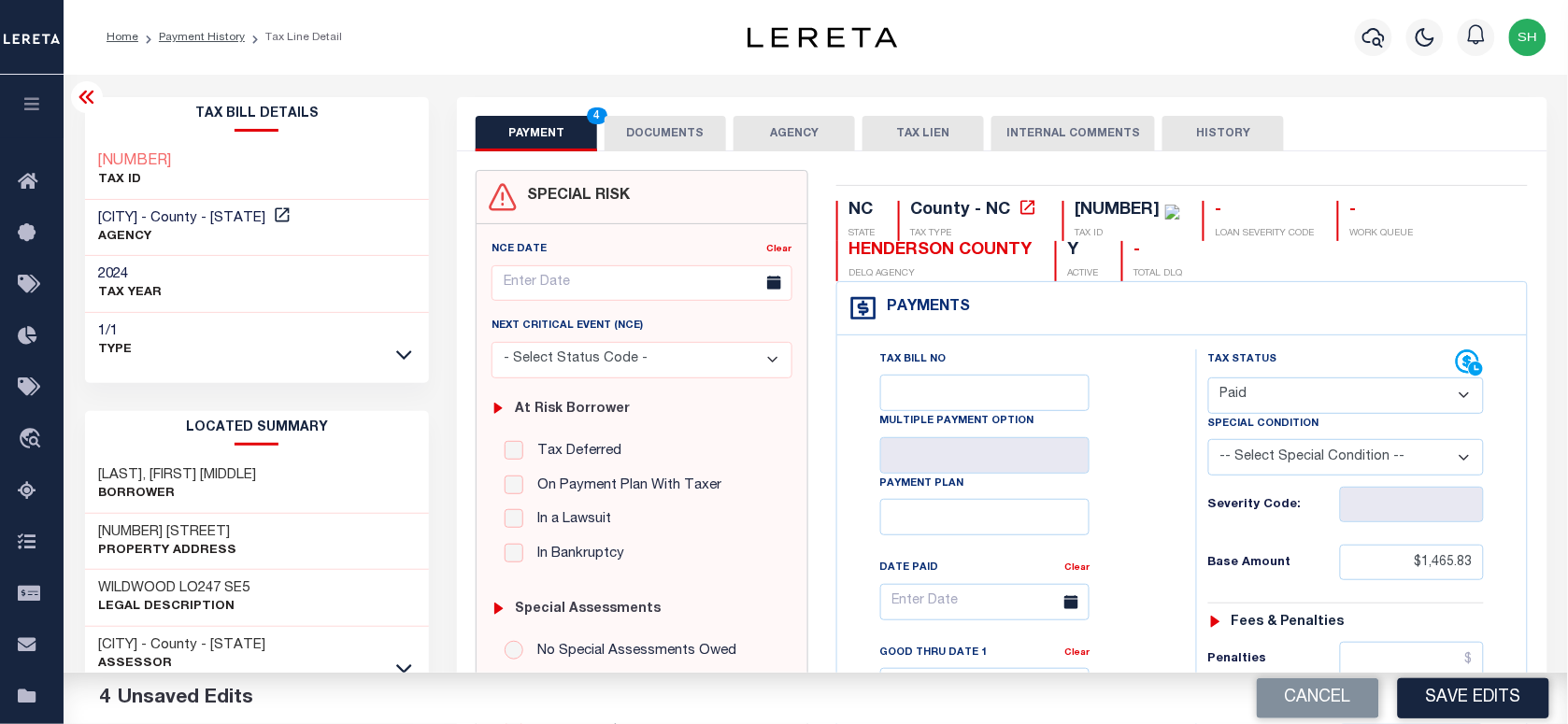 drag, startPoint x: 682, startPoint y: 112, endPoint x: 678, endPoint y: 124, distance: 12.649111 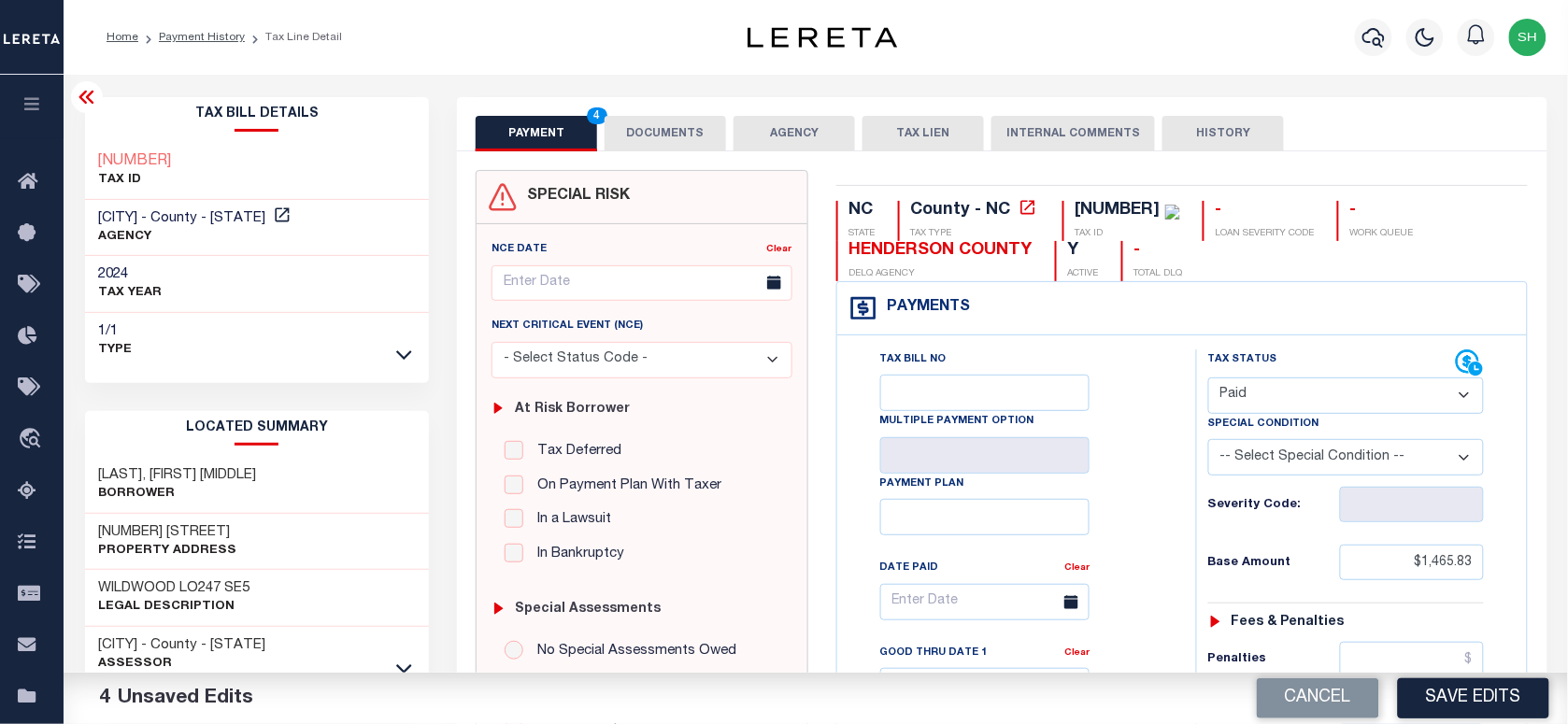 click on "DOCUMENTS" at bounding box center (665, 134) 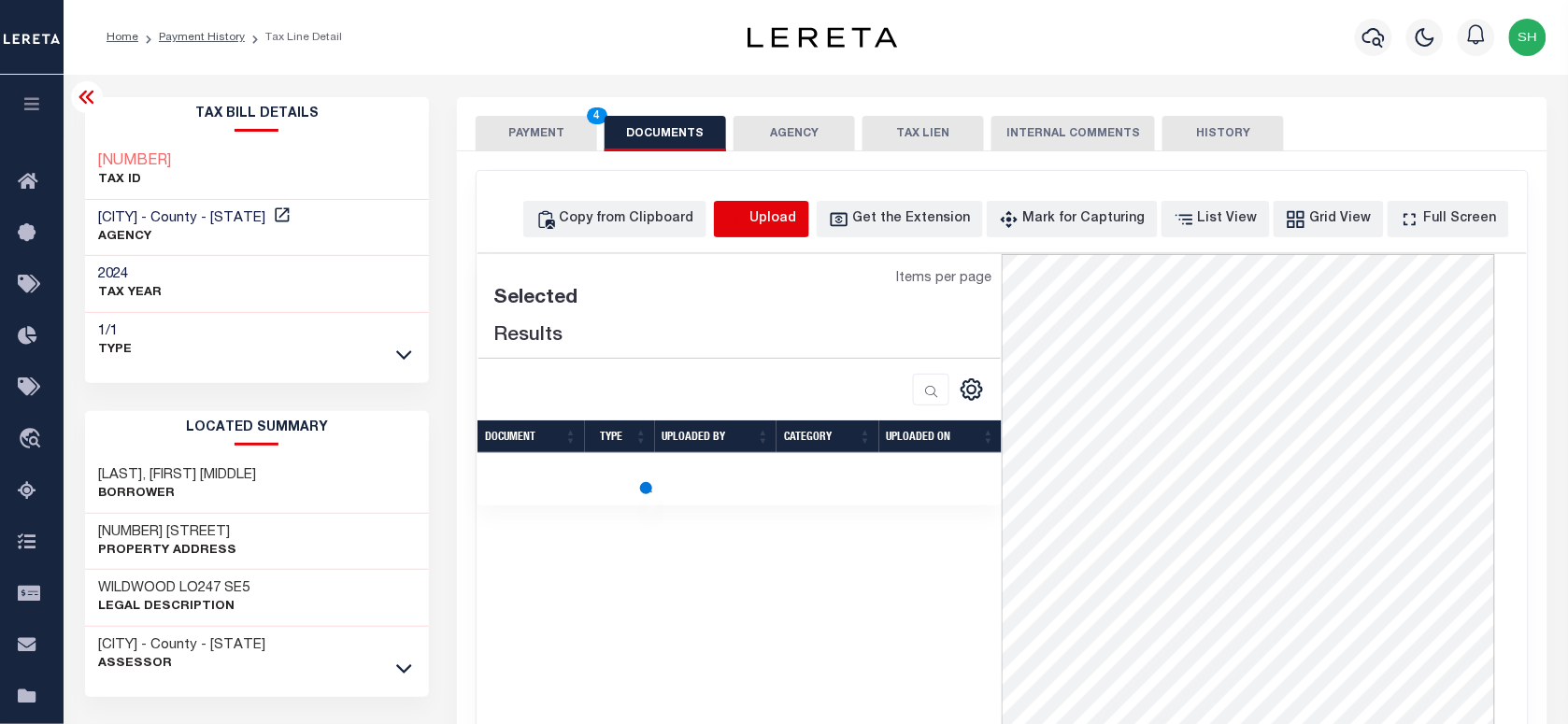 click 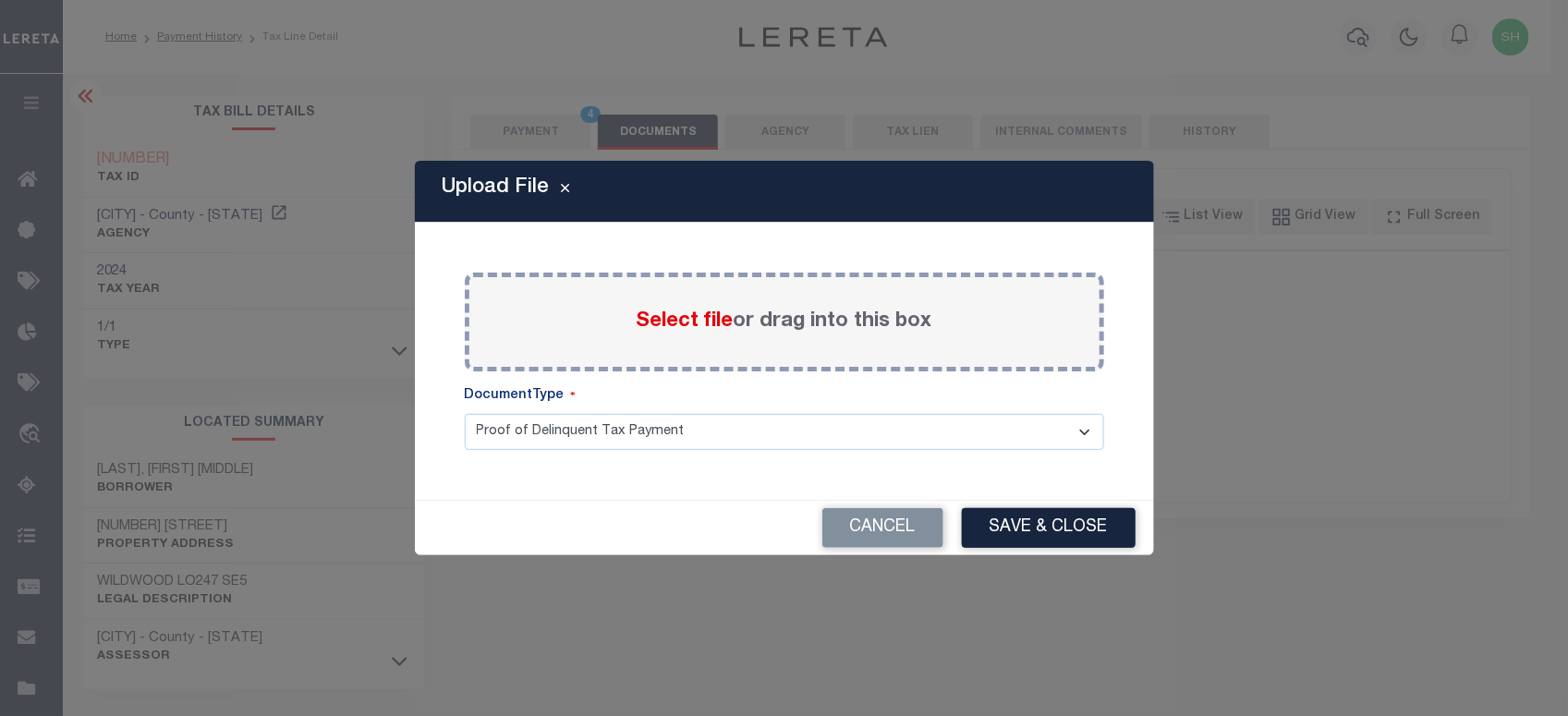 click on "Select file" at bounding box center [685, 322] 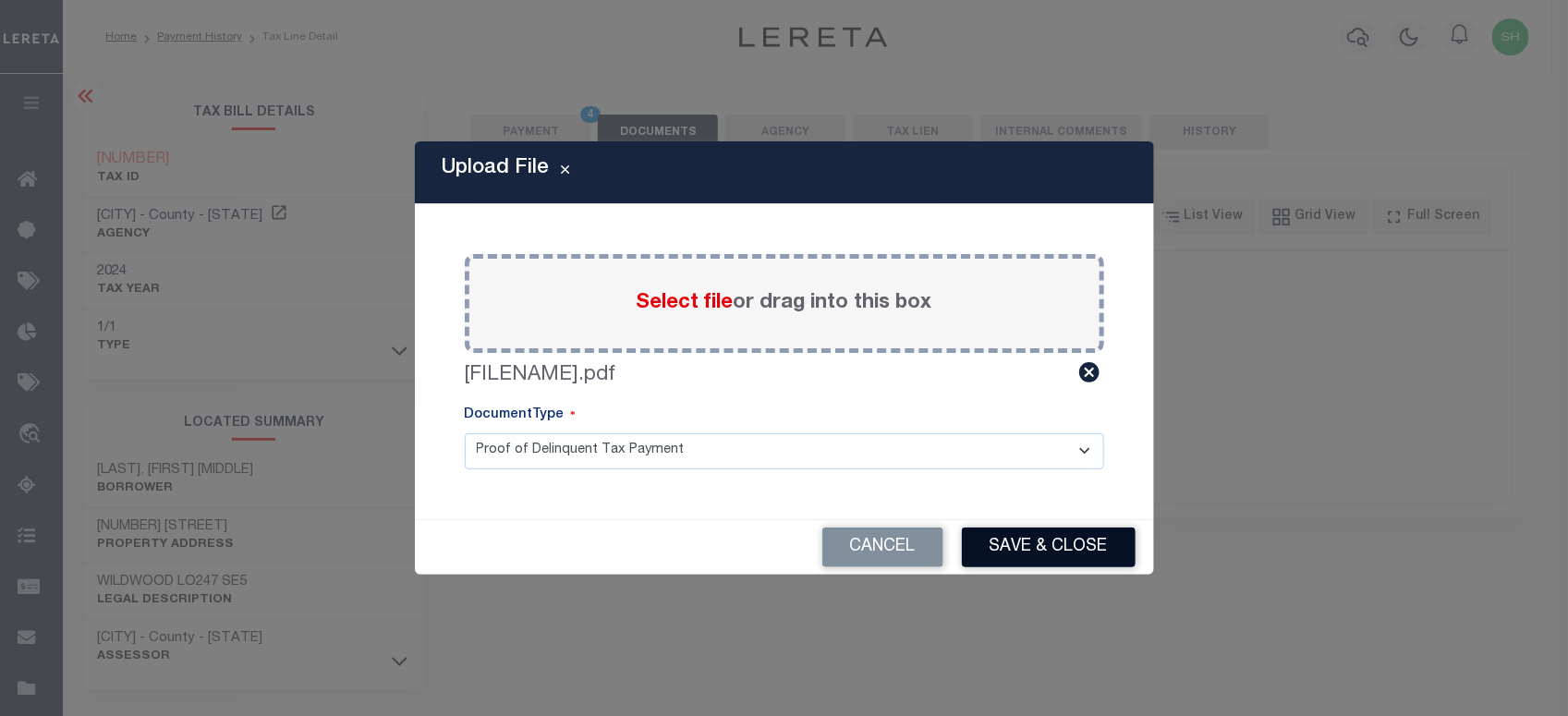 click on "Save & Close" at bounding box center [1049, 547] 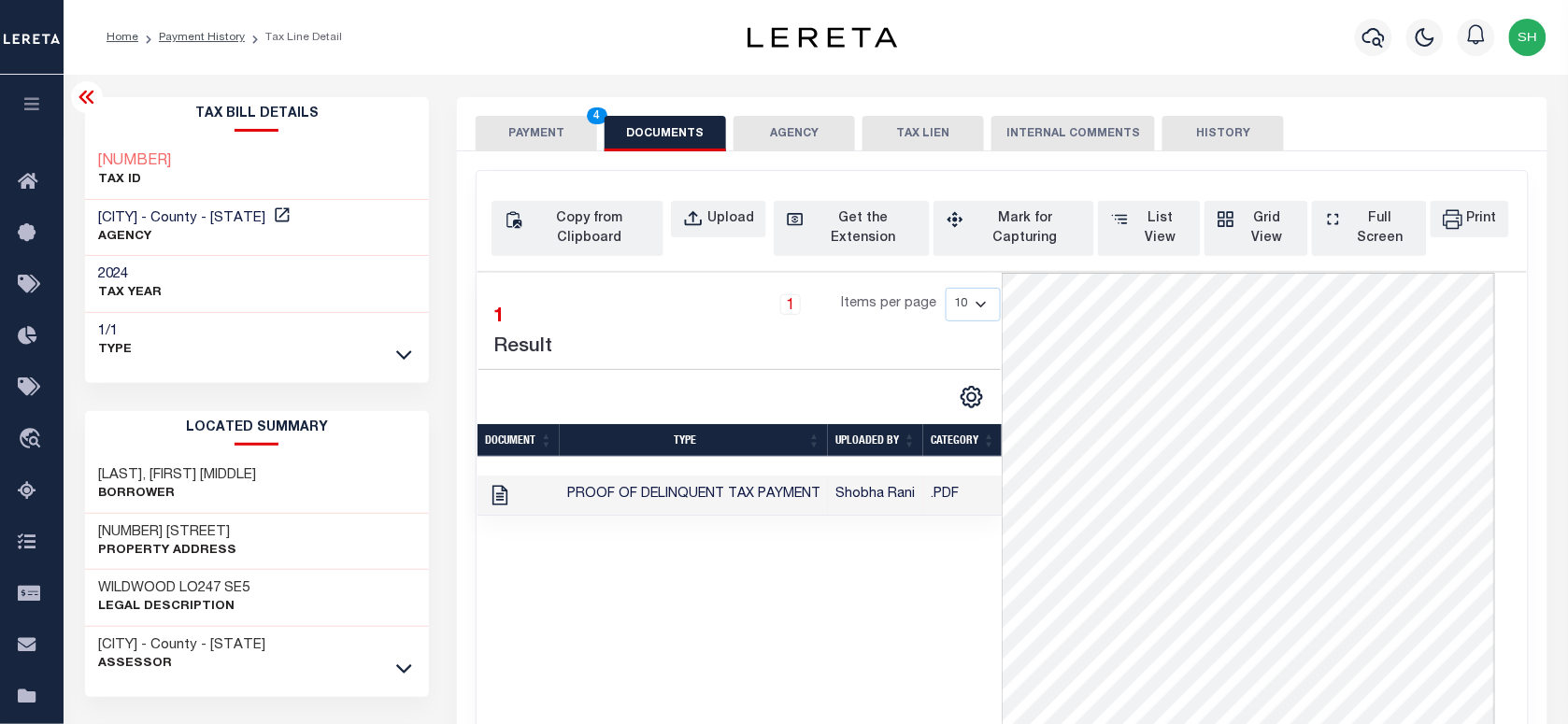 drag, startPoint x: 539, startPoint y: 122, endPoint x: 538, endPoint y: 133, distance: 11.045361 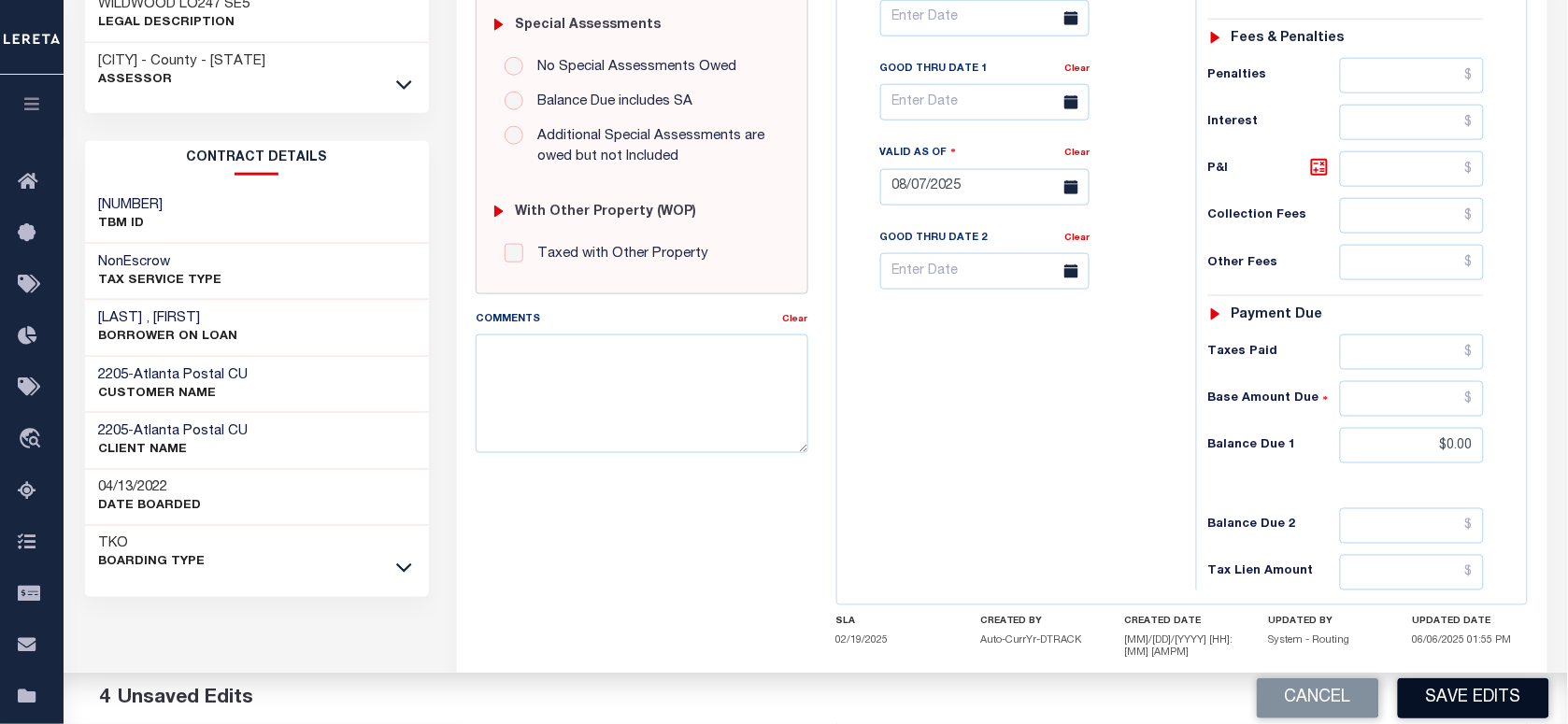 click on "Save Edits" at bounding box center [1474, 698] 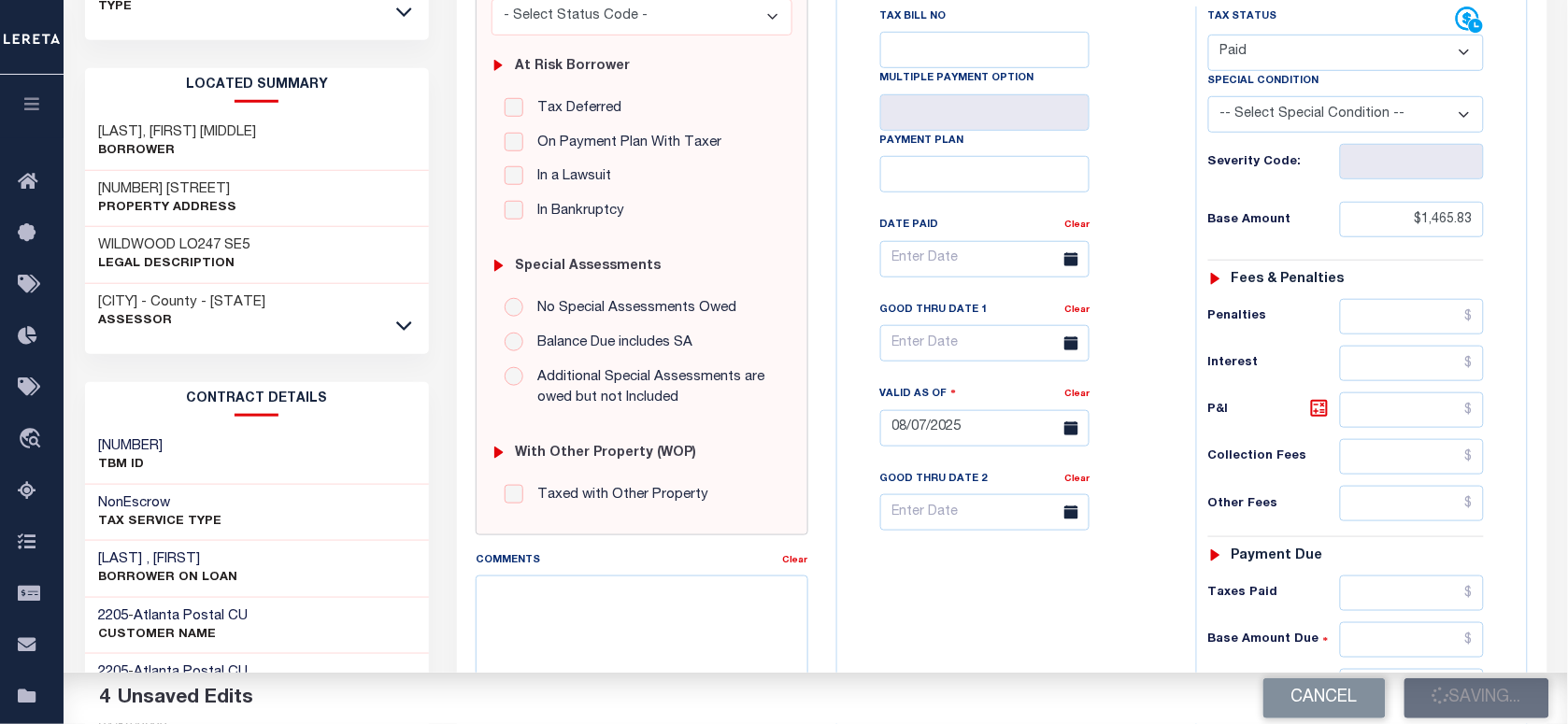 scroll, scrollTop: 0, scrollLeft: 0, axis: both 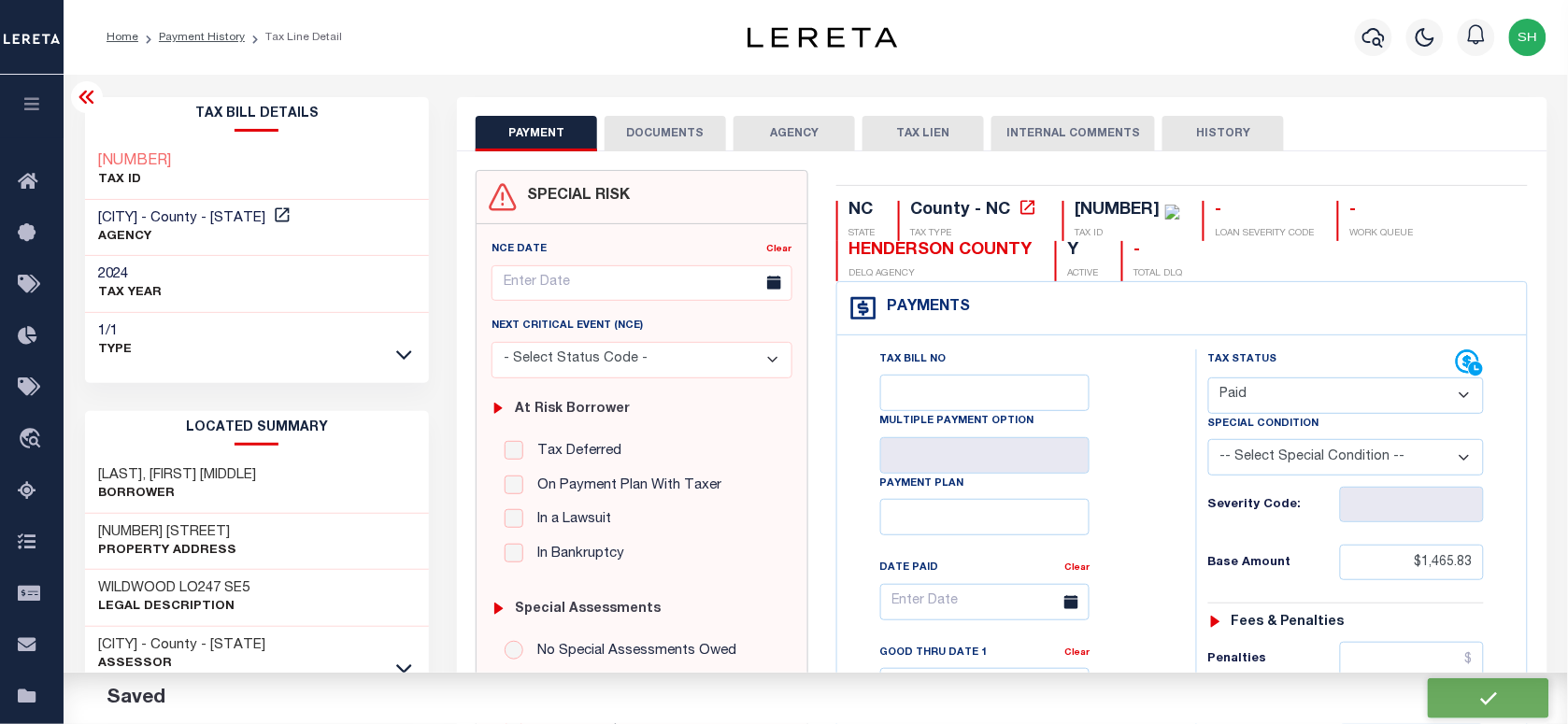 checkbox on "false" 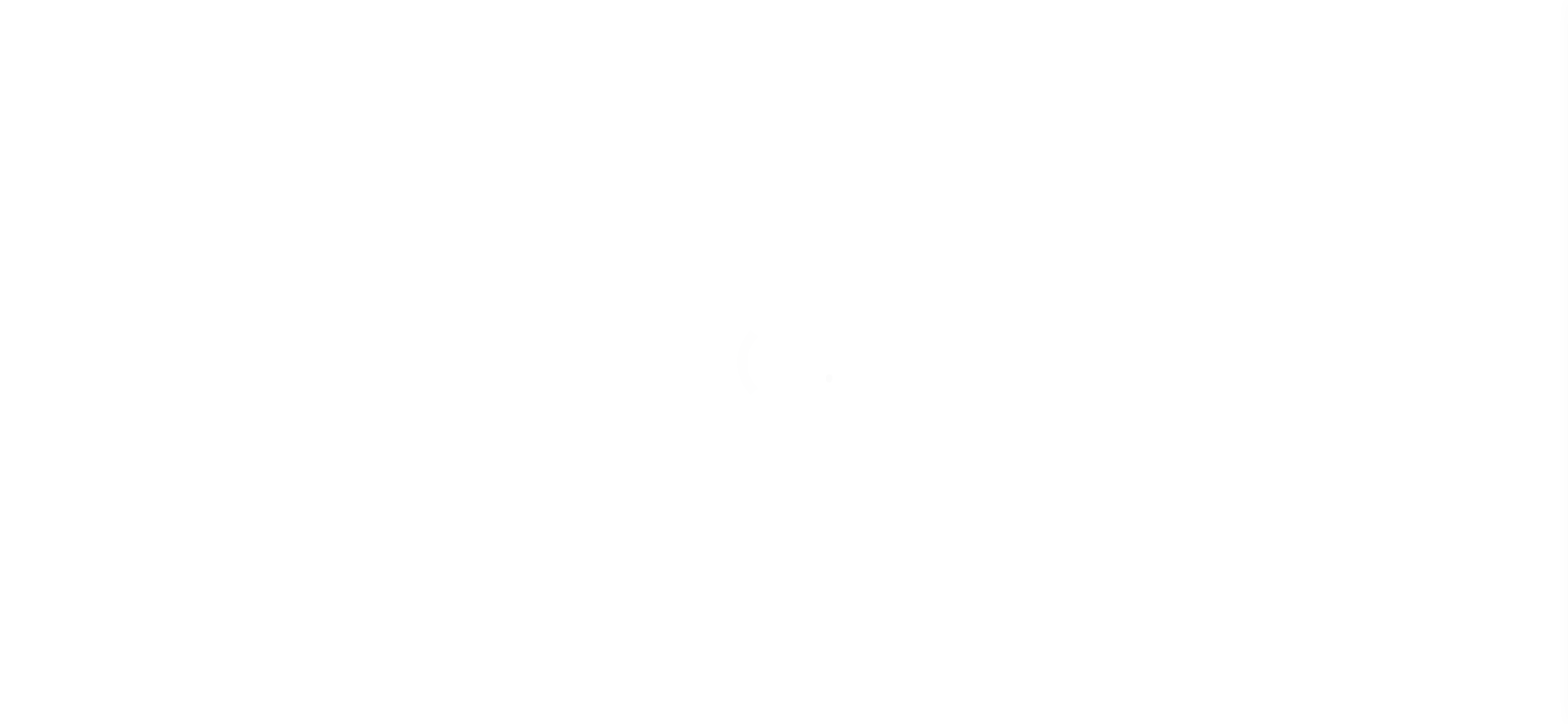 scroll, scrollTop: 0, scrollLeft: 0, axis: both 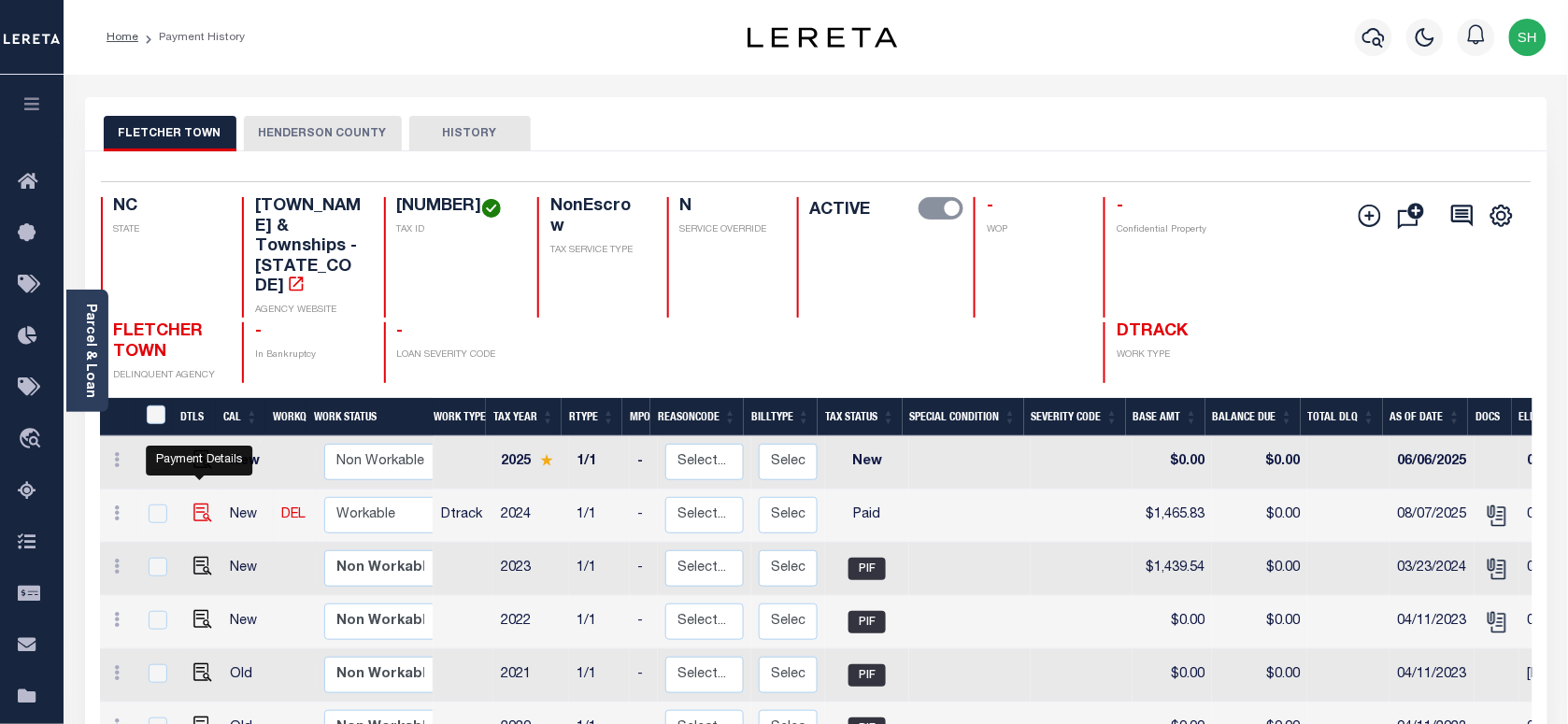 click at bounding box center (203, 513) 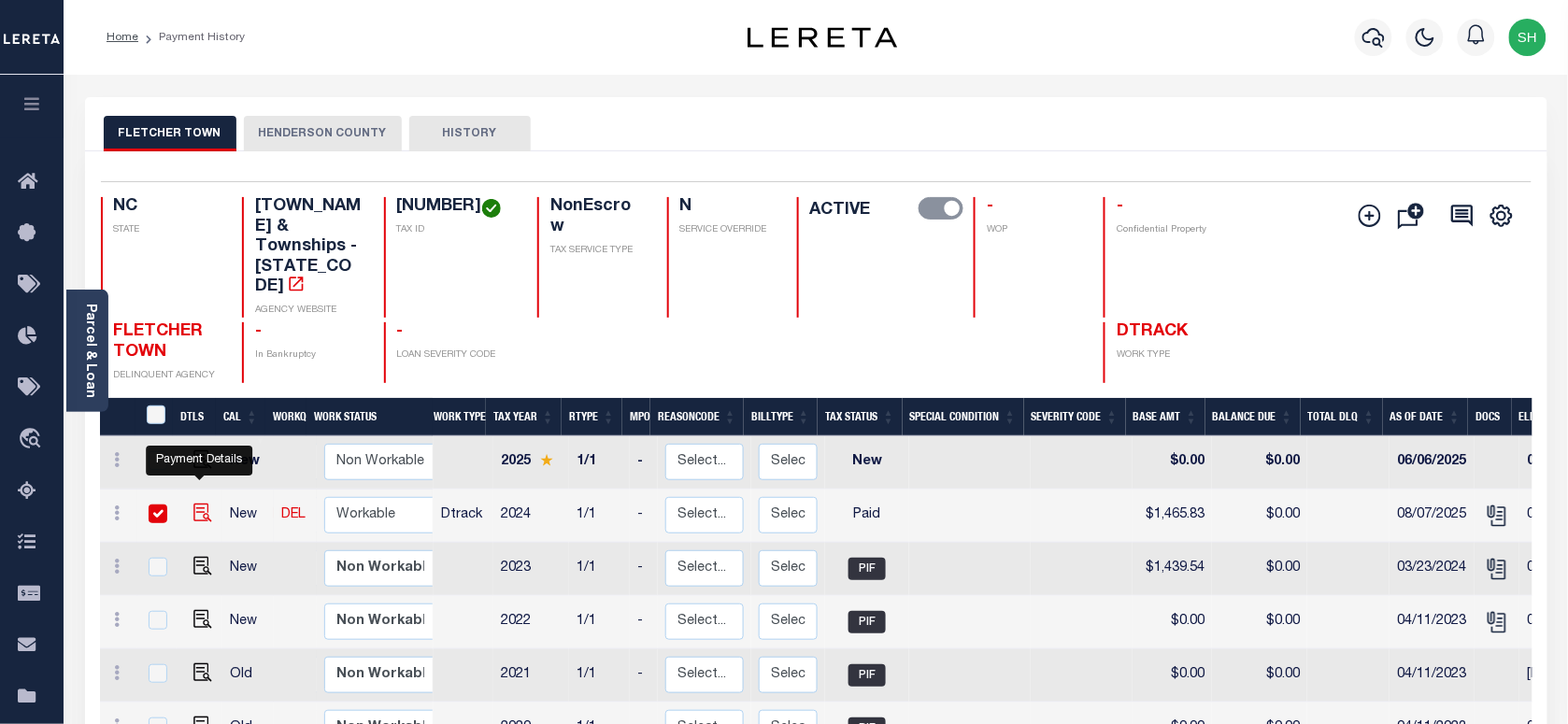 checkbox on "true" 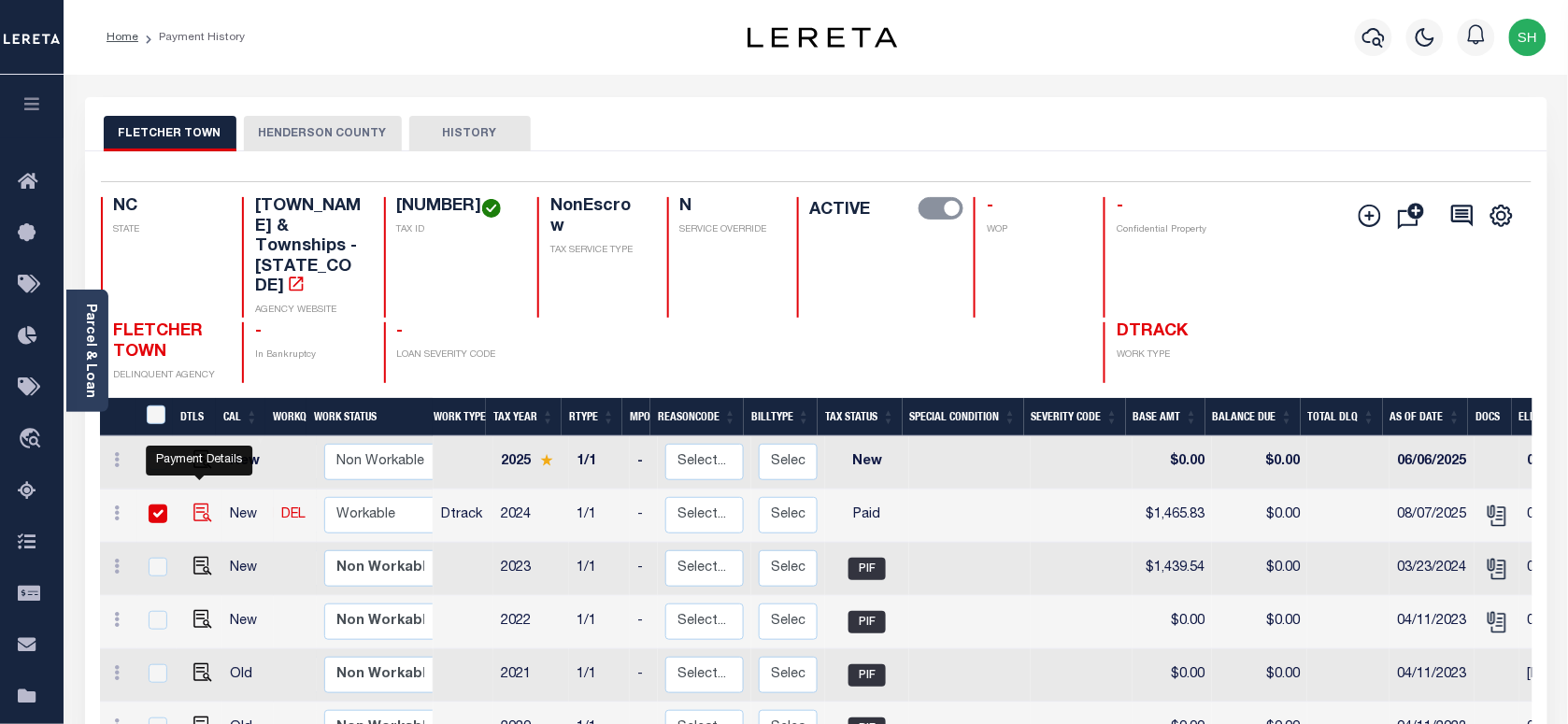 checkbox on "true" 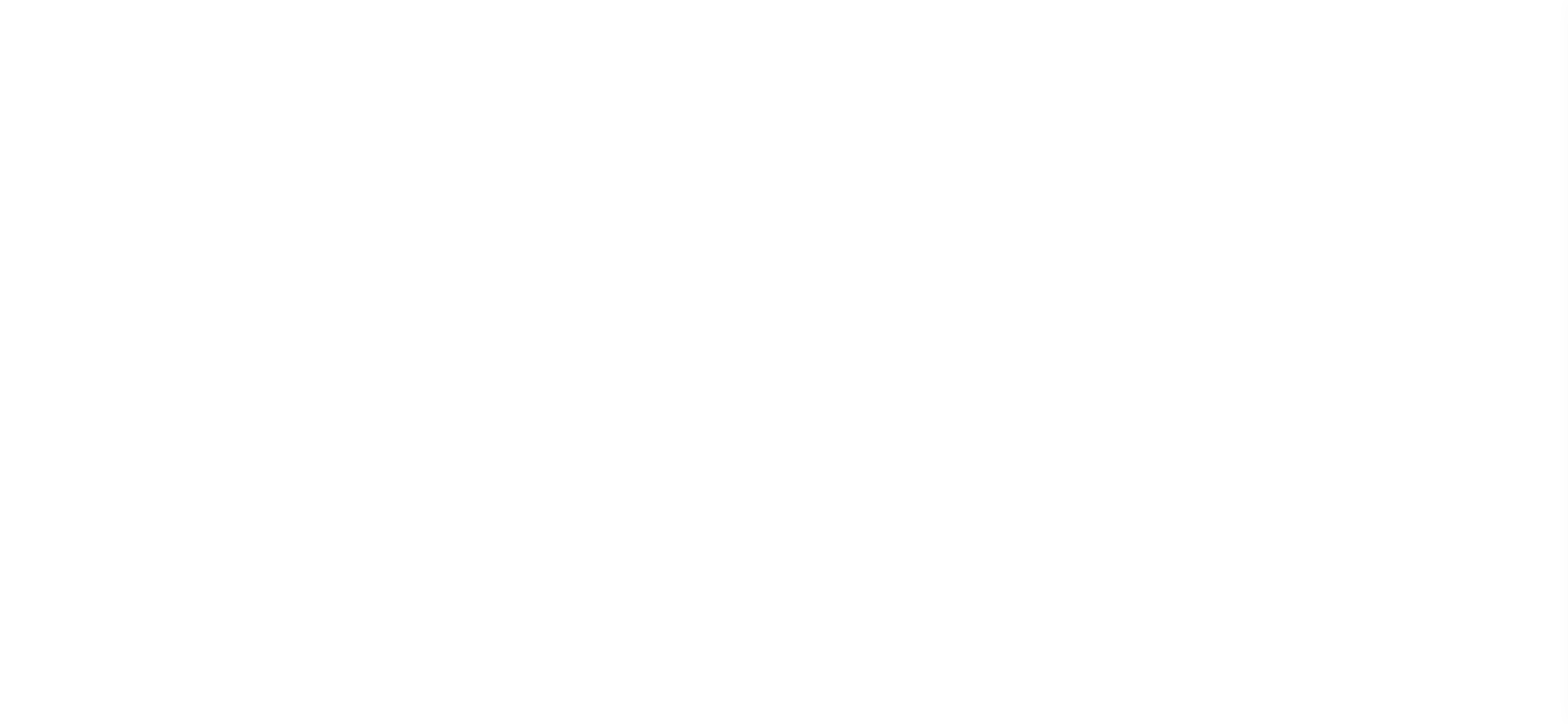 scroll, scrollTop: 0, scrollLeft: 0, axis: both 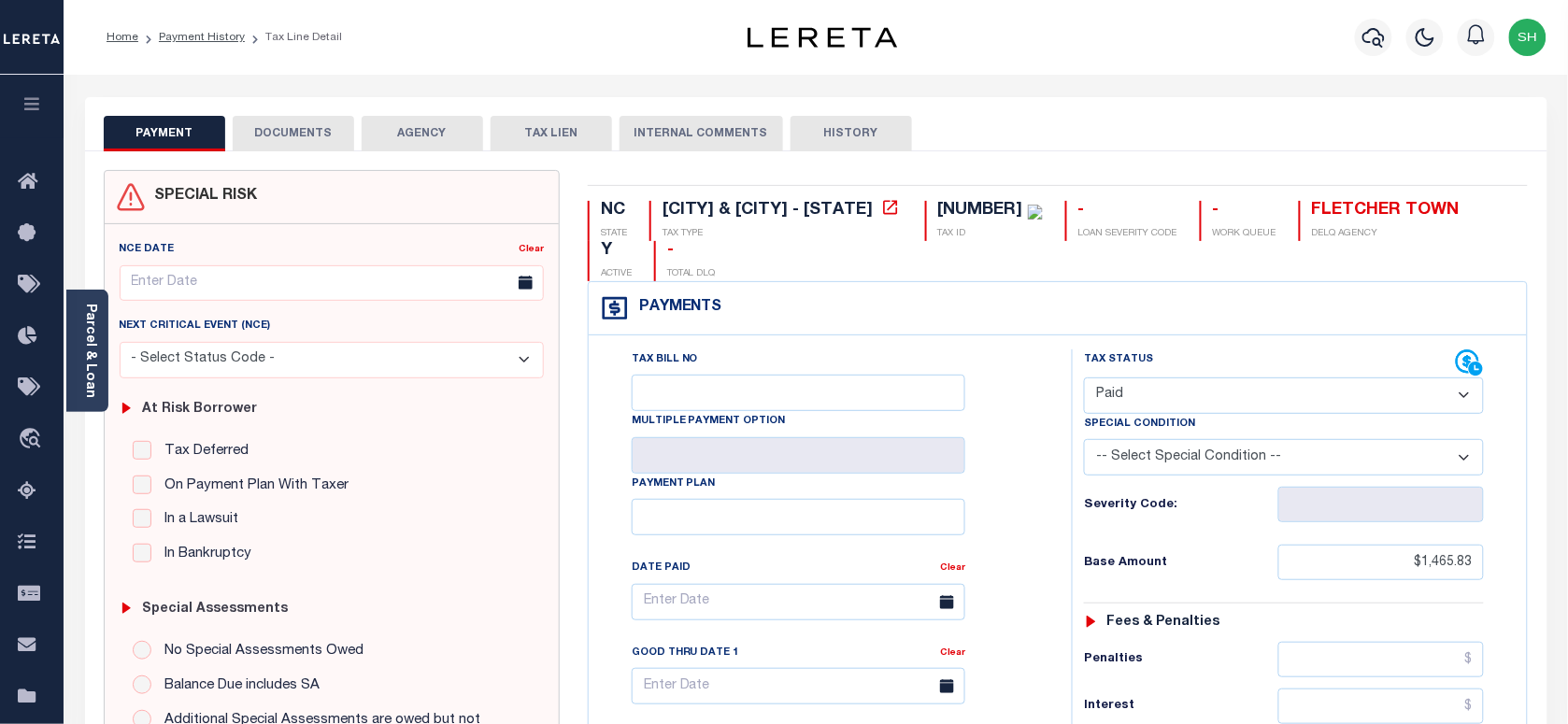 click on "- Select Status Code -
Open
Due/Unpaid
Paid
Incomplete
No Tax Due
Internal Refund Processed
New" at bounding box center (1284, 395) 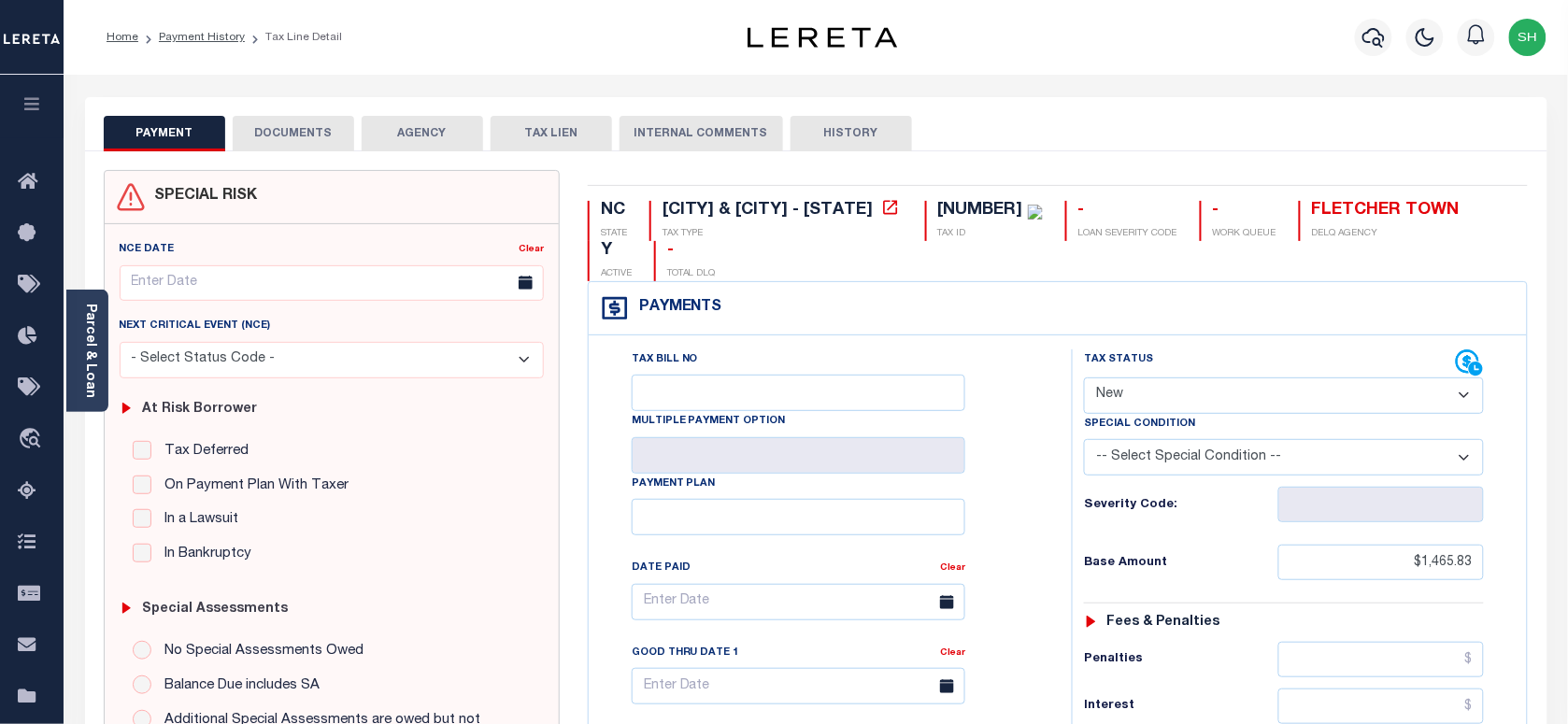 click on "- Select Status Code -
Open
Due/Unpaid
Paid
Incomplete
No Tax Due
Internal Refund Processed
New" at bounding box center [1284, 395] 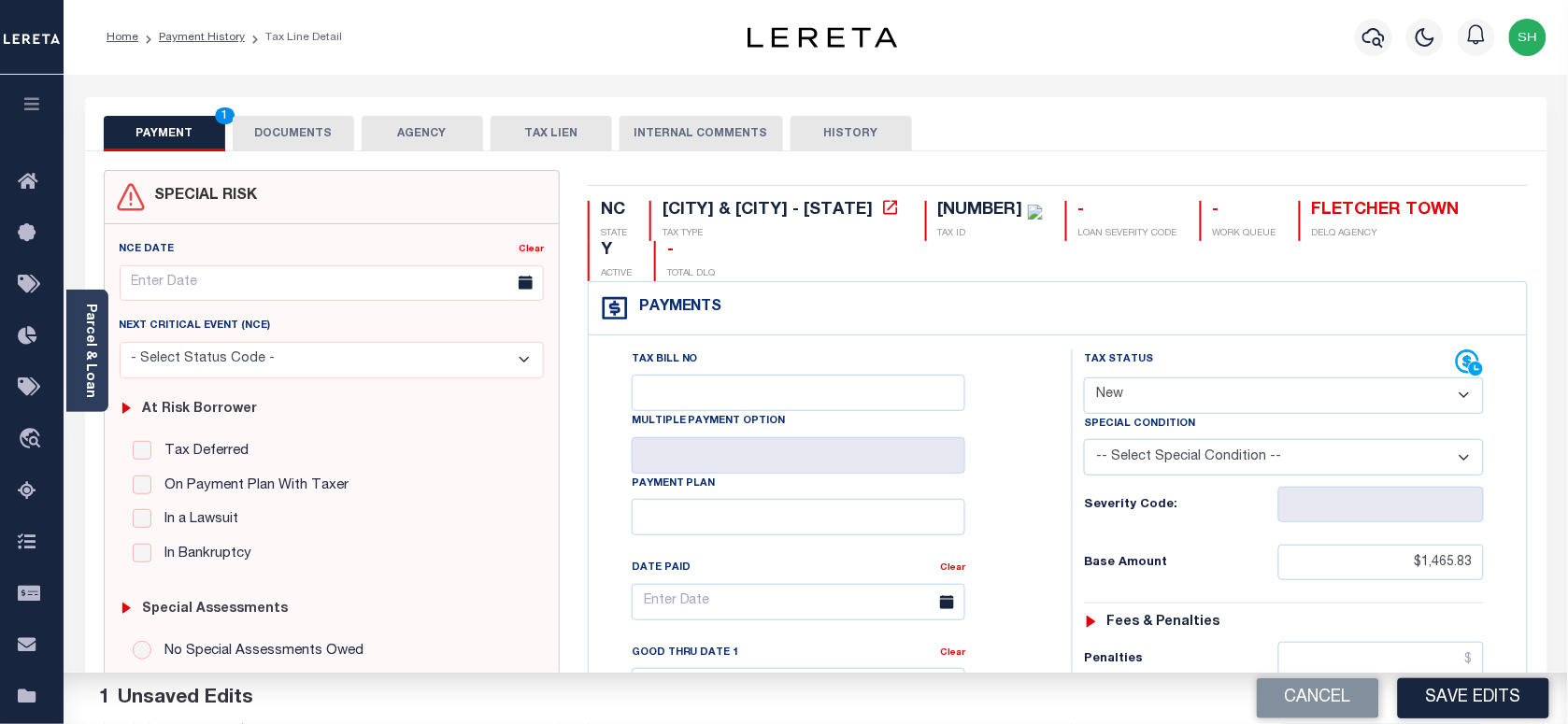 click on "- Select Status Code -
Open
Due/Unpaid
Paid
Incomplete
No Tax Due
Internal Refund Processed
New" at bounding box center (1284, 395) 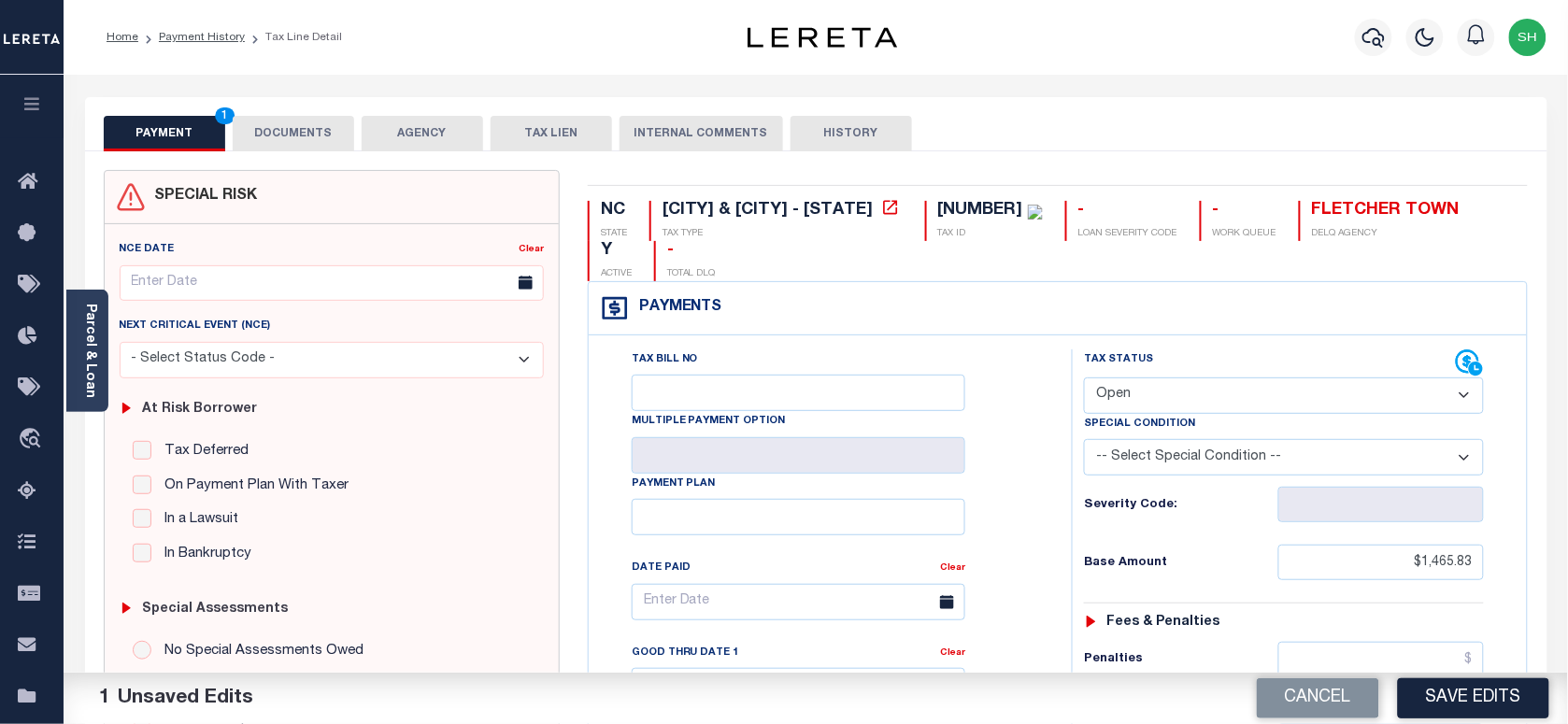 click on "- Select Status Code -
Open
Due/Unpaid
Paid
Incomplete
No Tax Due
Internal Refund Processed
New" at bounding box center [1284, 395] 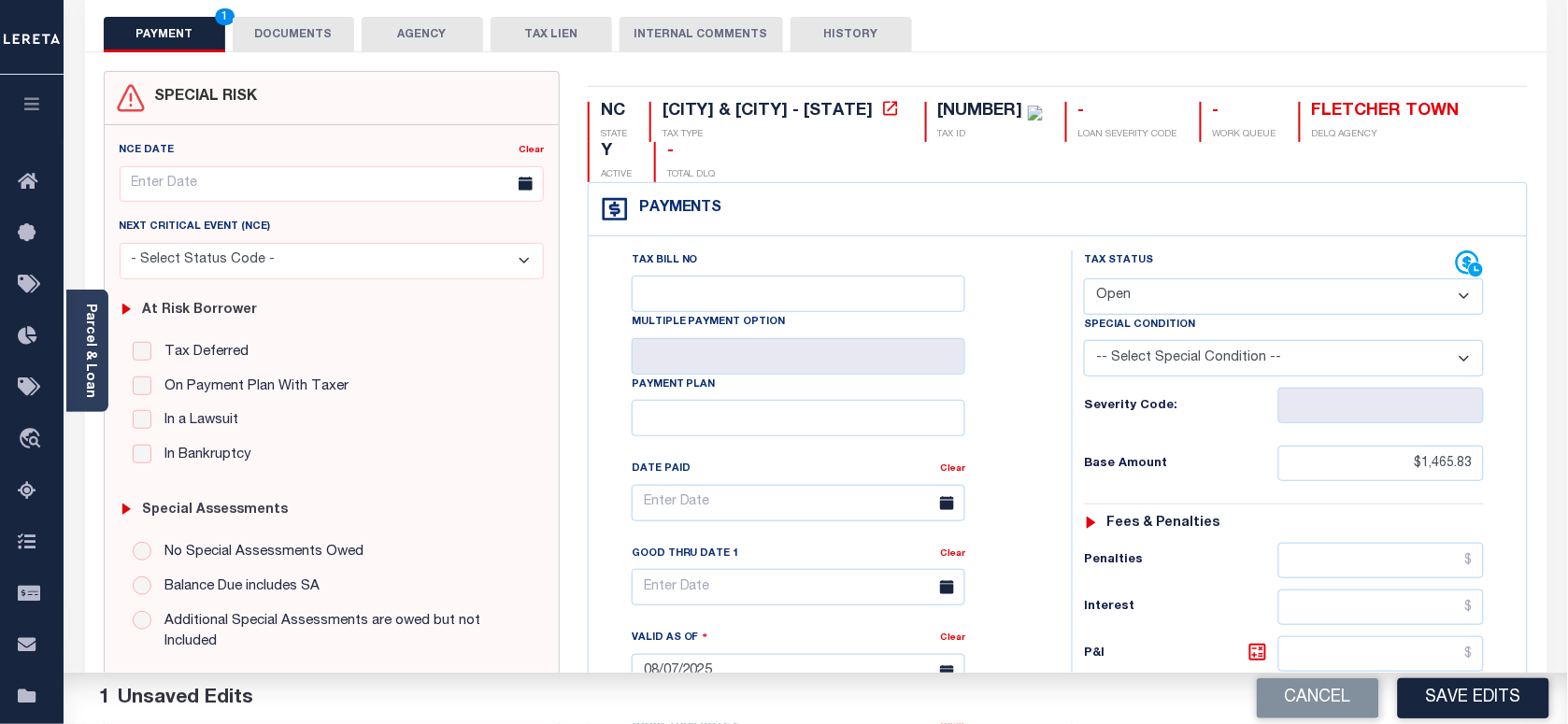 scroll, scrollTop: 234, scrollLeft: 0, axis: vertical 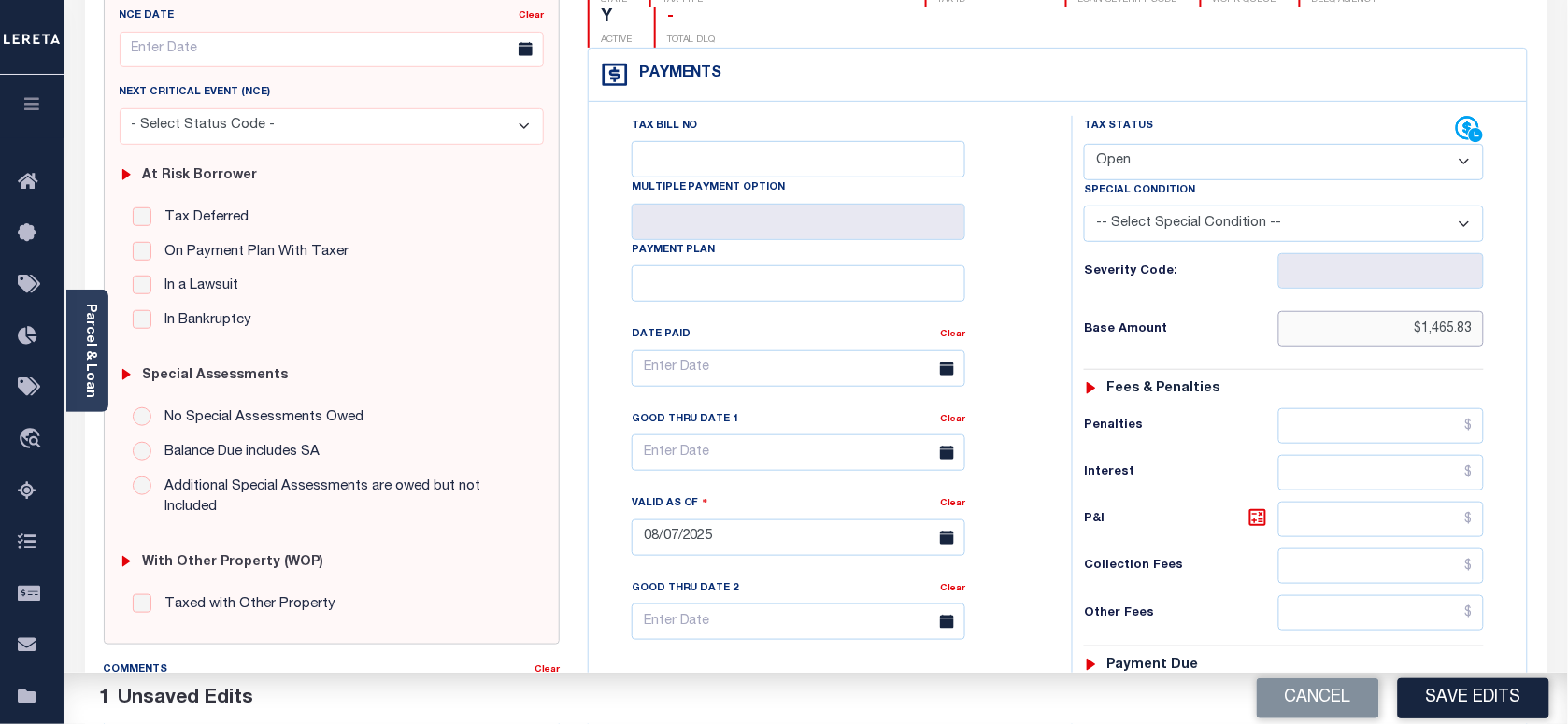 drag, startPoint x: 1333, startPoint y: 348, endPoint x: 1503, endPoint y: 346, distance: 170.01176 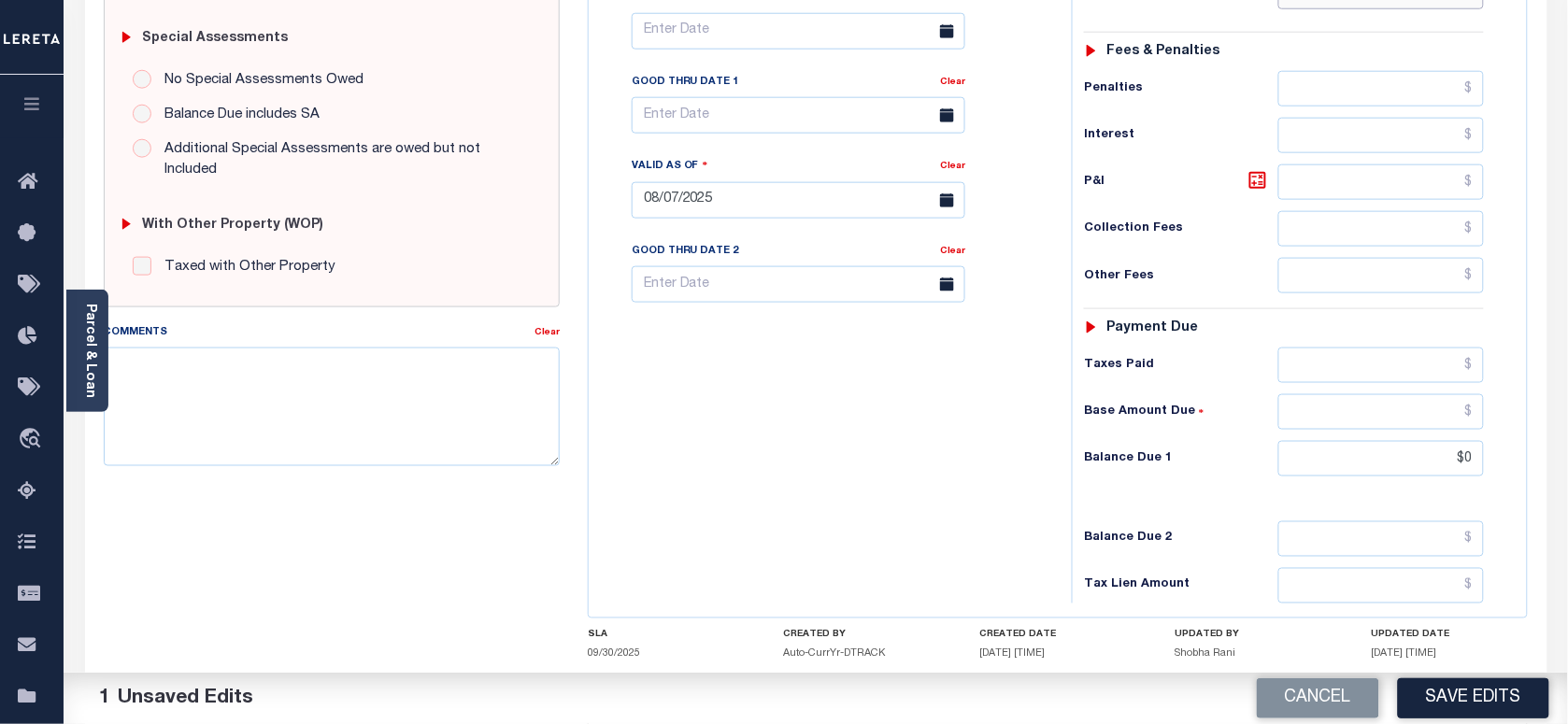 scroll, scrollTop: 584, scrollLeft: 0, axis: vertical 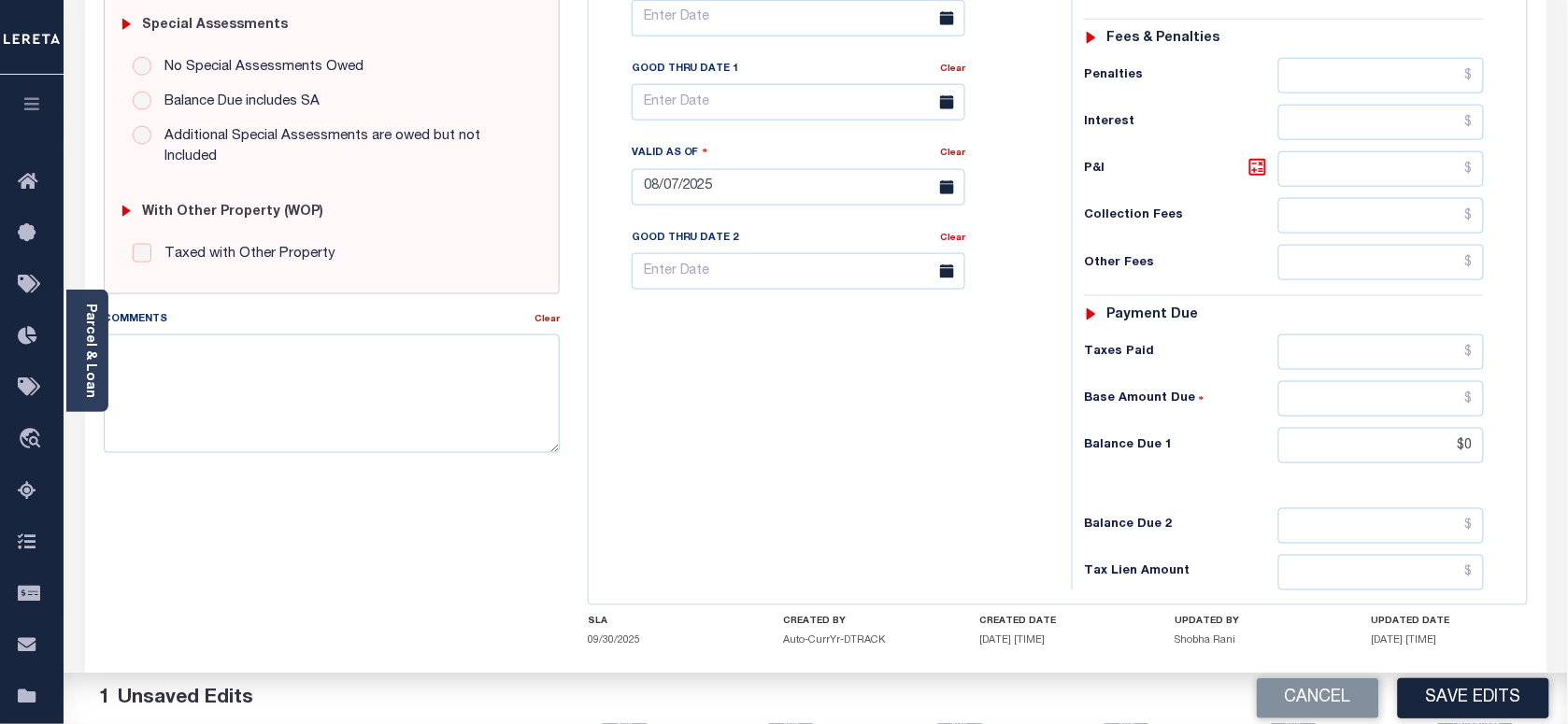 type 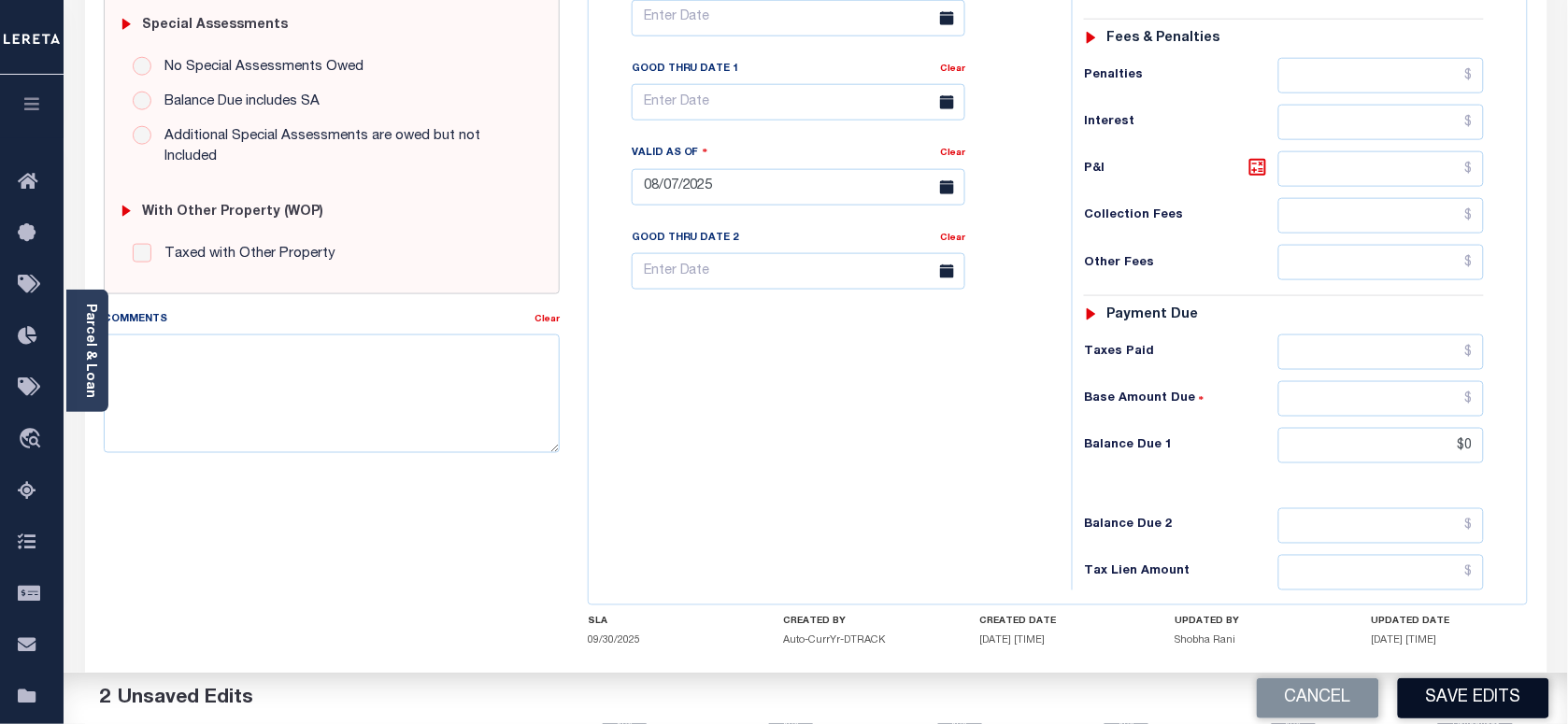 click on "Save Edits" at bounding box center [1474, 698] 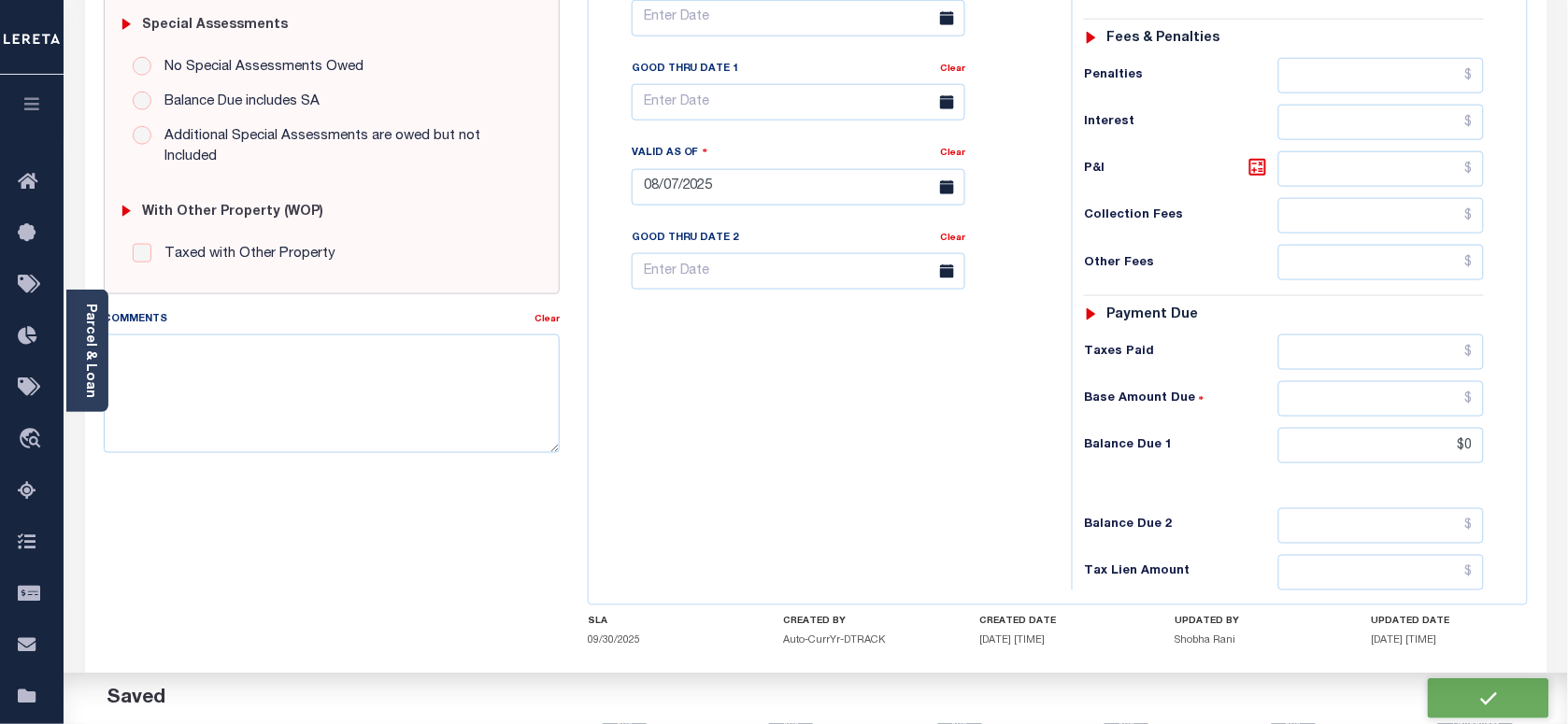 checkbox on "false" 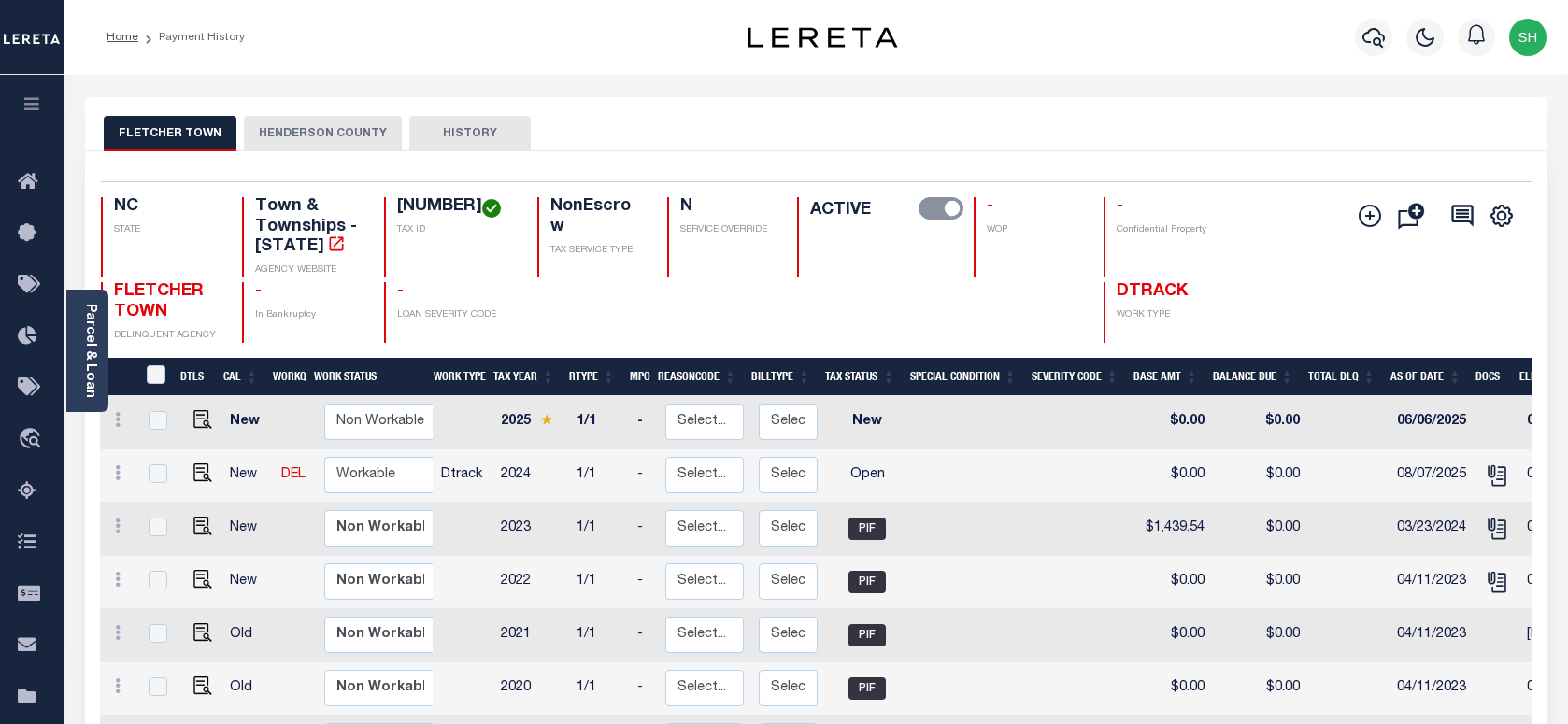 scroll, scrollTop: 0, scrollLeft: 0, axis: both 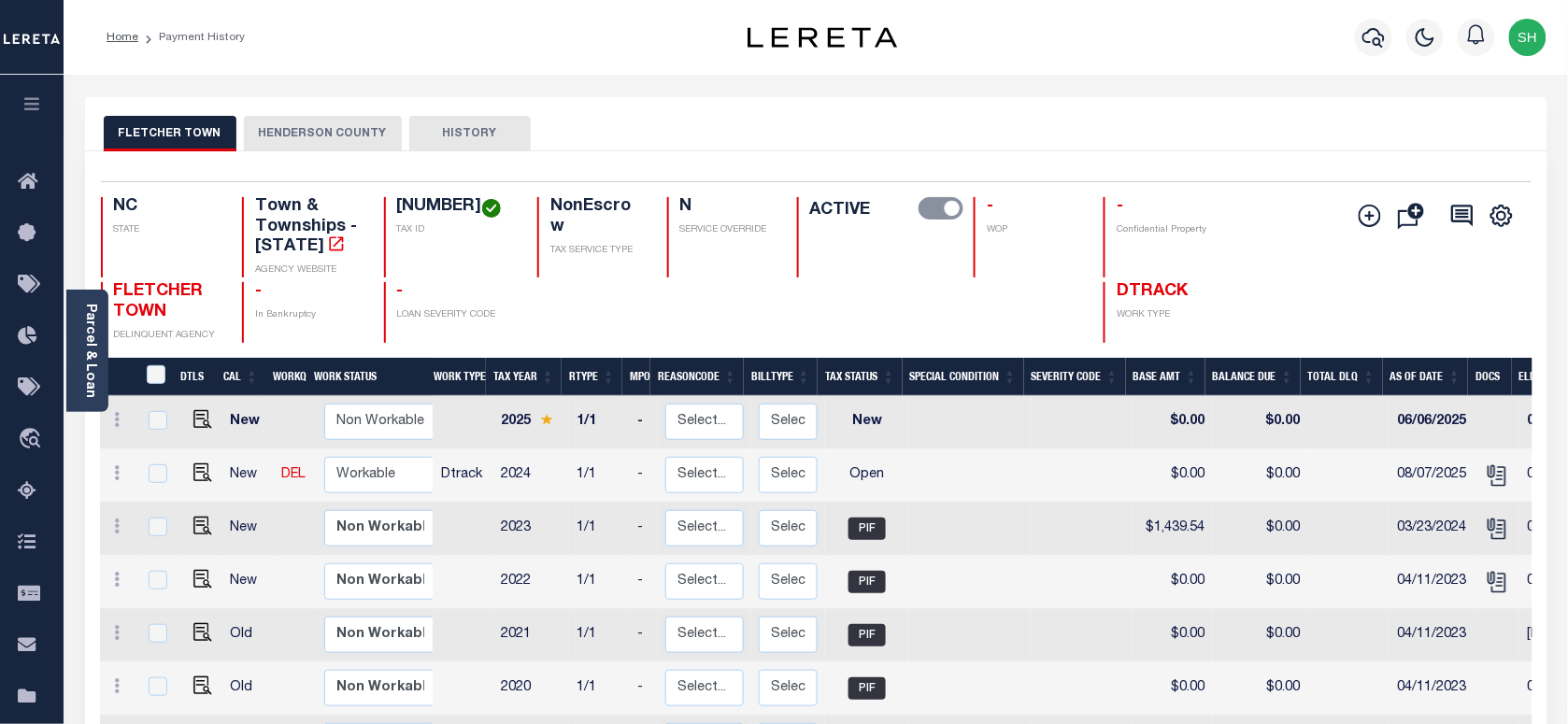 click on "HENDERSON COUNTY" at bounding box center [322, 134] 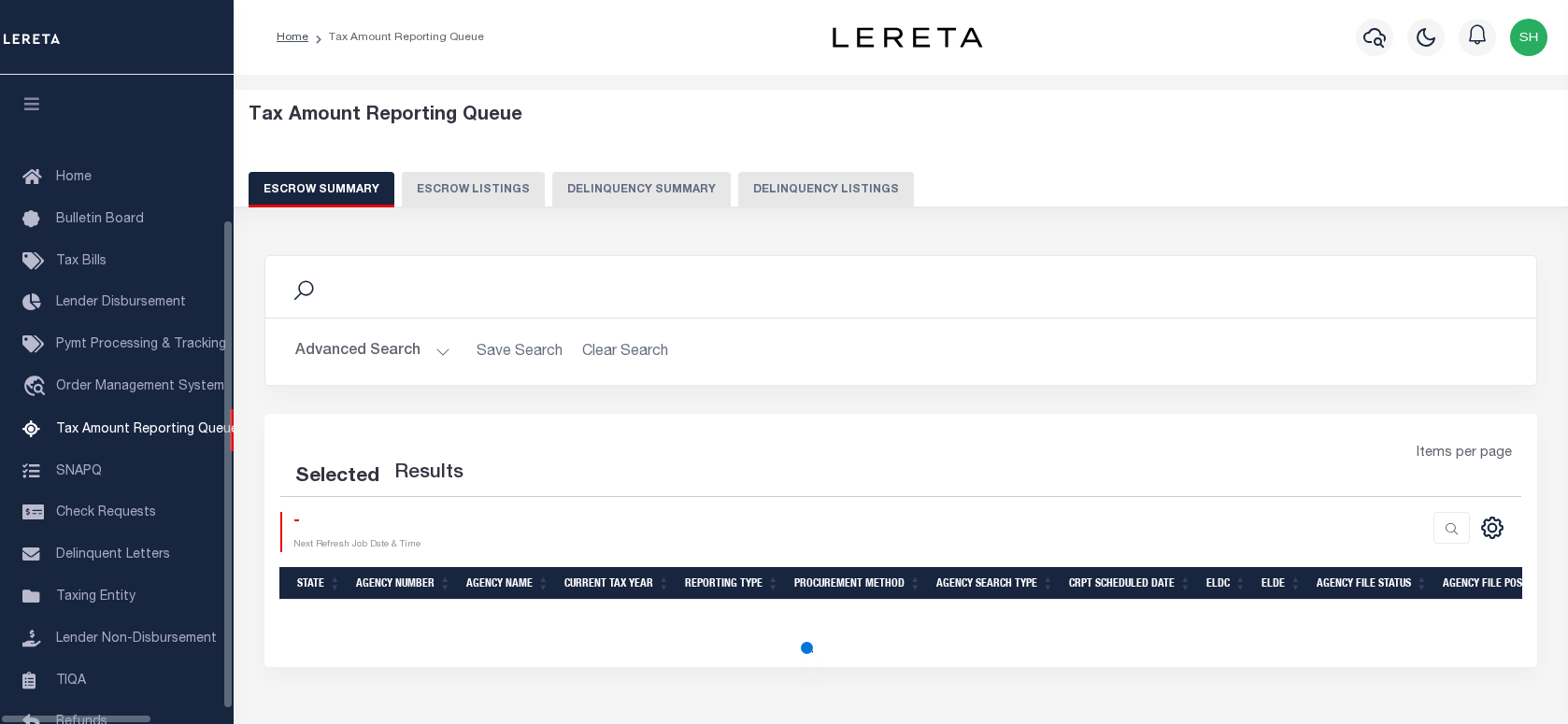 scroll, scrollTop: 112, scrollLeft: 0, axis: vertical 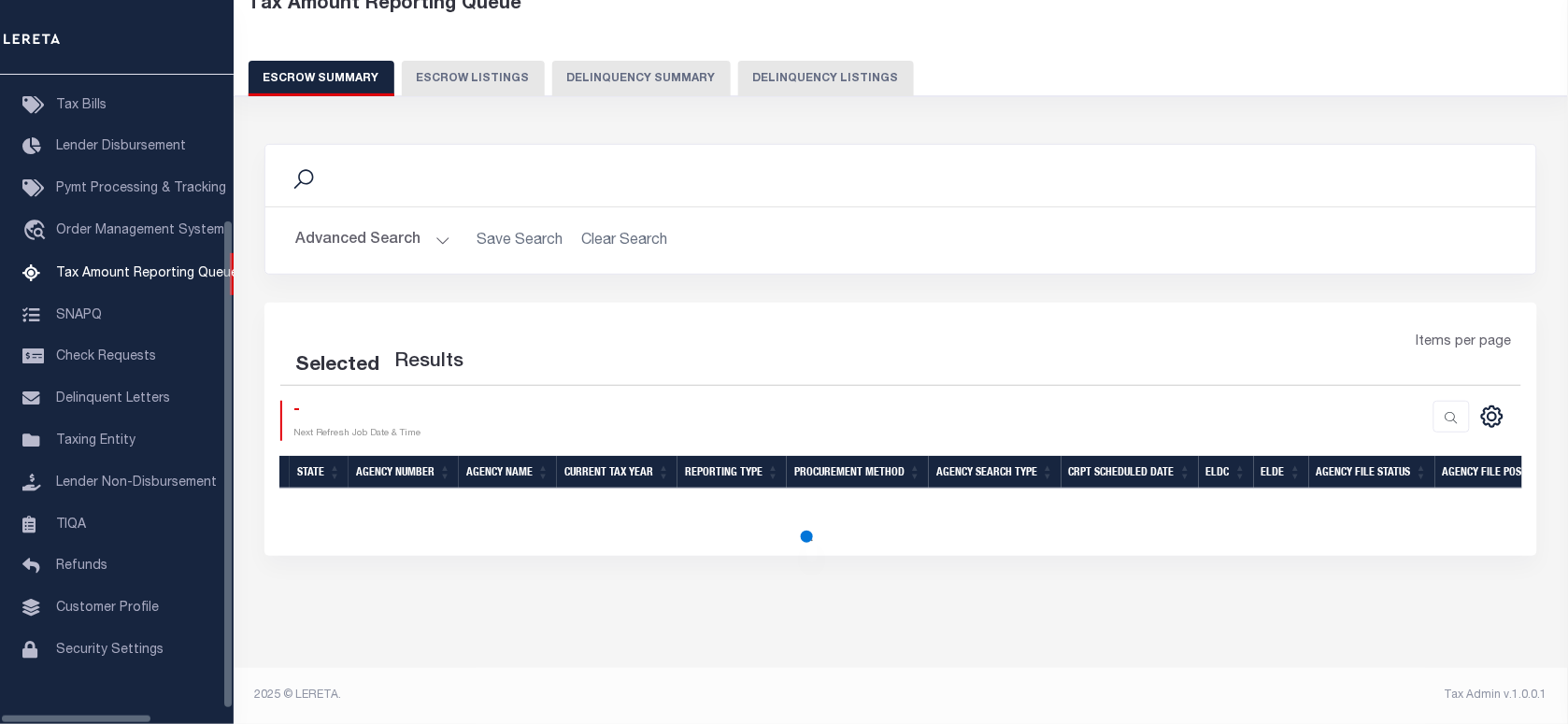 click on "Delinquency Listings" at bounding box center [826, 78] 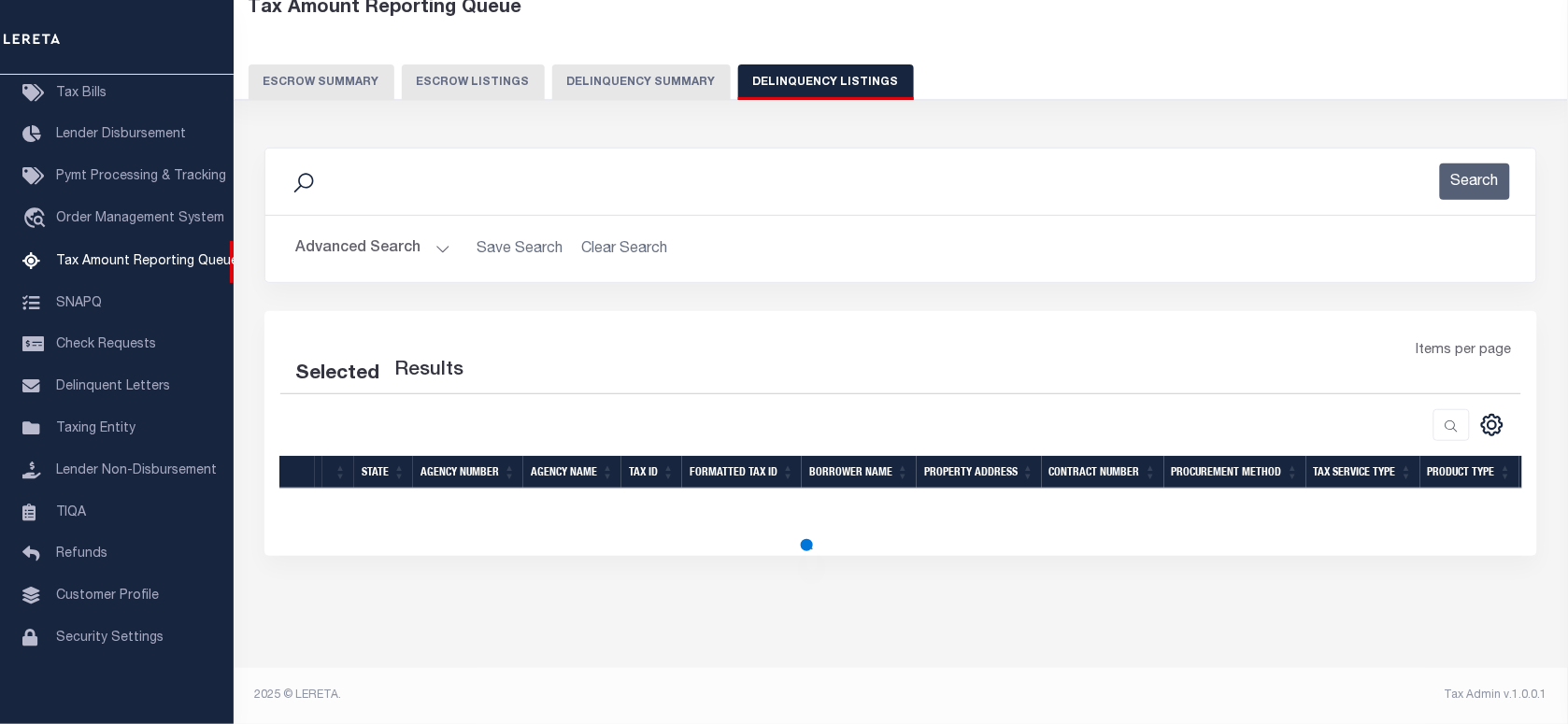 click on "Delinquency Listings" at bounding box center (826, 82) 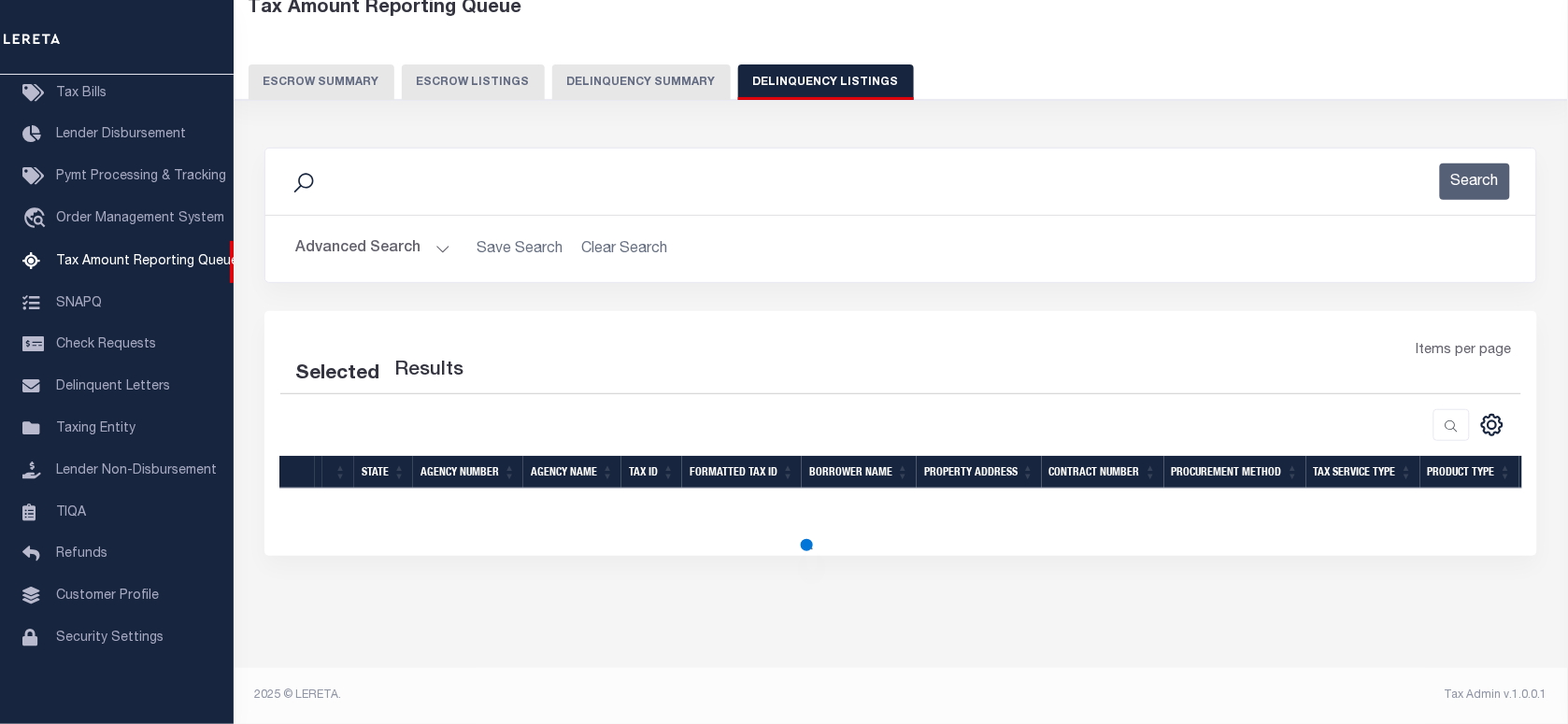 select on "100" 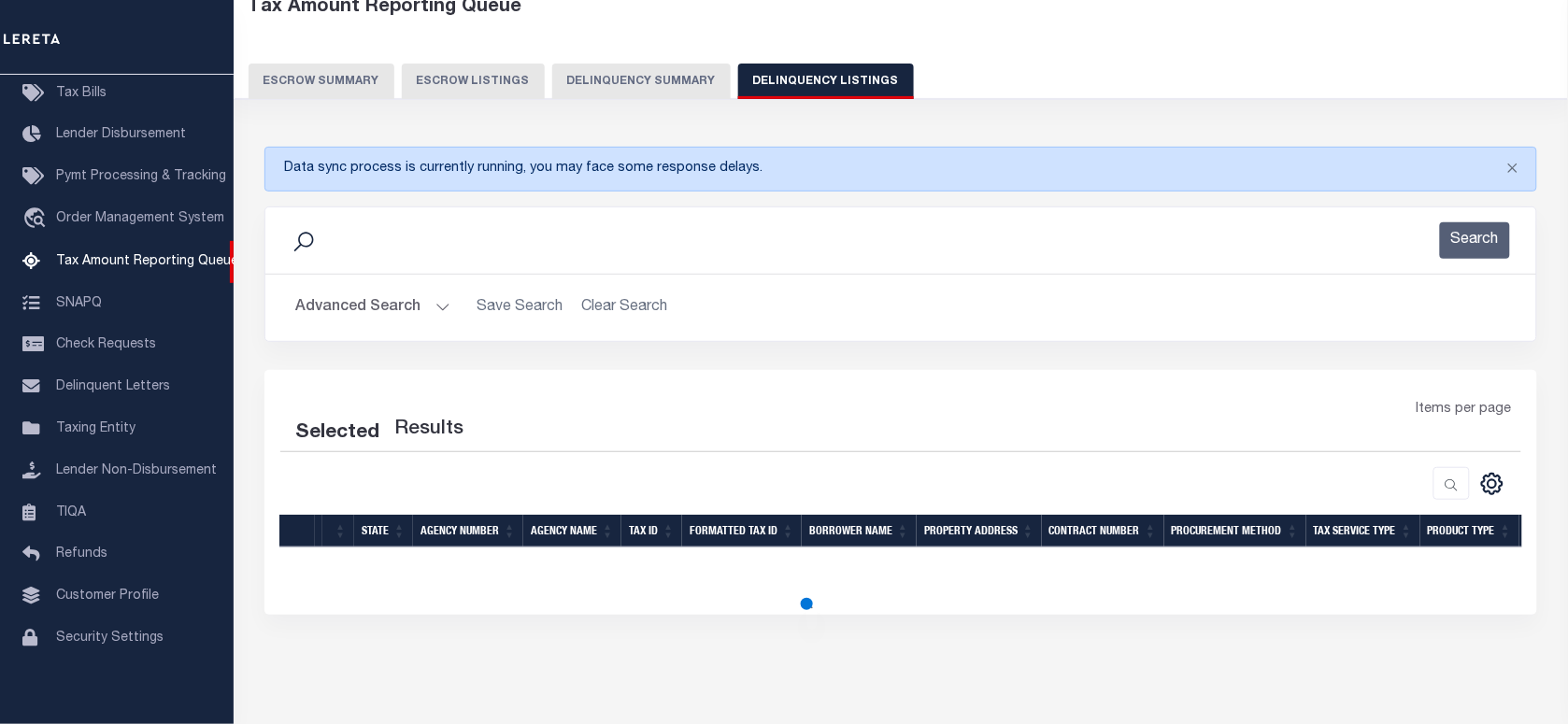 scroll, scrollTop: 112, scrollLeft: 0, axis: vertical 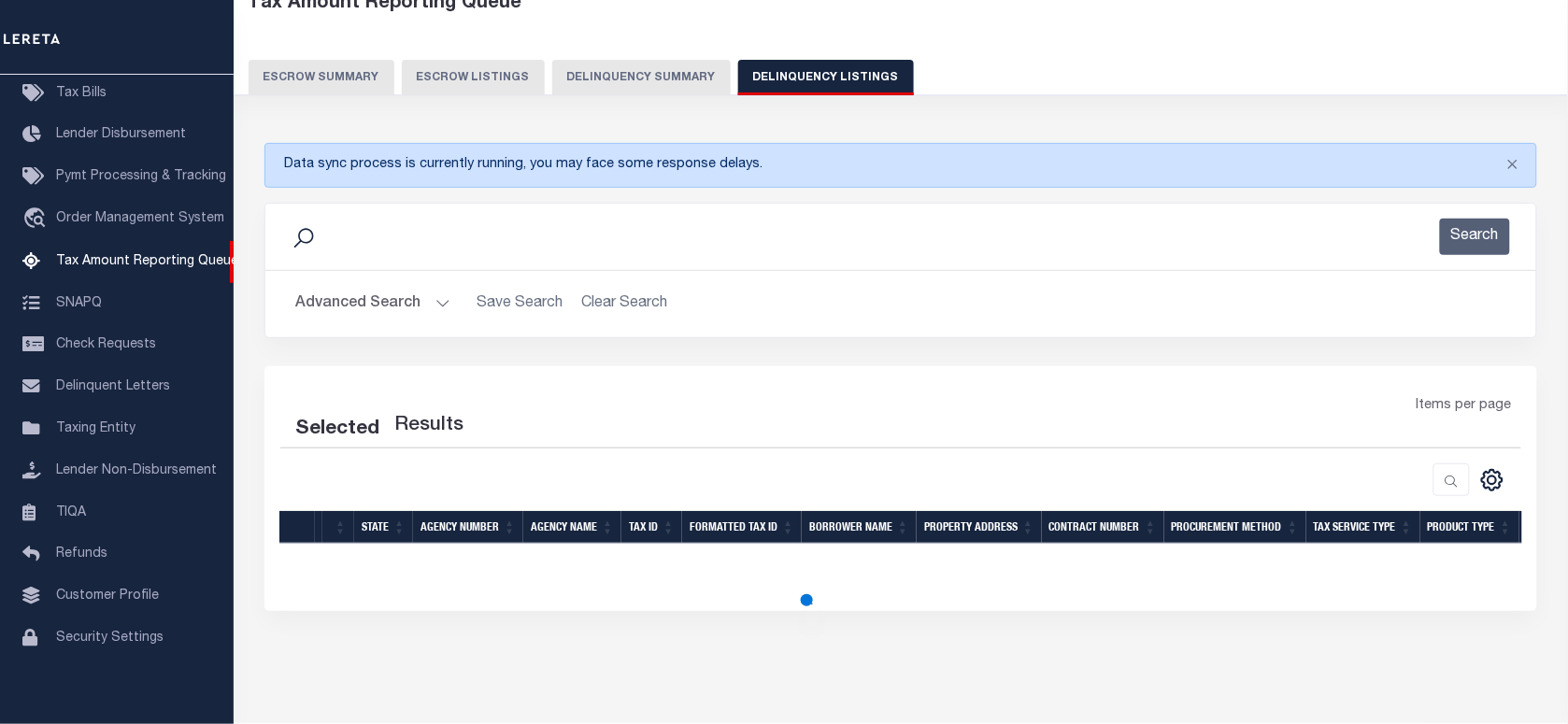 select on "100" 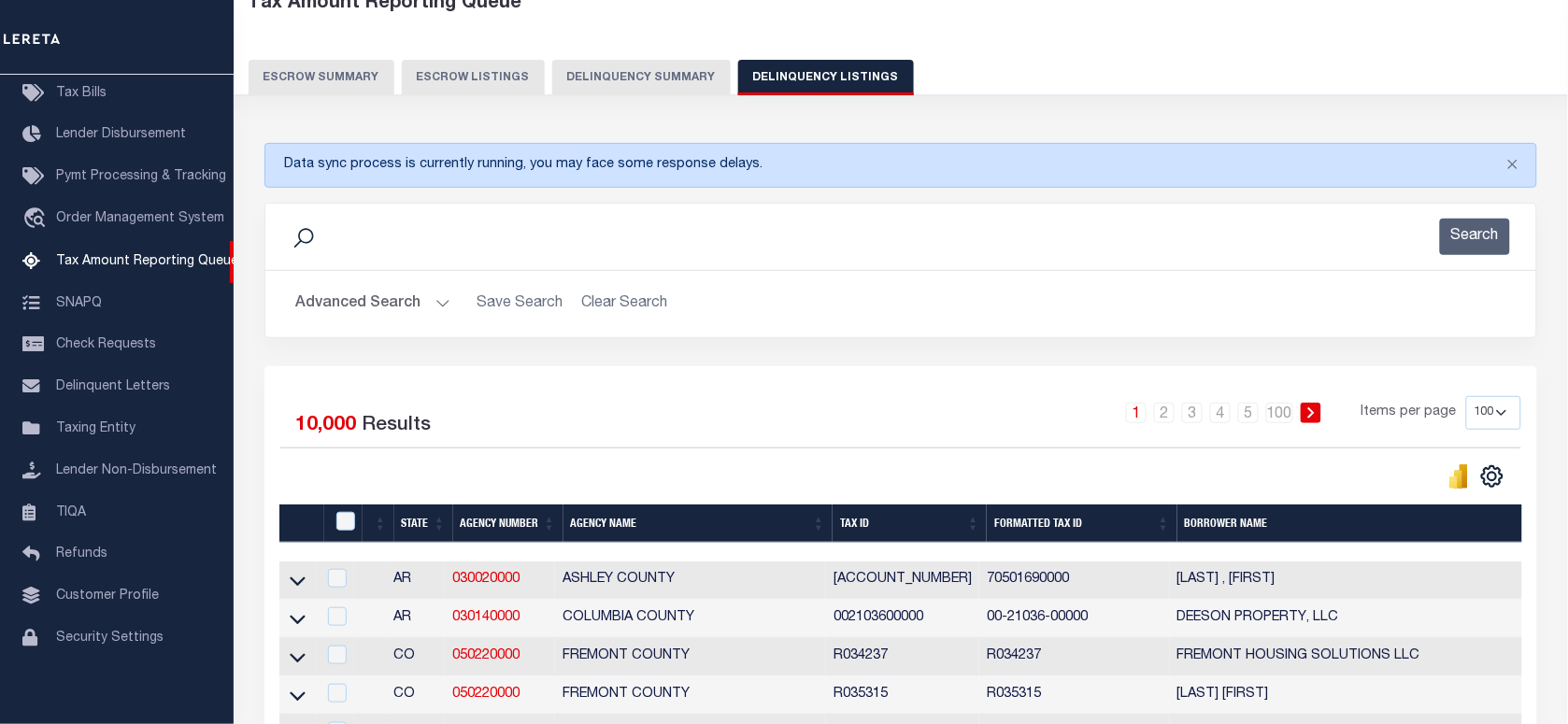 scroll, scrollTop: 0, scrollLeft: 0, axis: both 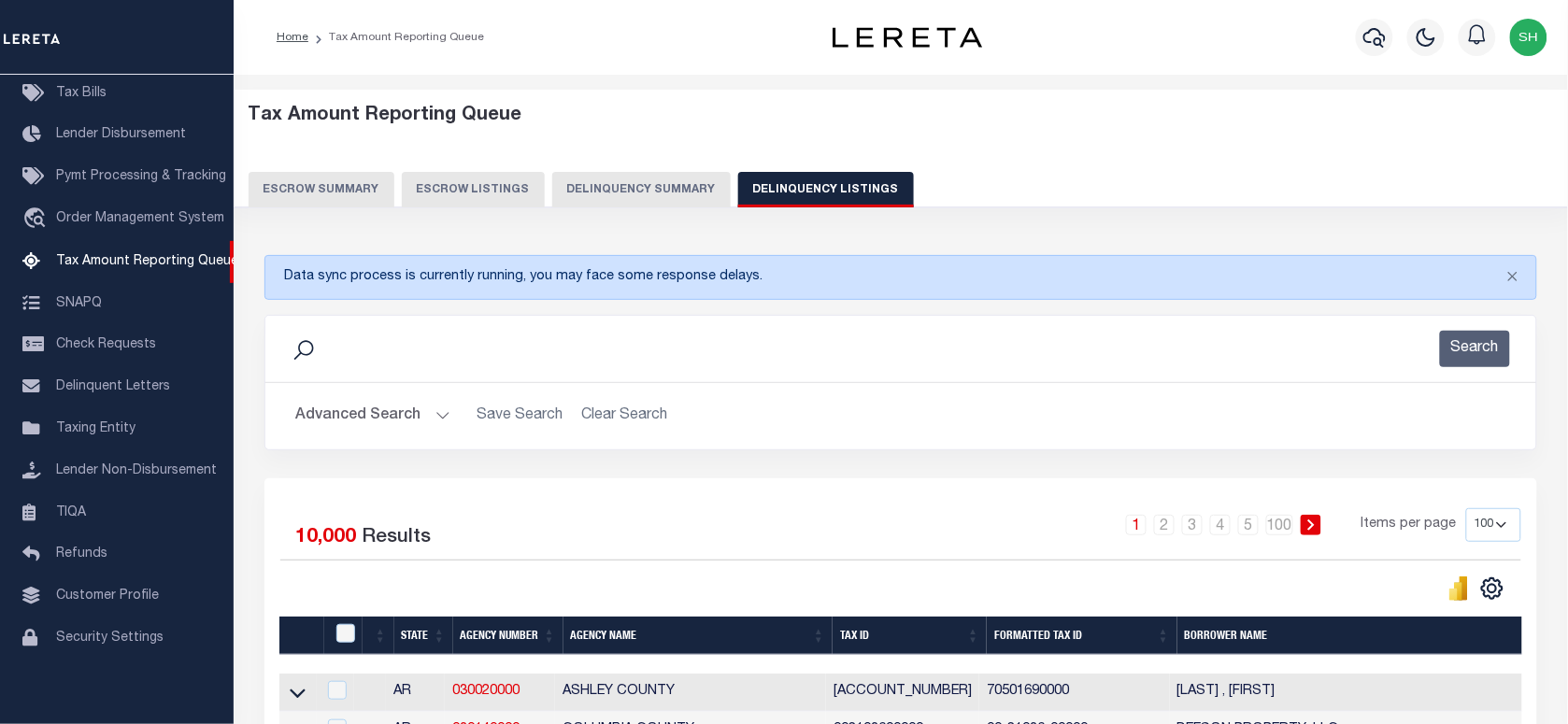 click on "Advanced Search" at bounding box center (373, 416) 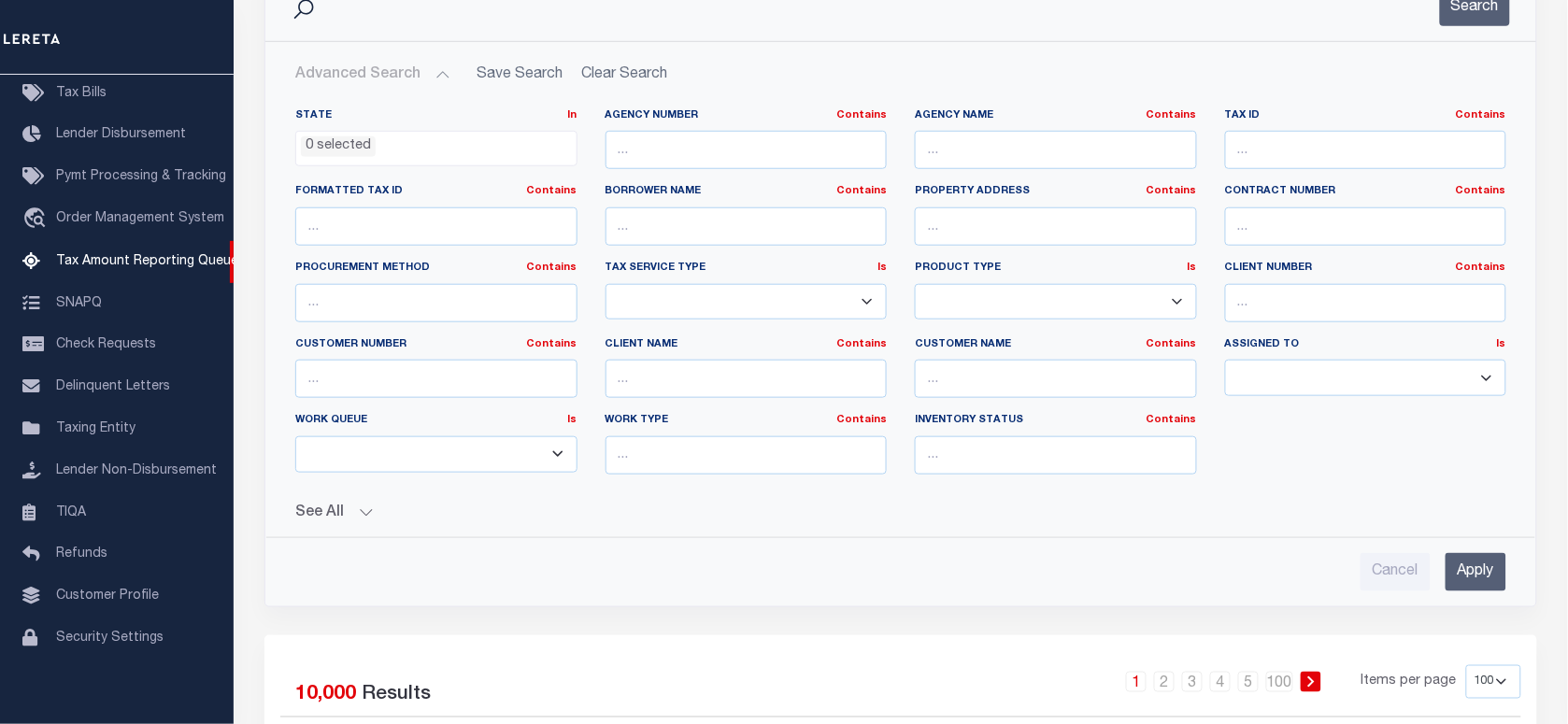 scroll, scrollTop: 350, scrollLeft: 0, axis: vertical 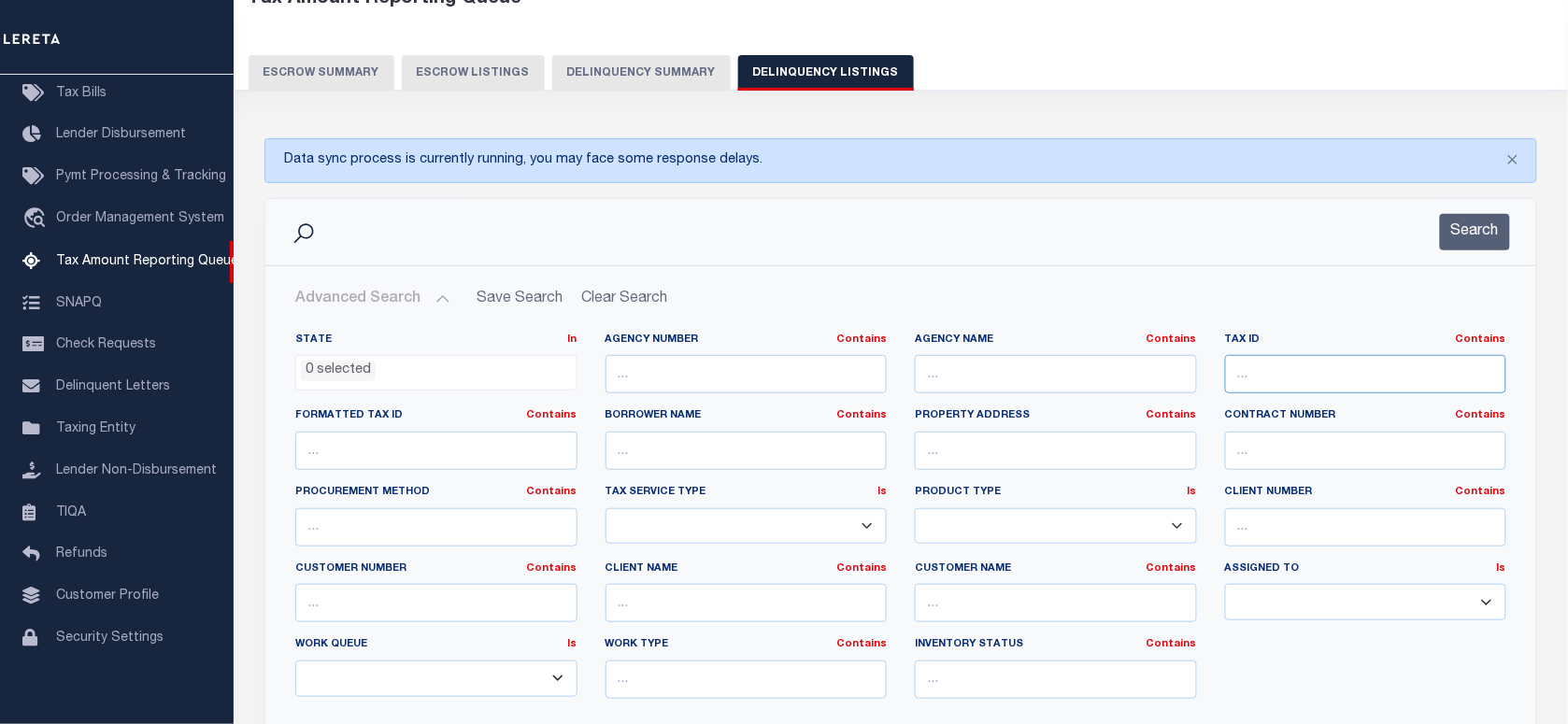 click at bounding box center [1366, 374] 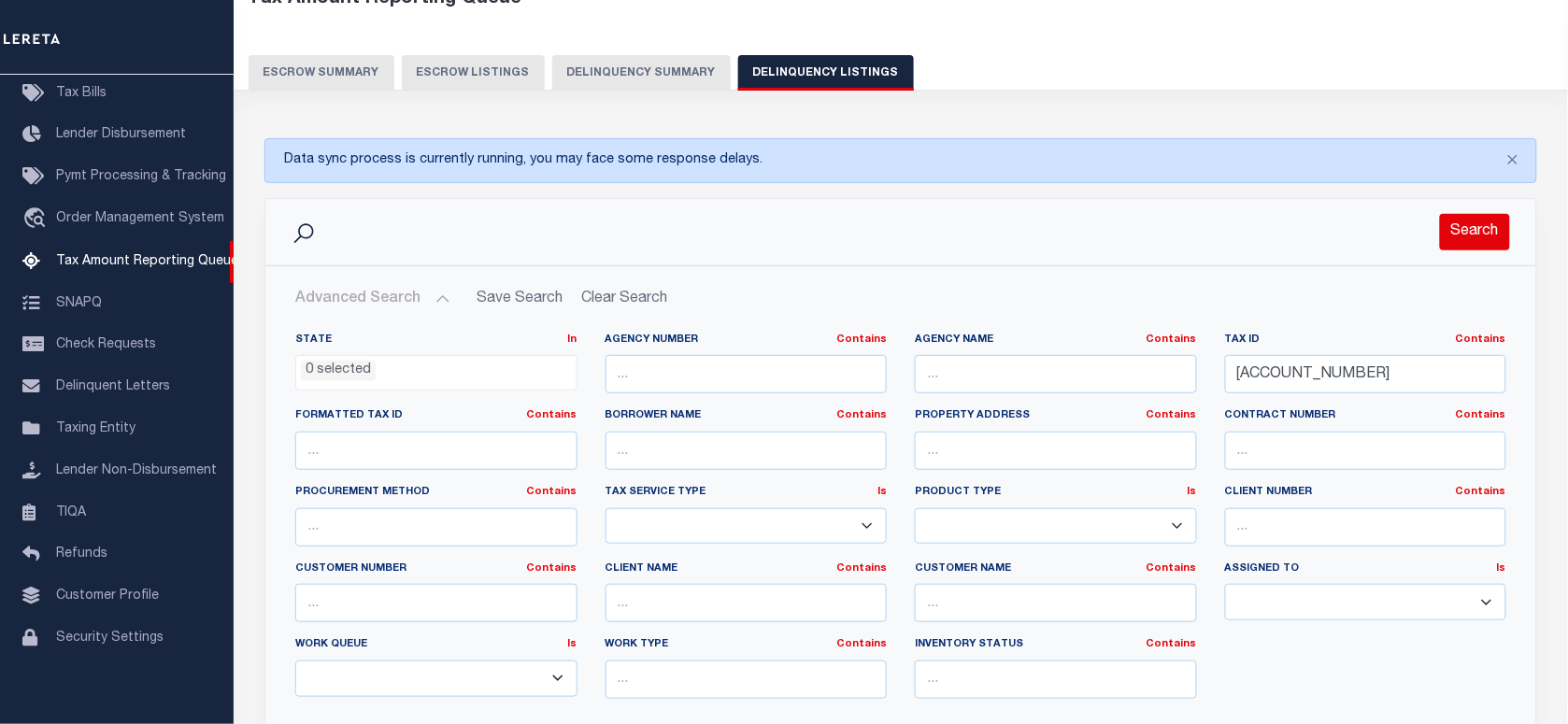 click on "Search" at bounding box center (1475, 232) 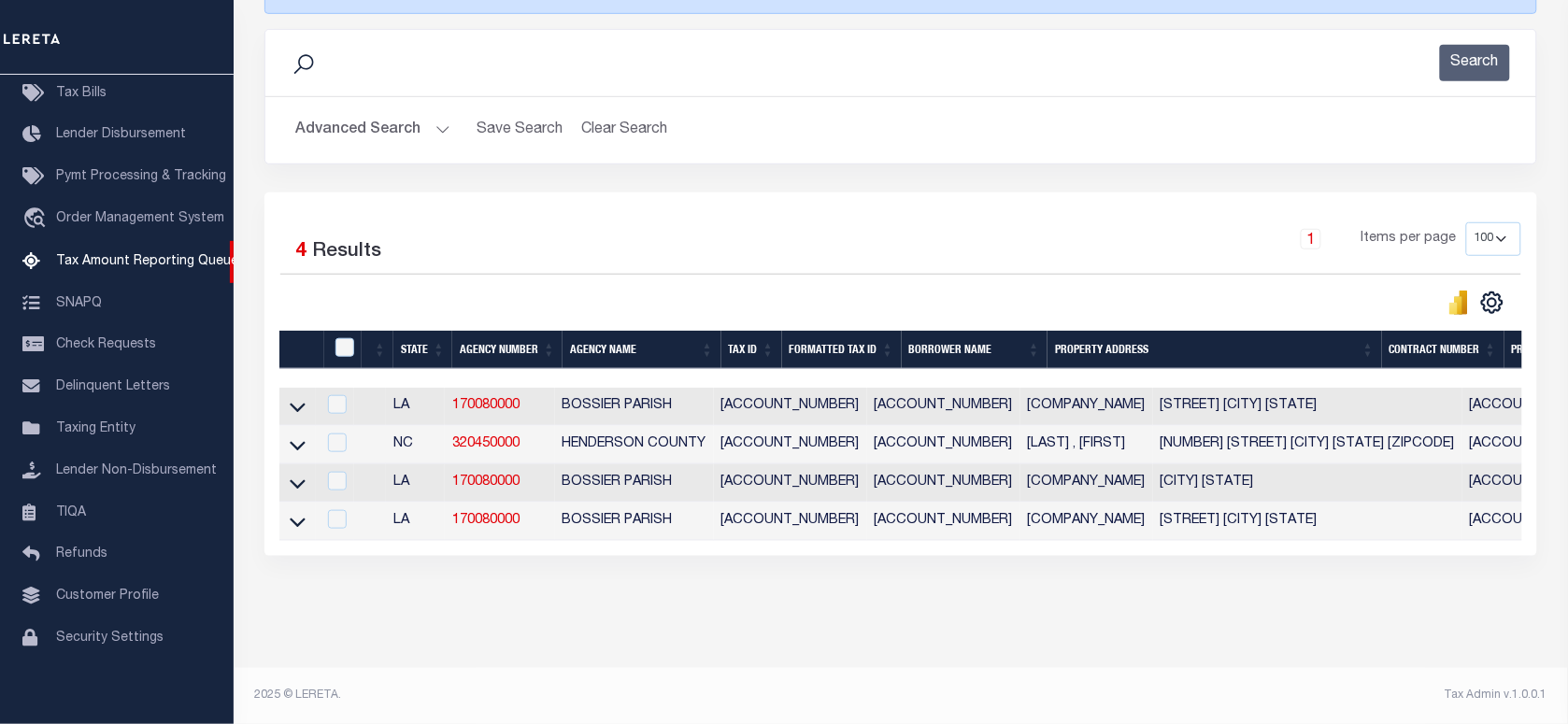 scroll, scrollTop: 306, scrollLeft: 0, axis: vertical 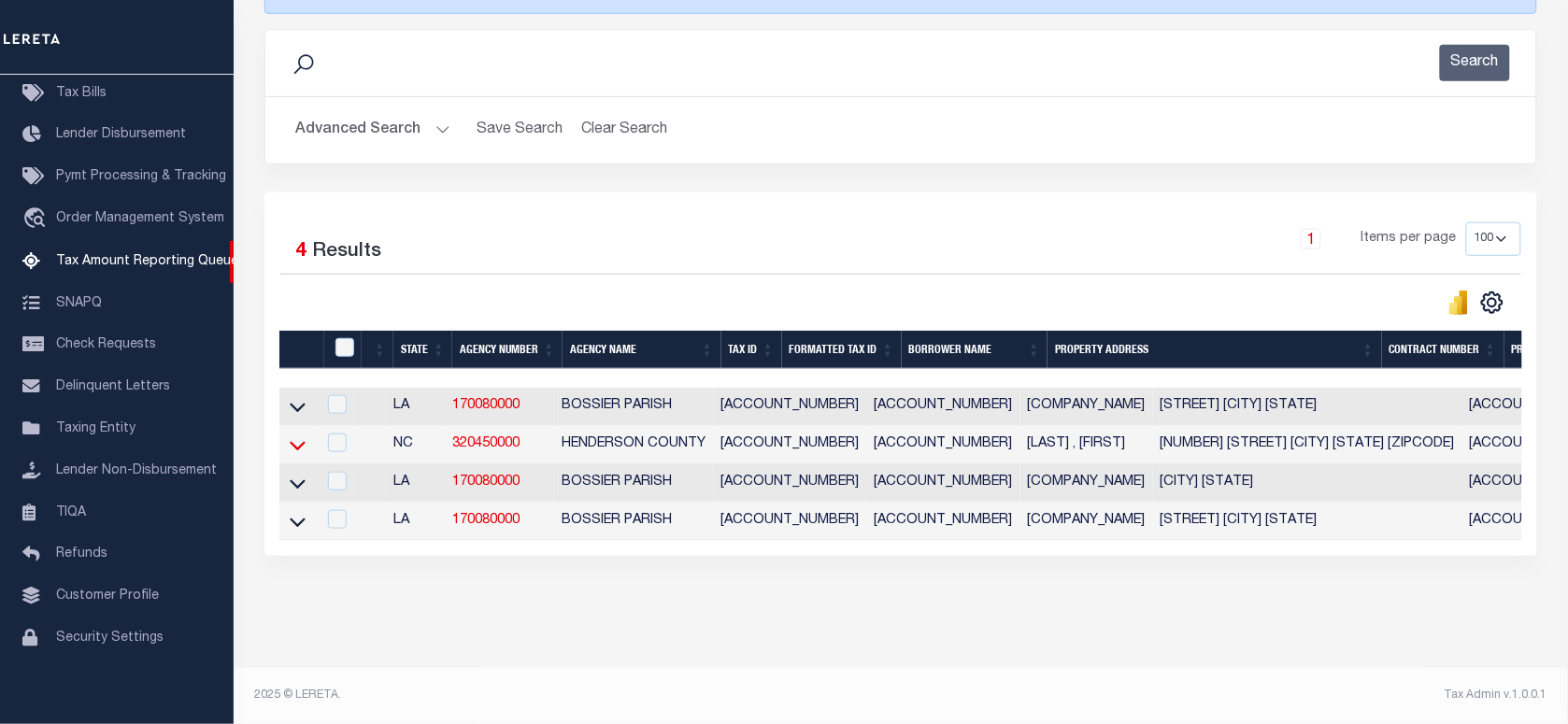 click 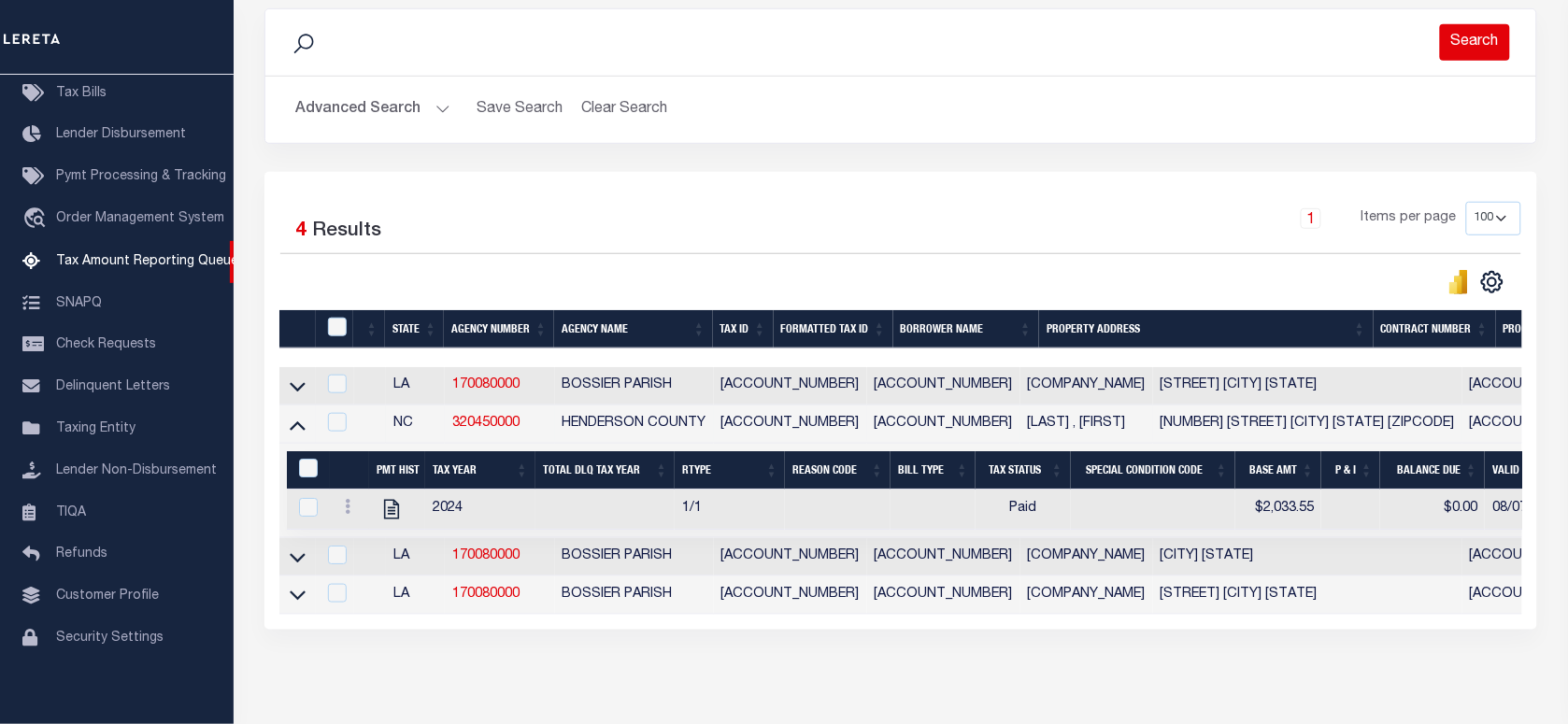 click on "Search" at bounding box center (1475, 42) 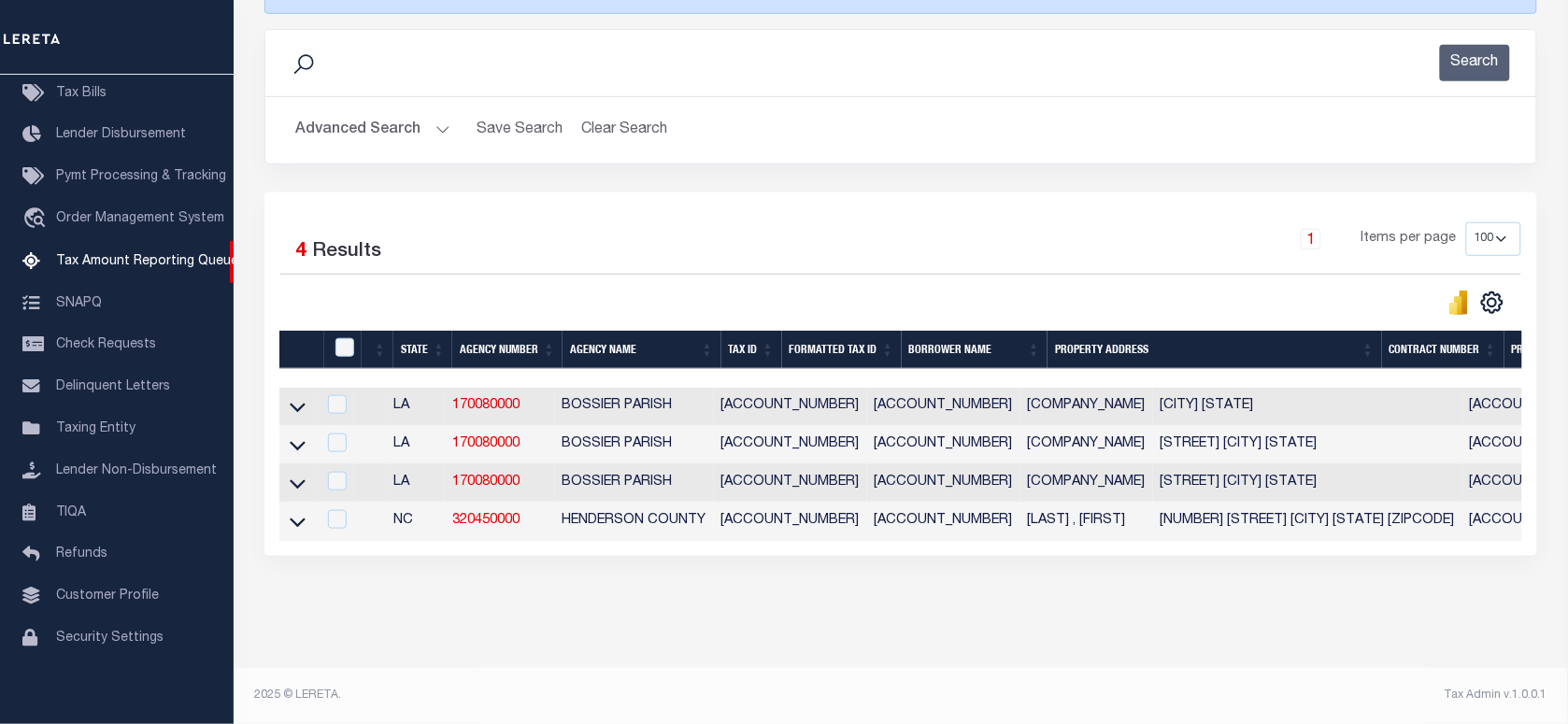 scroll, scrollTop: 0, scrollLeft: 764, axis: horizontal 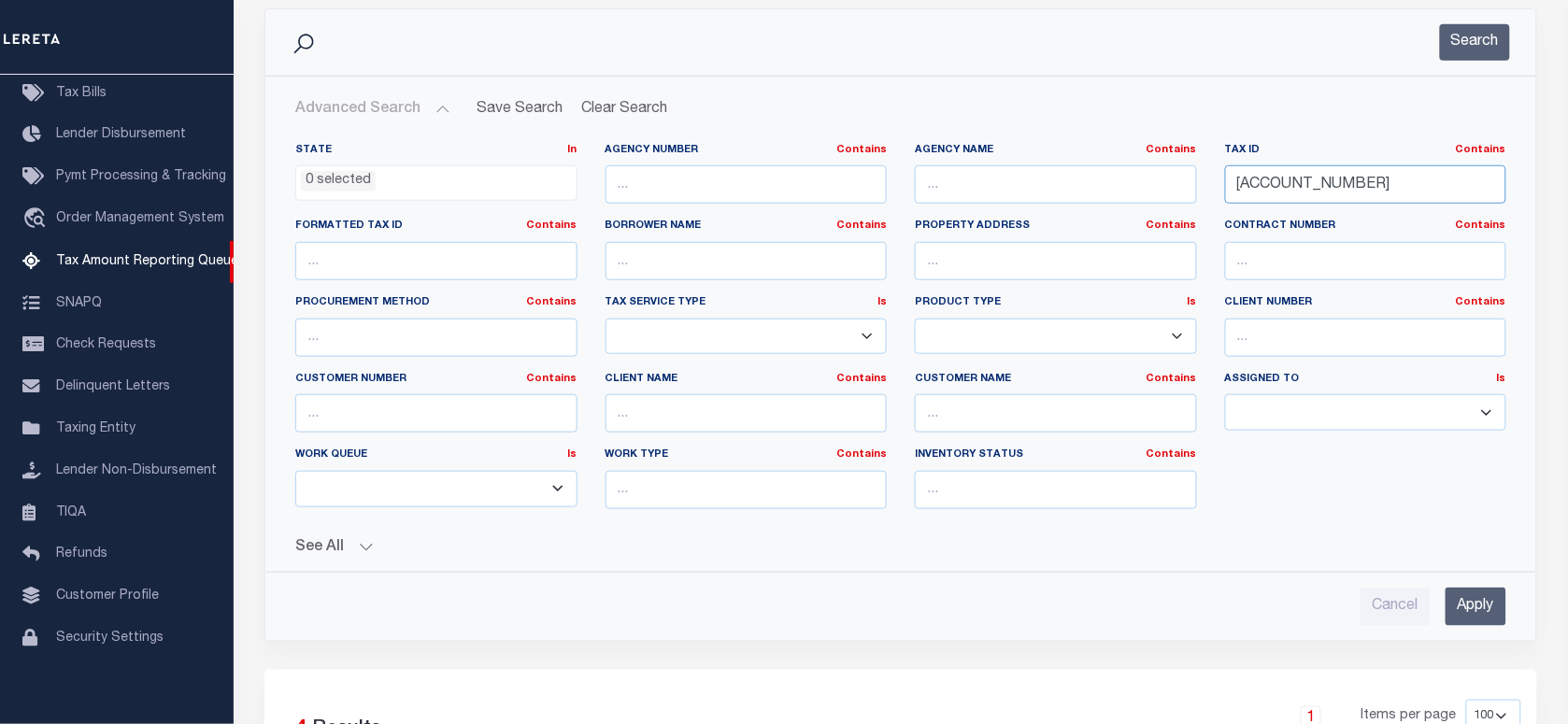 drag, startPoint x: 1292, startPoint y: 180, endPoint x: 1112, endPoint y: 206, distance: 181.86808 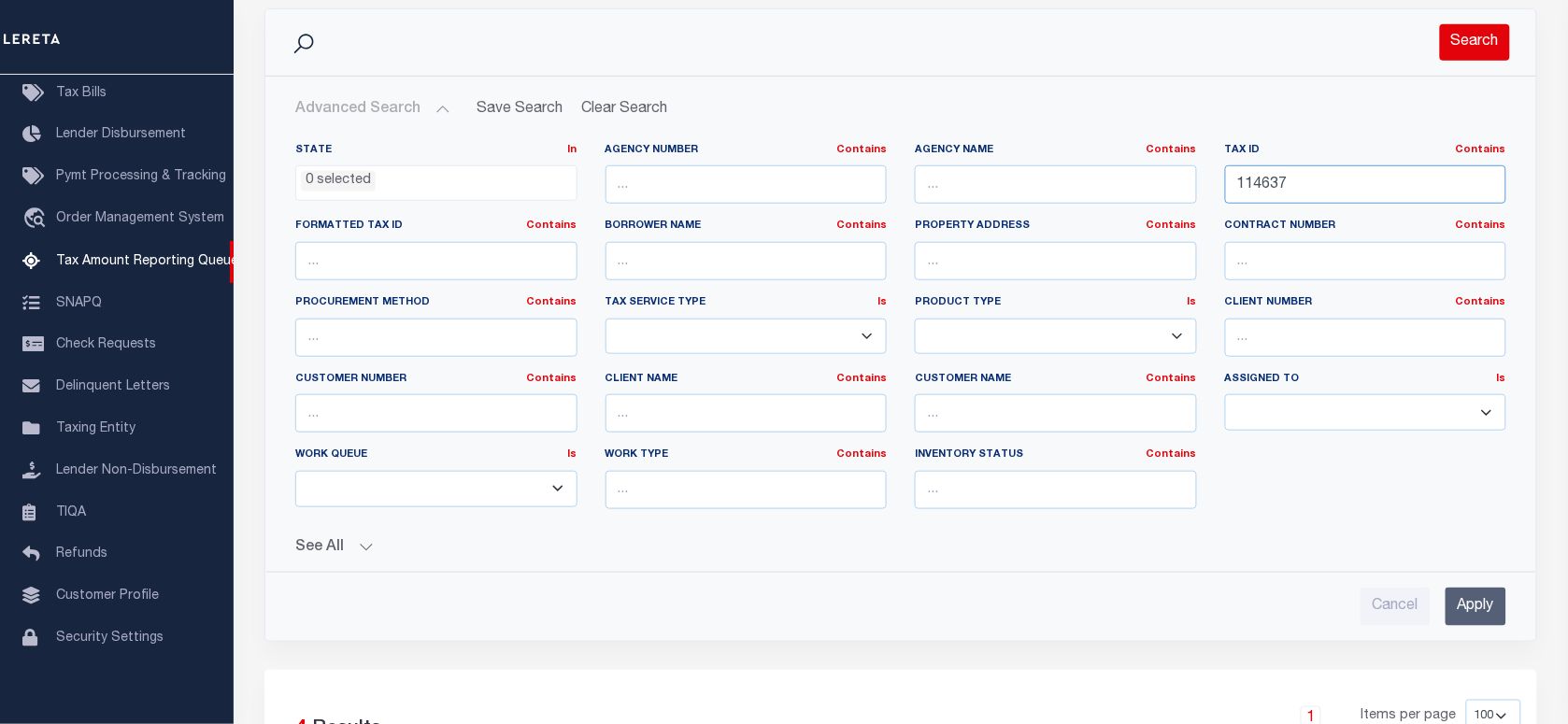 type on "114637" 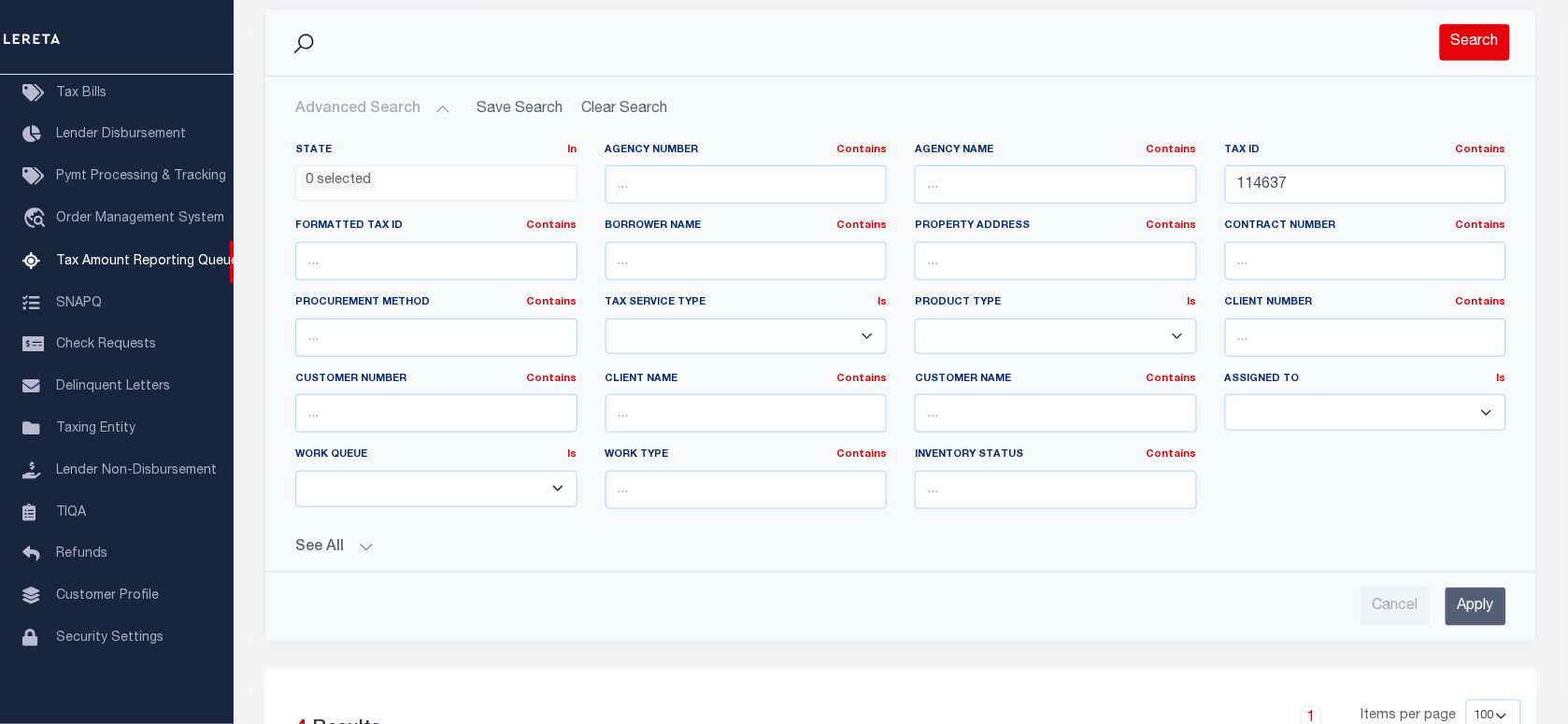 click on "Search" at bounding box center (1475, 42) 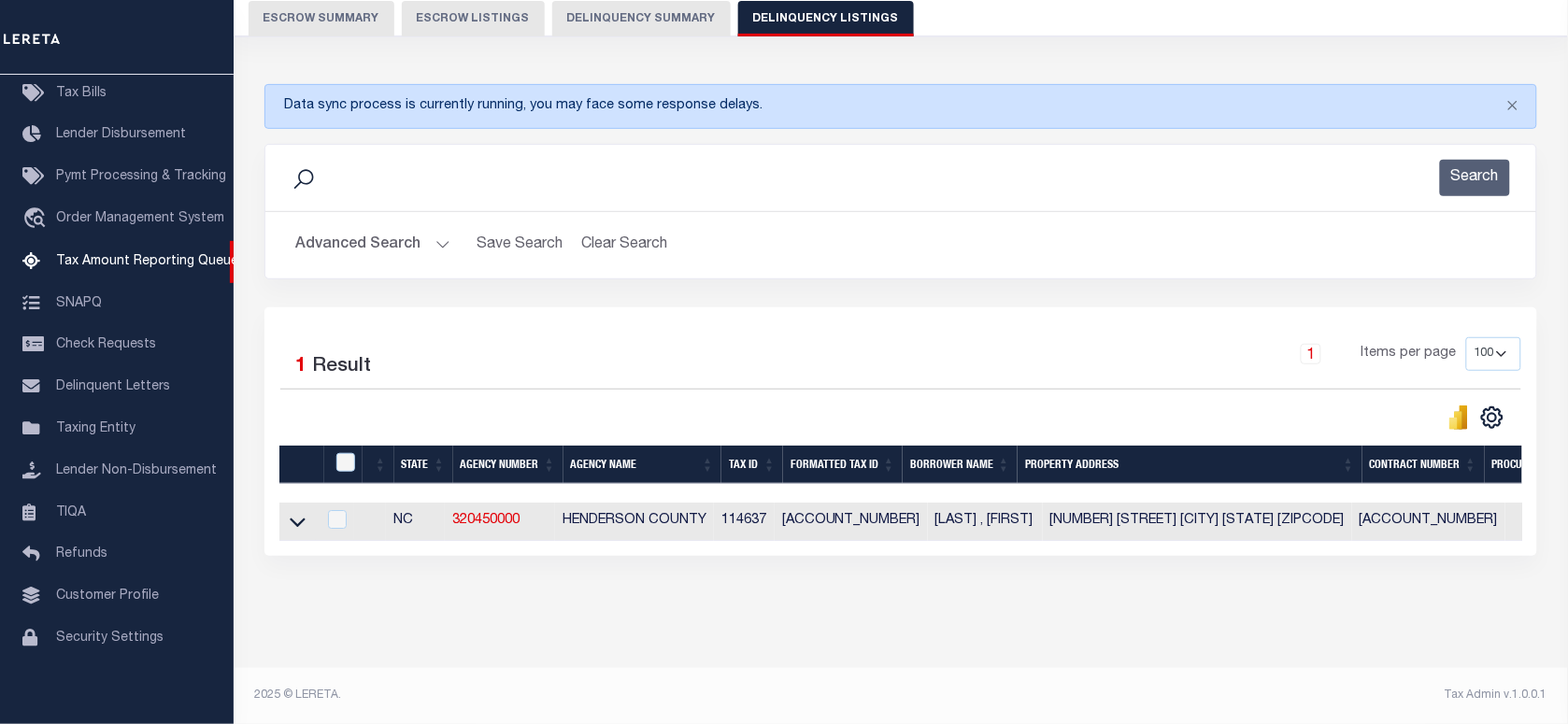scroll, scrollTop: 189, scrollLeft: 0, axis: vertical 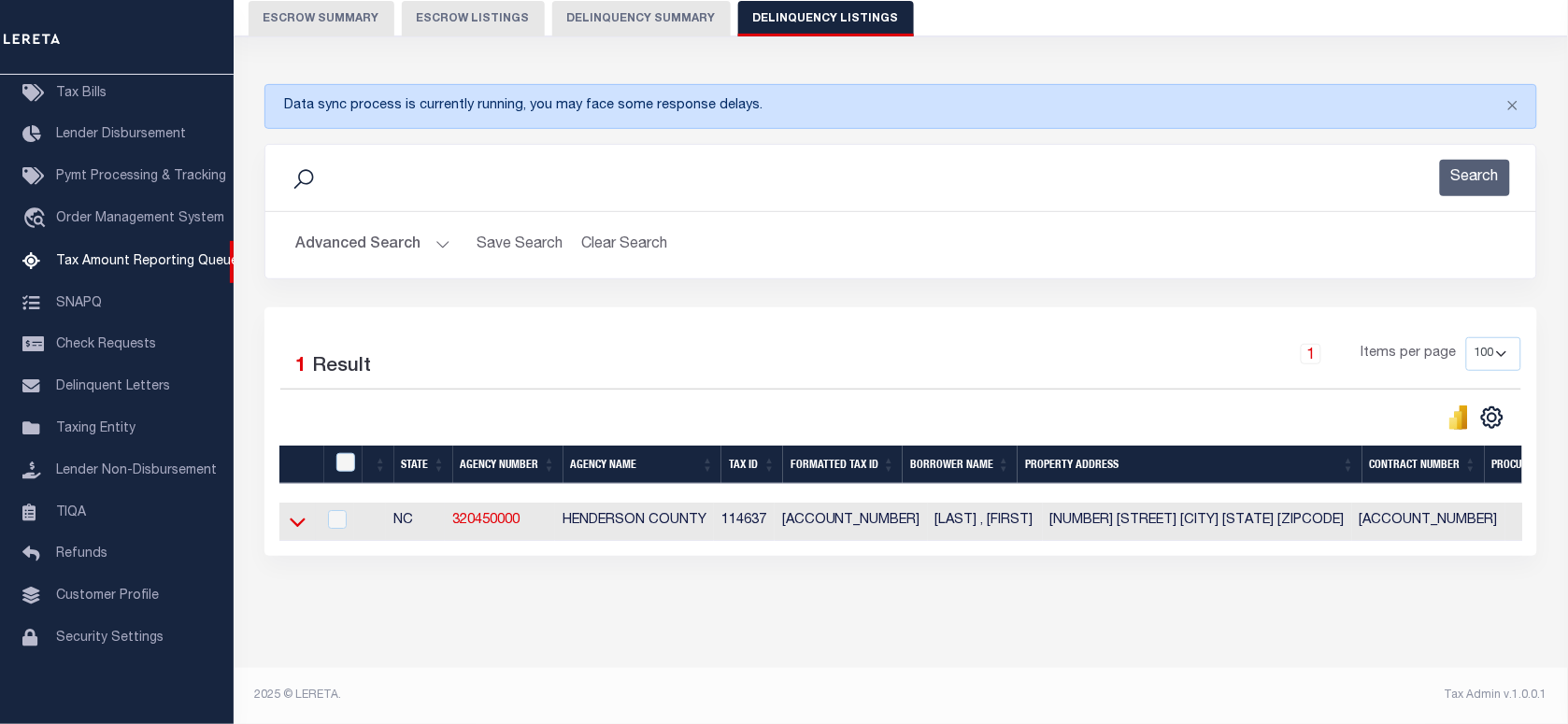 click 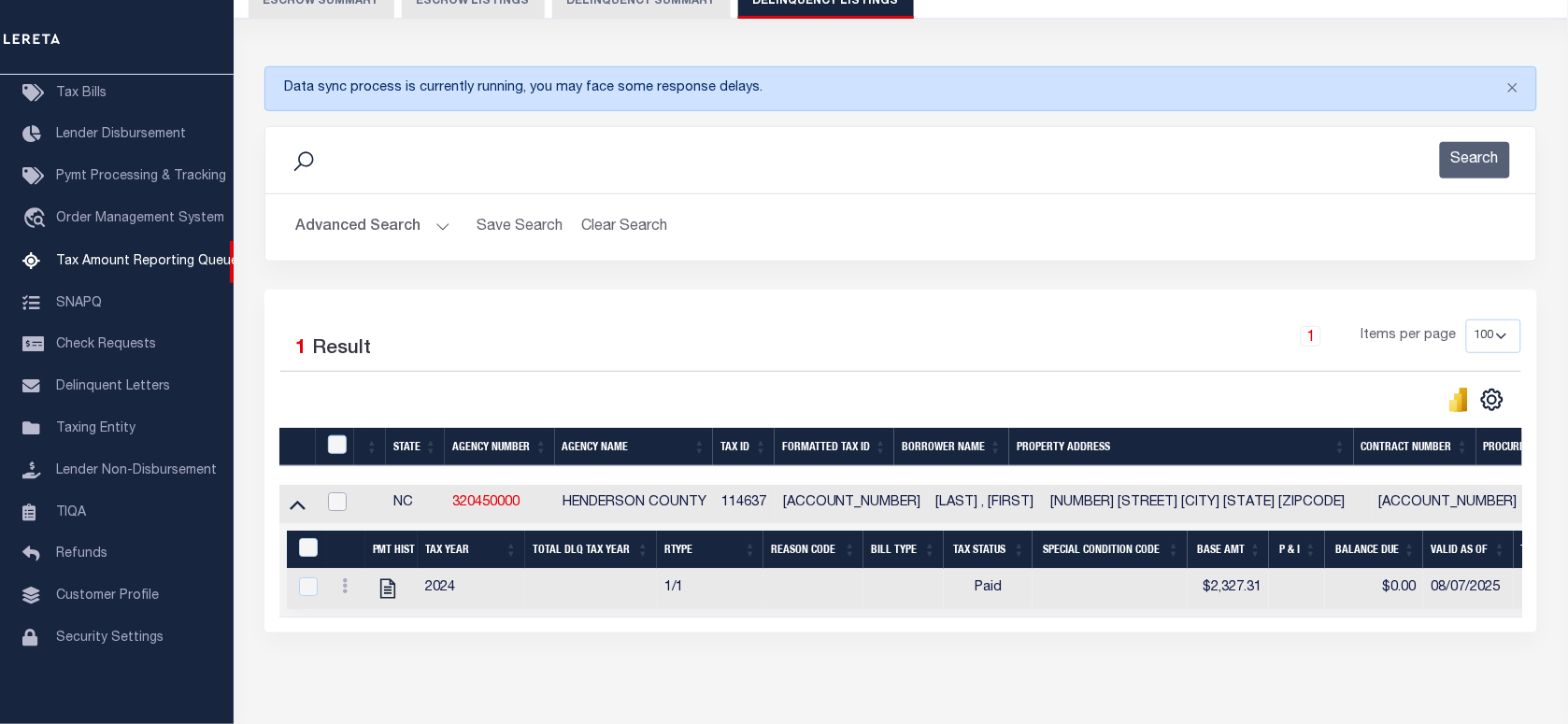 click at bounding box center [337, 502] 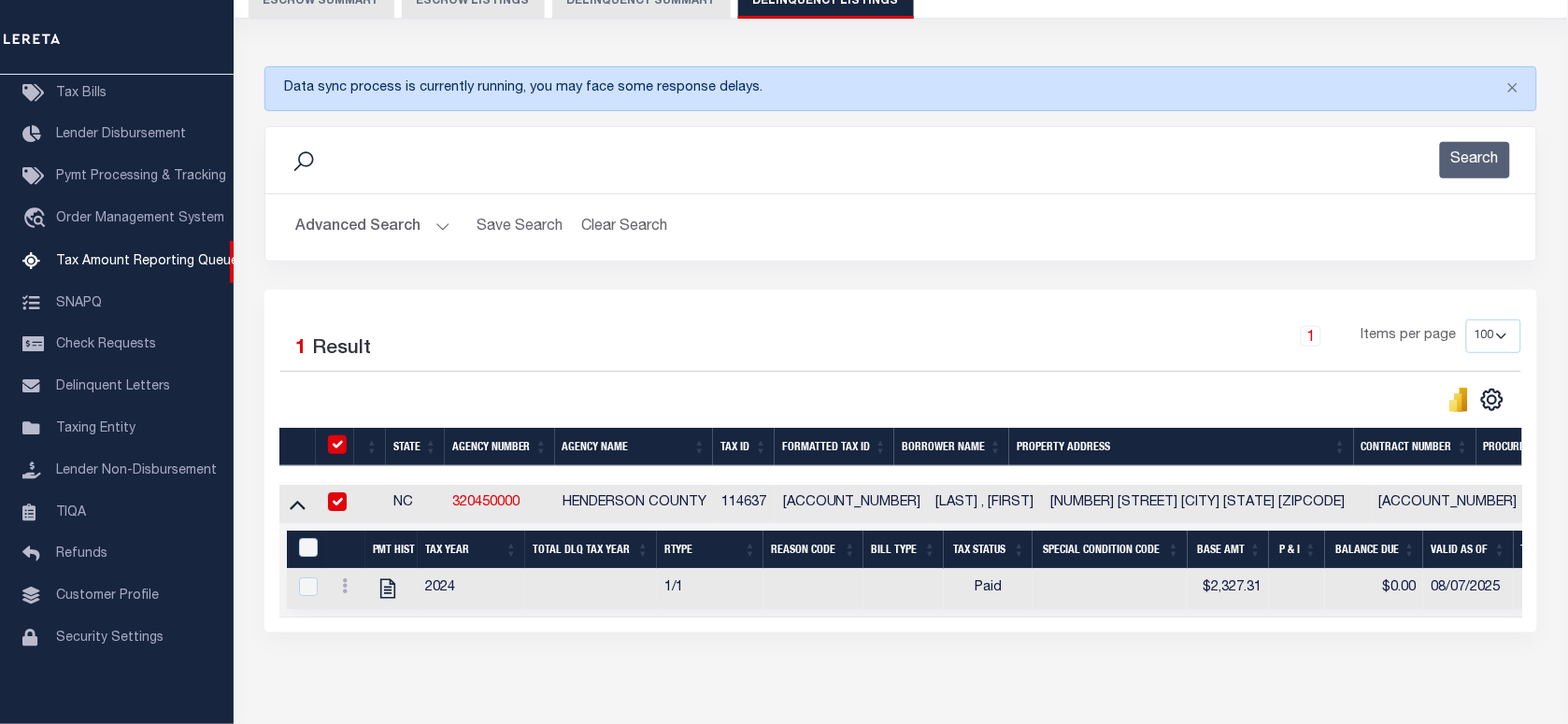 checkbox on "true" 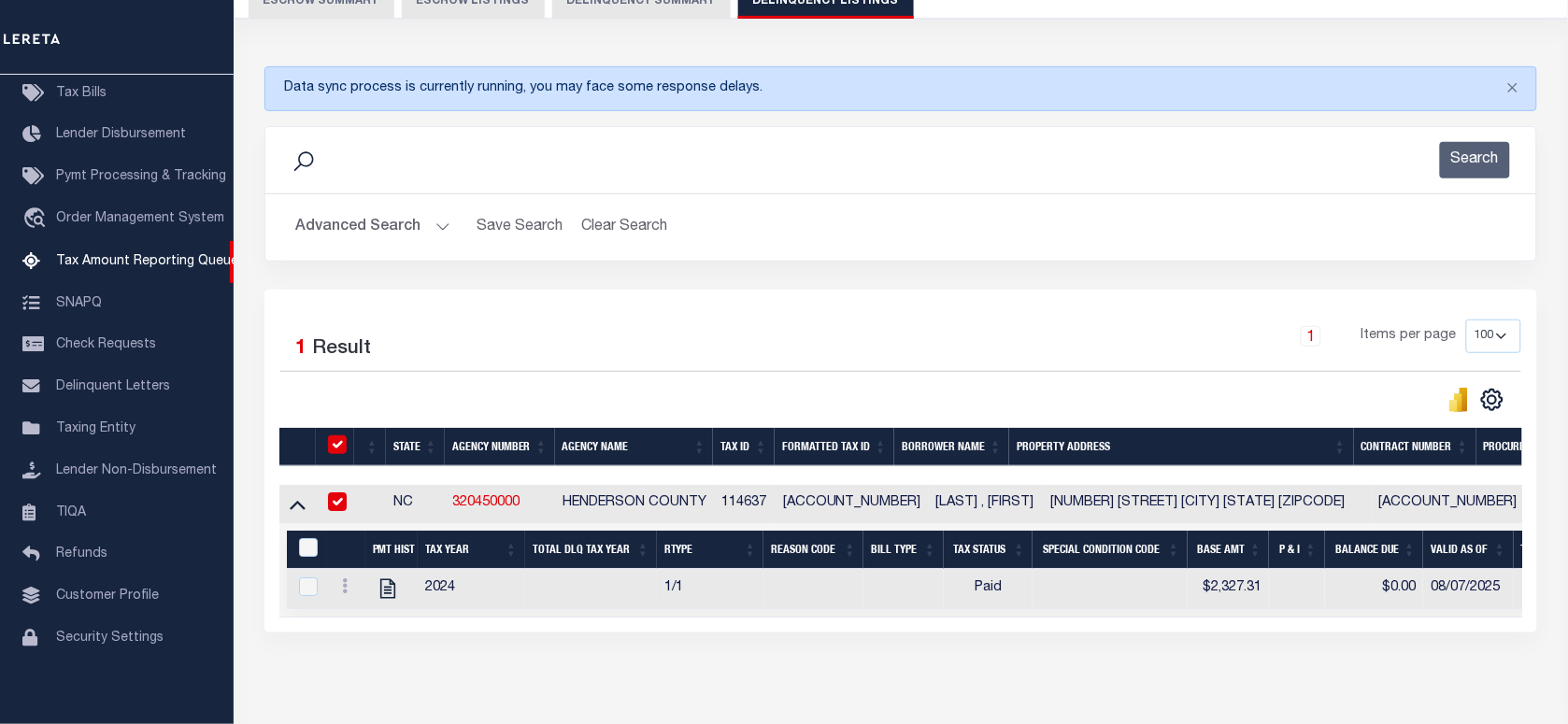 checkbox on "true" 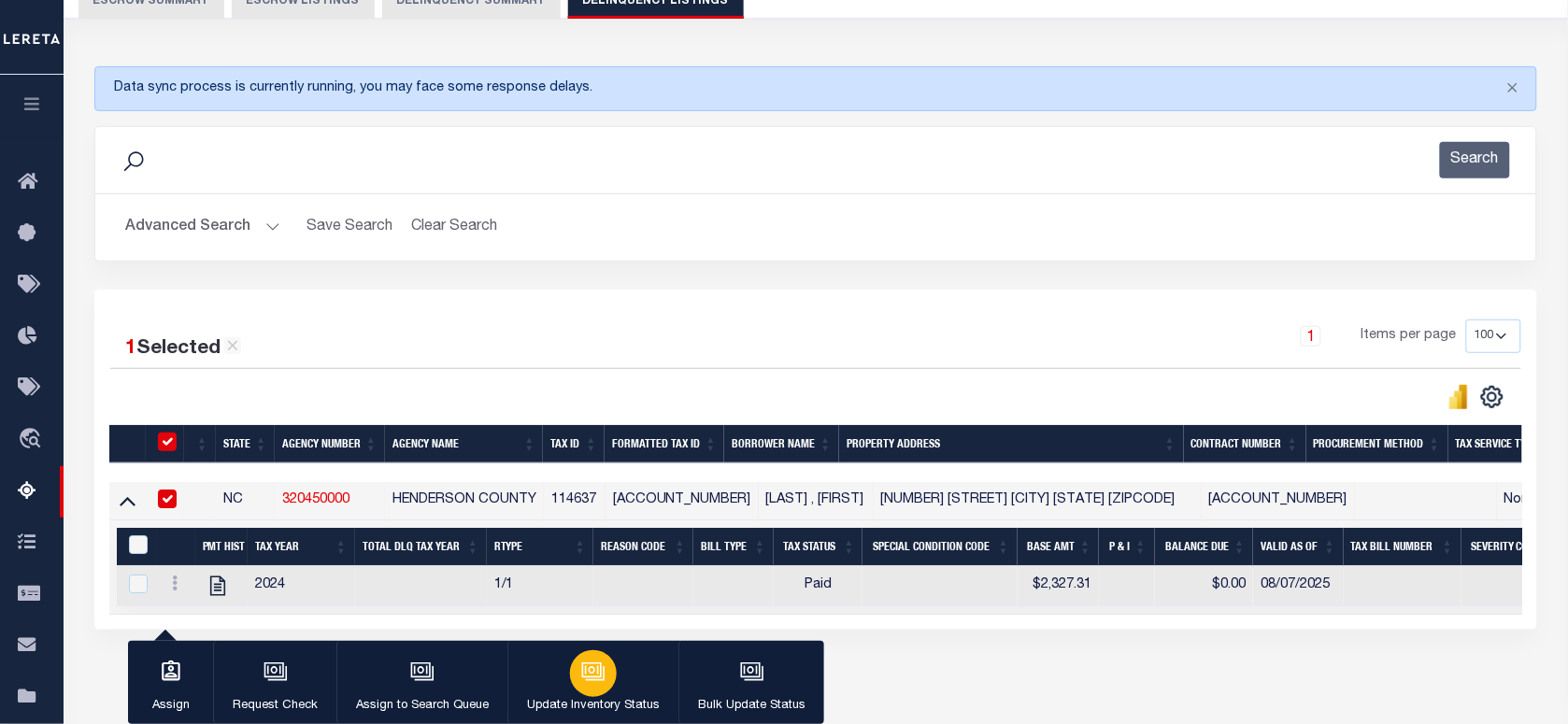 click at bounding box center [593, 674] 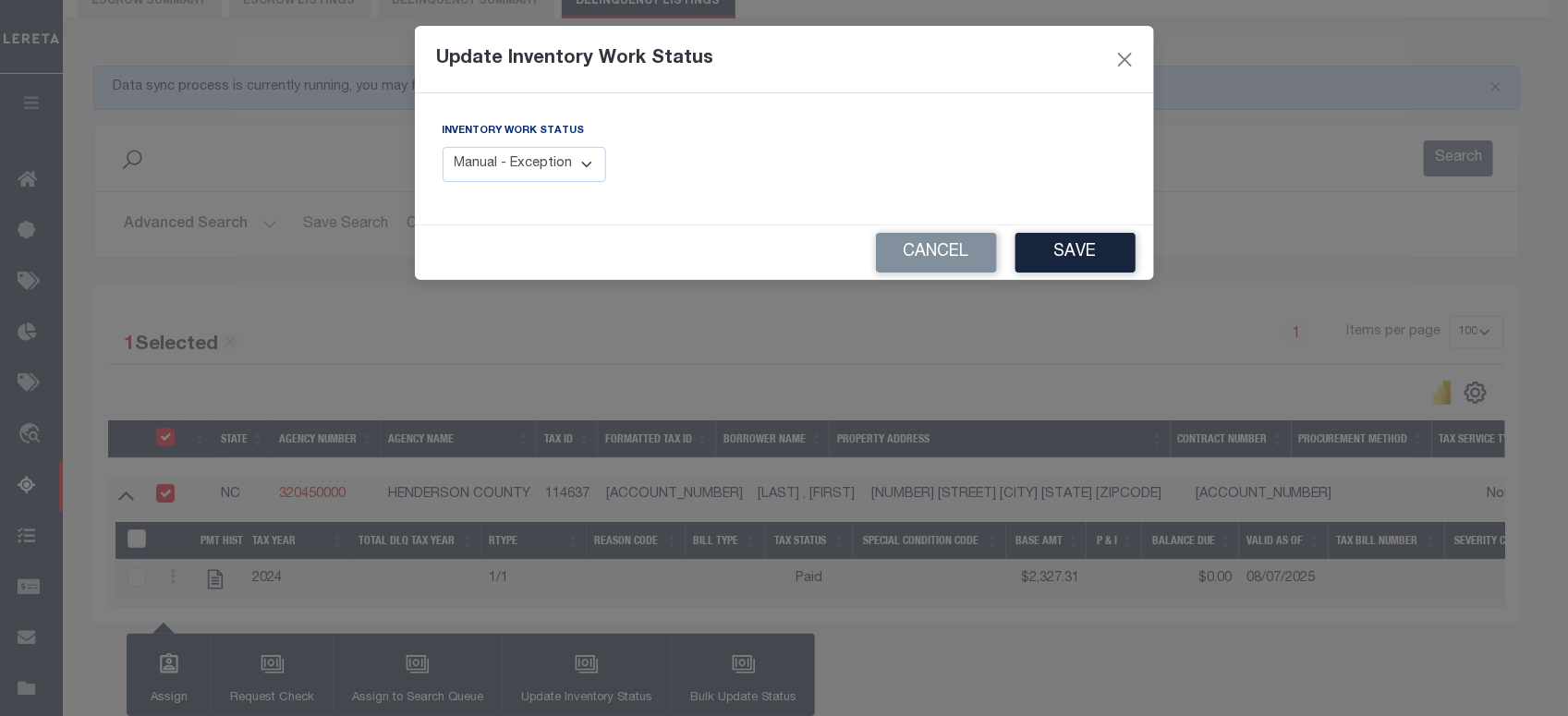 click on "Manual - Exception
Pended - Awaiting Search
Late Add Exception
Completed" at bounding box center [525, 164] 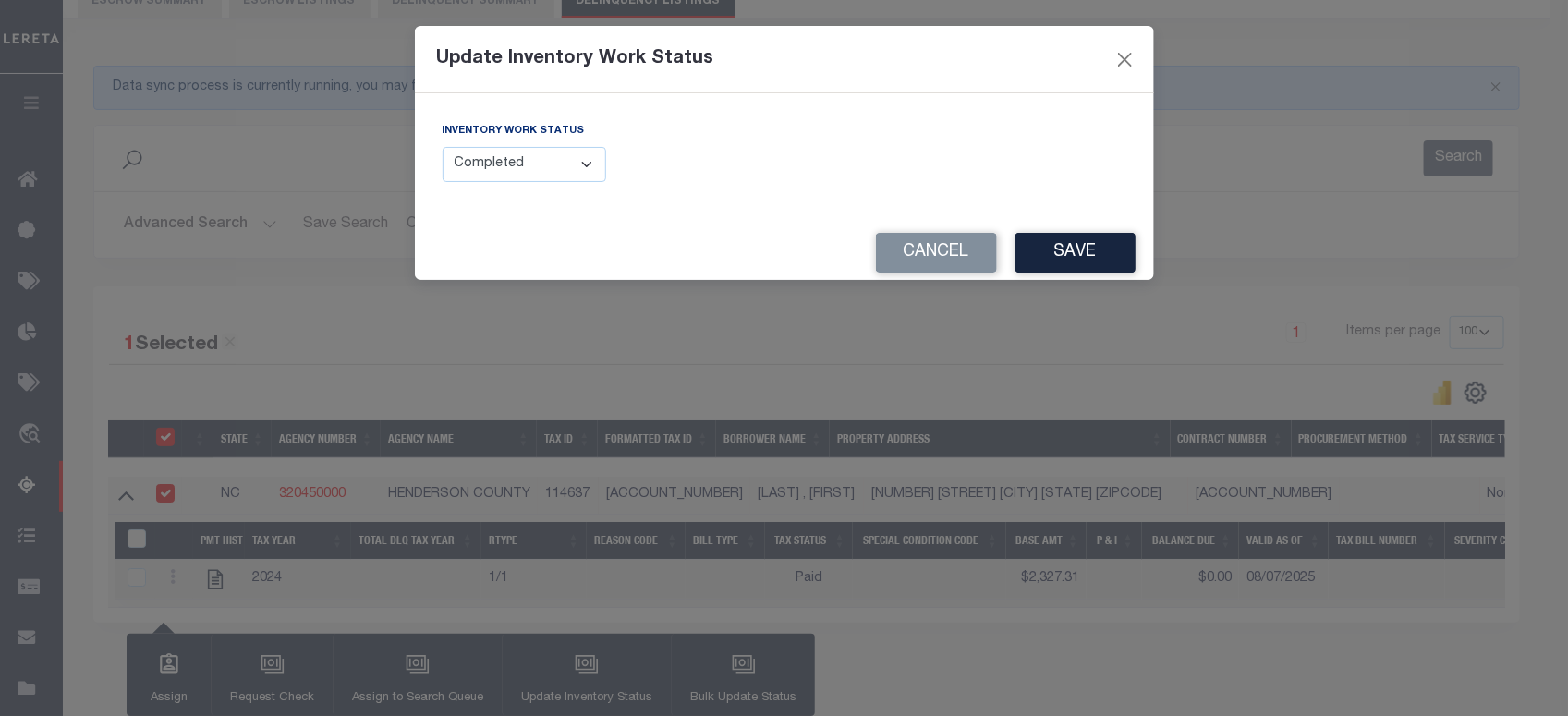 click on "Manual - Exception
Pended - Awaiting Search
Late Add Exception
Completed" at bounding box center [525, 164] 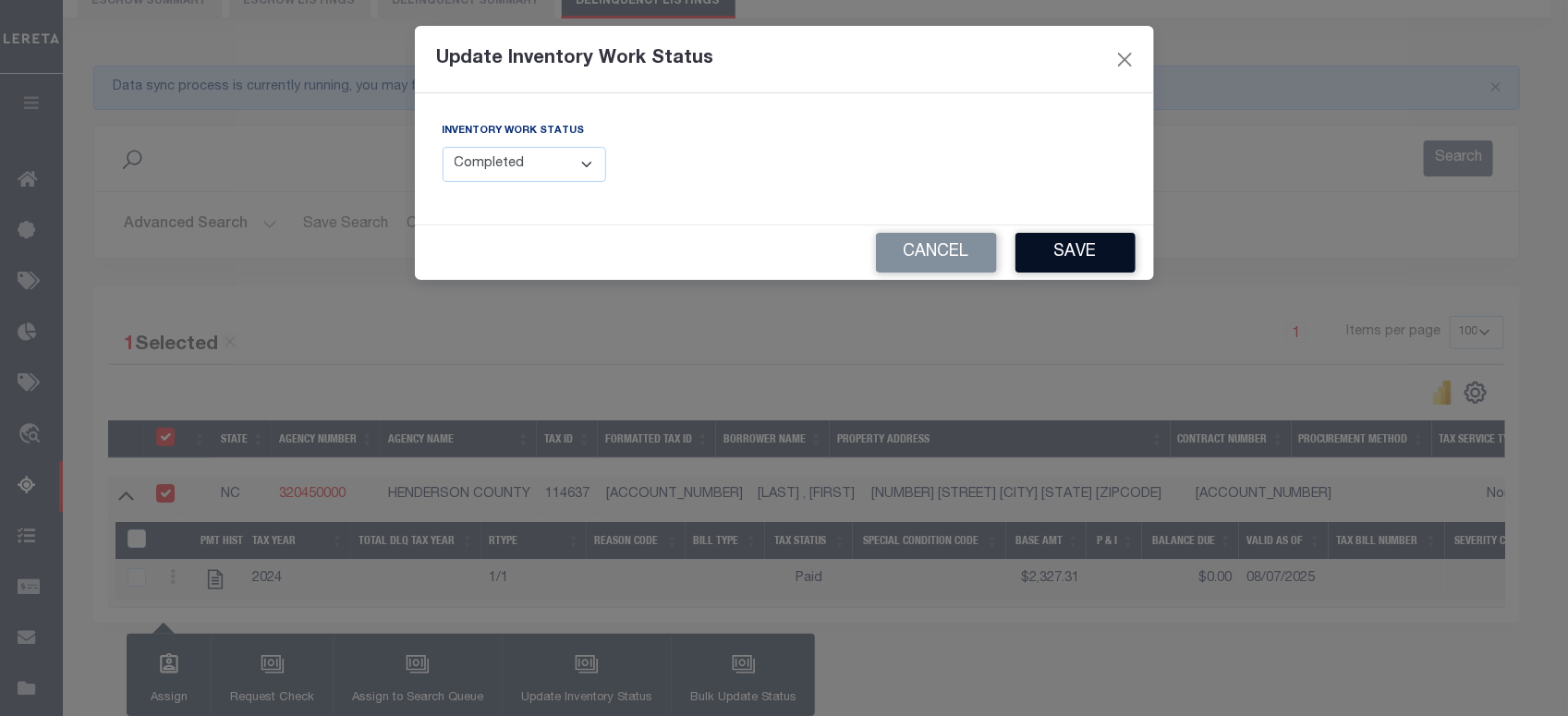 click on "Save" at bounding box center [1076, 252] 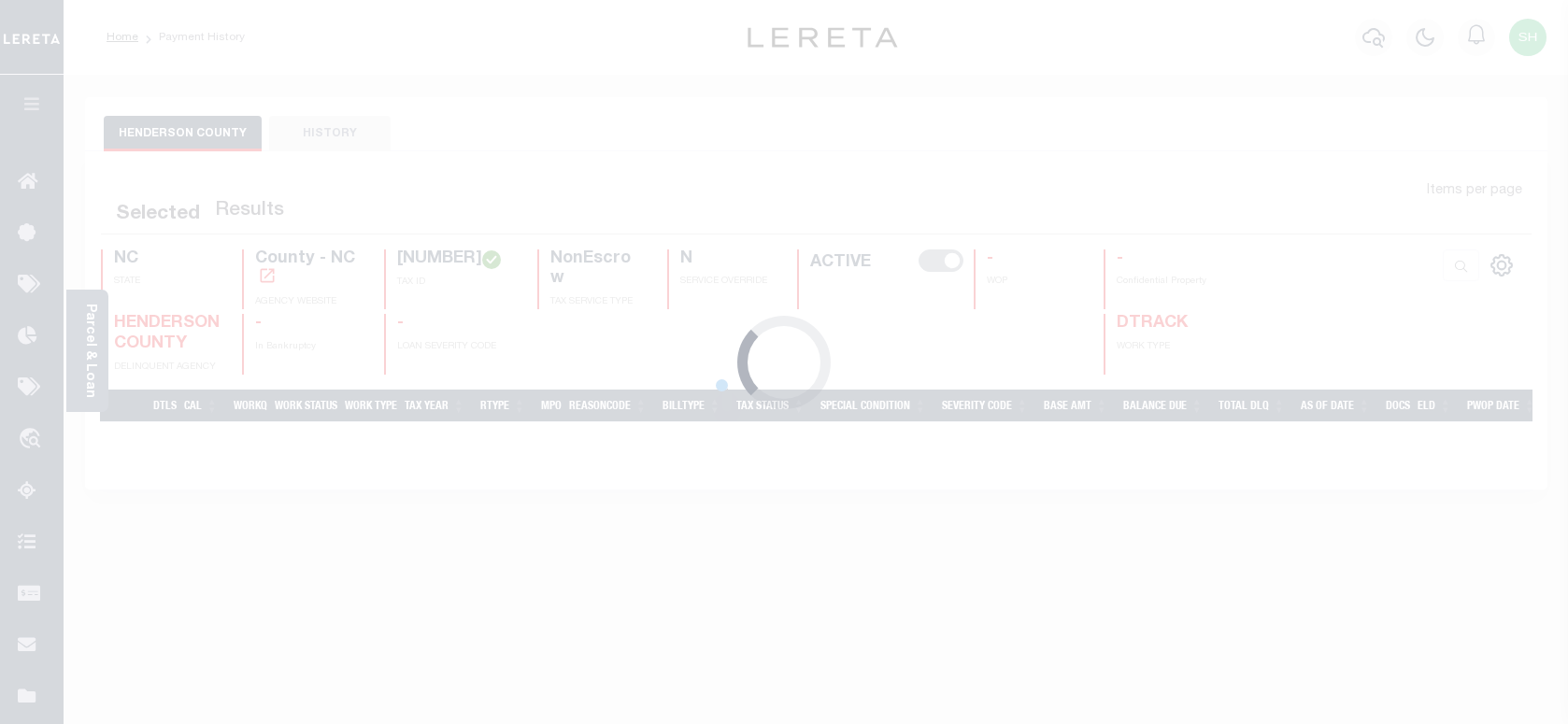 scroll, scrollTop: 0, scrollLeft: 0, axis: both 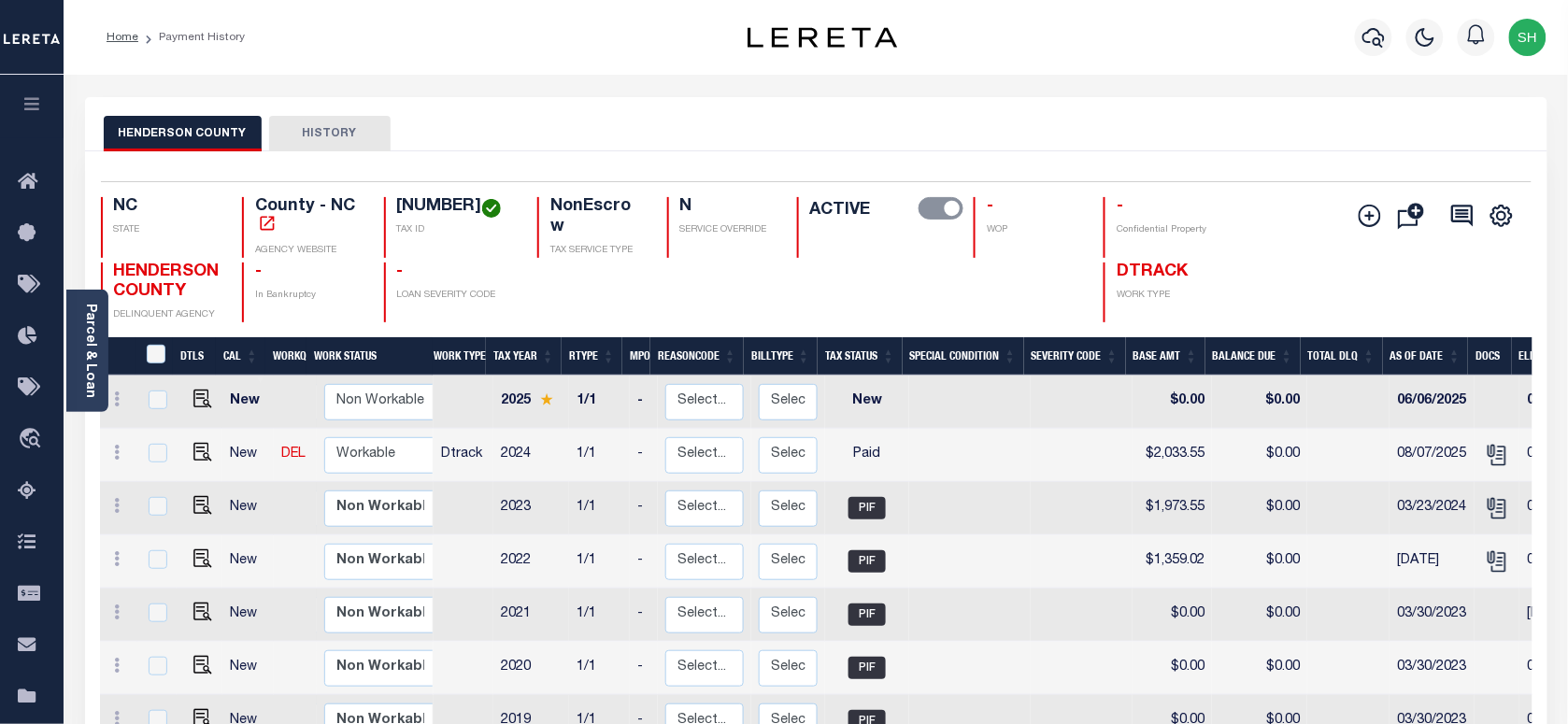 click on "Profile
Sign out" at bounding box center (1249, 37) 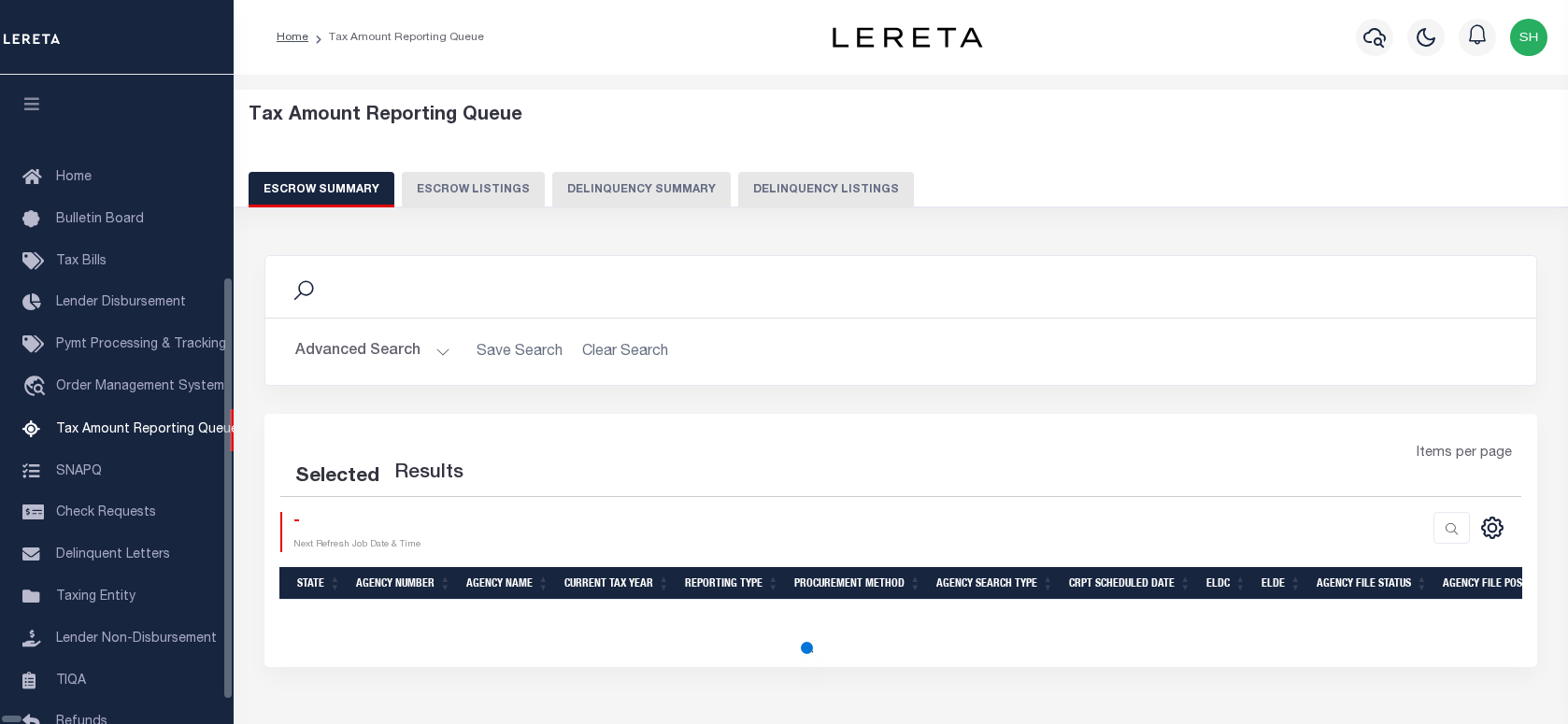 scroll, scrollTop: 112, scrollLeft: 0, axis: vertical 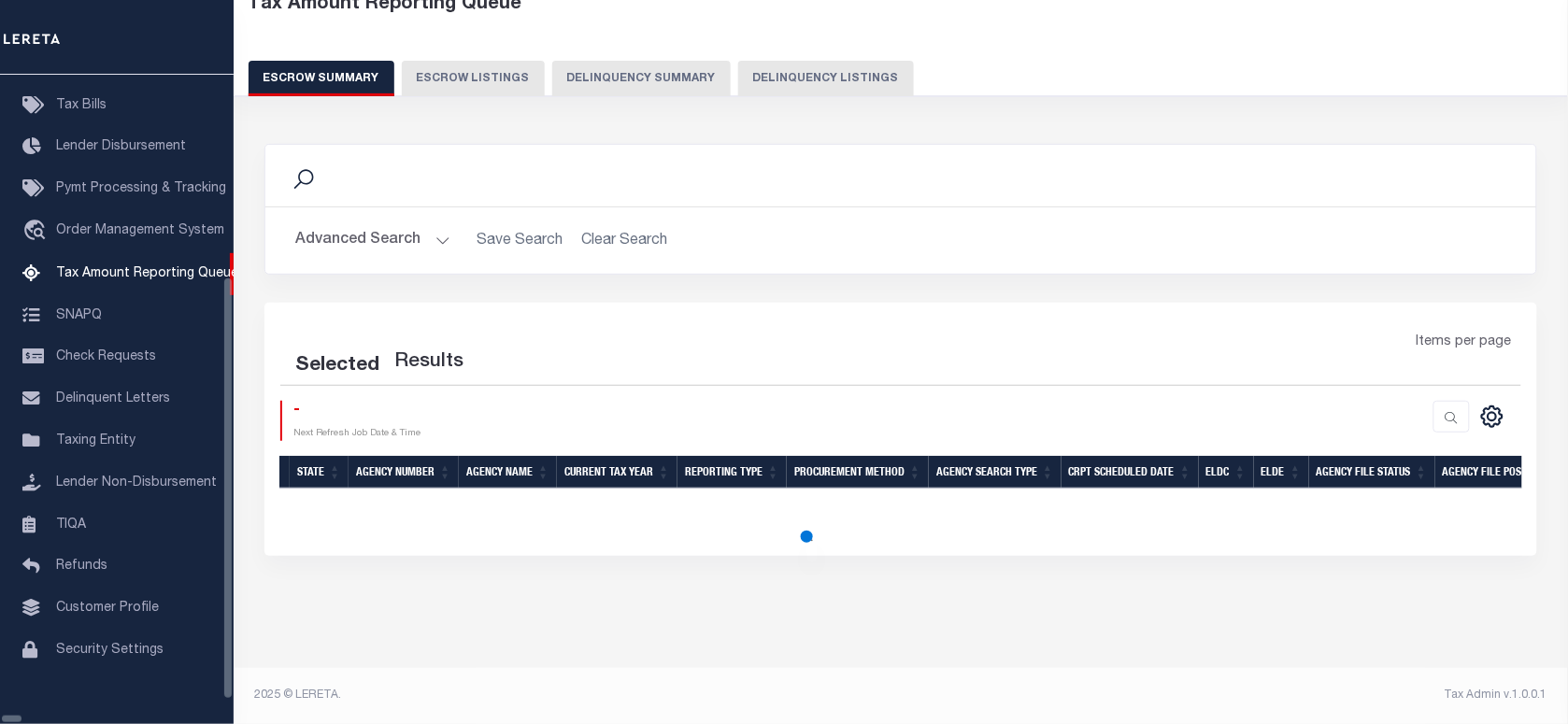 click on "Delinquency Listings" at bounding box center (826, 78) 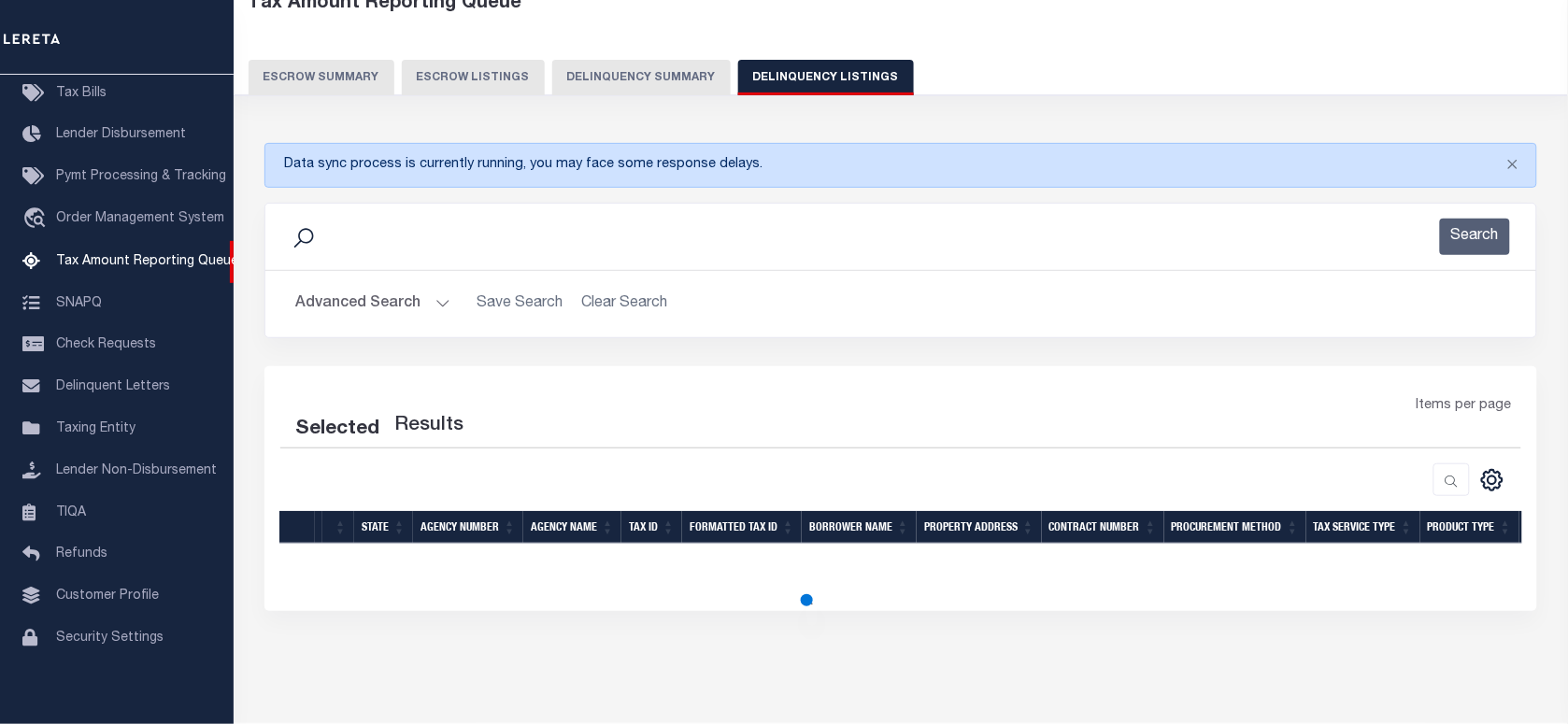 select on "100" 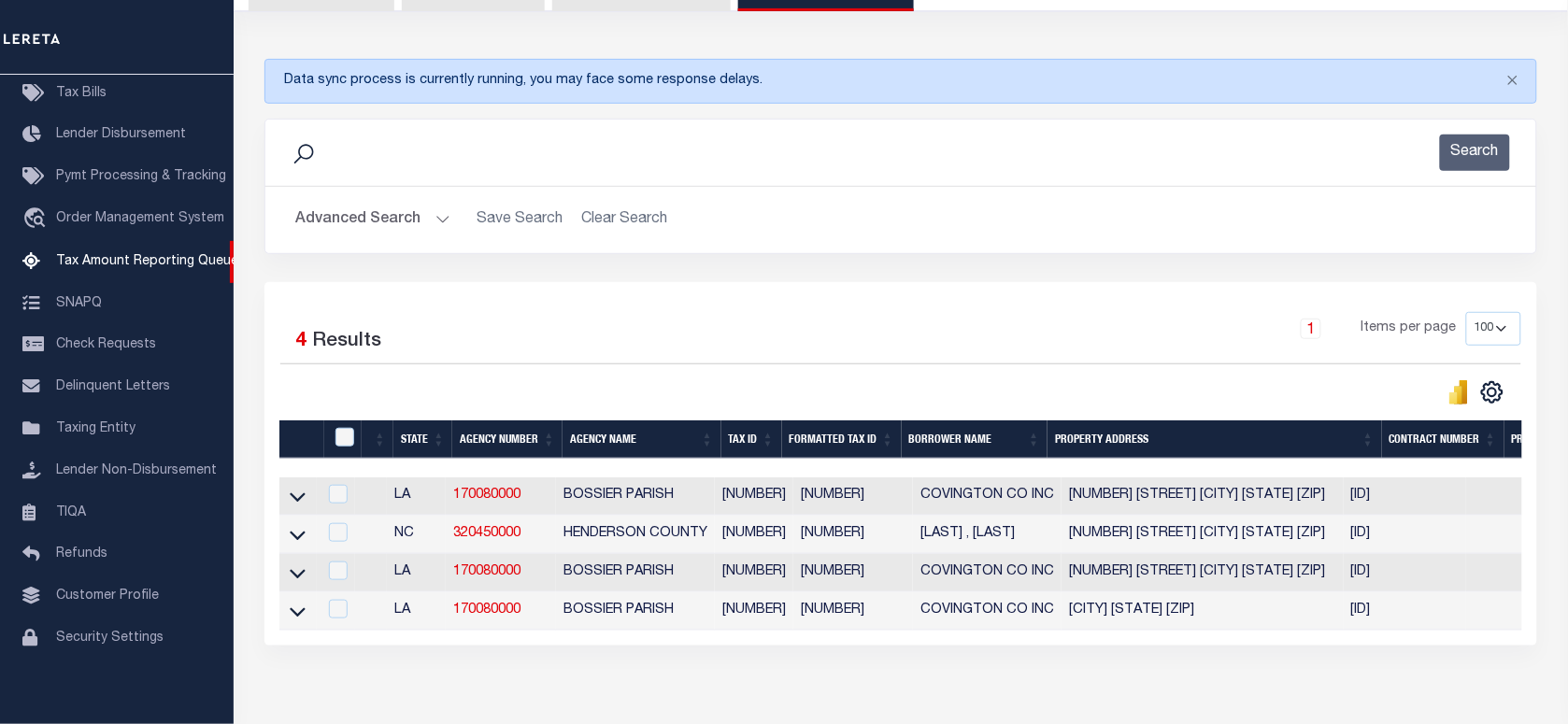 scroll, scrollTop: 306, scrollLeft: 0, axis: vertical 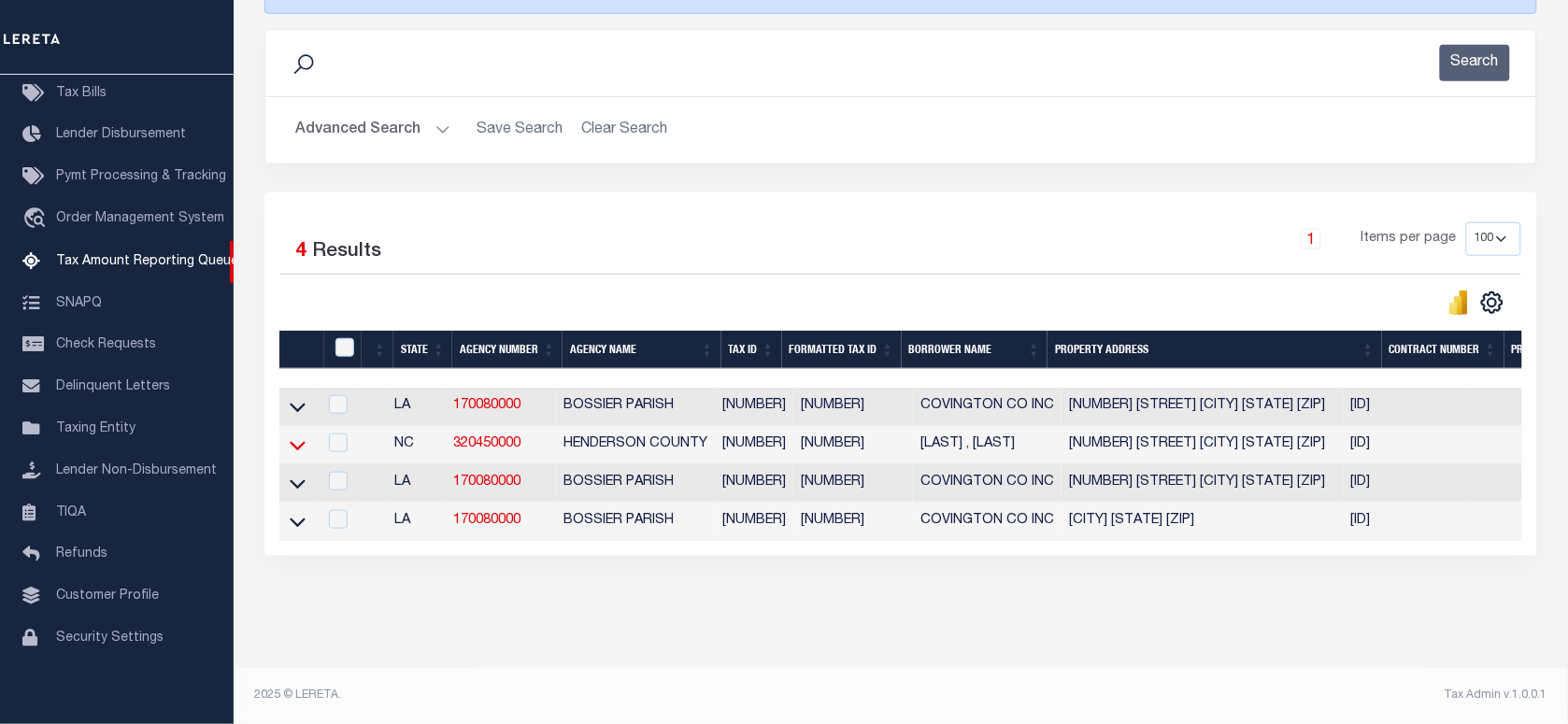 click 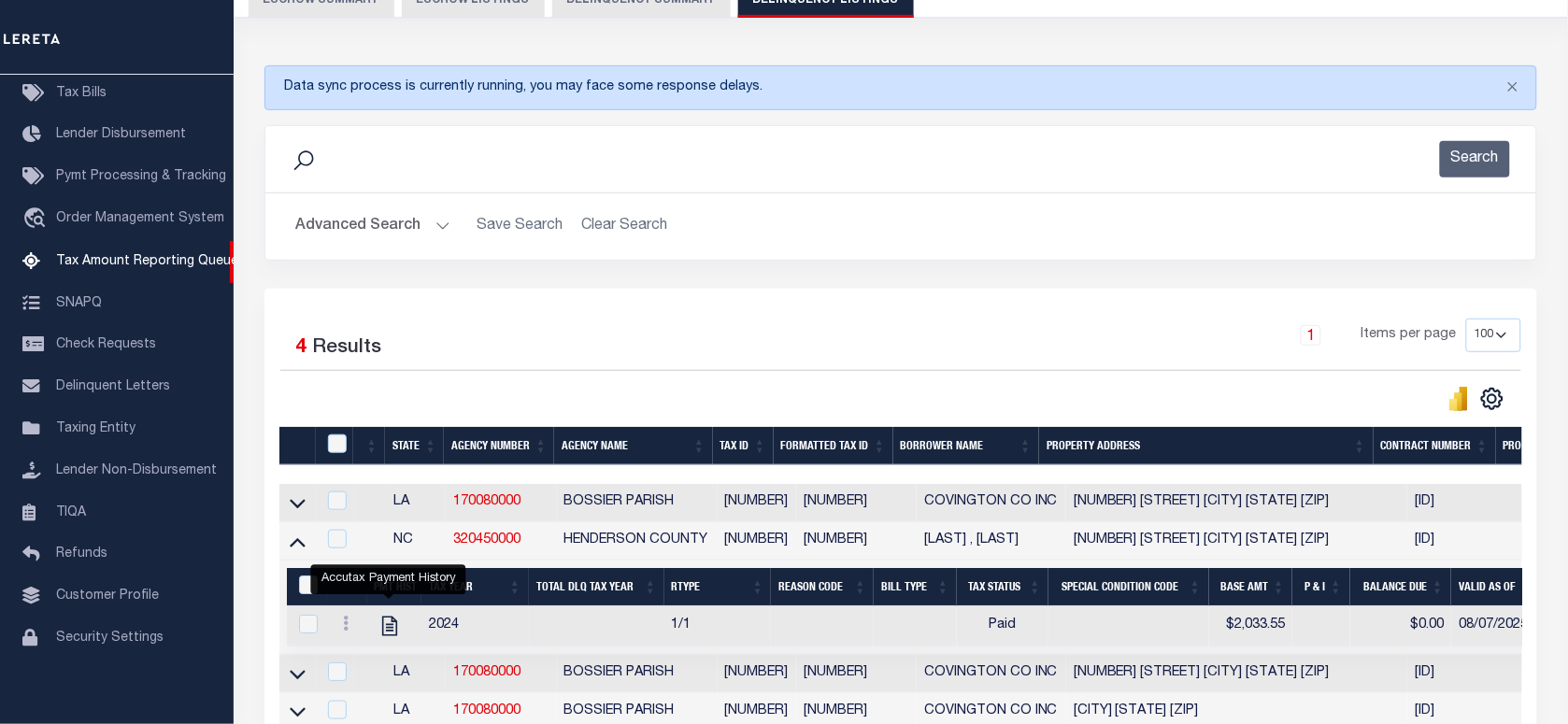 click on "Selected
4   Results
1
Items per page   10 25 50 100 500" at bounding box center (901, 518) 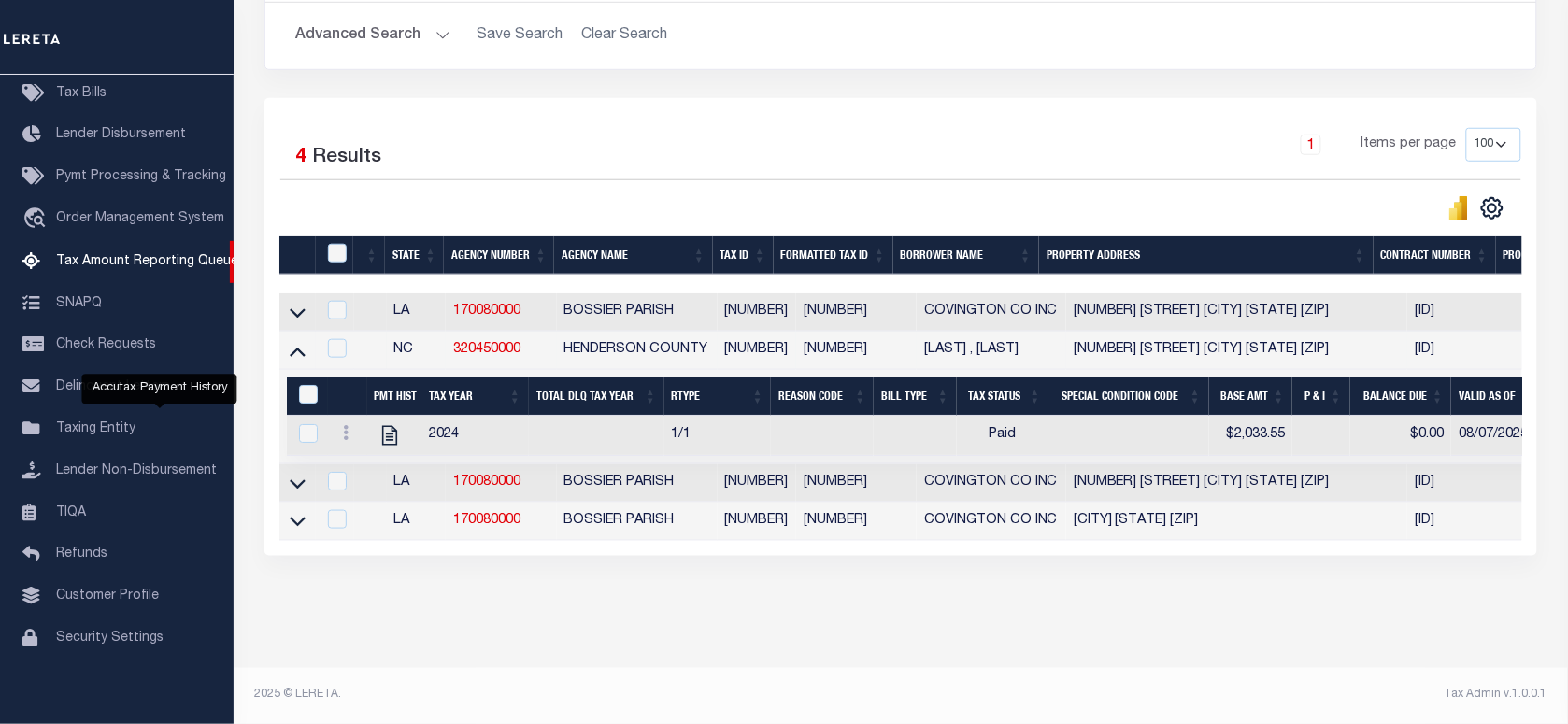 scroll, scrollTop: 0, scrollLeft: 792, axis: horizontal 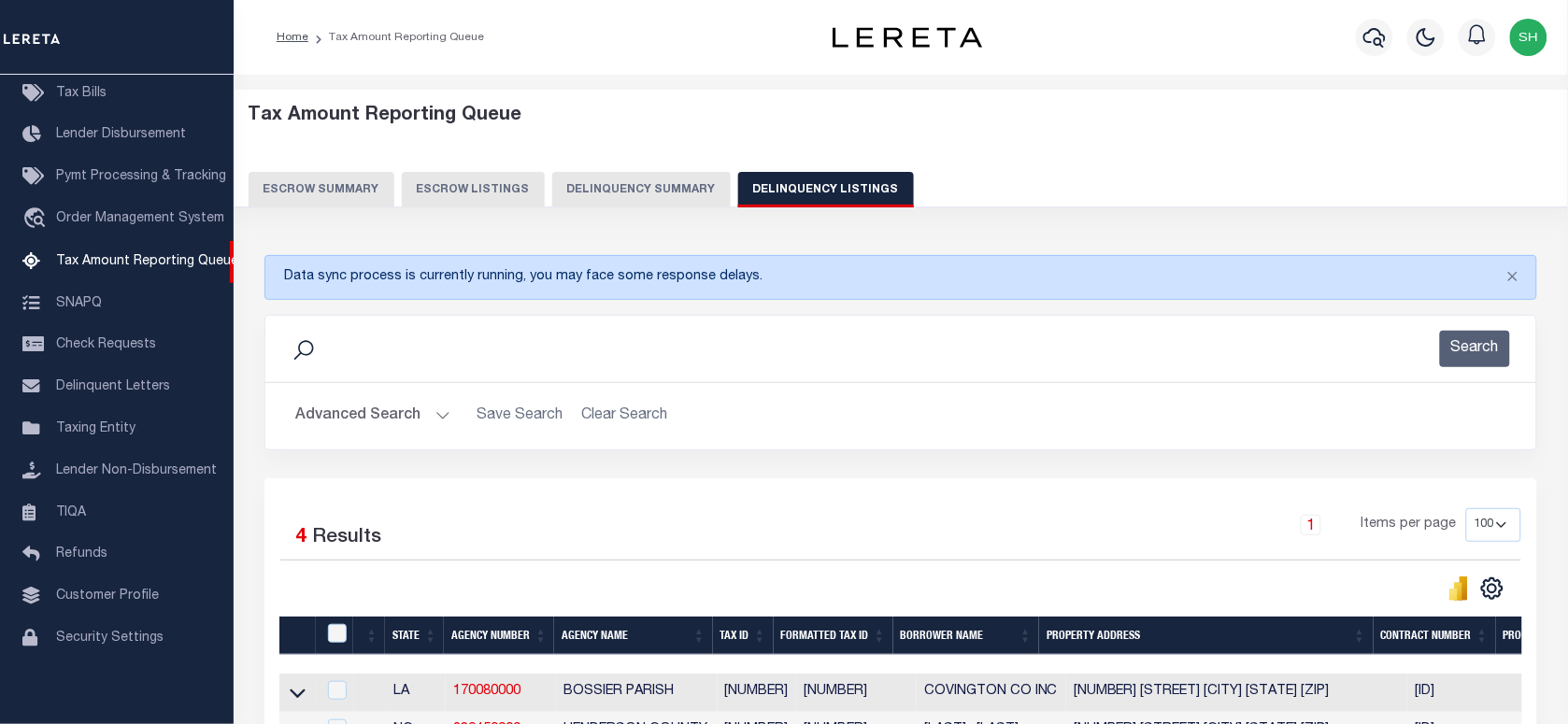 click on "Advanced Search" at bounding box center [373, 416] 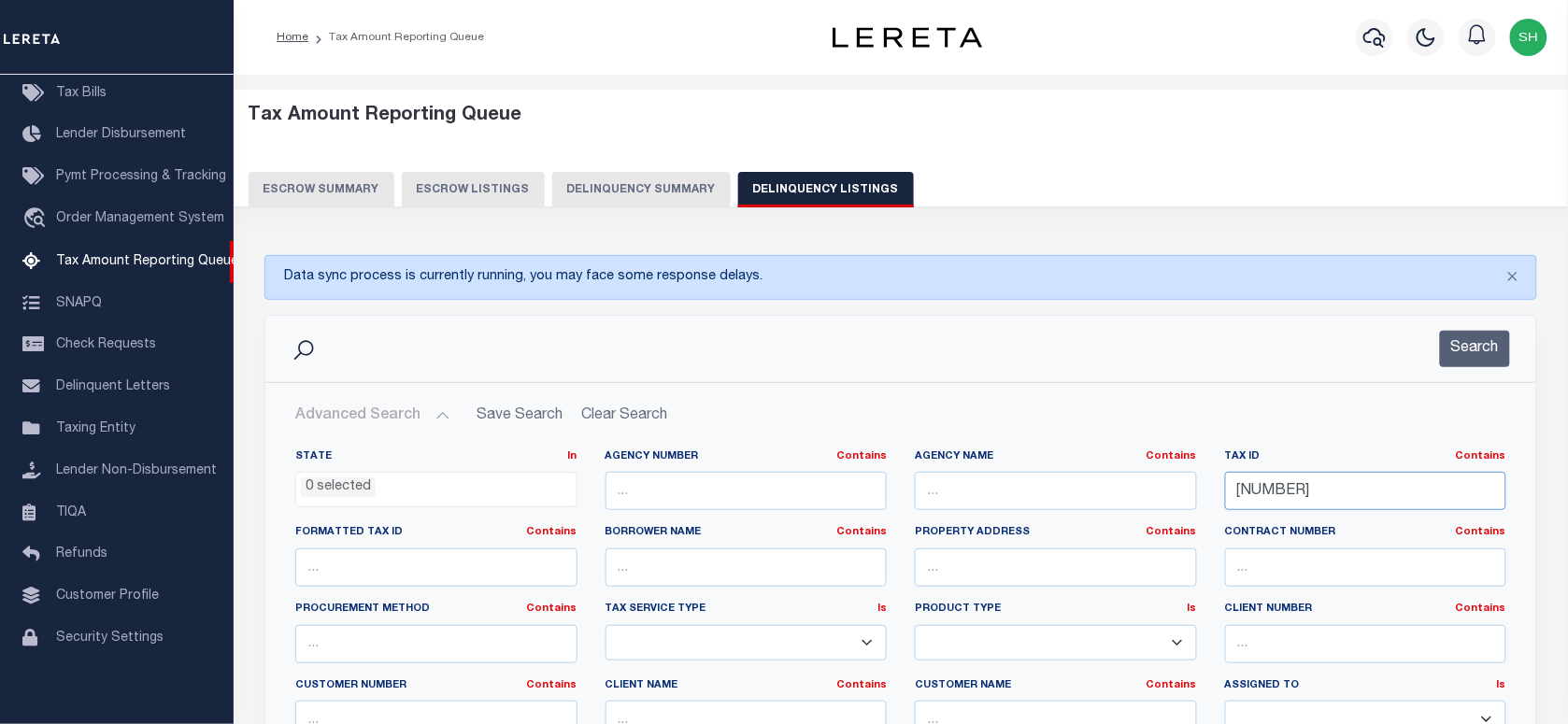 drag, startPoint x: 1311, startPoint y: 492, endPoint x: 1006, endPoint y: 492, distance: 305 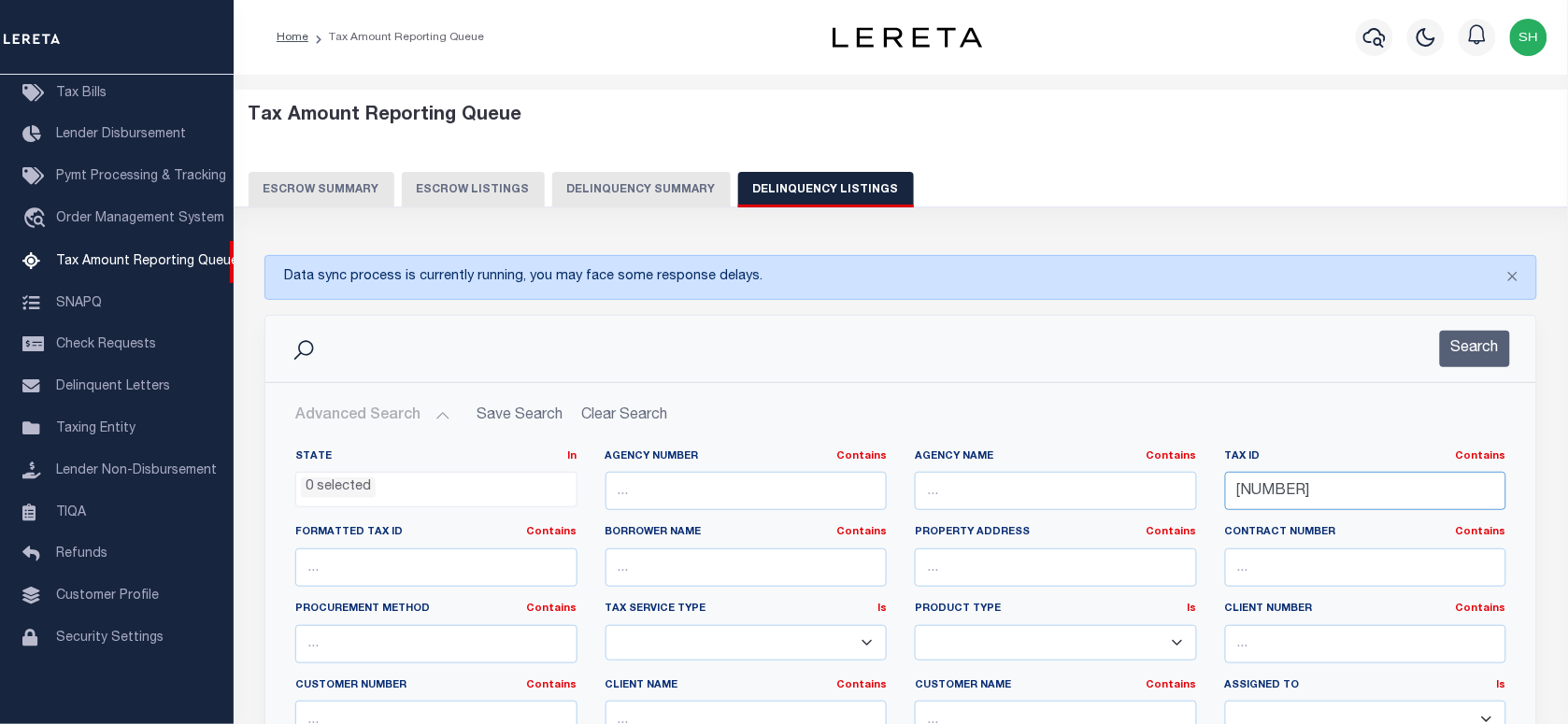 click on "State
In
In
AK AL AR AZ CA CO CT DC DE FL GA GU HI IA ID IL IN KS KY LA MA MD ME MI MN MO MS MT NC ND NE NH NJ NM NV NY OH OK OR PA PR RI SC SD TN TX UT VA VI VT WA WI WV WY 0 selected
Agency Number
Contains
Contains" at bounding box center [901, 640] 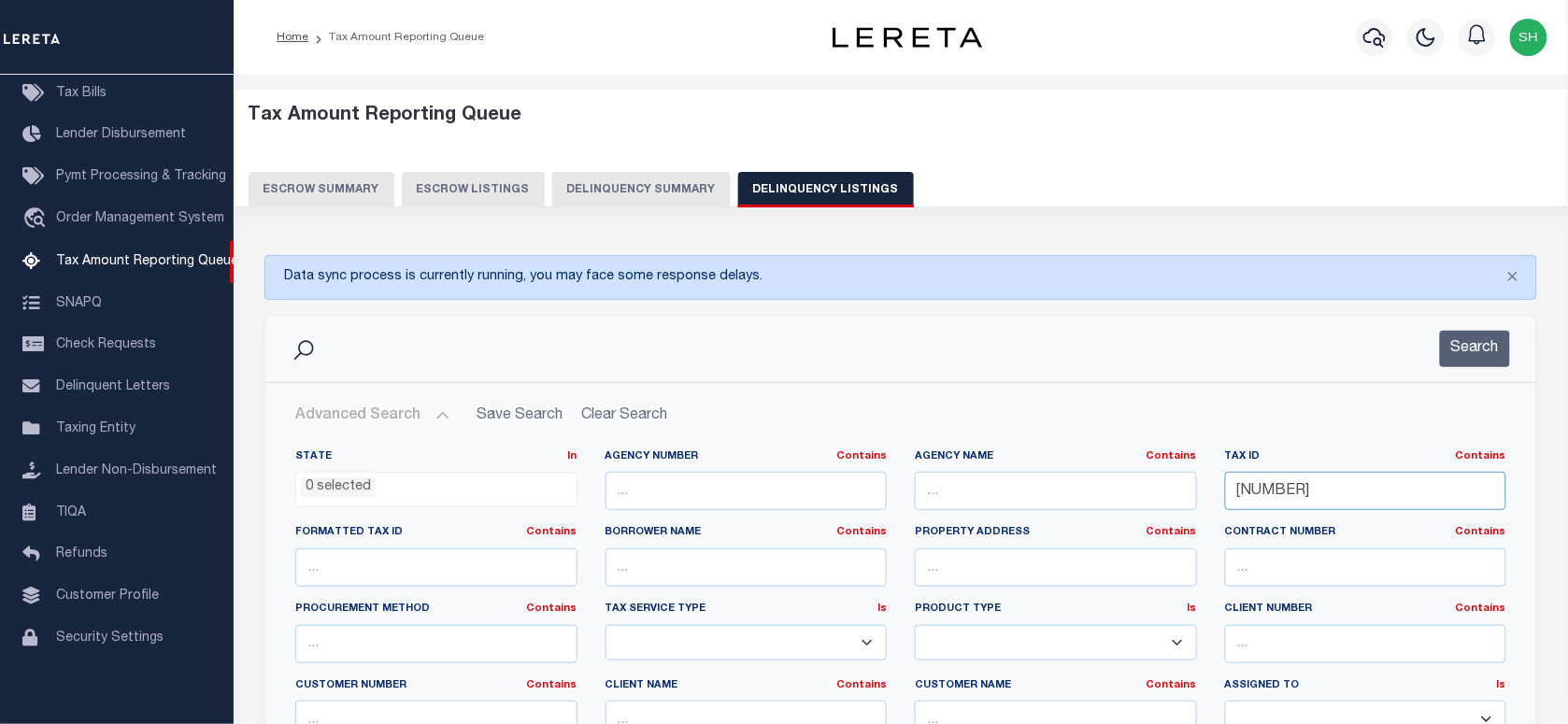 paste on "700625" 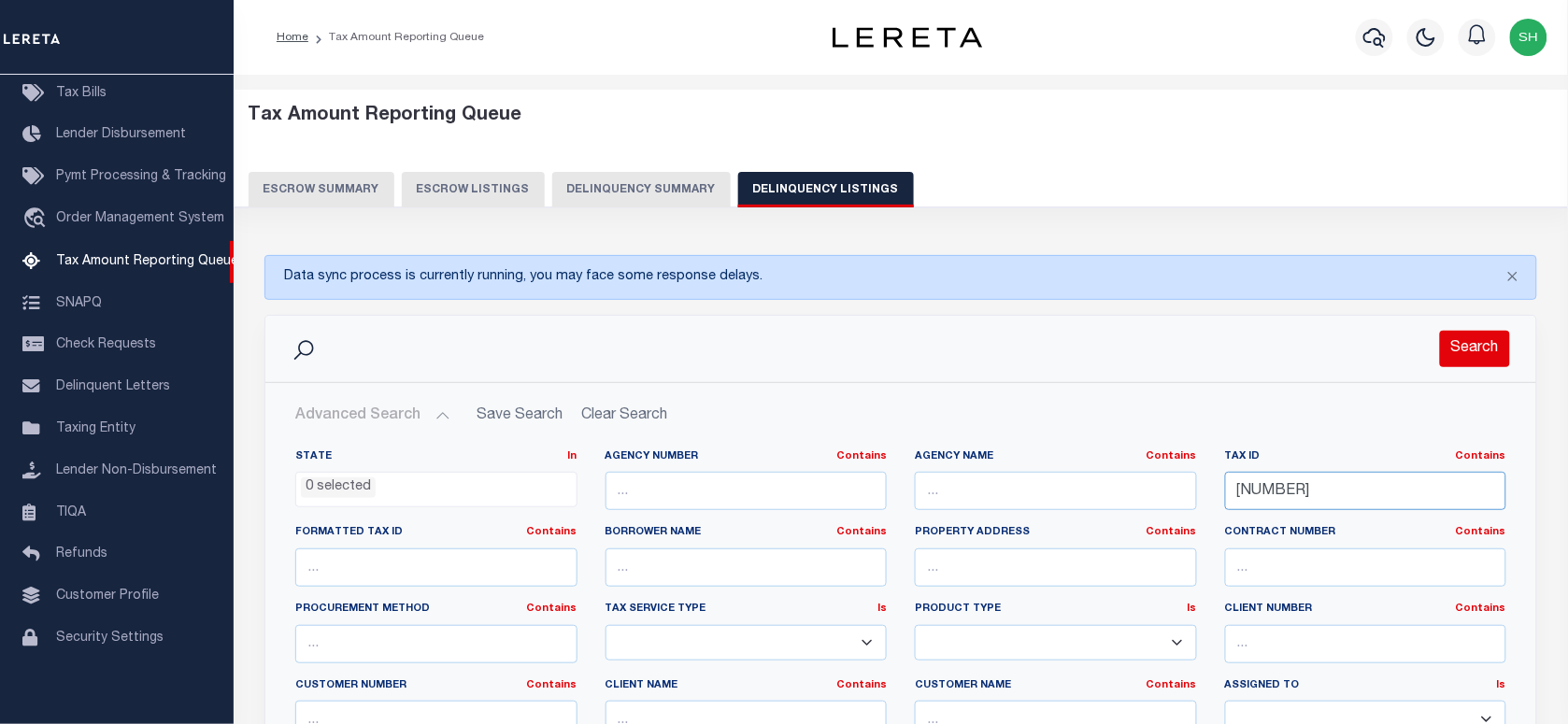 type on "700625" 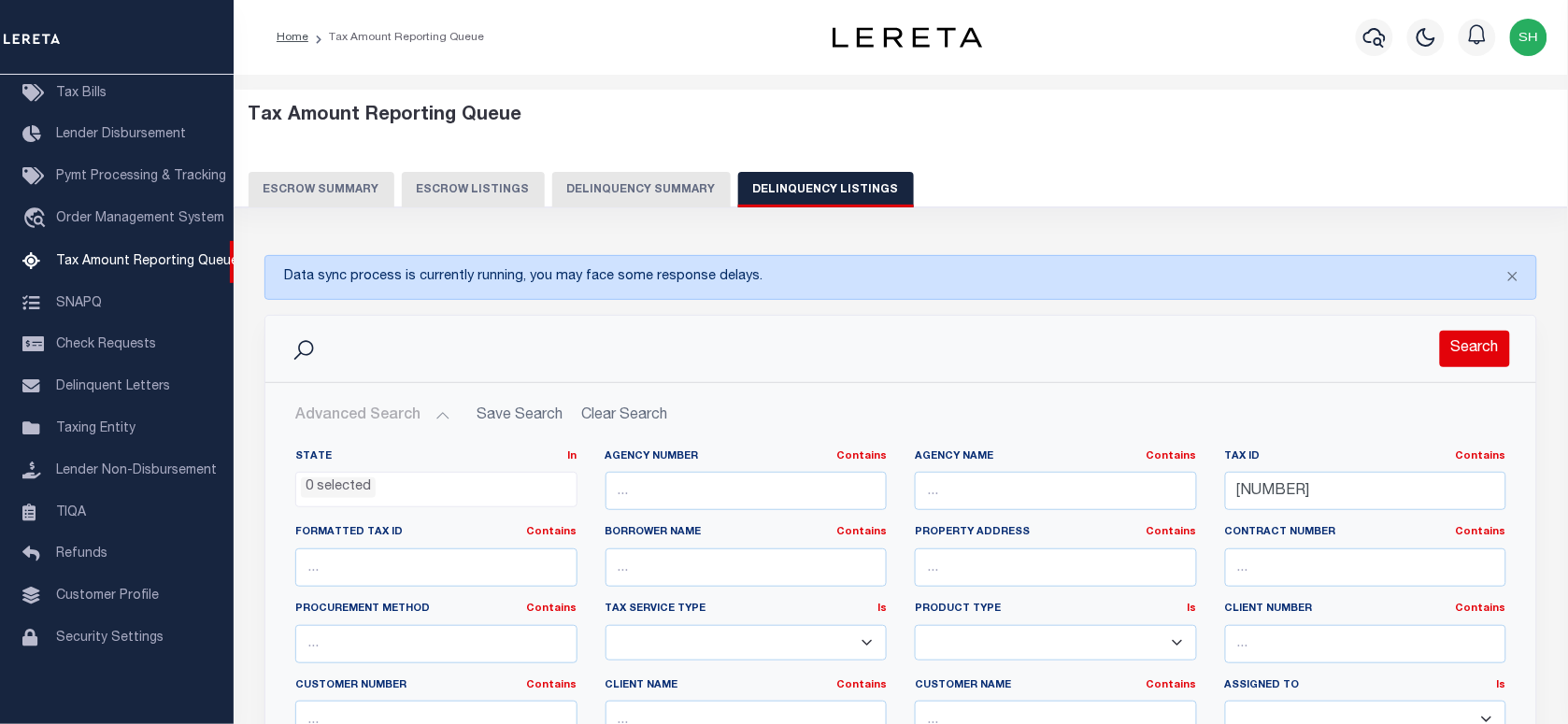 click on "Search" at bounding box center (1475, 348) 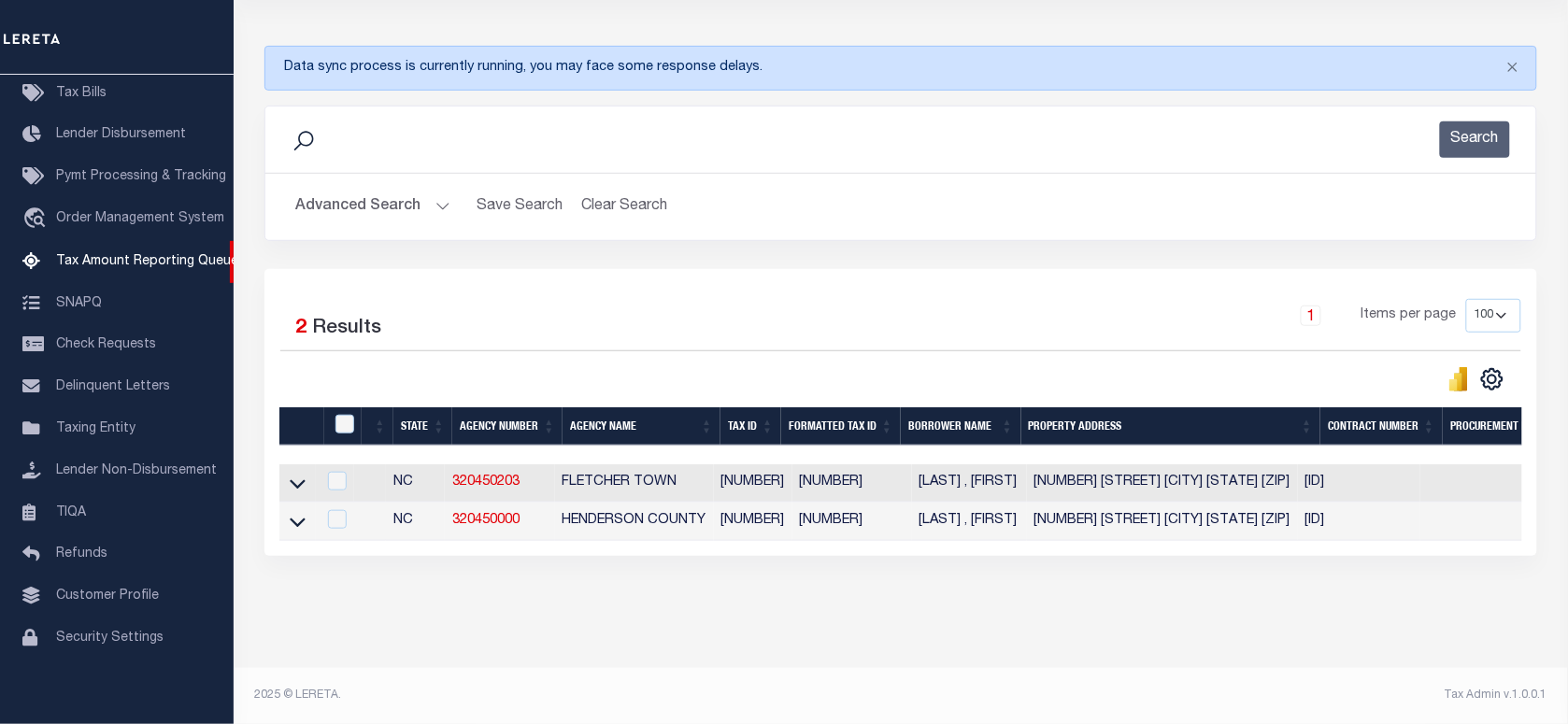 scroll, scrollTop: 229, scrollLeft: 0, axis: vertical 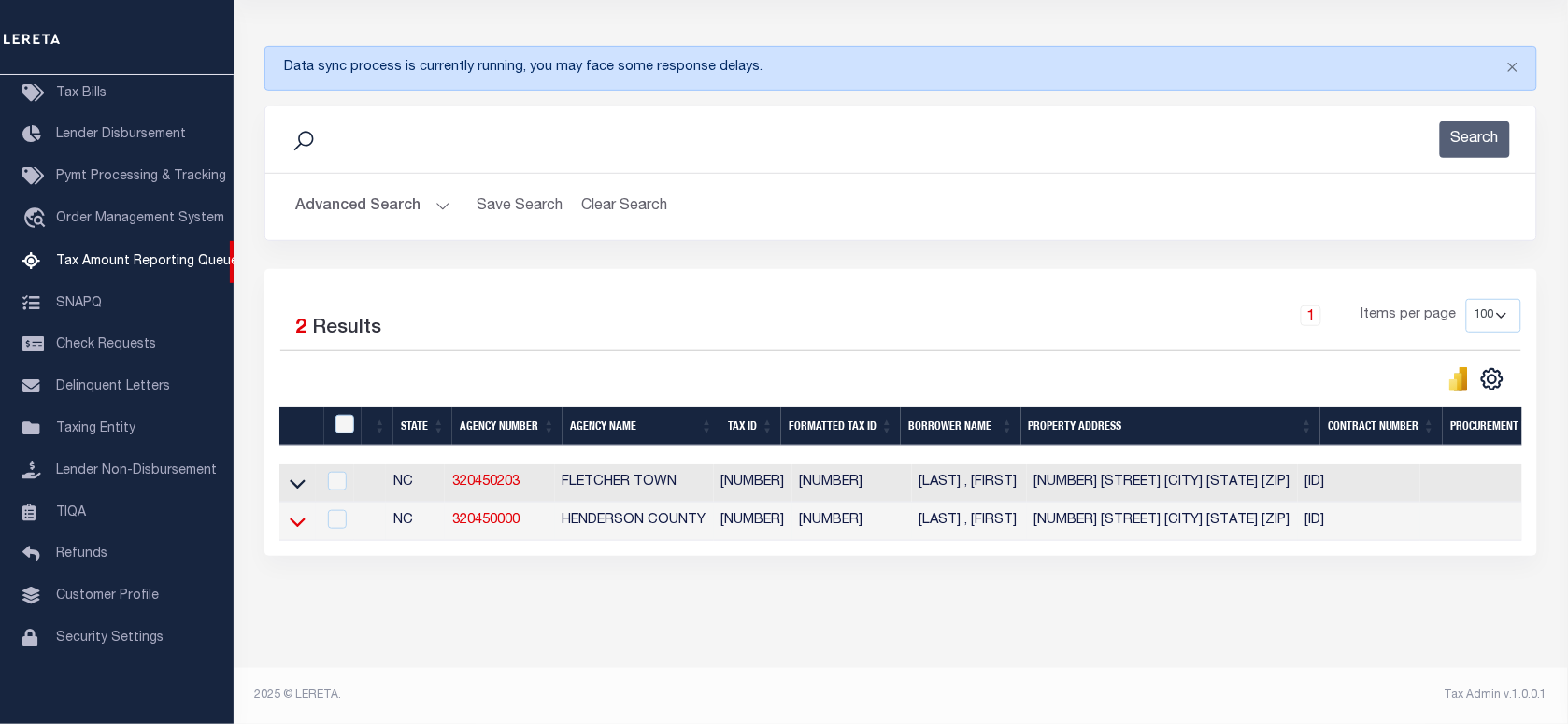 click 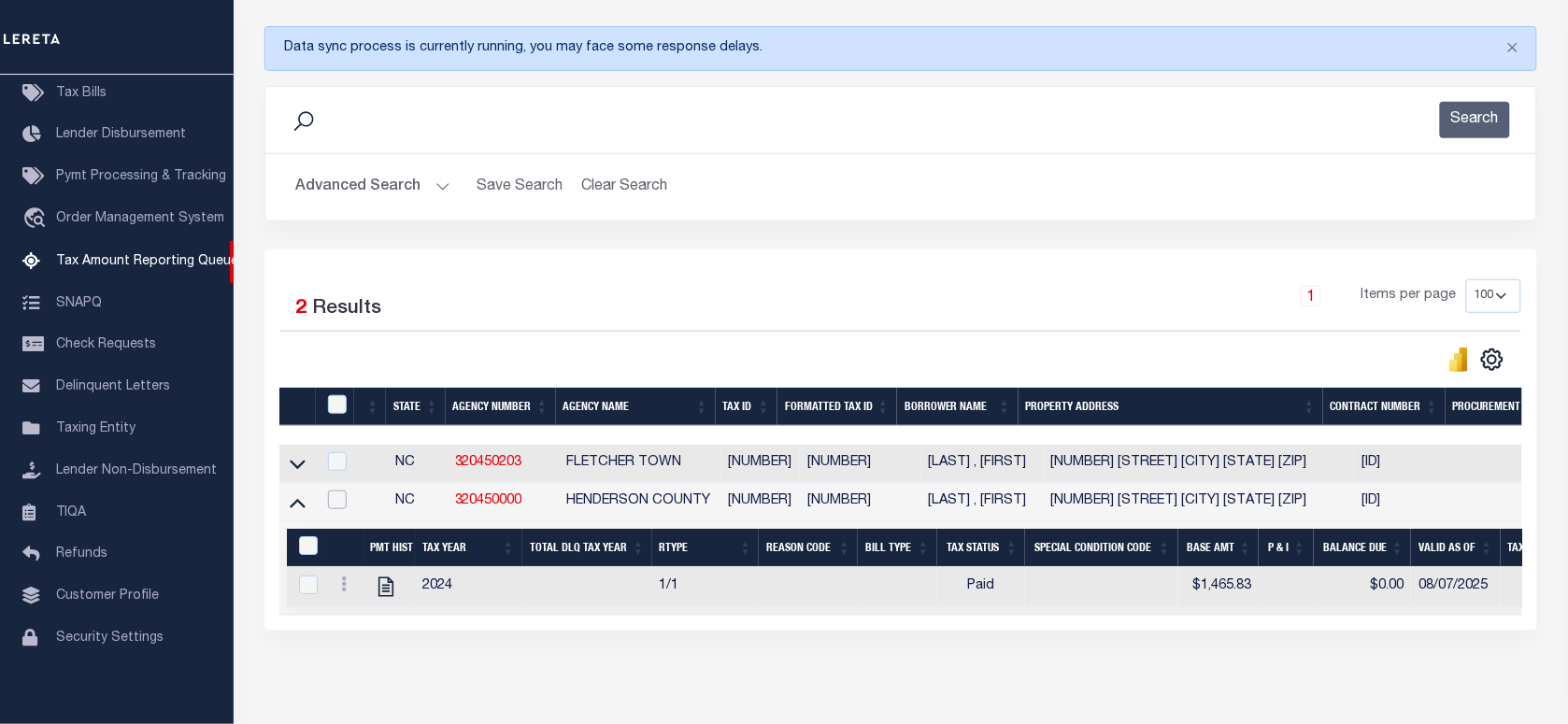 click at bounding box center [337, 500] 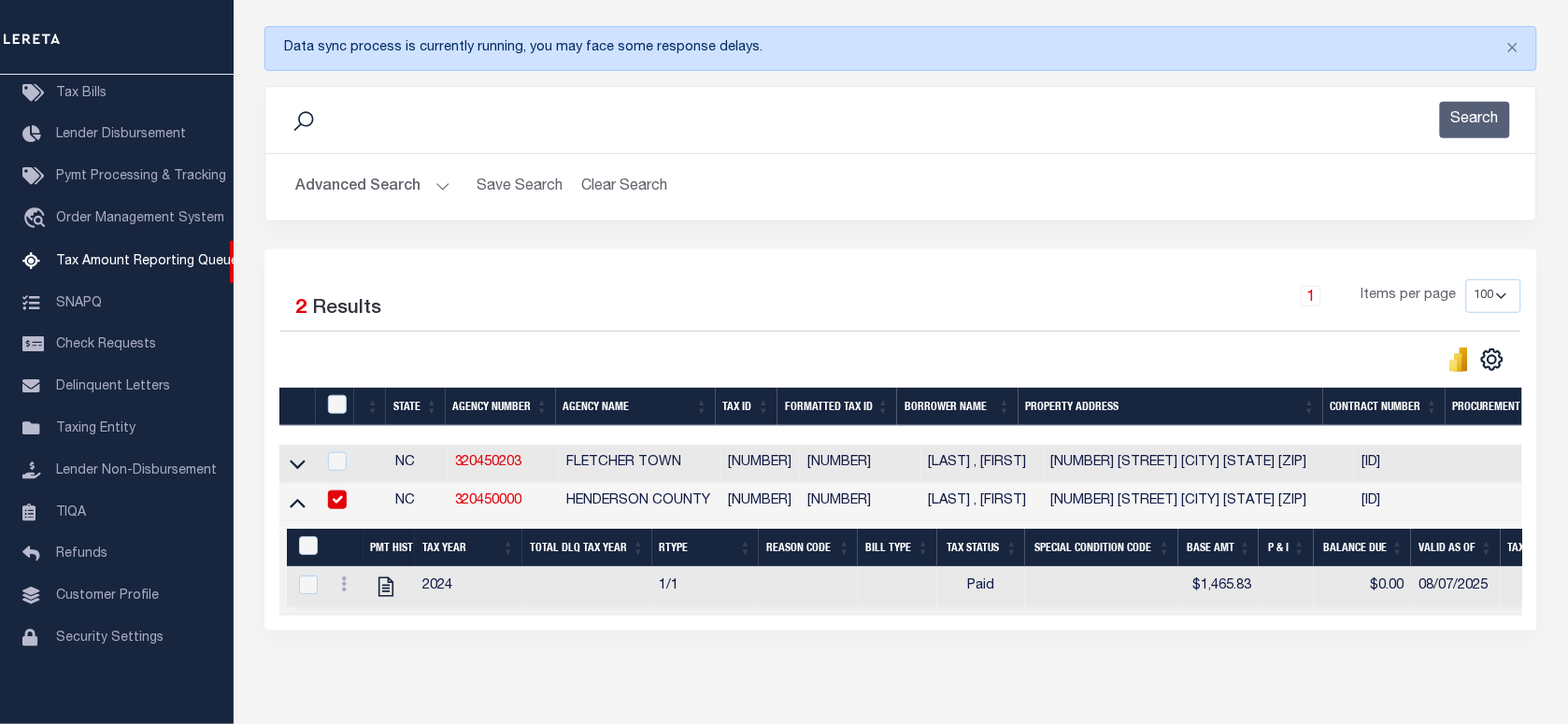 checkbox on "true" 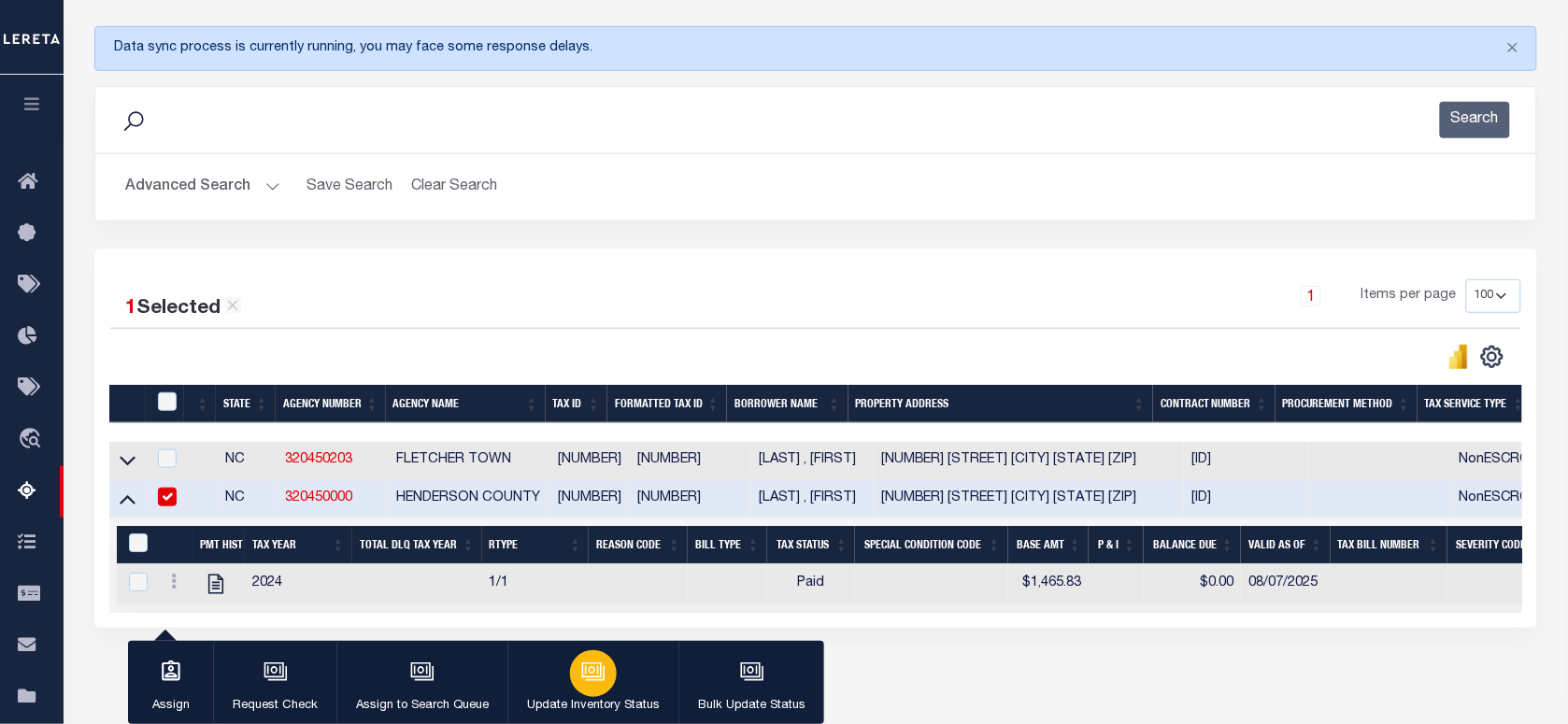 click 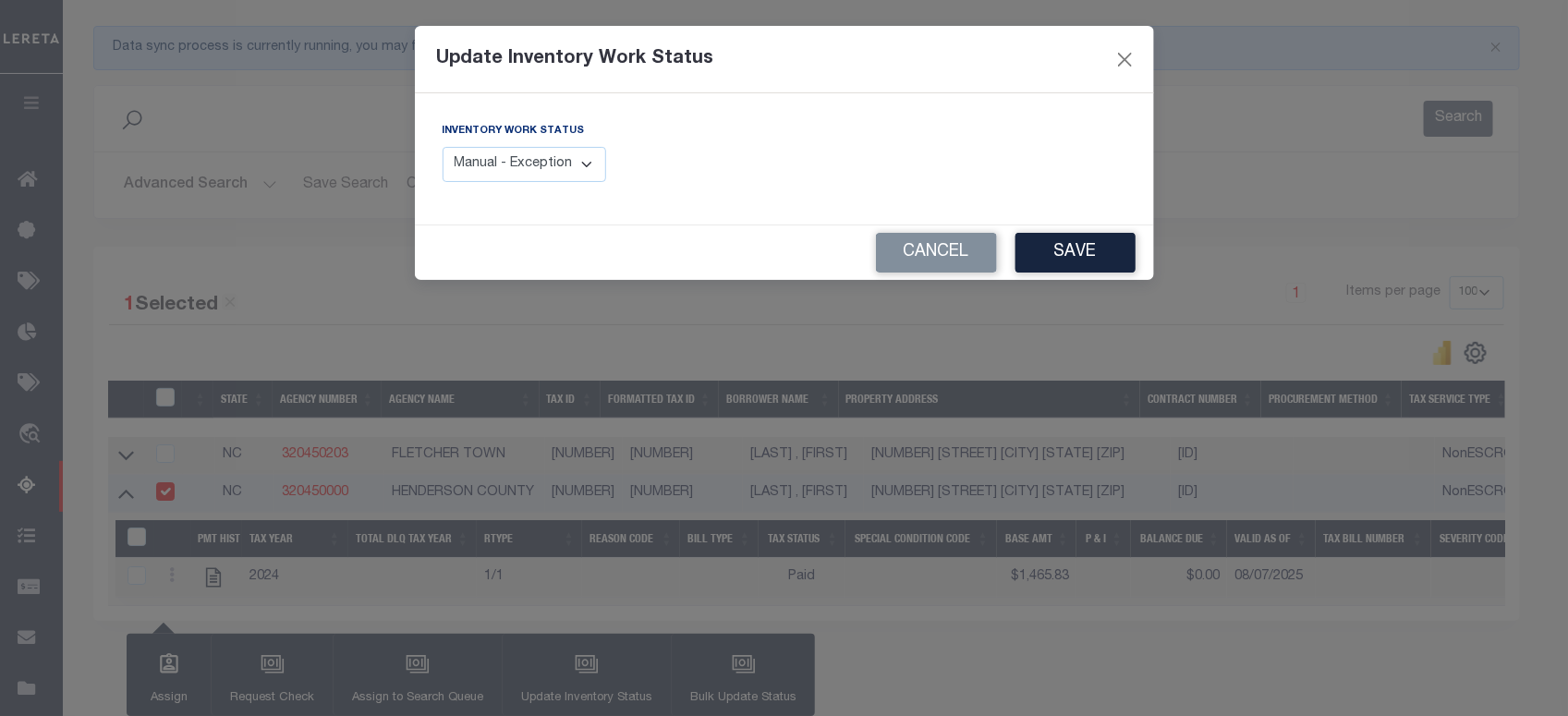 click on "Manual - Exception
Pended - Awaiting Search
Late Add Exception
Completed" at bounding box center (525, 164) 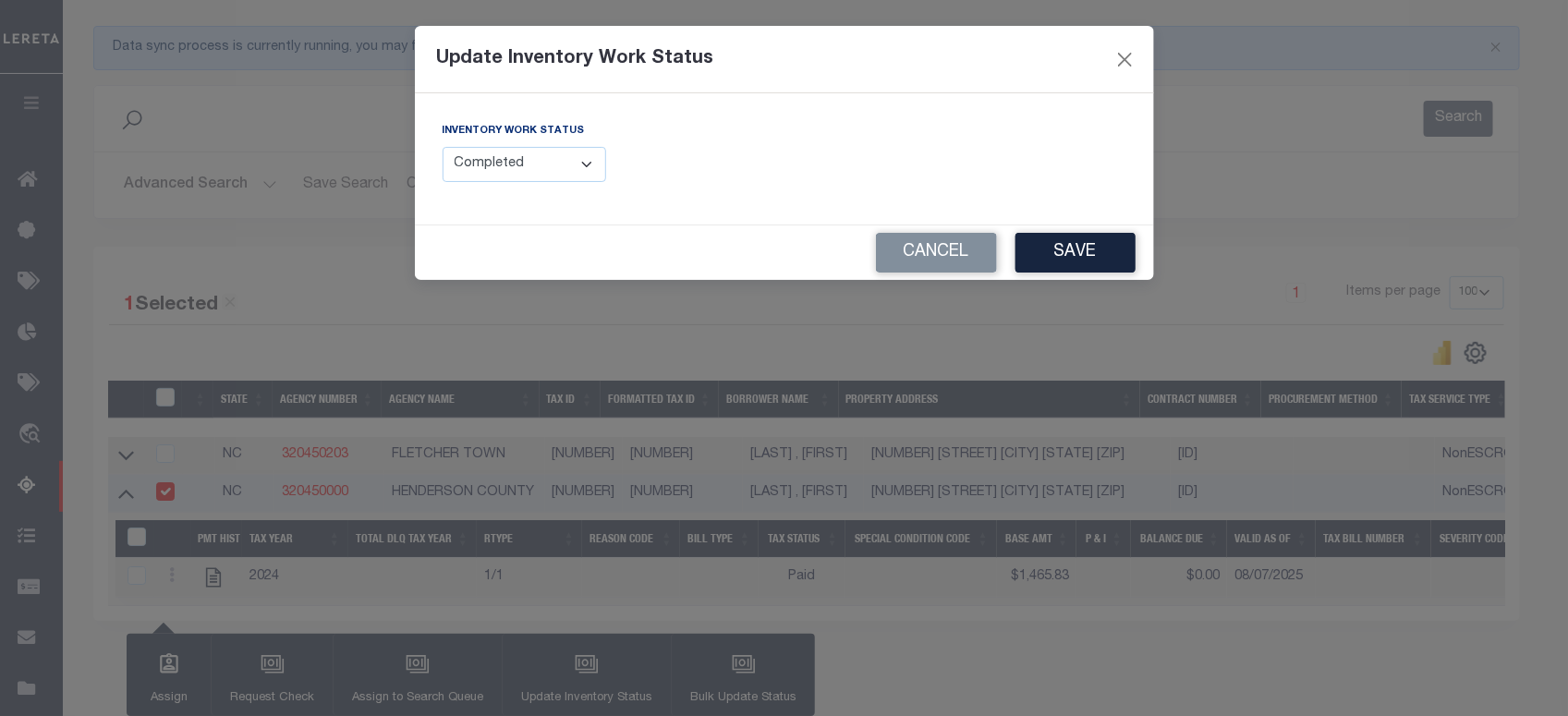 click on "Manual - Exception
Pended - Awaiting Search
Late Add Exception
Completed" at bounding box center (525, 164) 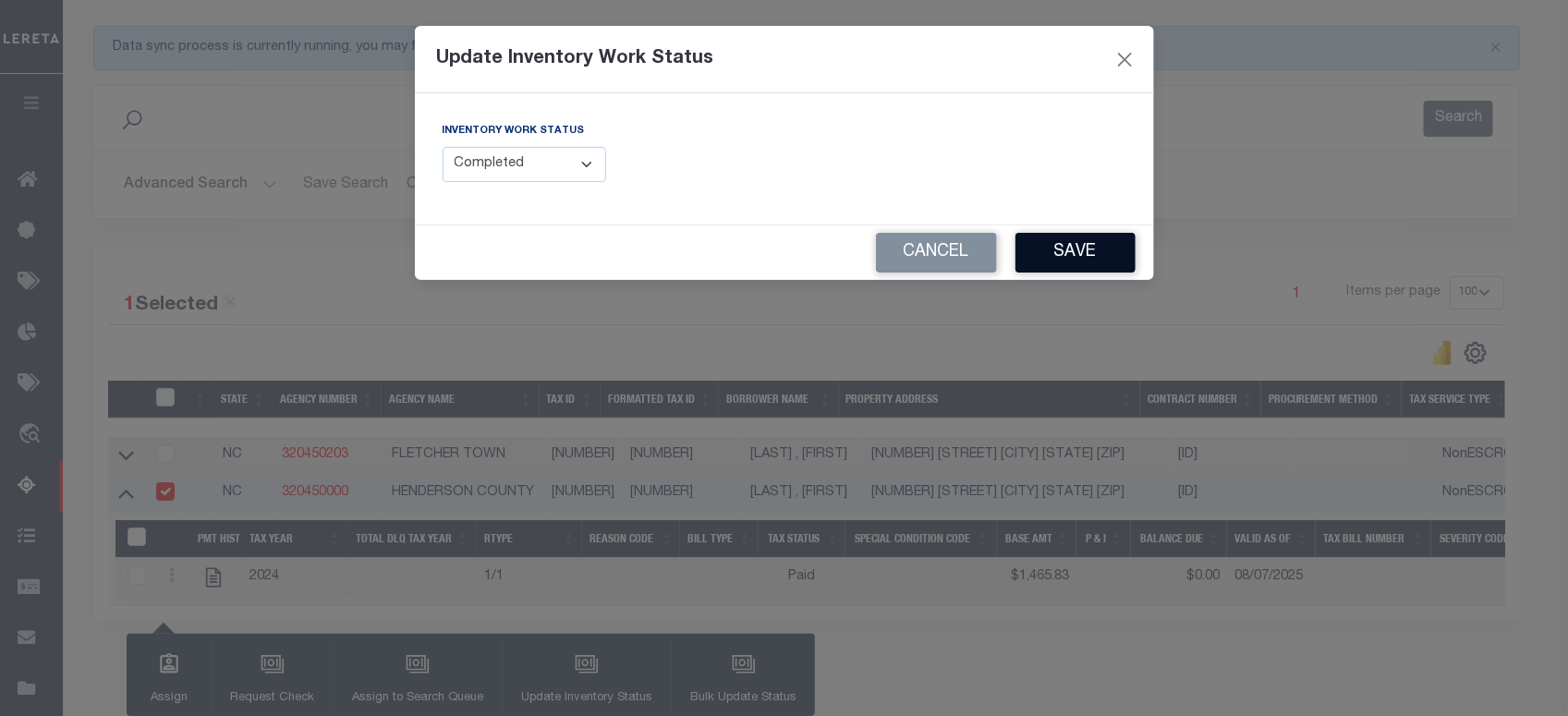 click on "Save" at bounding box center (1076, 252) 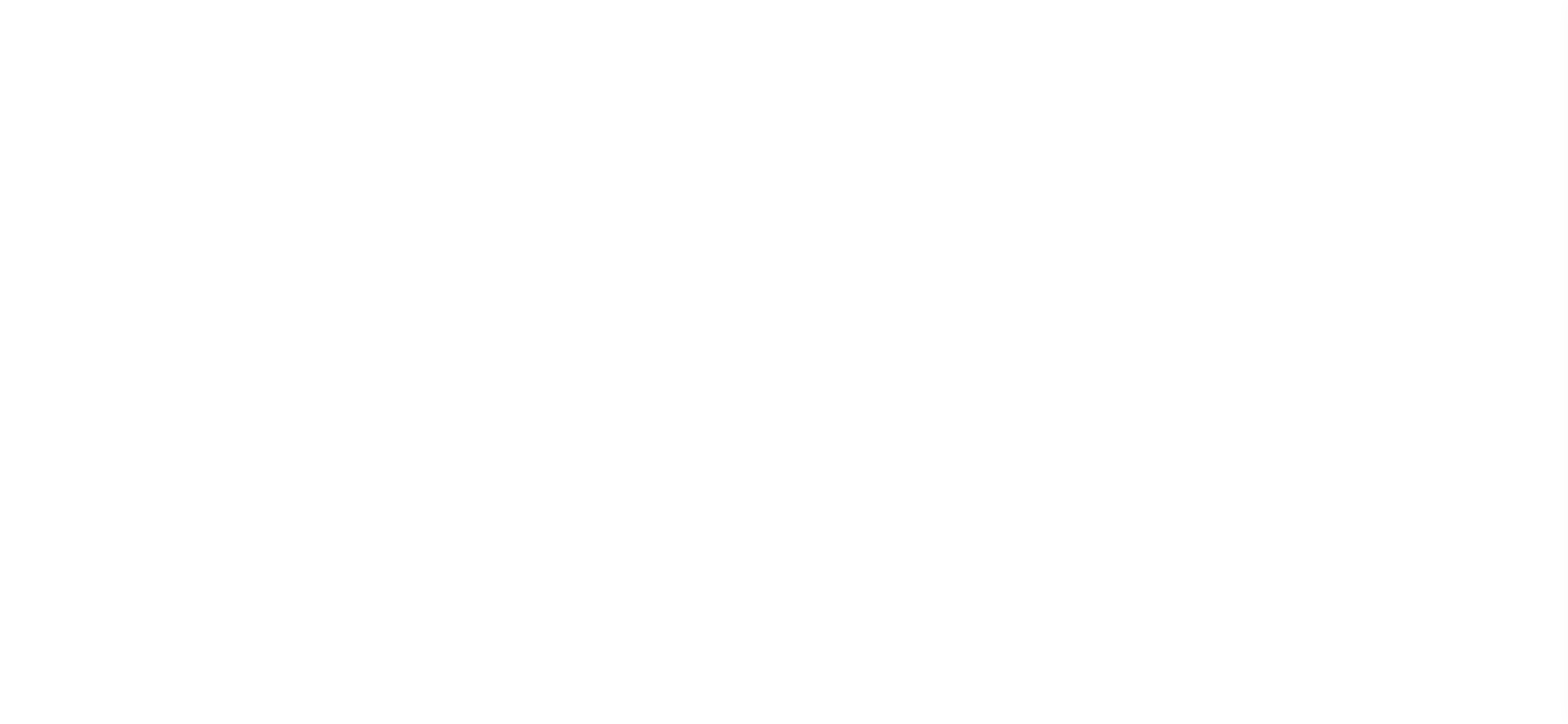 scroll, scrollTop: 0, scrollLeft: 0, axis: both 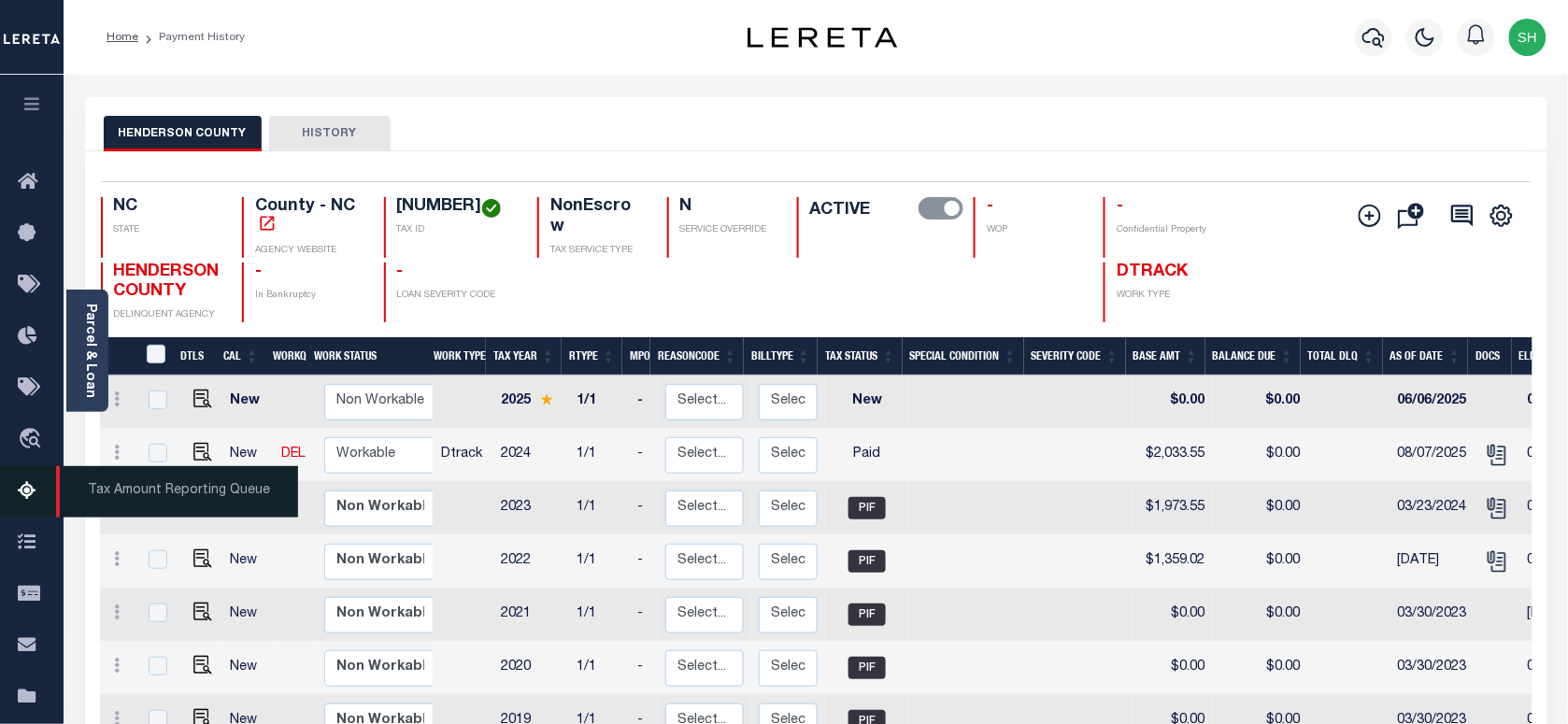 click on "Tax Amount Reporting Queue" at bounding box center [177, 491] 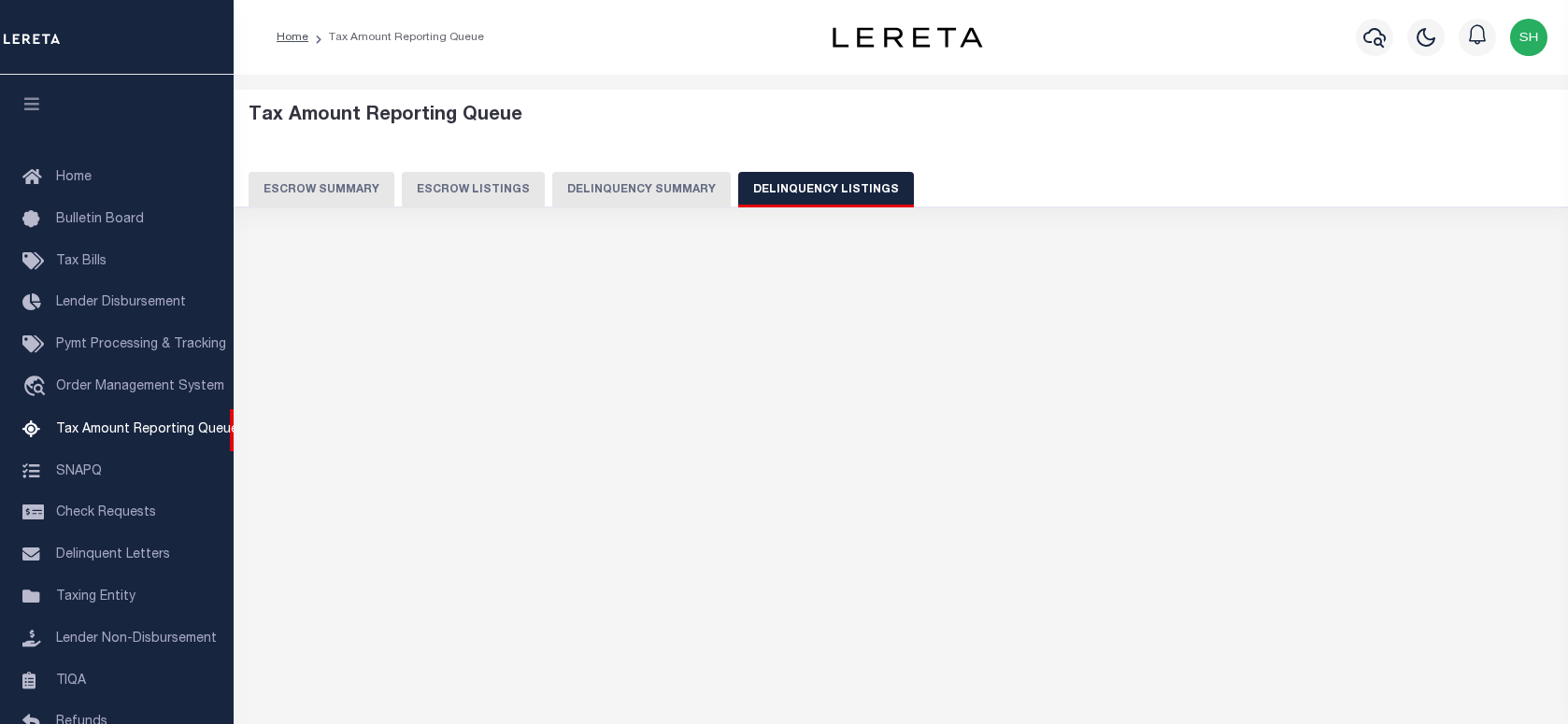 select on "100" 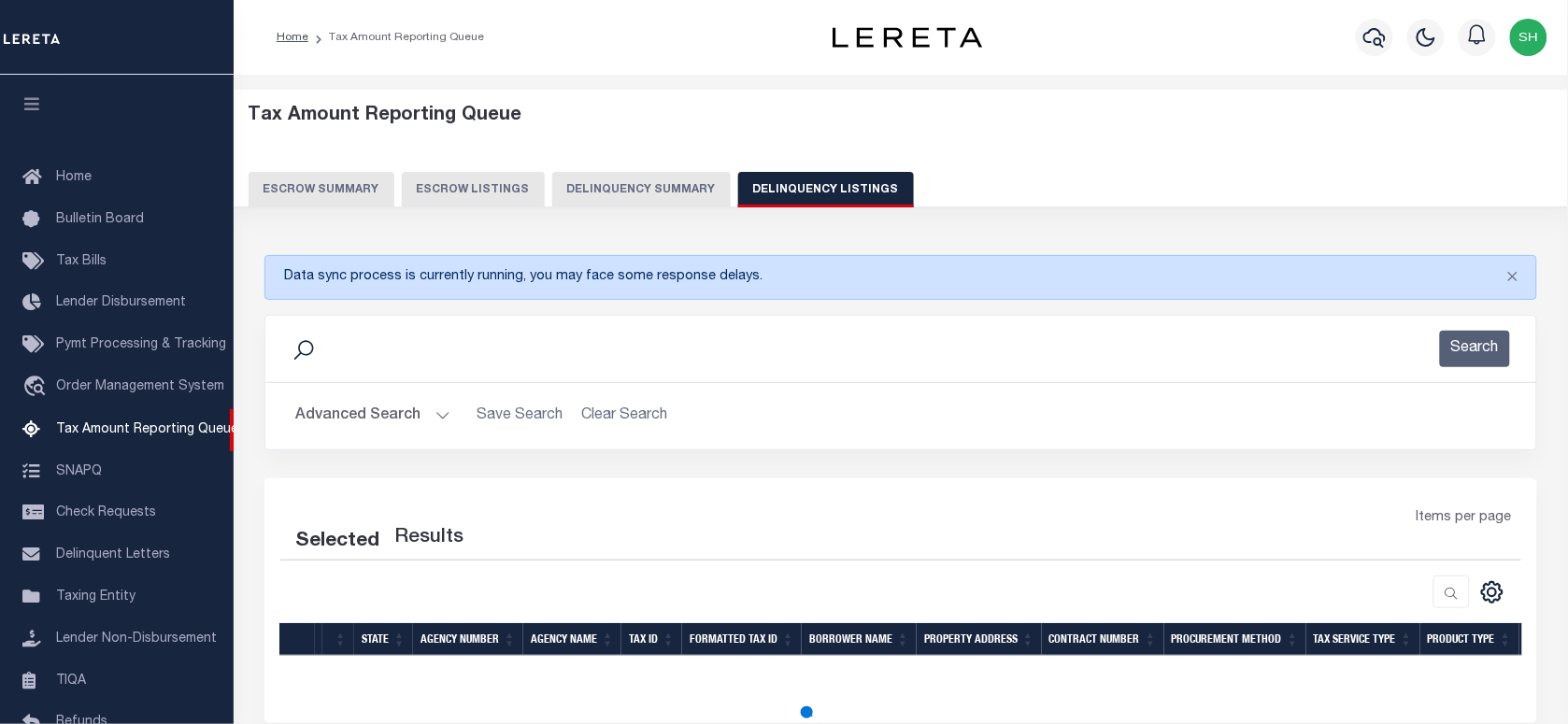 select on "100" 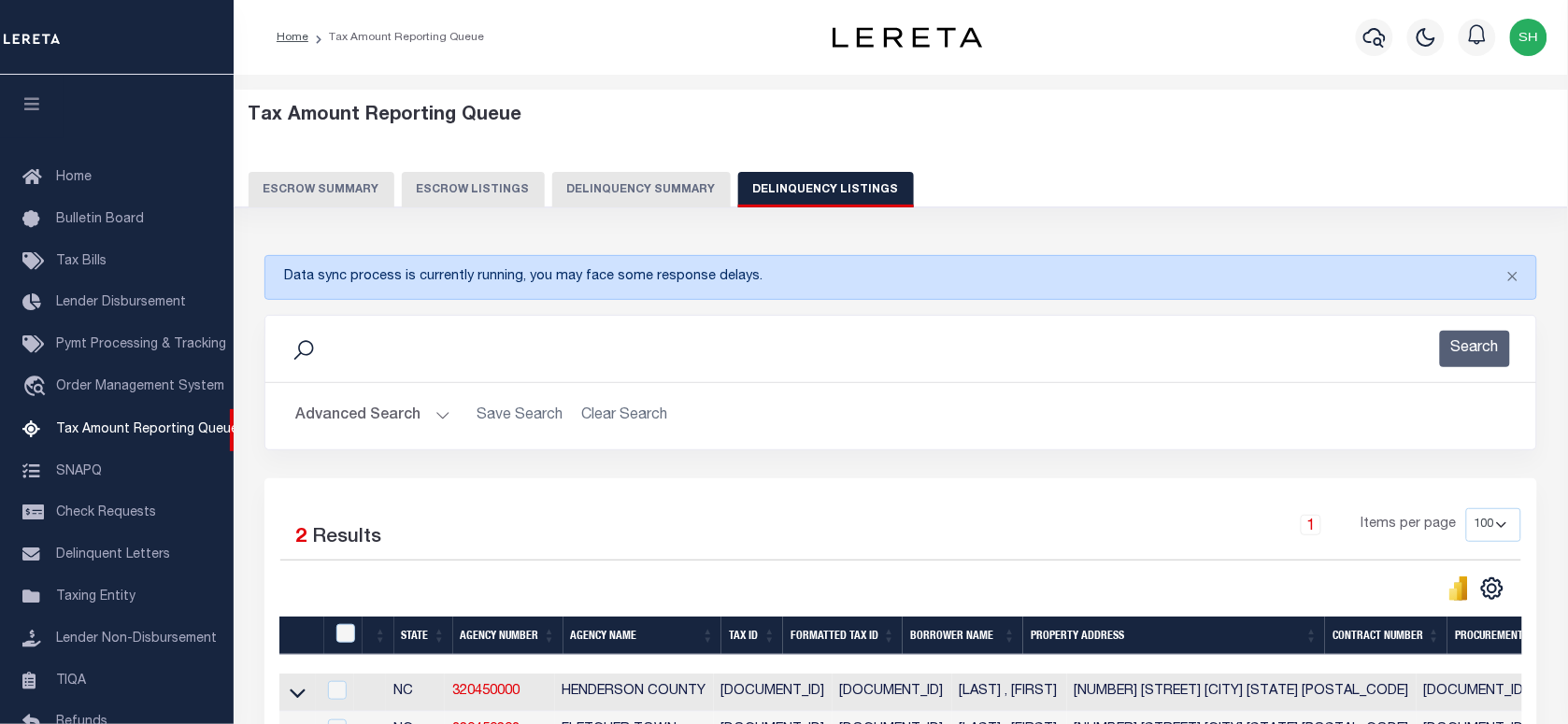 scroll, scrollTop: 168, scrollLeft: 0, axis: vertical 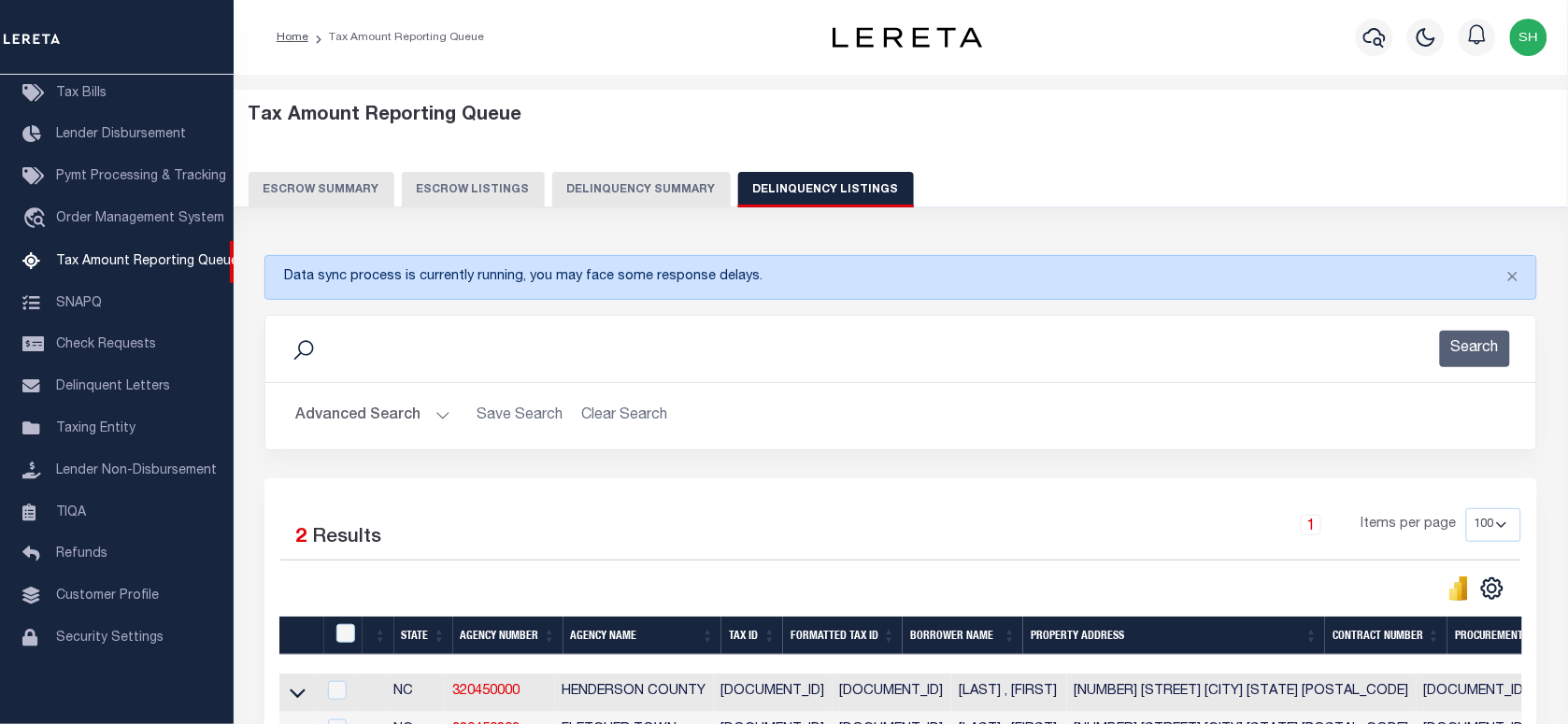 click on "Advanced Search" at bounding box center [373, 416] 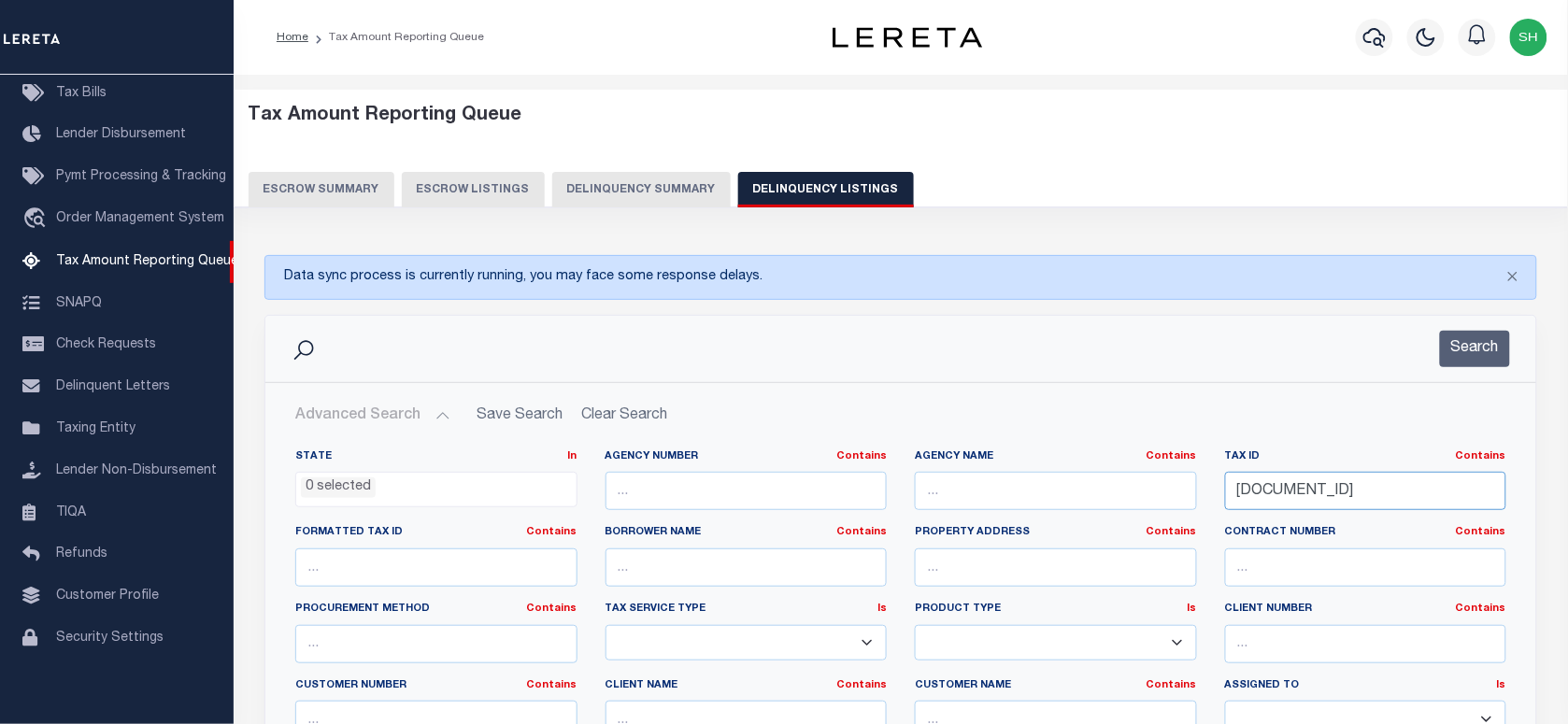 drag, startPoint x: 1301, startPoint y: 488, endPoint x: 1033, endPoint y: 488, distance: 268 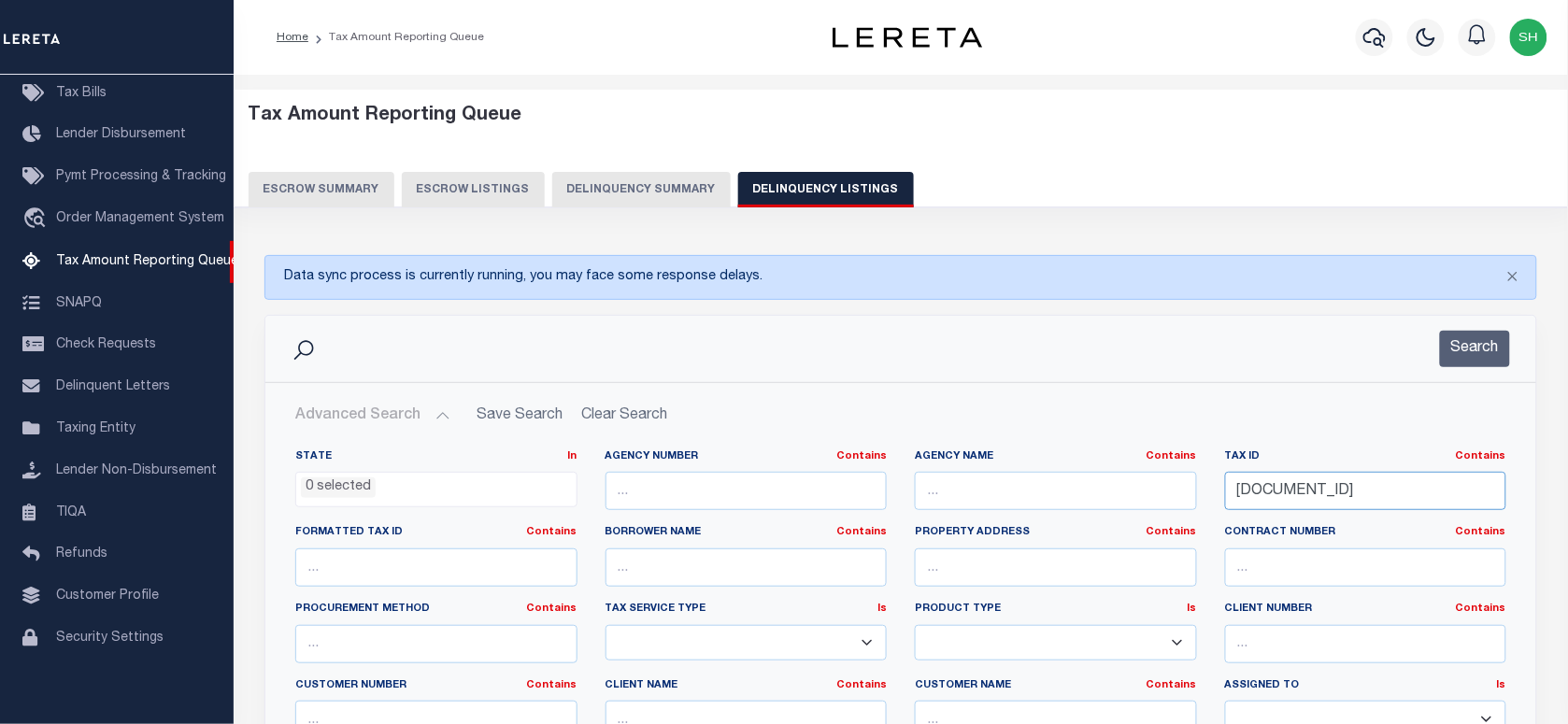 click on "State
In
In
AK AL AR AZ CA CO CT DC DE FL GA GU HI IA ID IL IN KS KY LA MA MD ME MI MN MO MS MT NC ND NE NH NJ NM NV NY OH OK OR PA PR RI SC SD TN TX UT VA VI VT WA WI WV WY 0 selected
Agency Number
Contains
Contains" at bounding box center (901, 640) 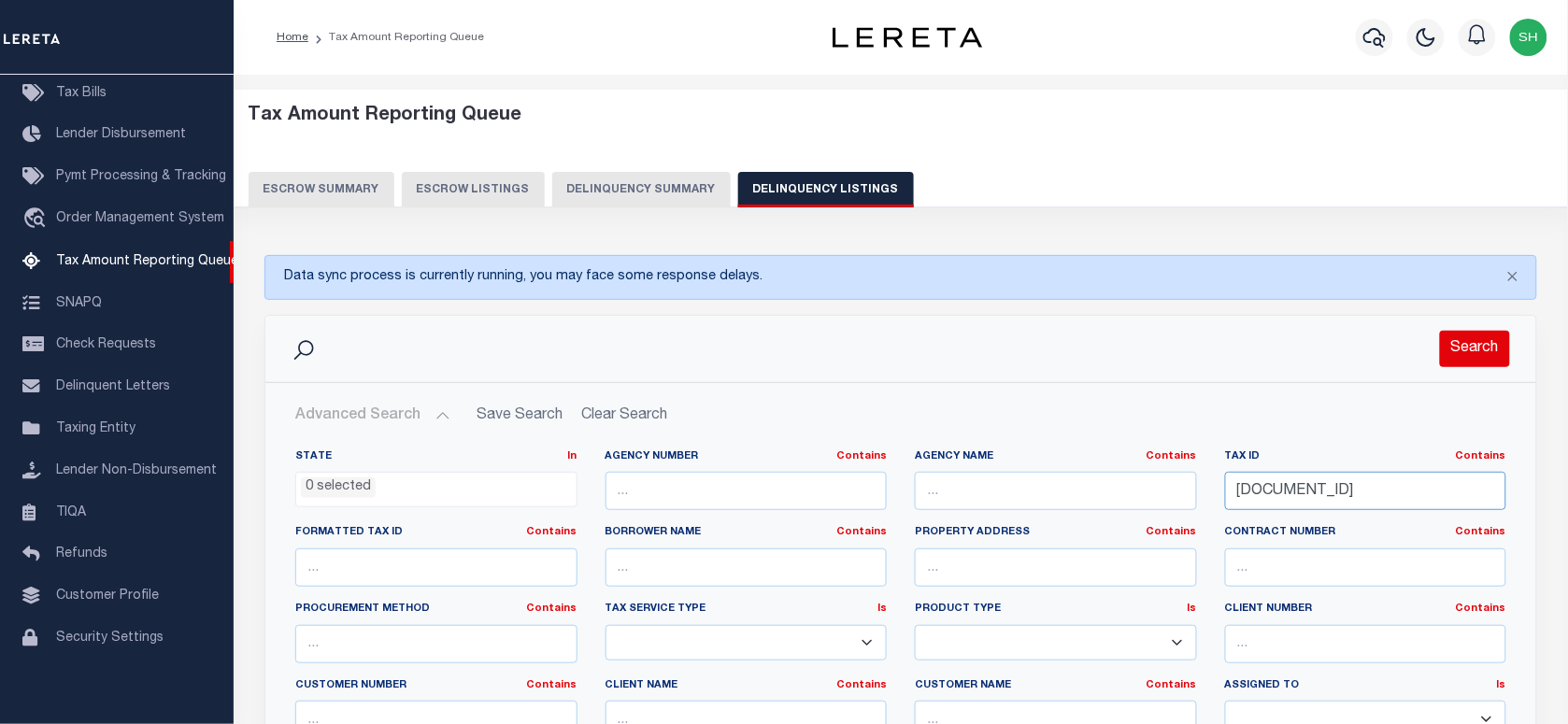 type on "702060" 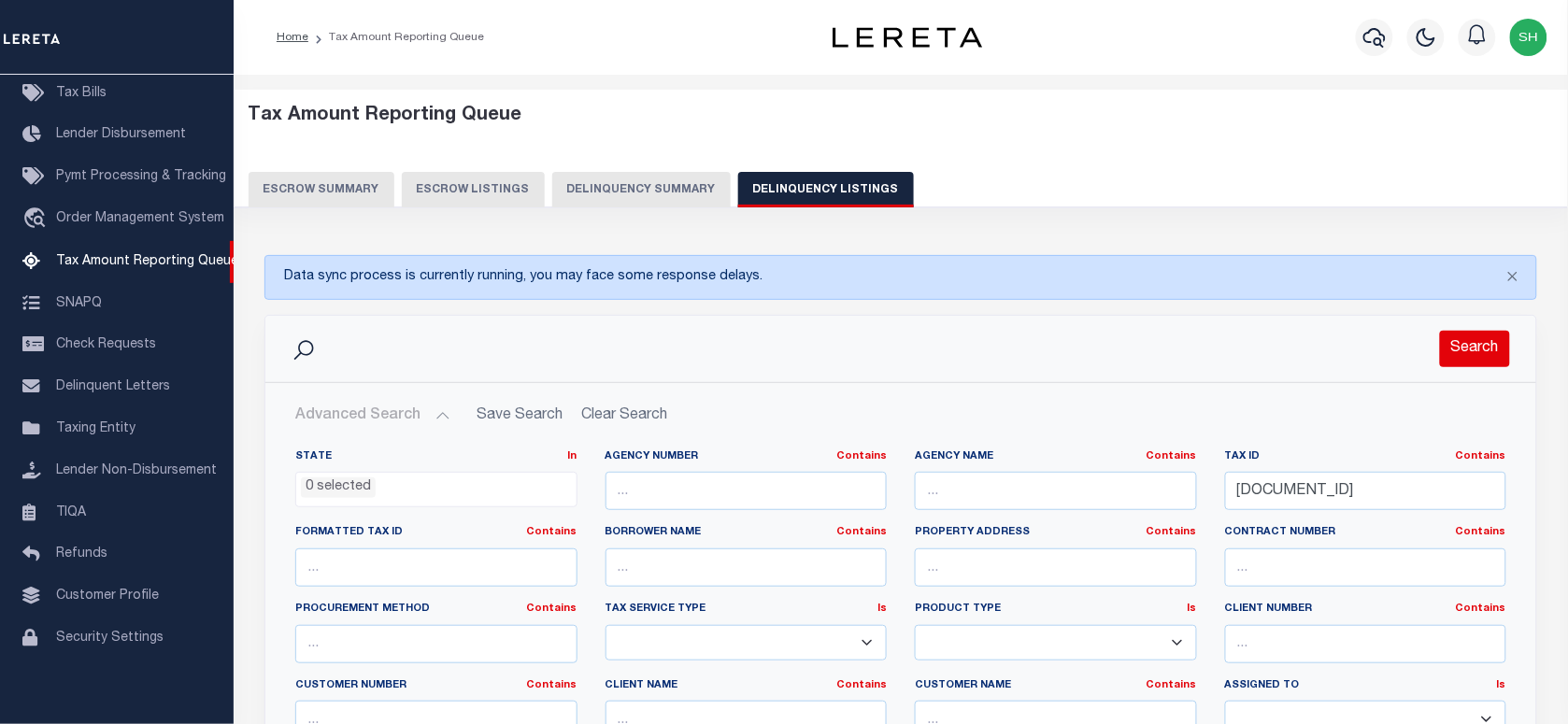 click on "Search" at bounding box center [1475, 348] 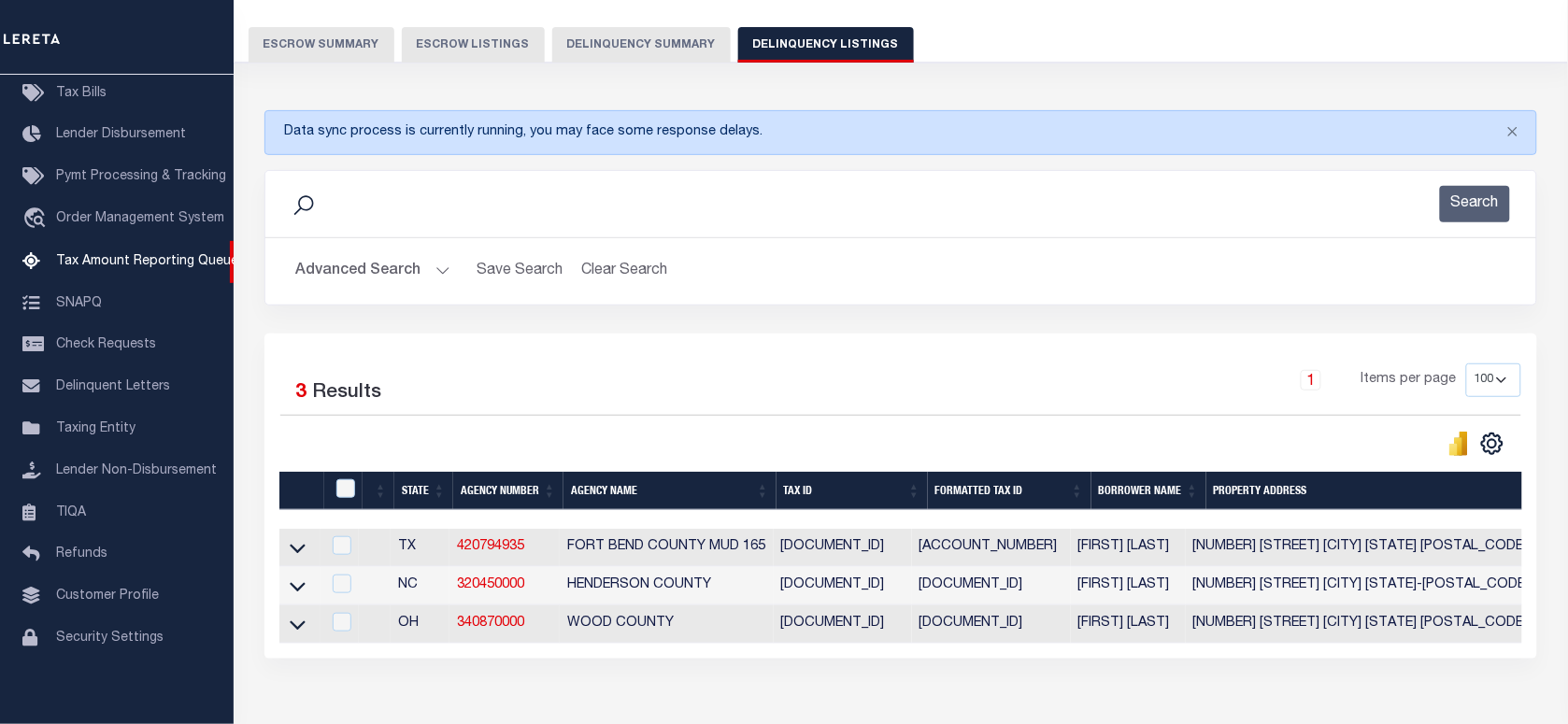 scroll, scrollTop: 267, scrollLeft: 0, axis: vertical 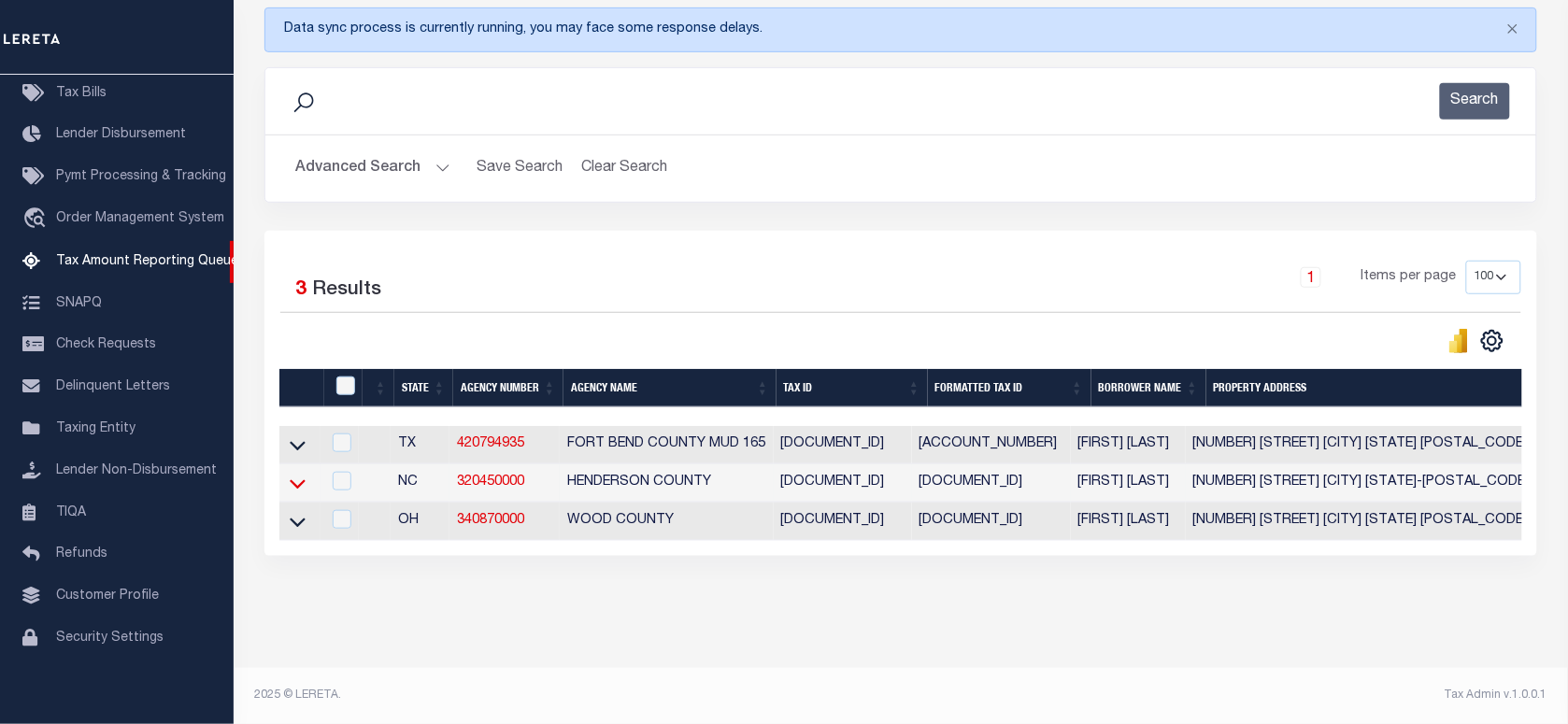 click 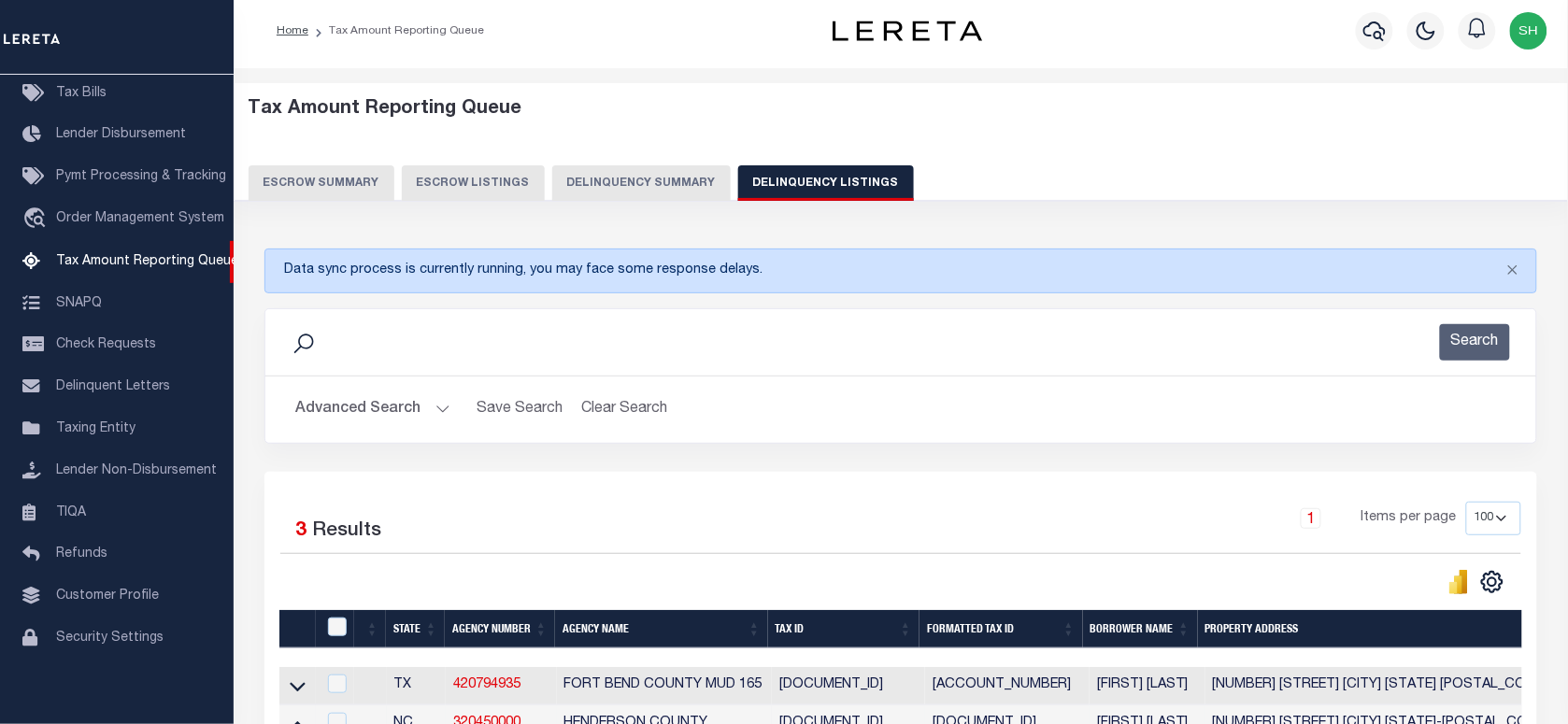 scroll, scrollTop: 0, scrollLeft: 0, axis: both 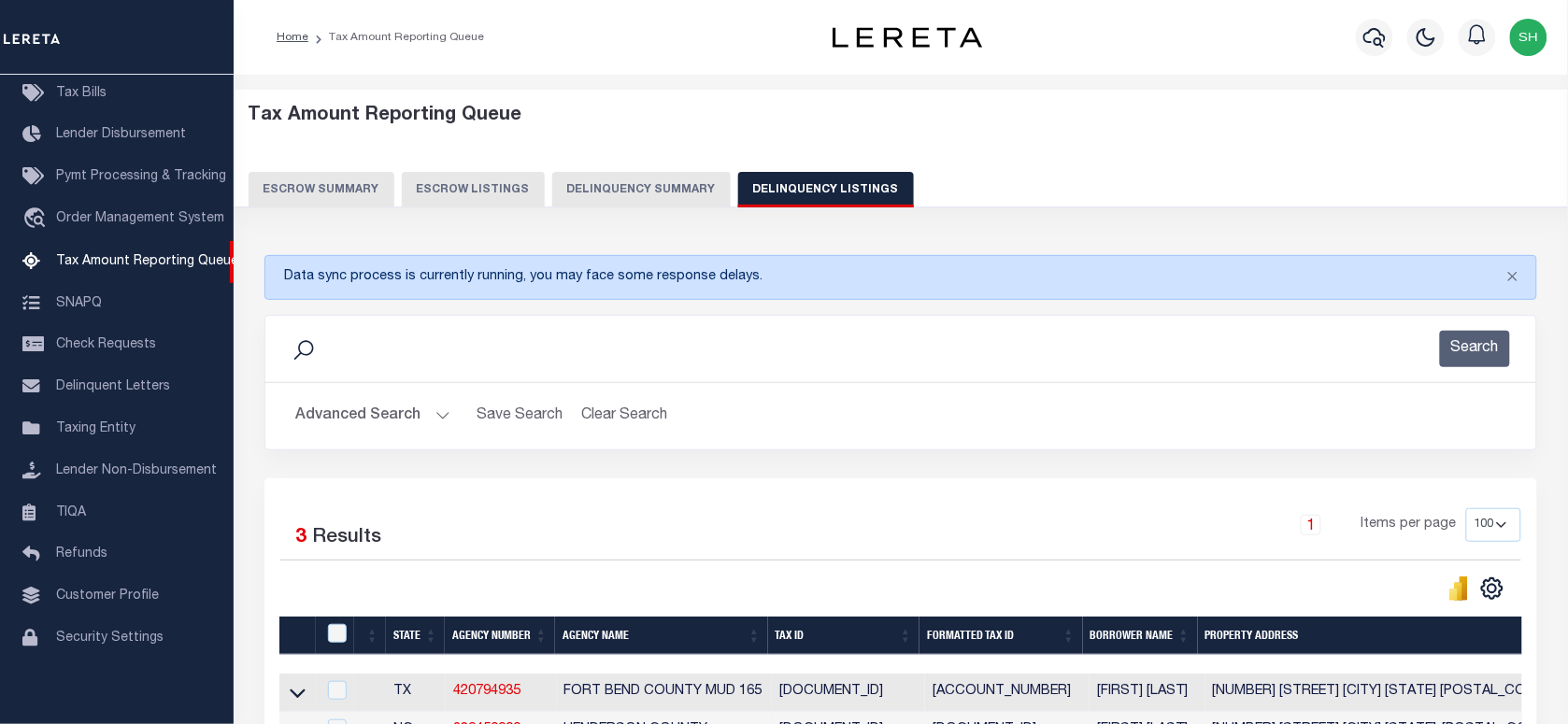 click on "Advanced Search" at bounding box center [373, 416] 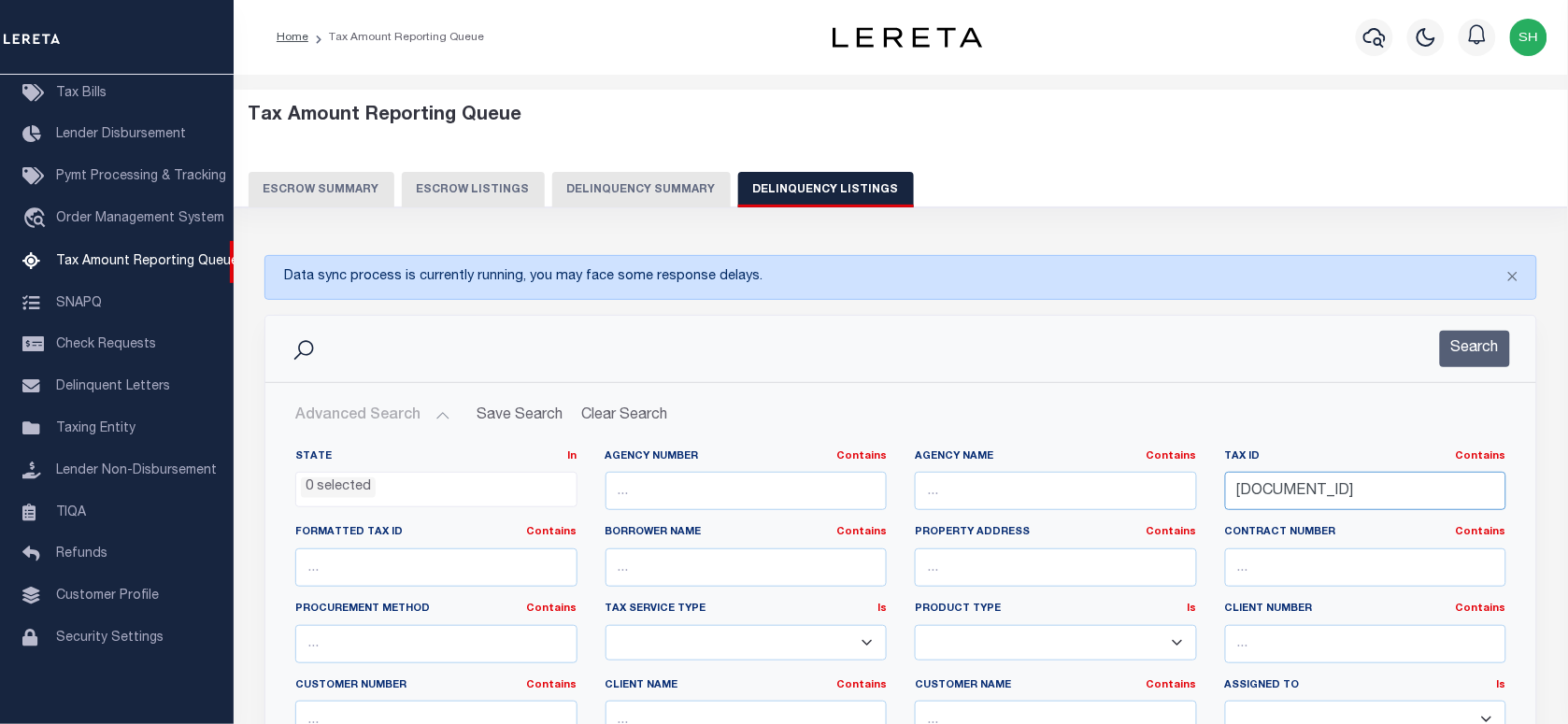 click on "702060" at bounding box center [1366, 490] 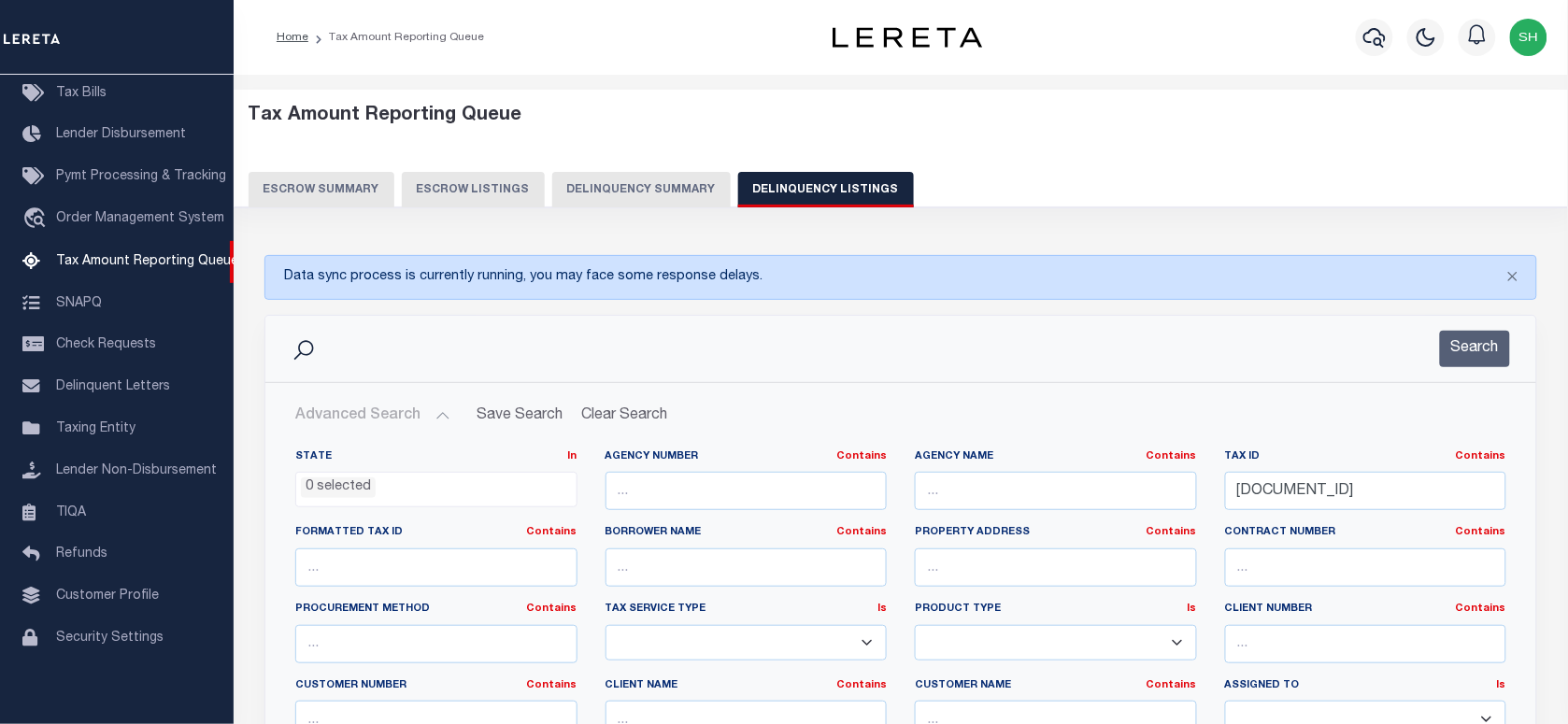 click on "Advanced Search
Save Search Clear Search
tblassign_wrapper_dynamictable_____DefaultSaveFilter
State
In In AK AL AR AZ CA CO CT DC DE FL" at bounding box center [901, 665] 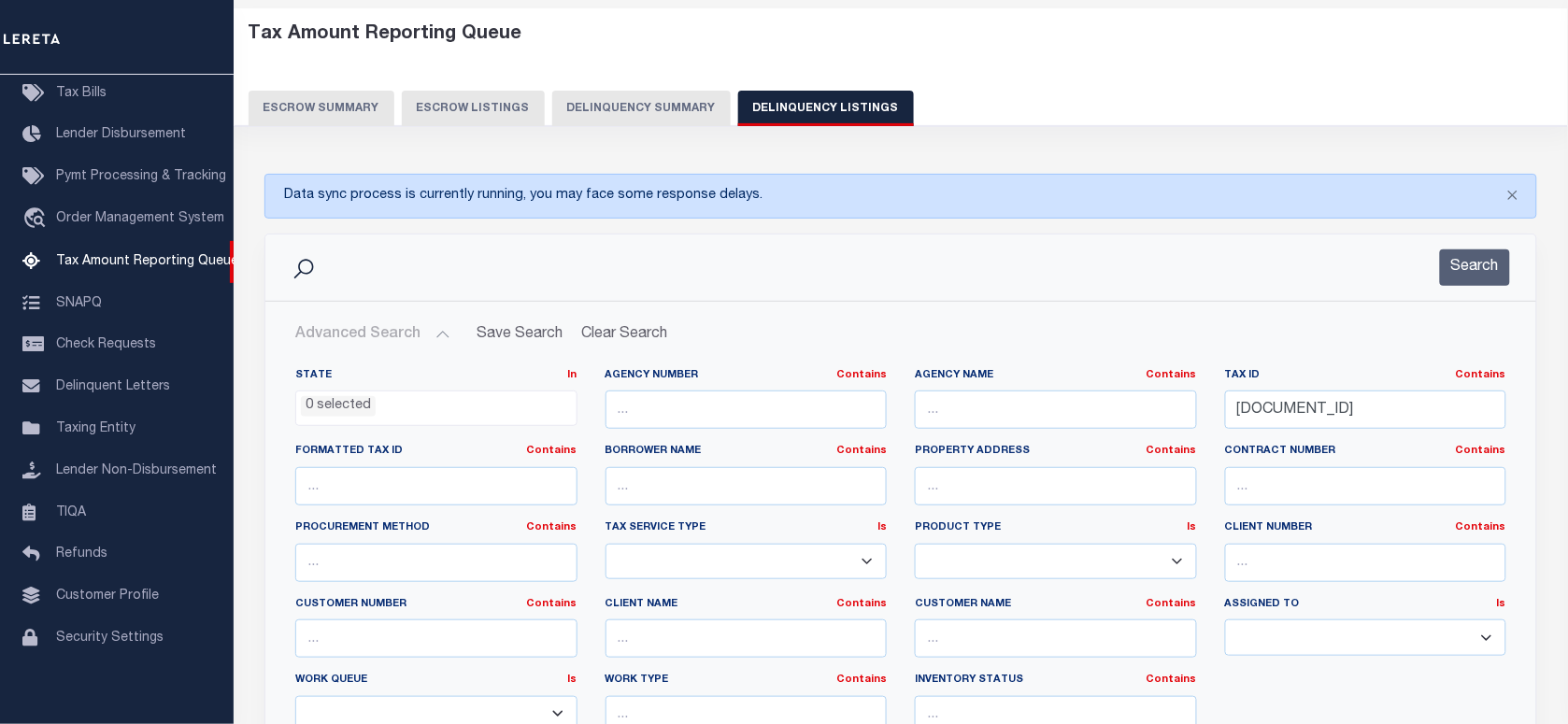 scroll, scrollTop: 47, scrollLeft: 0, axis: vertical 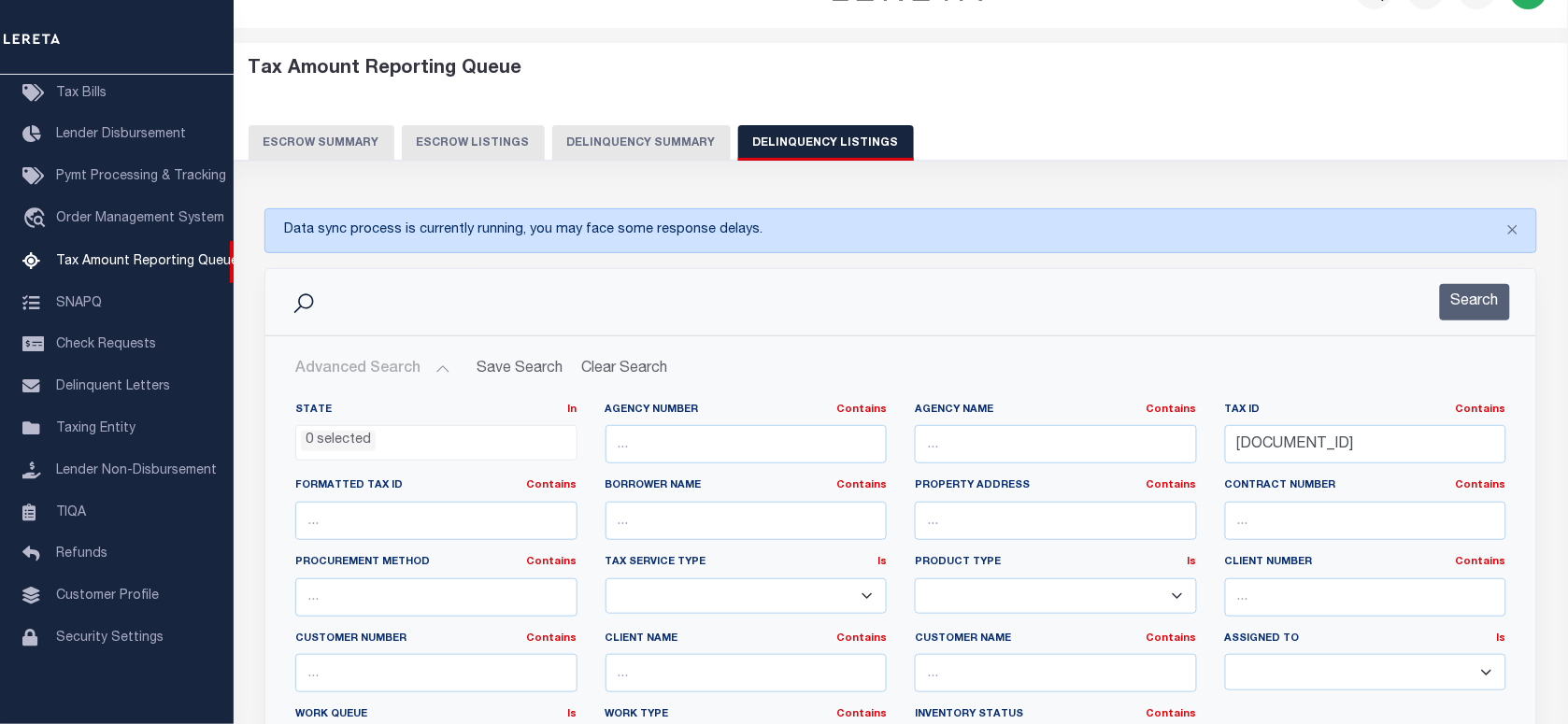 click on "0 selected" at bounding box center (338, 441) 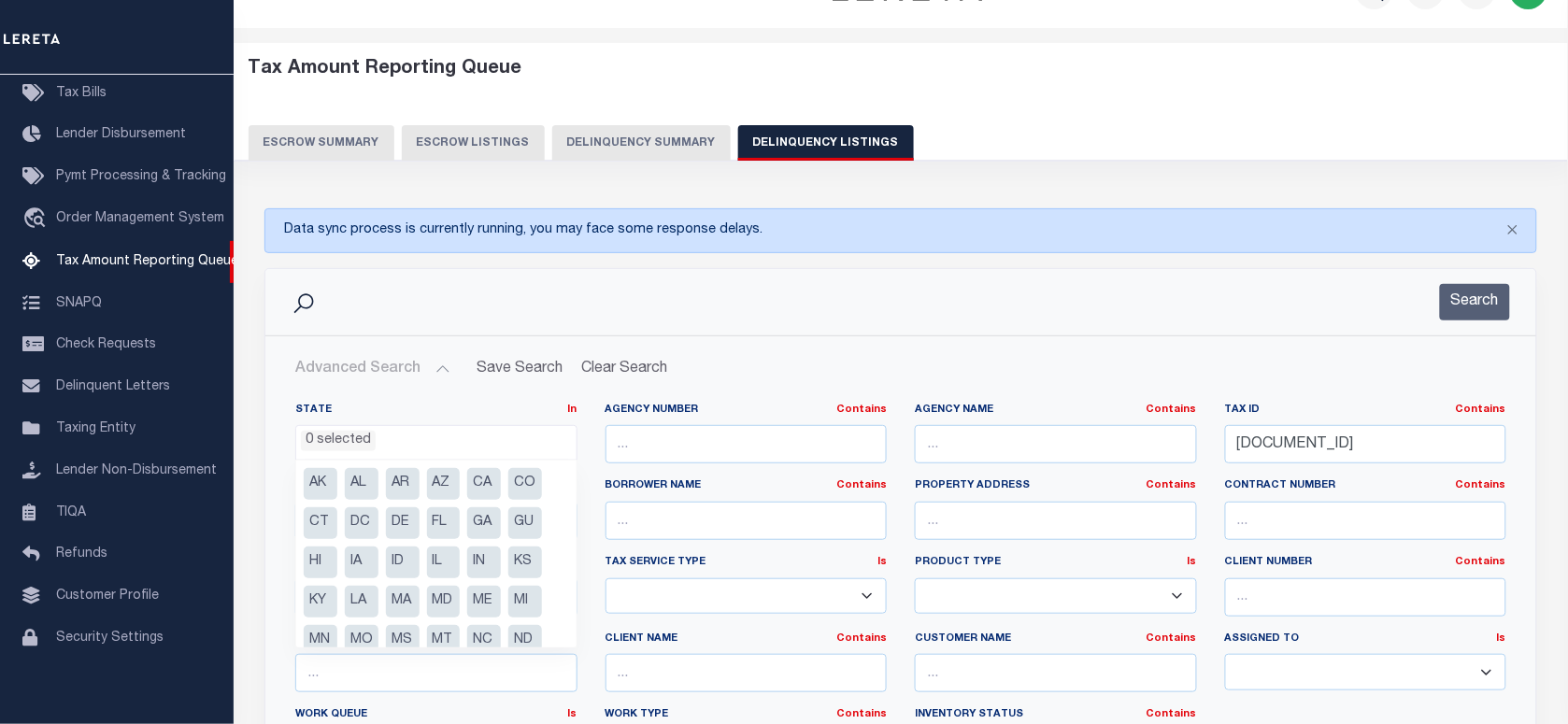 scroll, scrollTop: 117, scrollLeft: 0, axis: vertical 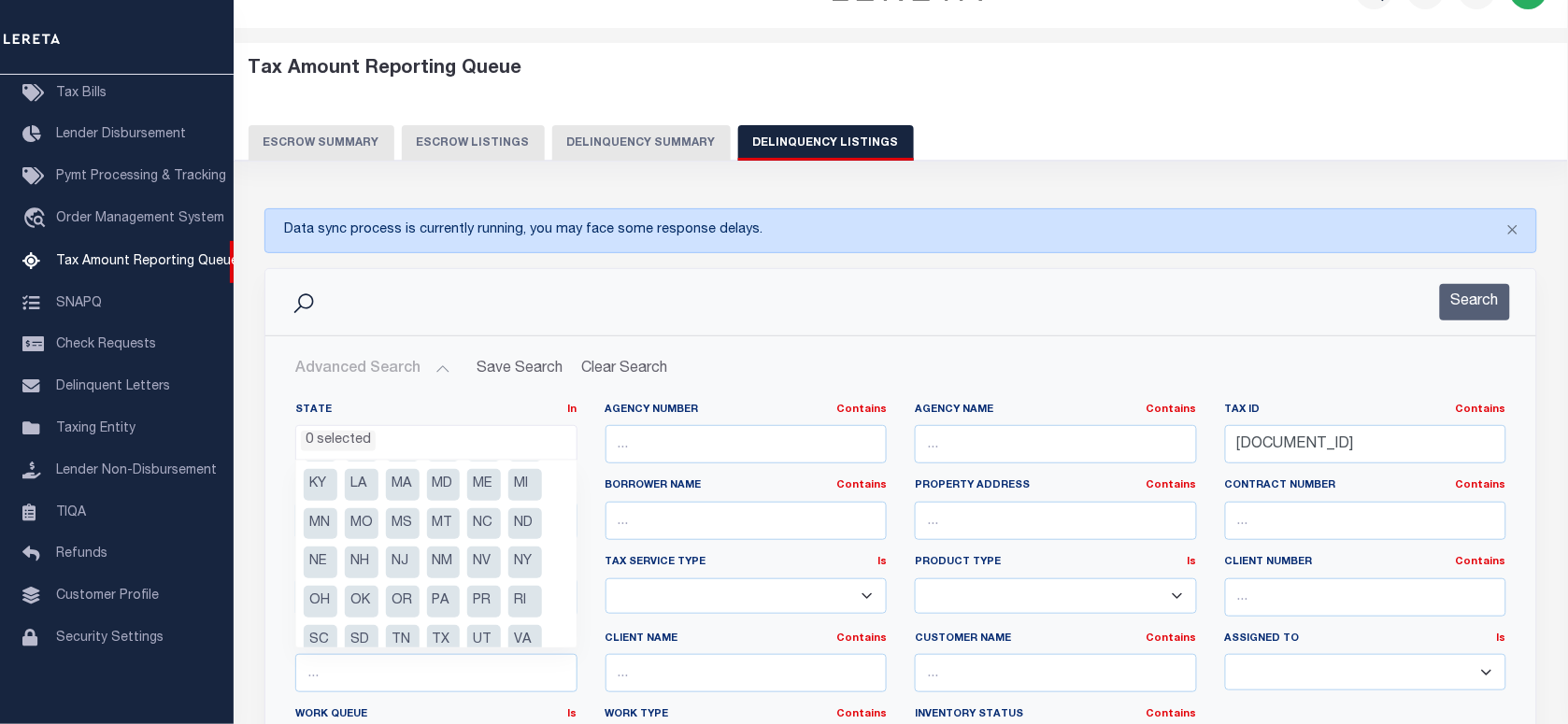 click on "NC" at bounding box center [484, 524] 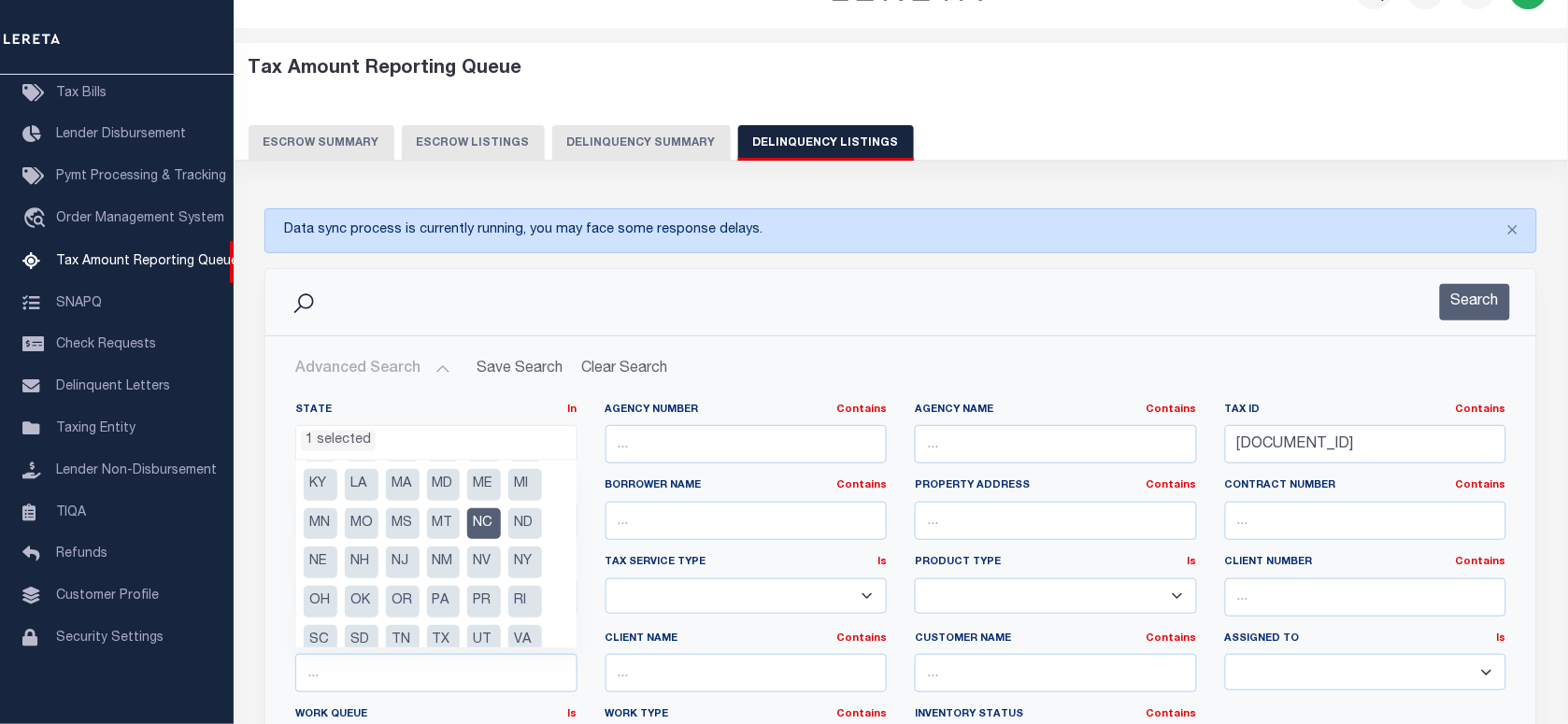 scroll, scrollTop: 458, scrollLeft: 0, axis: vertical 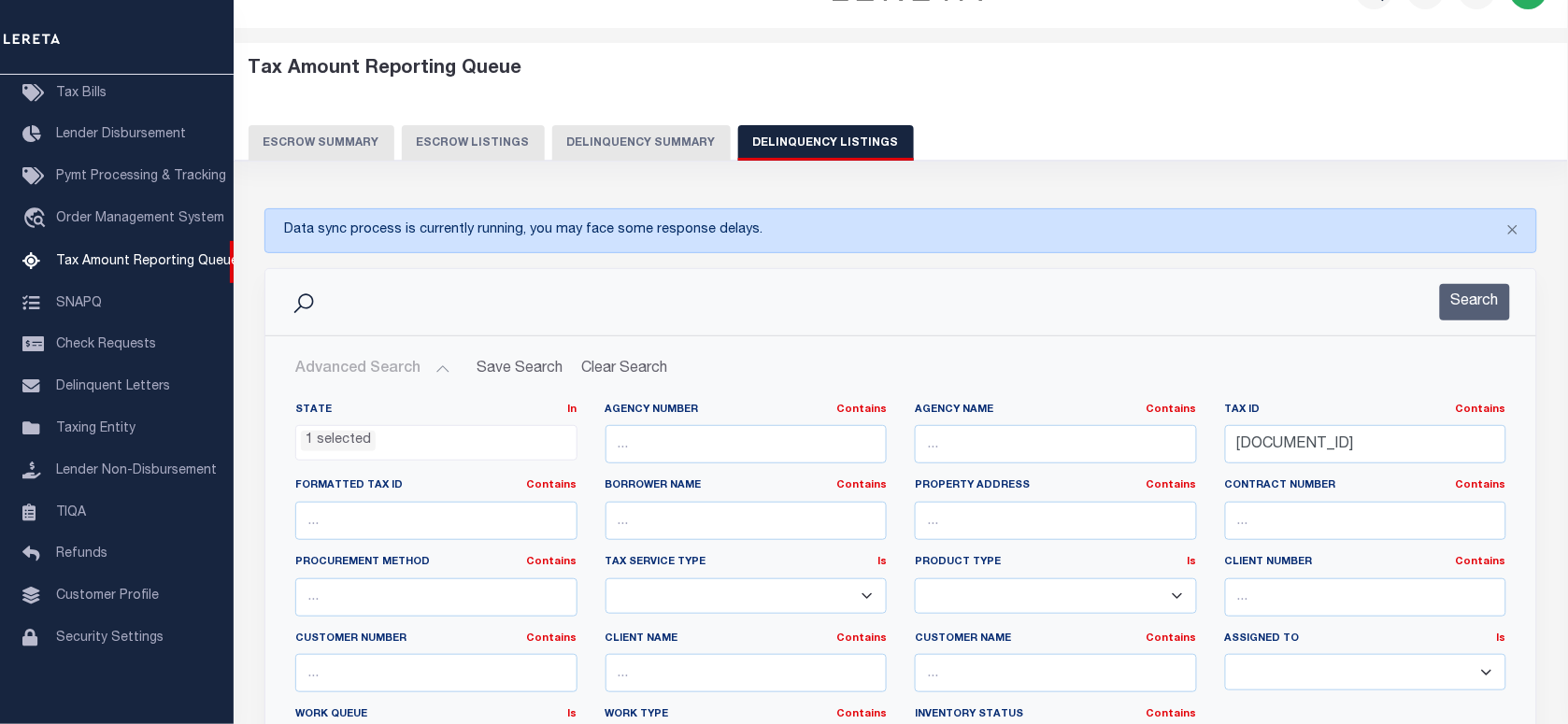 click on "Search" at bounding box center [901, 302] 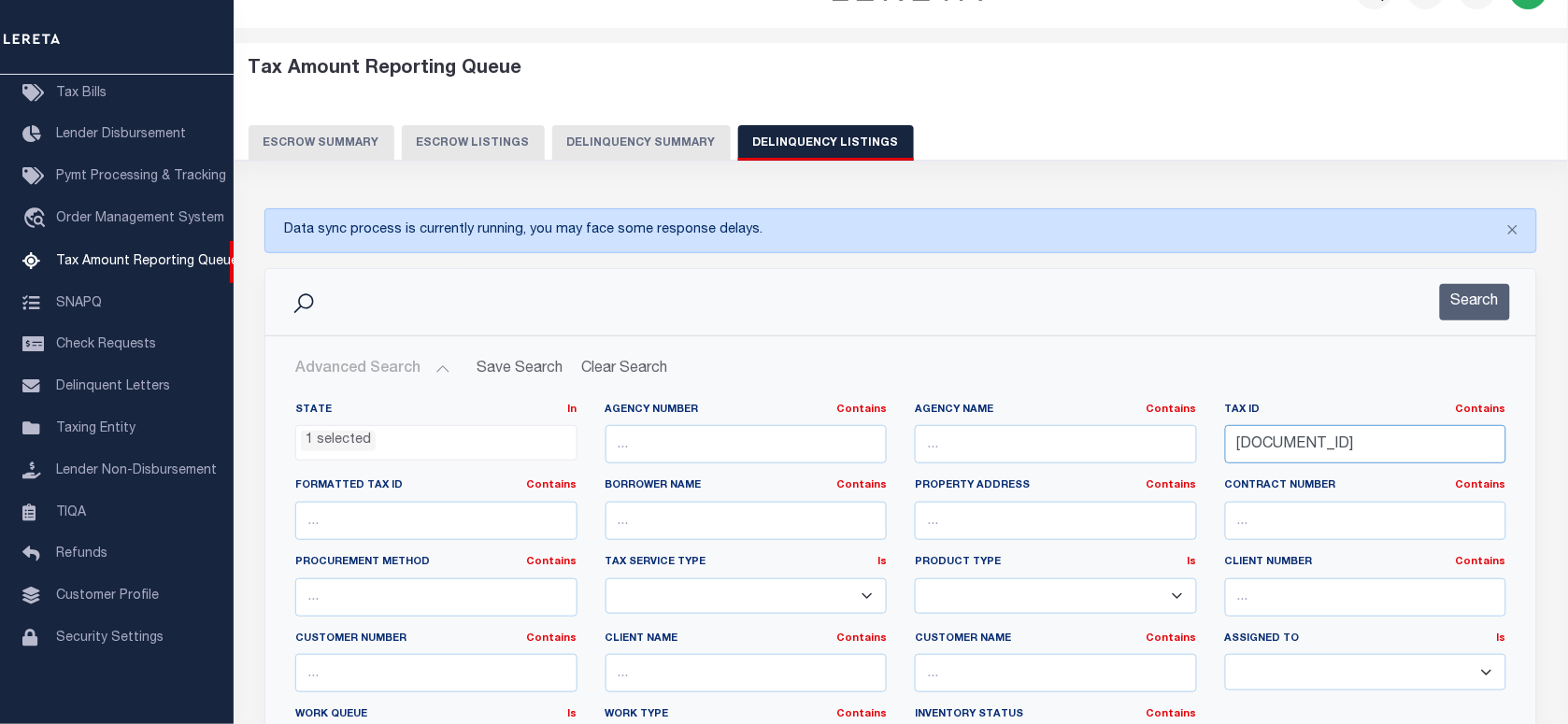 drag, startPoint x: 1304, startPoint y: 450, endPoint x: 987, endPoint y: 463, distance: 317.26645 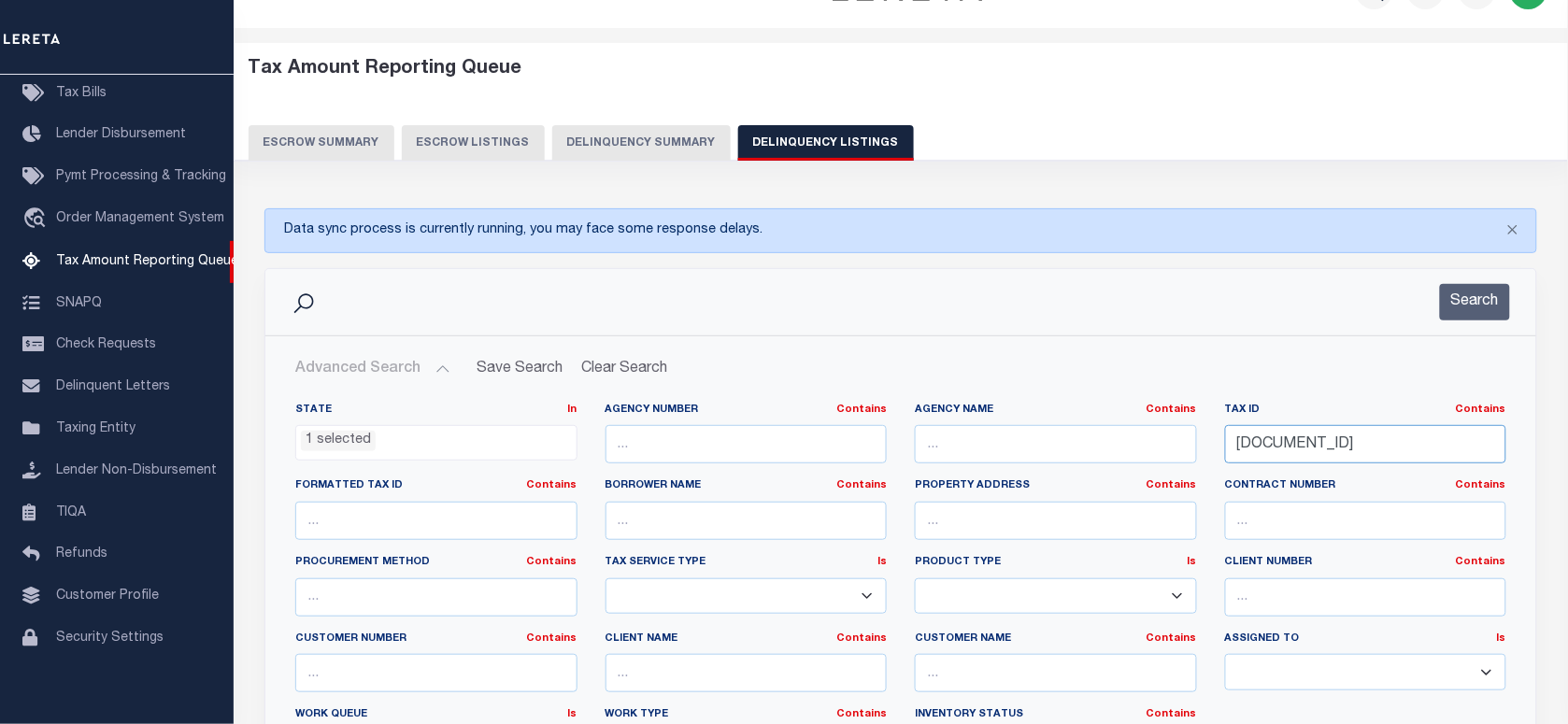click on "State
In
In
AK AL AR AZ CA CO CT DC DE FL GA GU HI IA ID IL IN KS KY LA MA MD ME MI MN MO MS MT NC ND NE NH NJ NM NV NY OH OK OR PA PR RI SC SD TN TX UT VA VI VT WA WI WV WY 1 selected
Agency Number
Contains
Contains" at bounding box center [901, 593] 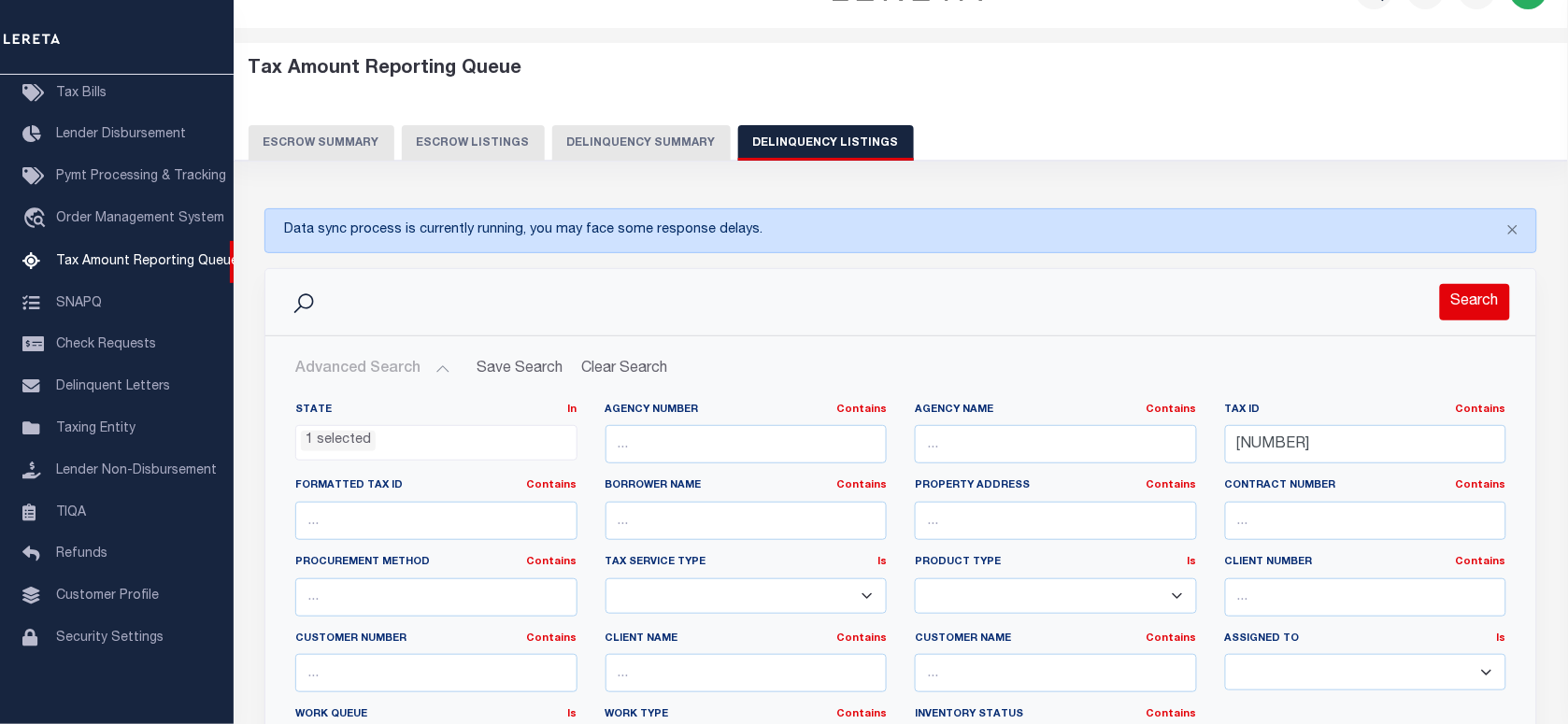 click on "Search" at bounding box center (1475, 302) 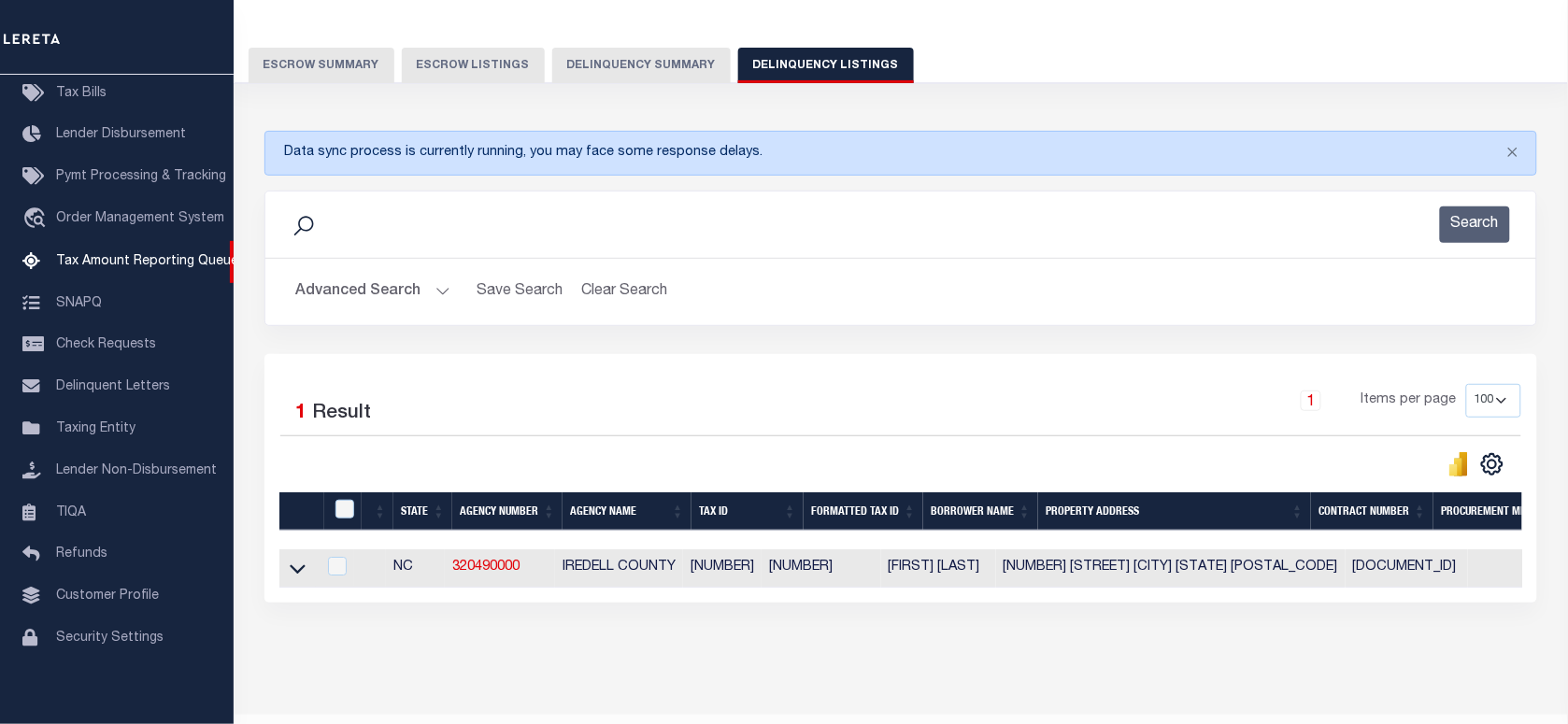 scroll, scrollTop: 189, scrollLeft: 0, axis: vertical 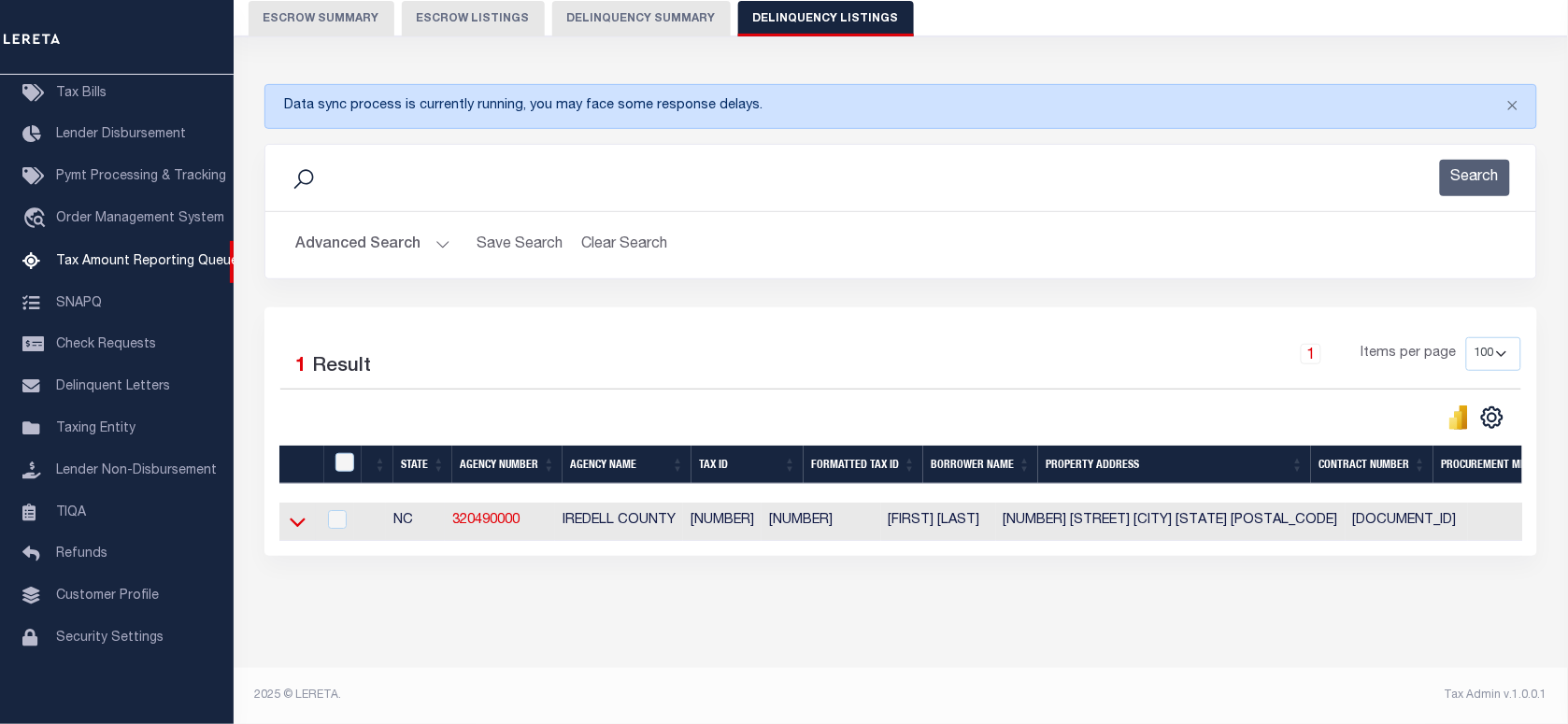 click 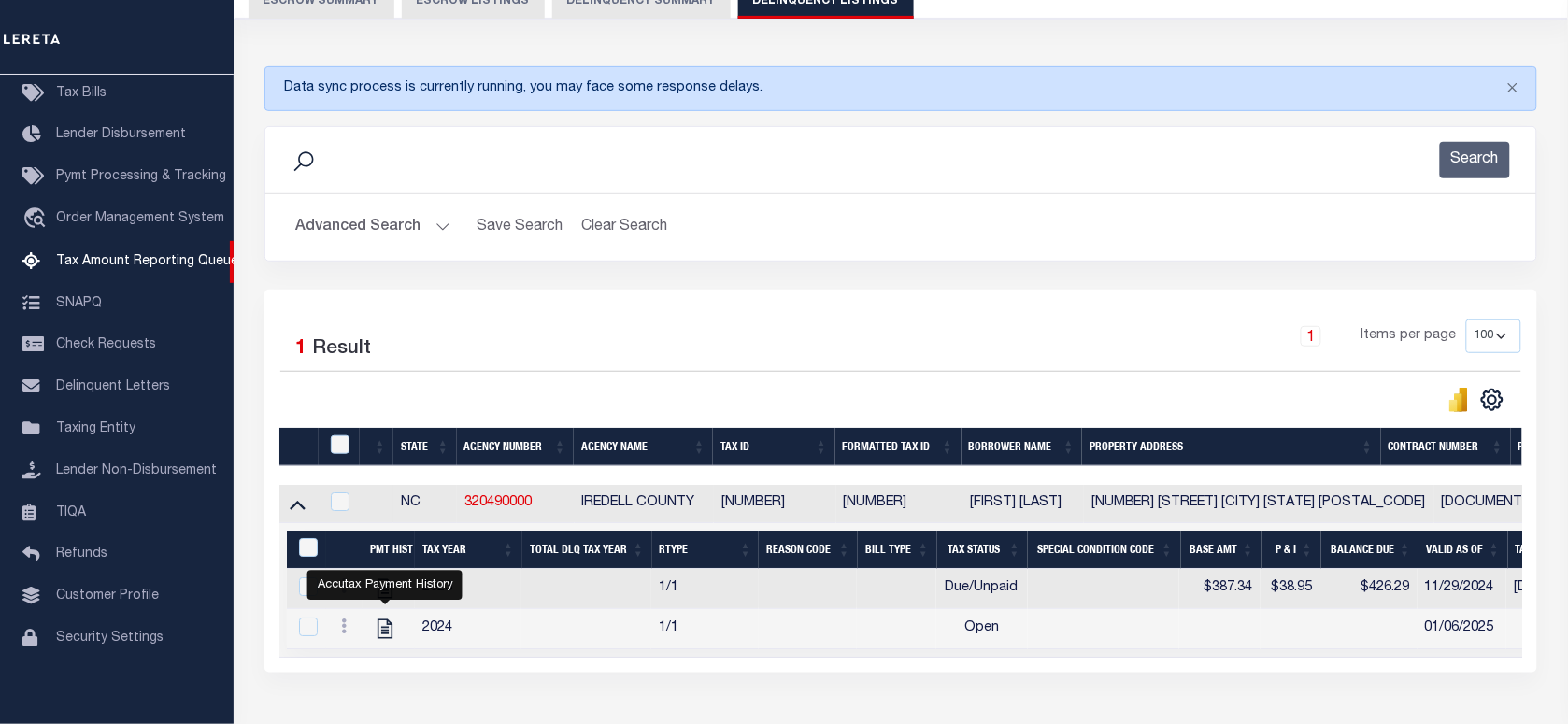 click on "Advanced Search" at bounding box center [373, 227] 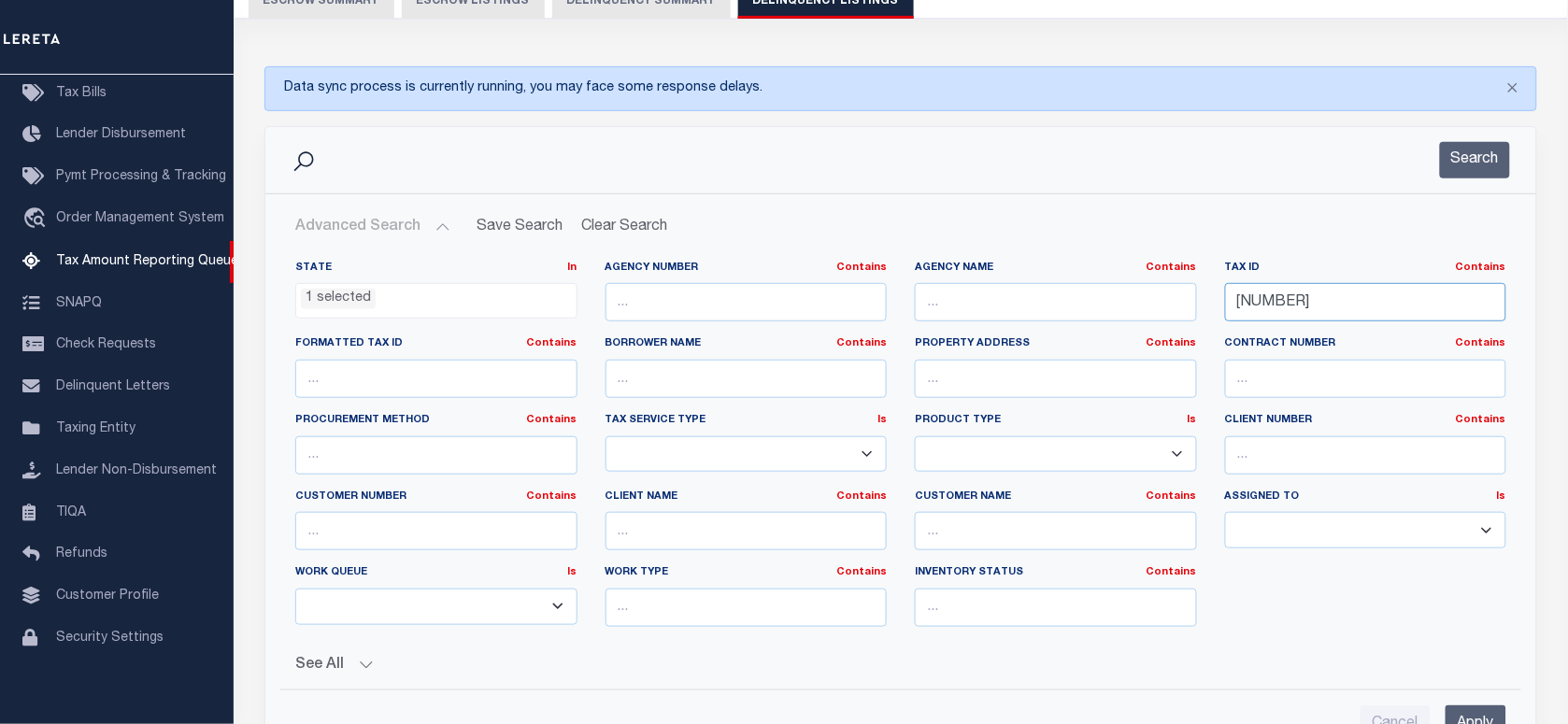 drag, startPoint x: 1390, startPoint y: 297, endPoint x: 946, endPoint y: 313, distance: 444.2882 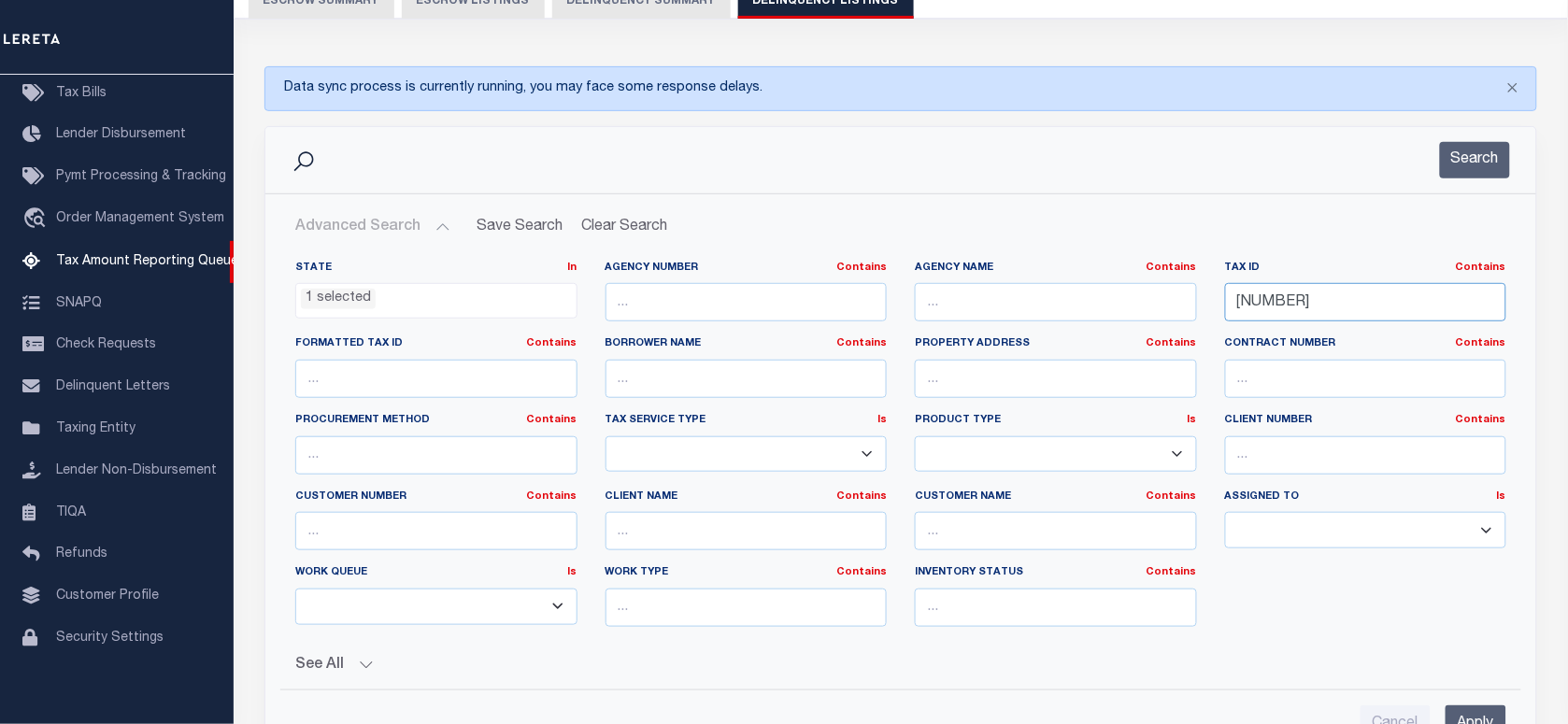 click on "State
In
In
AK AL AR AZ CA CO CT DC DE FL GA GU HI IA ID IL IN KS KY LA MA MD ME MI MN MO MS MT NC ND NE NH NJ NM NV NY OH OK OR PA PR RI SC SD TN TX UT VA VI VT WA WI WV WY 1 selected
Agency Number
Contains
Contains" at bounding box center (901, 451) 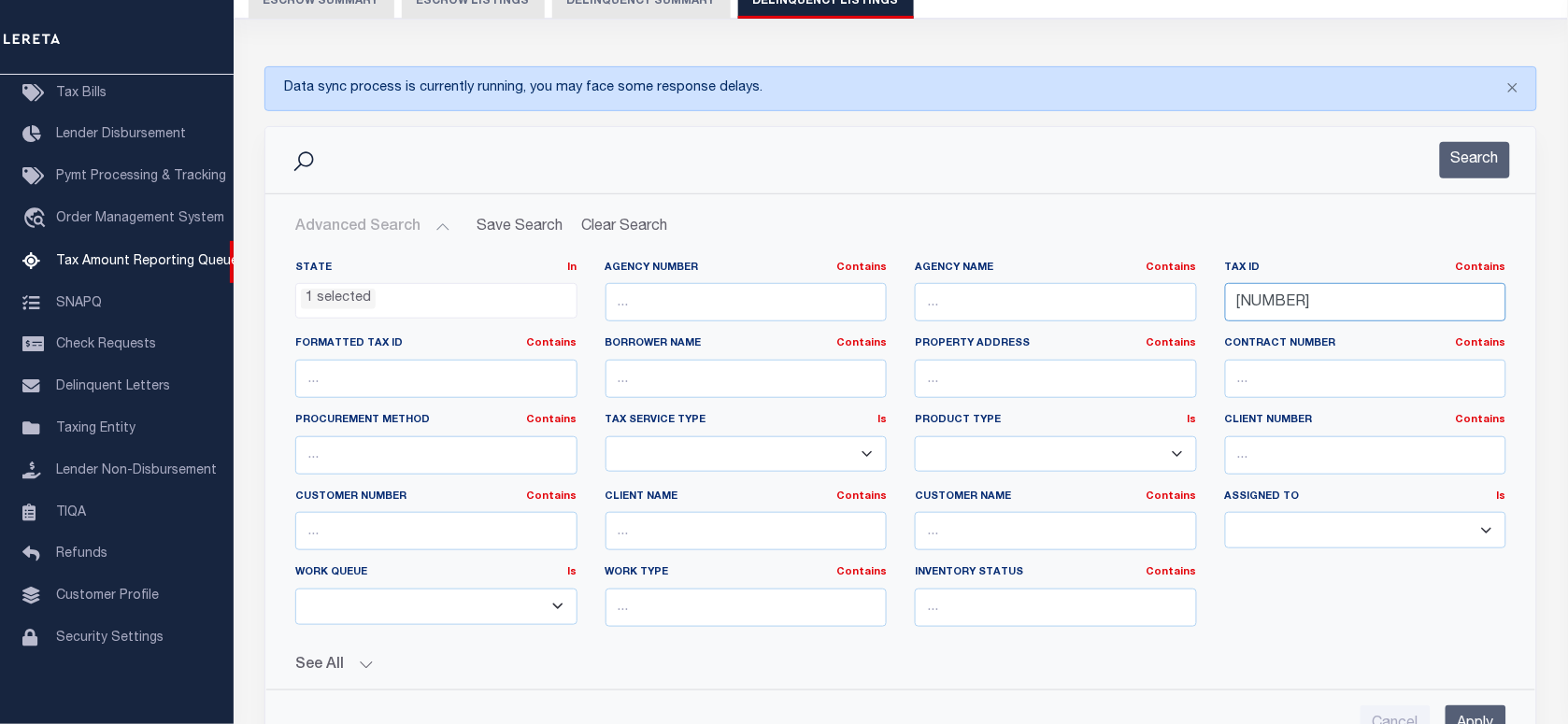 paste on "20110400405" 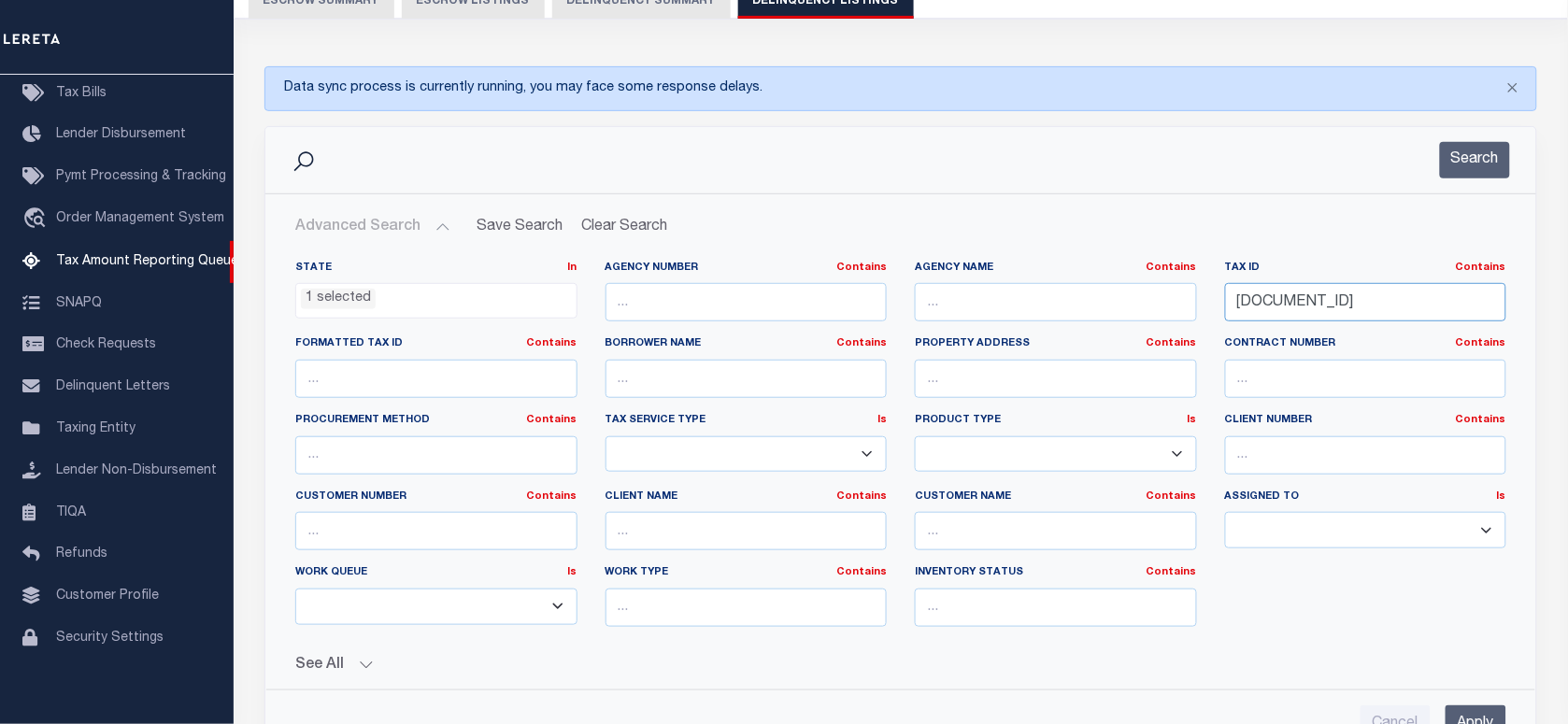 type on "20110400405" 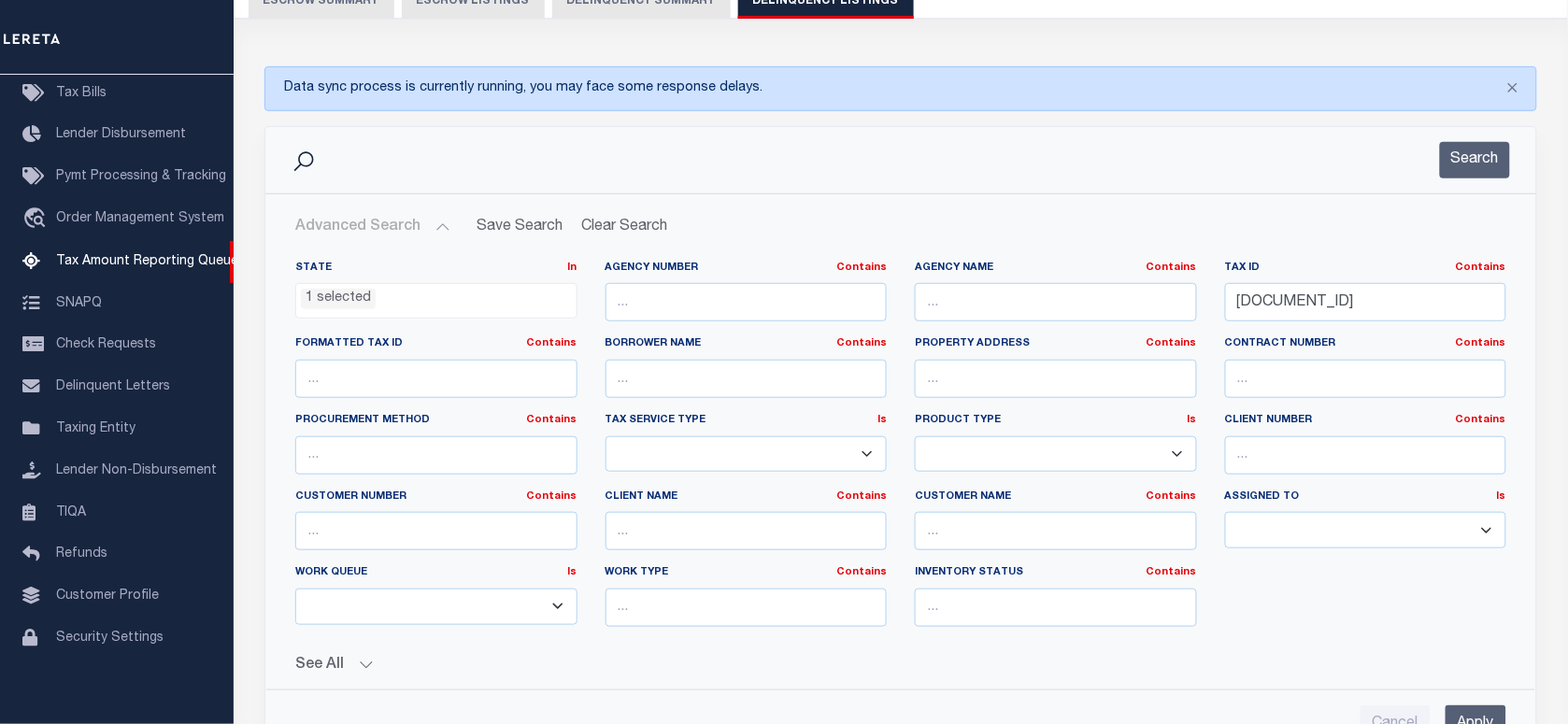 click on "Search" at bounding box center (1463, 160) 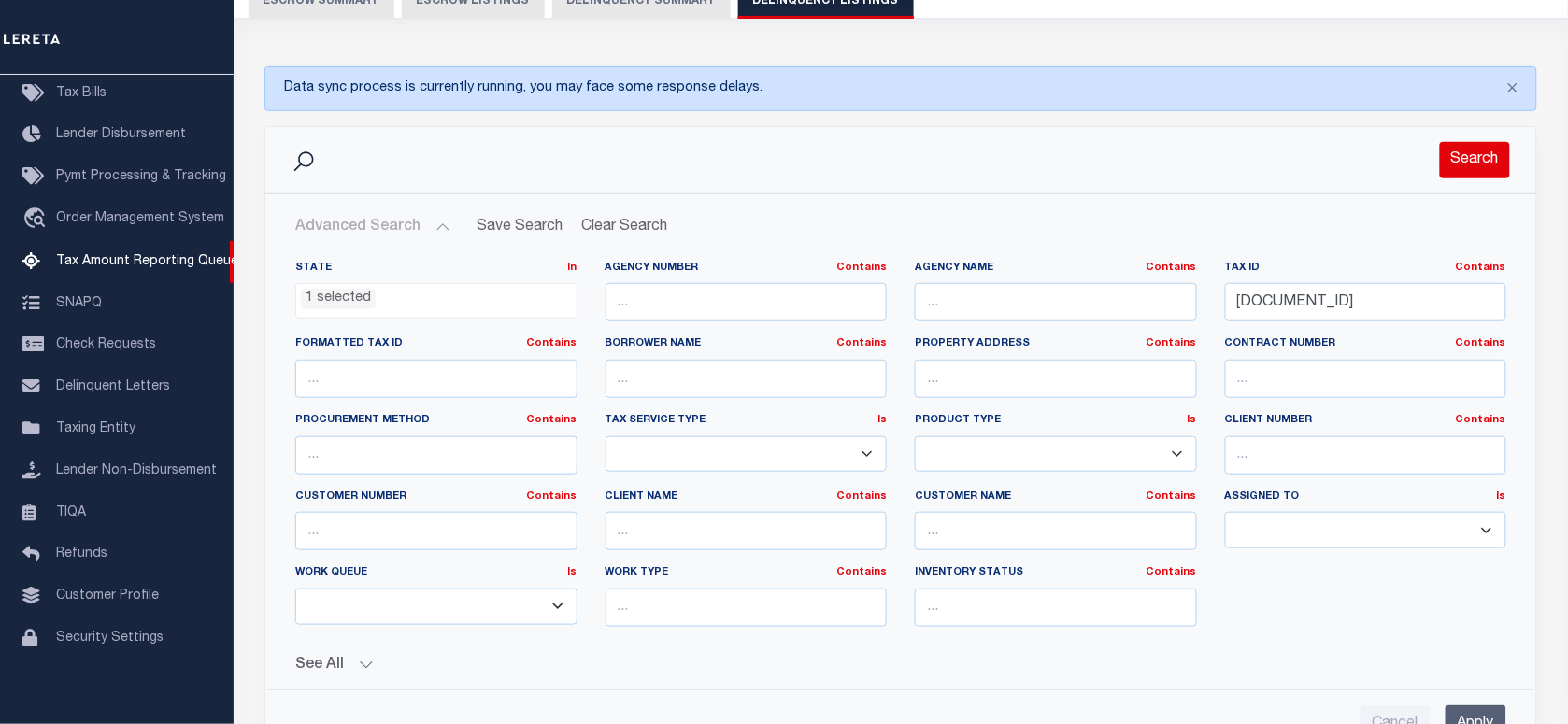 click on "Search" at bounding box center (1475, 160) 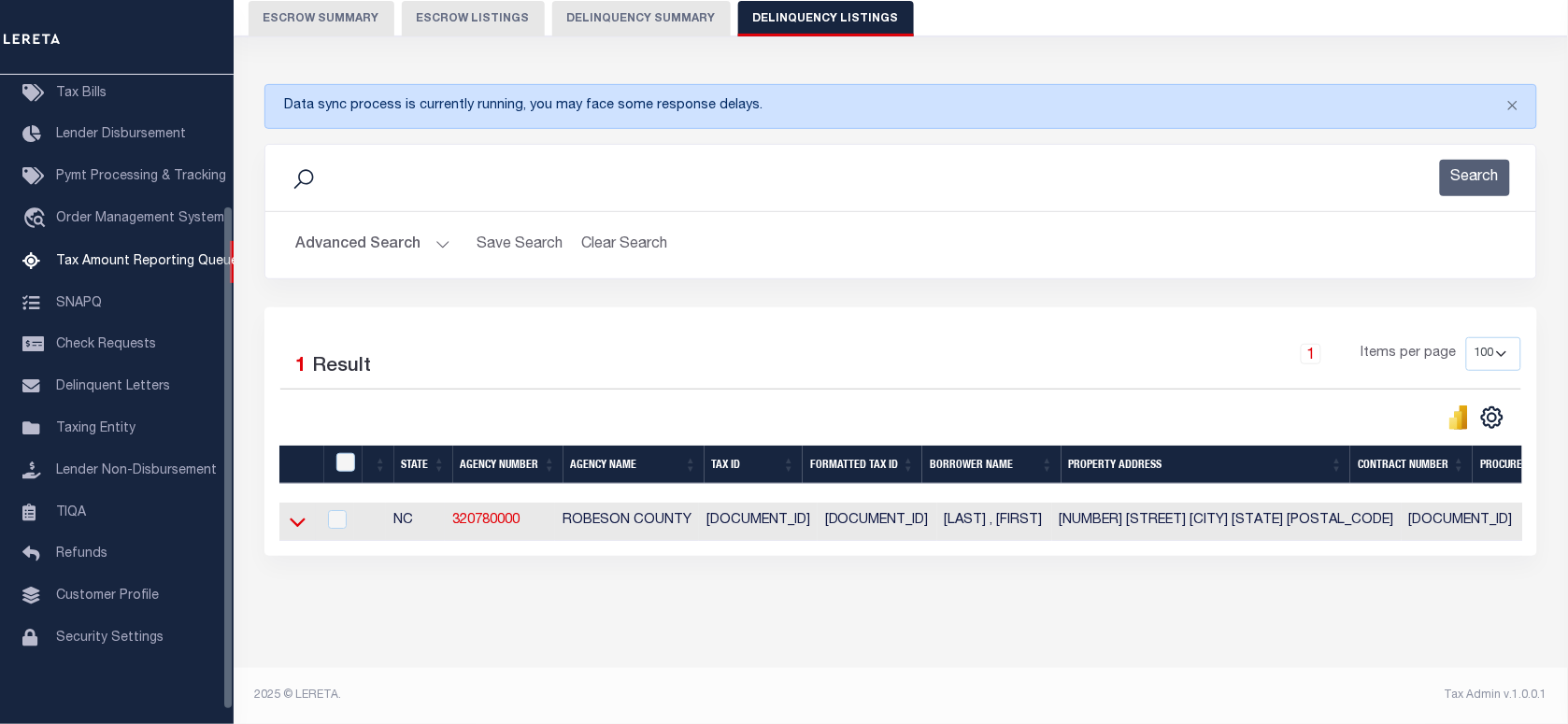 click 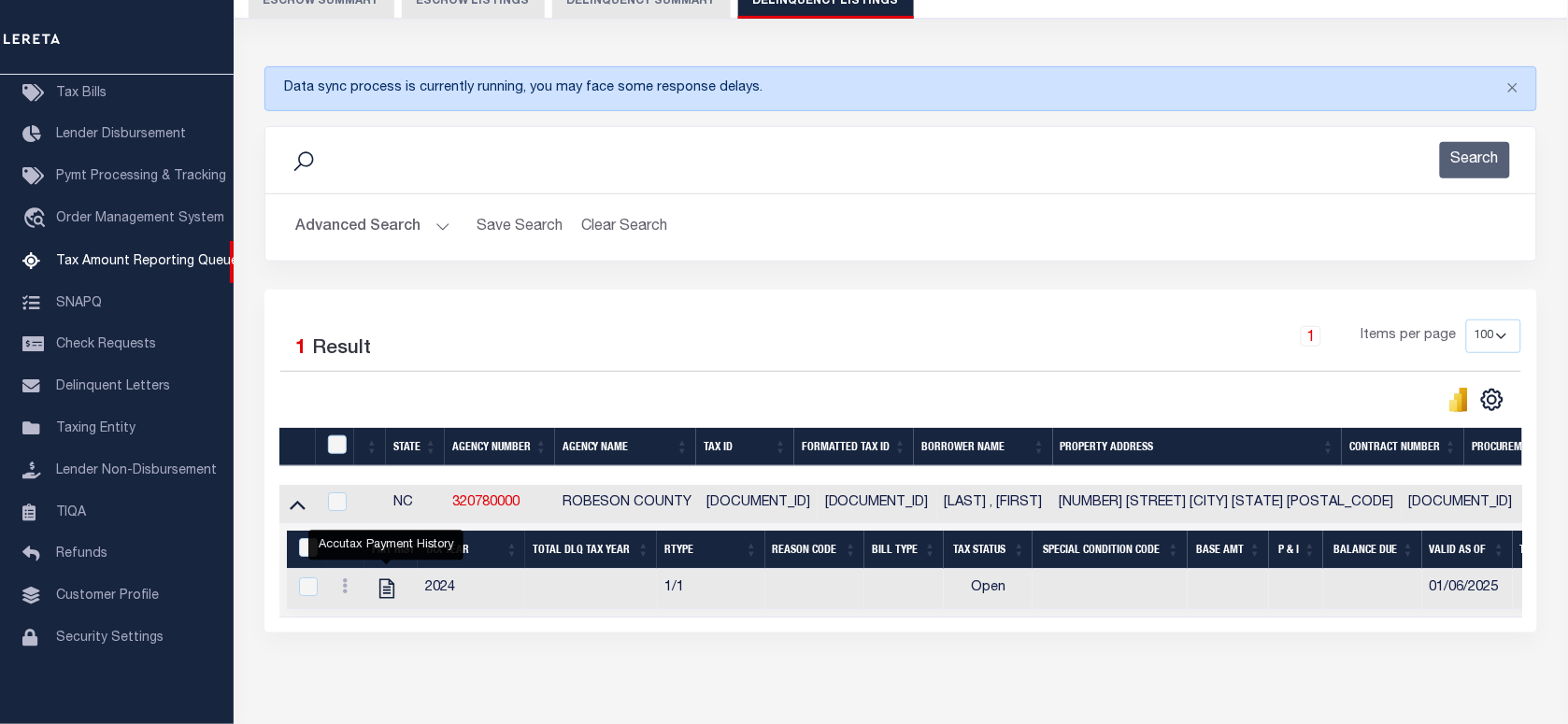 click on "Advanced Search" at bounding box center [373, 227] 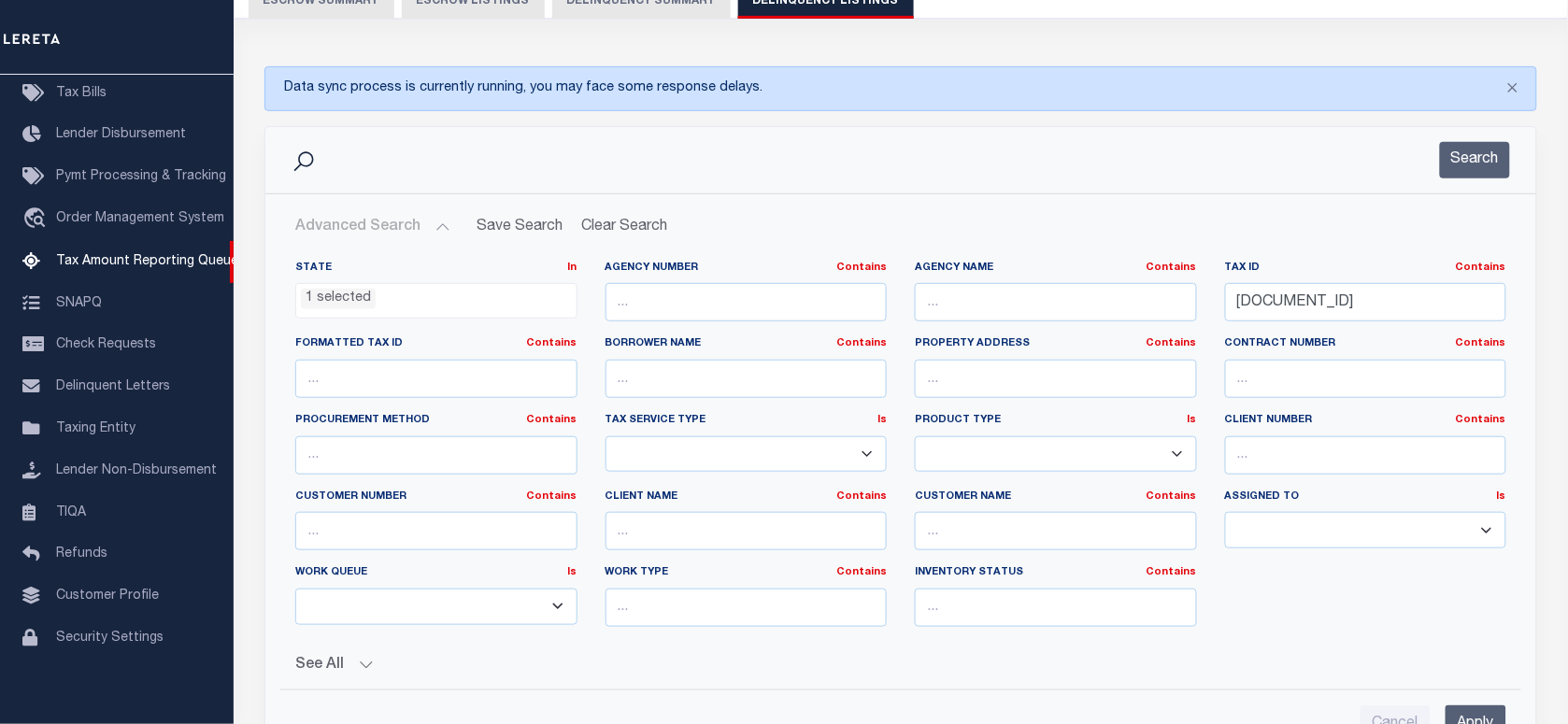 click on "1 selected" at bounding box center [436, 296] 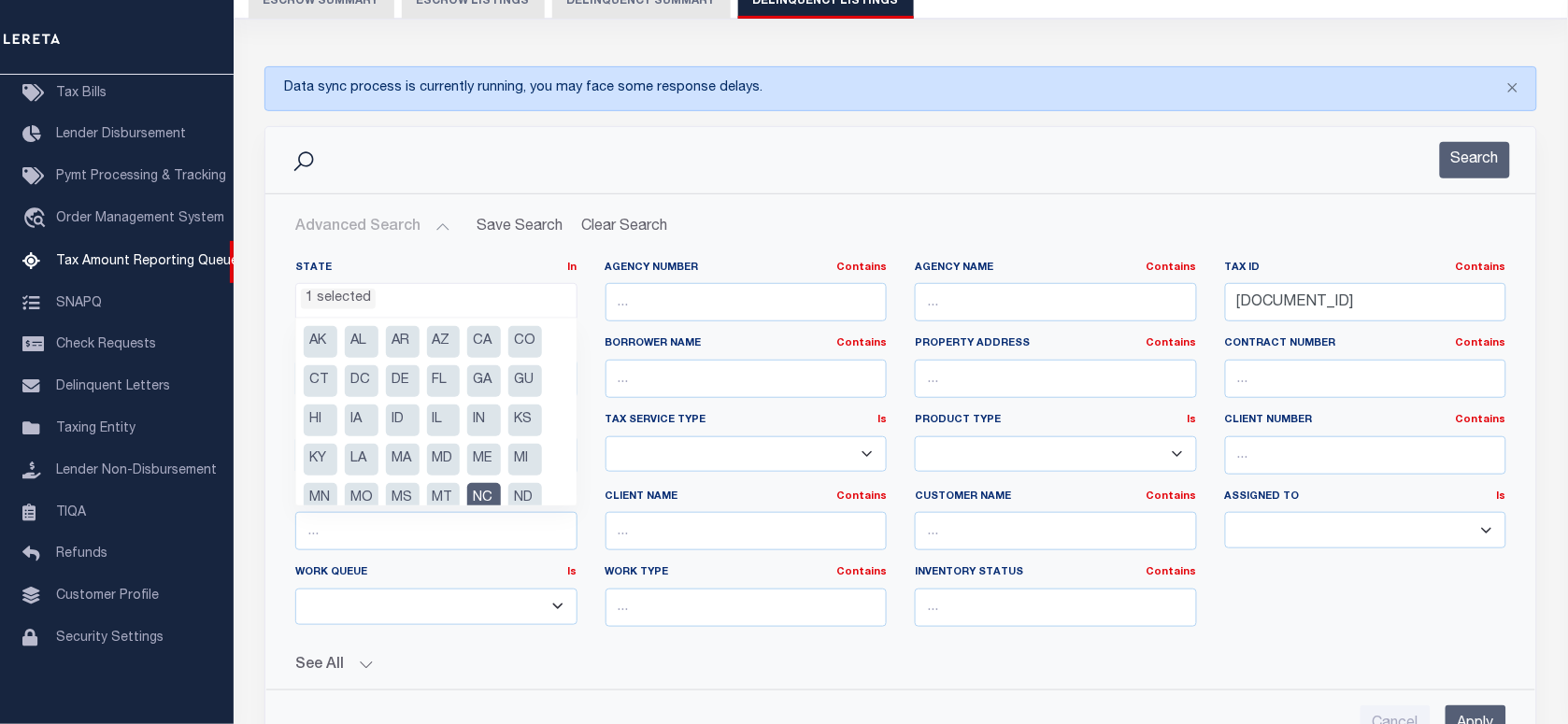 scroll, scrollTop: 140, scrollLeft: 0, axis: vertical 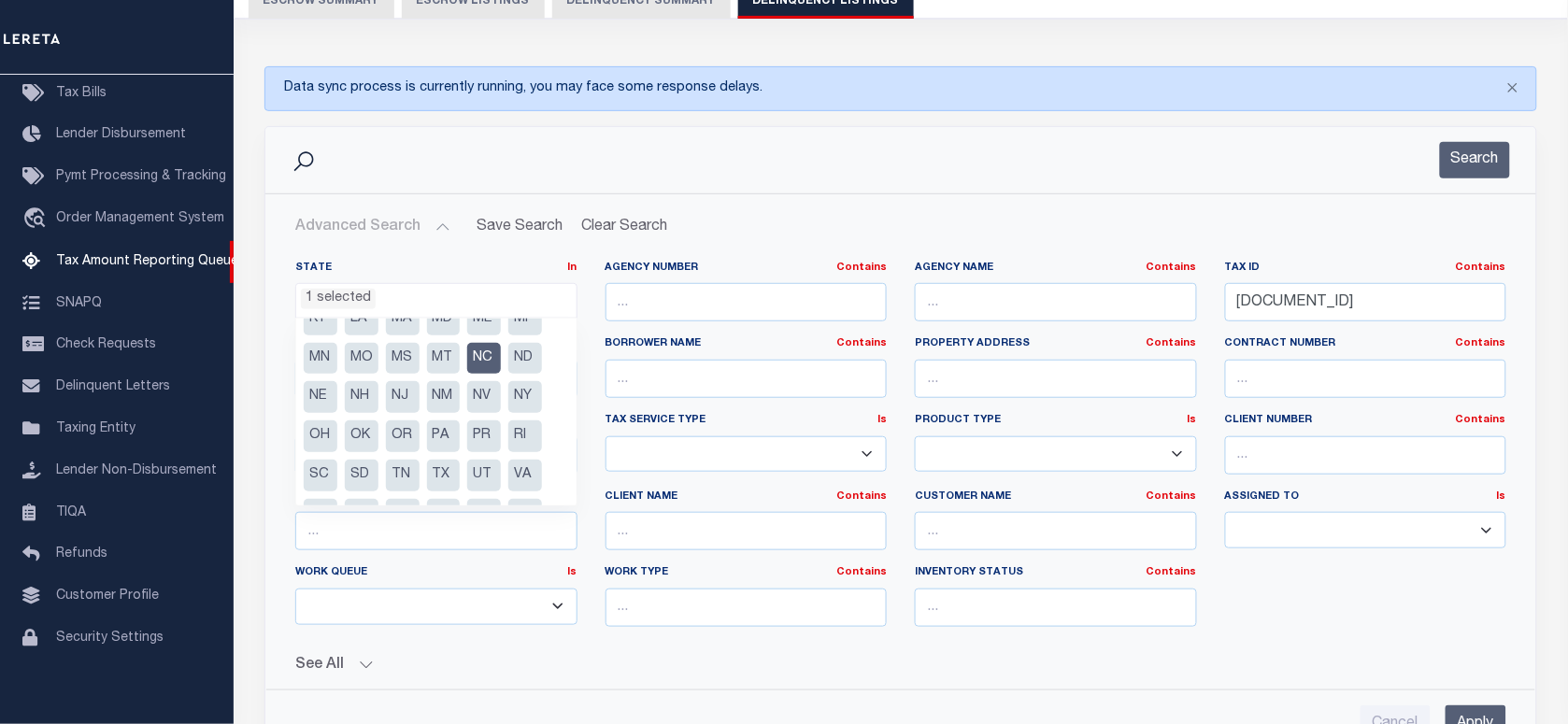 click on "NC" at bounding box center [484, 359] 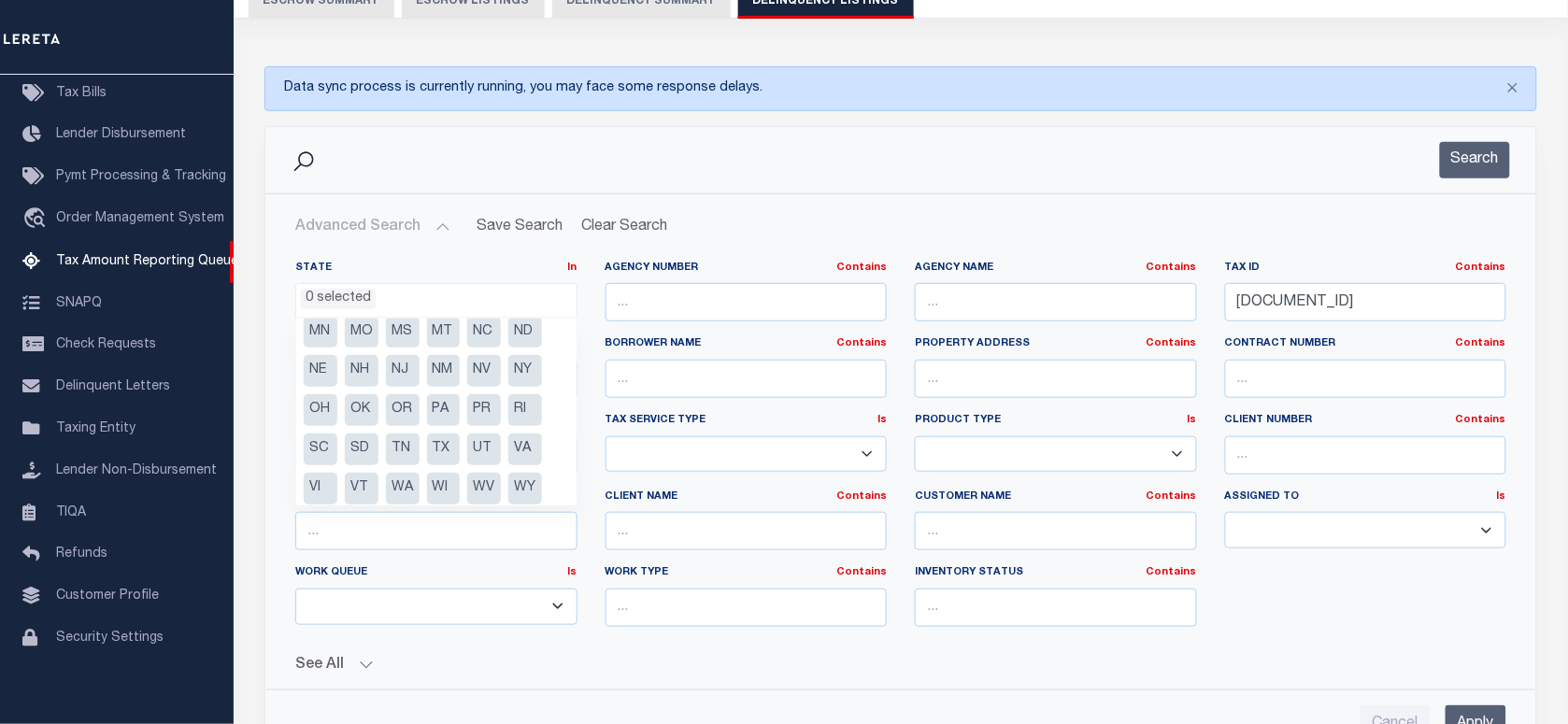 scroll, scrollTop: 173, scrollLeft: 0, axis: vertical 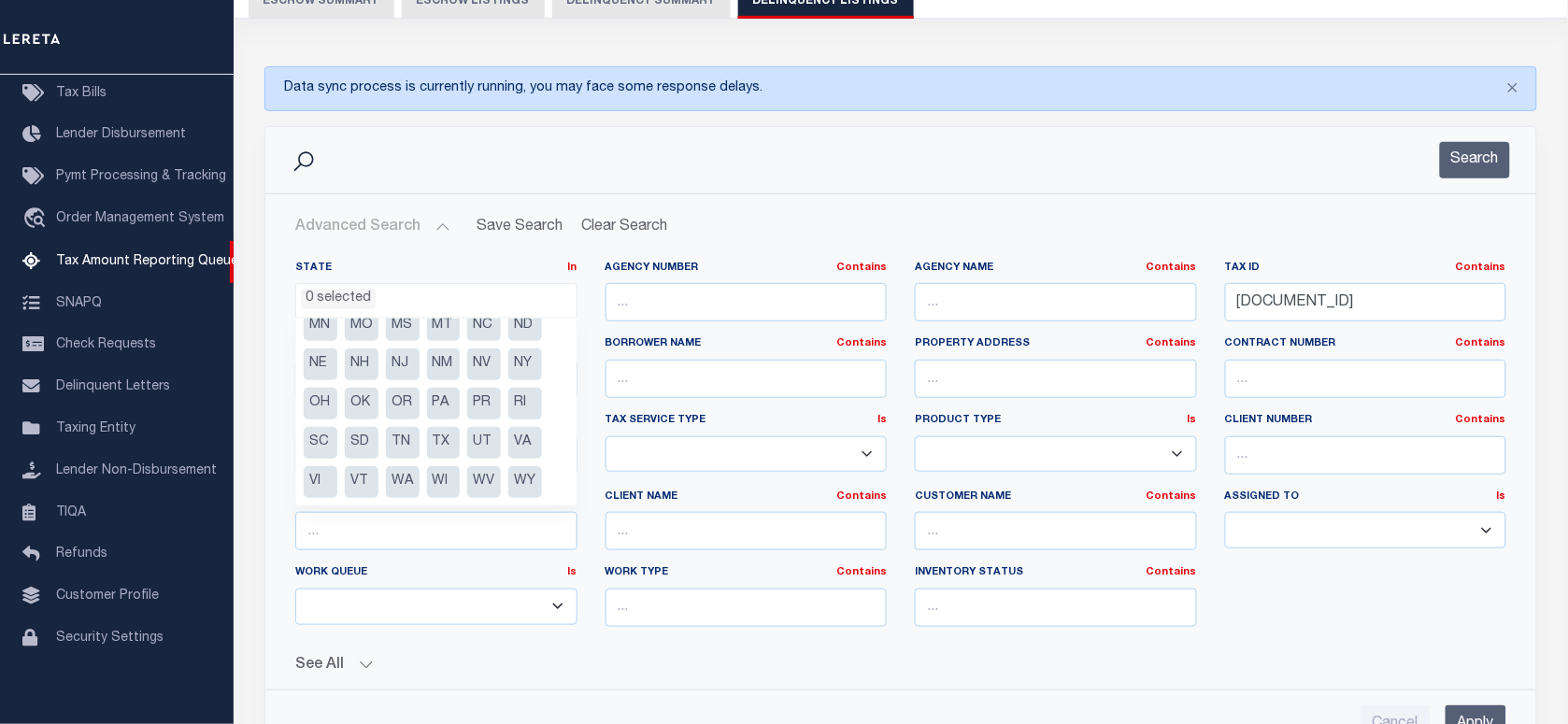 click on "TN" at bounding box center [403, 443] 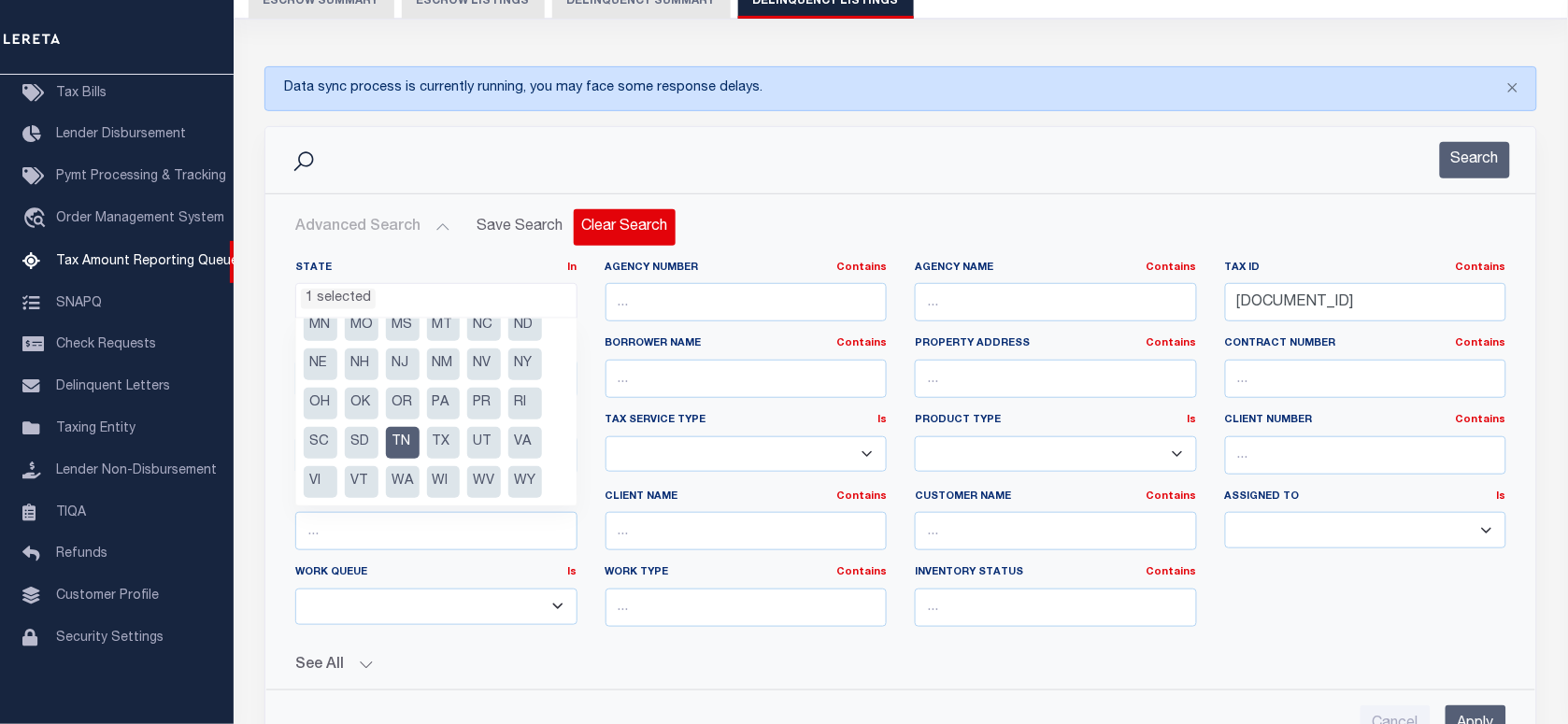 click on "Clear Search" at bounding box center (624, 227) 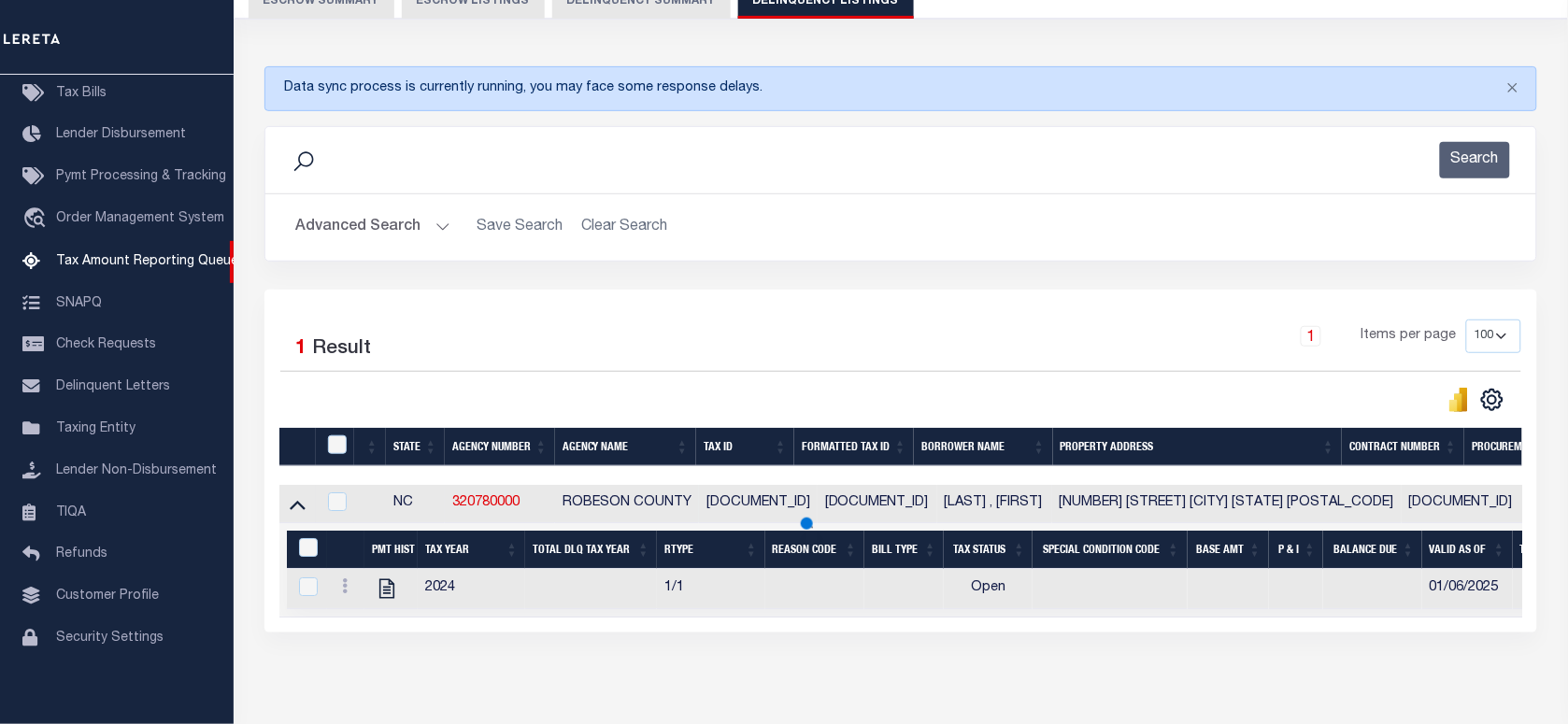 click on "Advanced Search" at bounding box center (373, 227) 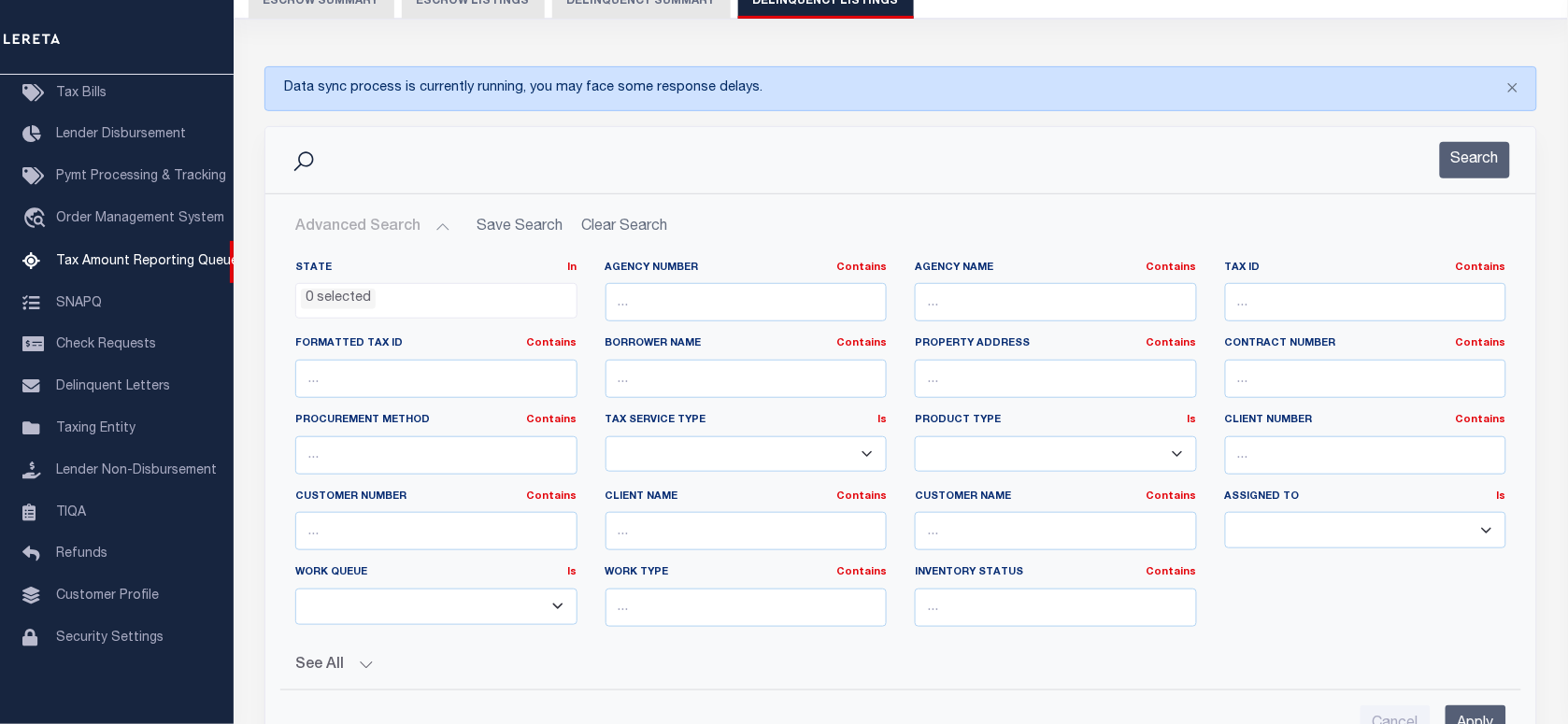 click on "0 selected" at bounding box center [436, 296] 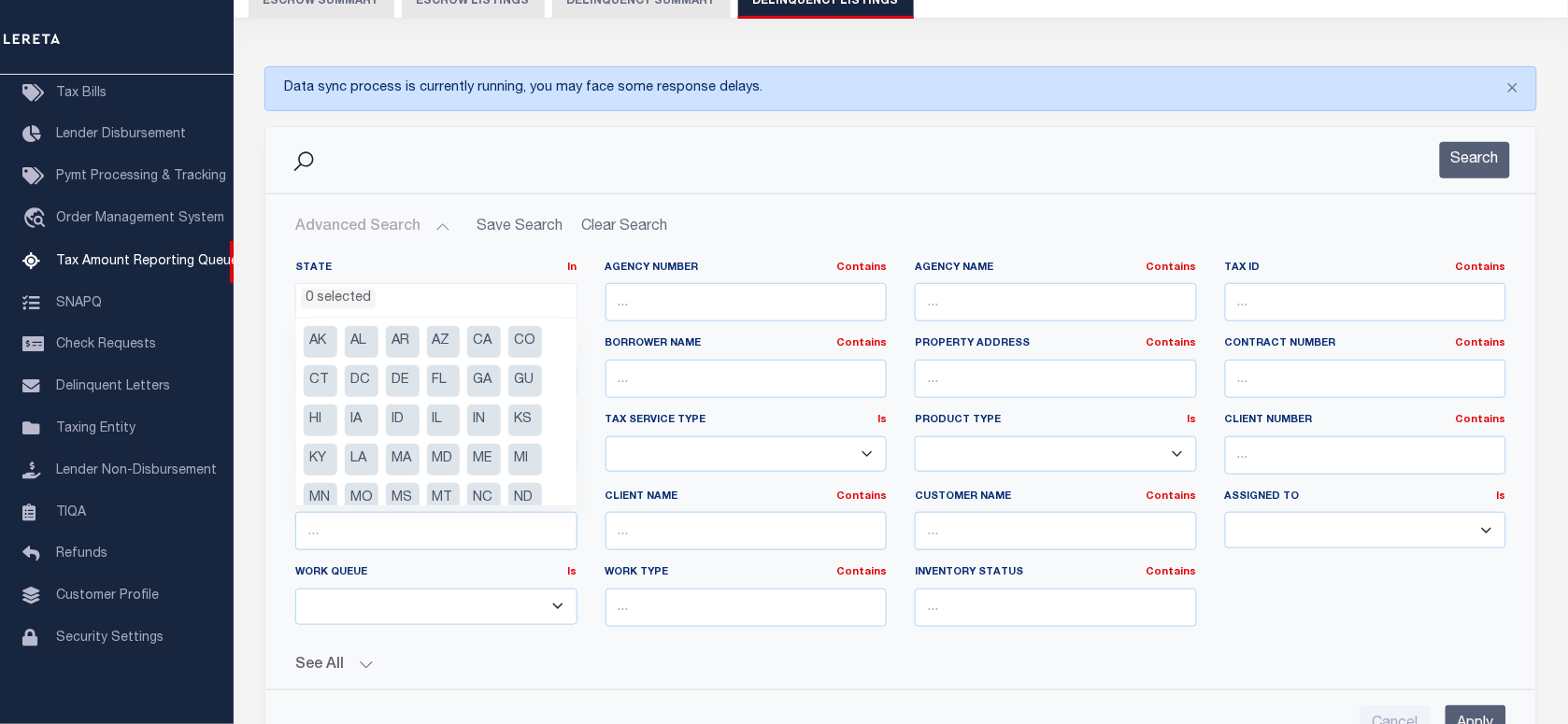 scroll, scrollTop: 173, scrollLeft: 0, axis: vertical 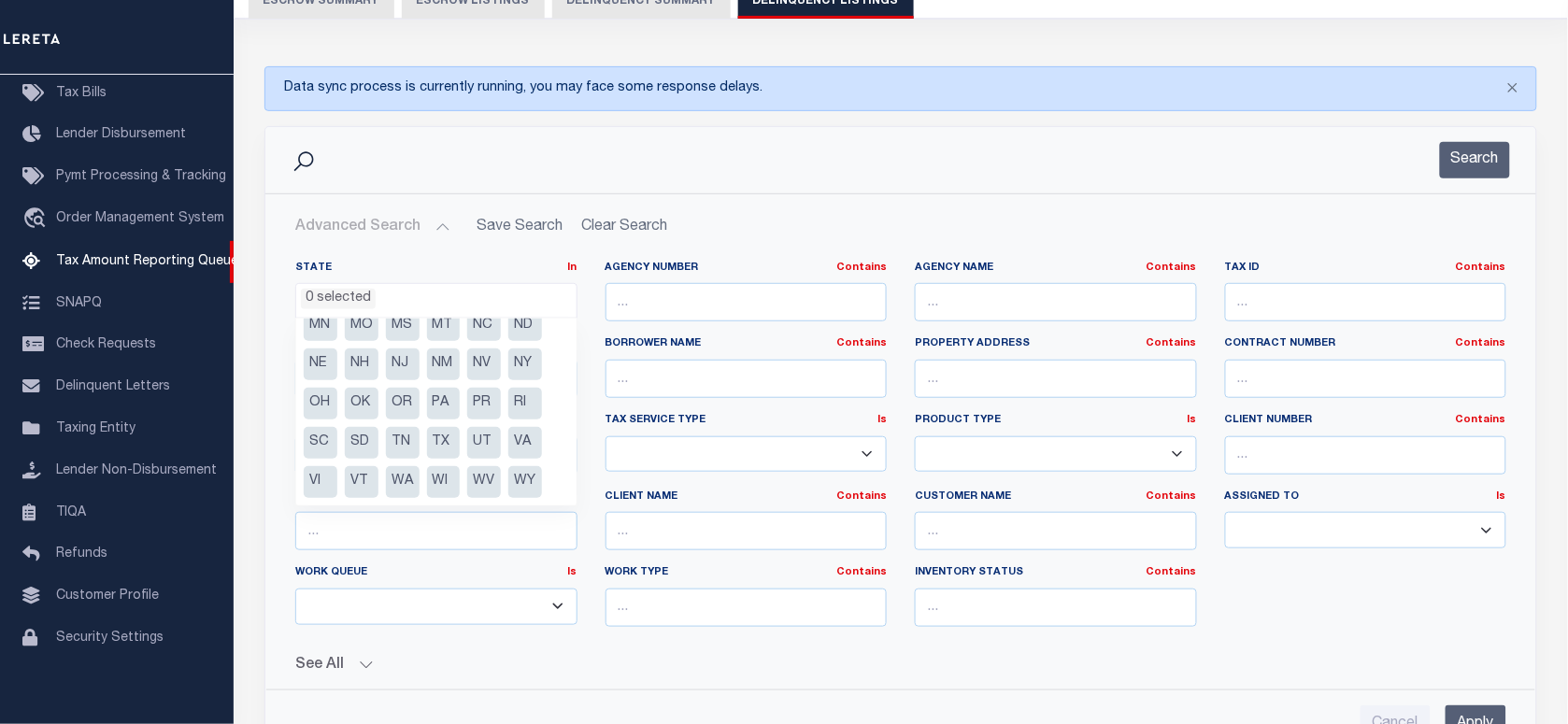 click on "TN" at bounding box center (403, 443) 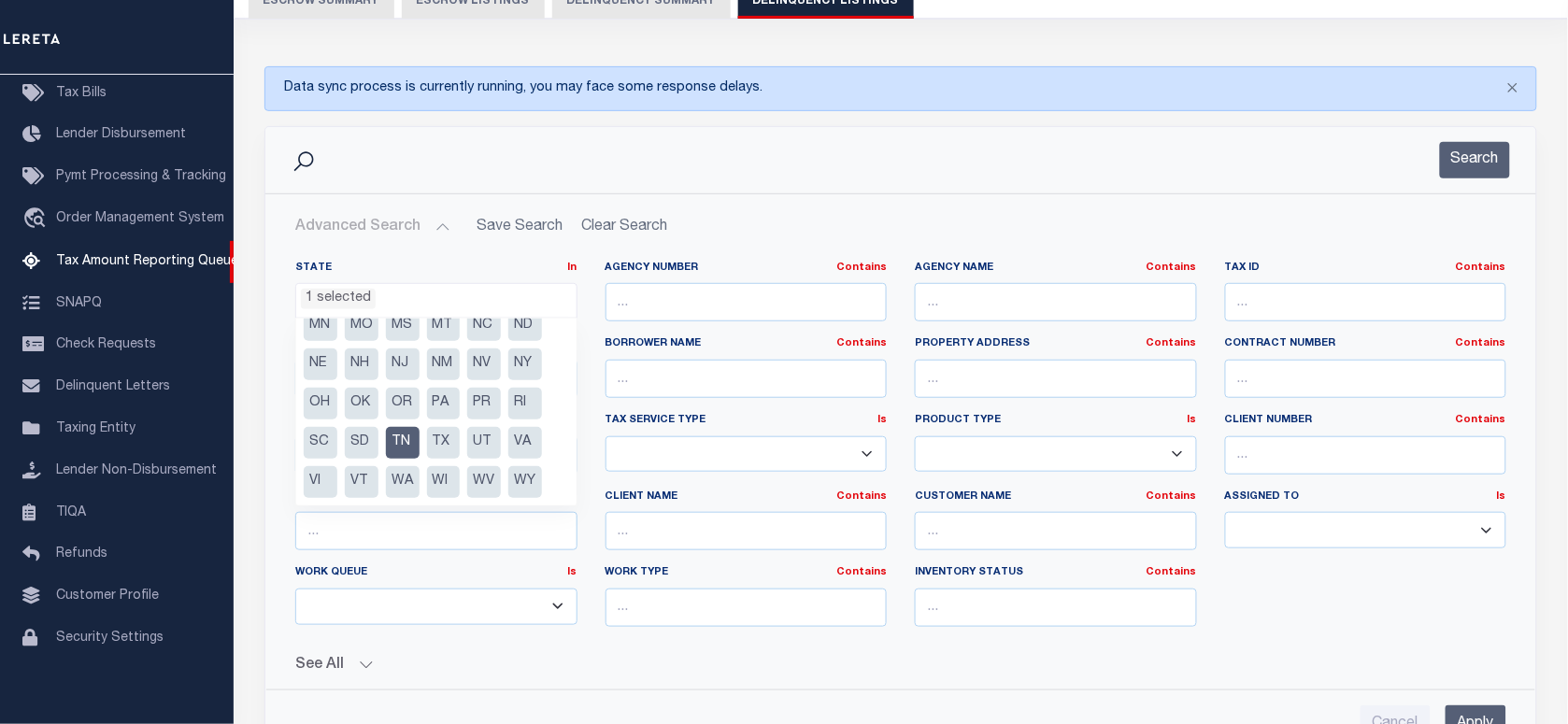 scroll, scrollTop: 720, scrollLeft: 0, axis: vertical 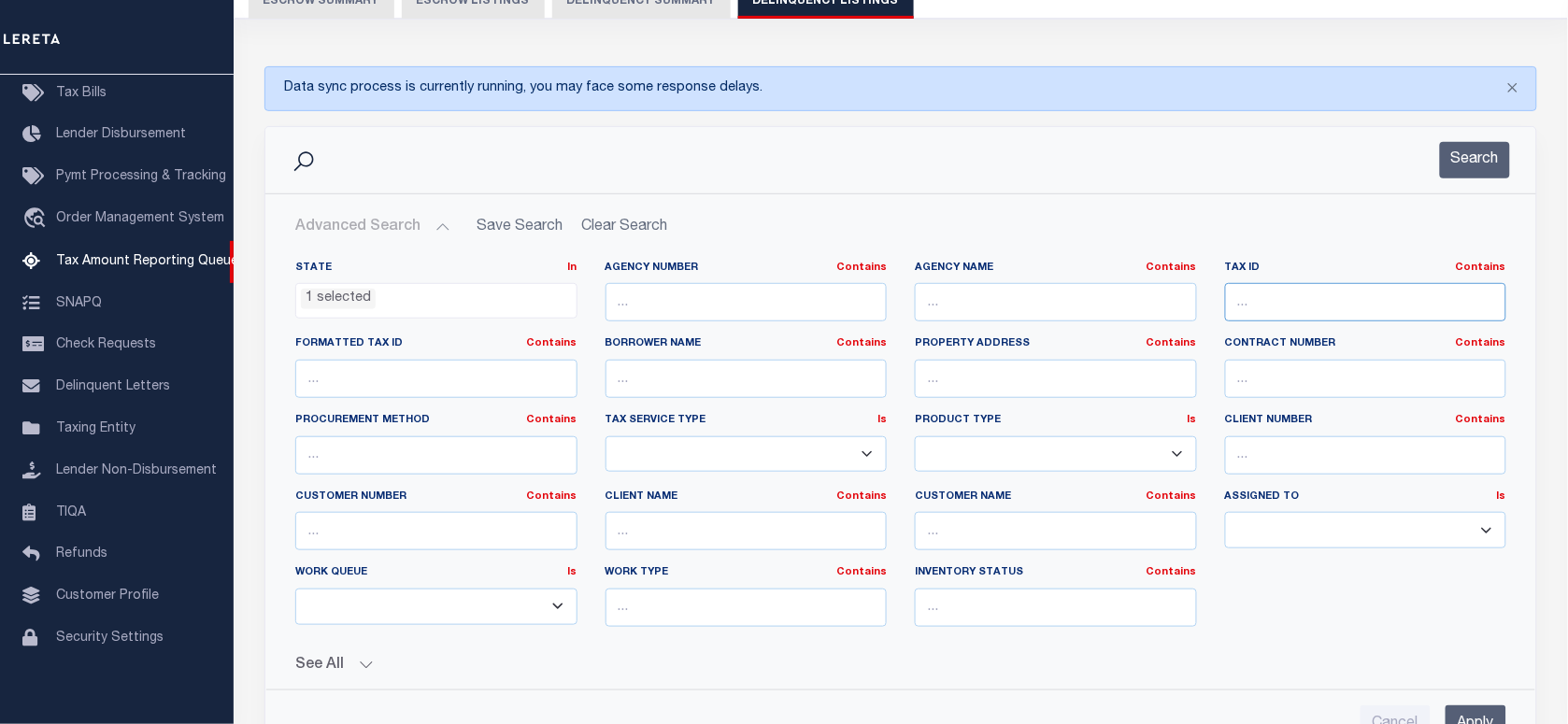 click at bounding box center [1366, 302] 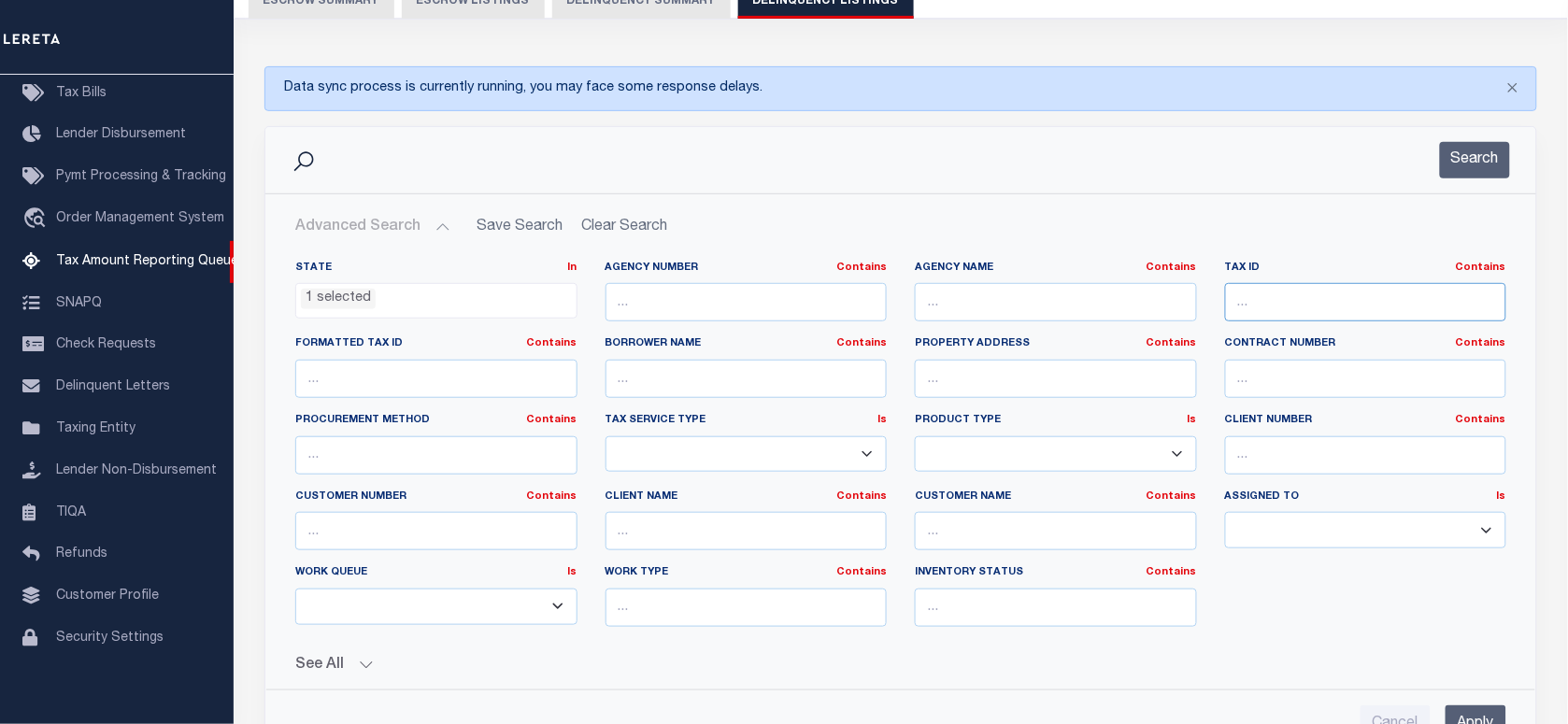 paste on "[ID]" 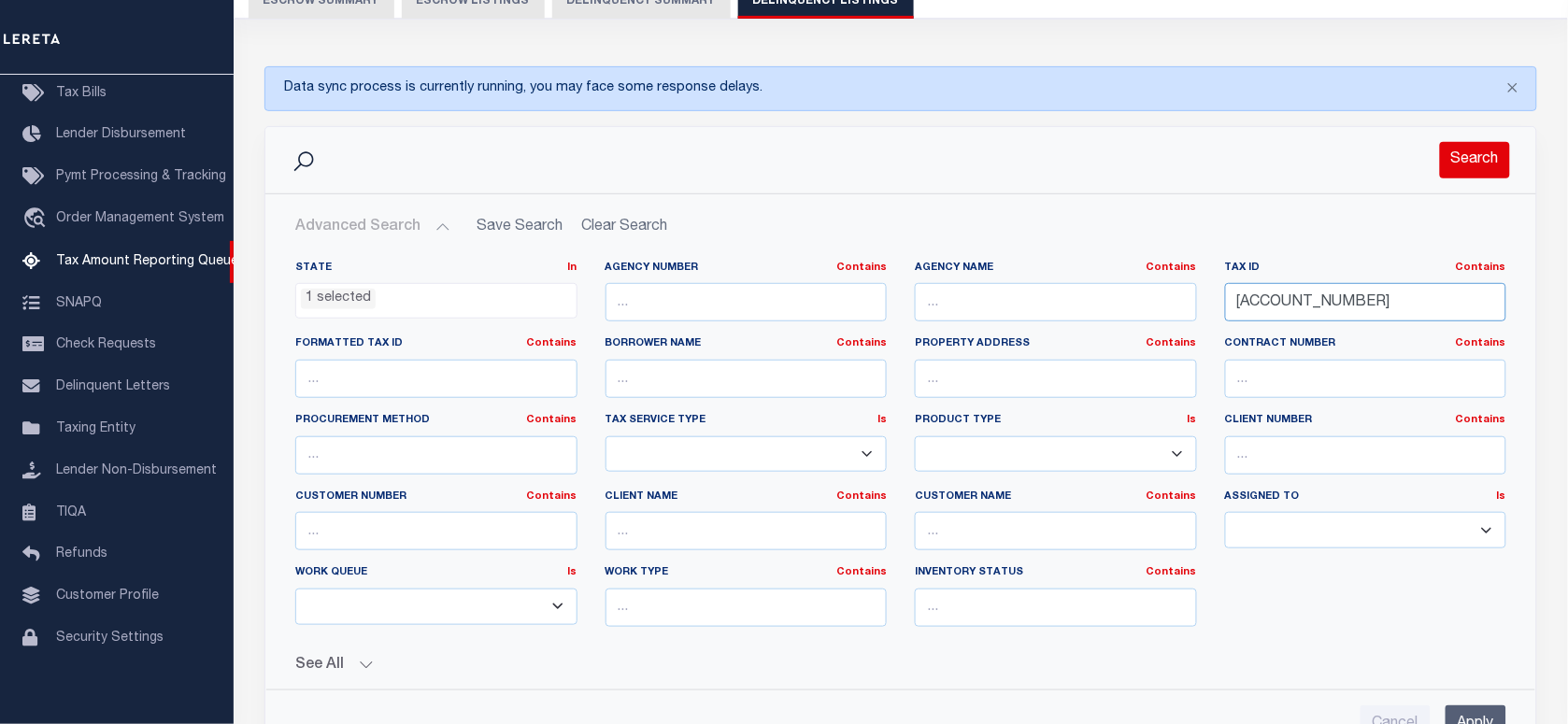 type on "[ID]" 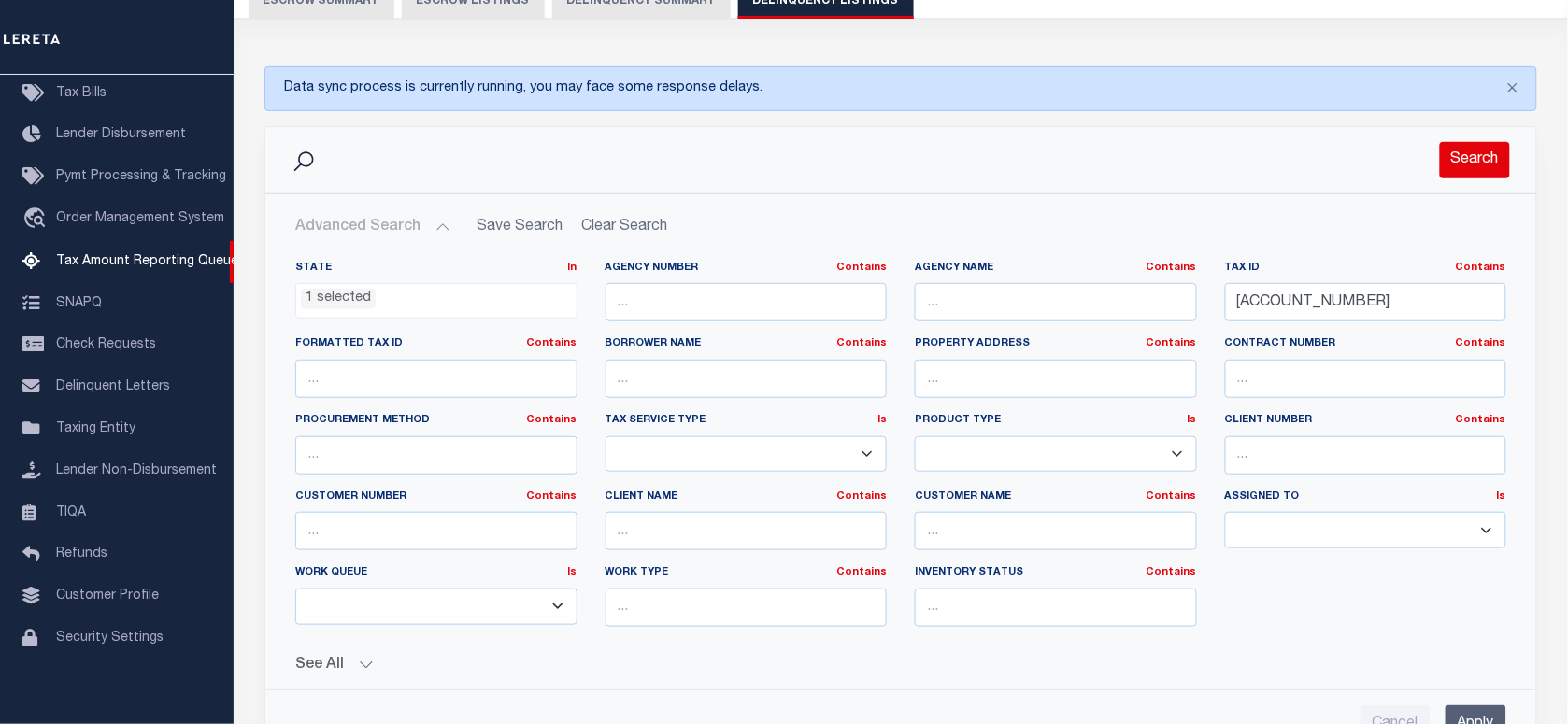 click on "Search" at bounding box center (1475, 160) 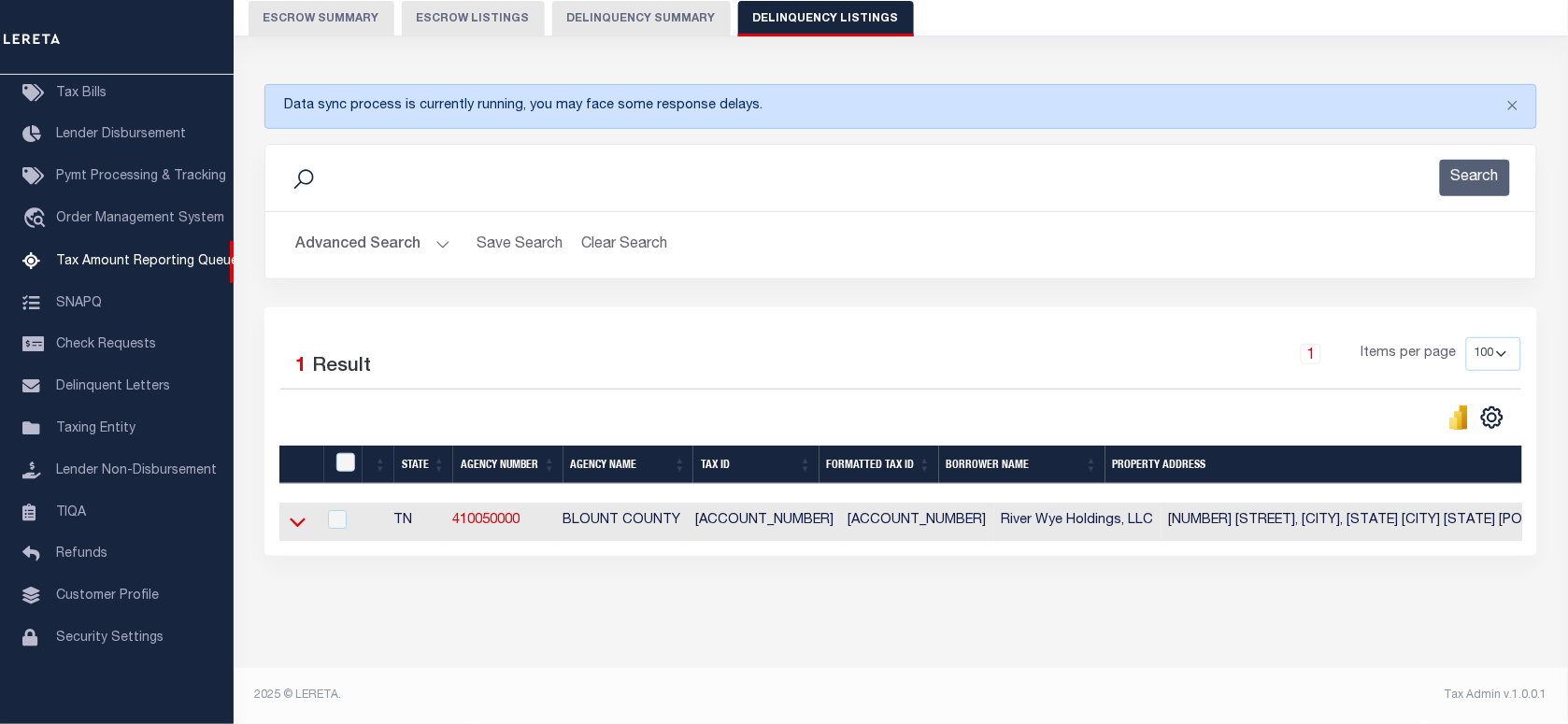 click 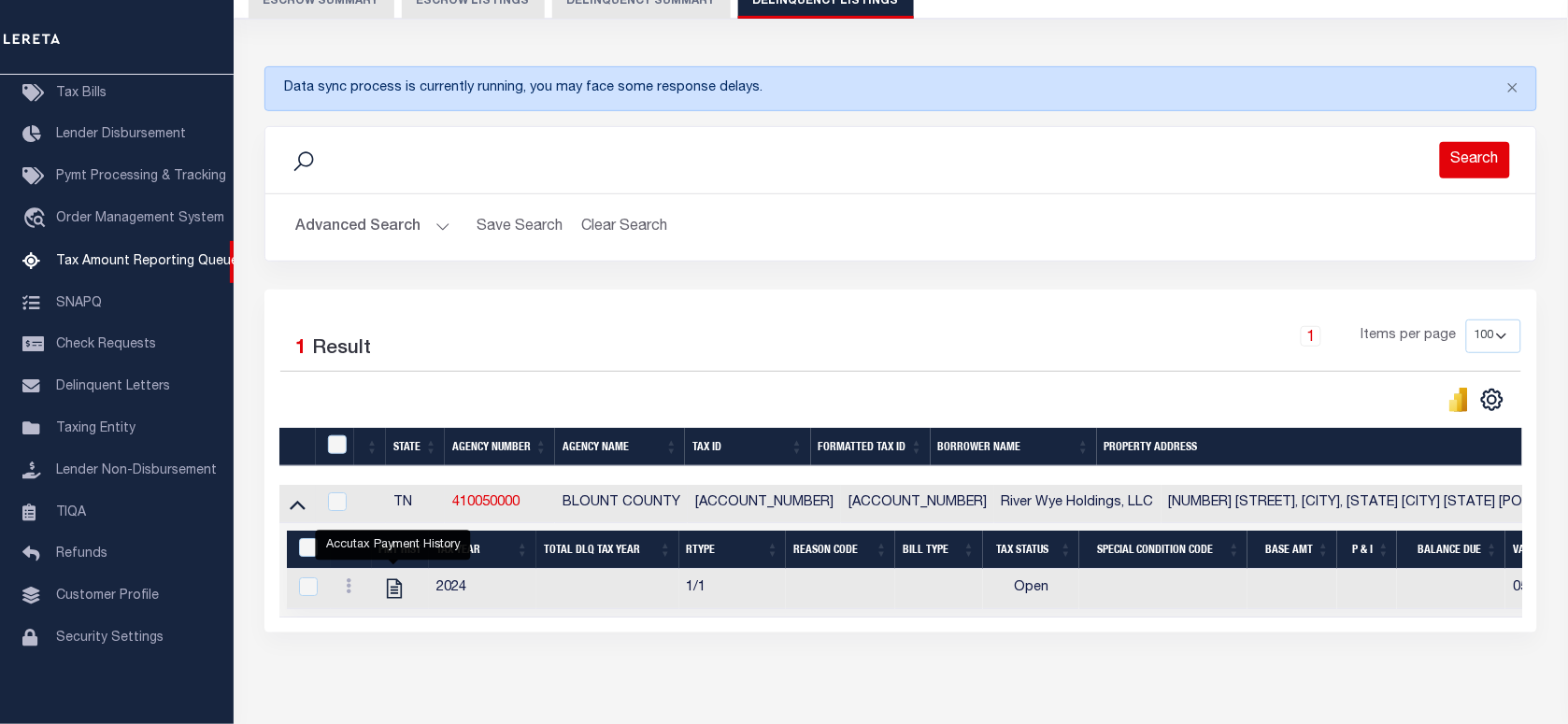 click on "Search" at bounding box center [1475, 160] 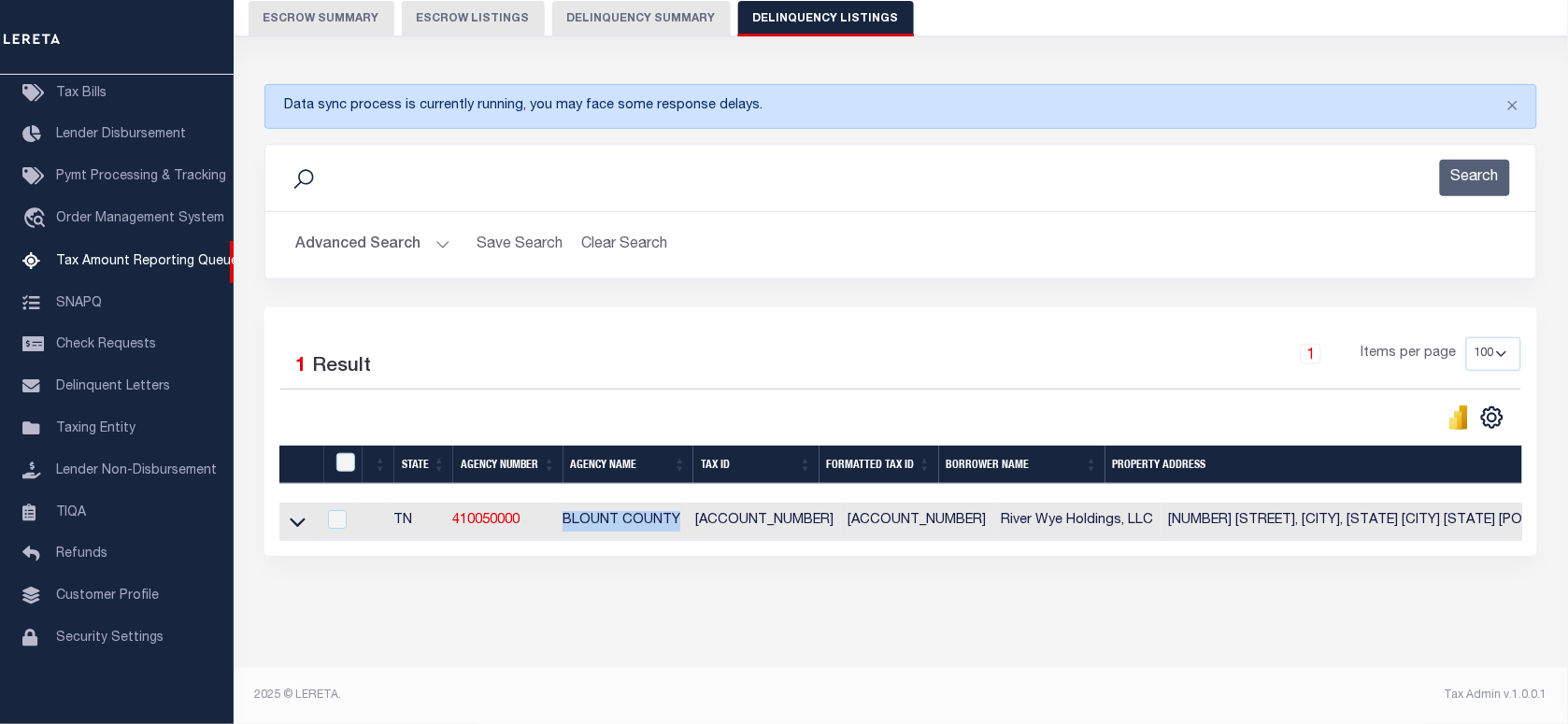 drag, startPoint x: 570, startPoint y: 506, endPoint x: 682, endPoint y: 500, distance: 112.160599 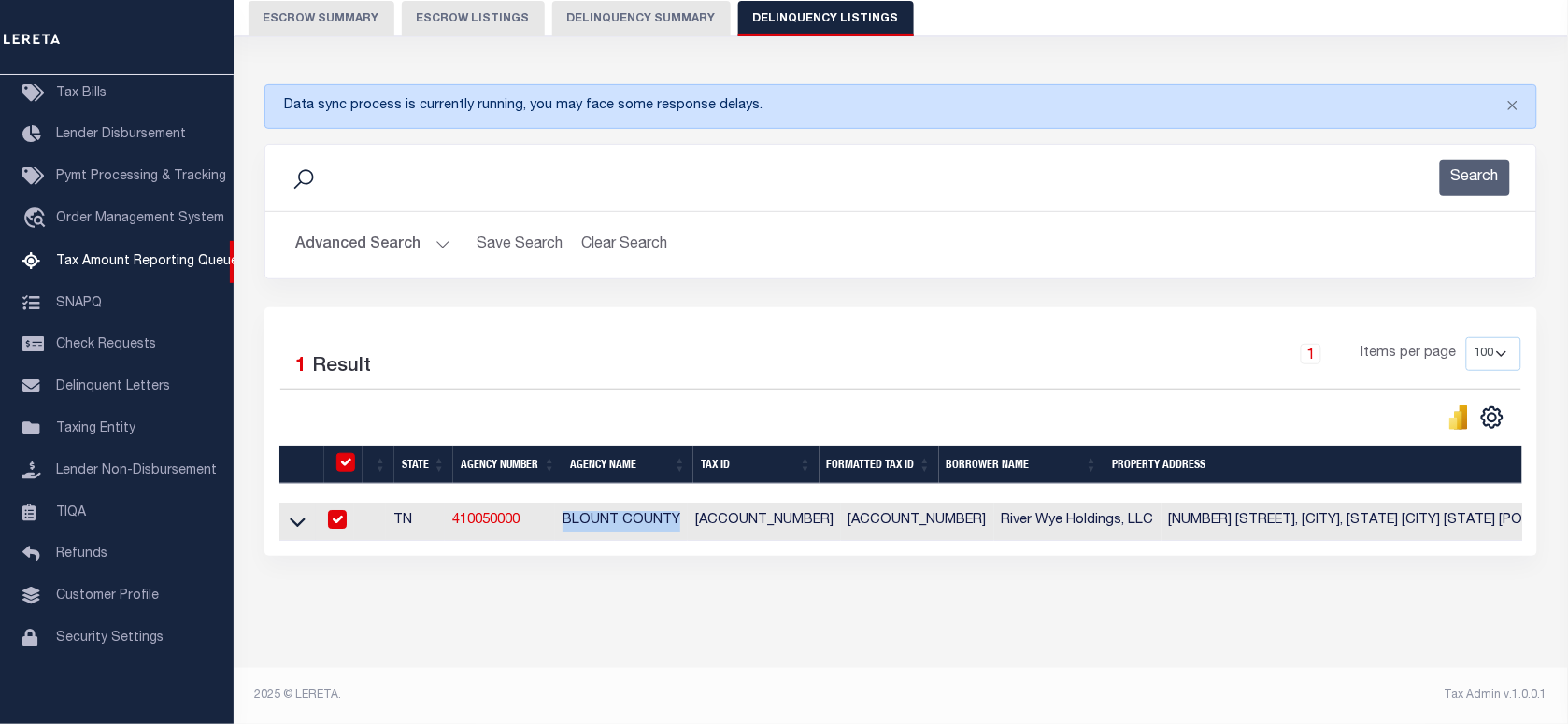 checkbox on "true" 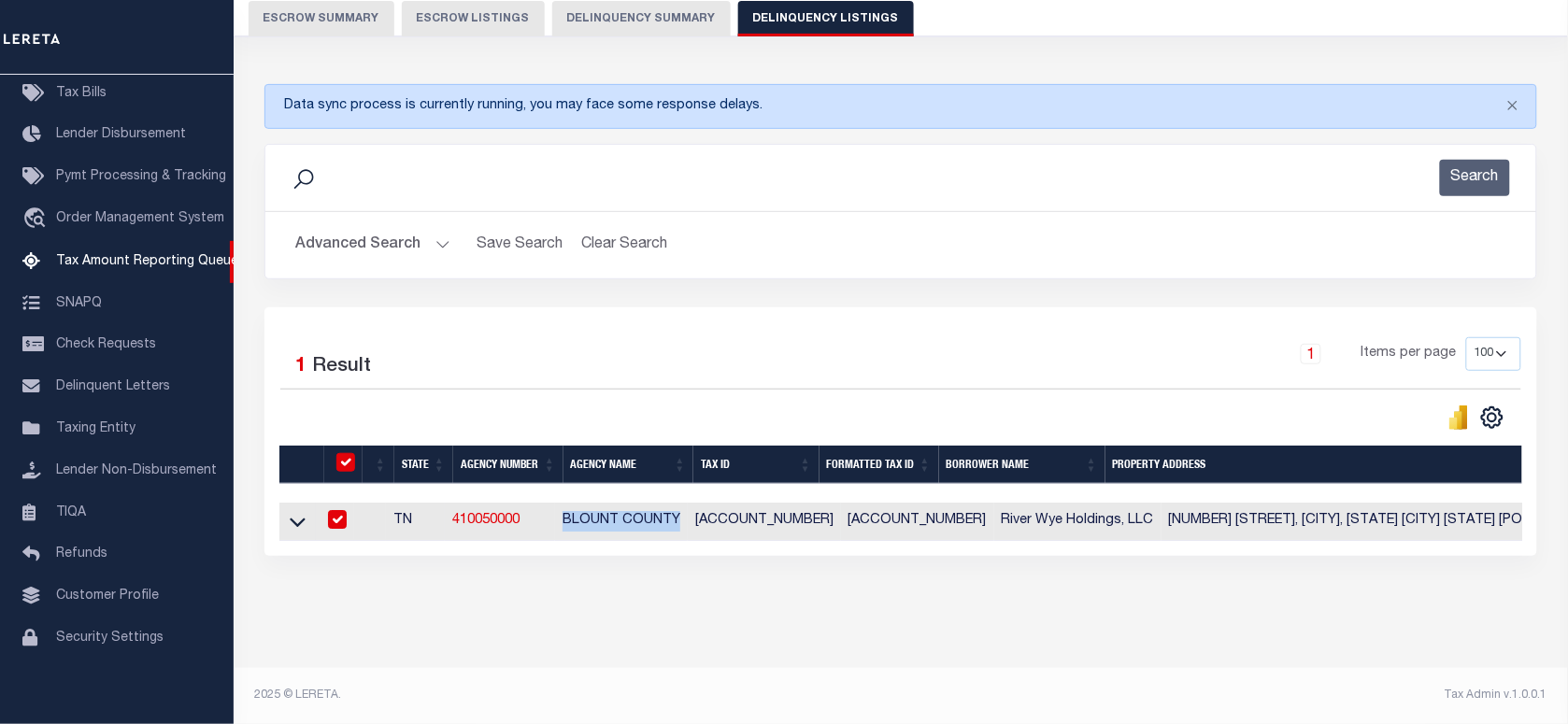 checkbox on "true" 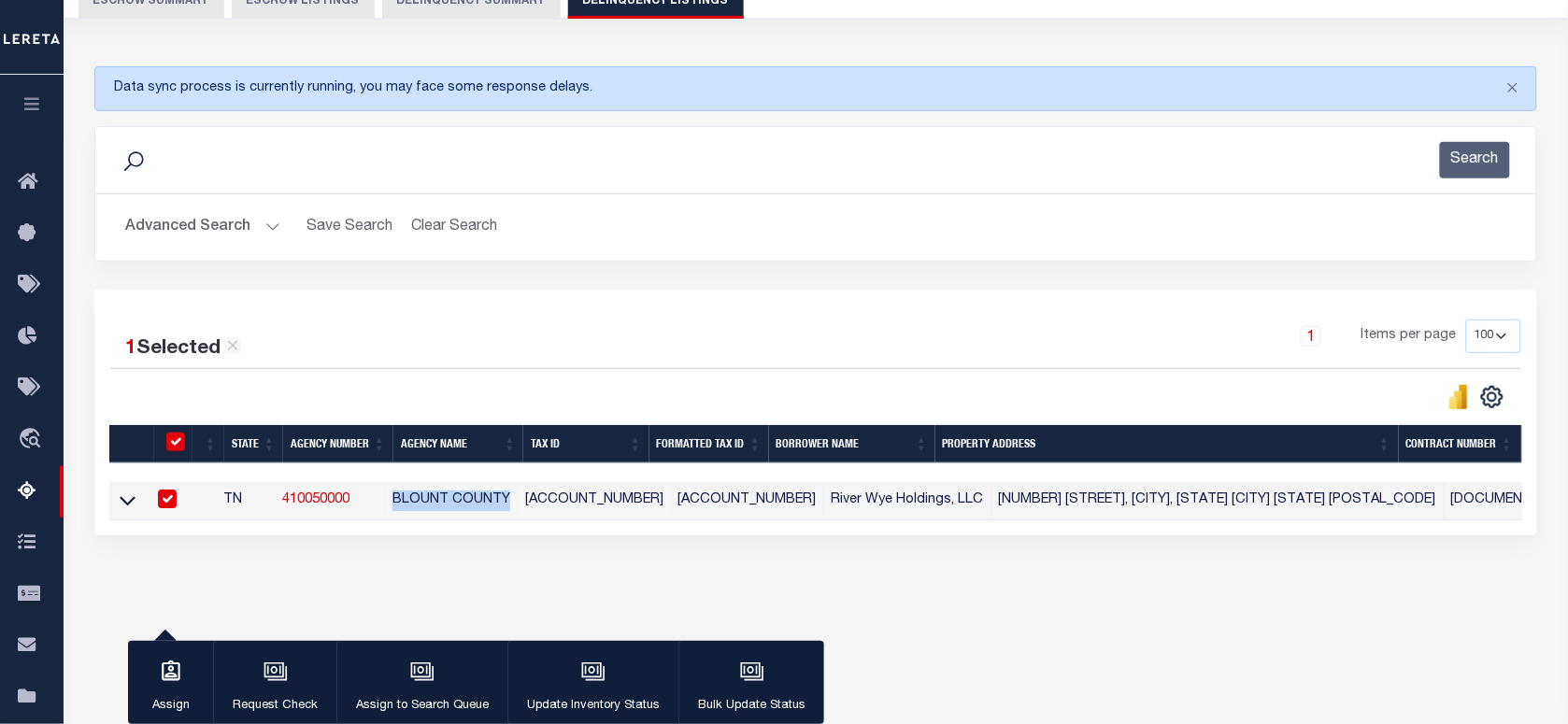 scroll, scrollTop: 185, scrollLeft: 0, axis: vertical 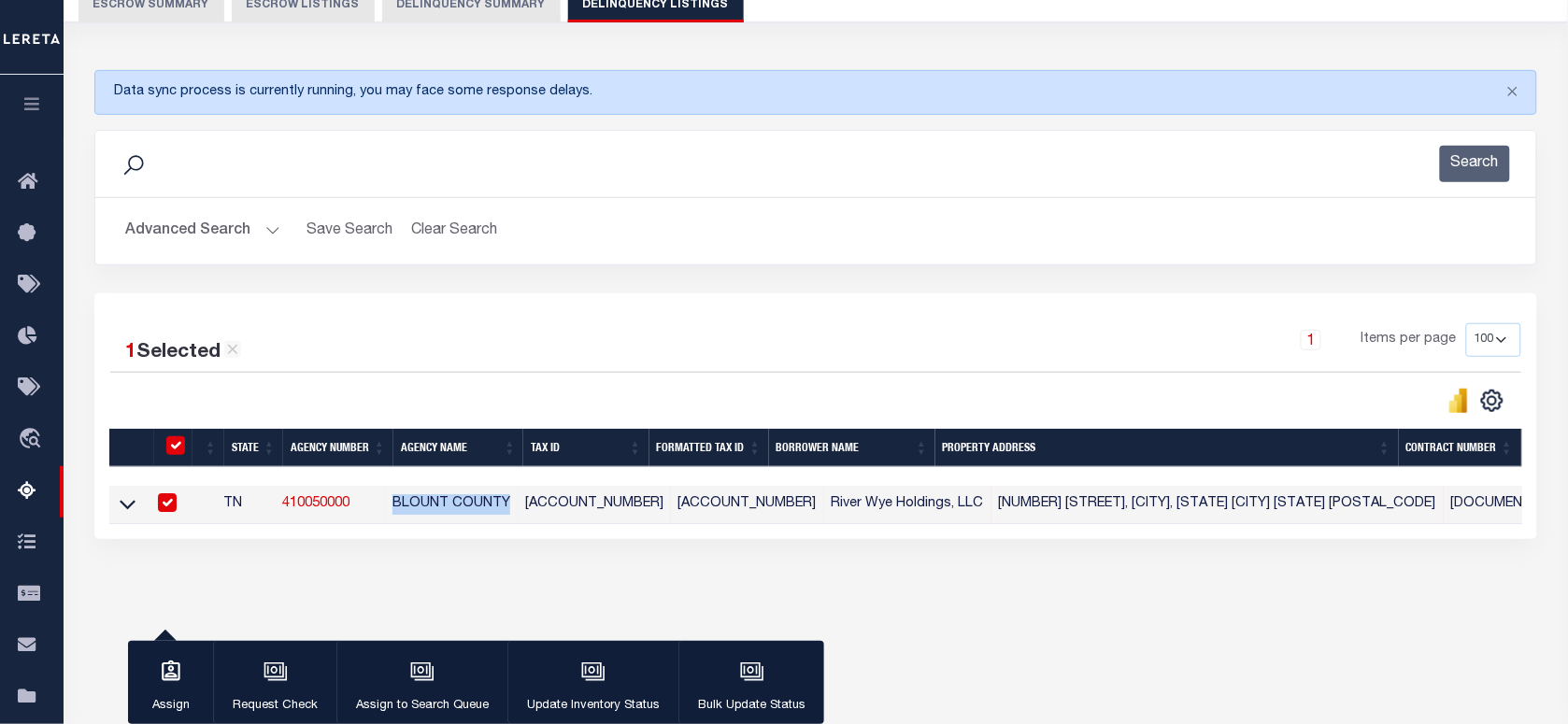 copy on "BLOUNT COUNTY" 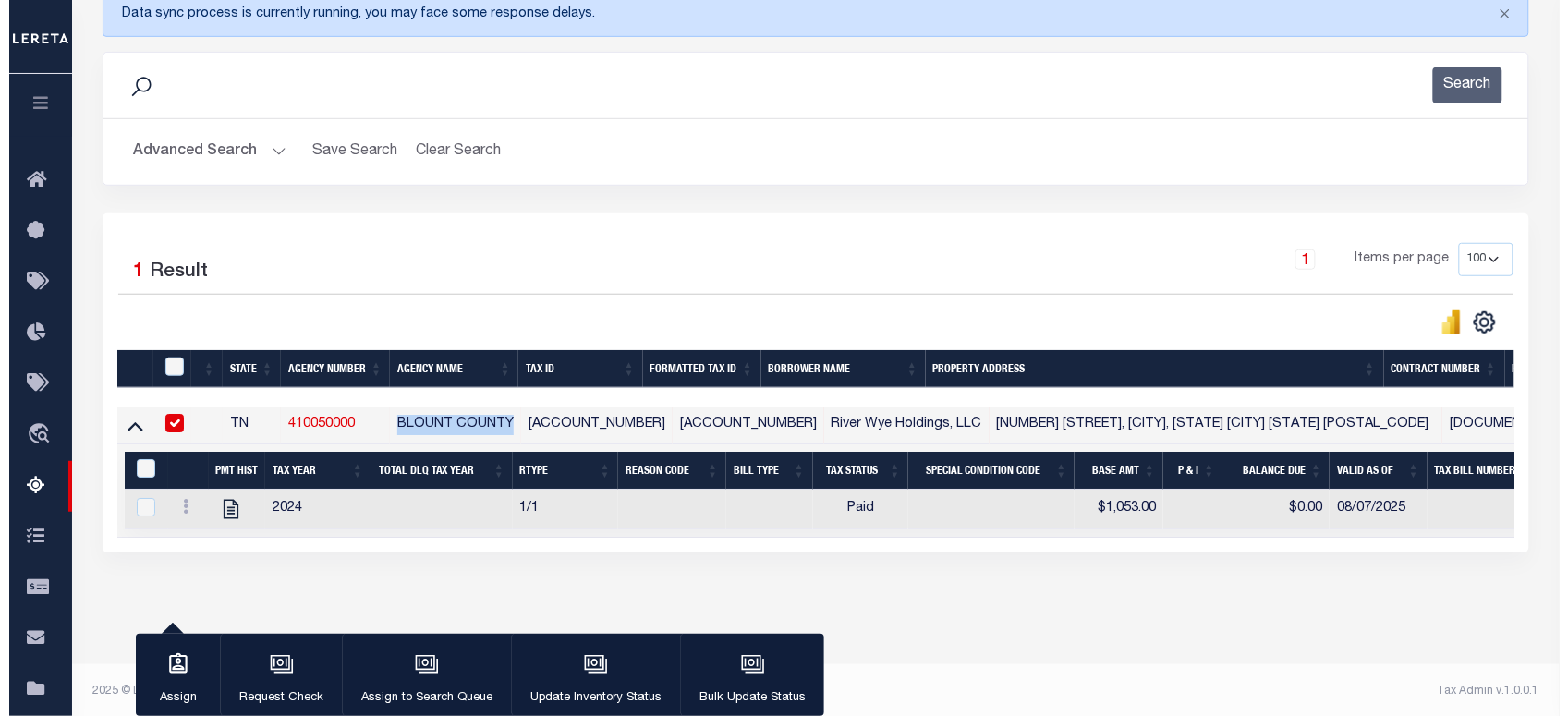 scroll, scrollTop: 282, scrollLeft: 0, axis: vertical 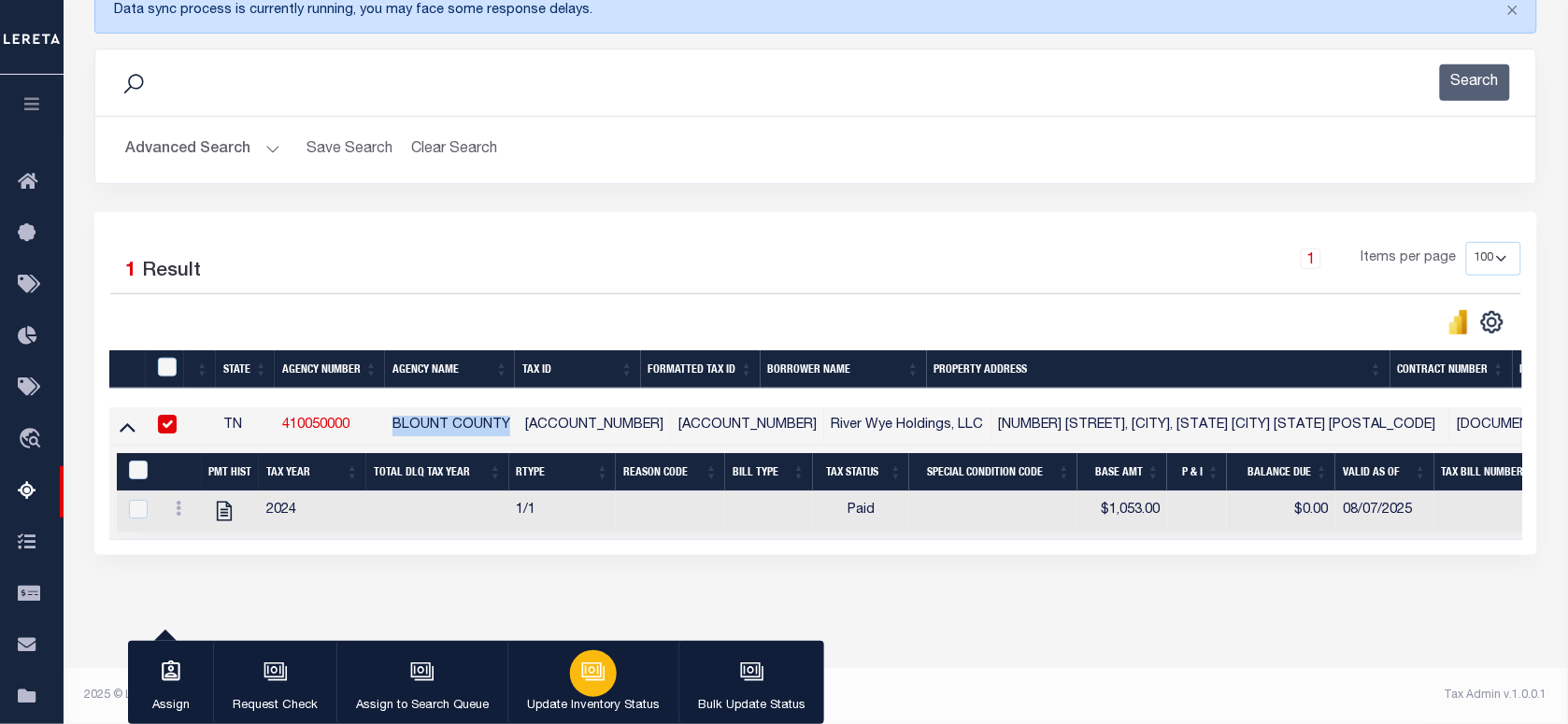 click 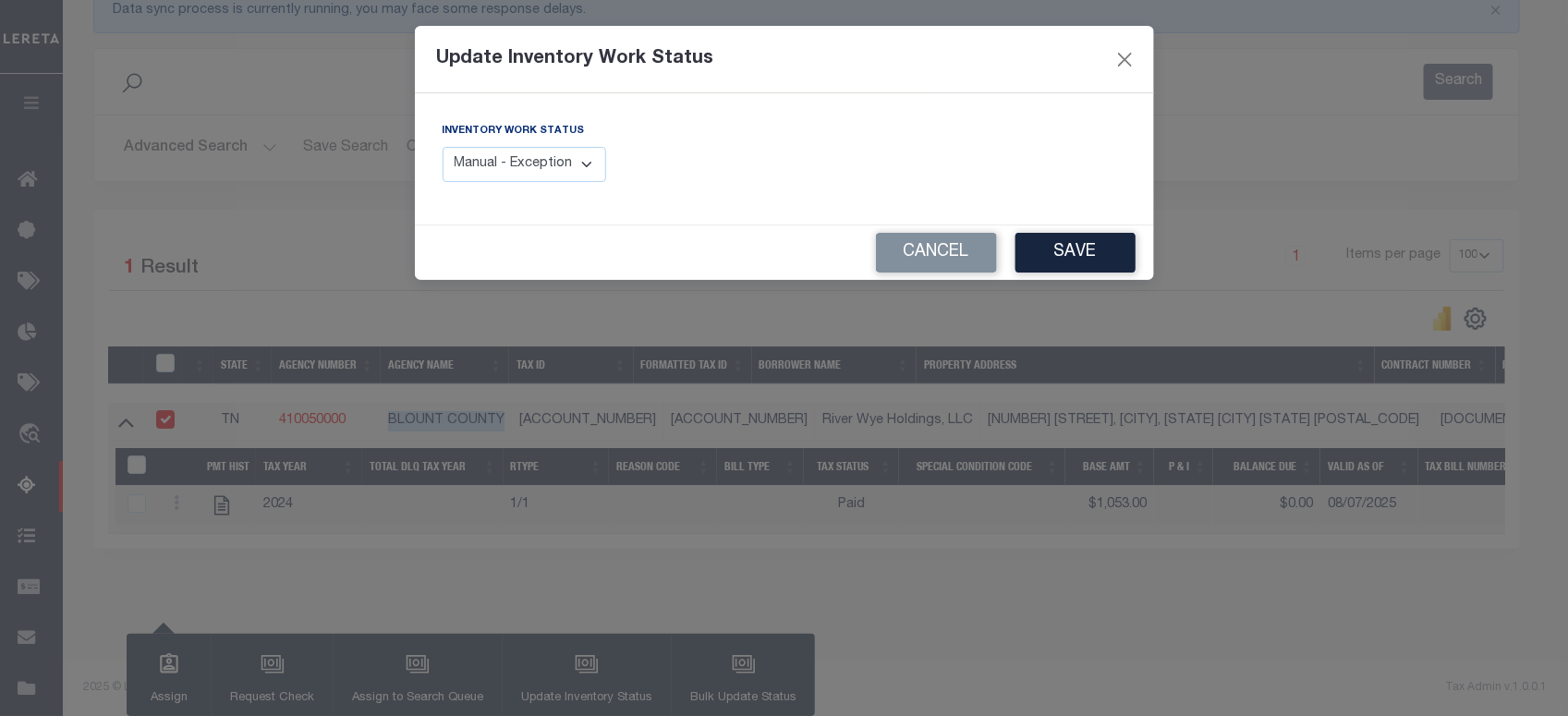drag, startPoint x: 515, startPoint y: 164, endPoint x: 505, endPoint y: 183, distance: 21.47091 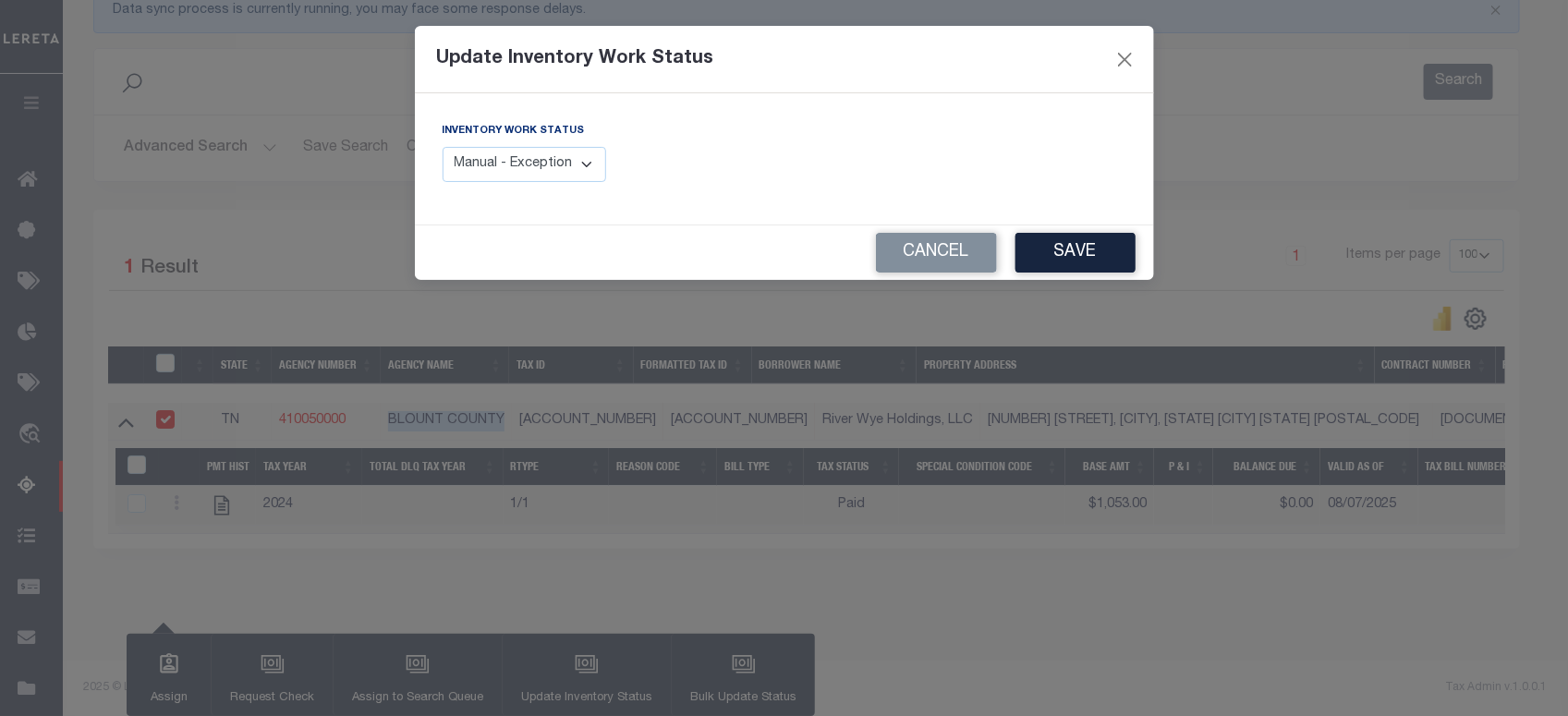 click on "Manual - Exception
Pended - Awaiting Search
Late Add Exception
Completed" at bounding box center (525, 164) 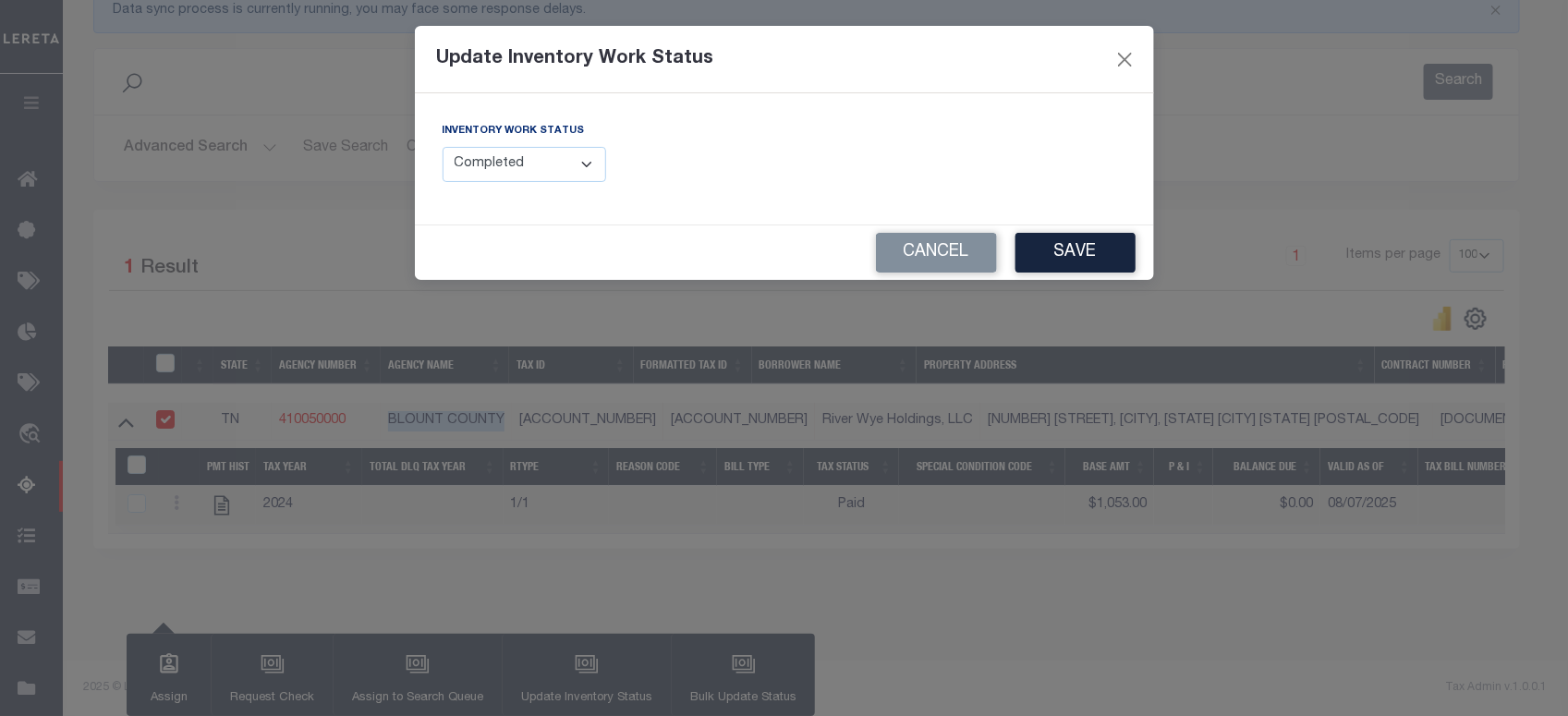 click on "Manual - Exception
Pended - Awaiting Search
Late Add Exception
Completed" at bounding box center [525, 164] 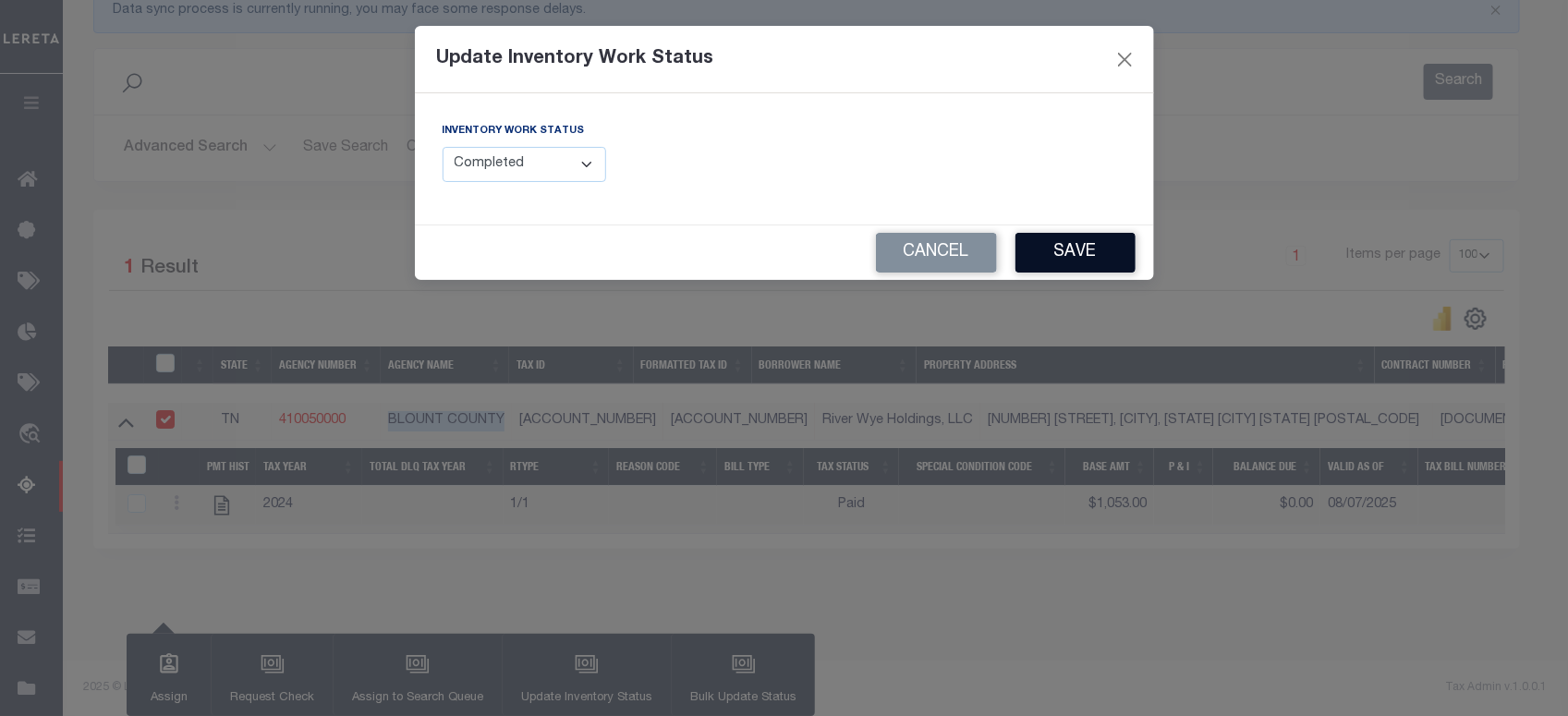 click on "Save" at bounding box center [1076, 252] 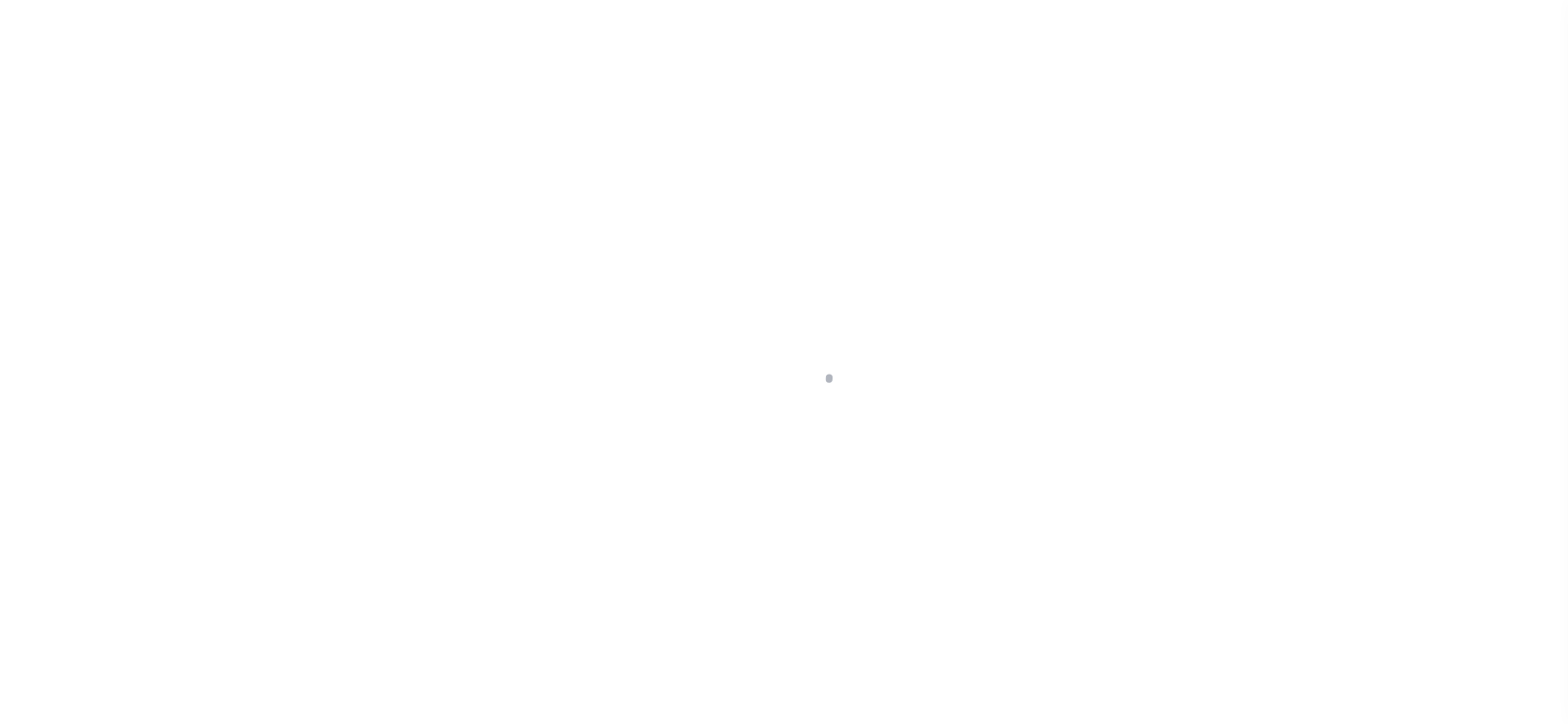 scroll, scrollTop: 0, scrollLeft: 0, axis: both 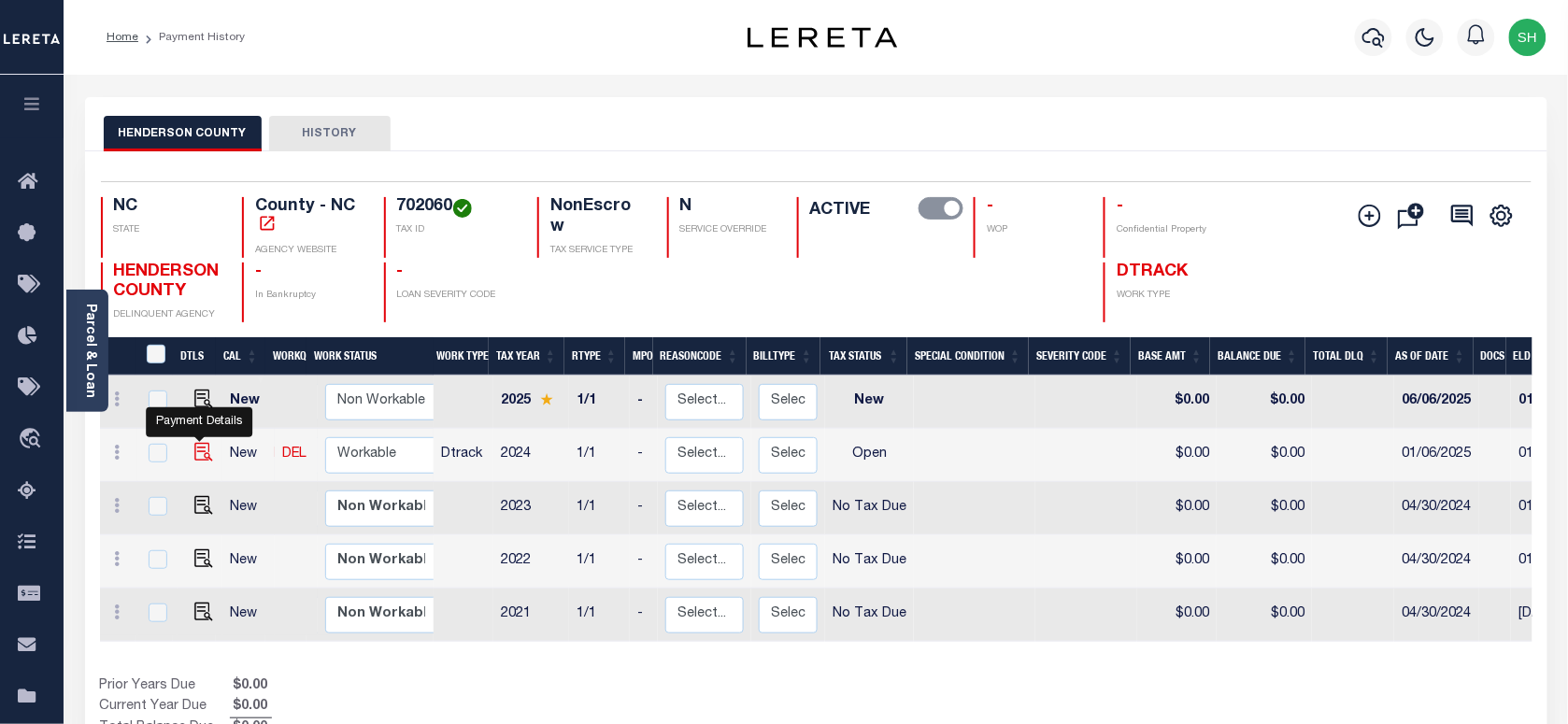 click at bounding box center [204, 452] 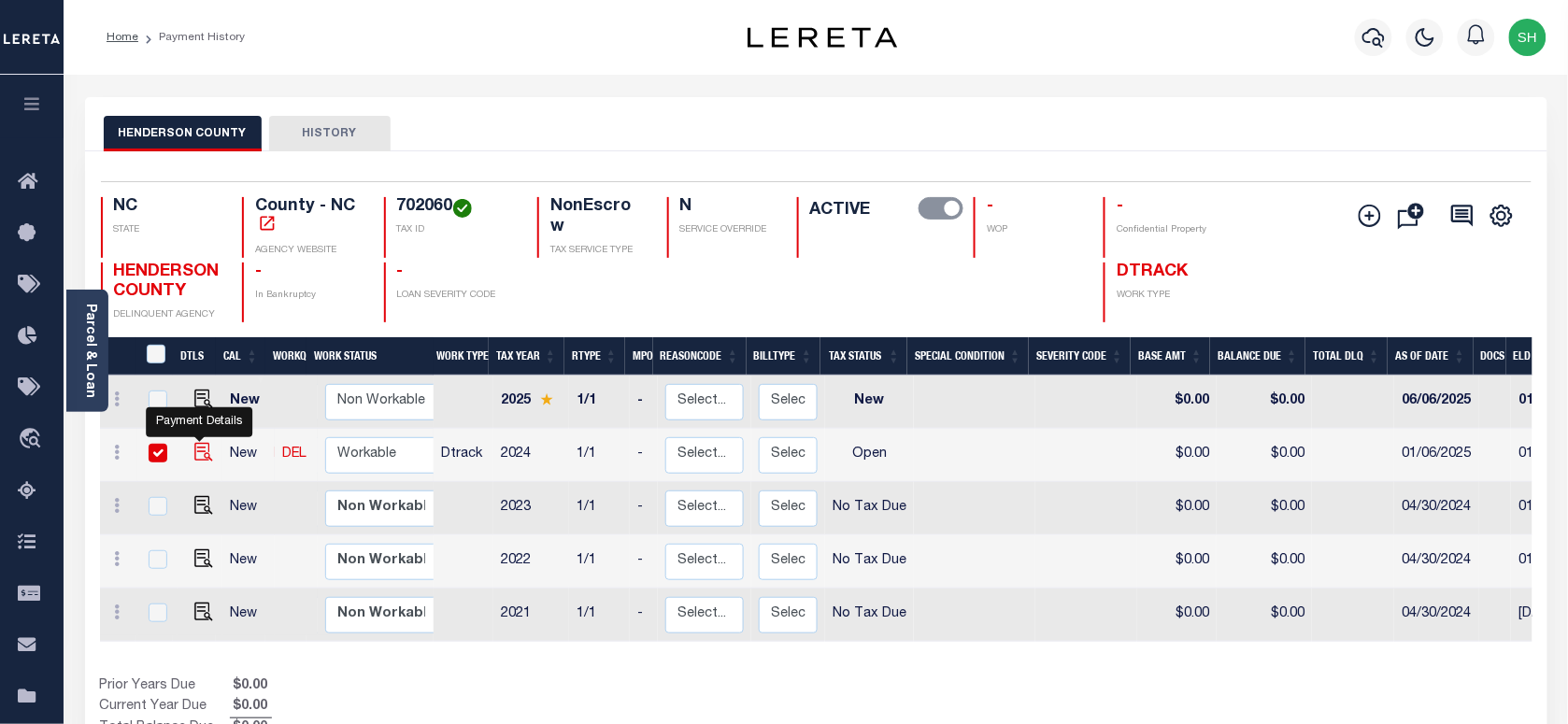 checkbox on "true" 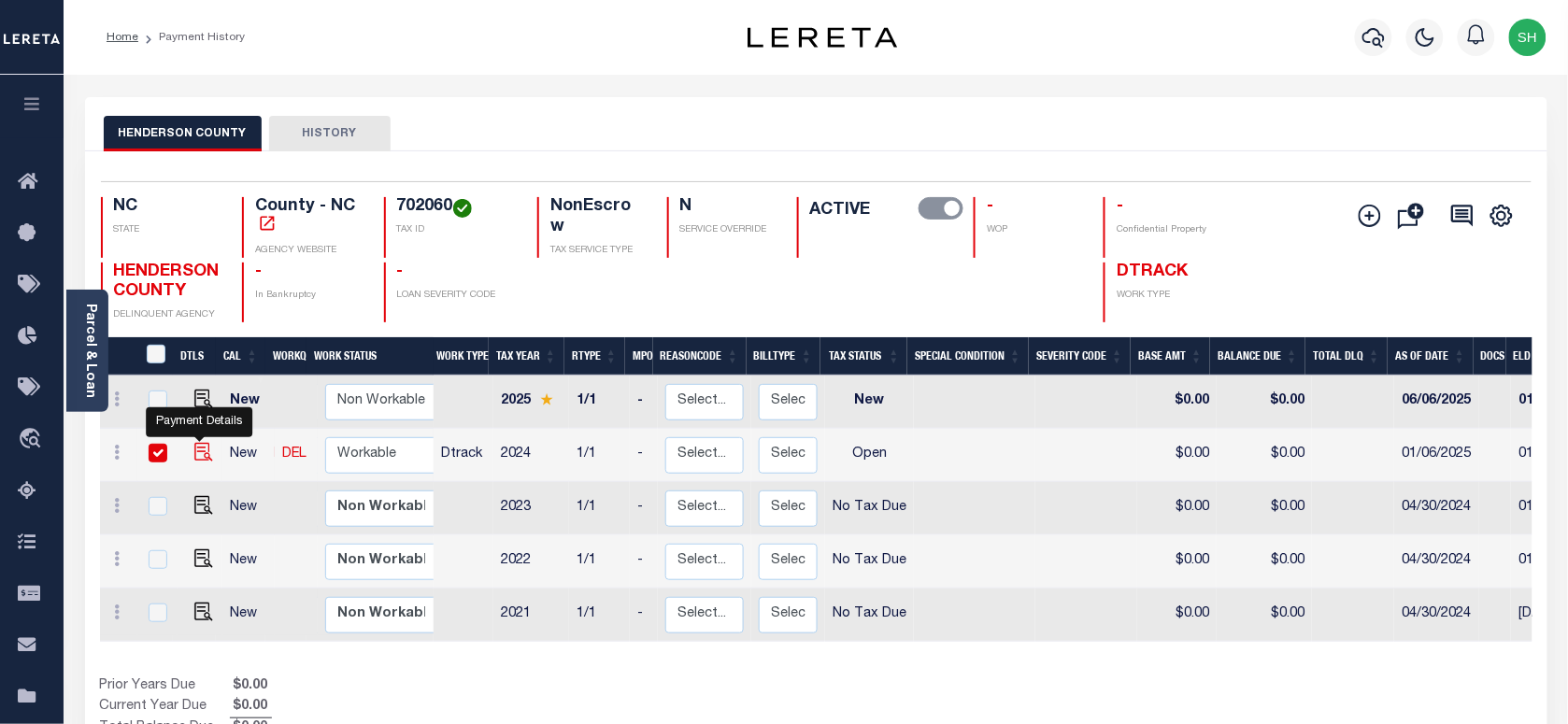 checkbox on "true" 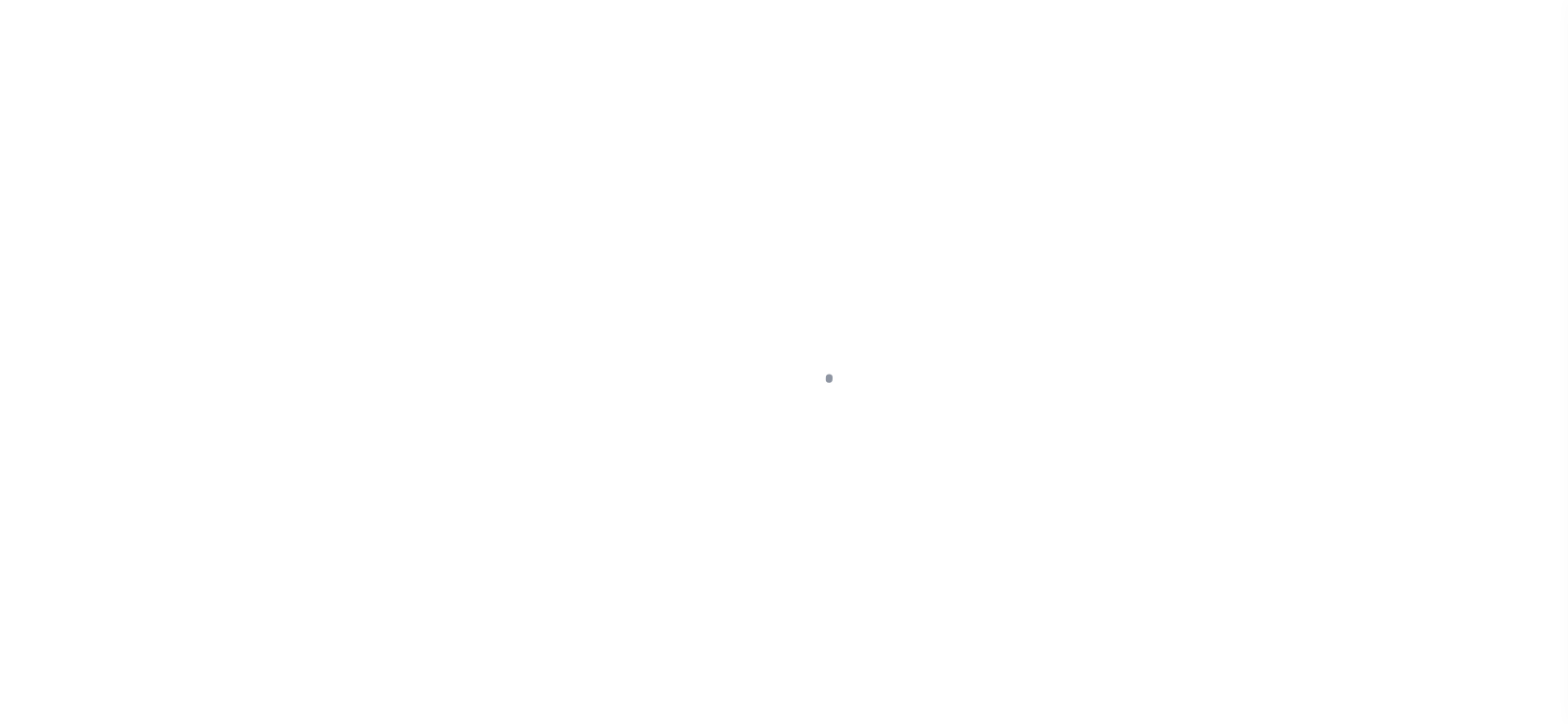 scroll, scrollTop: 0, scrollLeft: 0, axis: both 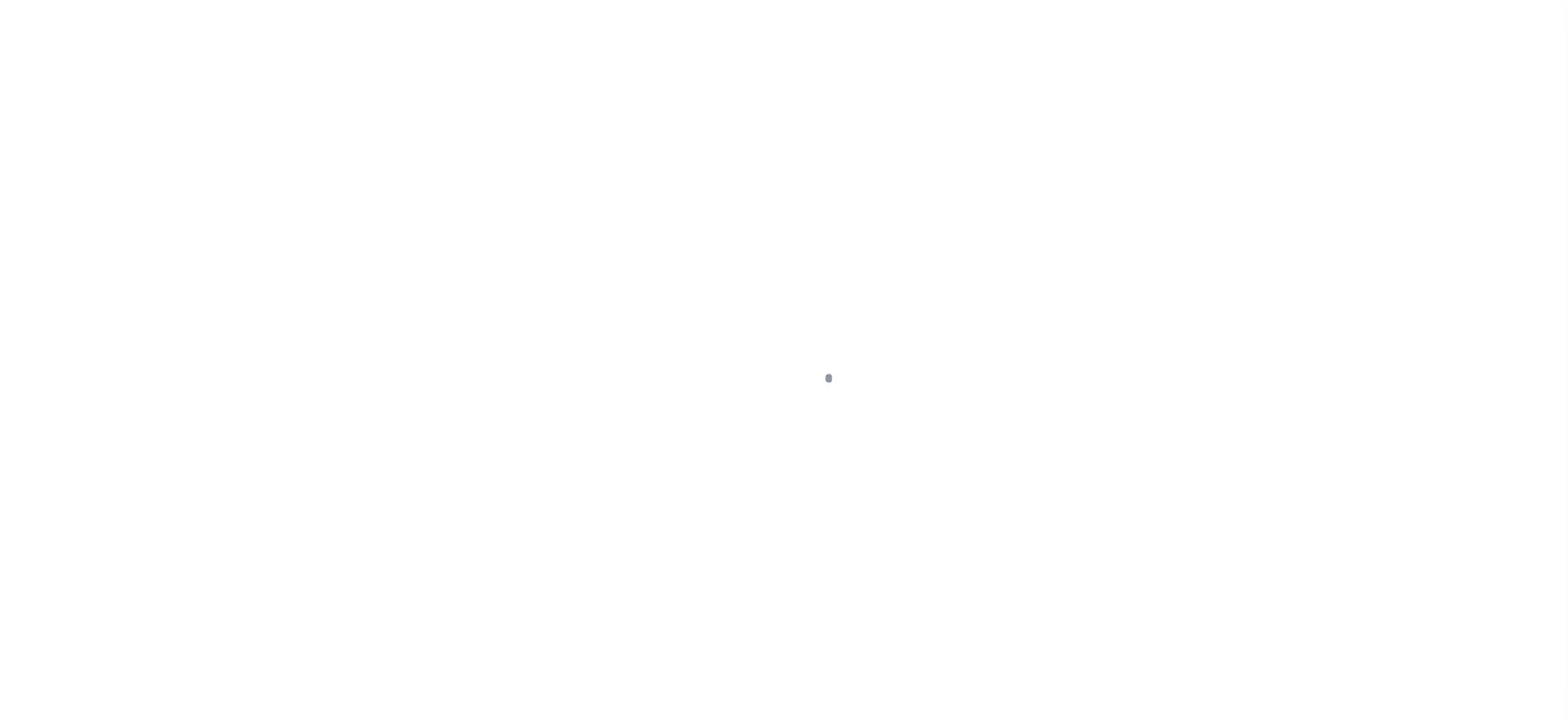 checkbox on "false" 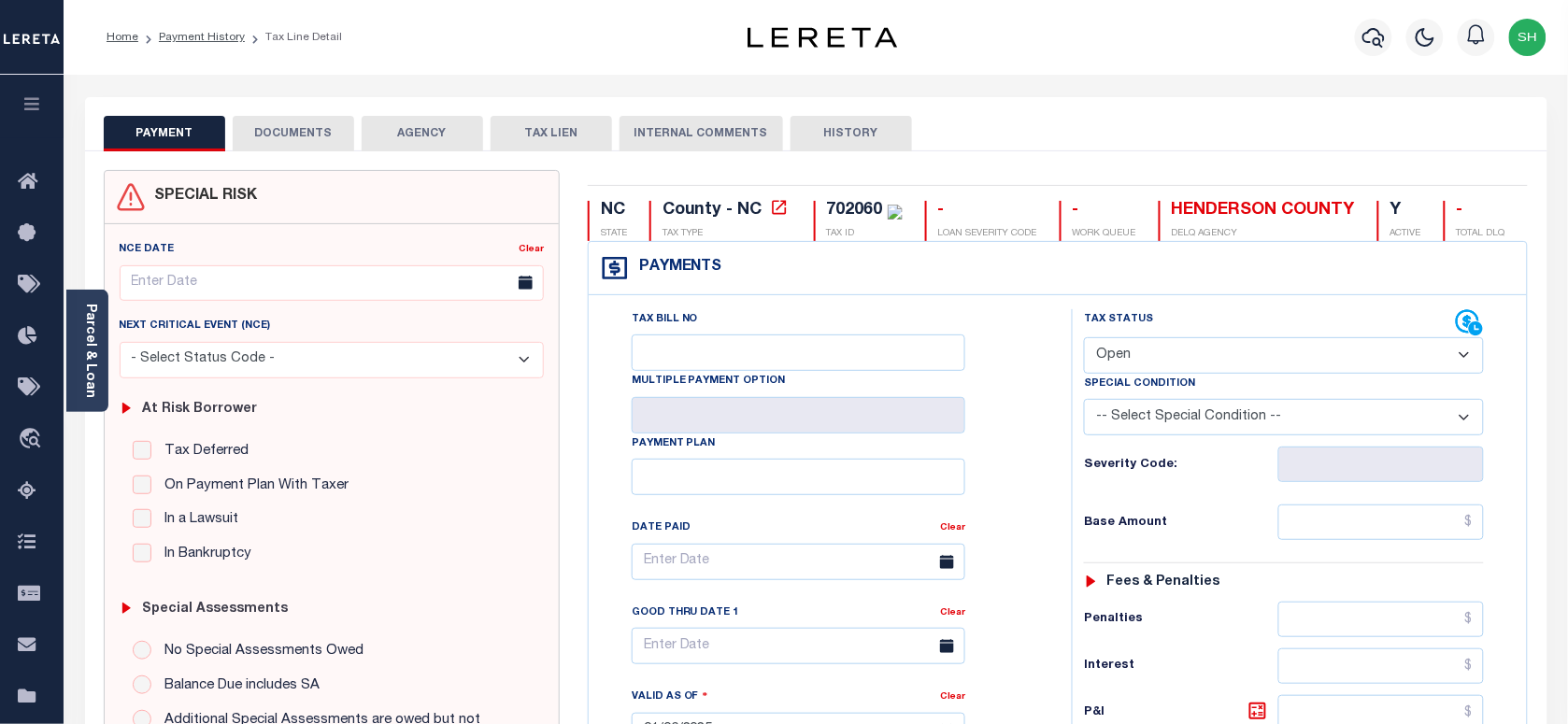 click on "- Select Status Code -
Open
Due/Unpaid
Paid
Incomplete
No Tax Due
Internal Refund Processed
New" at bounding box center (1284, 355) 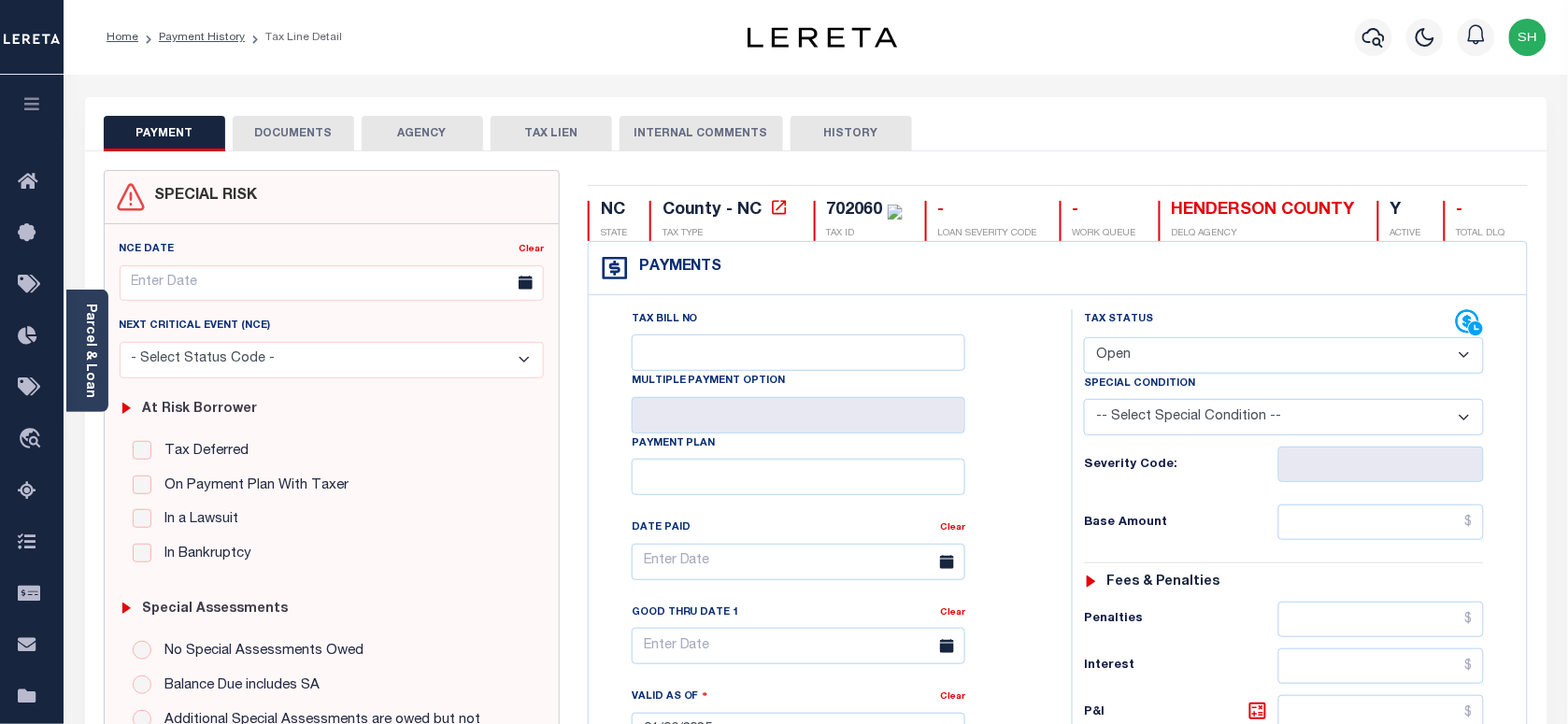 select on "PYD" 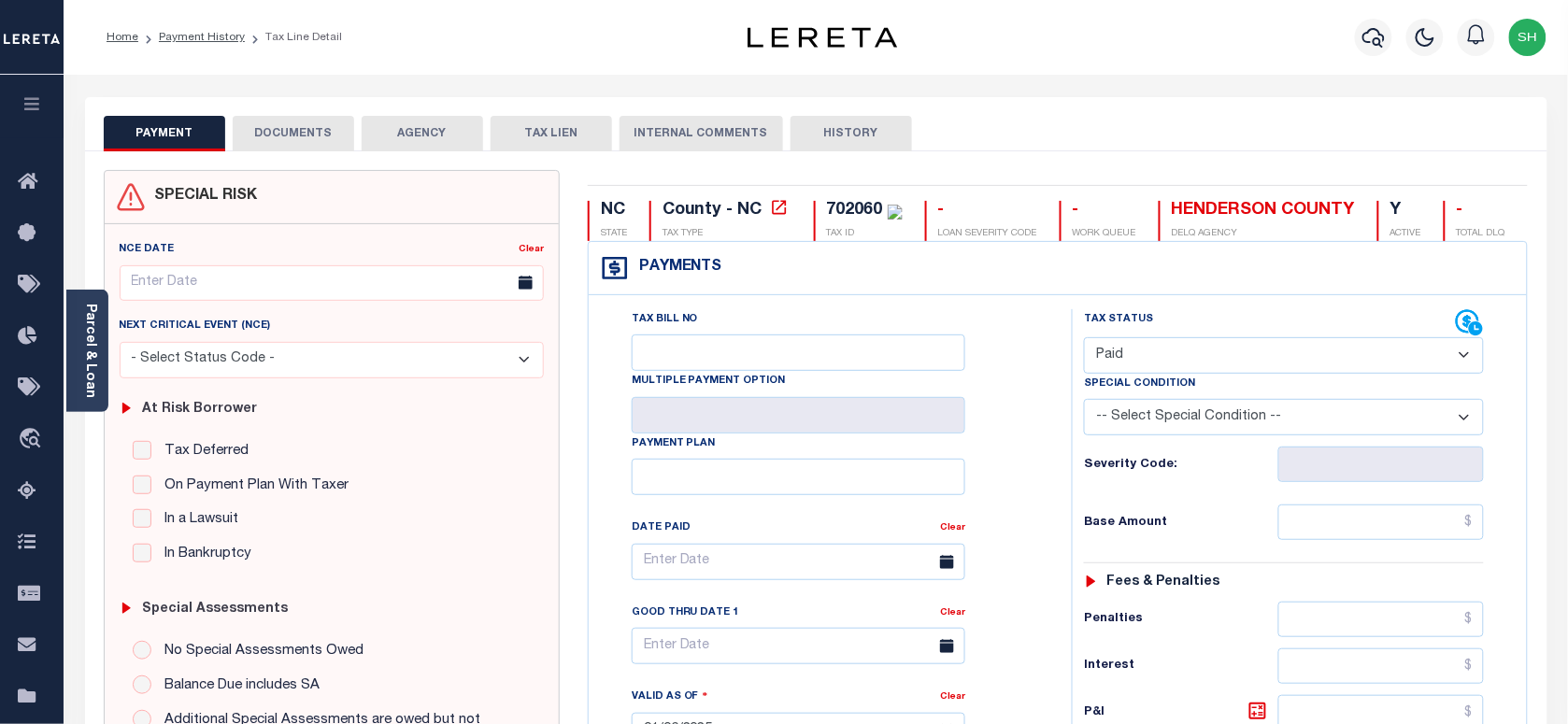 click on "- Select Status Code -
Open
Due/Unpaid
Paid
Incomplete
No Tax Due
Internal Refund Processed
New" at bounding box center [1284, 355] 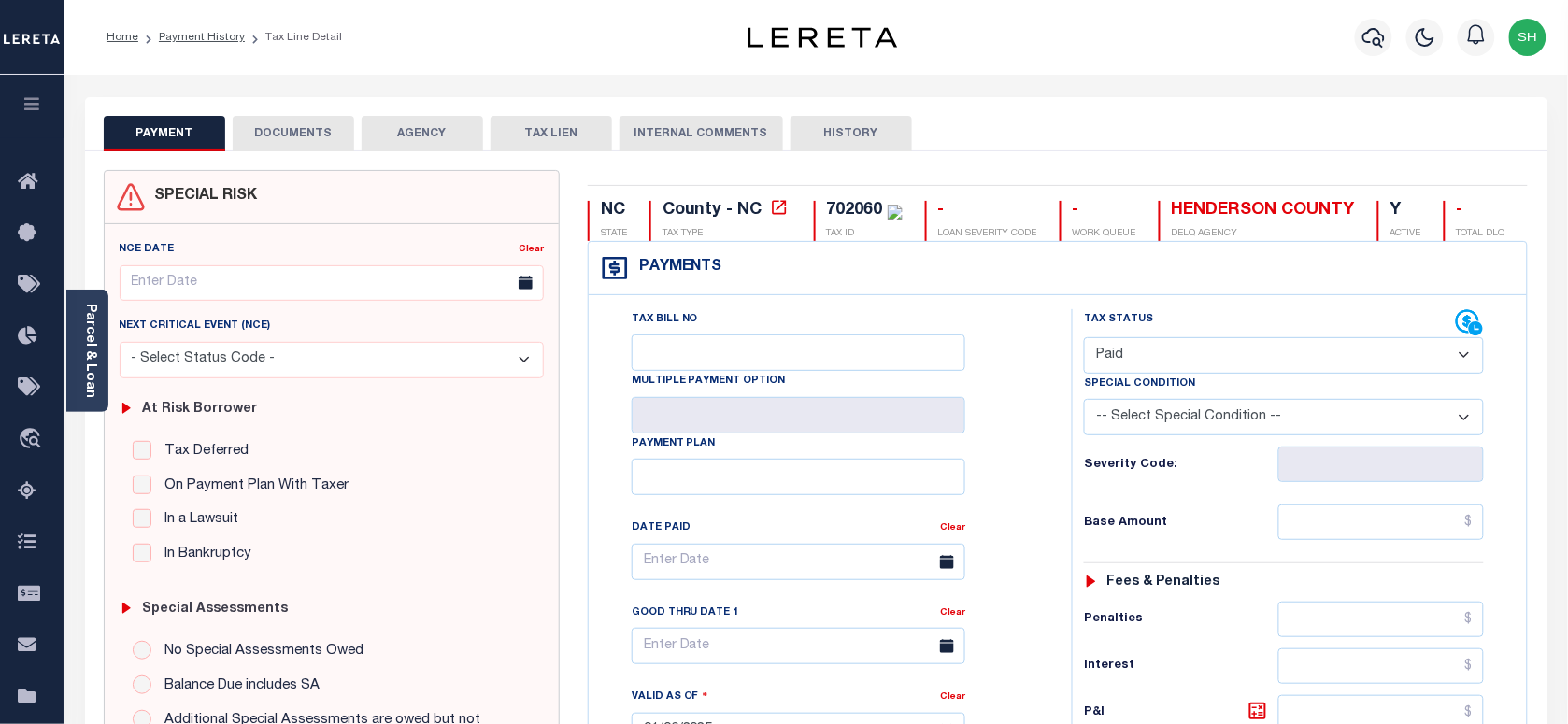type on "08/07/2025" 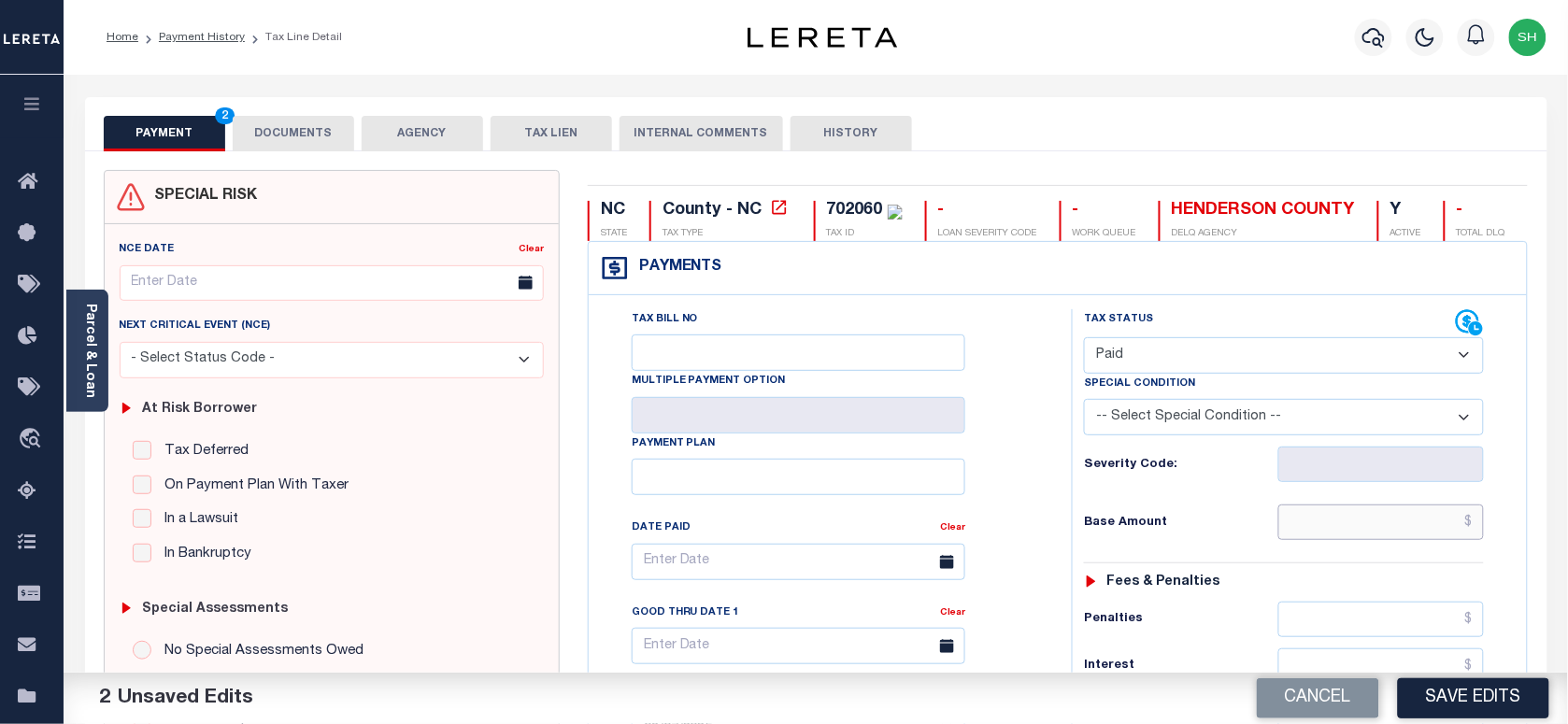 click at bounding box center (1381, 522) 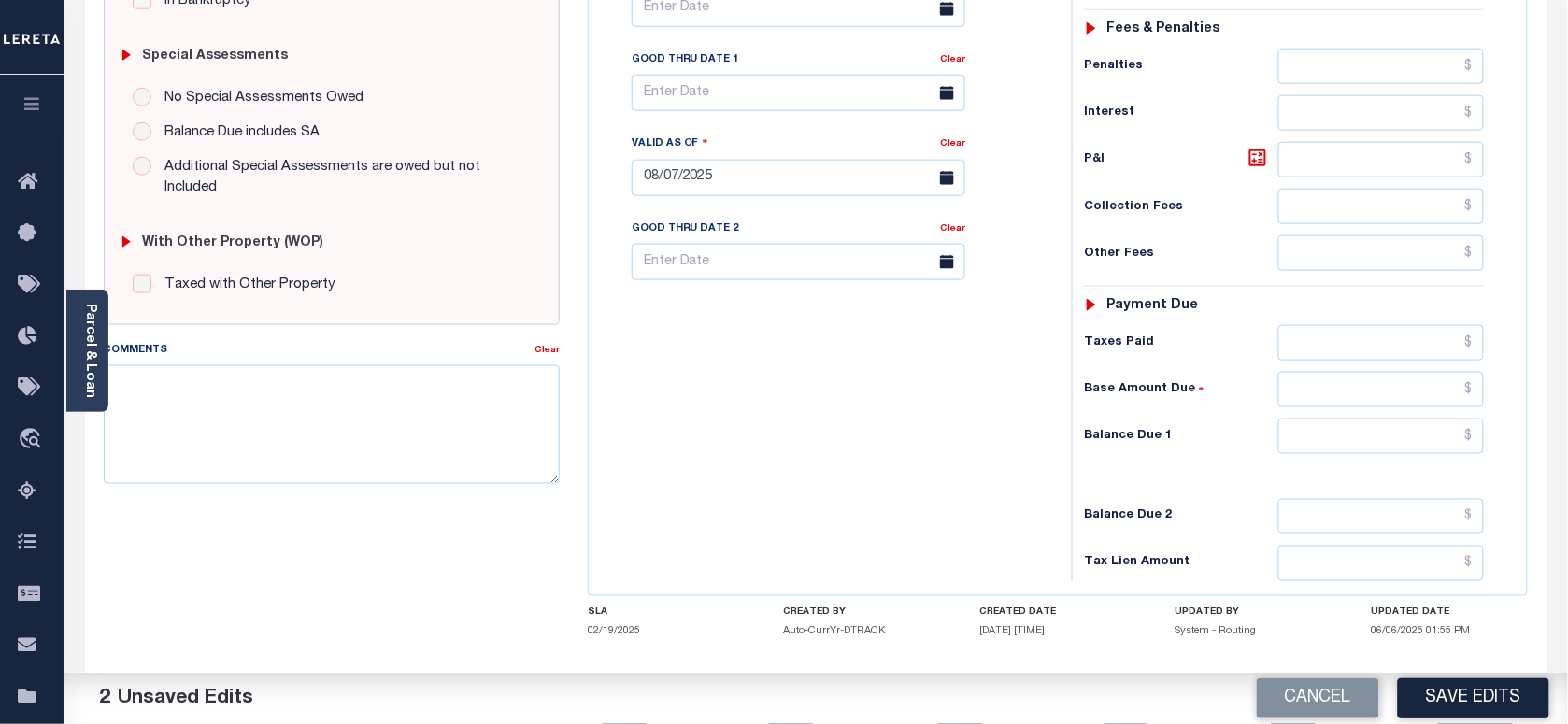 scroll, scrollTop: 660, scrollLeft: 0, axis: vertical 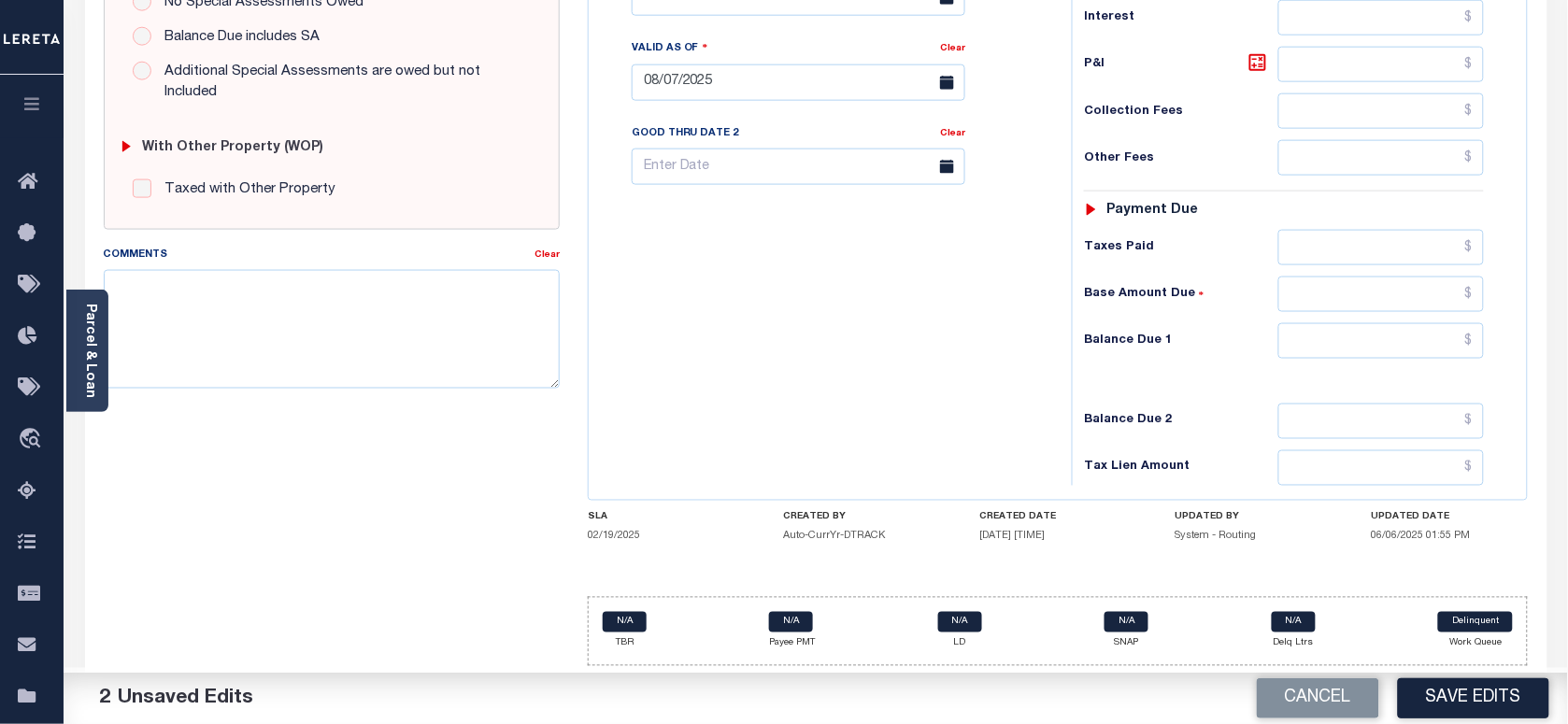 type on "$1,420.15" 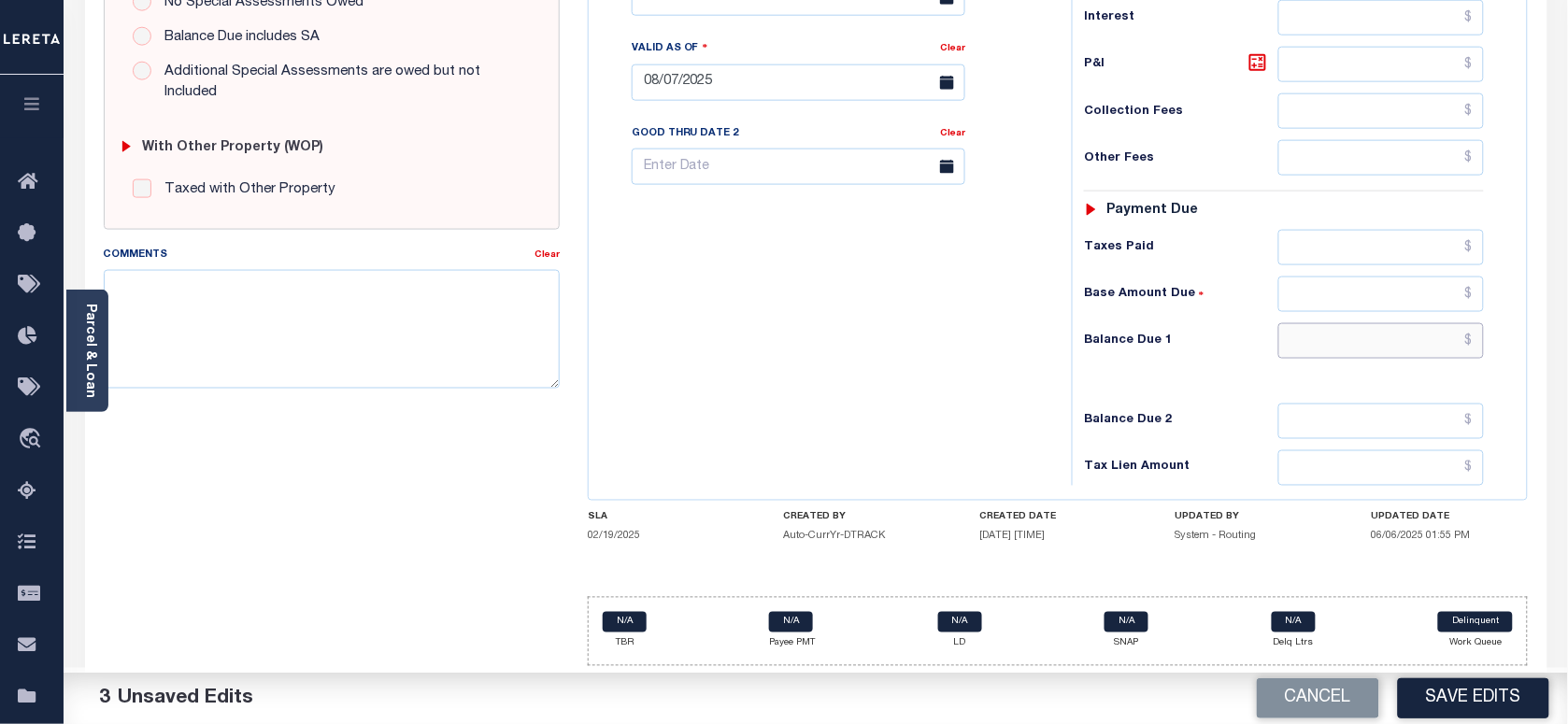 click at bounding box center (1381, 341) 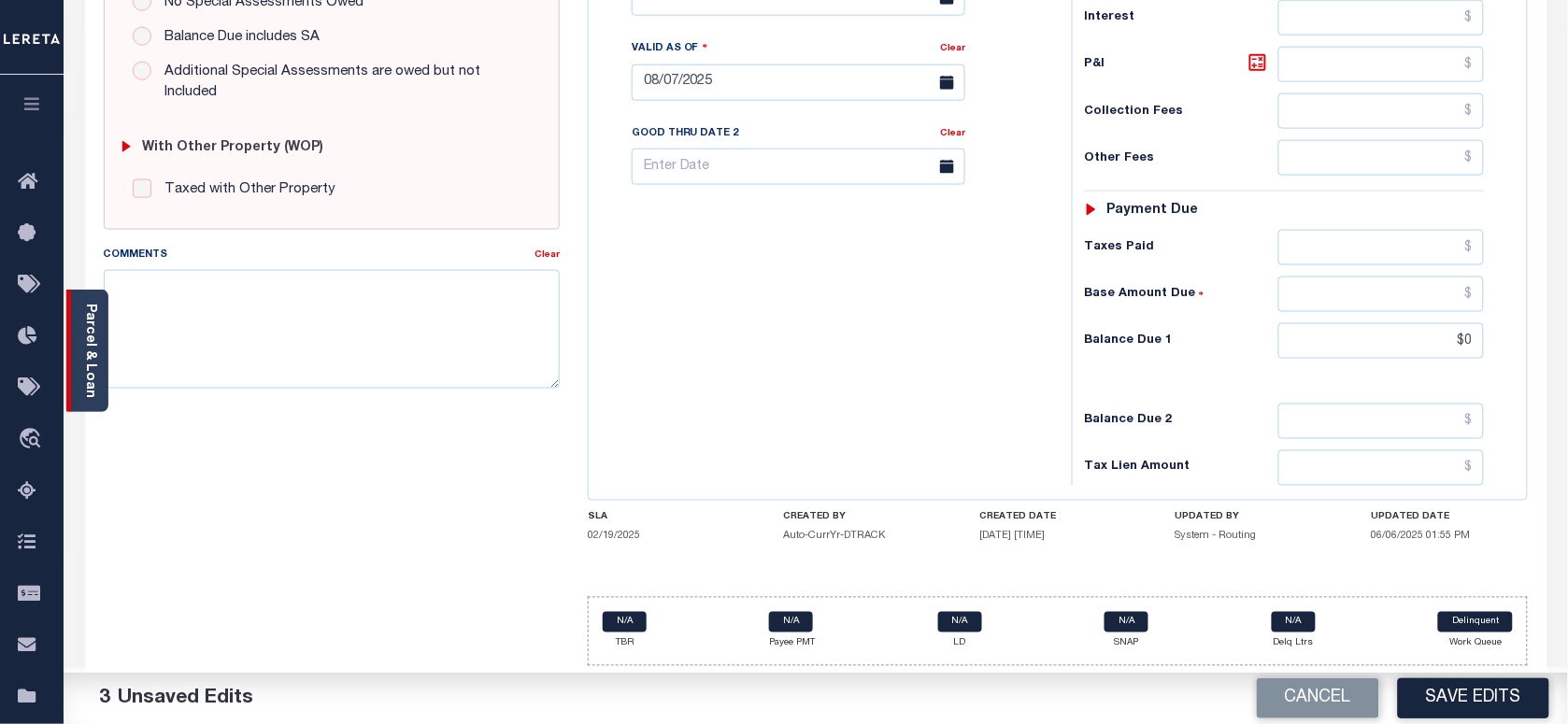 type on "$0.00" 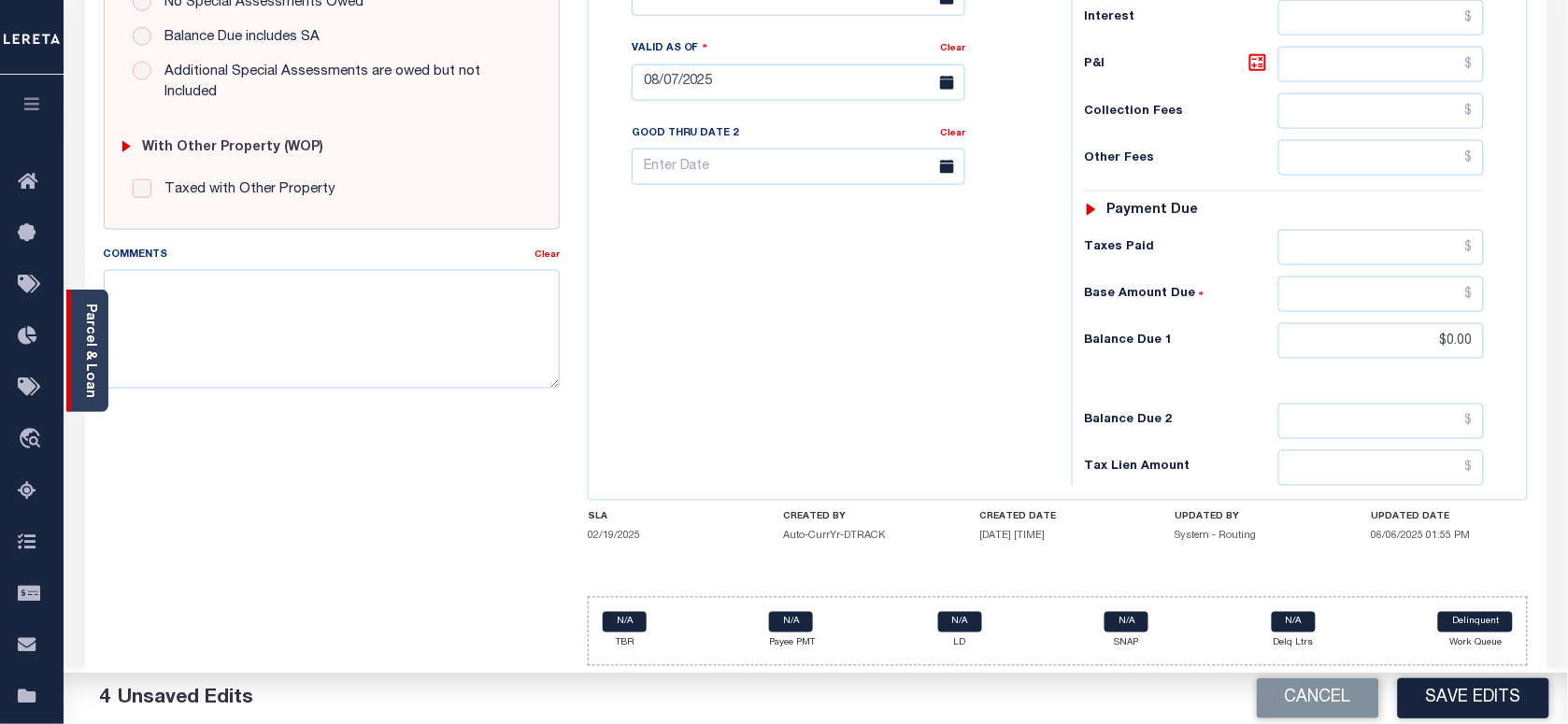 click on "Parcel & Loan" at bounding box center [90, 350] 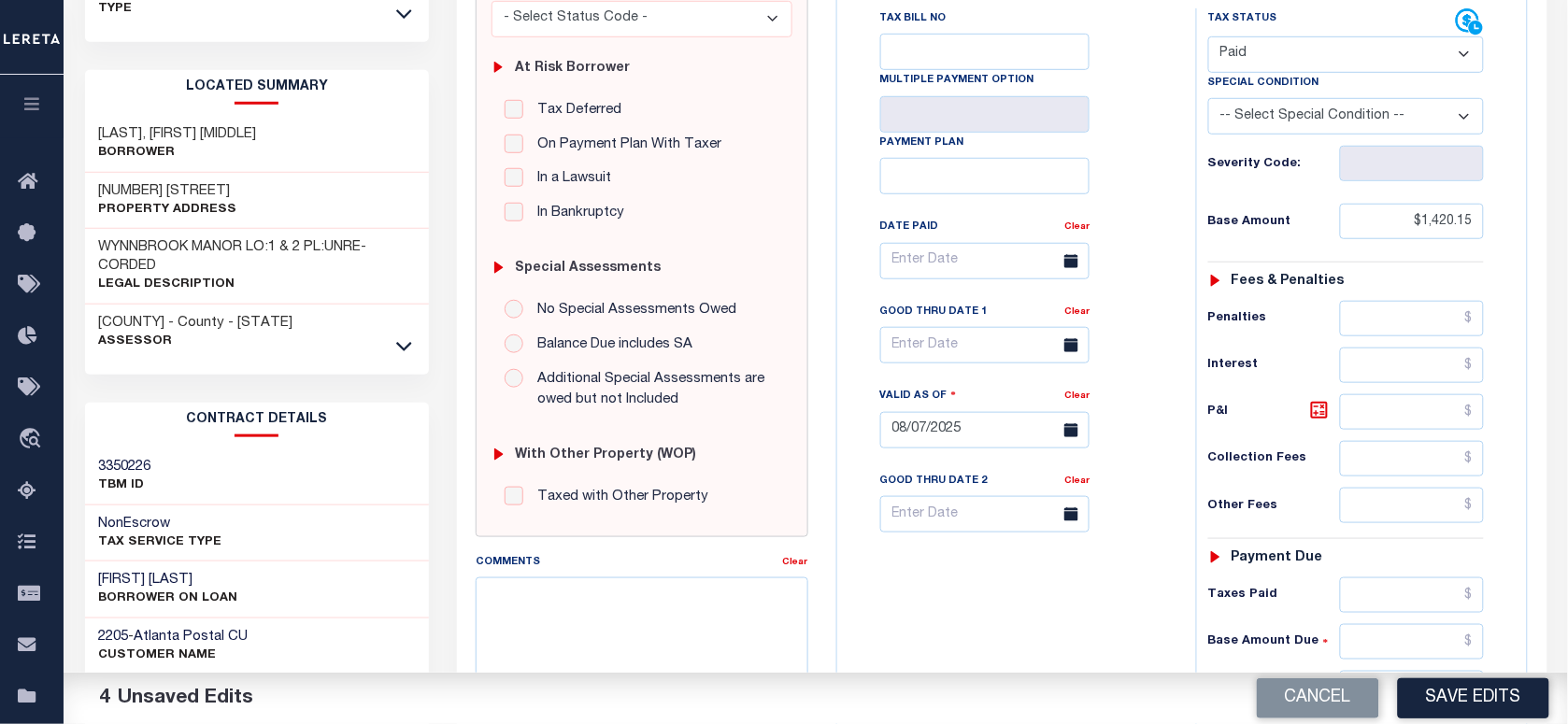 scroll, scrollTop: 0, scrollLeft: 0, axis: both 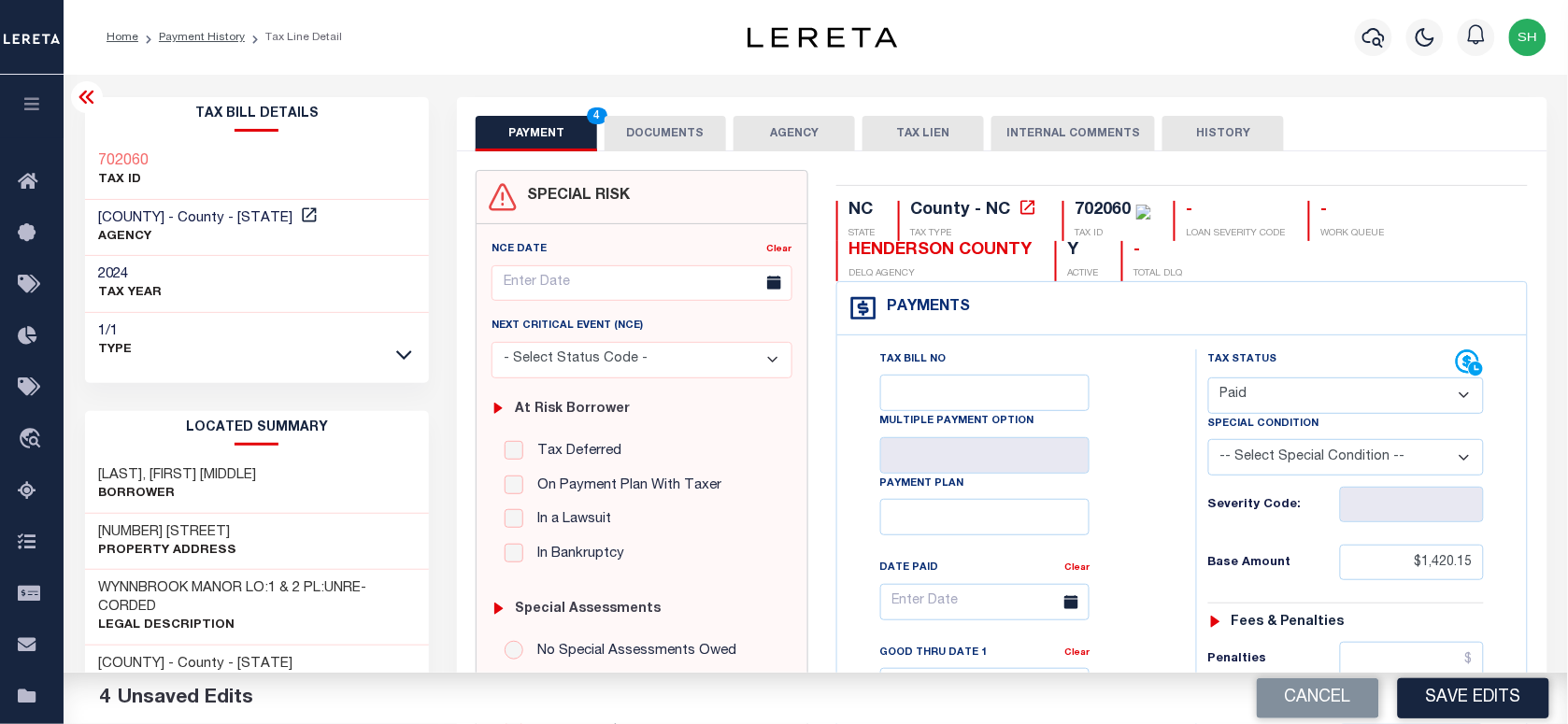 click on "Tax Bill Details
702060
TAX ID
AGENCY" at bounding box center [257, 755] 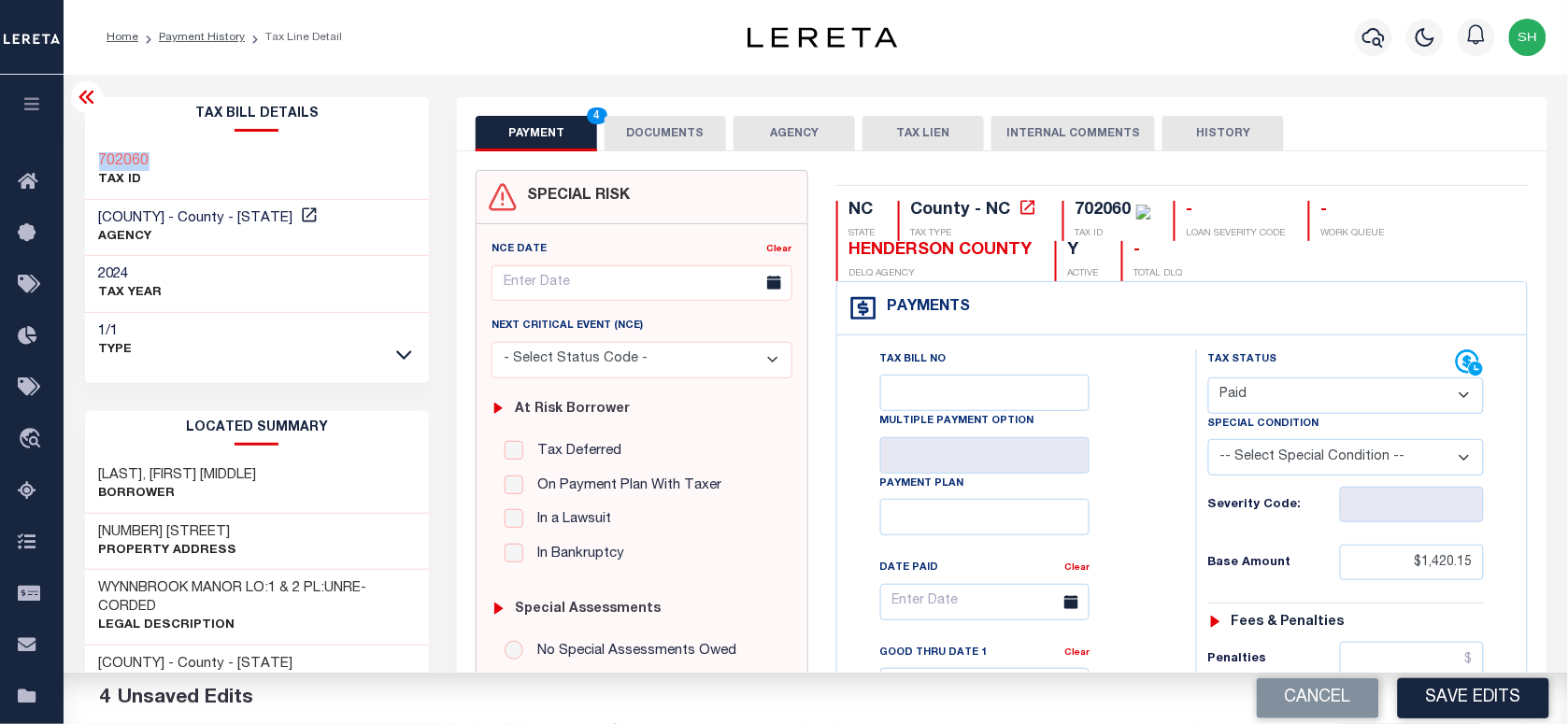 click on "Tax Bill Details
702060
TAX ID
AGENCY" at bounding box center [257, 755] 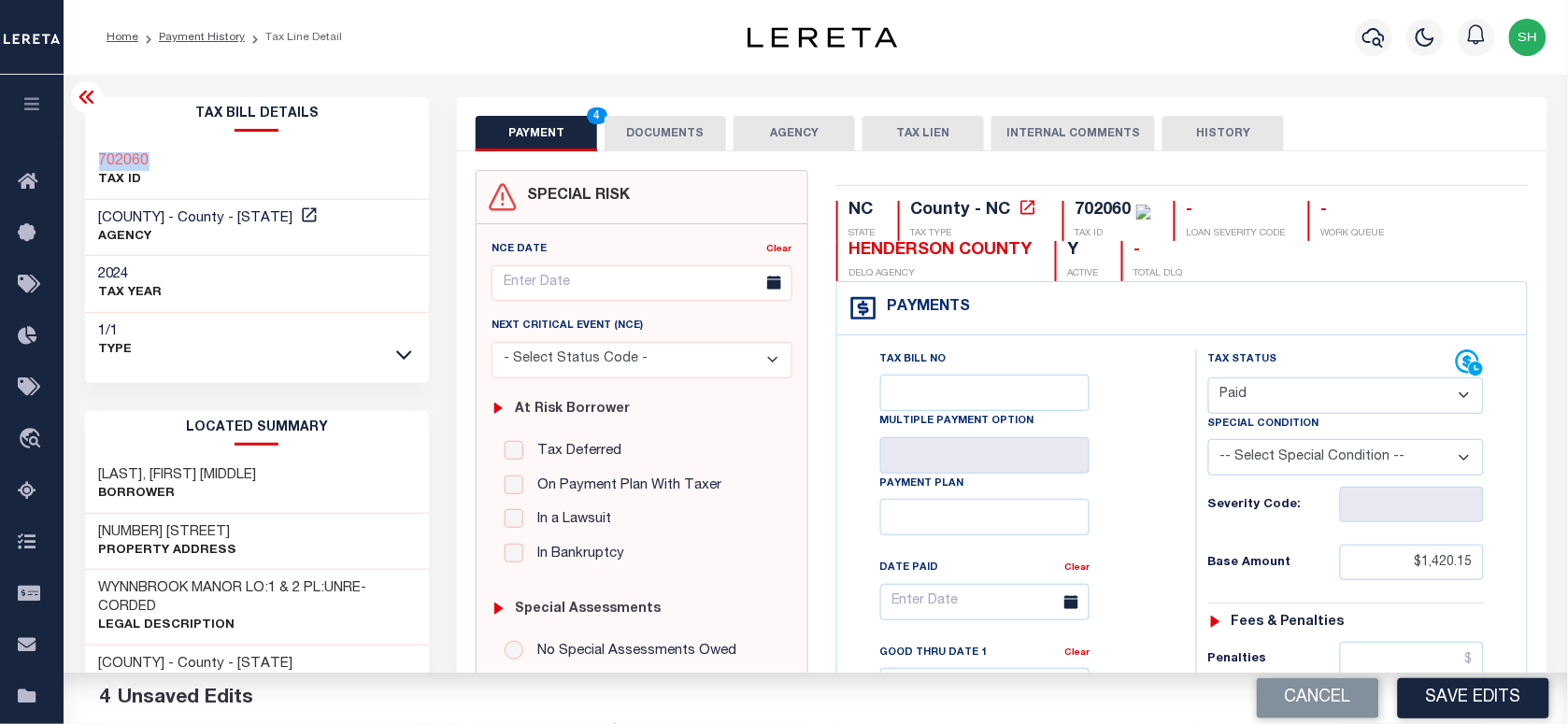 drag, startPoint x: 646, startPoint y: 131, endPoint x: 652, endPoint y: 245, distance: 114.15779 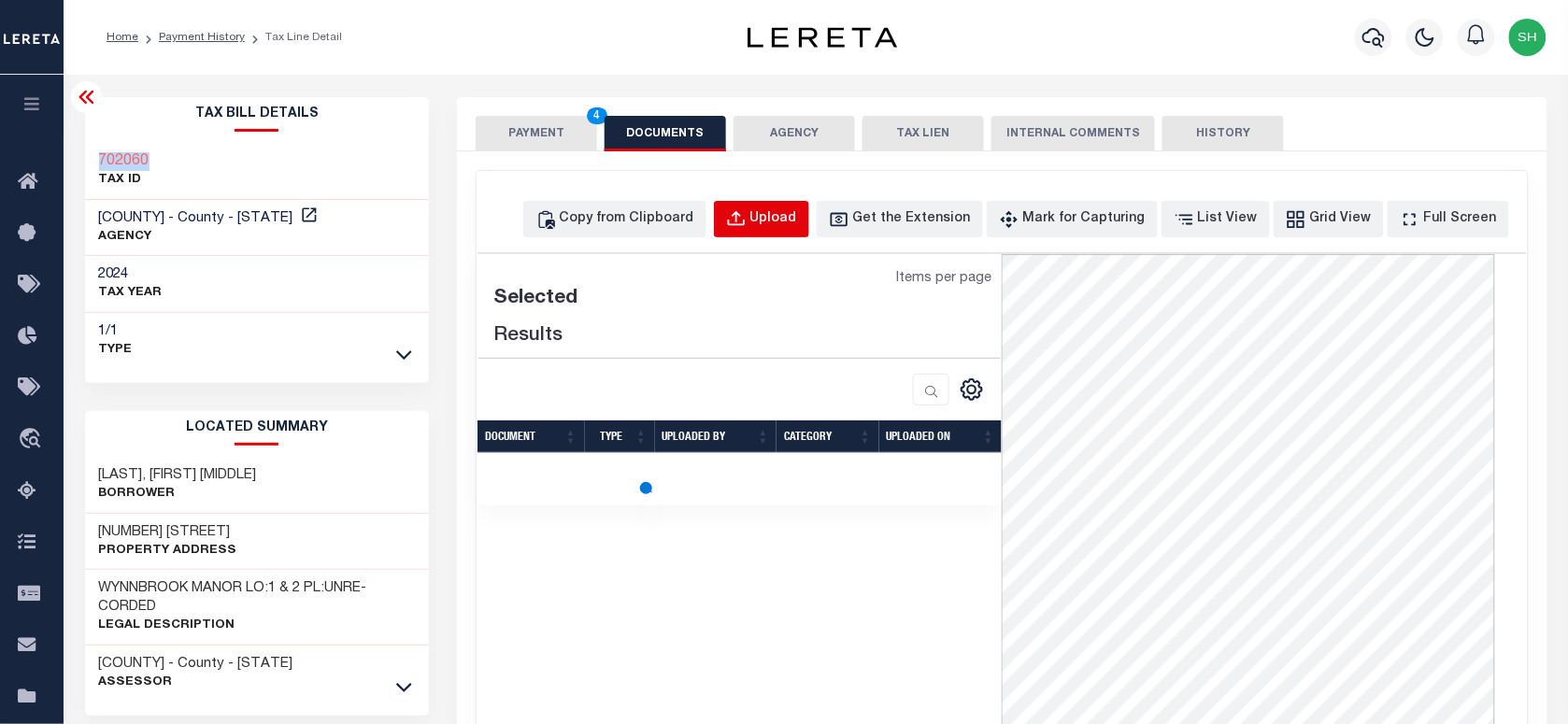 click on "Upload" at bounding box center (762, 219) 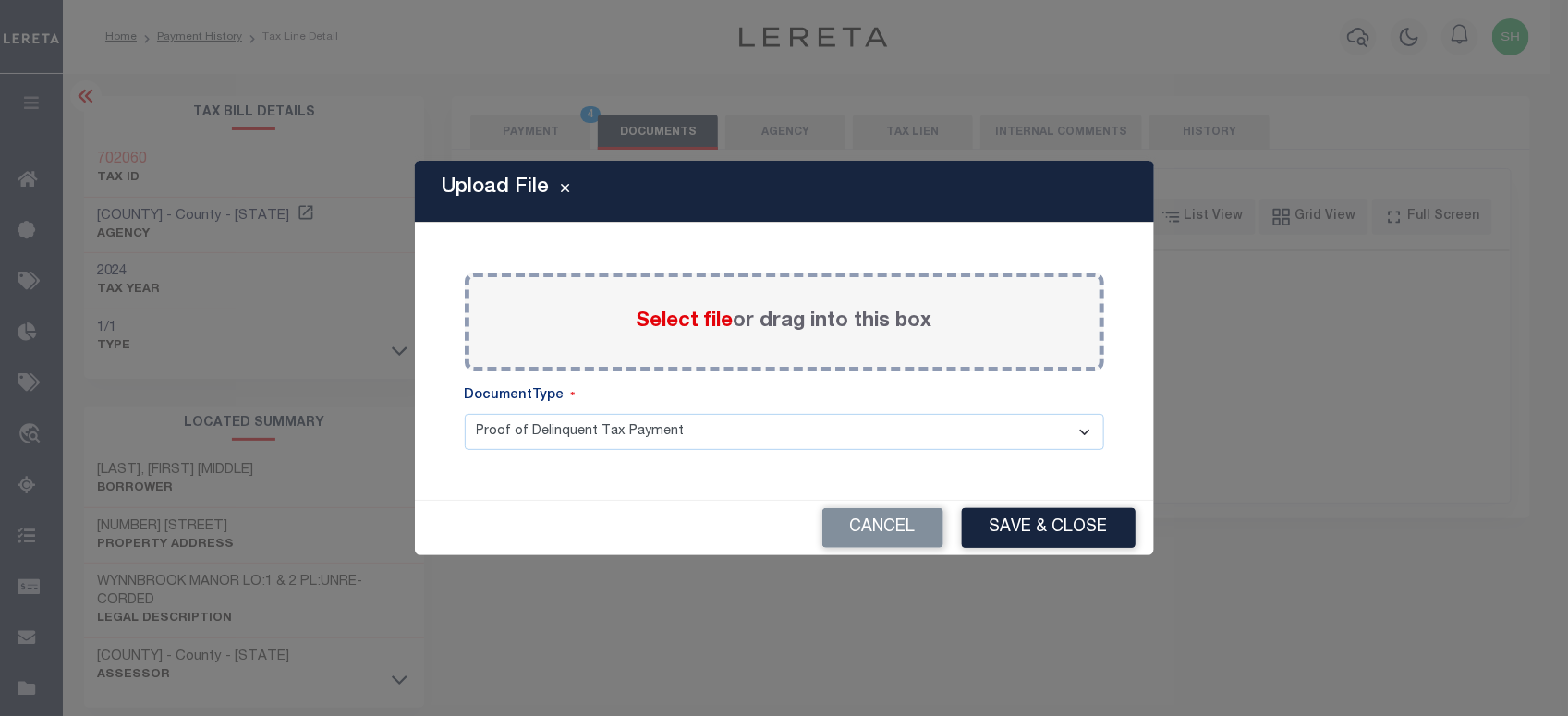 drag, startPoint x: 711, startPoint y: 335, endPoint x: 709, endPoint y: 320, distance: 15.132746 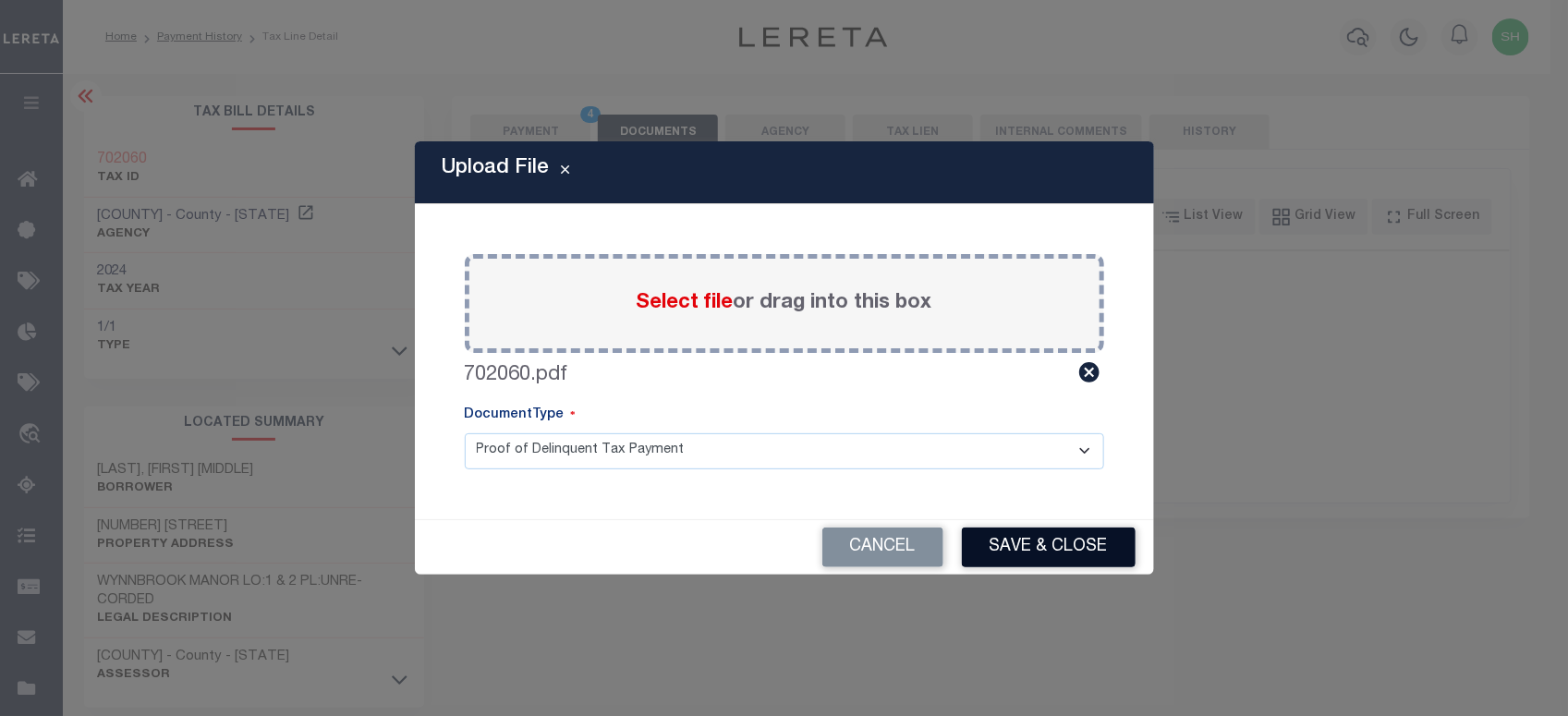 click on "Save & Close" at bounding box center (1049, 547) 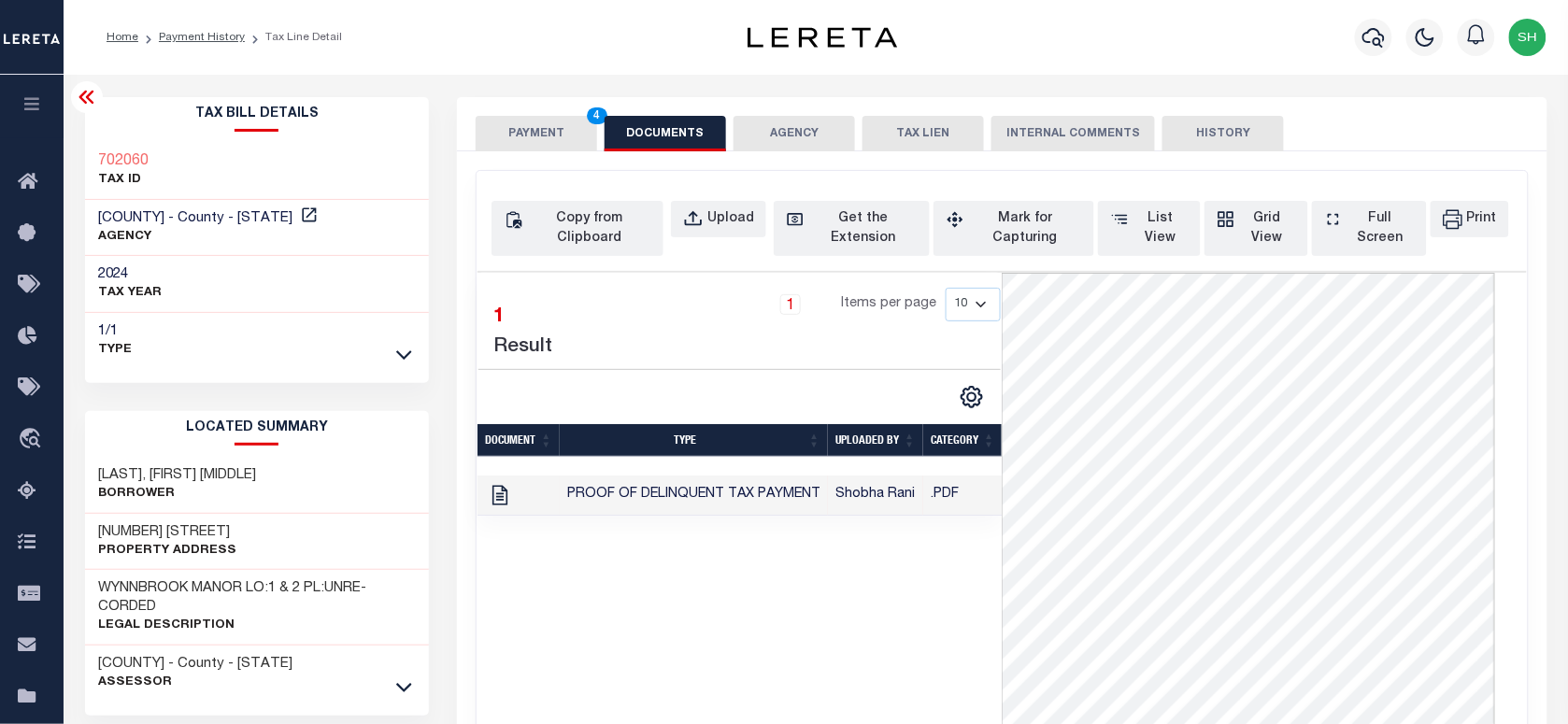 click on "PAYMENT
4" at bounding box center (536, 134) 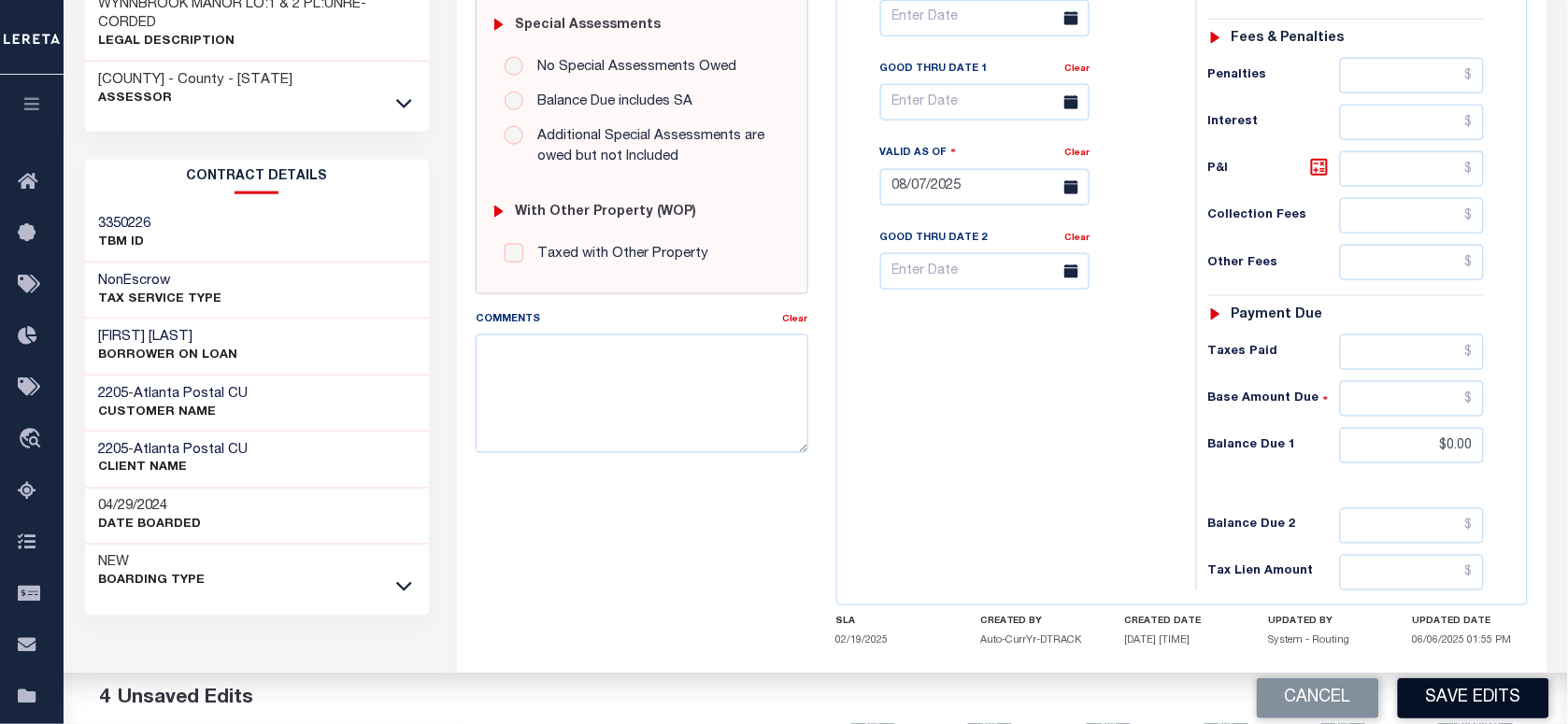 click on "Save Edits" at bounding box center [1474, 698] 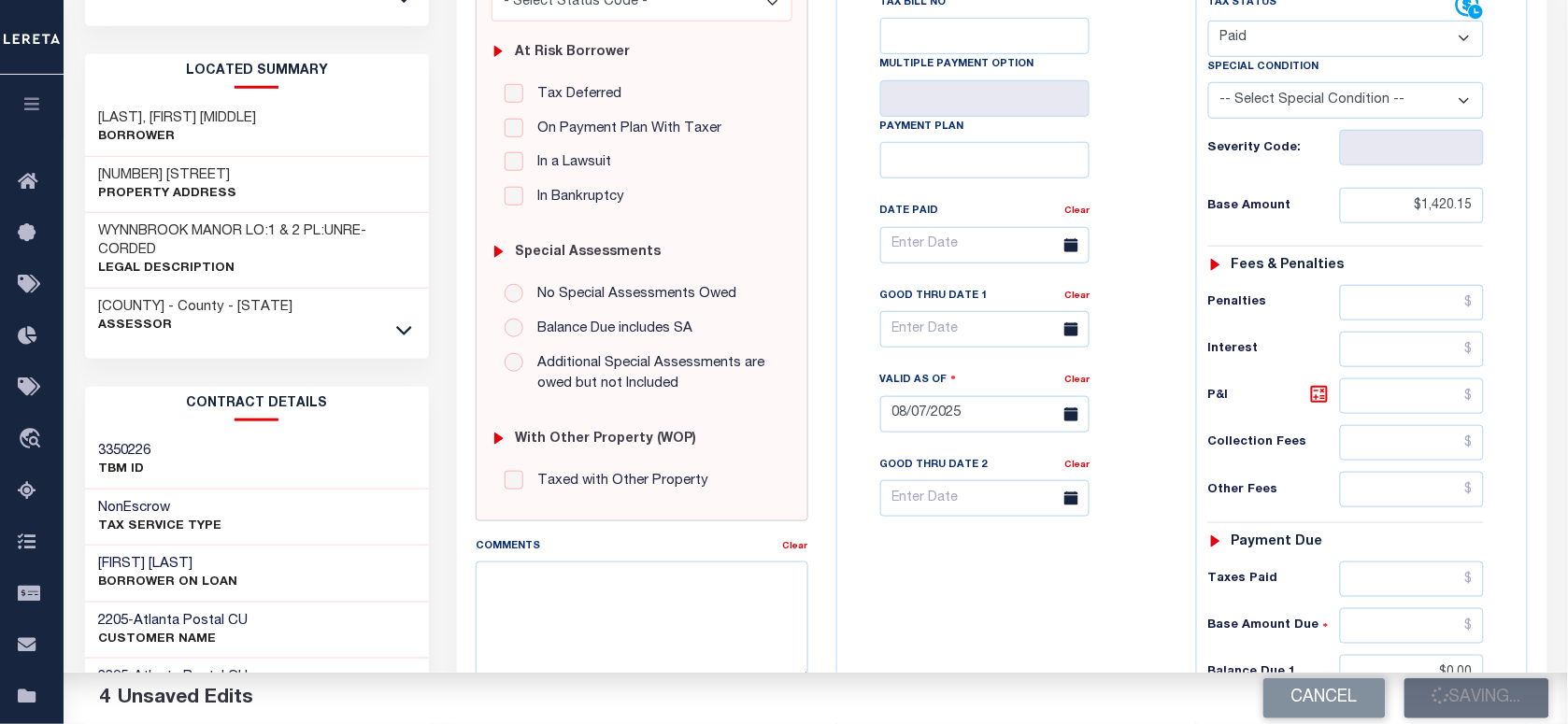 scroll, scrollTop: 117, scrollLeft: 0, axis: vertical 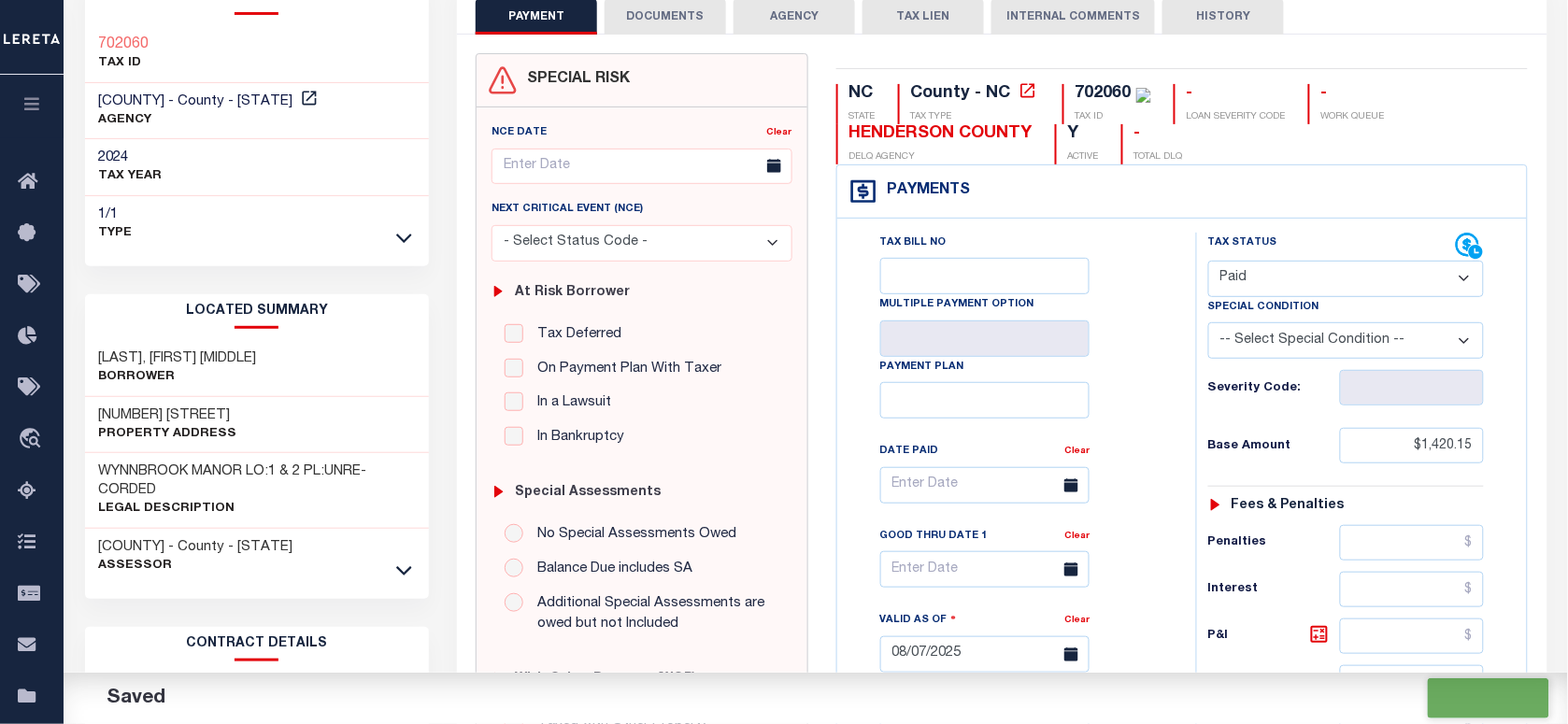 checkbox on "false" 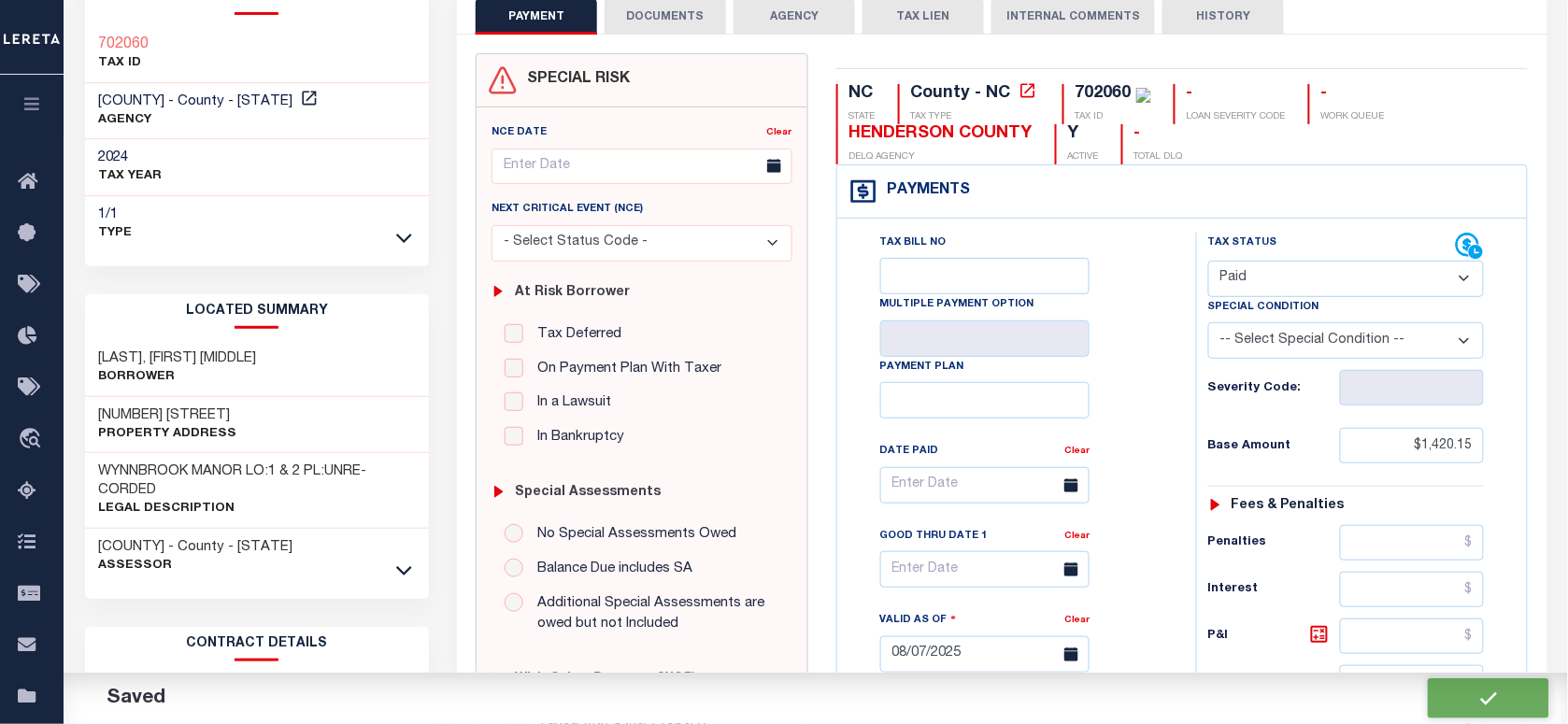 checkbox on "false" 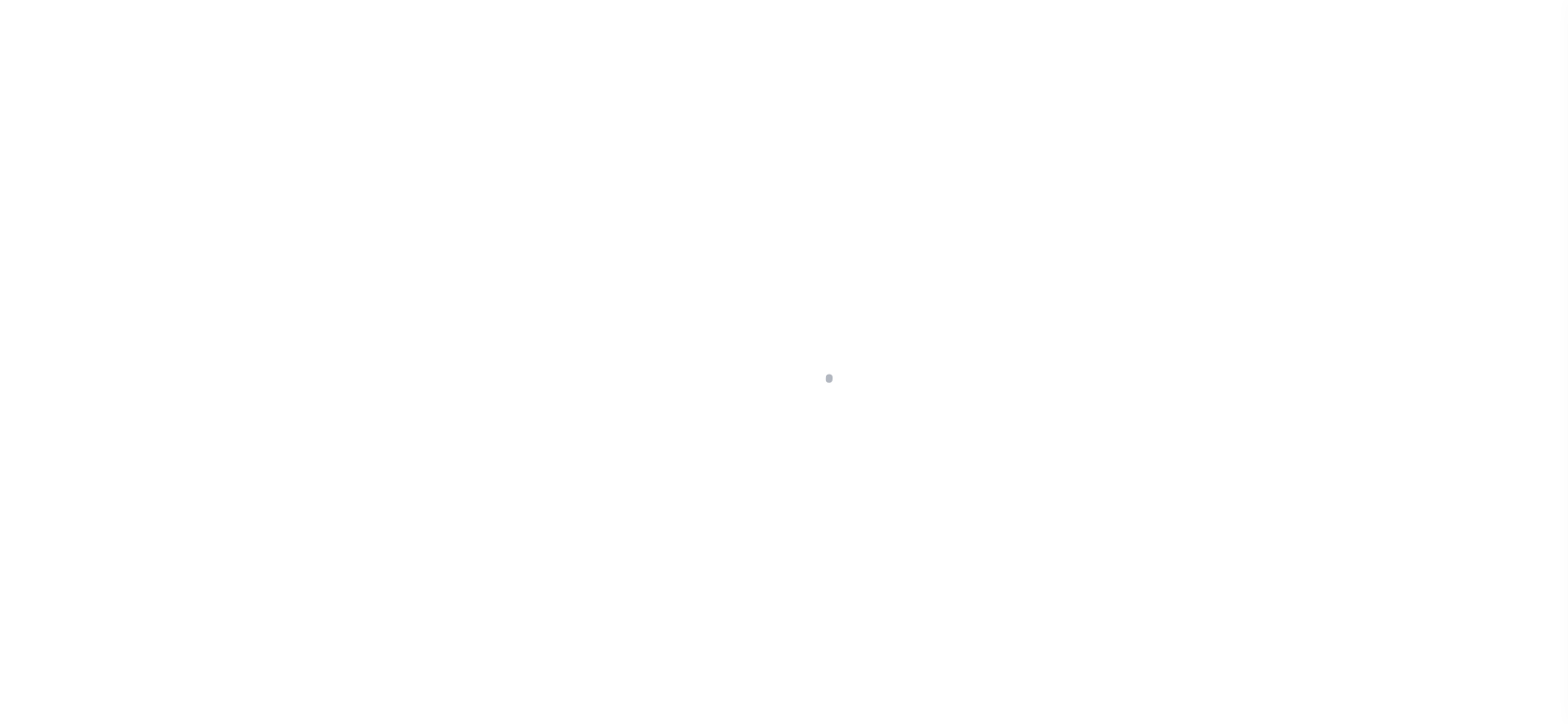scroll, scrollTop: 0, scrollLeft: 0, axis: both 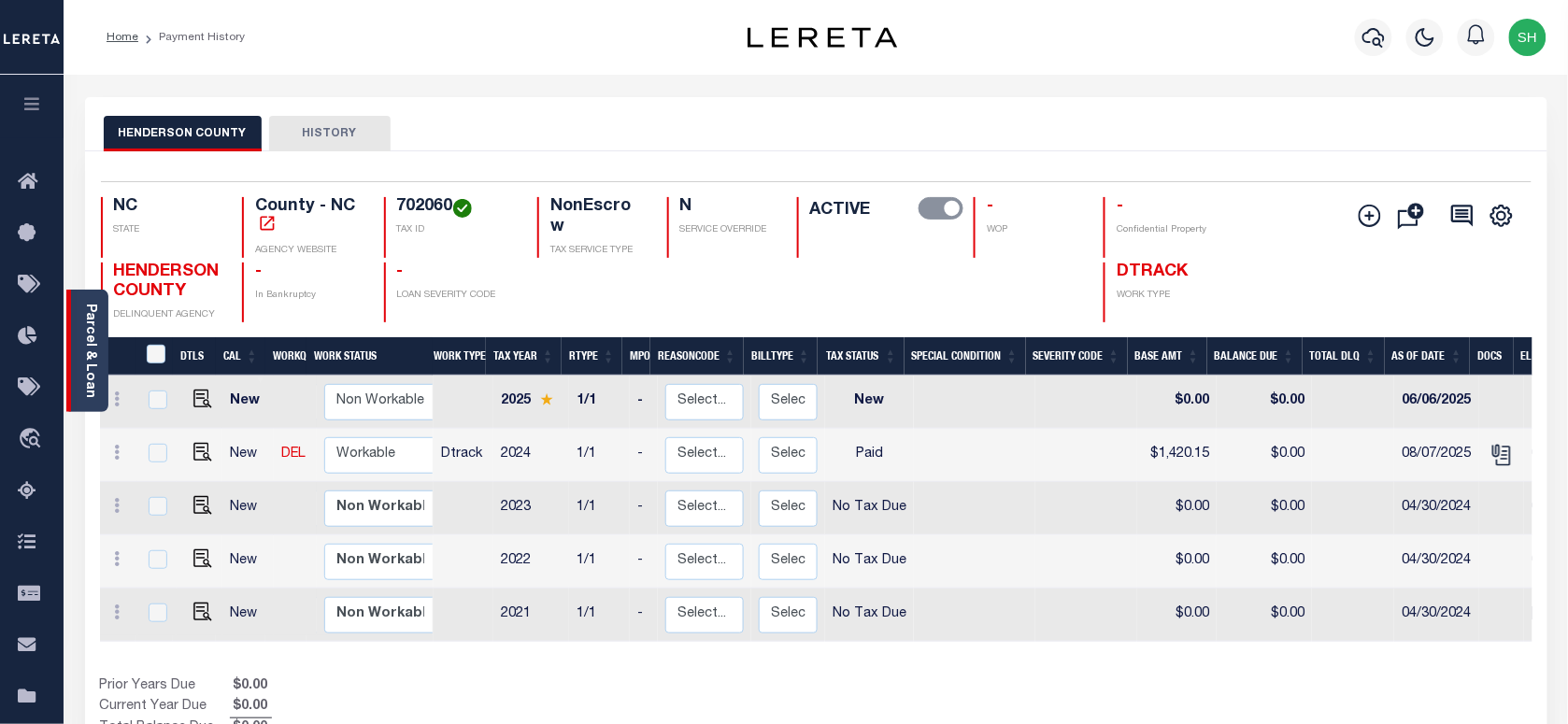 click on "Parcel & Loan" at bounding box center (90, 350) 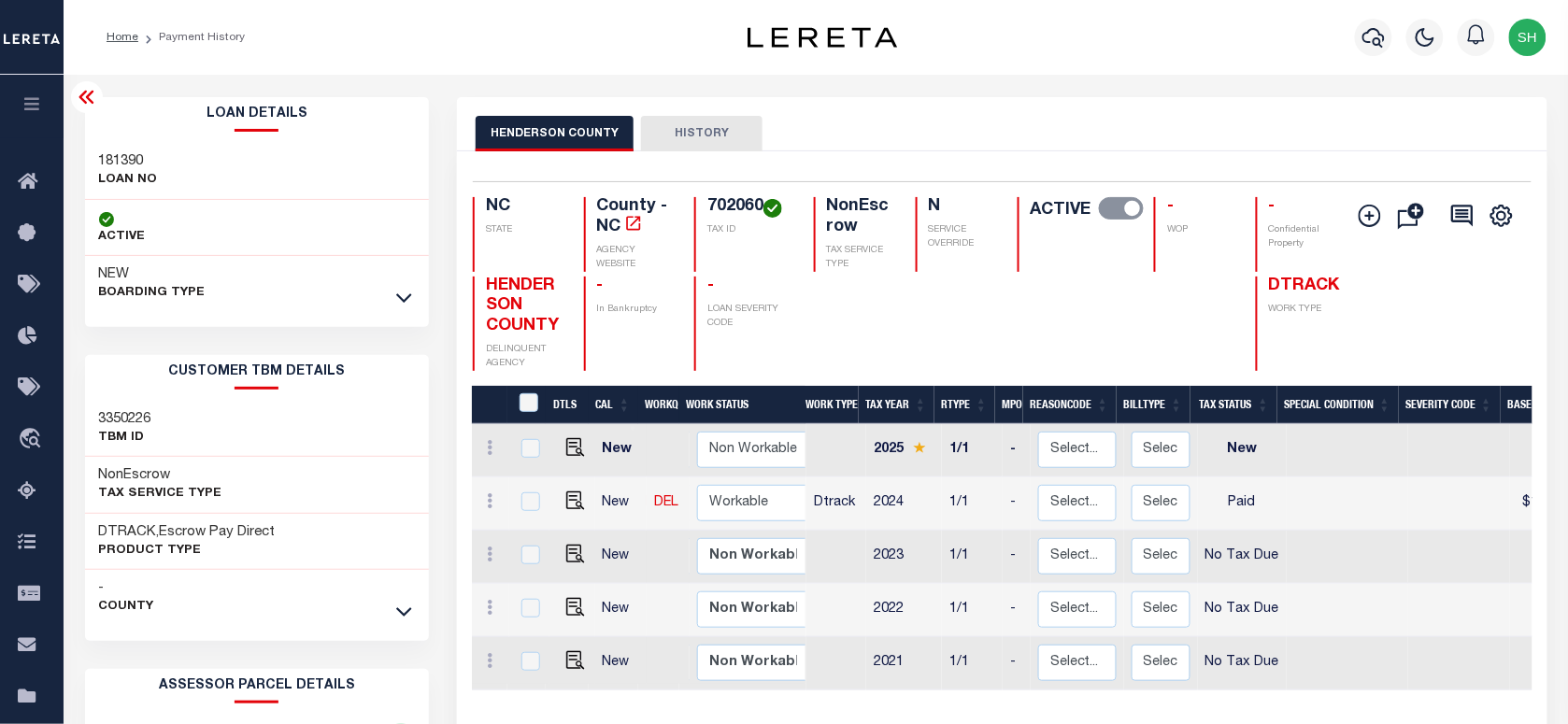 click on "181390" at bounding box center [128, 162] 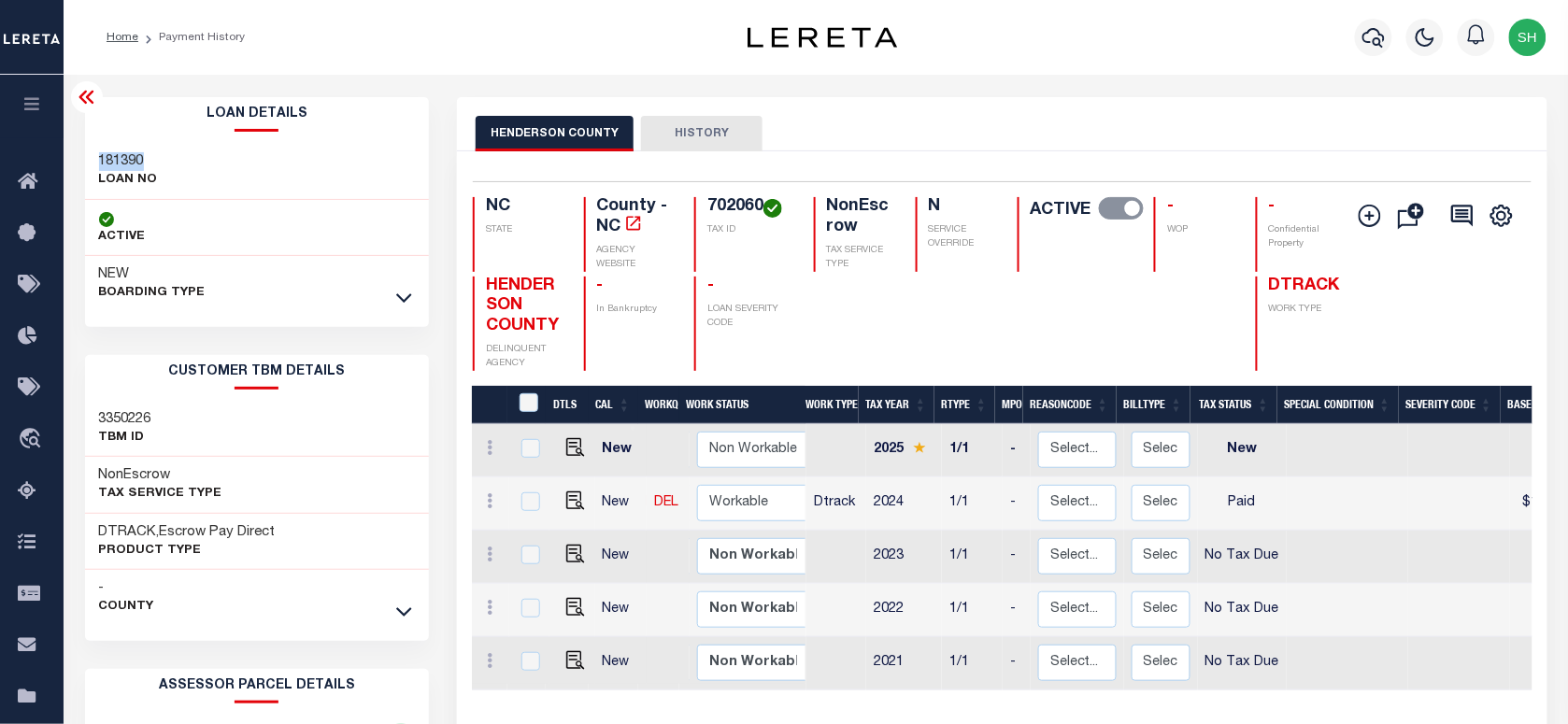 click on "181390" at bounding box center (128, 162) 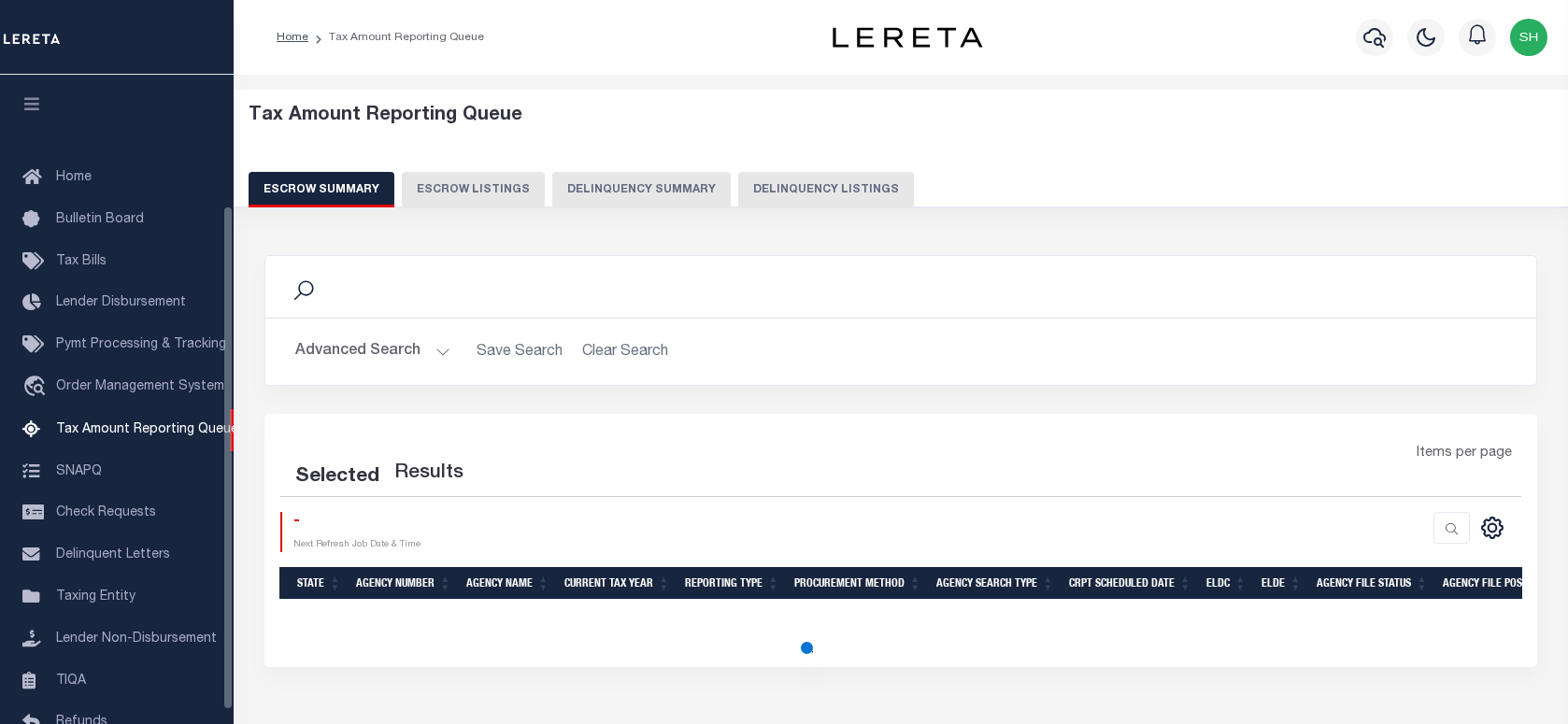 scroll, scrollTop: 2, scrollLeft: 0, axis: vertical 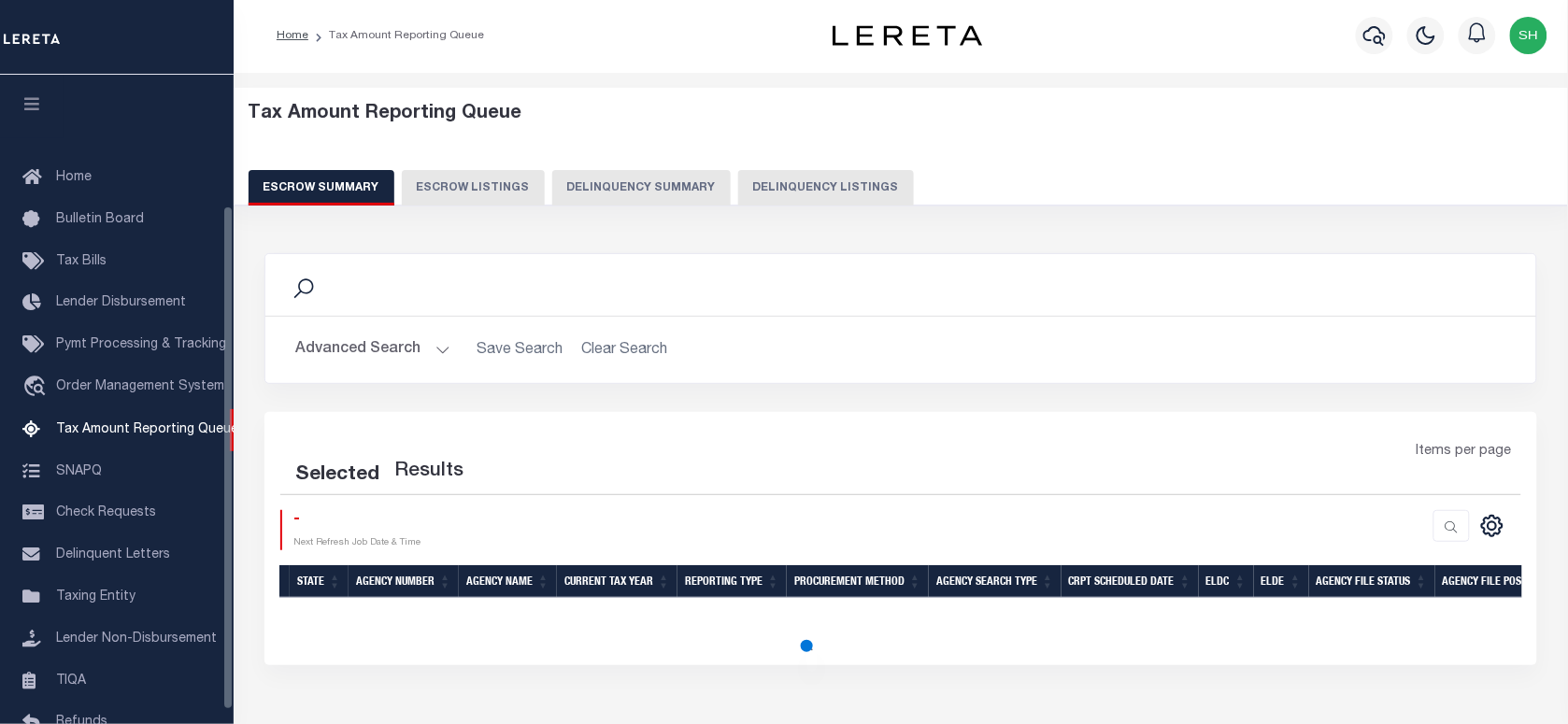 click on "Delinquency Listings" at bounding box center [826, 188] 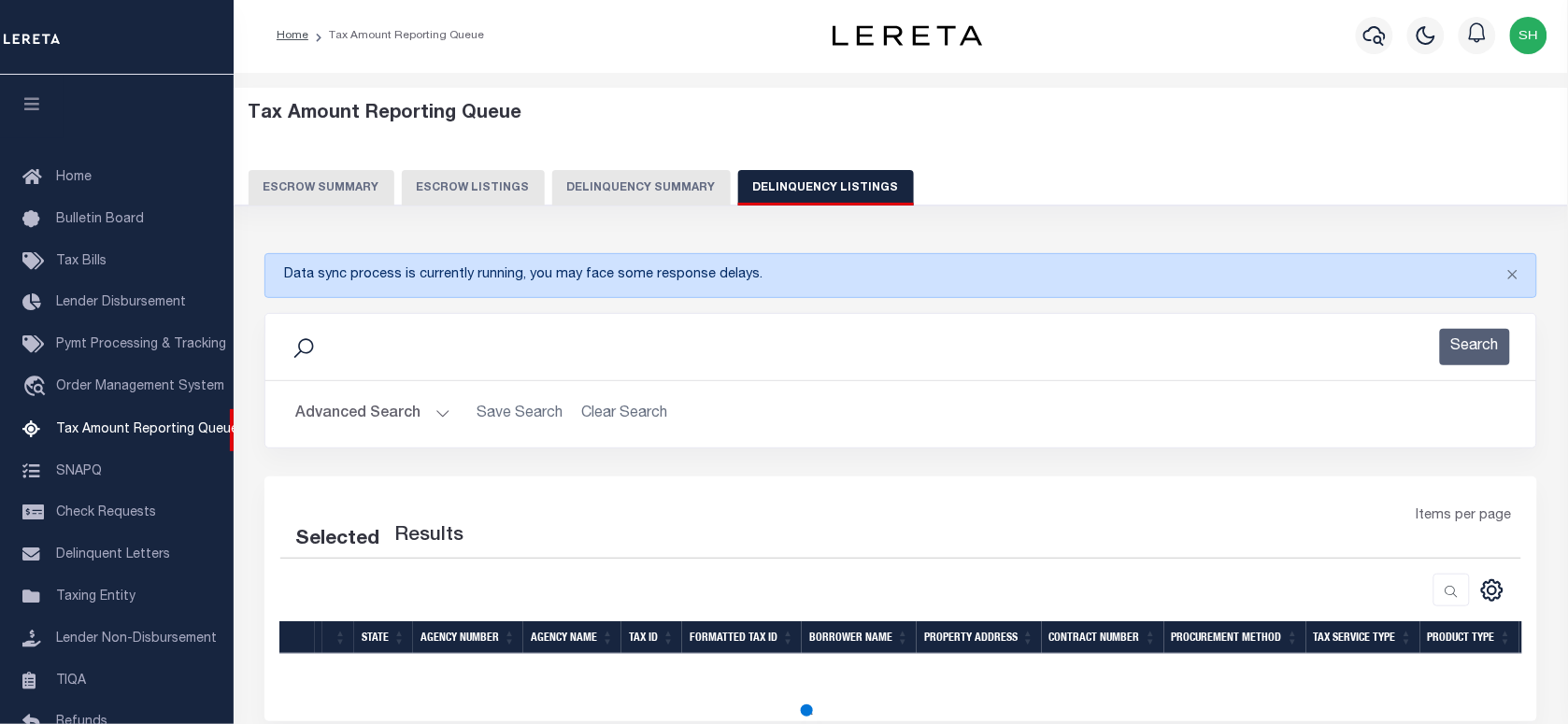 scroll, scrollTop: 185, scrollLeft: 0, axis: vertical 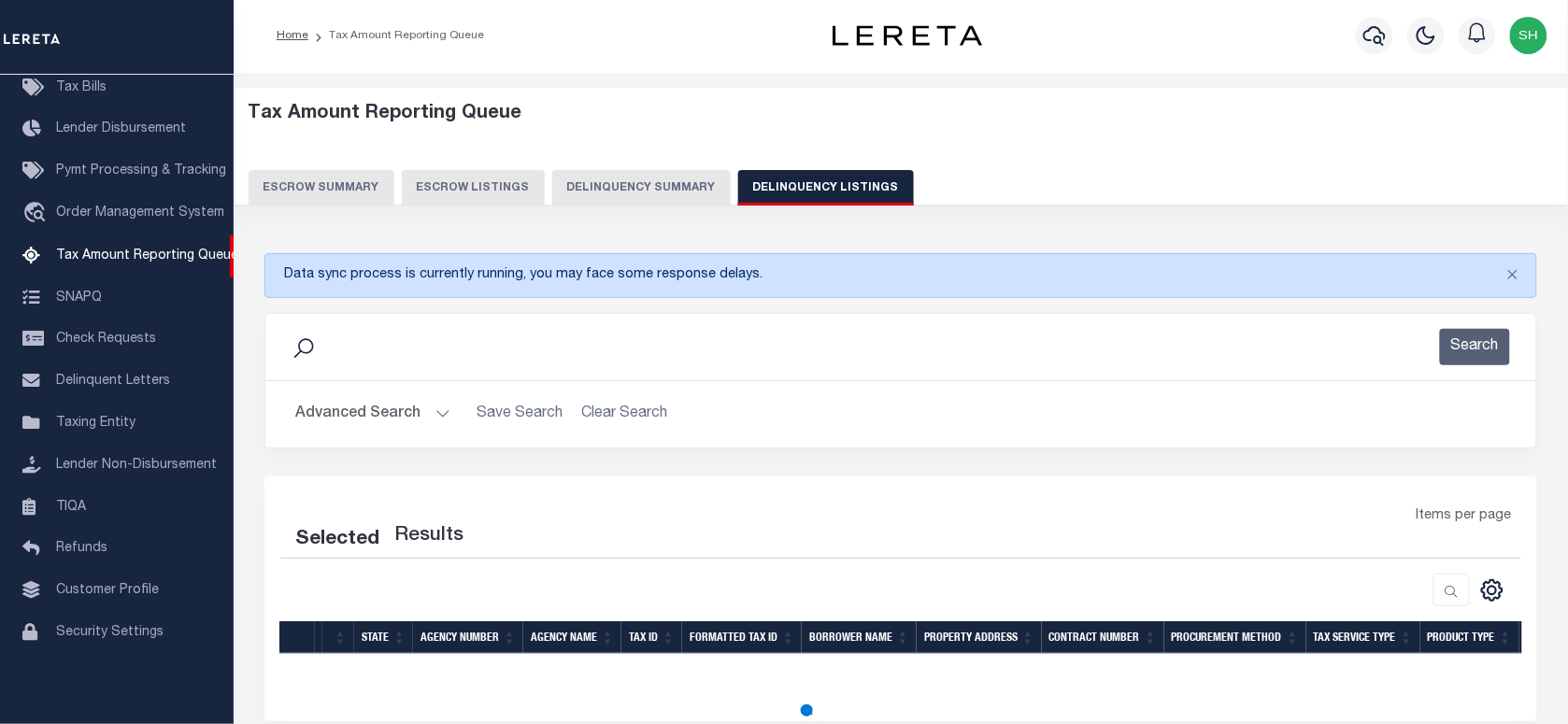 select on "100" 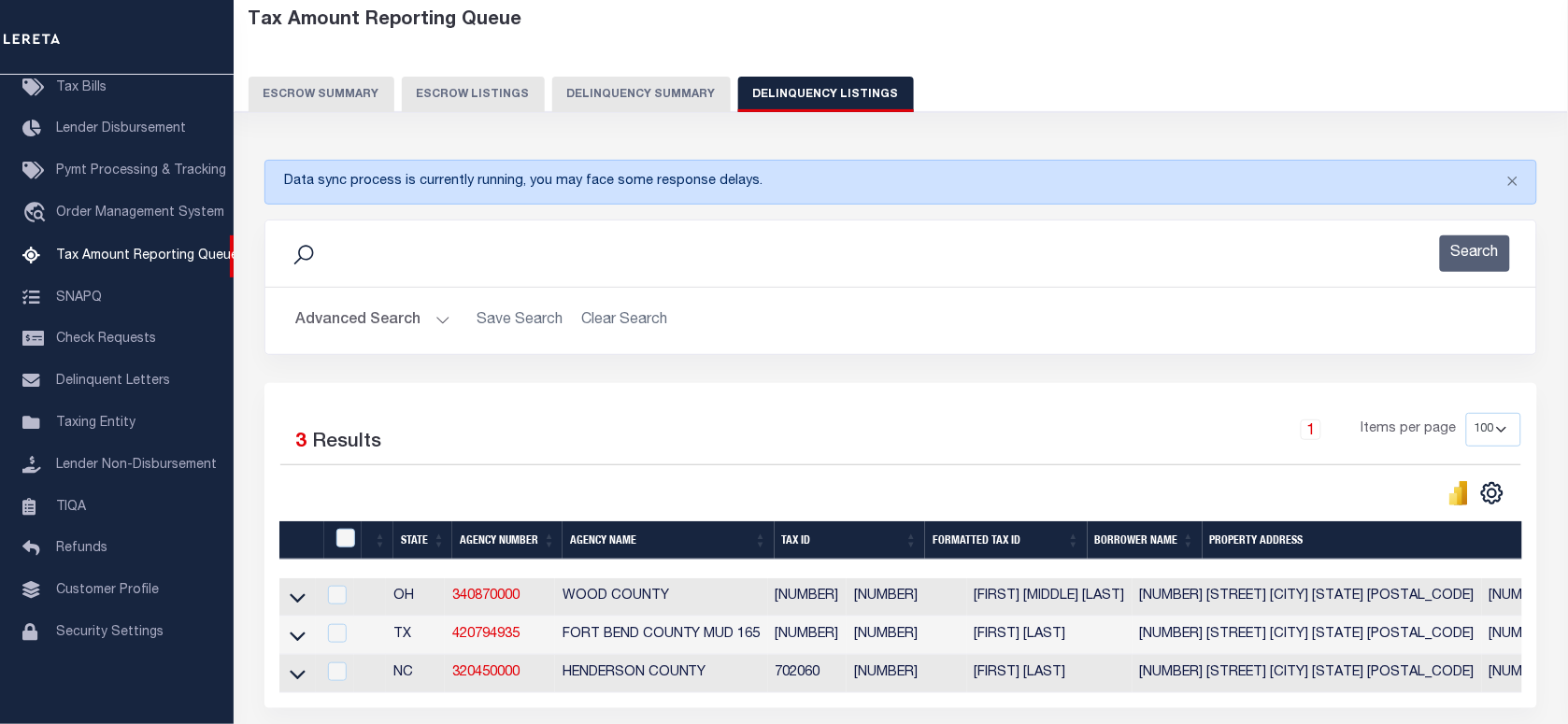 scroll, scrollTop: 235, scrollLeft: 0, axis: vertical 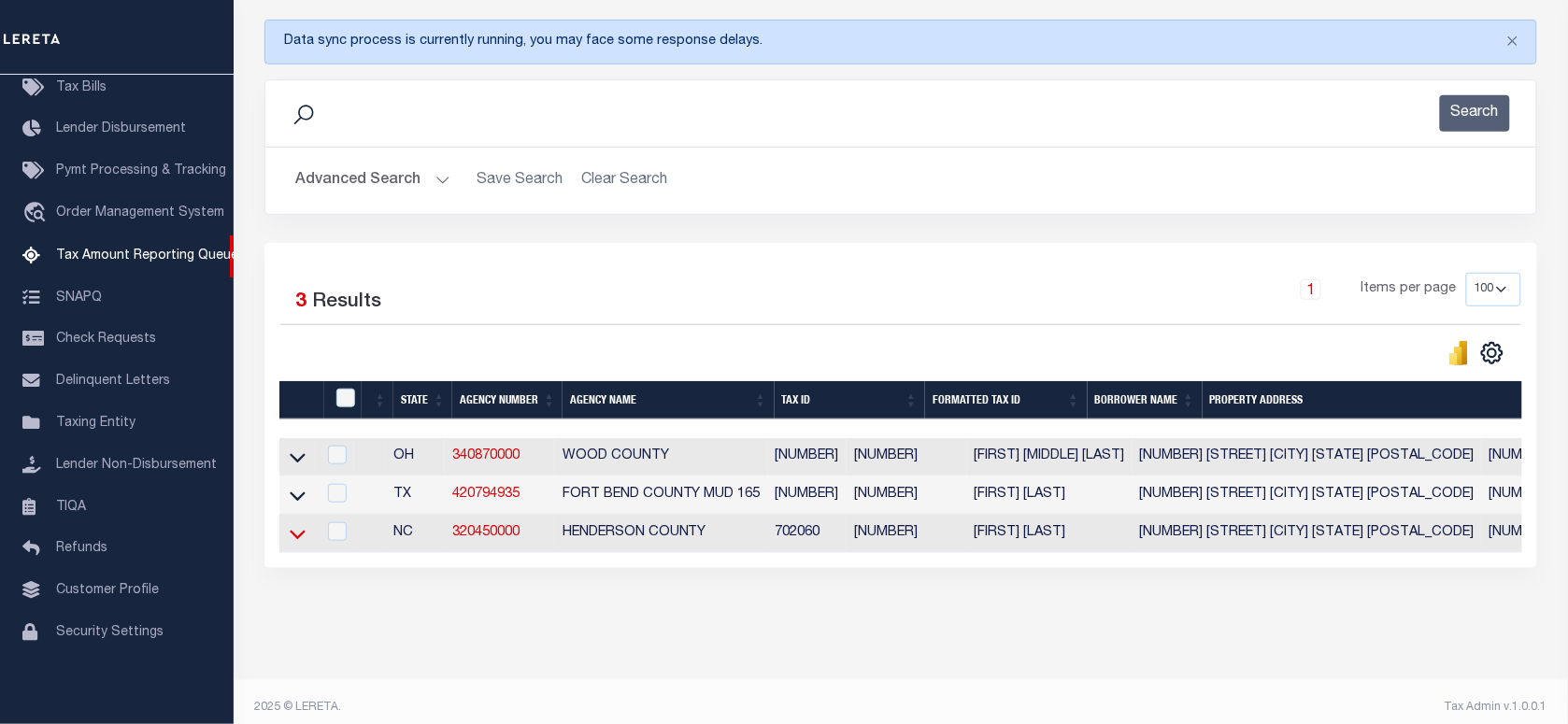 click 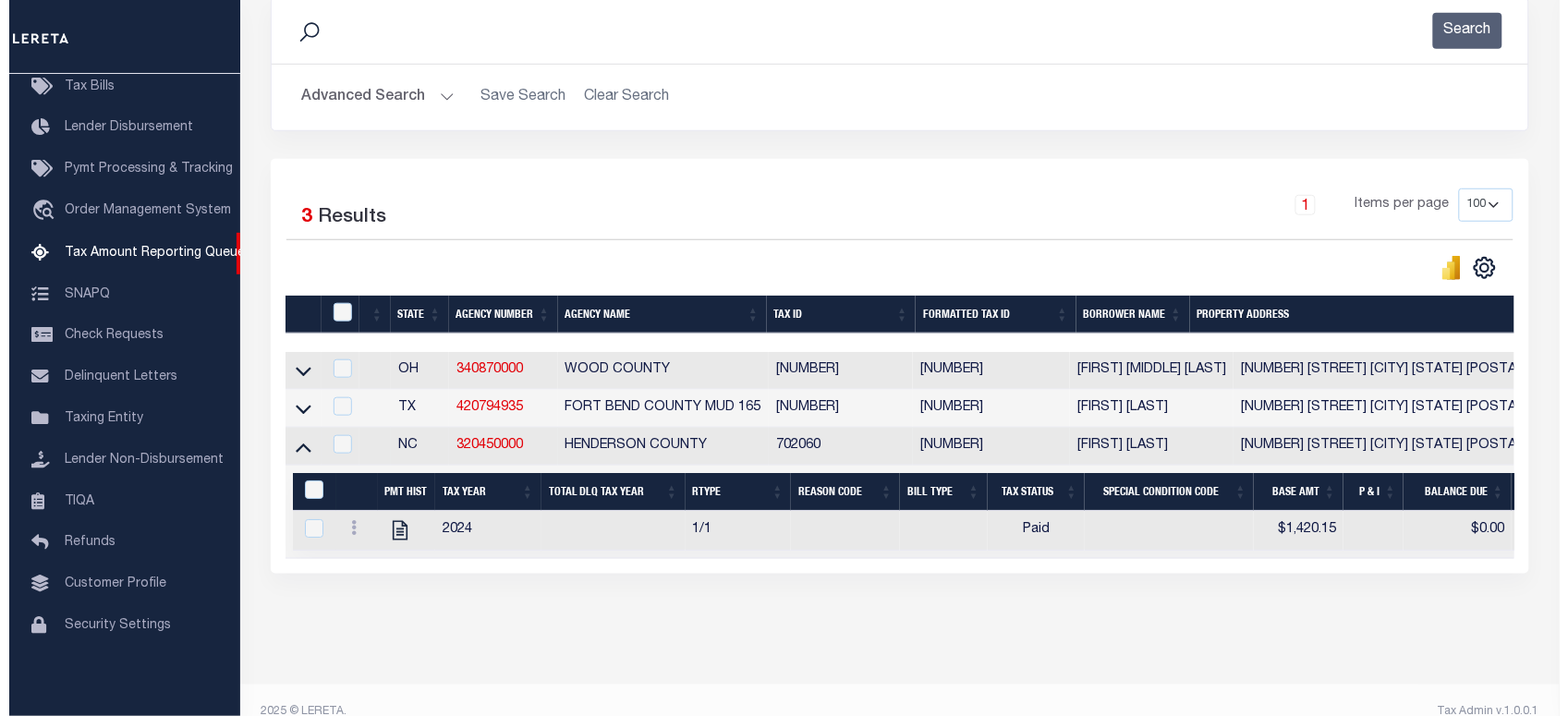 scroll, scrollTop: 348, scrollLeft: 0, axis: vertical 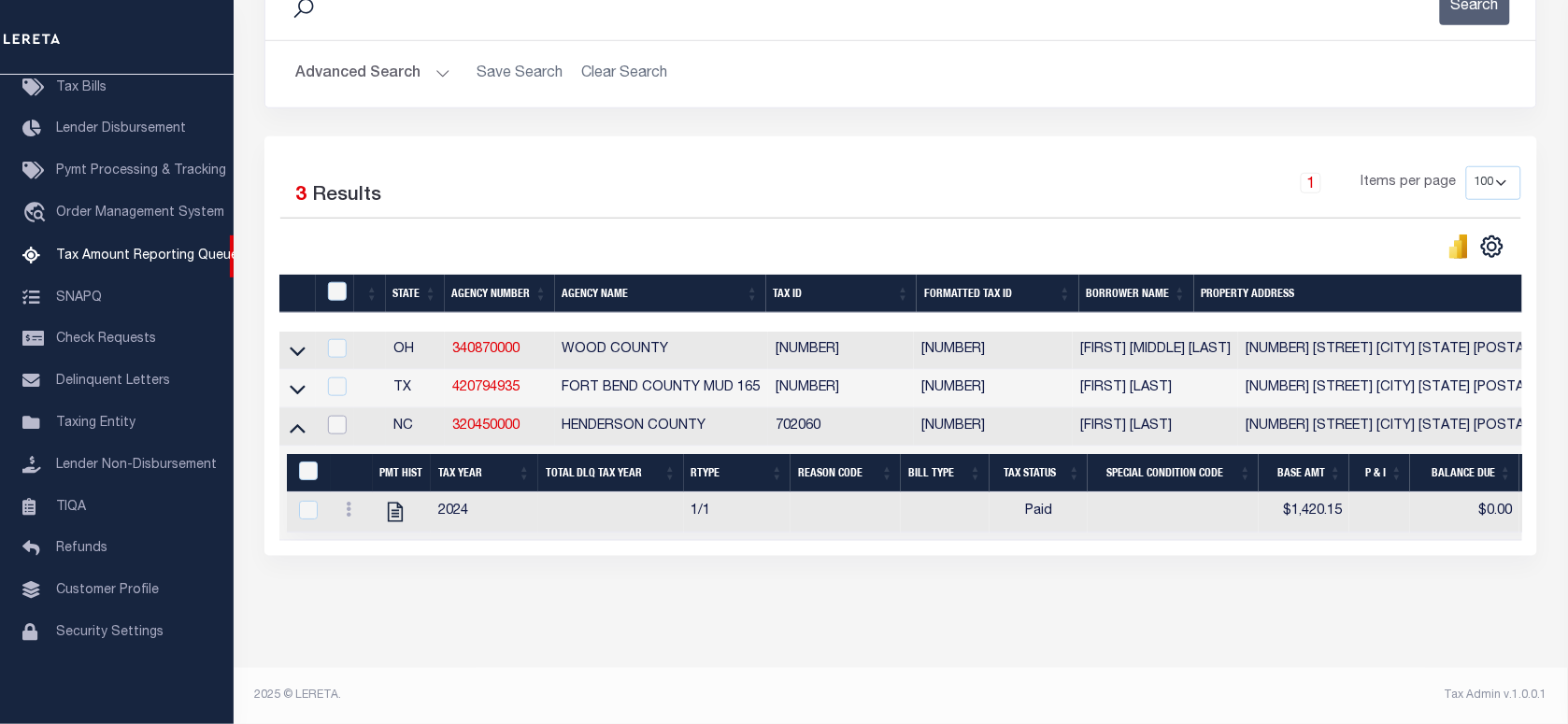 click at bounding box center [337, 425] 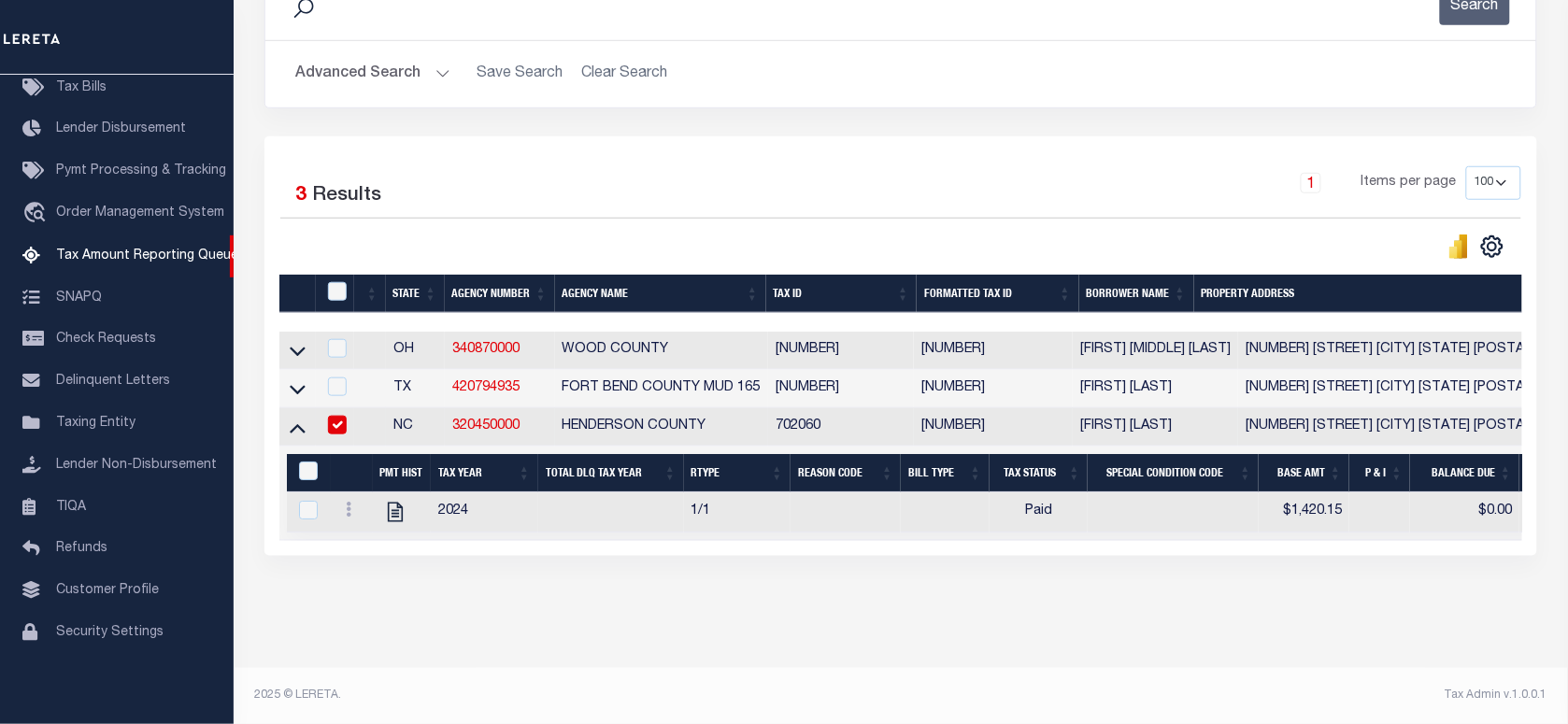checkbox on "true" 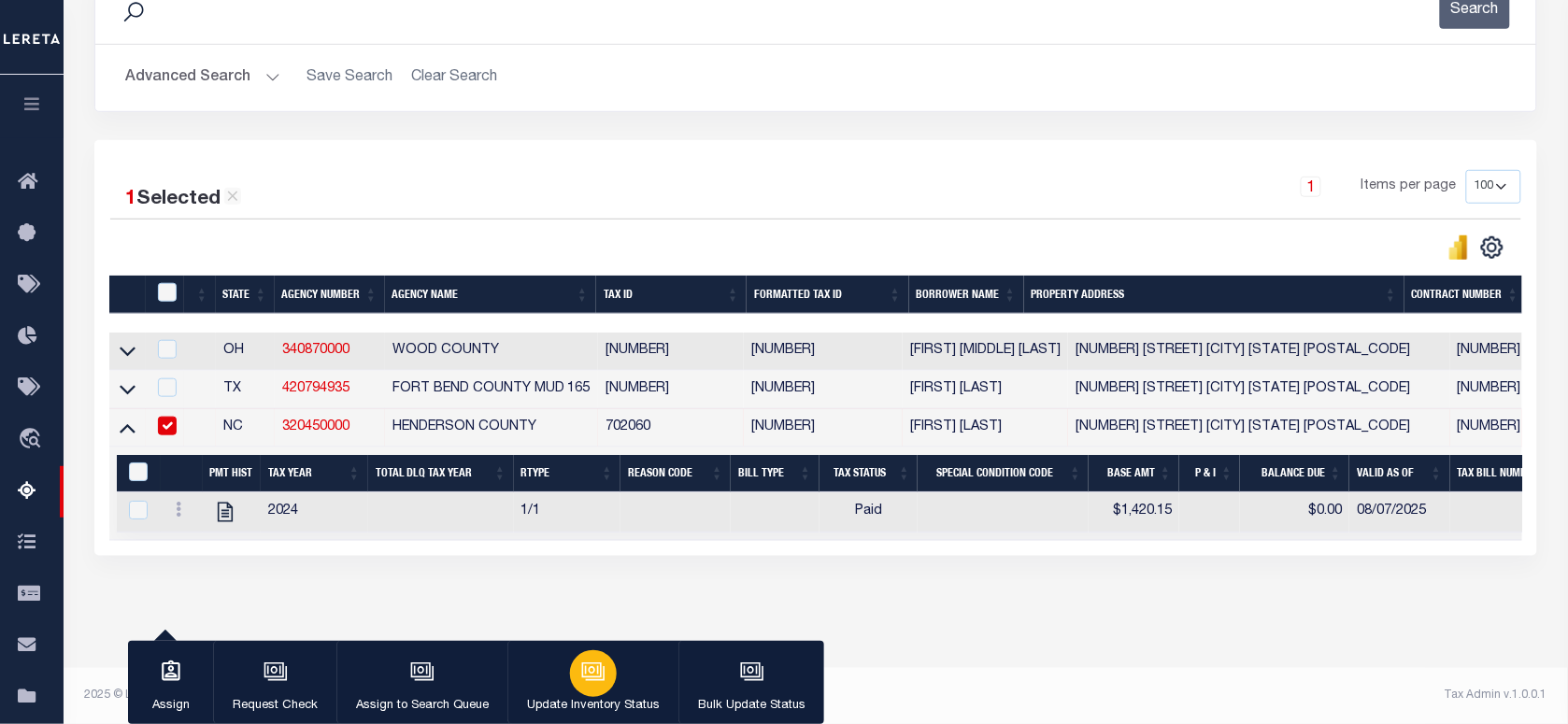 click 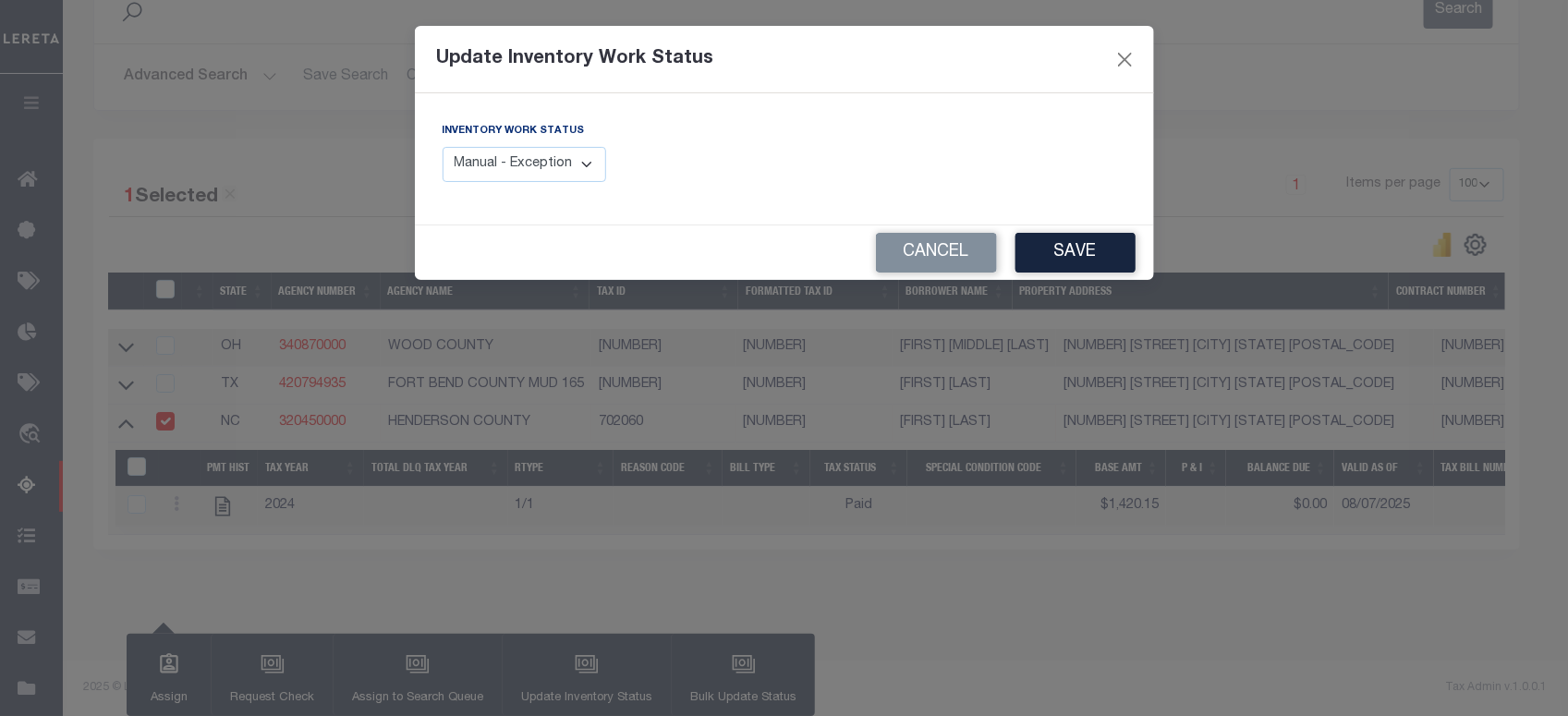 drag, startPoint x: 541, startPoint y: 148, endPoint x: 513, endPoint y: 177, distance: 40.311289 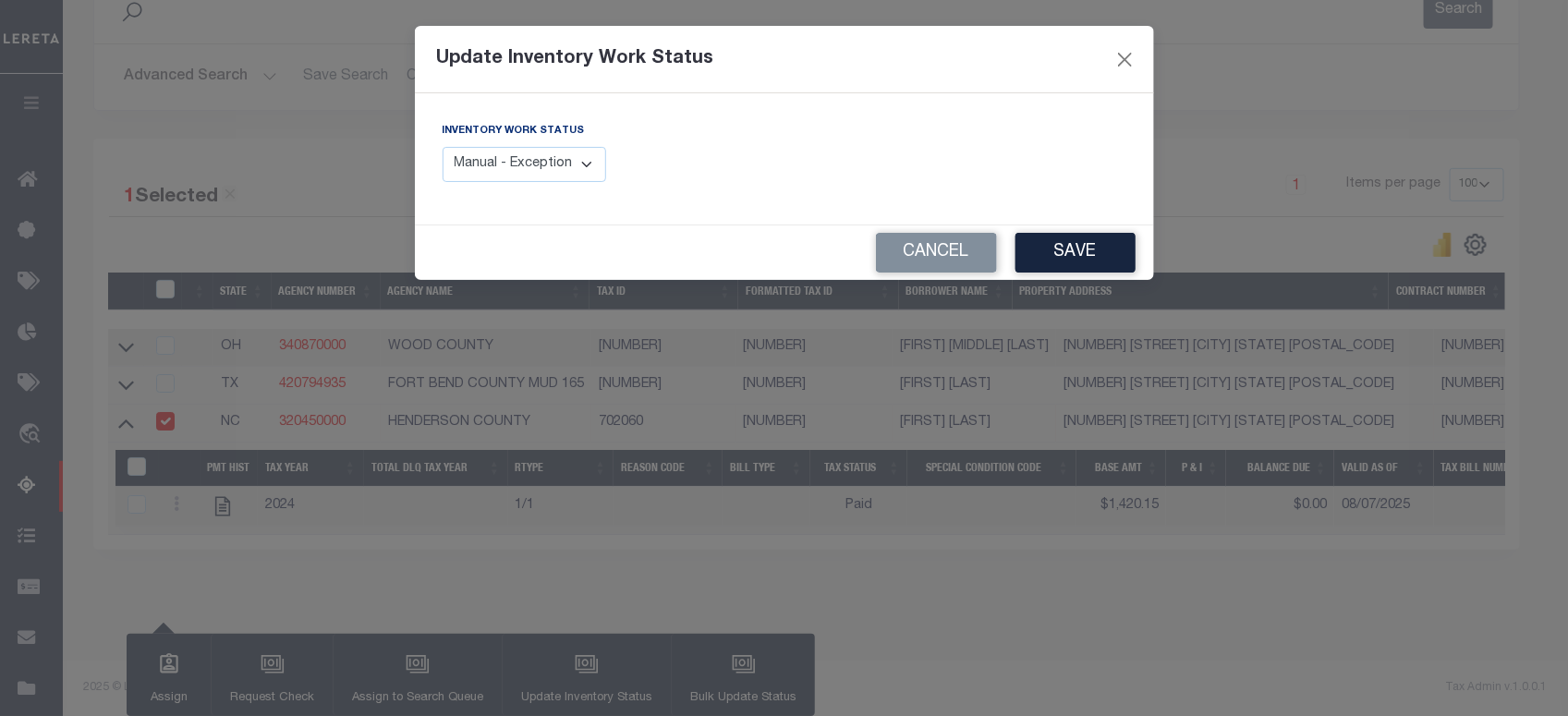select on "4" 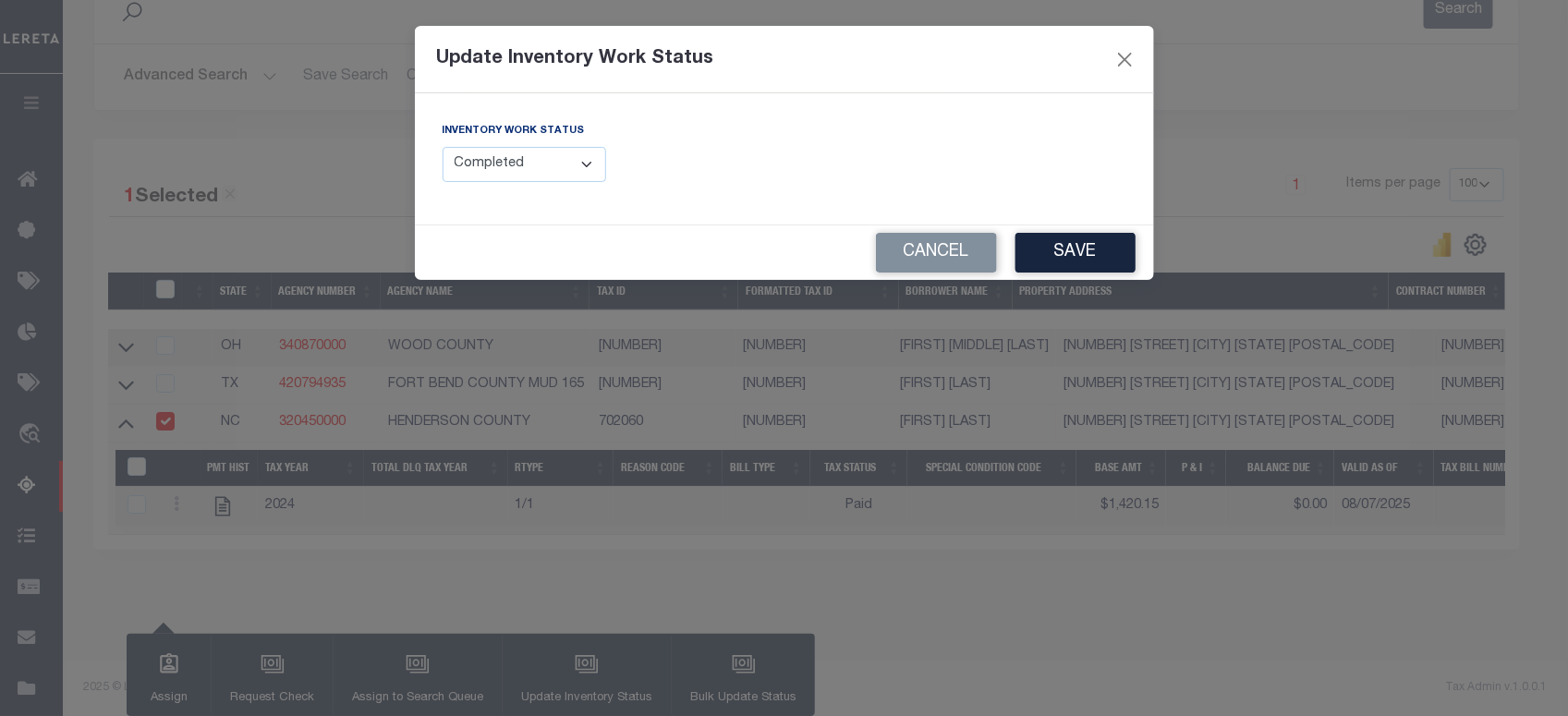 click on "Manual - Exception
Pended - Awaiting Search
Late Add Exception
Completed" at bounding box center (525, 164) 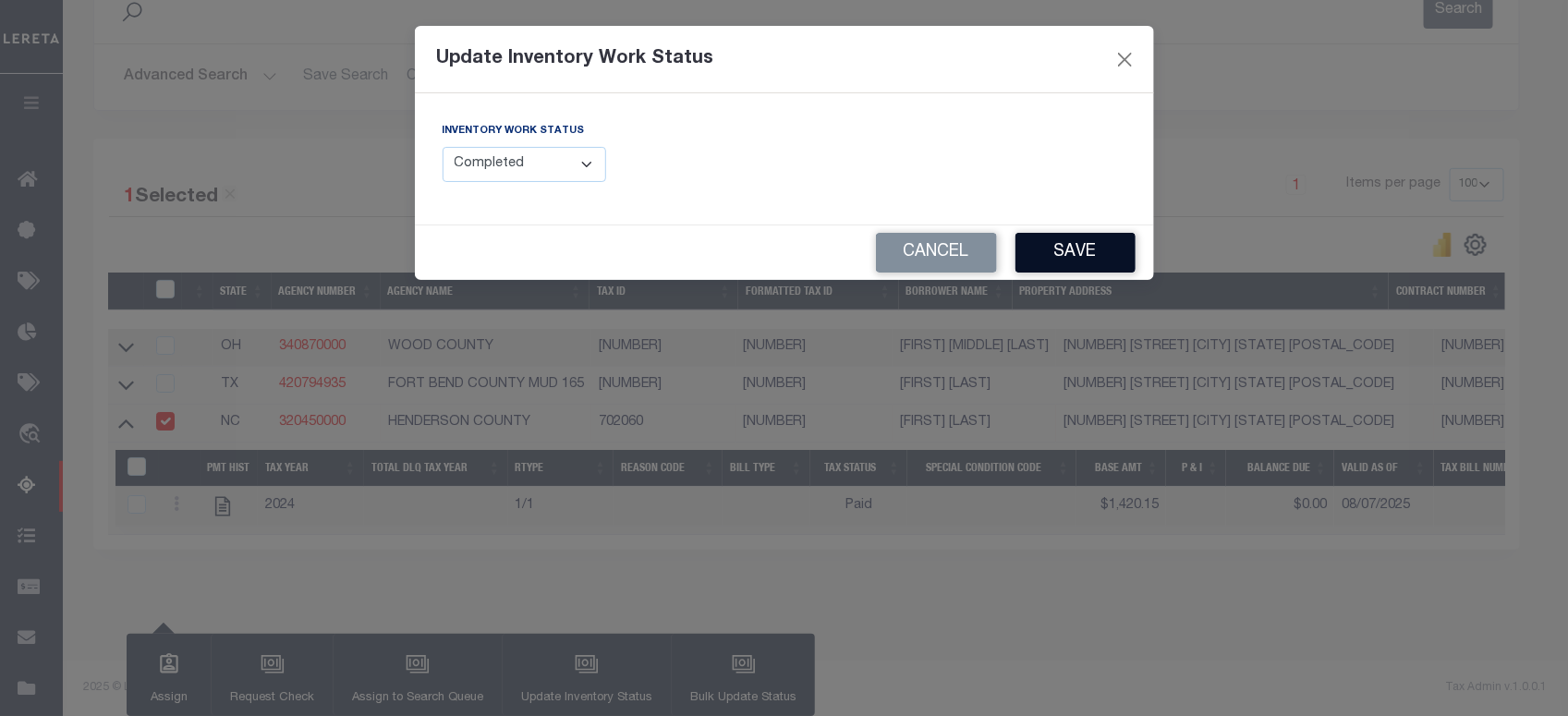 click on "Save" at bounding box center [1076, 252] 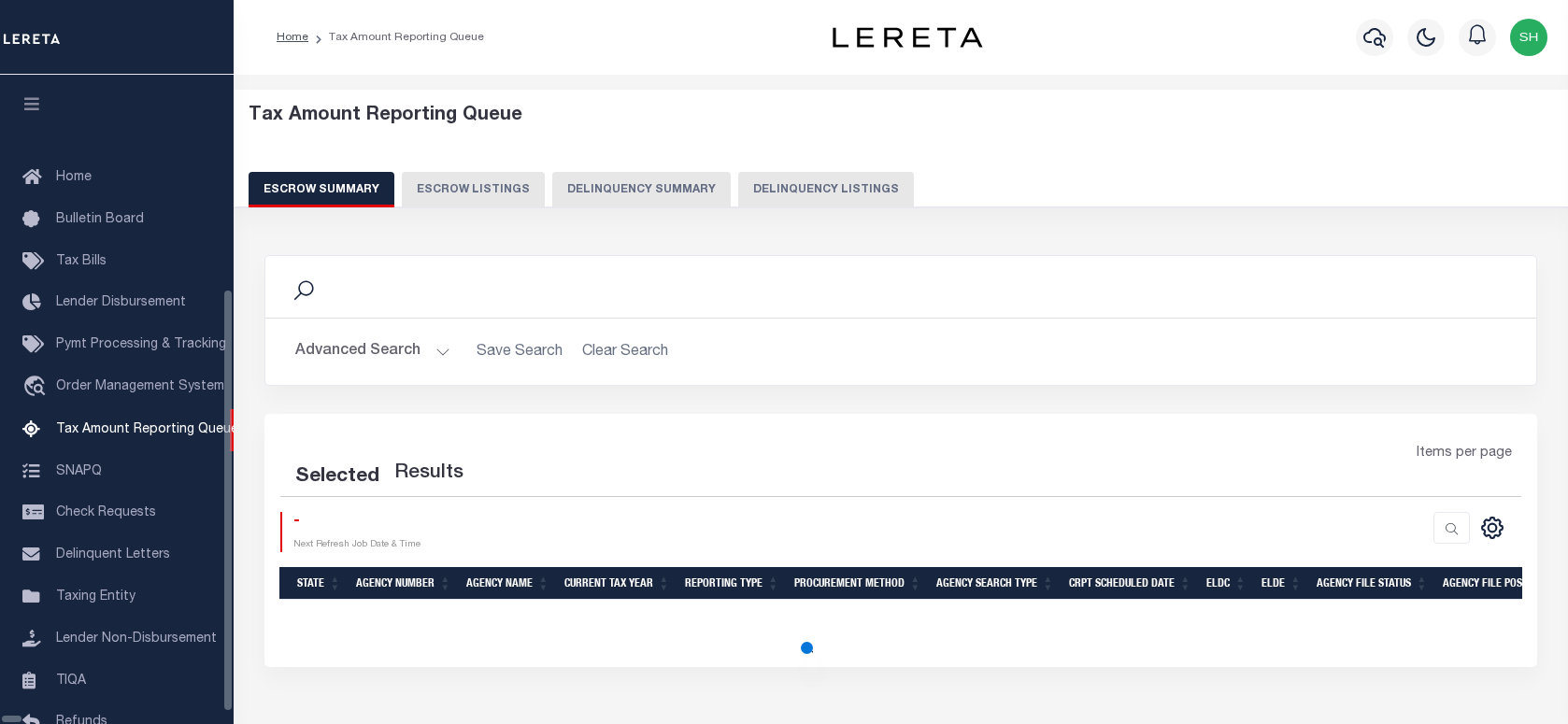 scroll, scrollTop: 112, scrollLeft: 0, axis: vertical 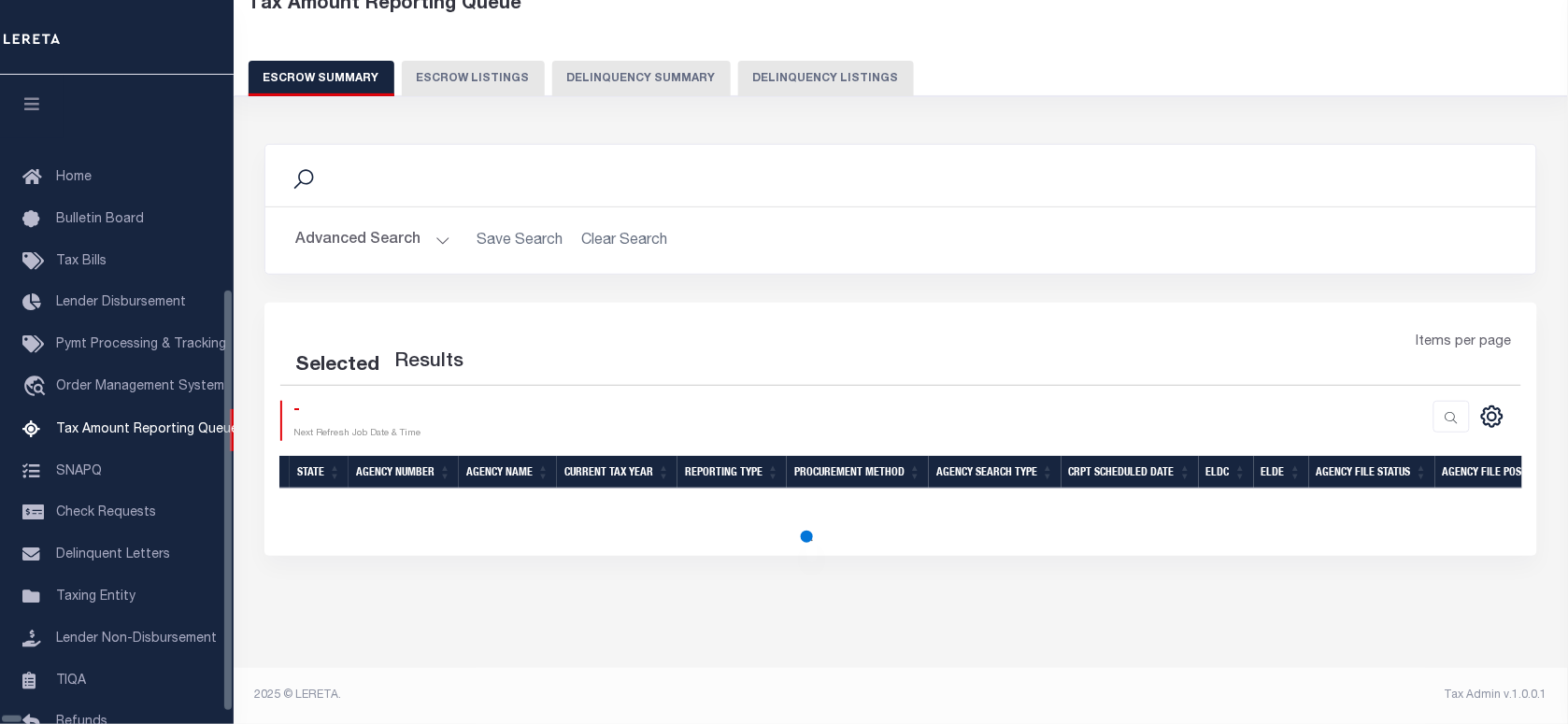 click on "Delinquency Listings" at bounding box center [826, 78] 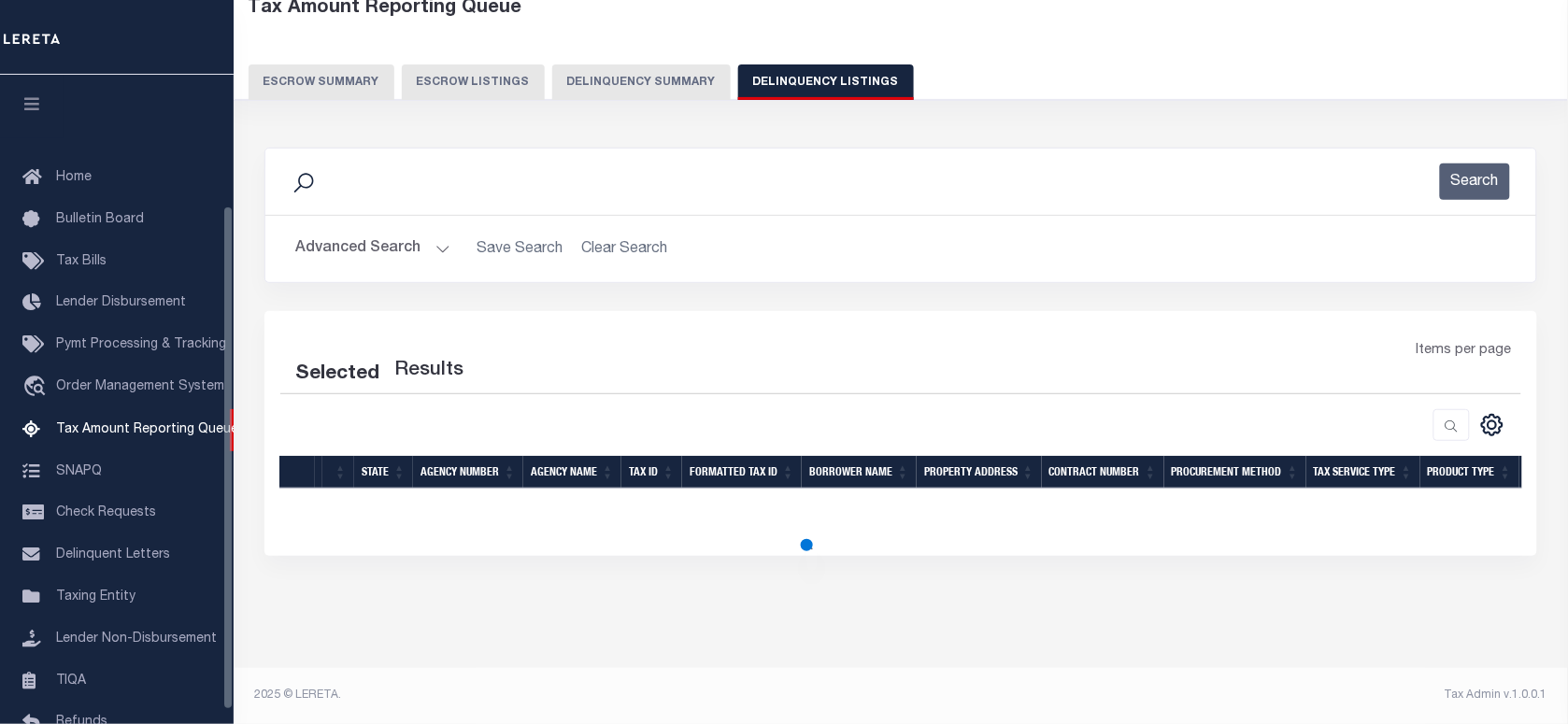scroll, scrollTop: 168, scrollLeft: 0, axis: vertical 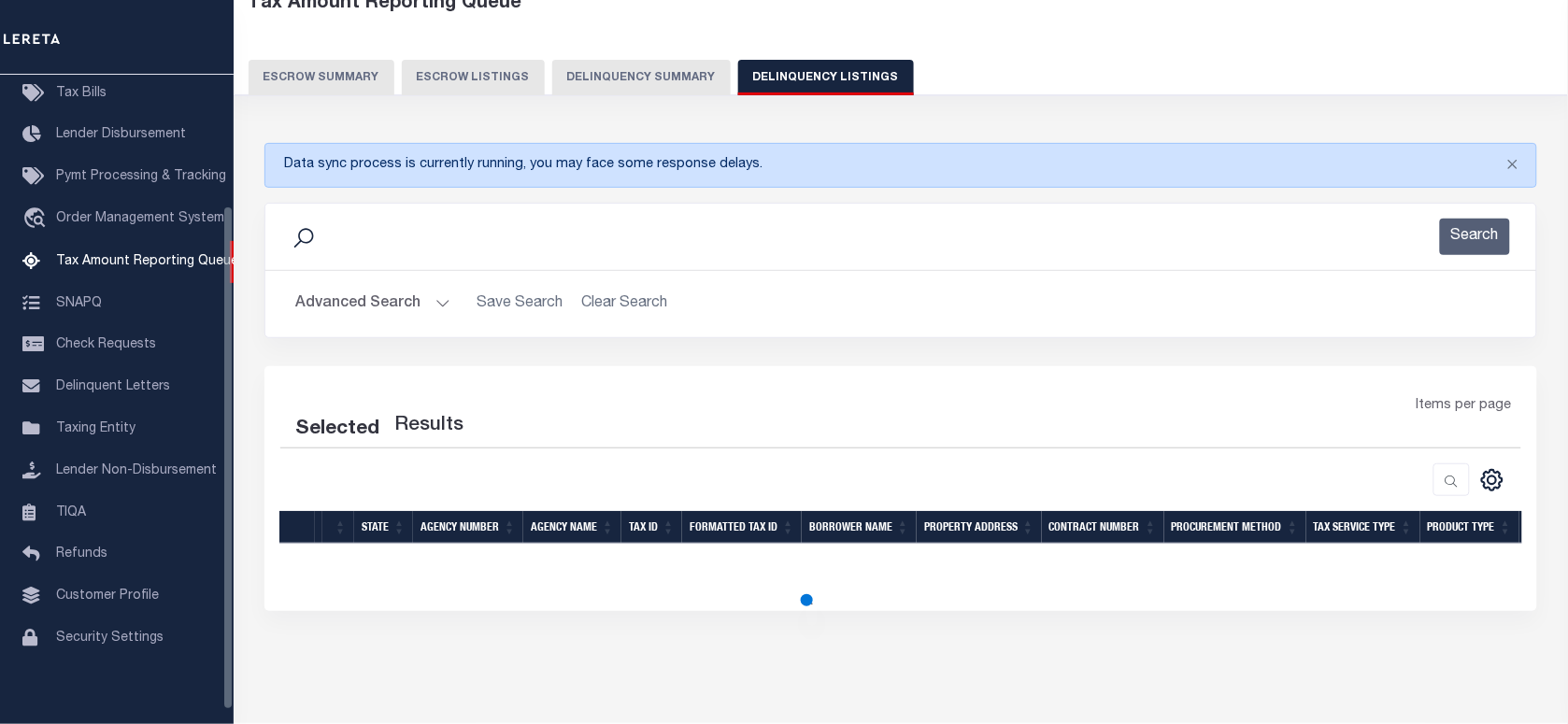 select on "100" 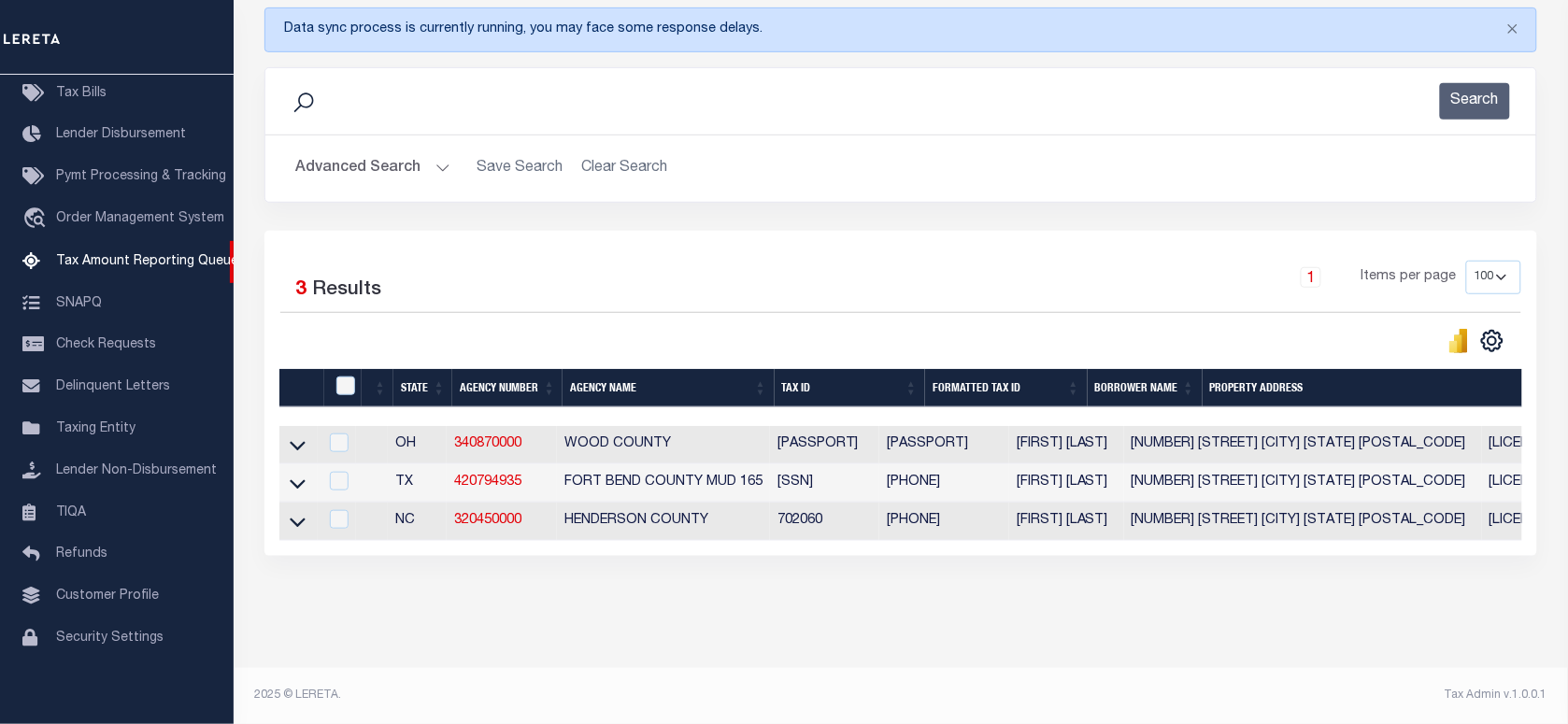 scroll, scrollTop: 267, scrollLeft: 0, axis: vertical 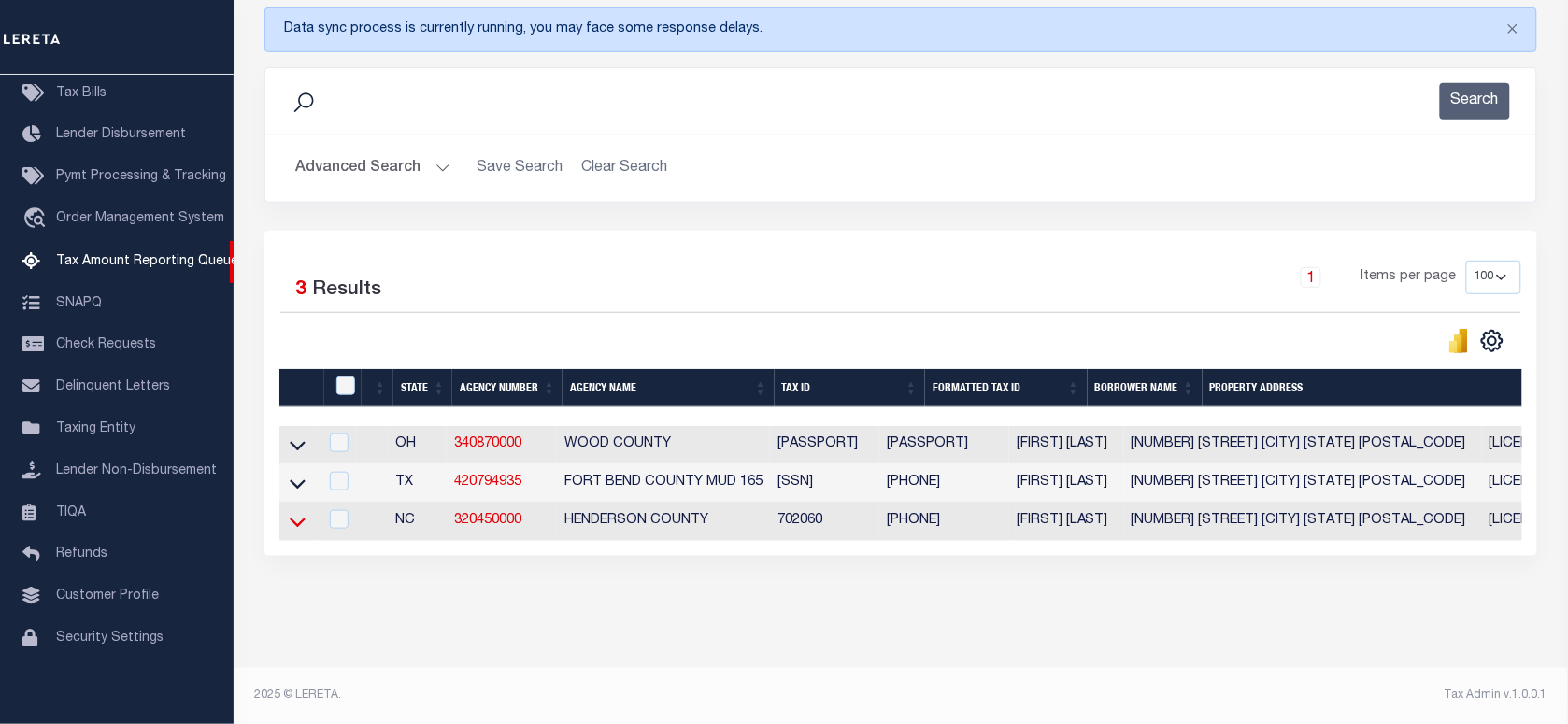 click 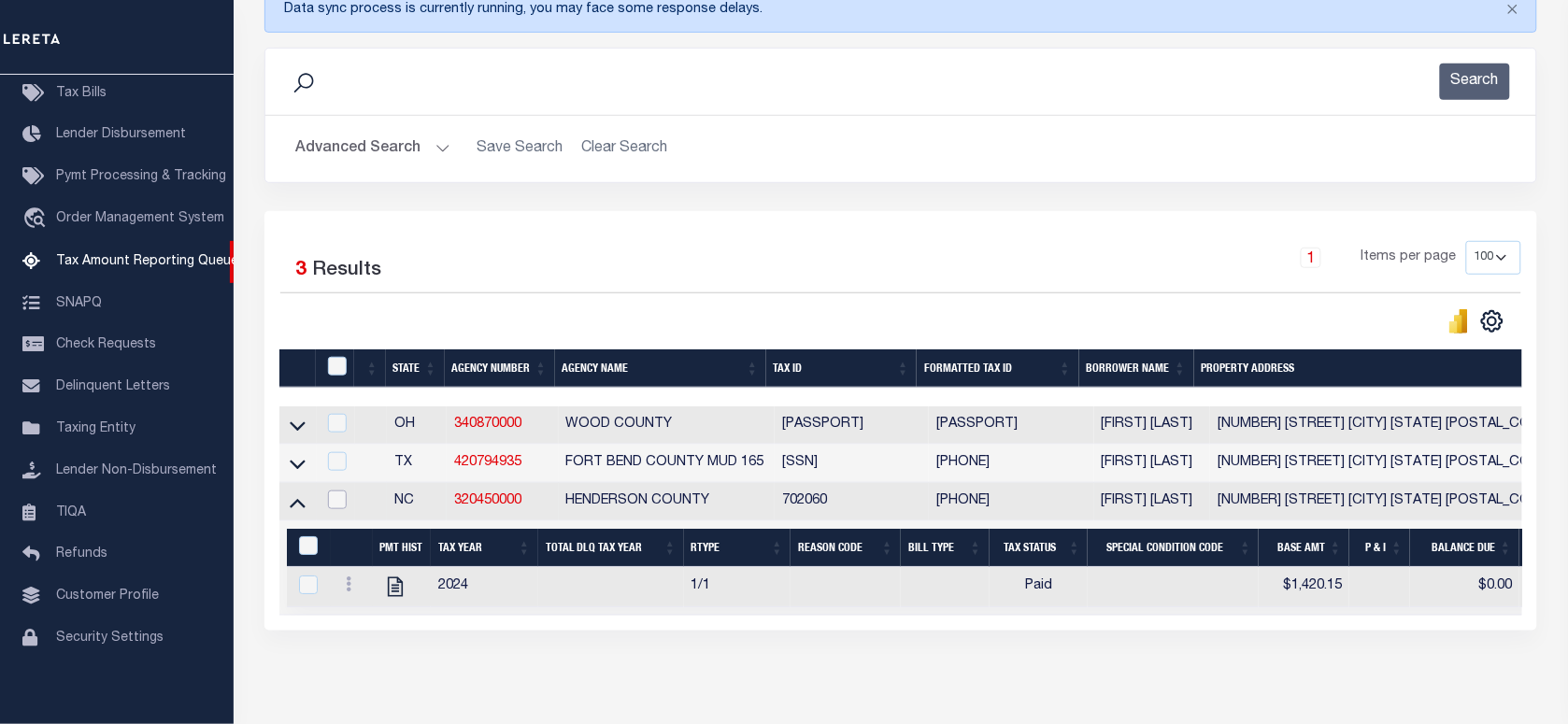 click at bounding box center [337, 500] 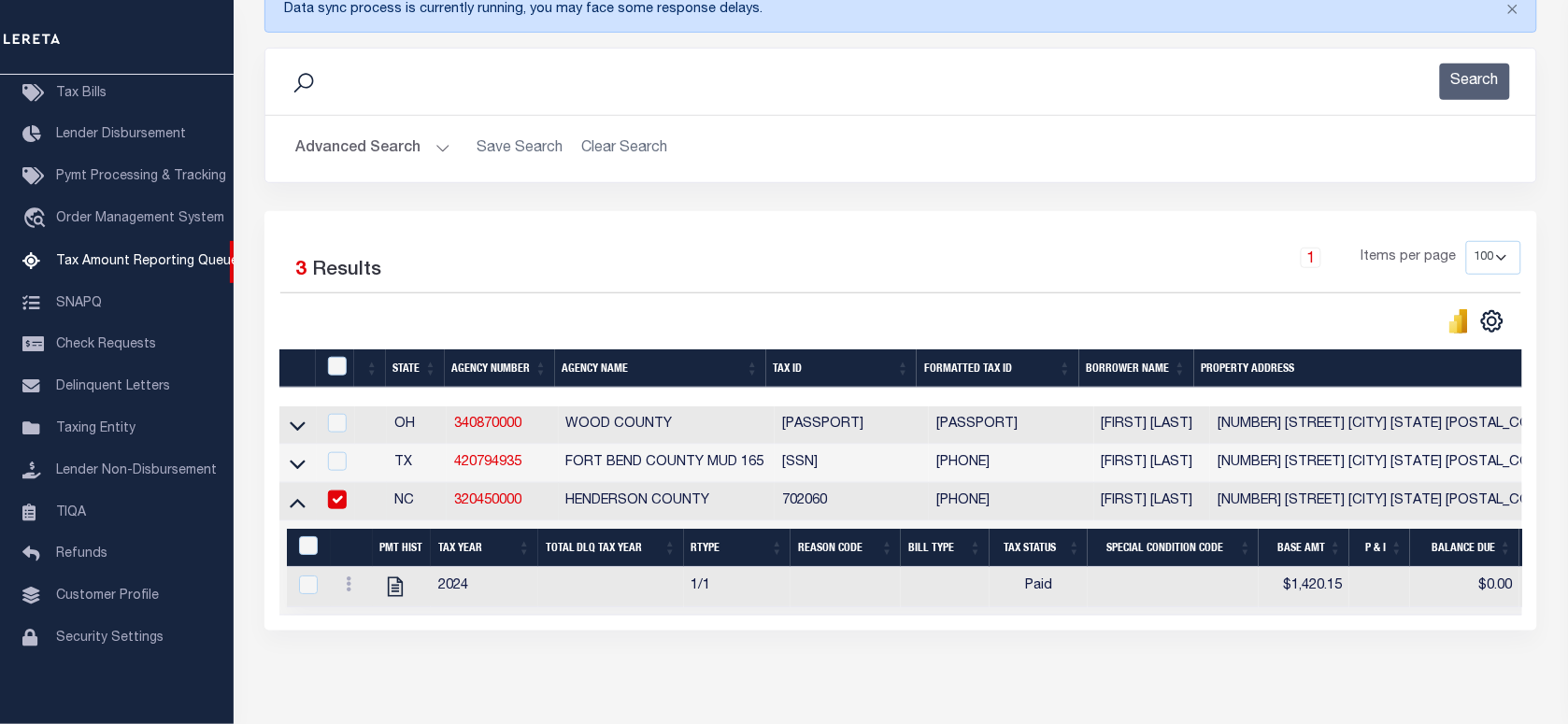 checkbox on "true" 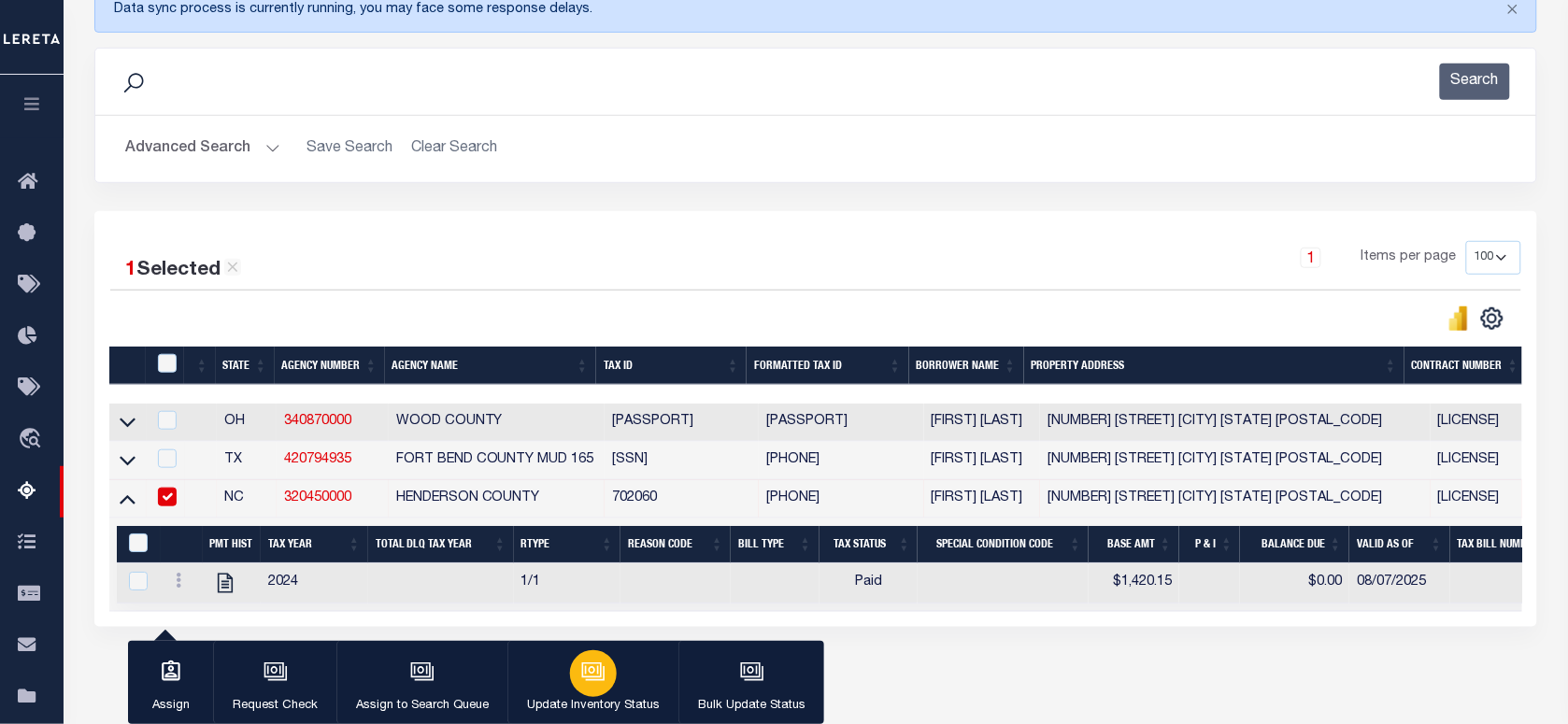 click 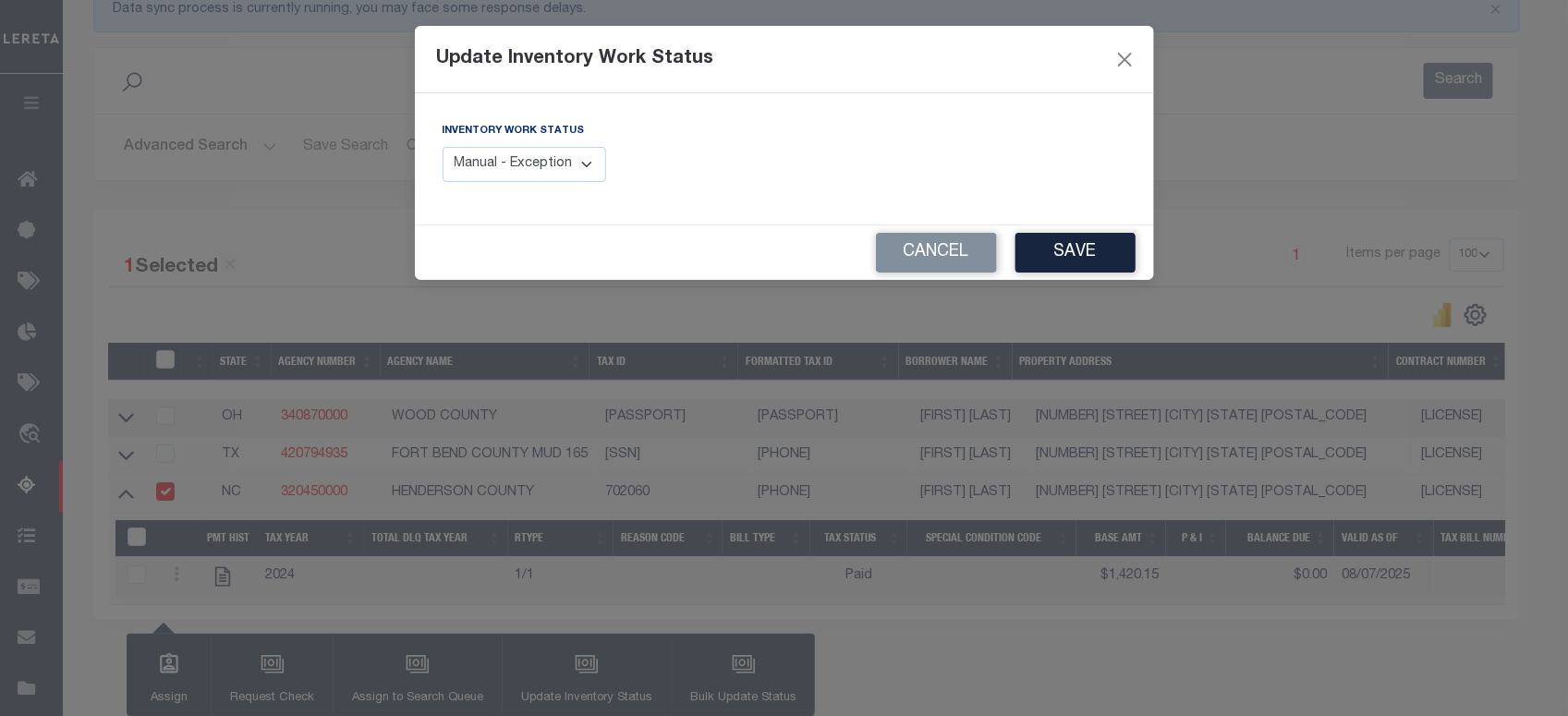 drag, startPoint x: 550, startPoint y: 158, endPoint x: 541, endPoint y: 176, distance: 20.124612 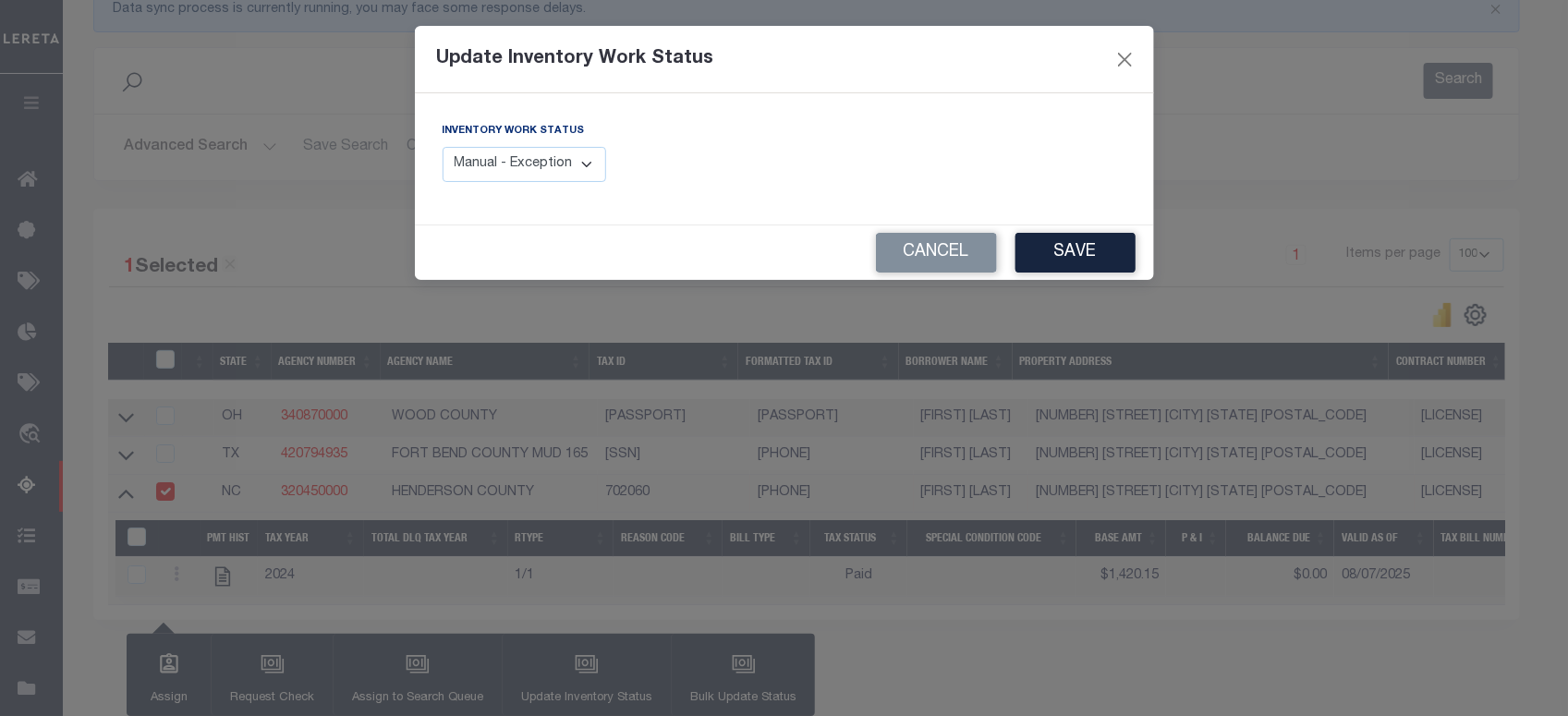 click on "Manual - Exception
Pended - Awaiting Search
Late Add Exception
Completed" at bounding box center (525, 164) 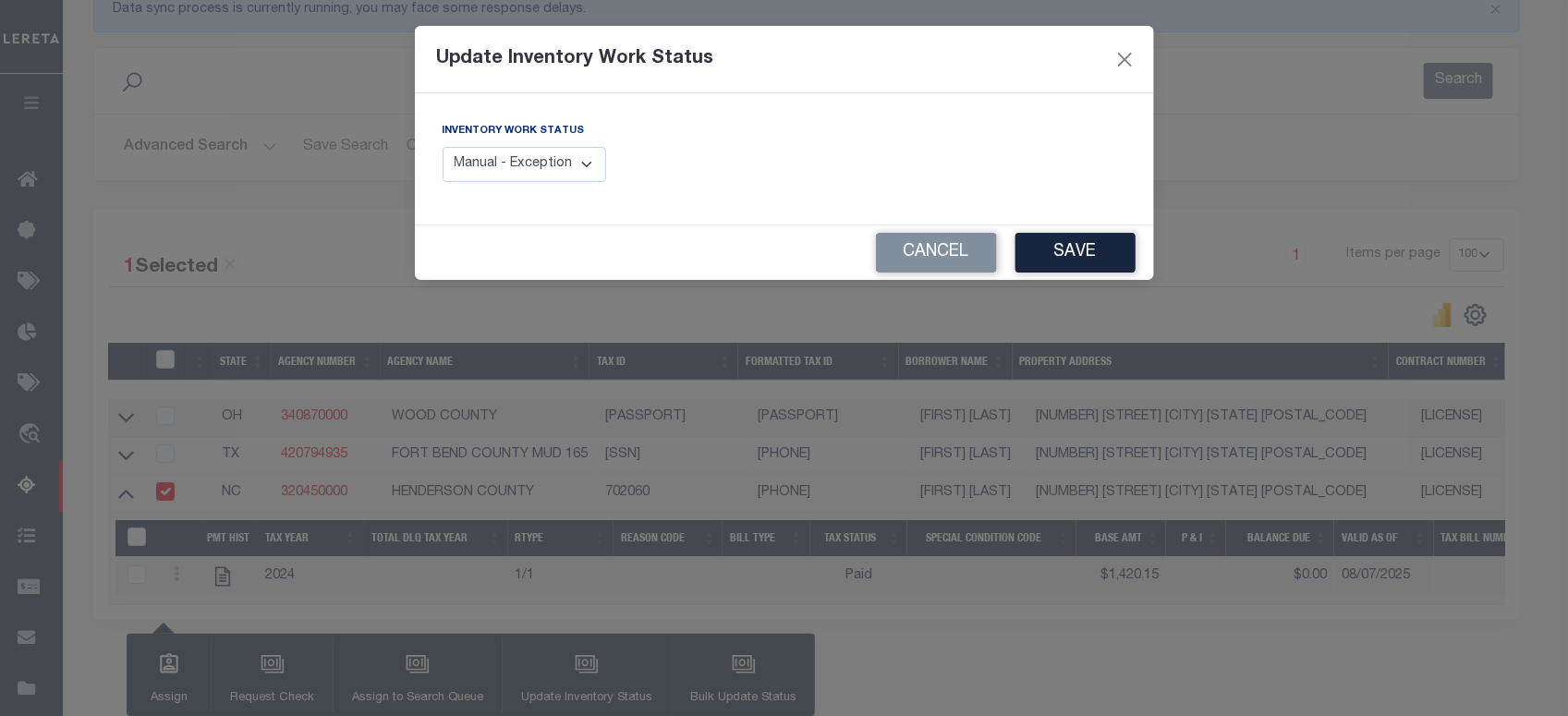 select on "4" 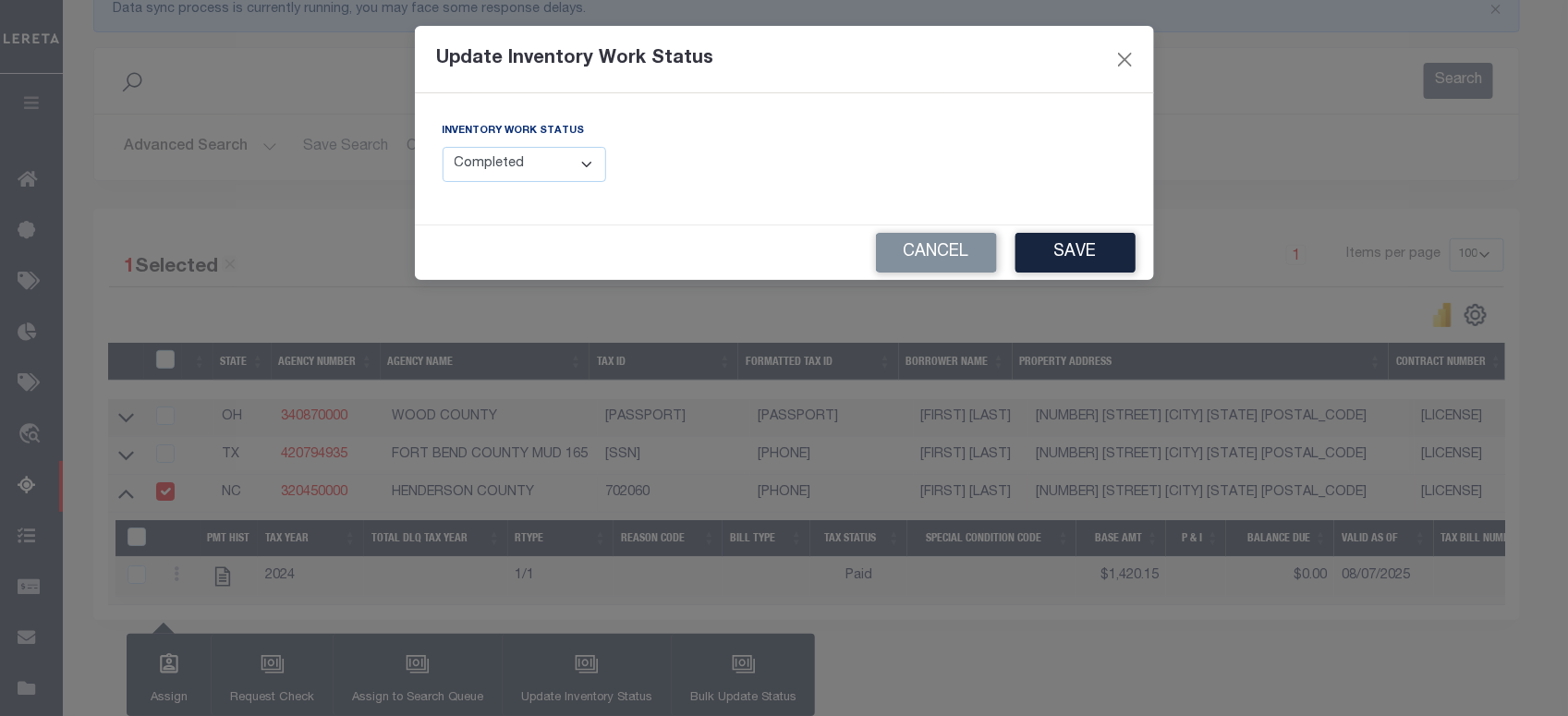 click on "Manual - Exception
Pended - Awaiting Search
Late Add Exception
Completed" at bounding box center [525, 164] 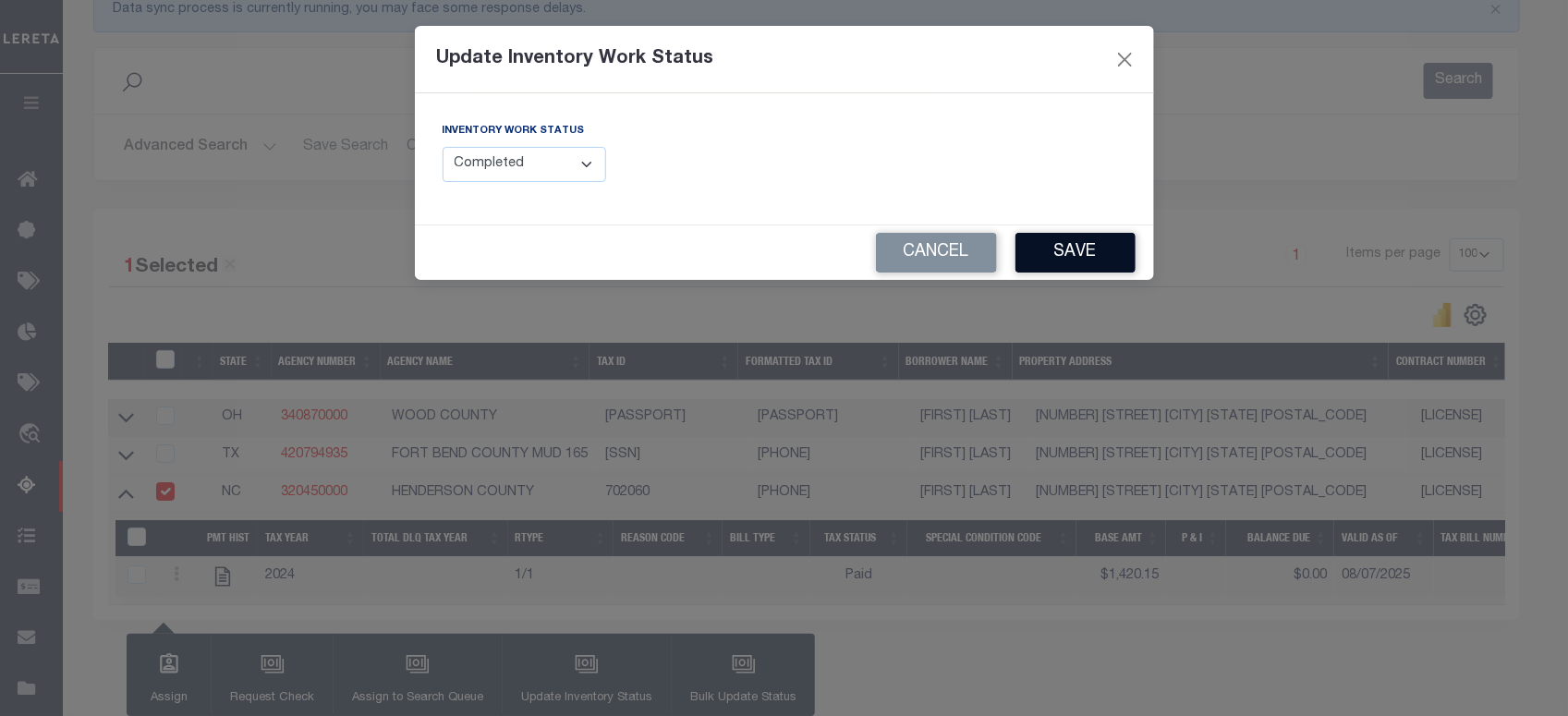 click on "Save" at bounding box center [1076, 252] 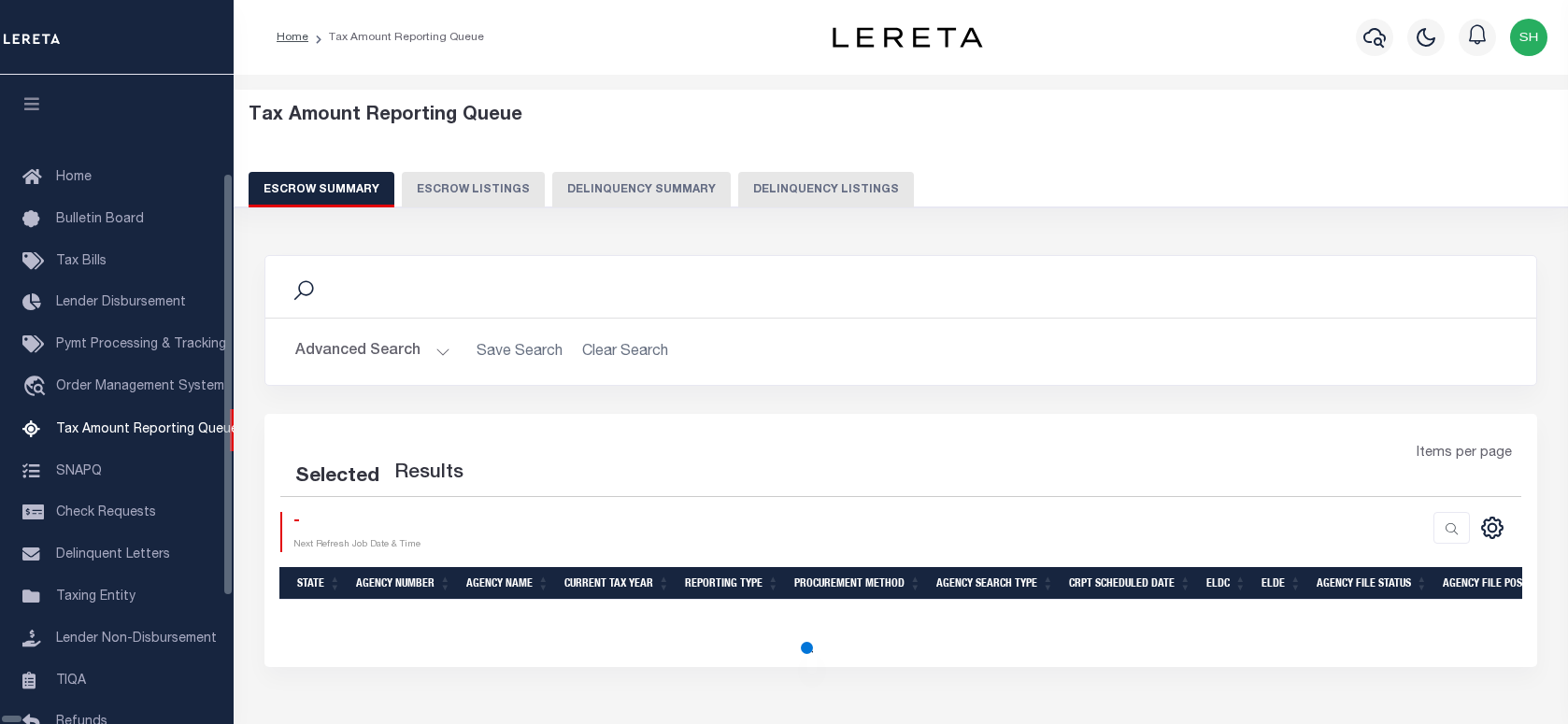 scroll, scrollTop: 112, scrollLeft: 0, axis: vertical 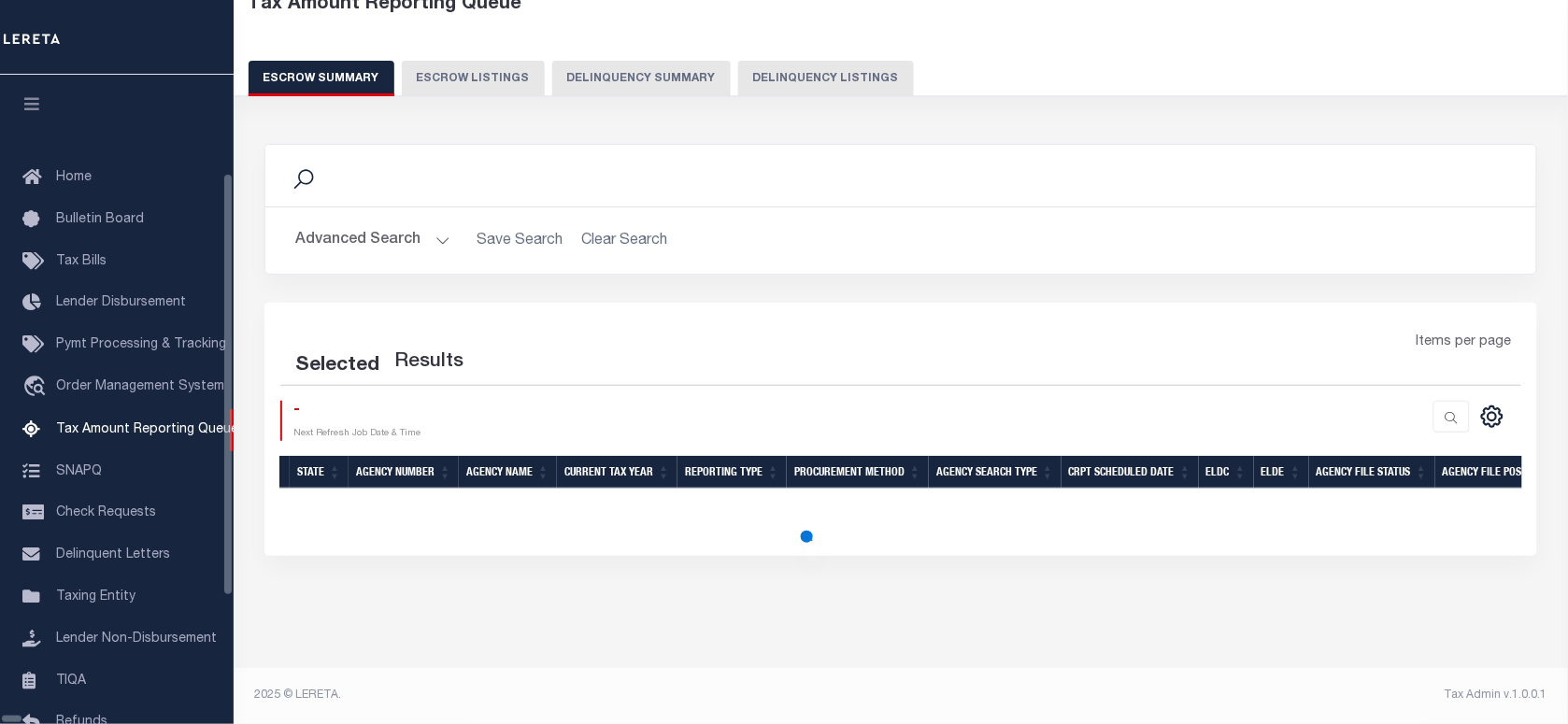 click on "Delinquency Listings" at bounding box center [826, 78] 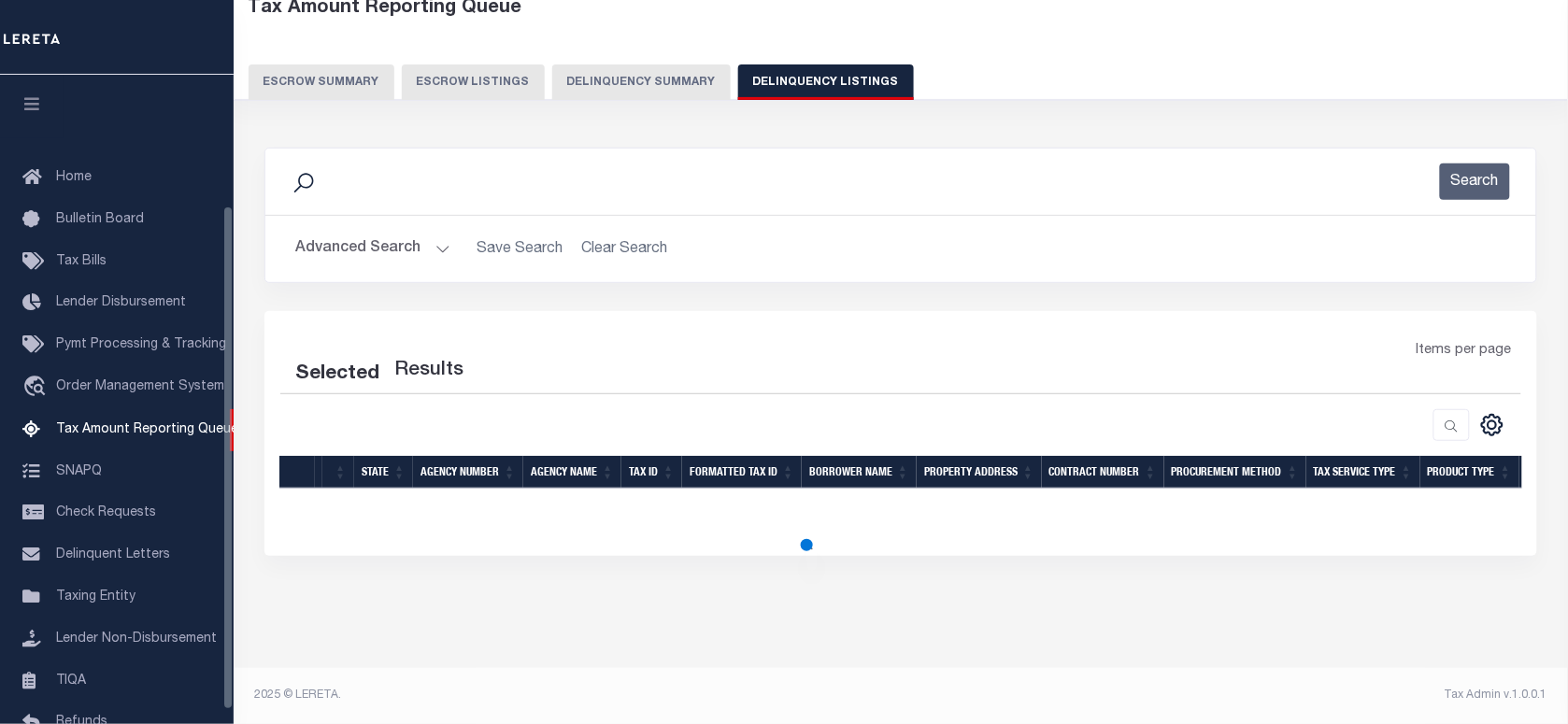 scroll, scrollTop: 168, scrollLeft: 0, axis: vertical 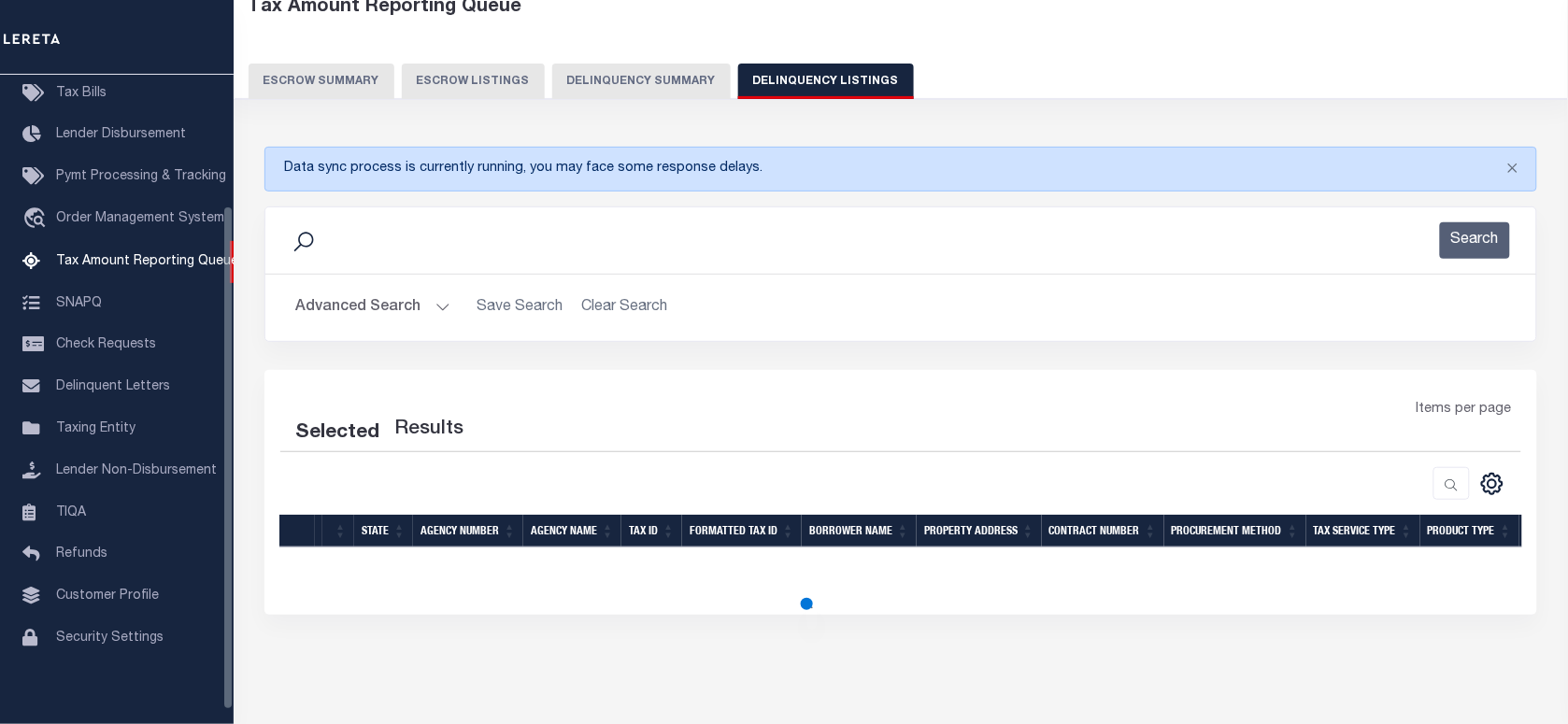 select on "100" 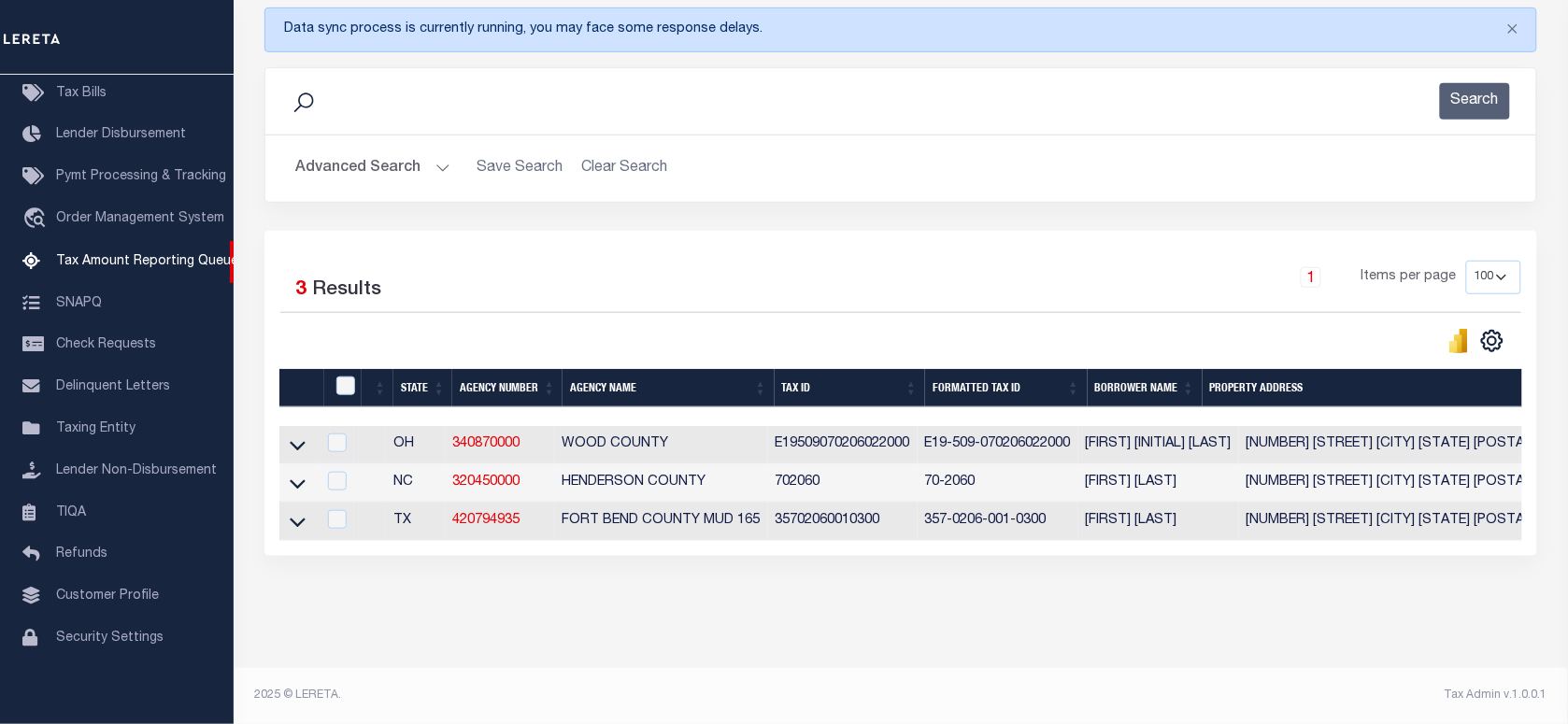 scroll, scrollTop: 267, scrollLeft: 0, axis: vertical 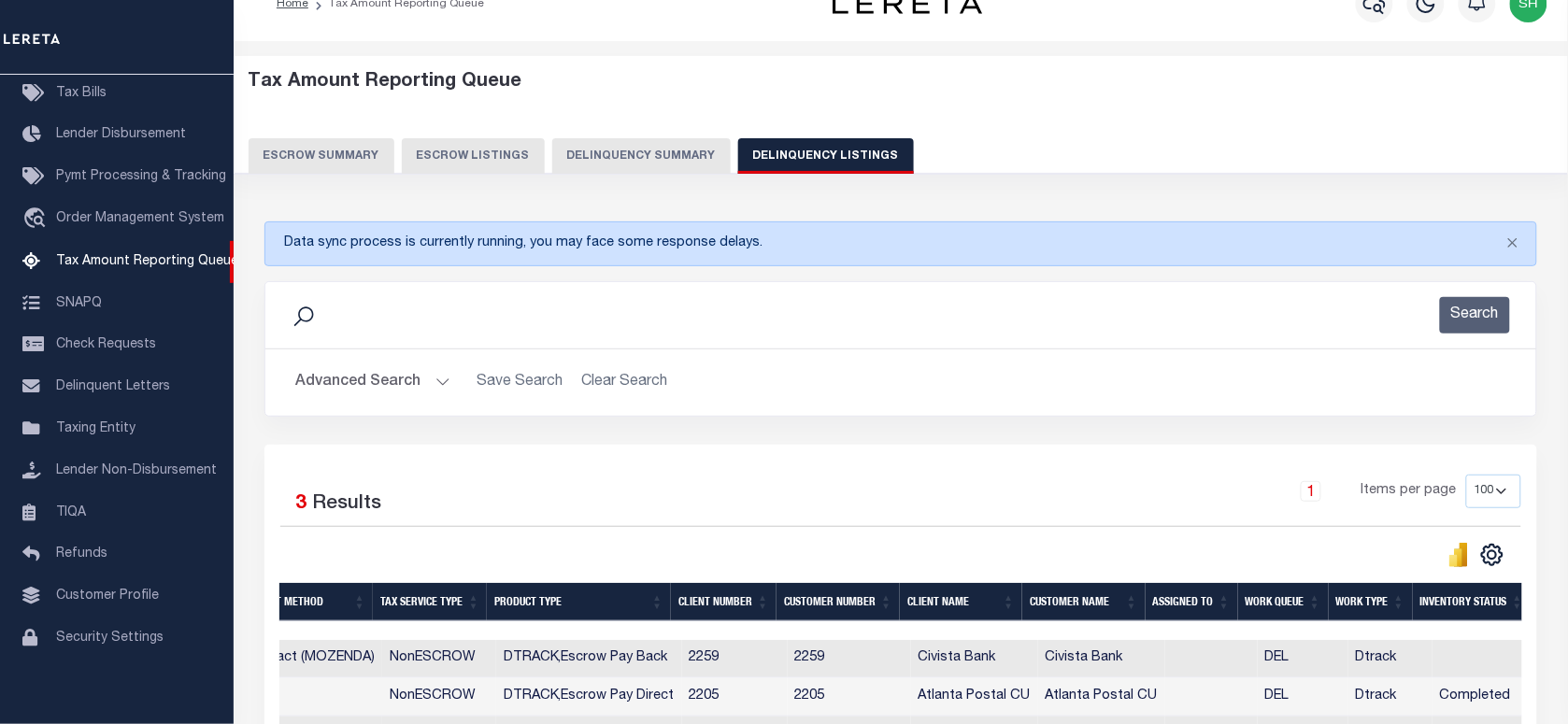 click on "Advanced Search" at bounding box center (373, 382) 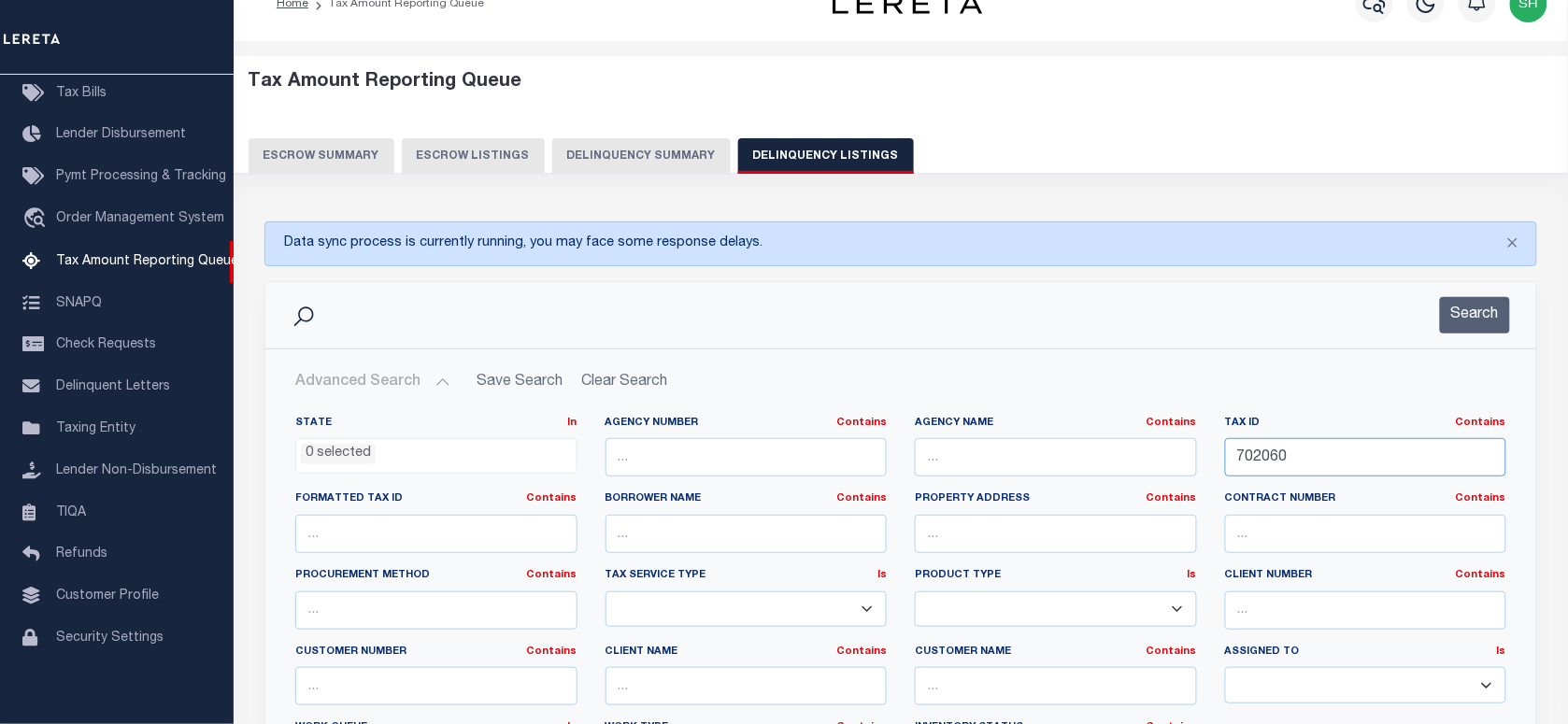drag, startPoint x: 1128, startPoint y: 454, endPoint x: 1019, endPoint y: 447, distance: 109.224539 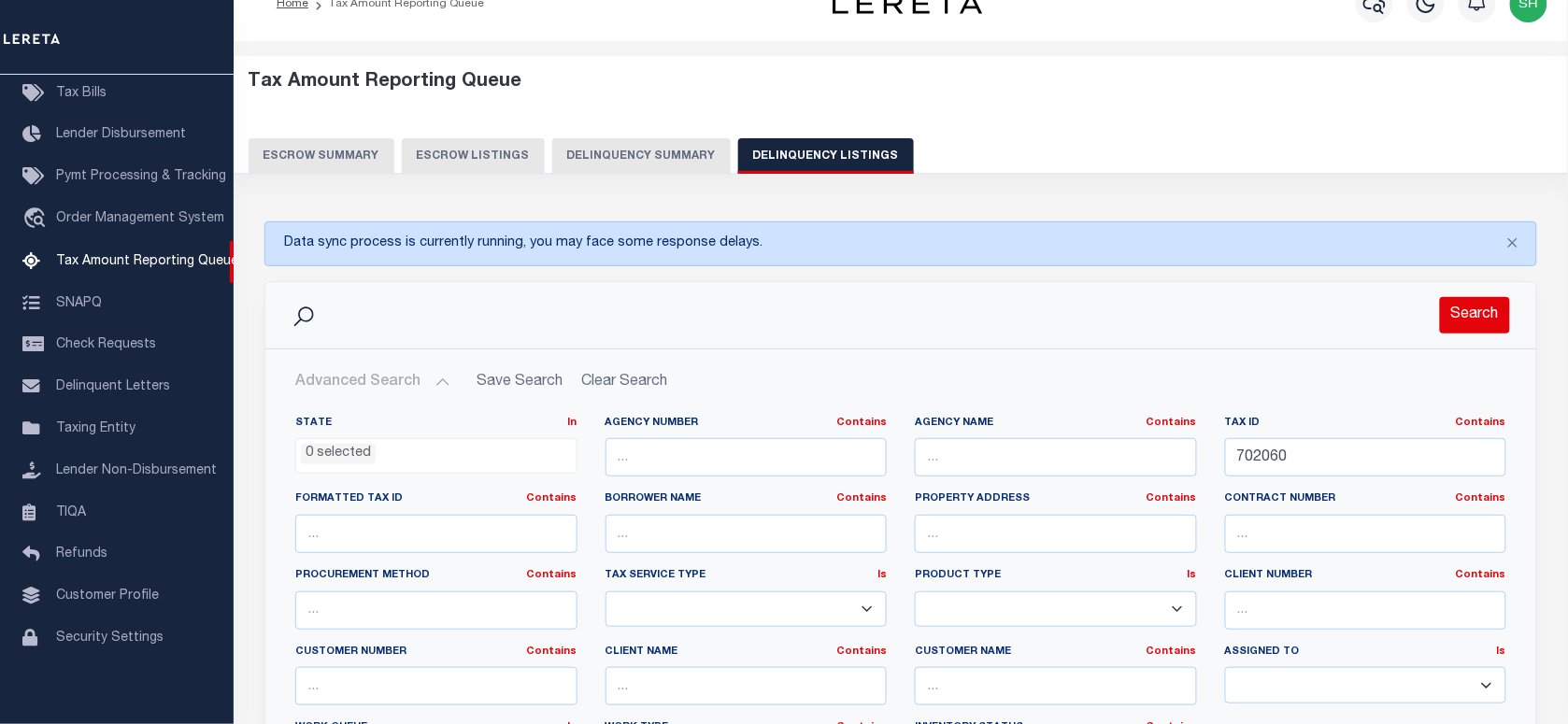 click on "Search" at bounding box center [1475, 315] 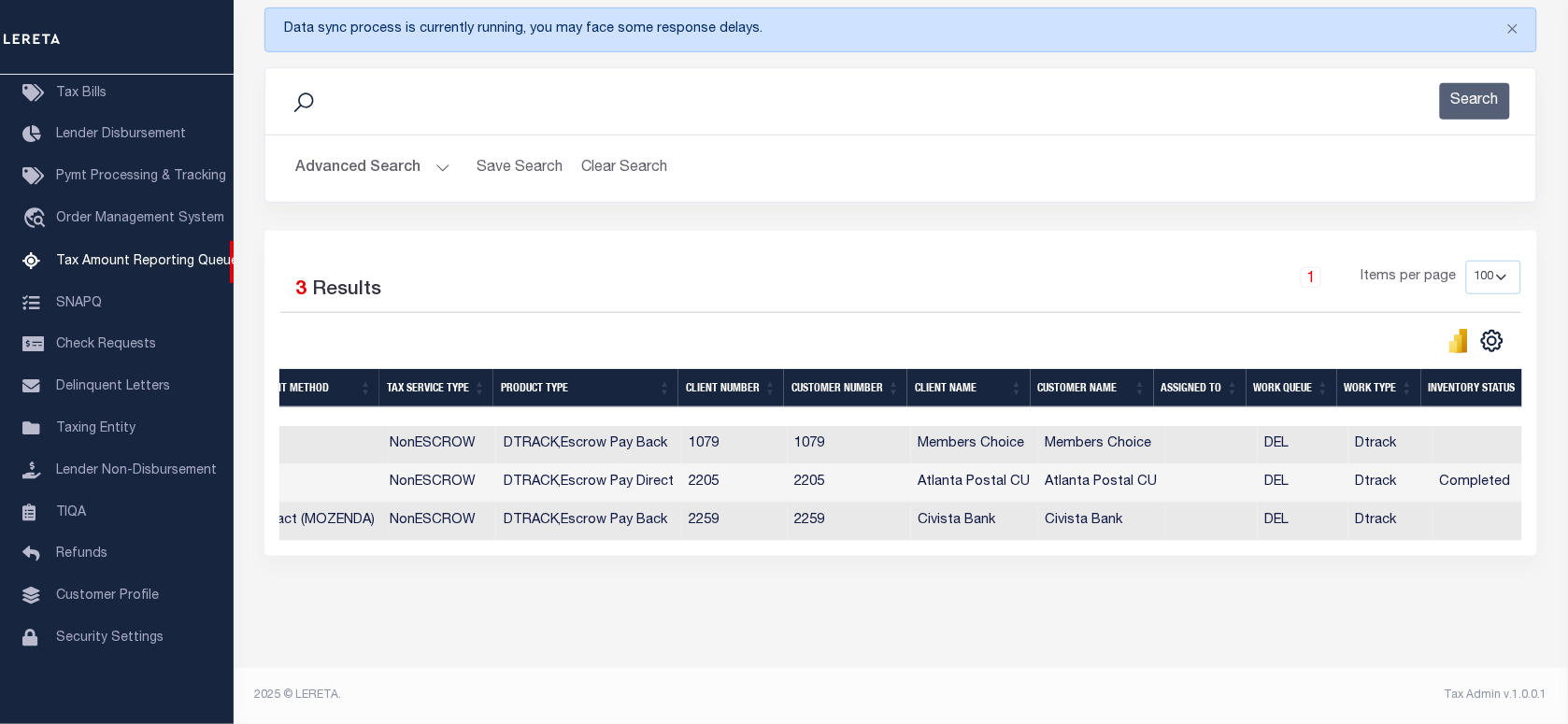 scroll, scrollTop: 267, scrollLeft: 0, axis: vertical 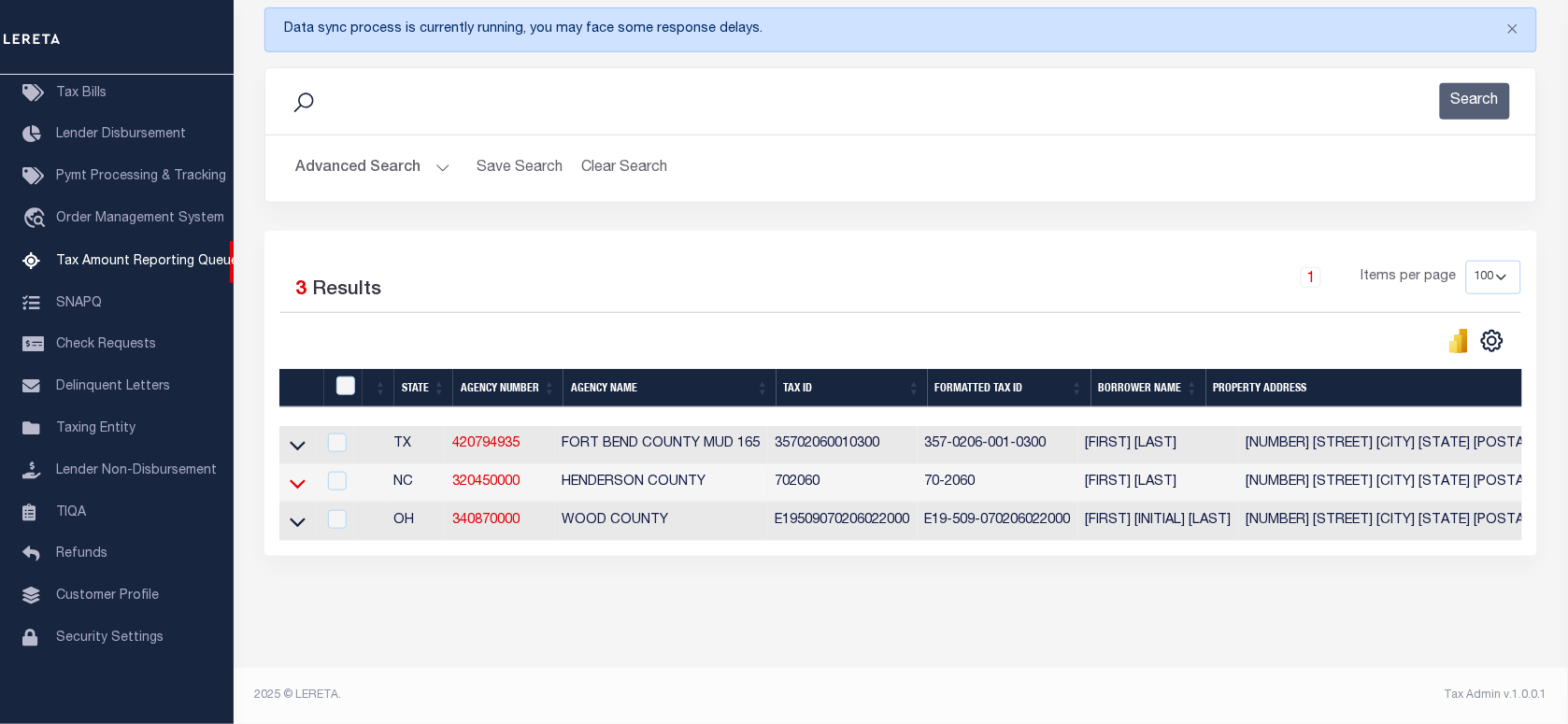 click 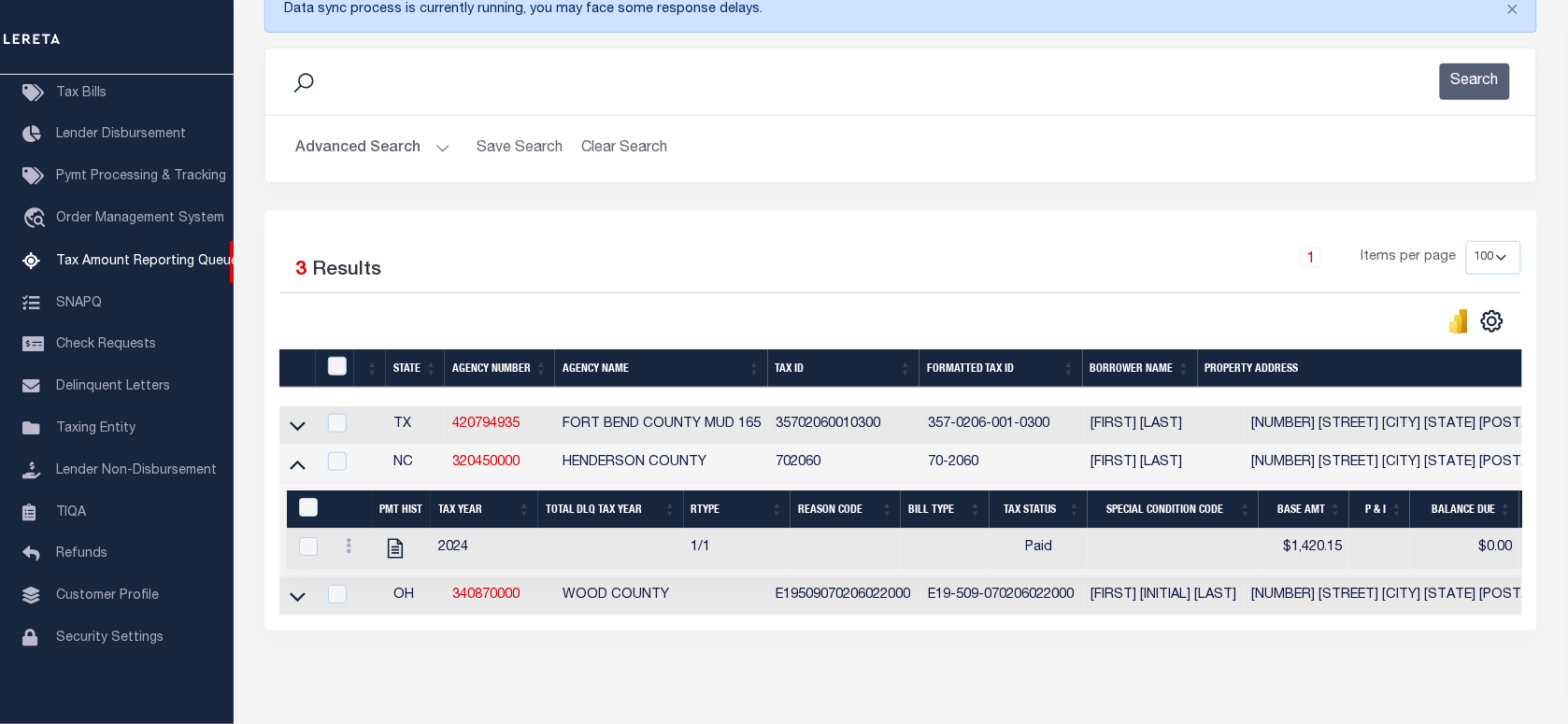scroll, scrollTop: 0, scrollLeft: 379, axis: horizontal 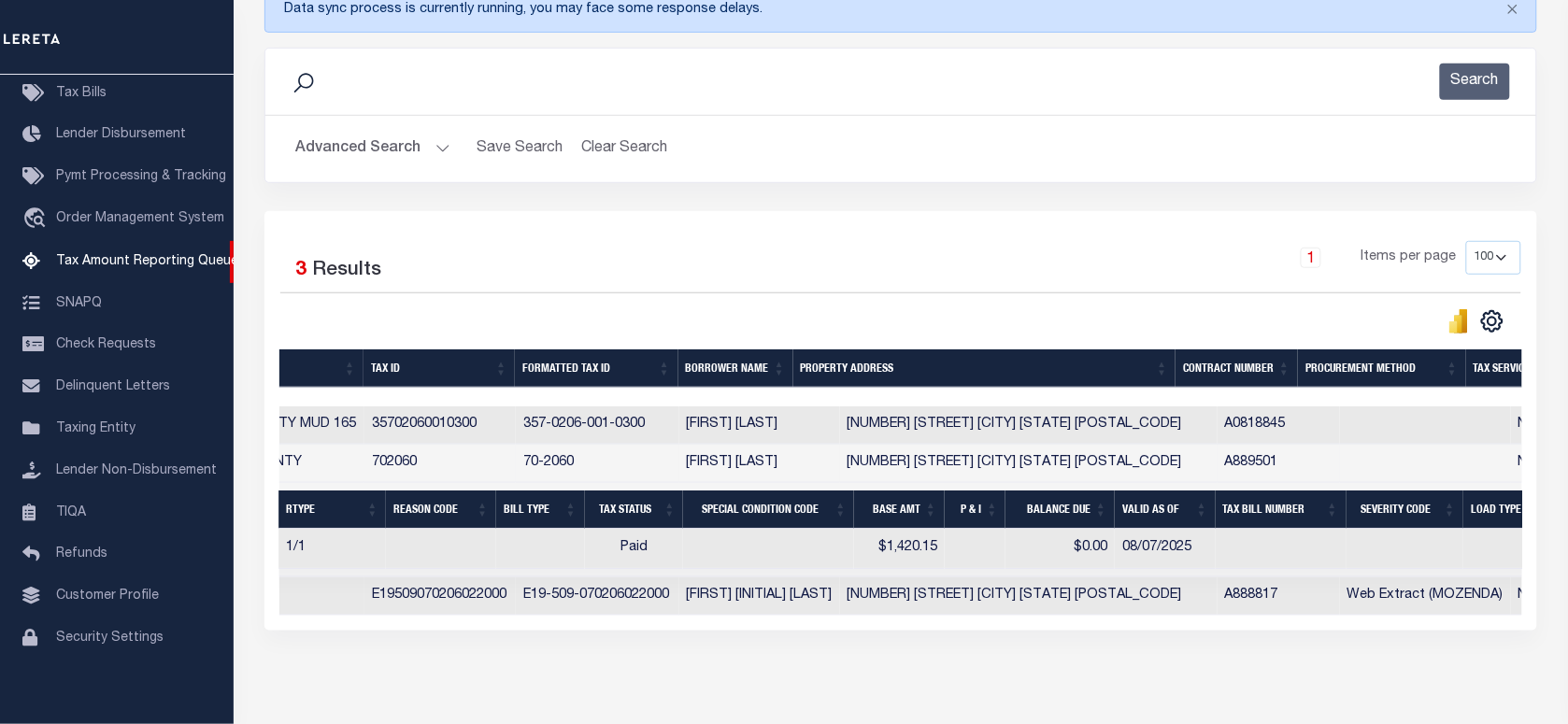 click on "Advanced Search" at bounding box center (373, 149) 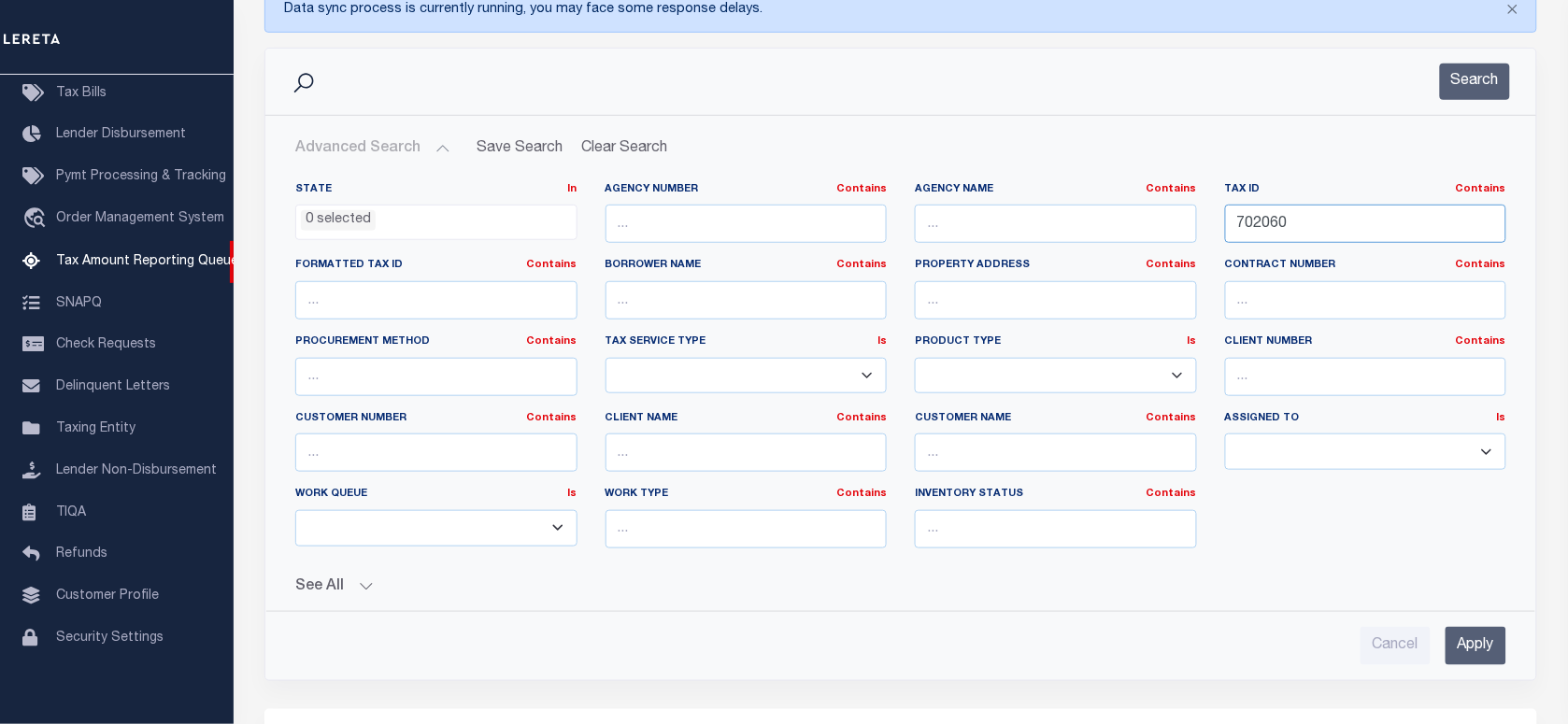 drag, startPoint x: 1146, startPoint y: 225, endPoint x: 1052, endPoint y: 225, distance: 94 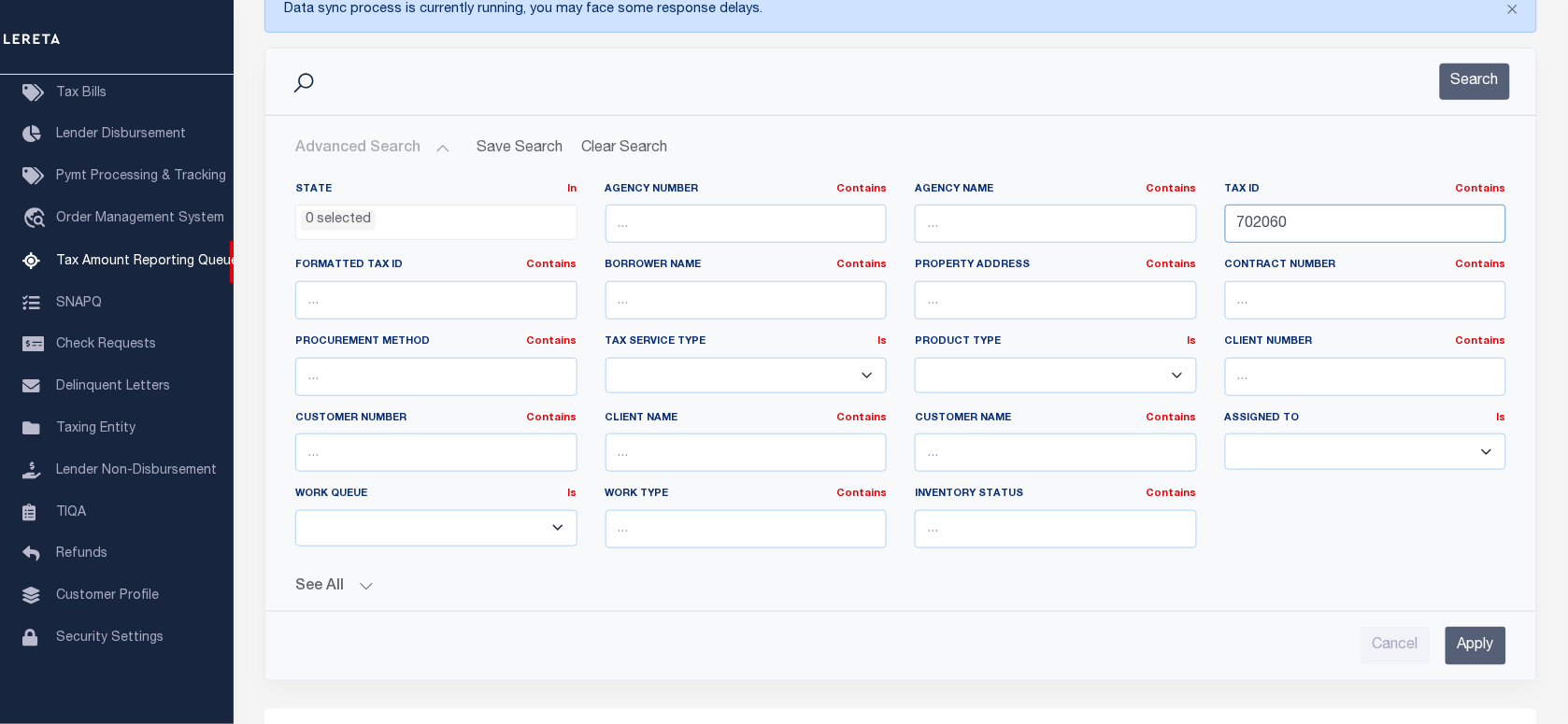 paste on "0625" 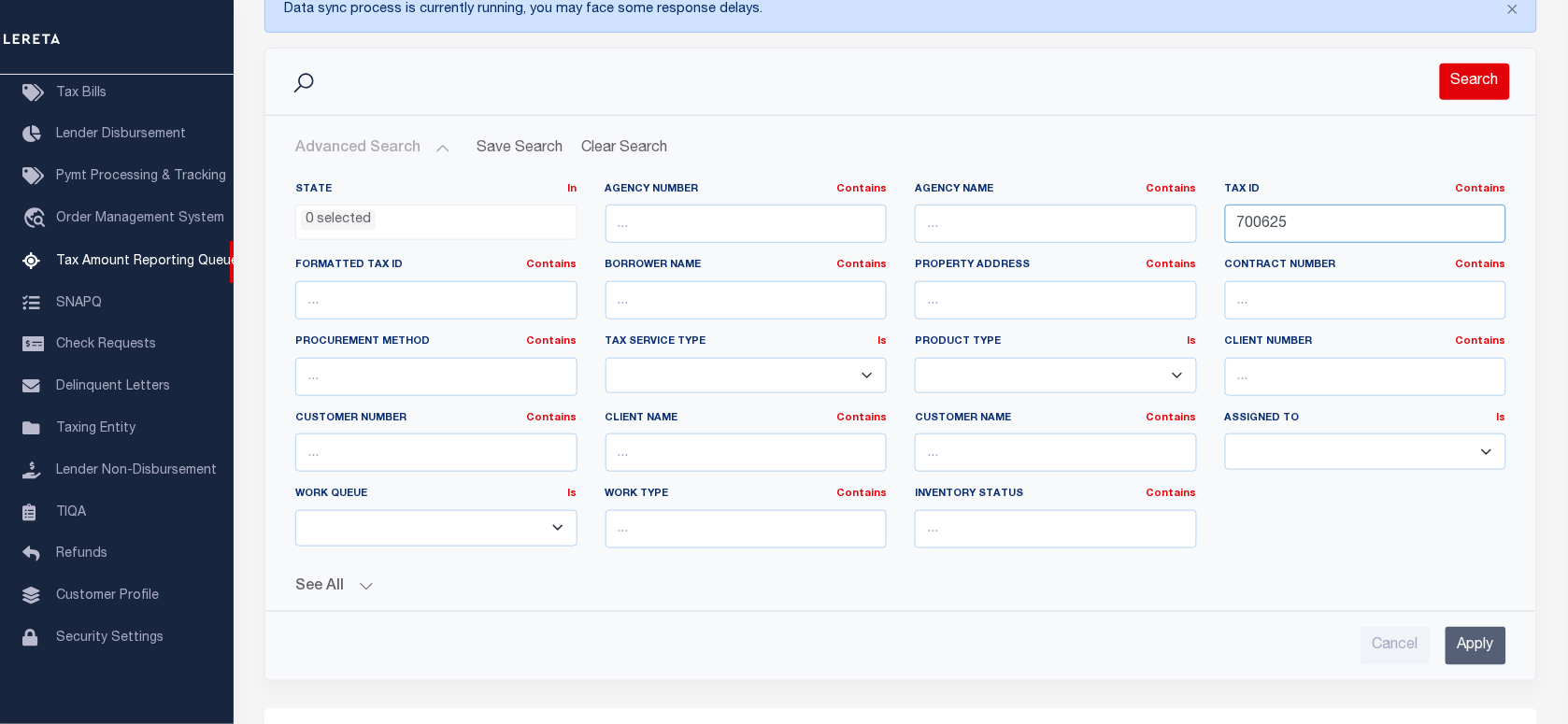 type on "700625" 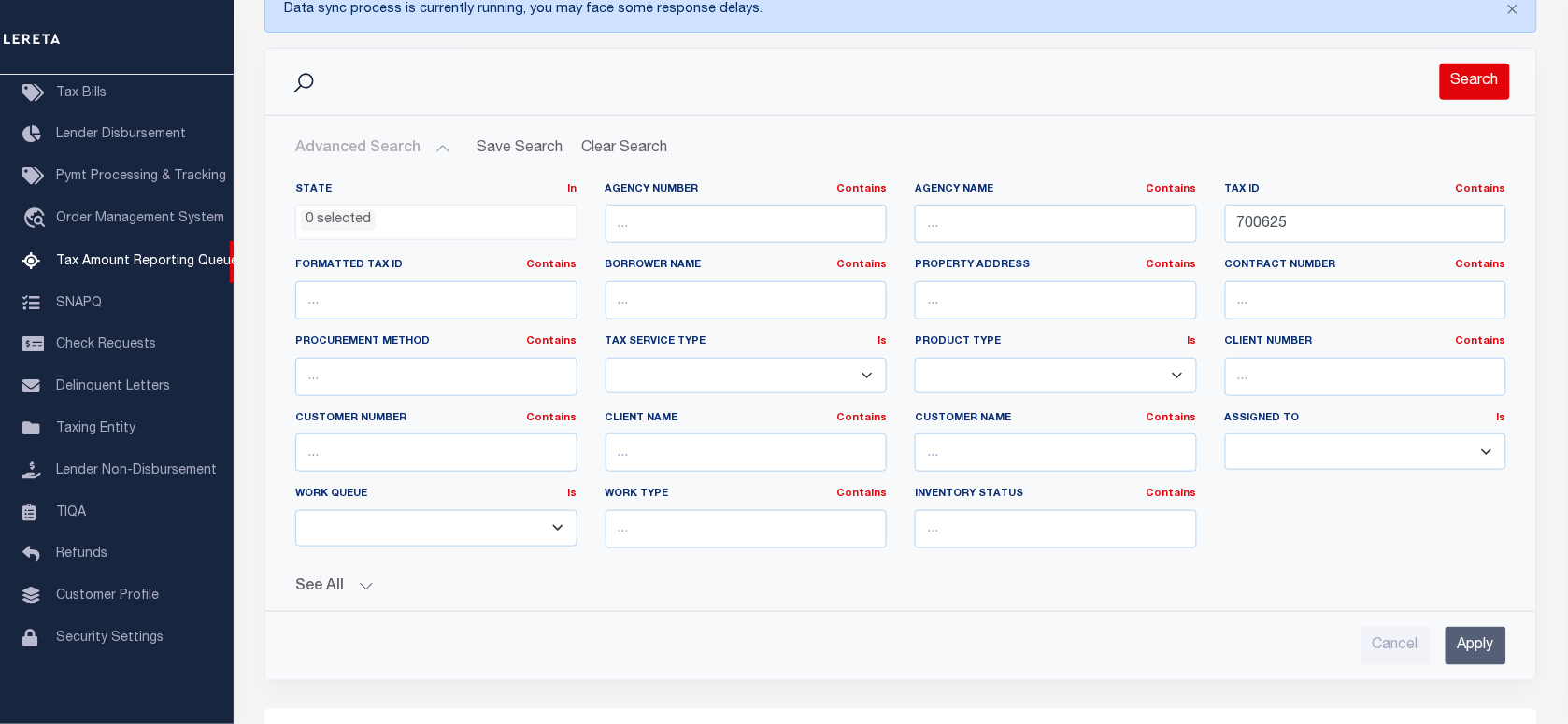 click on "Search" at bounding box center (1475, 81) 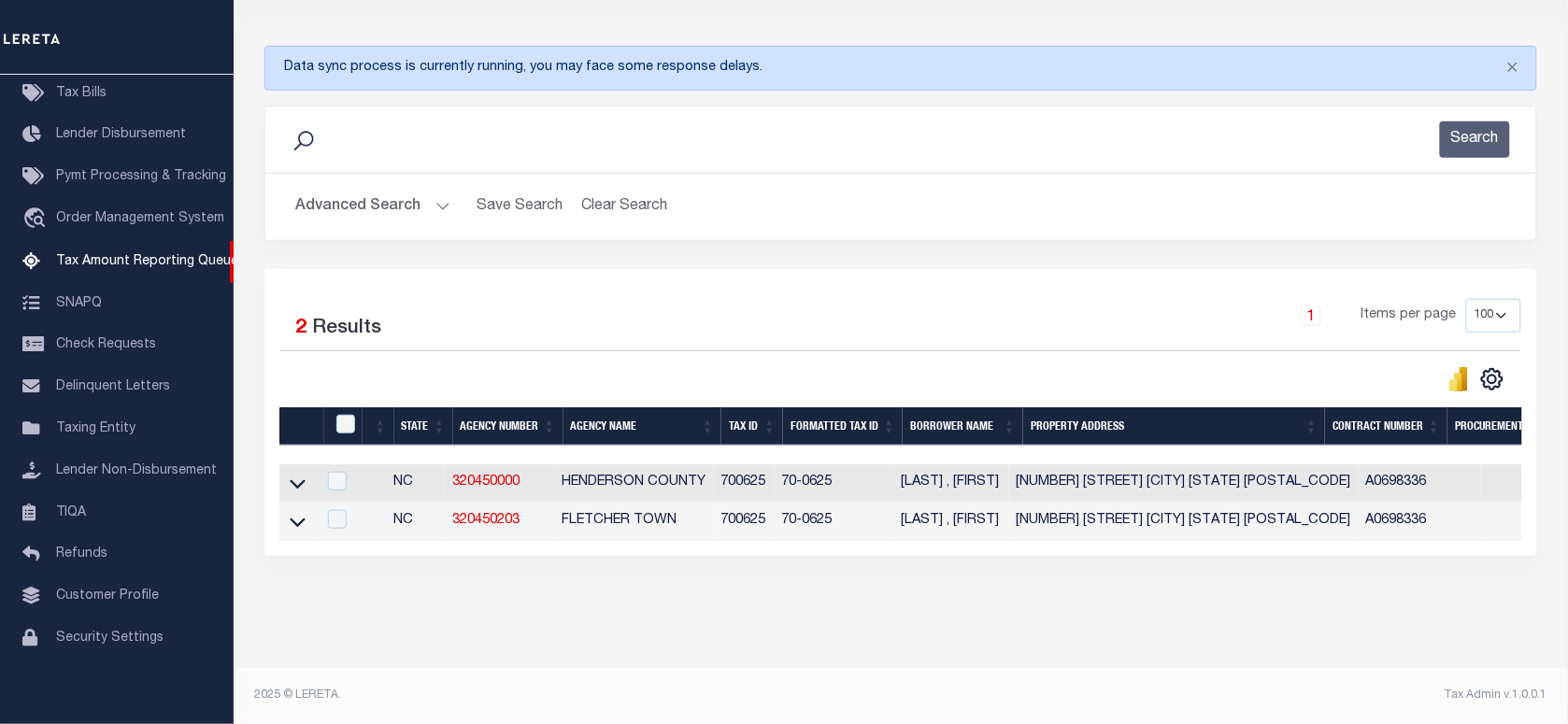 scroll, scrollTop: 0, scrollLeft: 631, axis: horizontal 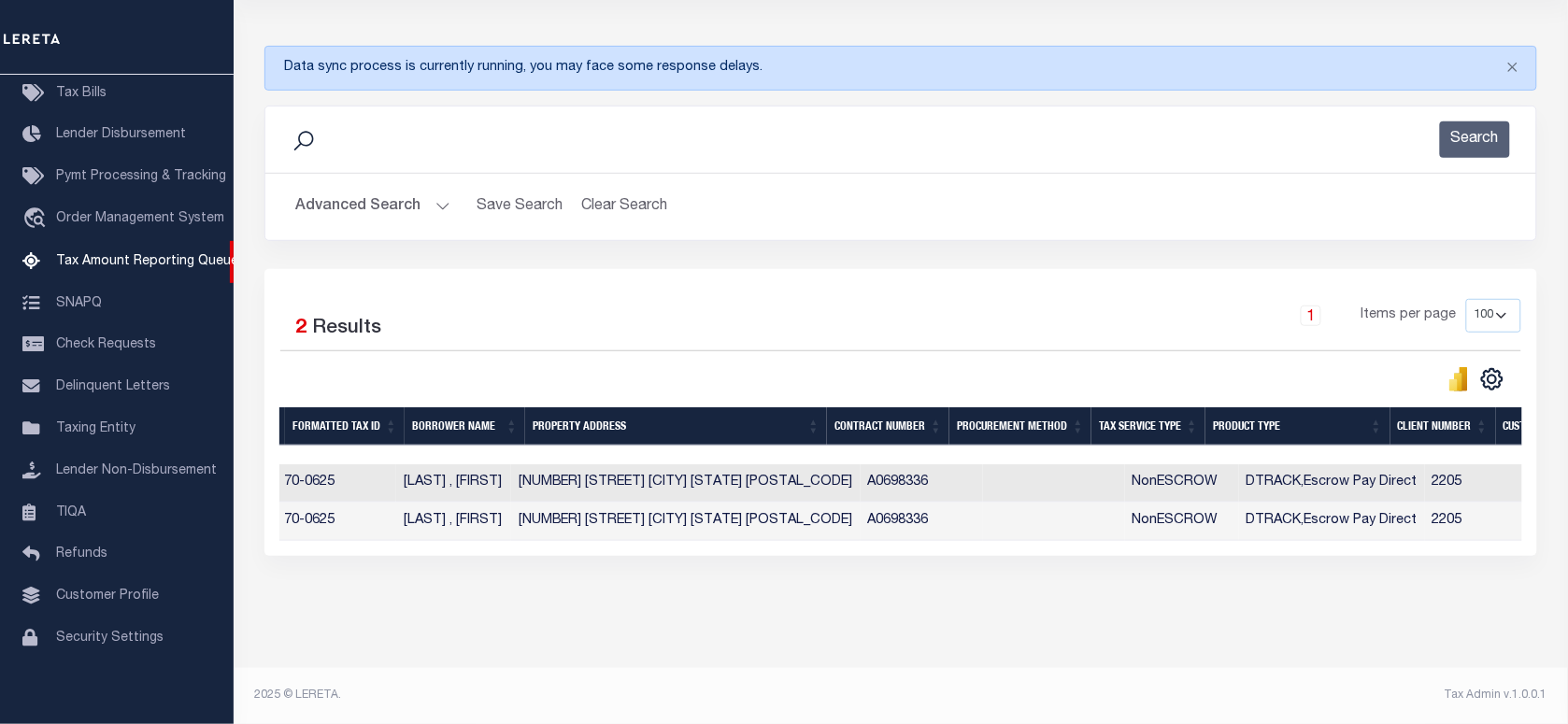 click on "Advanced Search" at bounding box center (373, 206) 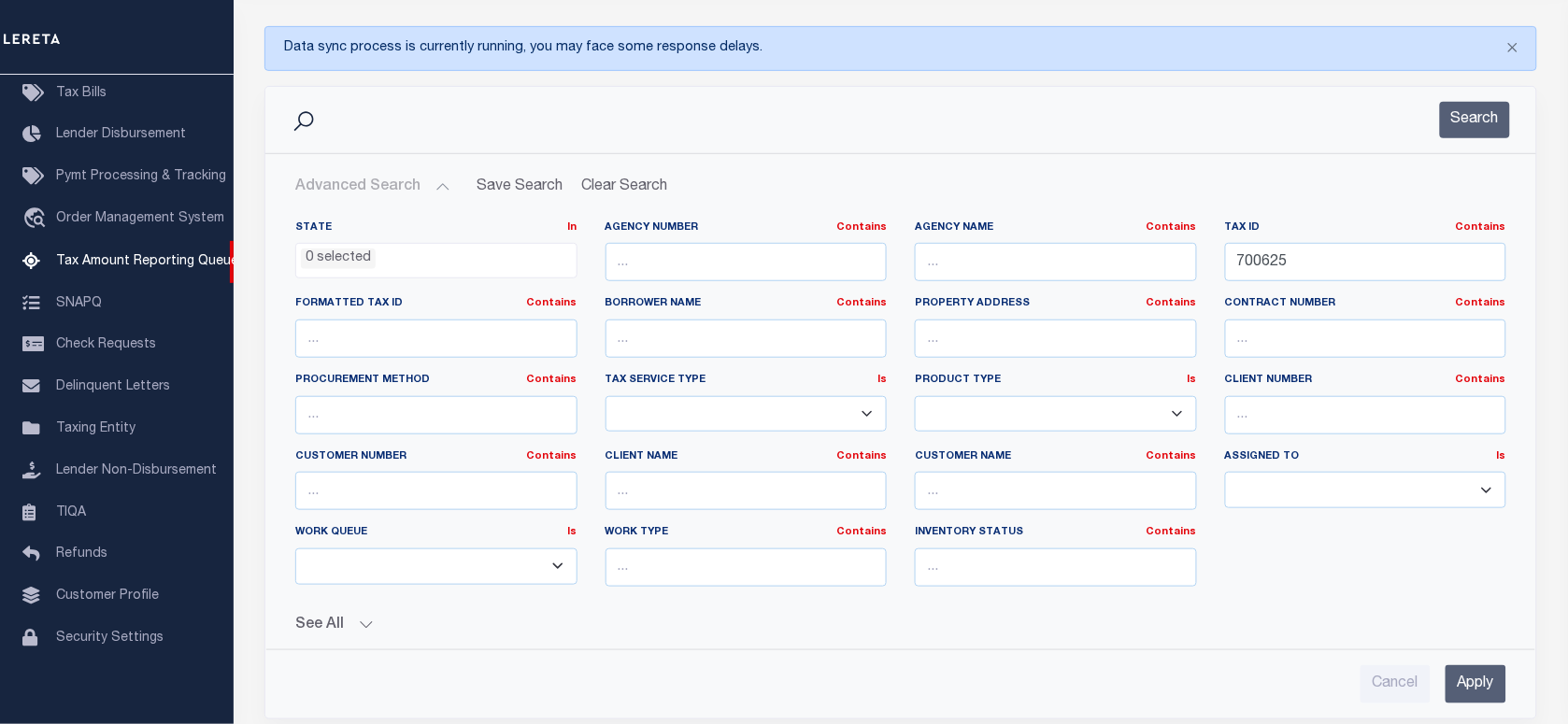 click on "0 selected" at bounding box center (436, 256) 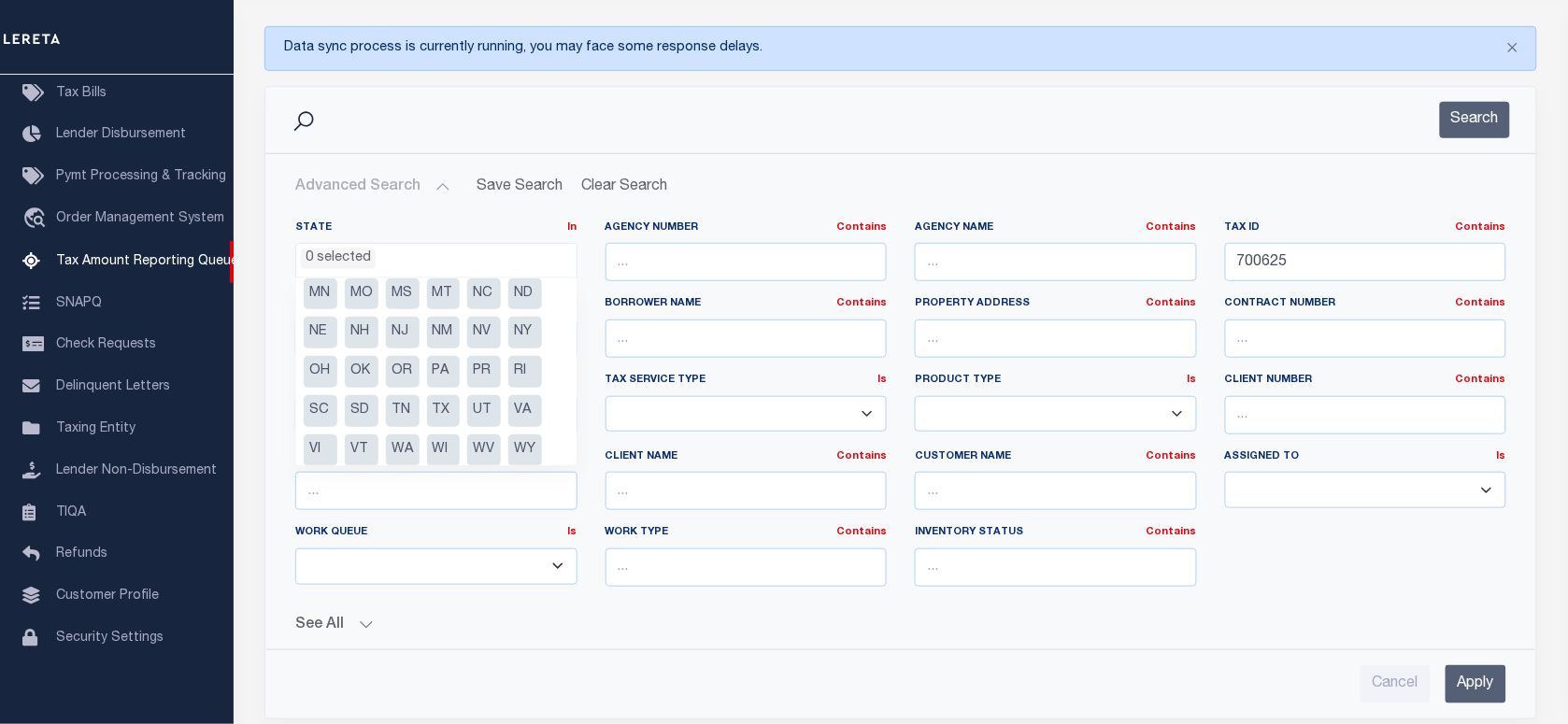 scroll, scrollTop: 173, scrollLeft: 0, axis: vertical 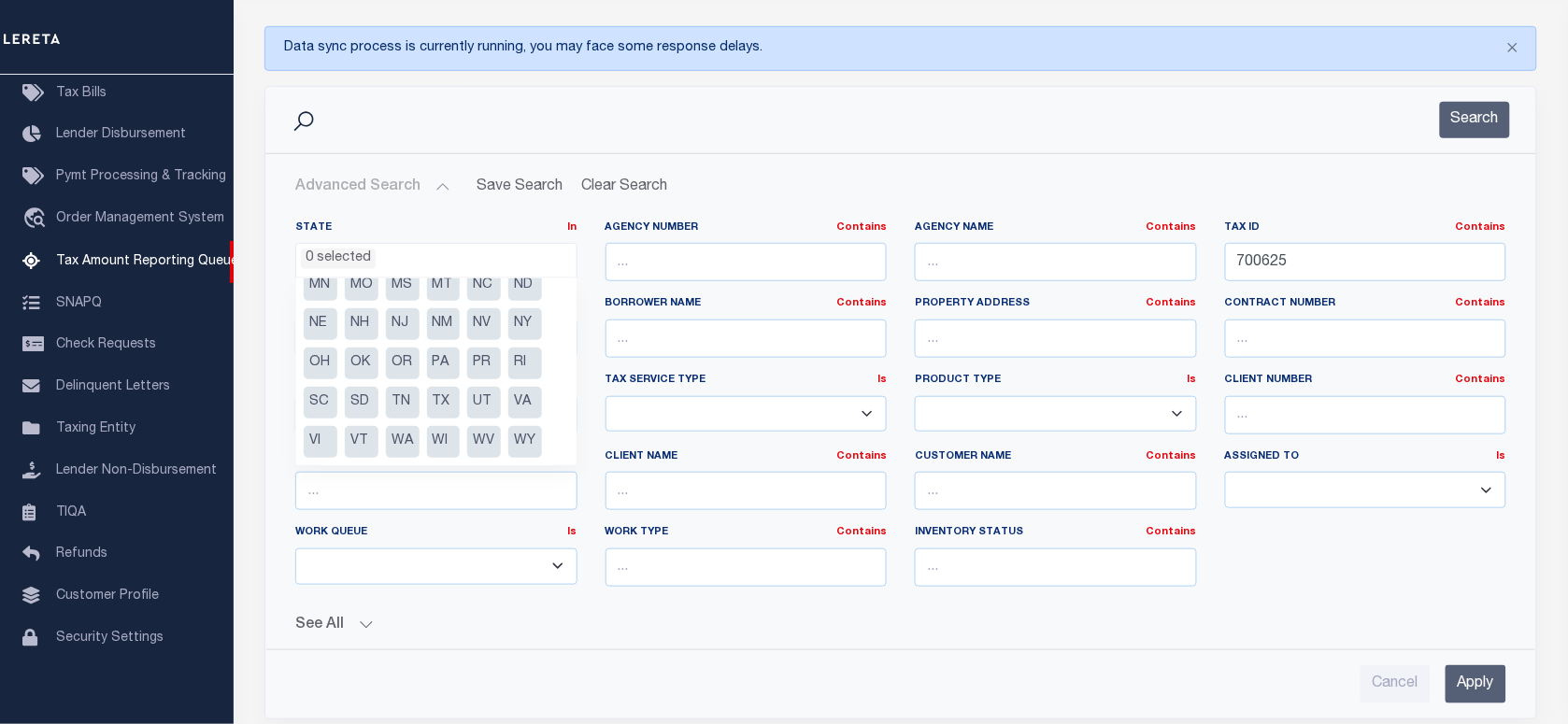 click on "TN" at bounding box center (403, 403) 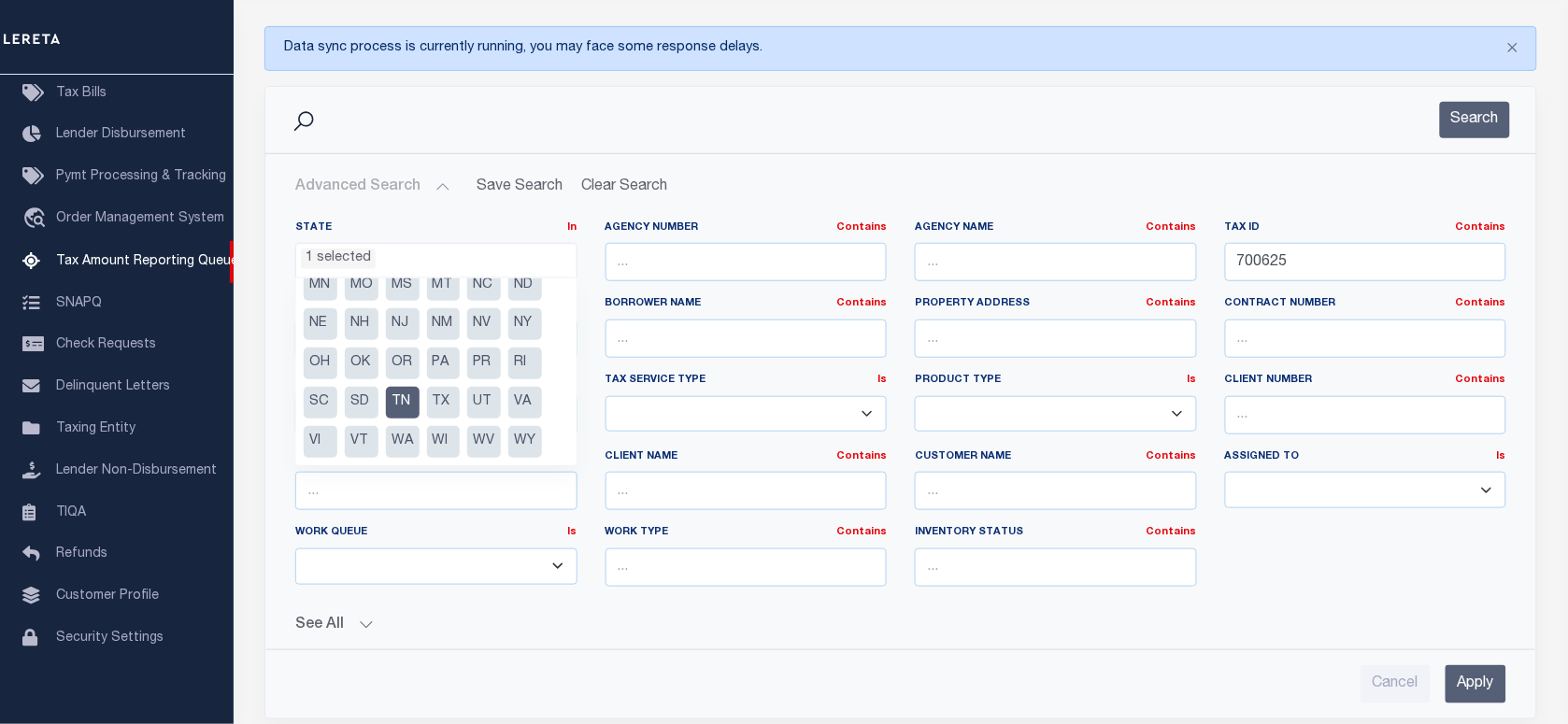 scroll, scrollTop: 720, scrollLeft: 0, axis: vertical 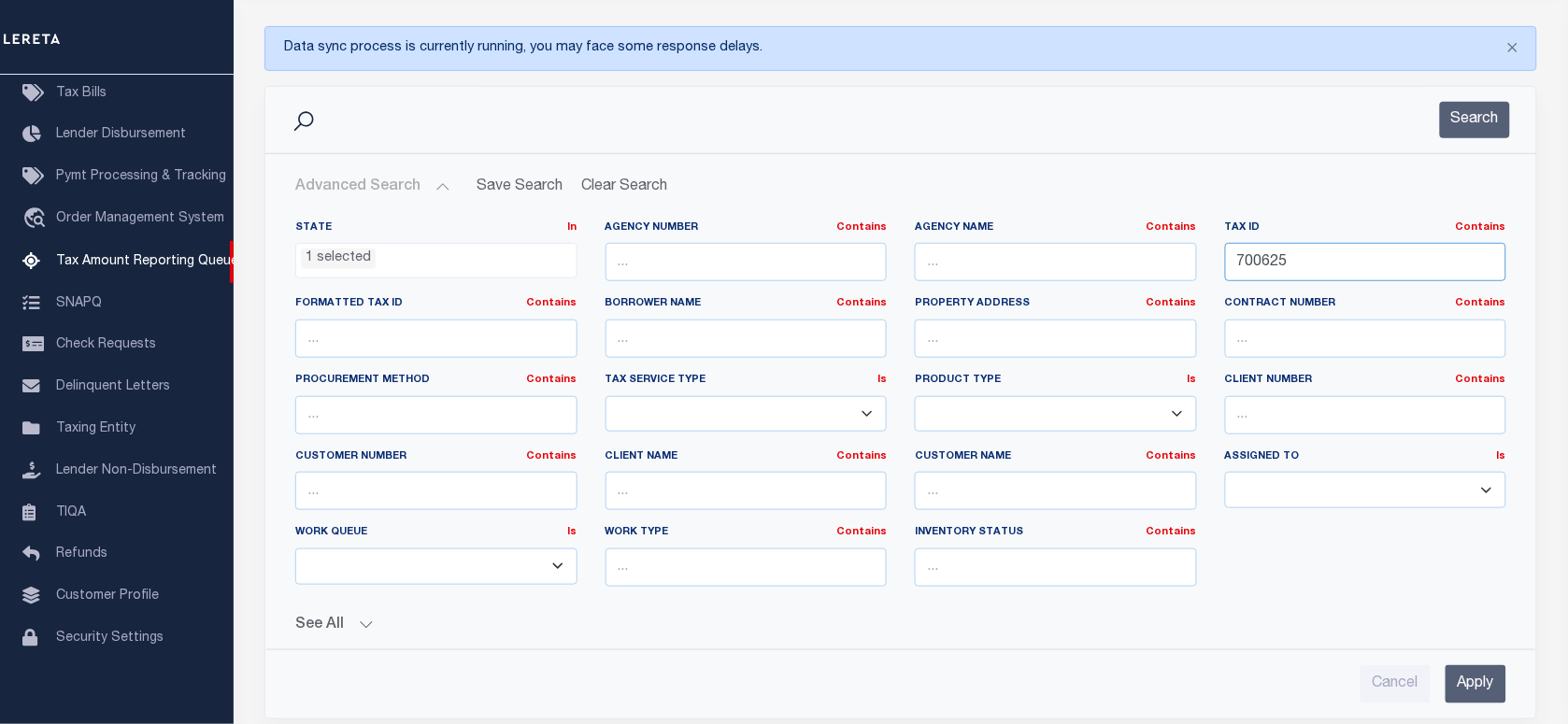drag, startPoint x: 1323, startPoint y: 274, endPoint x: 760, endPoint y: 231, distance: 564.64 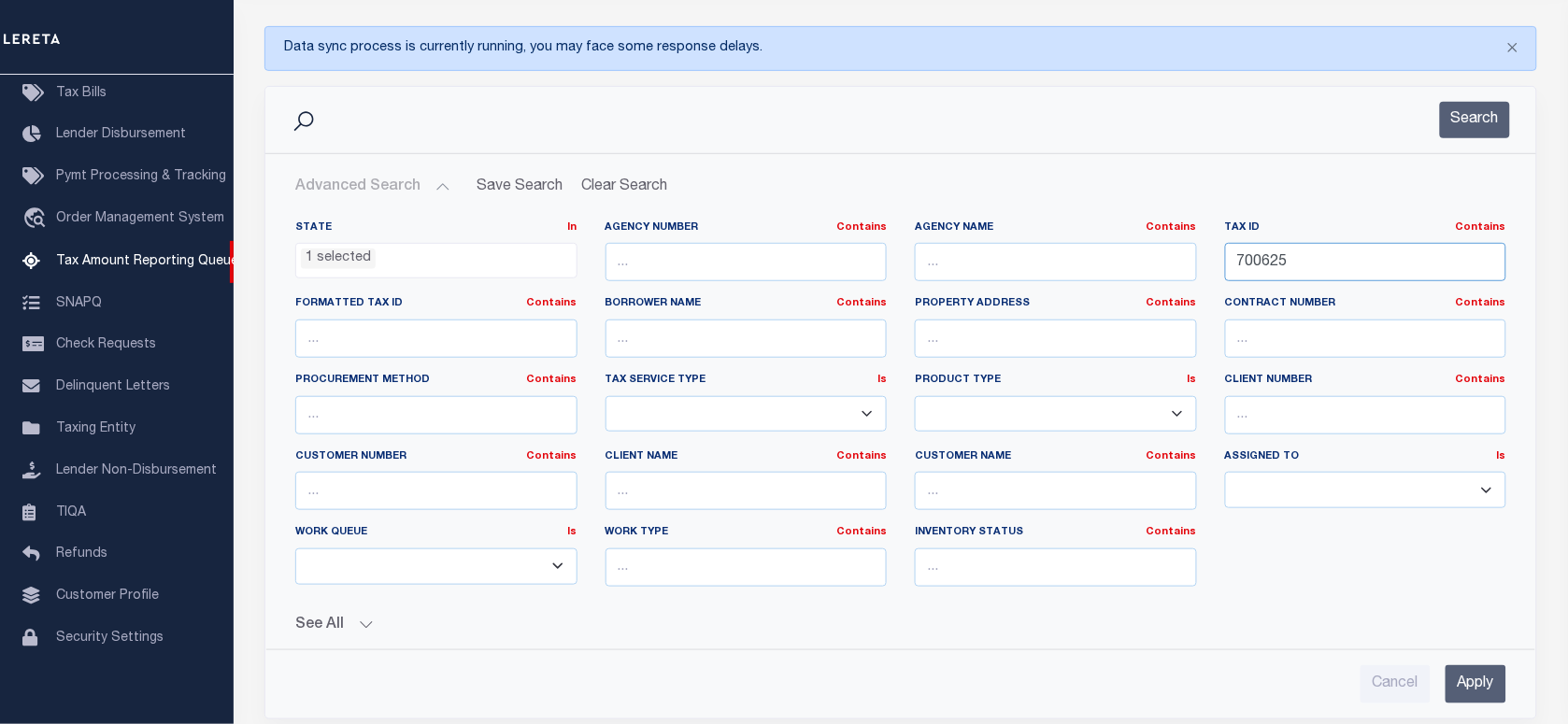 paste on "070P B 01400 000" 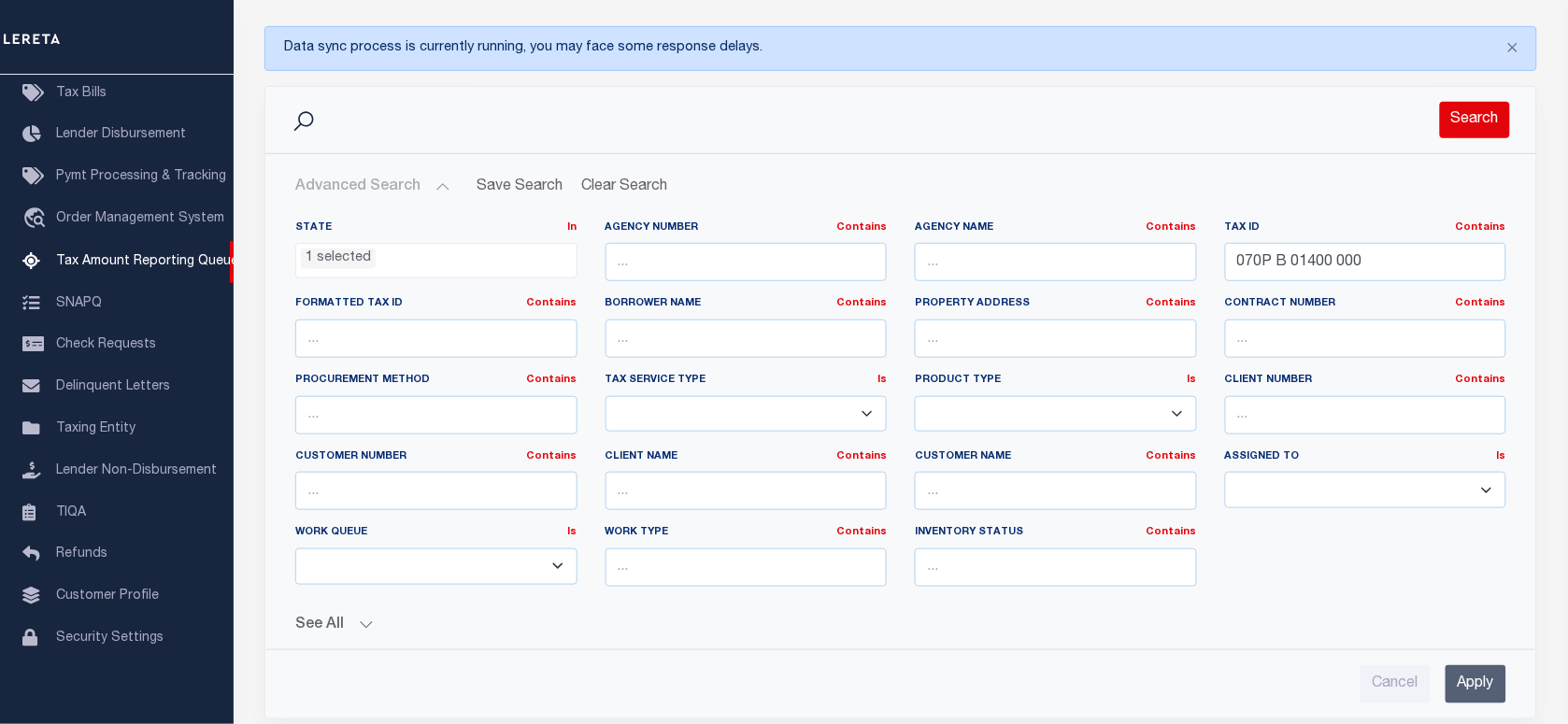 click on "Search" at bounding box center (1475, 120) 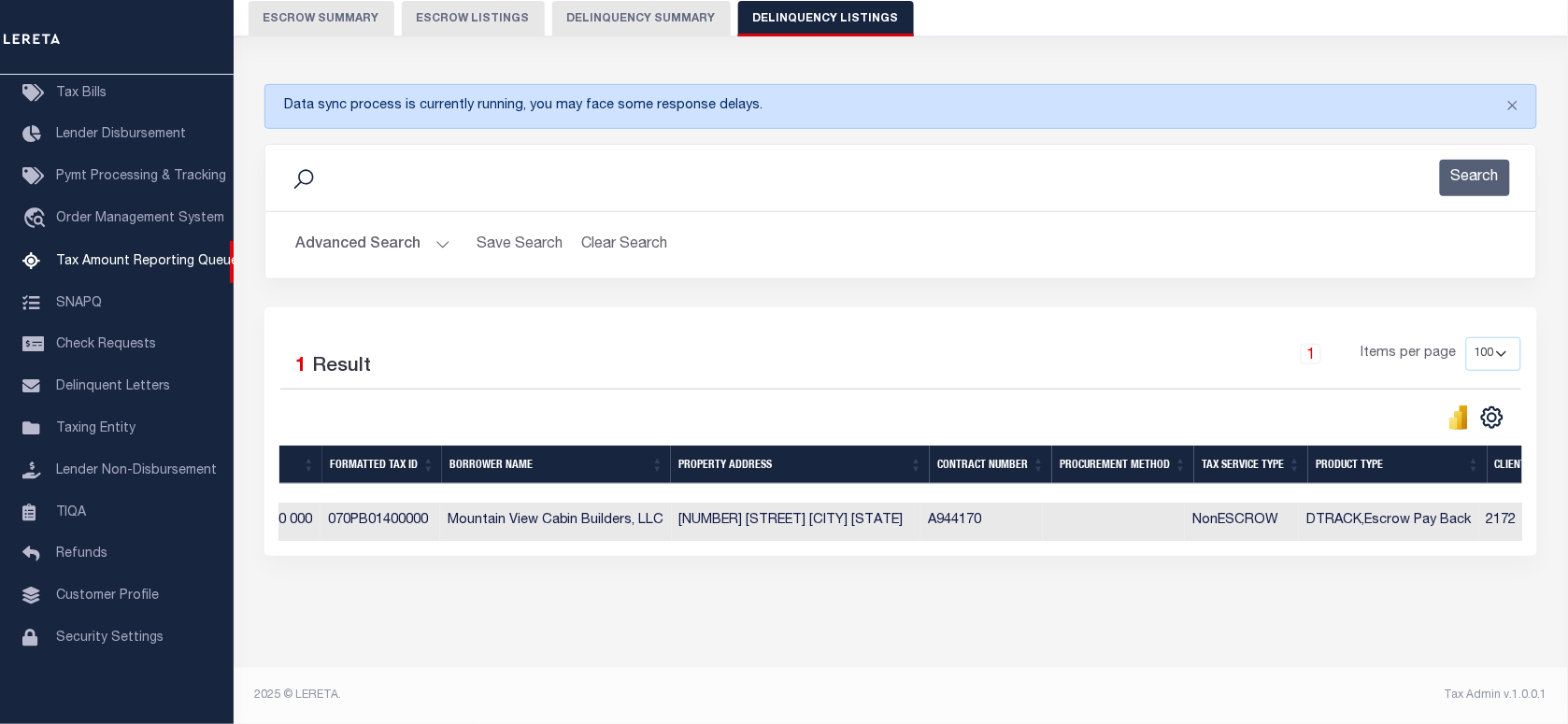 scroll, scrollTop: 189, scrollLeft: 0, axis: vertical 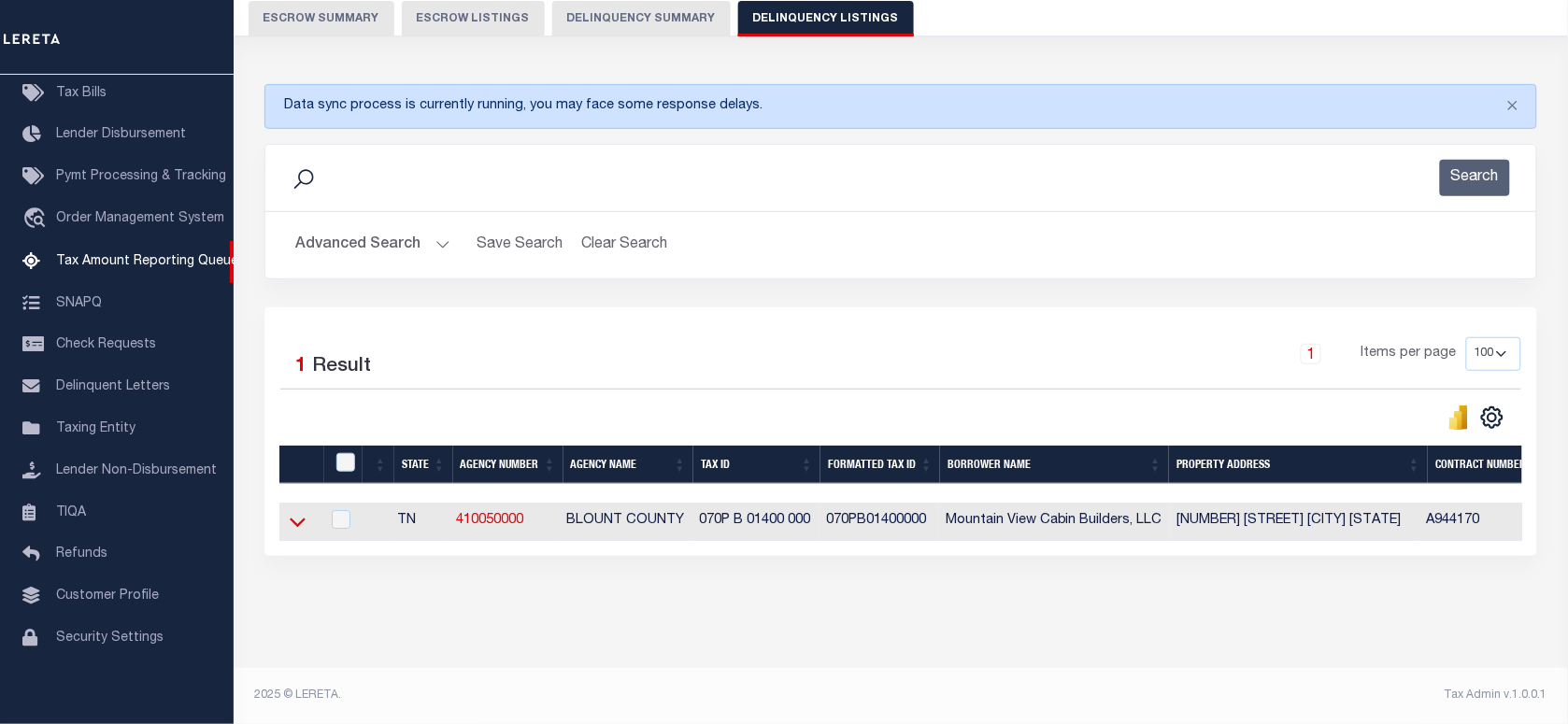 click 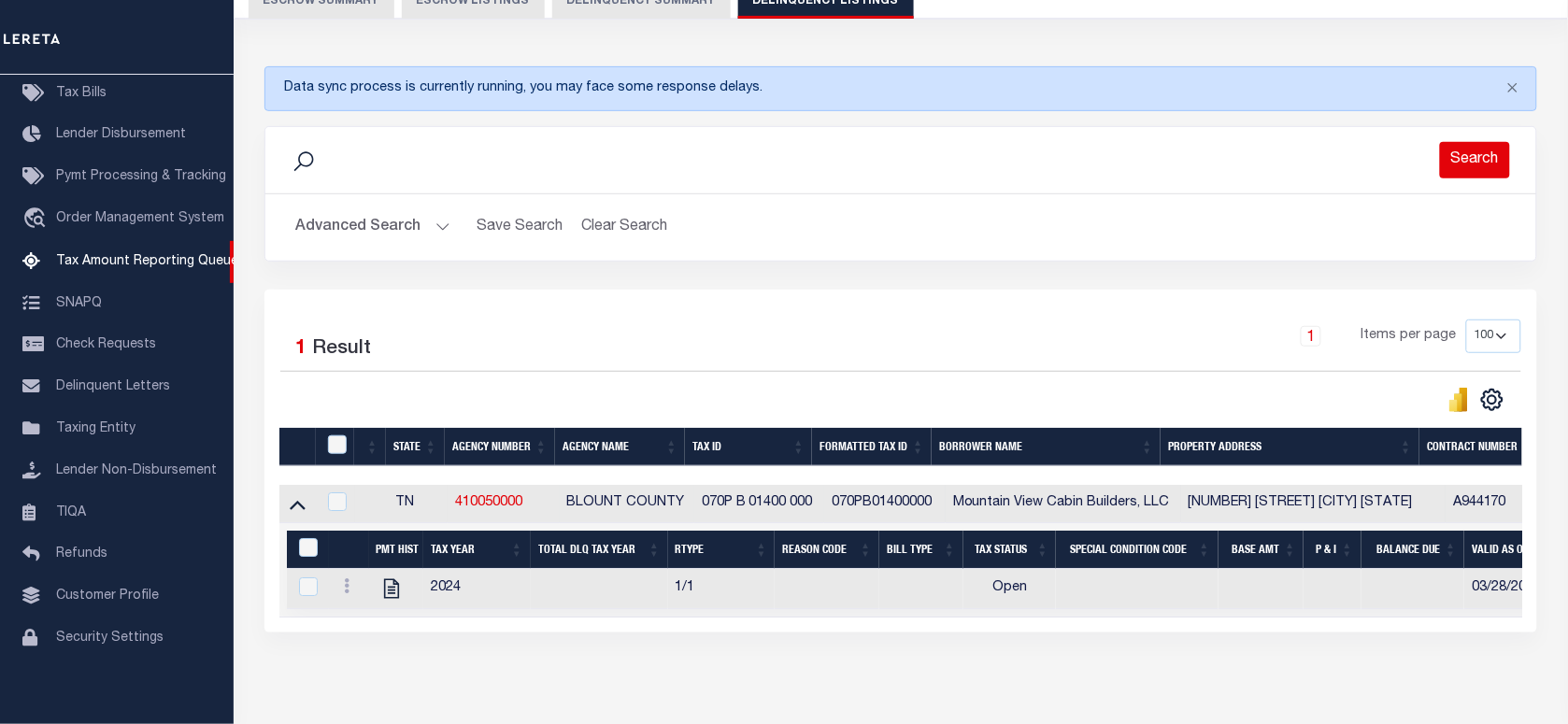 click on "Search" at bounding box center [1475, 160] 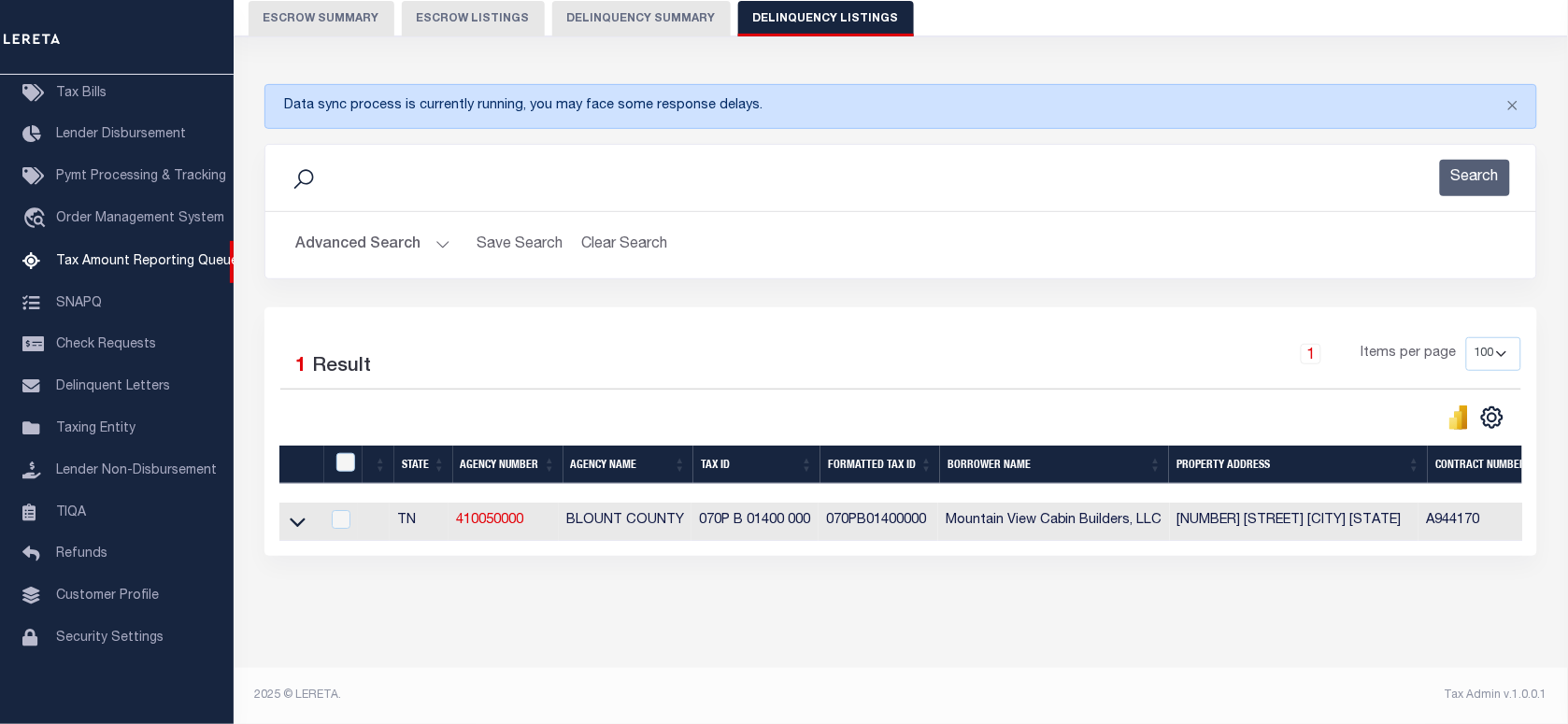 scroll, scrollTop: 0, scrollLeft: 618, axis: horizontal 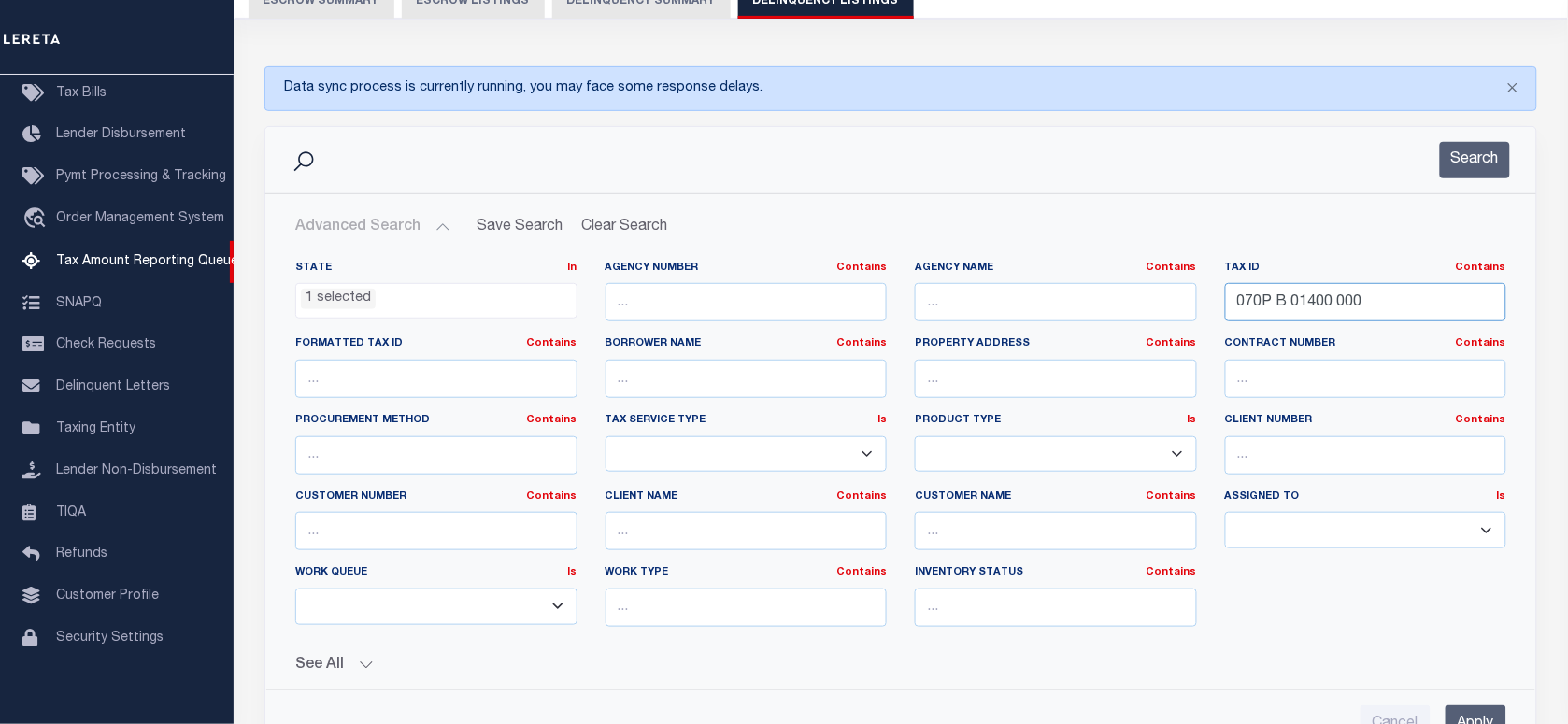 drag, startPoint x: 1383, startPoint y: 302, endPoint x: 1014, endPoint y: 295, distance: 369.066 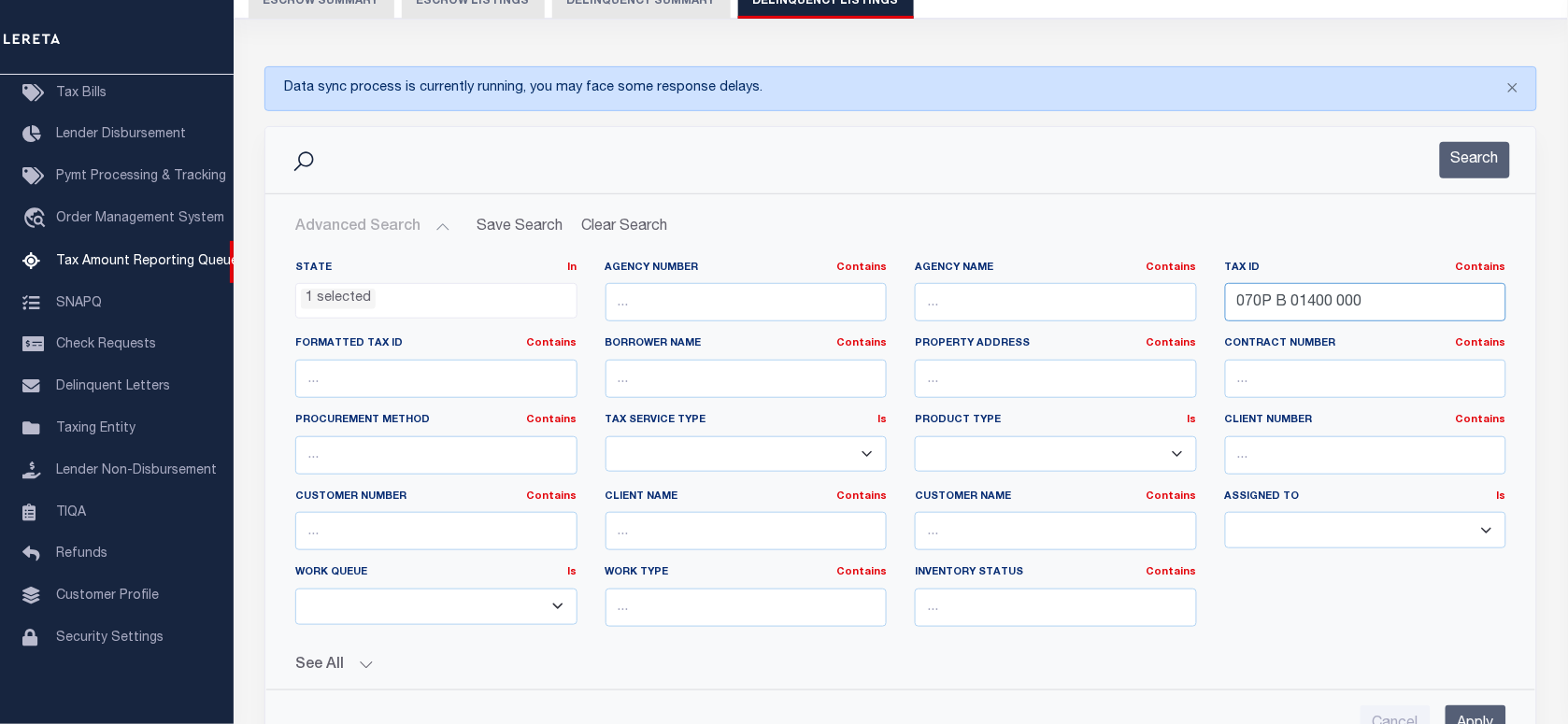 paste on "99B A 016" 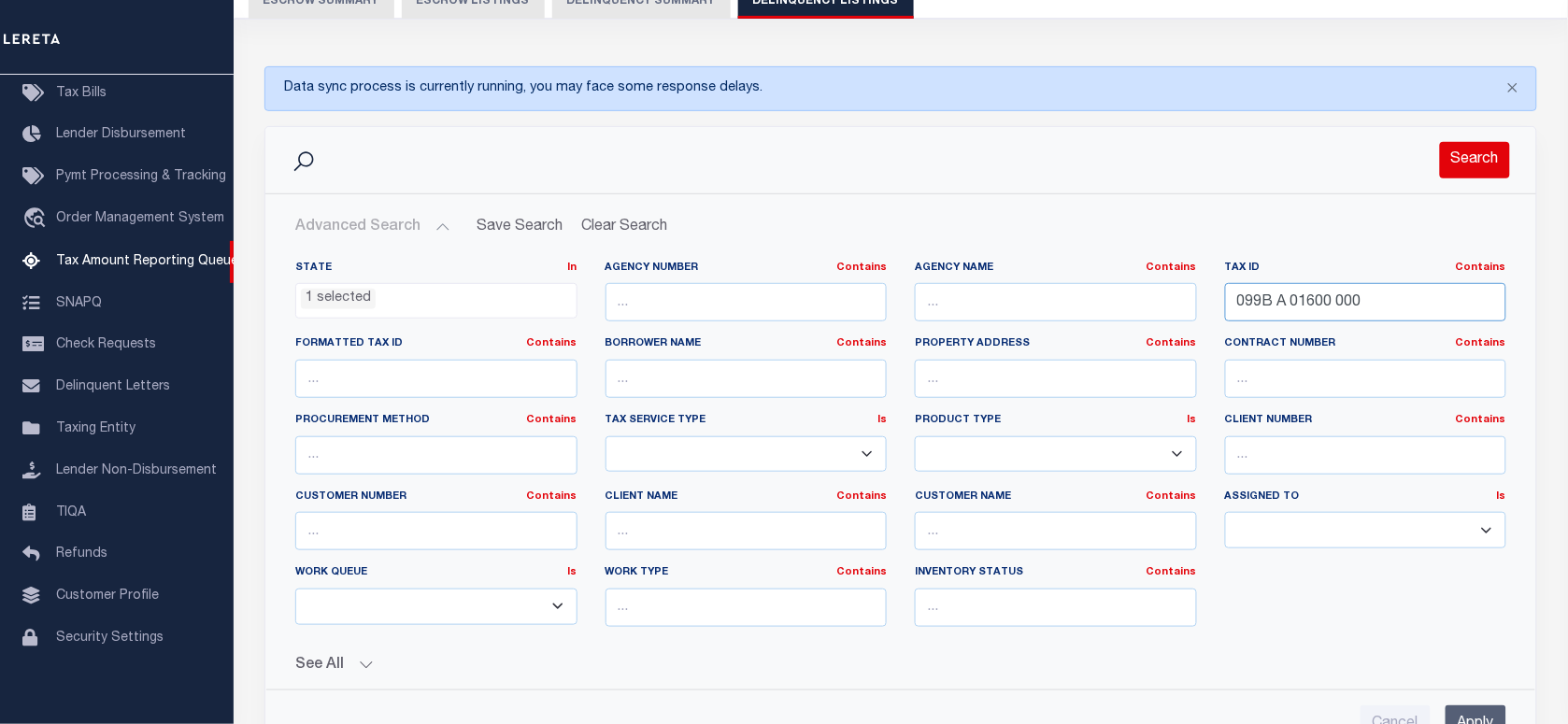type on "099B A 01600 000" 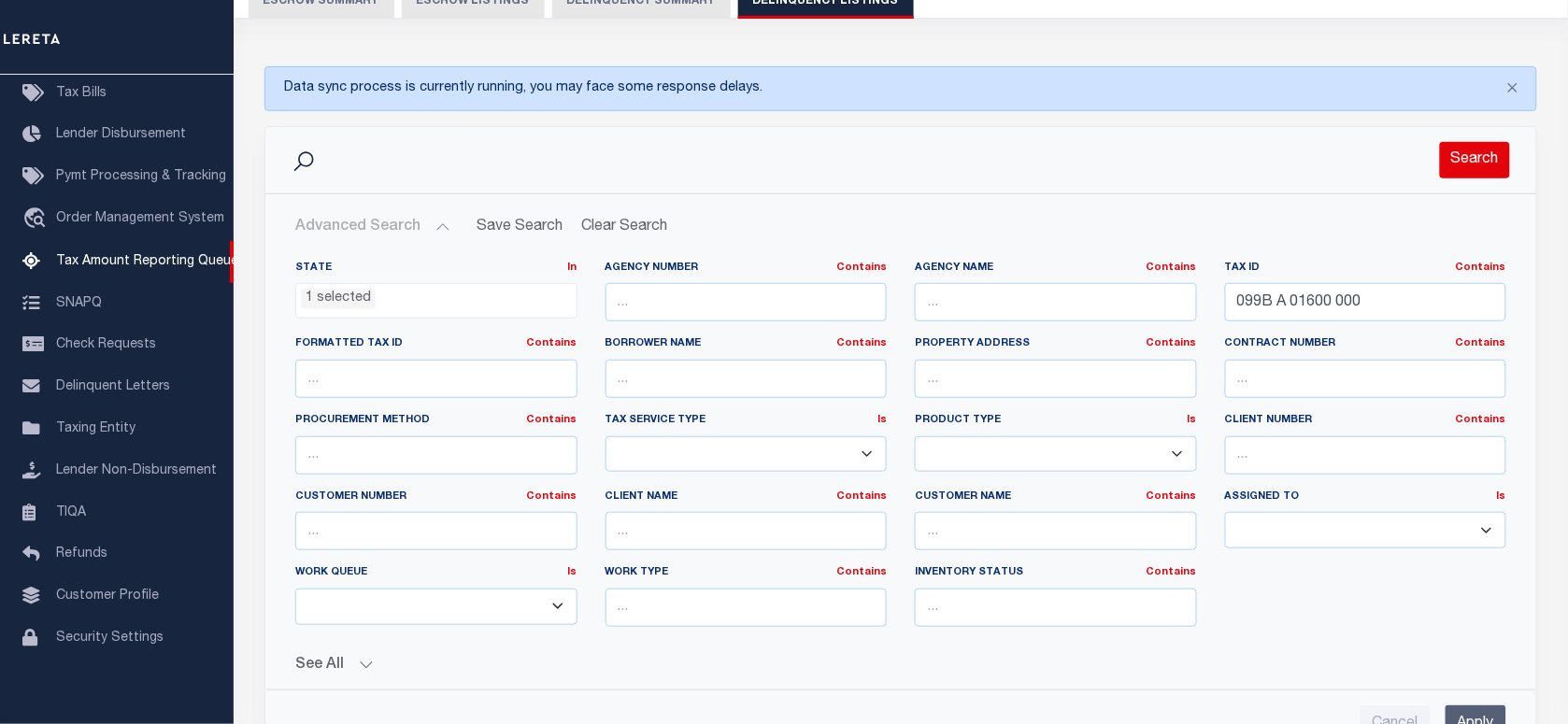 click on "Search" at bounding box center [1475, 160] 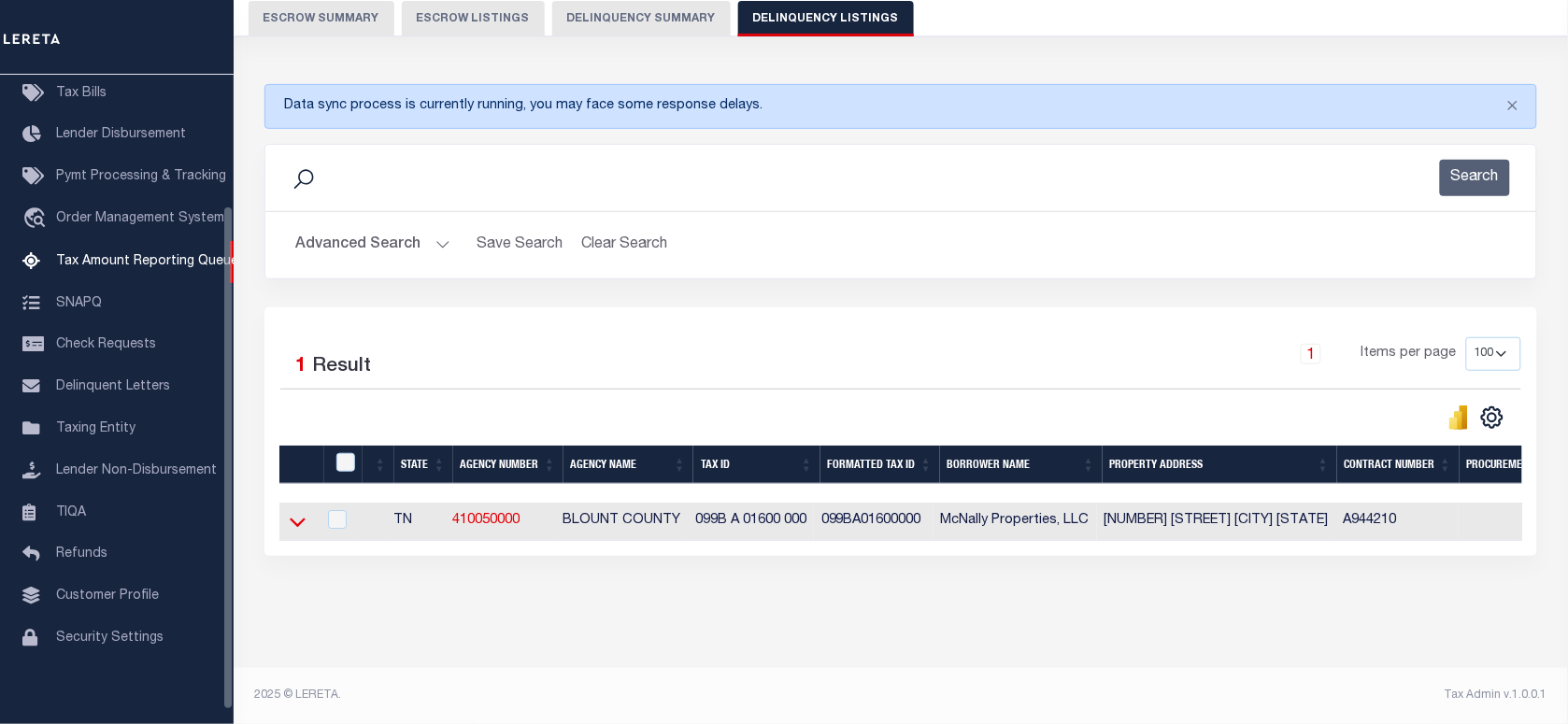 click 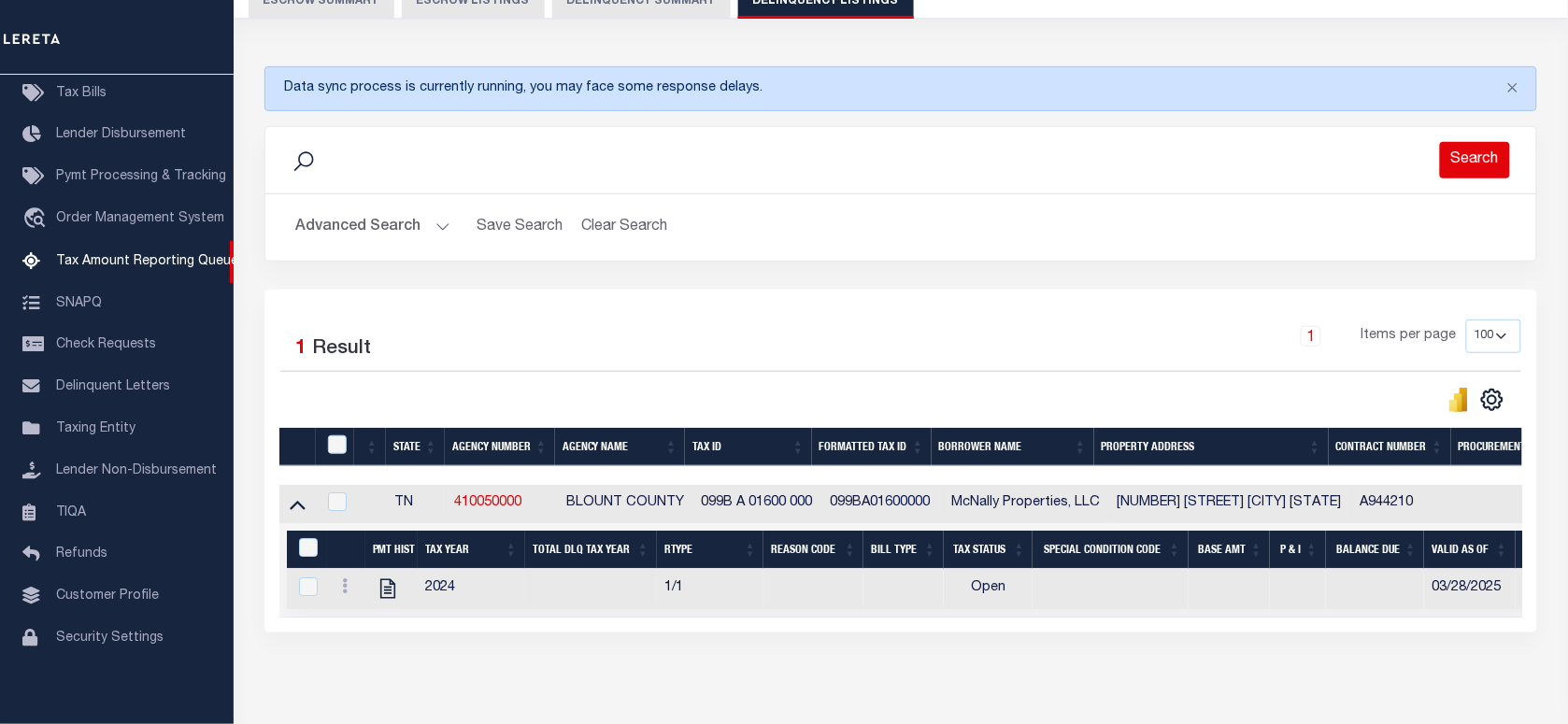 click on "Search" at bounding box center [1475, 160] 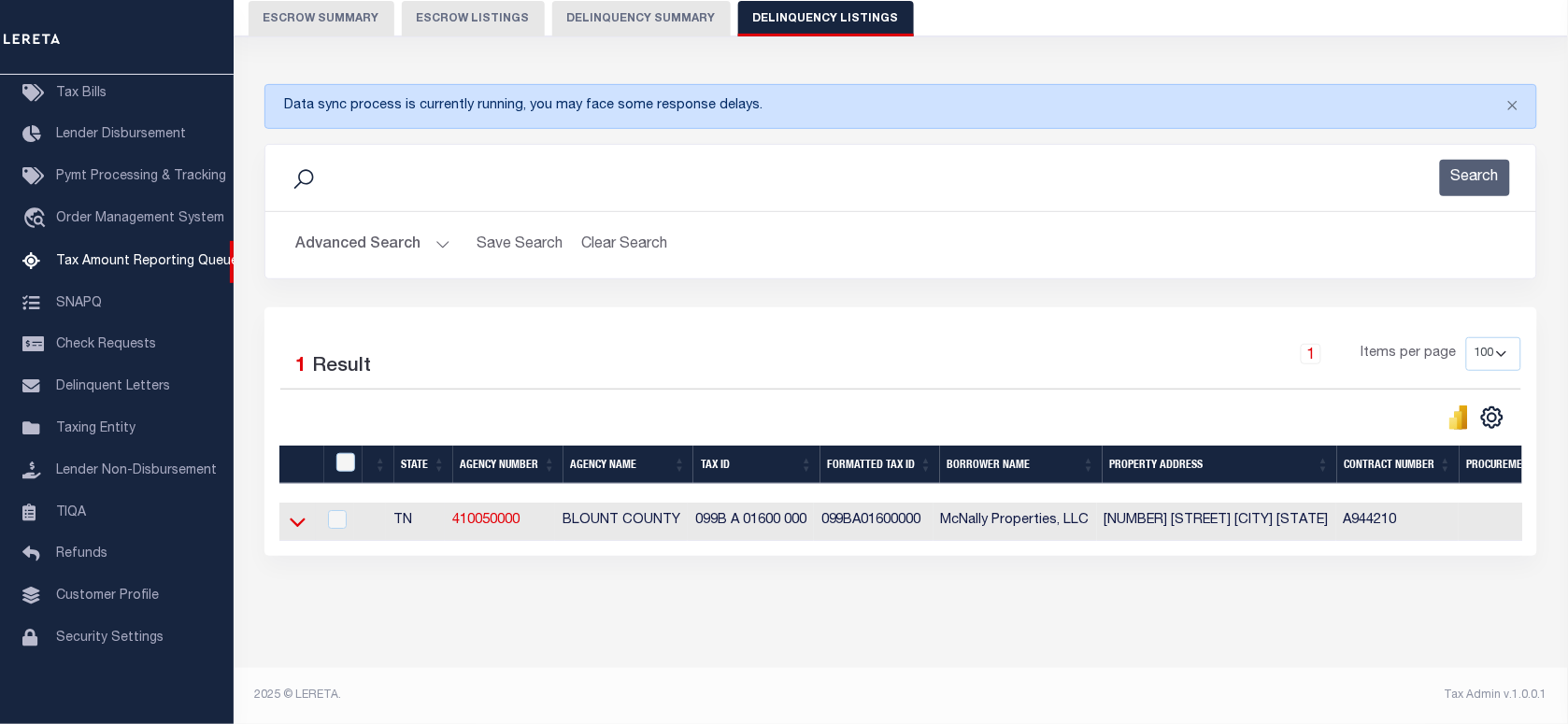 click 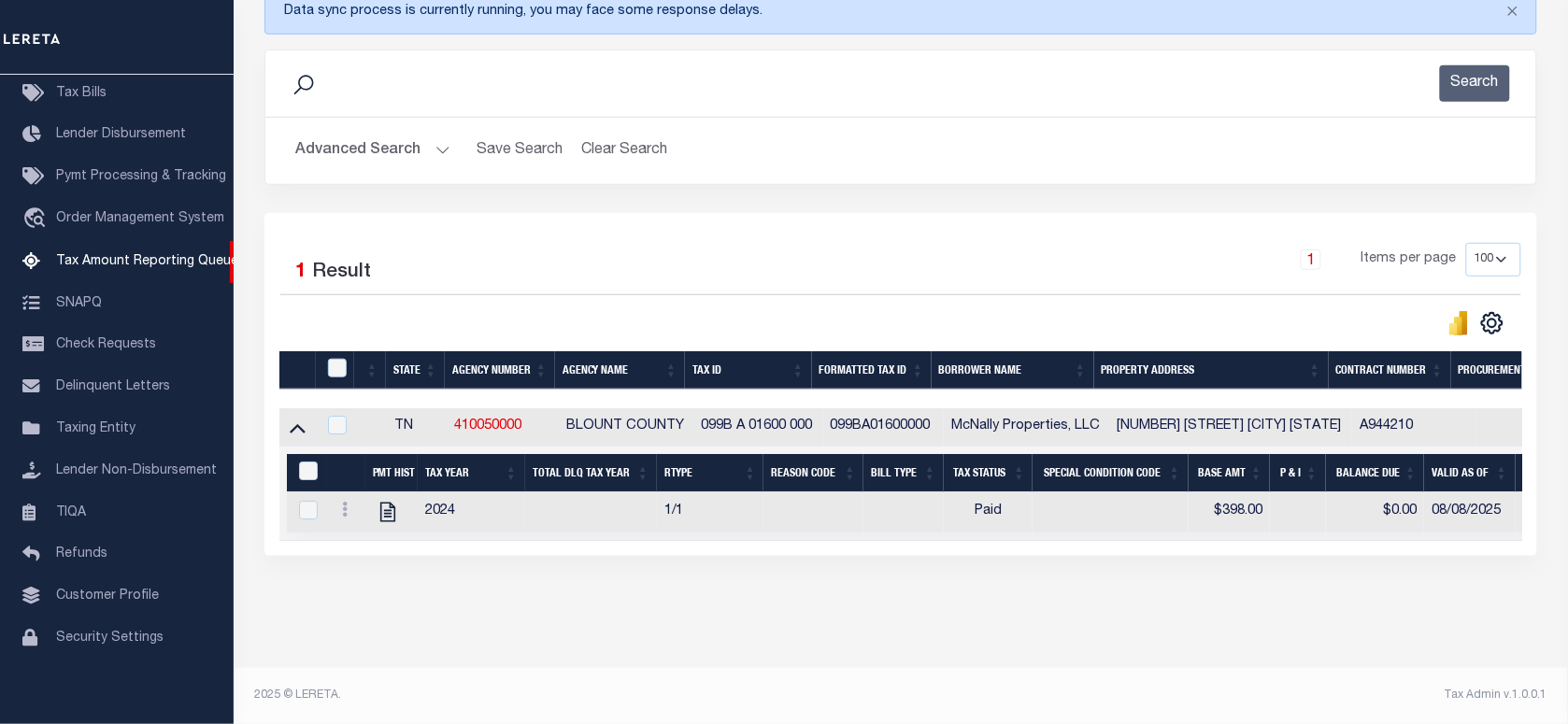 scroll, scrollTop: 285, scrollLeft: 0, axis: vertical 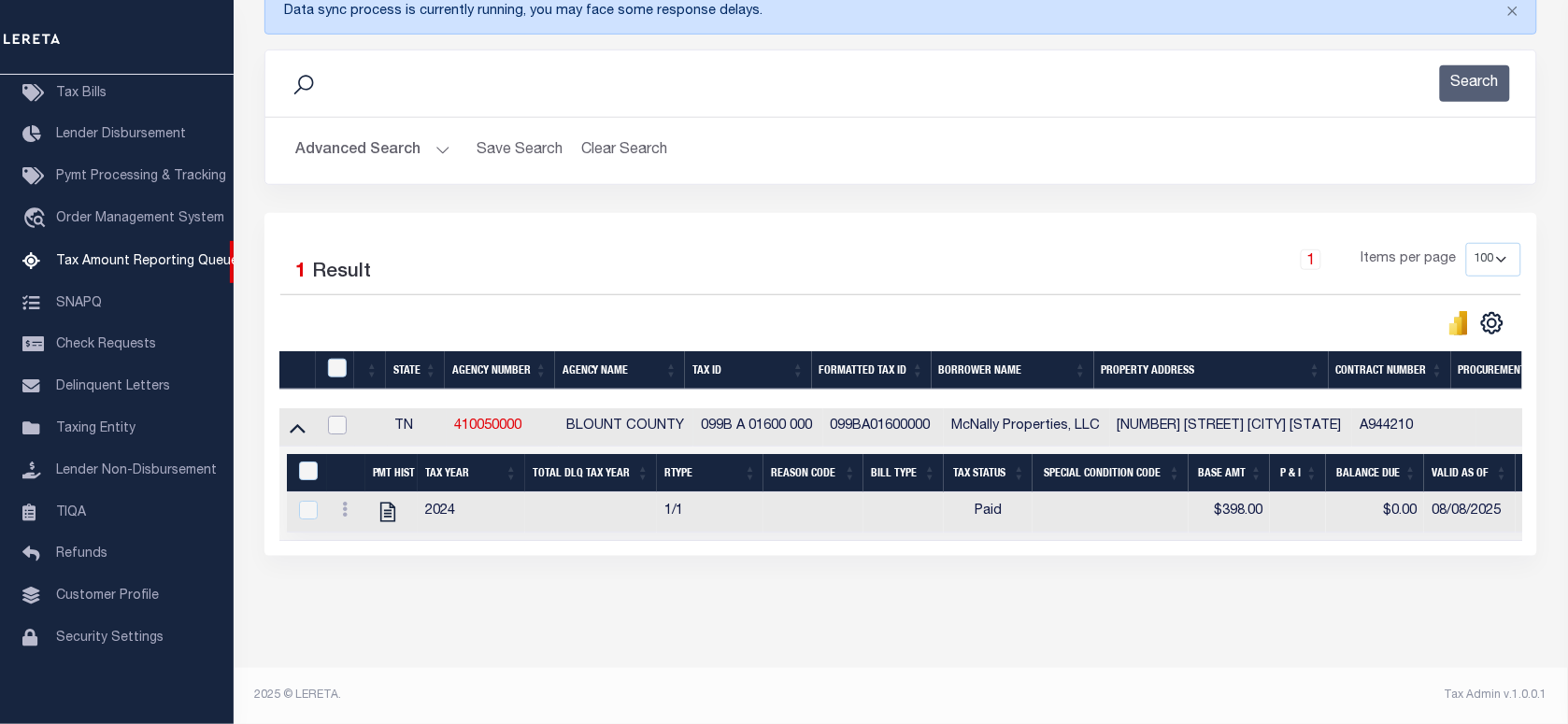 click at bounding box center [337, 425] 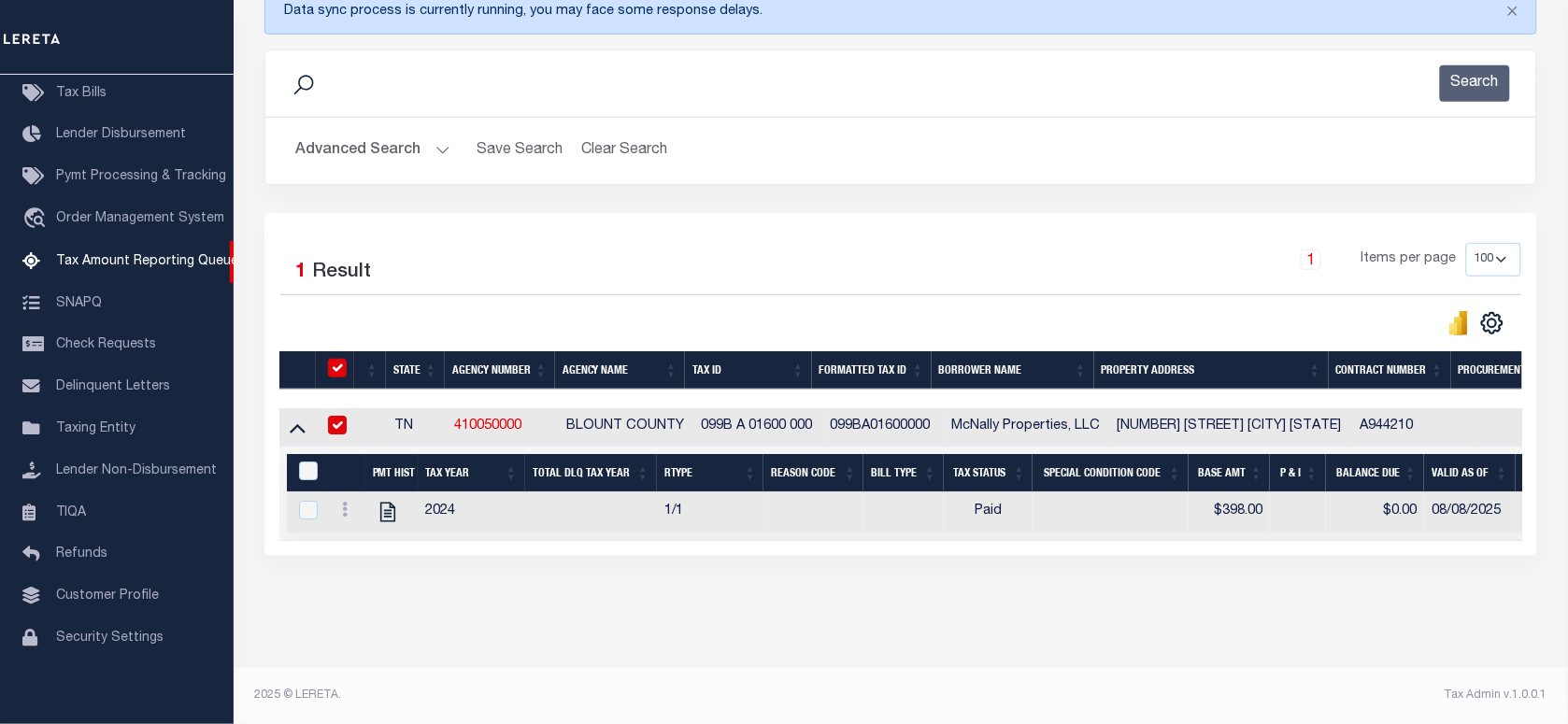 checkbox on "true" 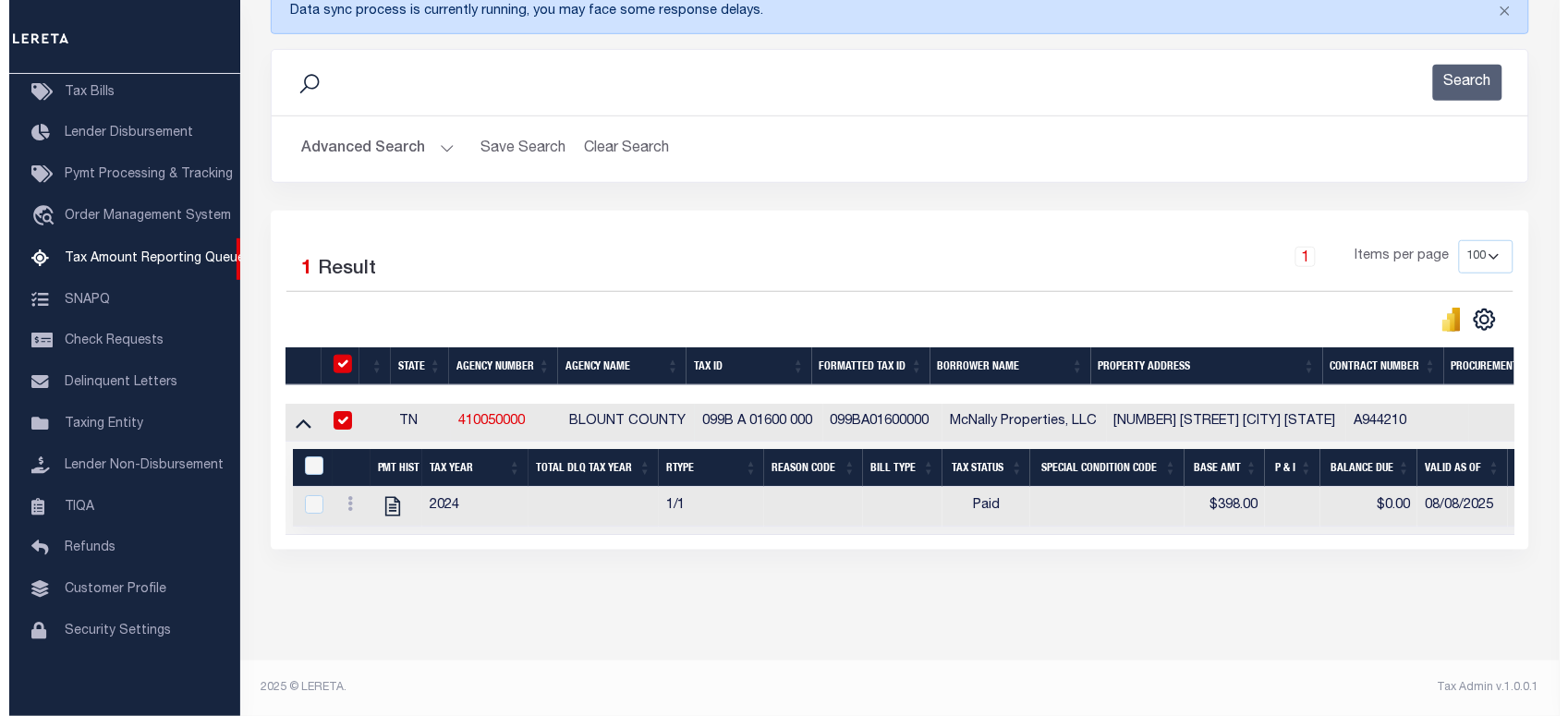 scroll, scrollTop: 278, scrollLeft: 0, axis: vertical 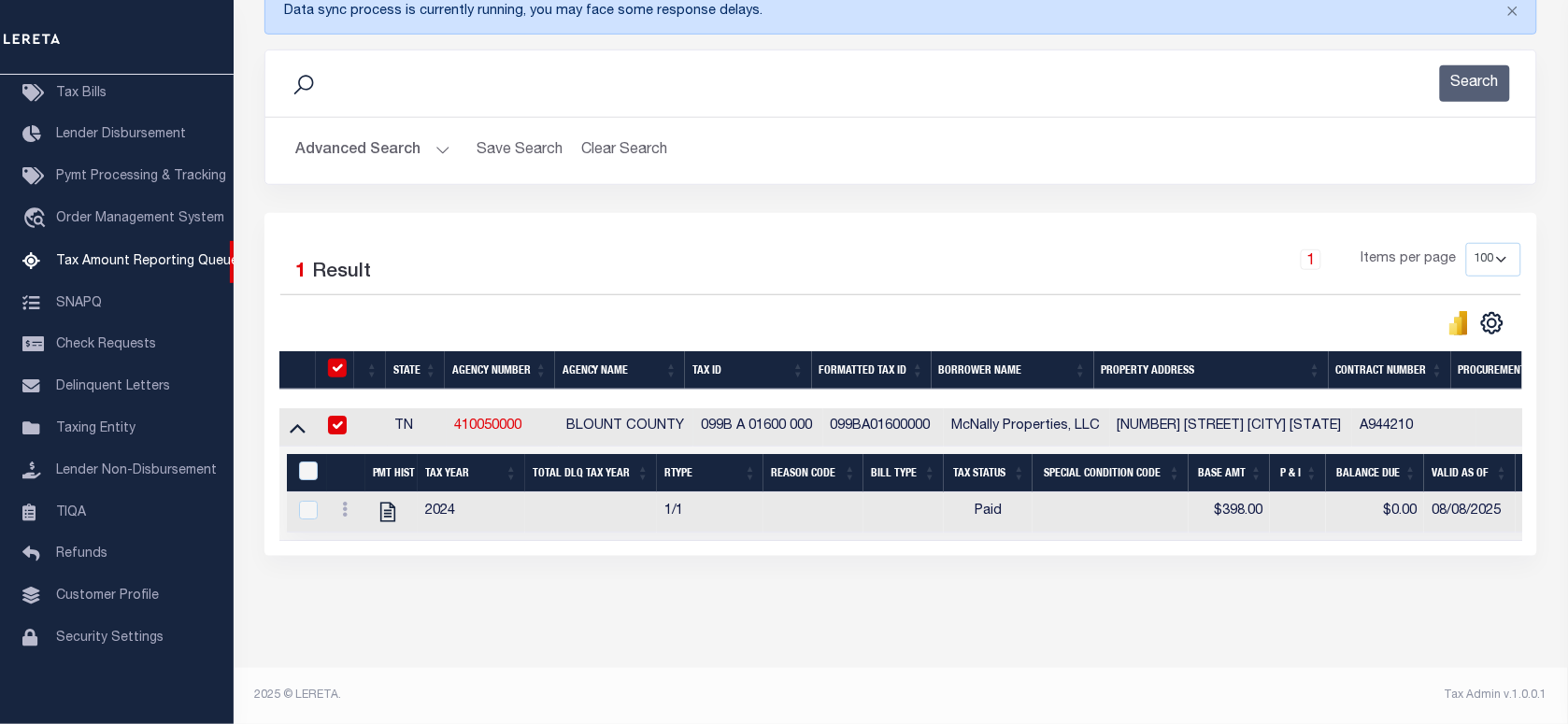 checkbox on "true" 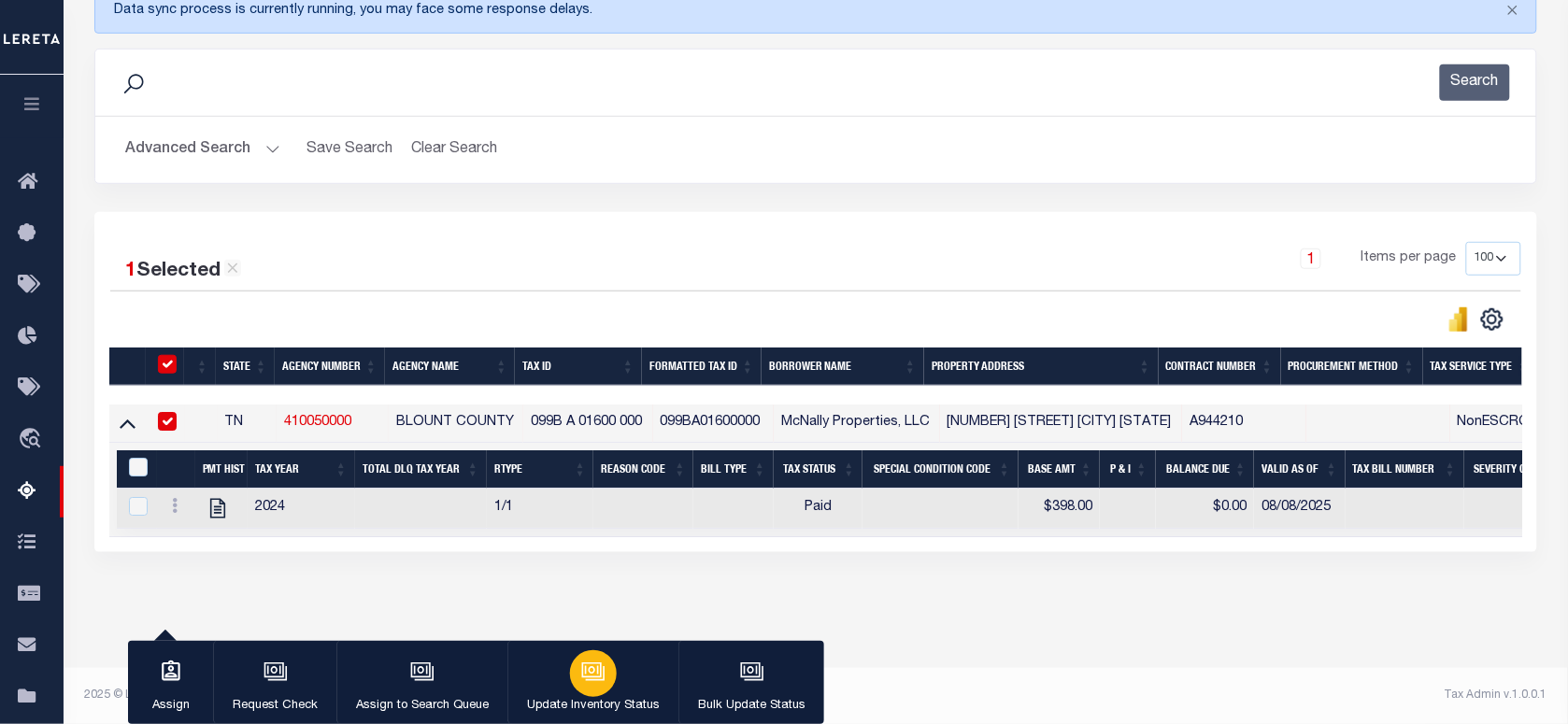 click 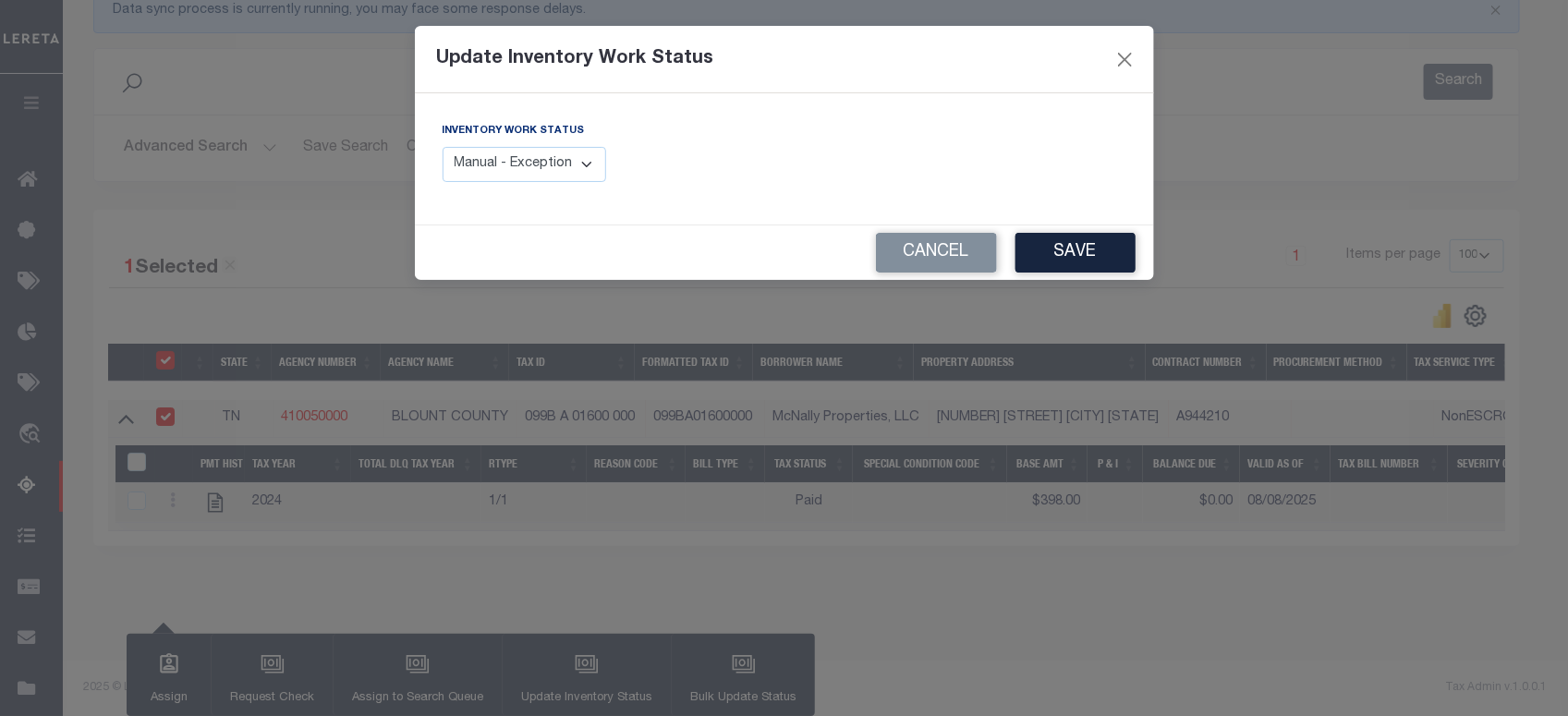 drag, startPoint x: 565, startPoint y: 159, endPoint x: 565, endPoint y: 172, distance: 13 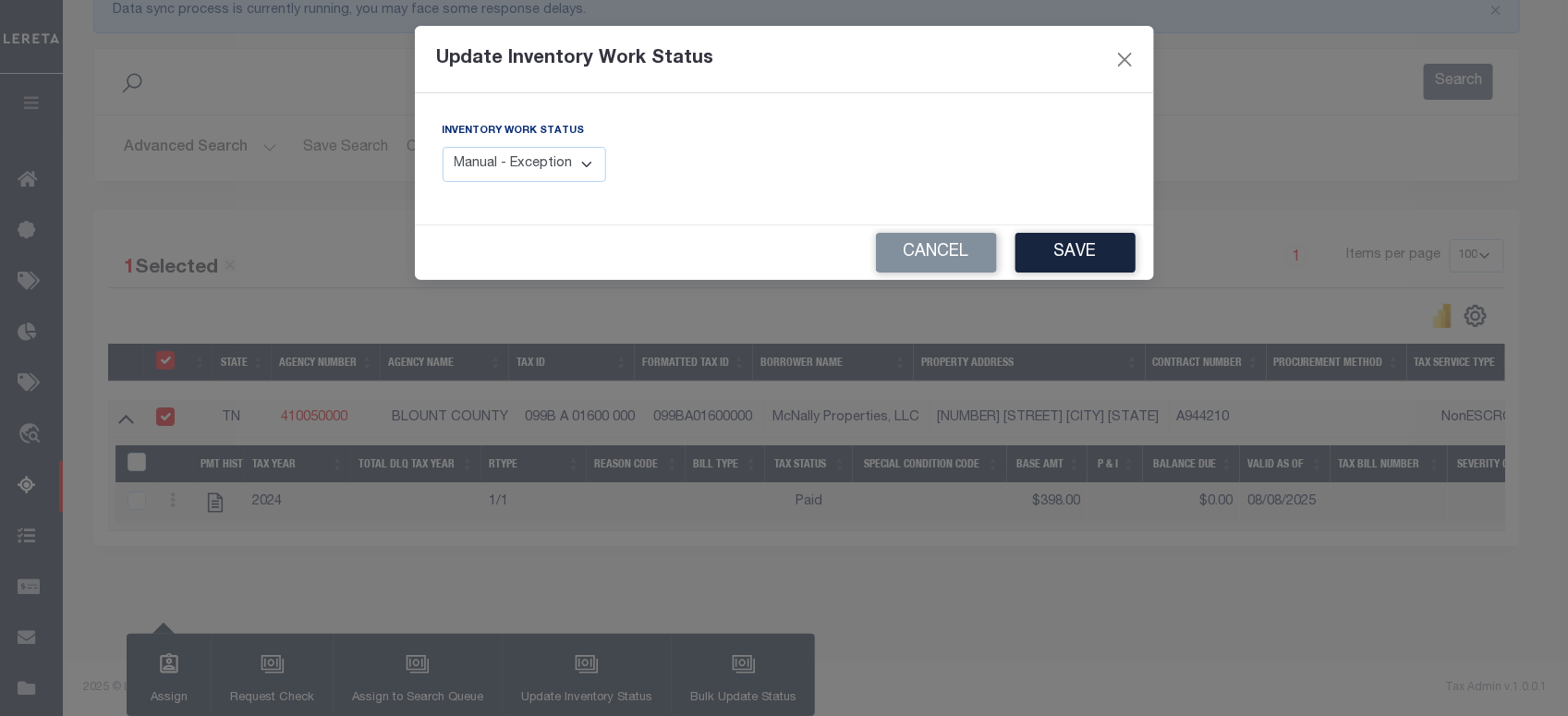 click on "Manual - Exception
Pended - Awaiting Search
Late Add Exception
Completed" at bounding box center [525, 164] 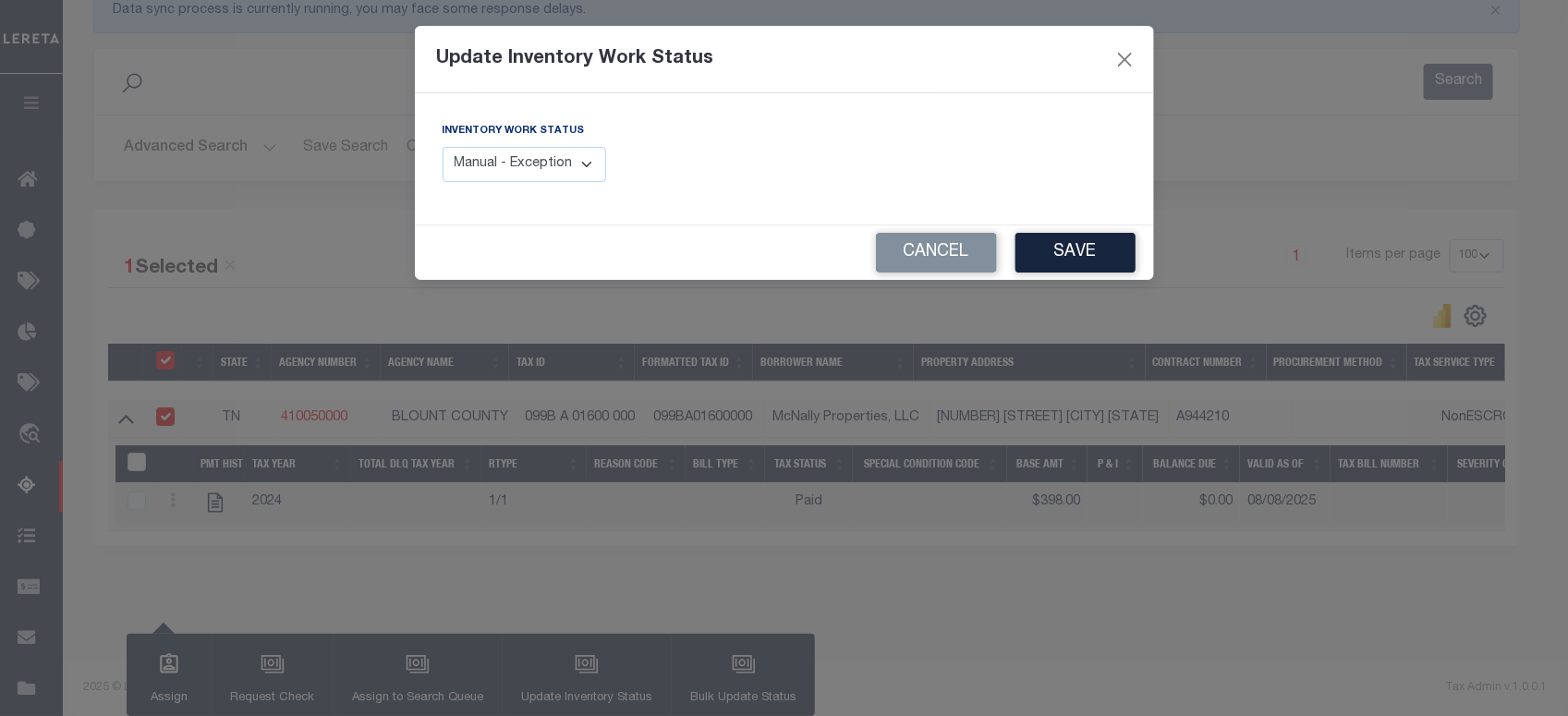 select on "4" 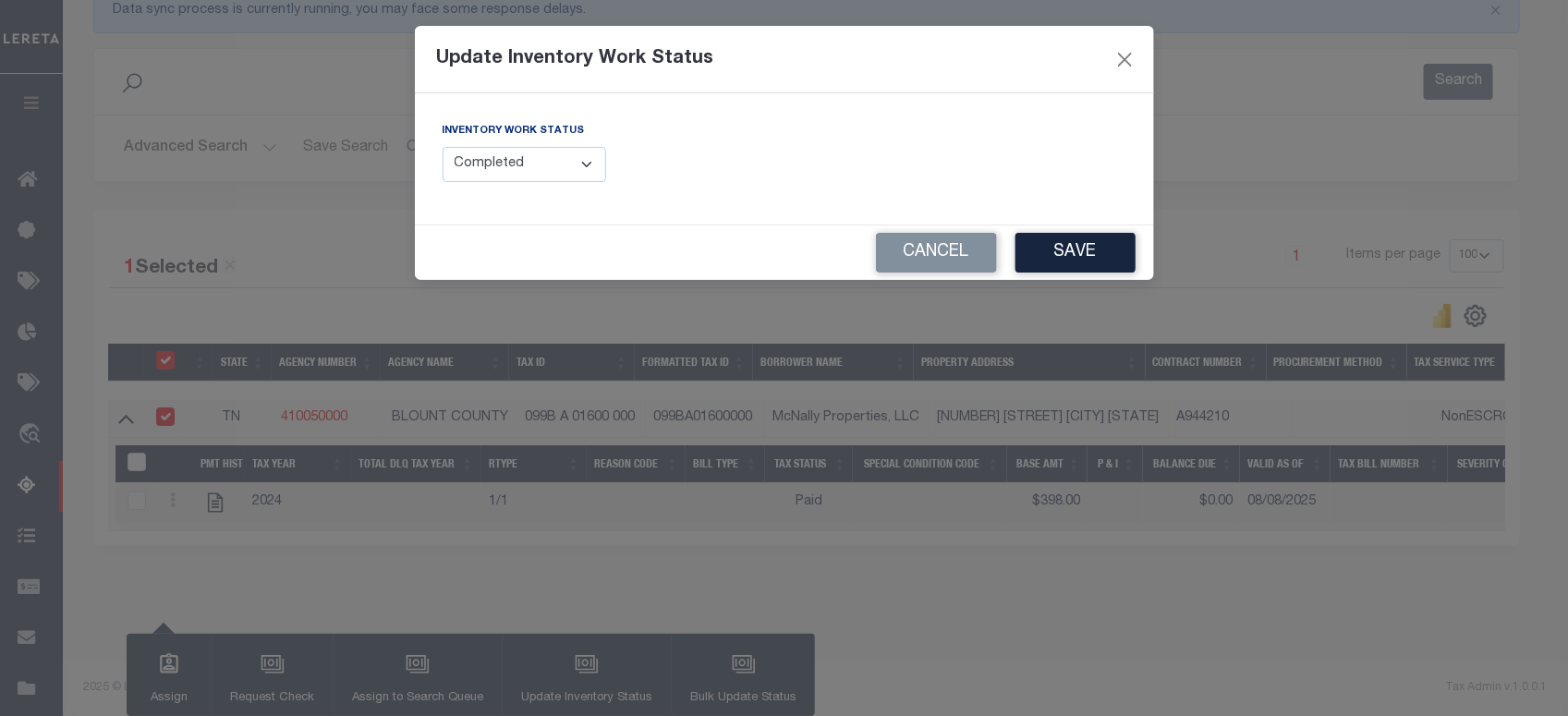 click on "Manual - Exception
Pended - Awaiting Search
Late Add Exception
Completed" at bounding box center (525, 164) 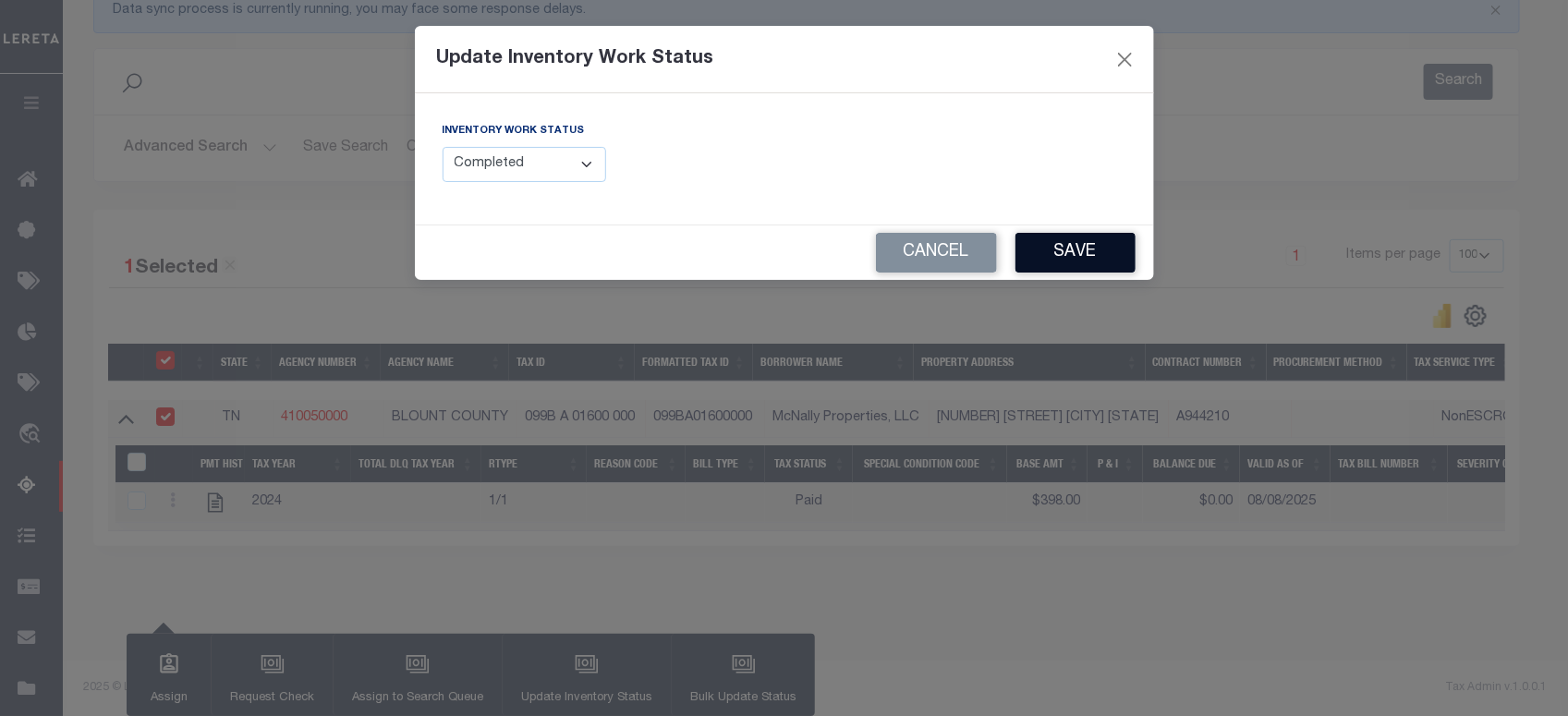 click on "Save" at bounding box center [1076, 252] 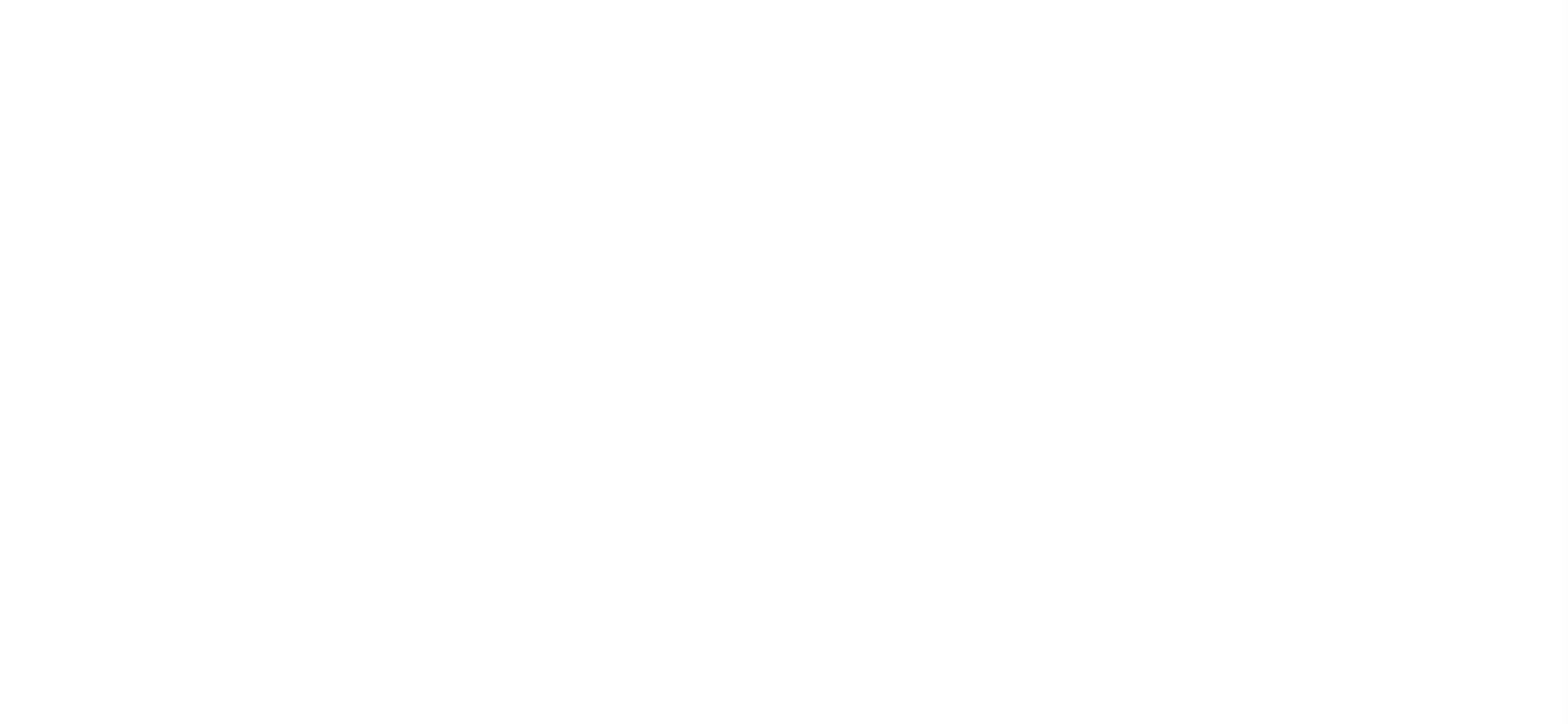 scroll, scrollTop: 0, scrollLeft: 0, axis: both 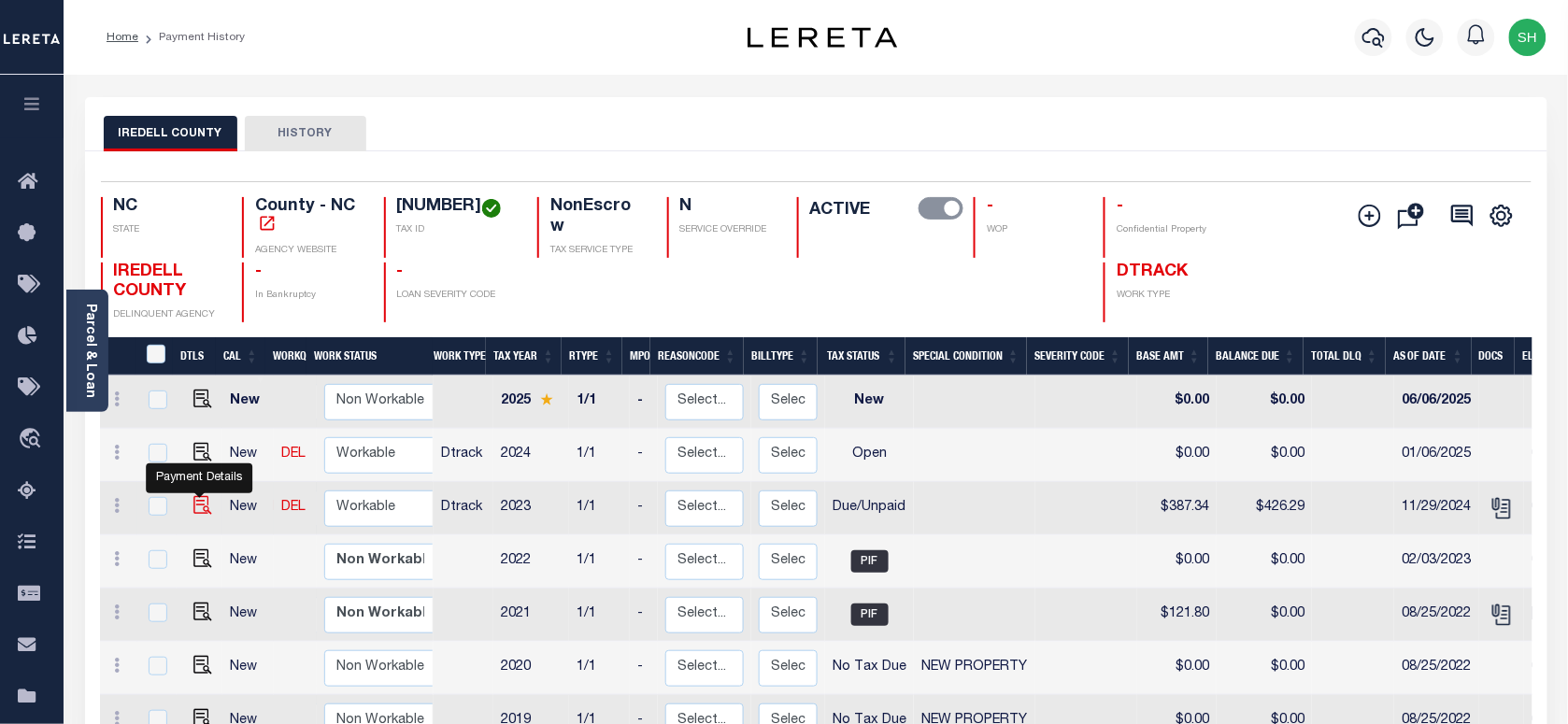 click at bounding box center (203, 505) 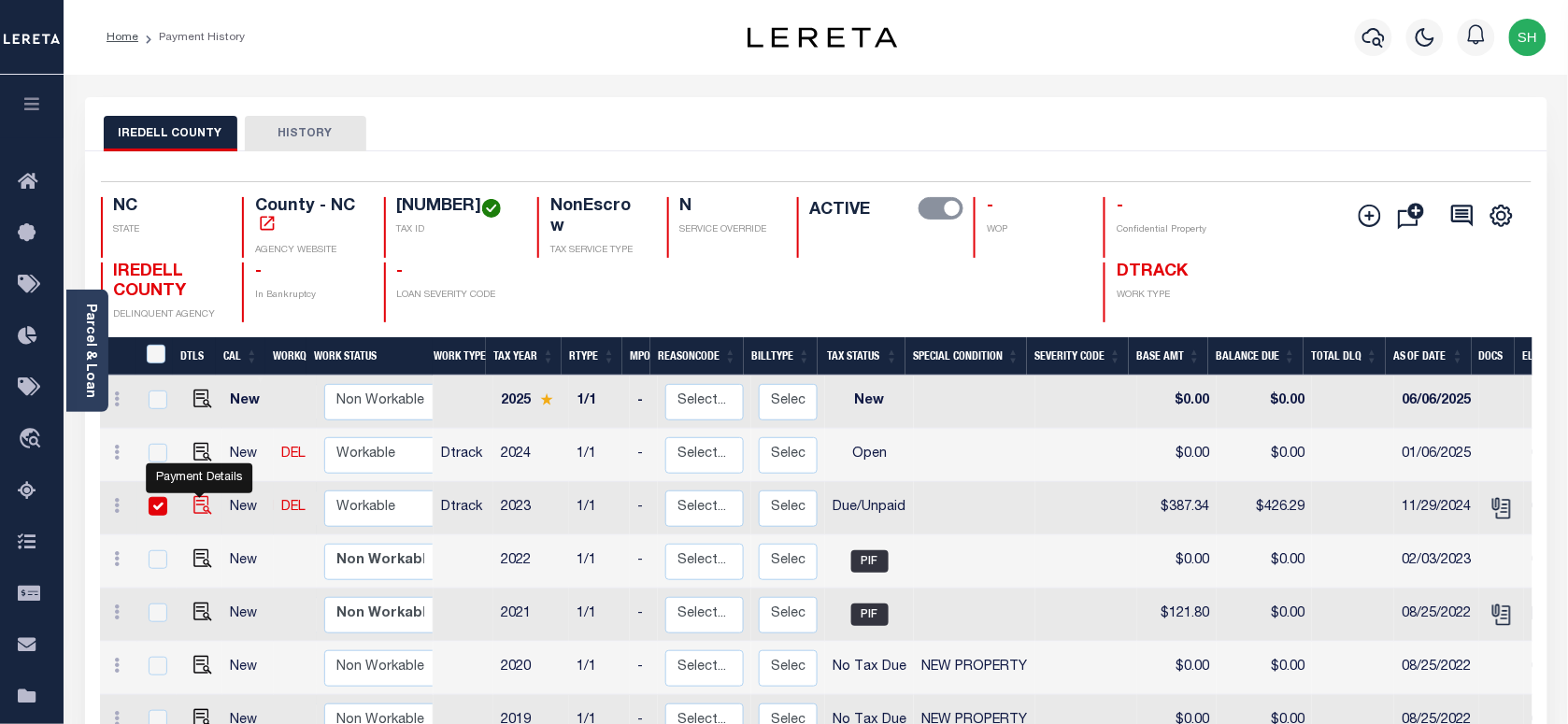 checkbox on "true" 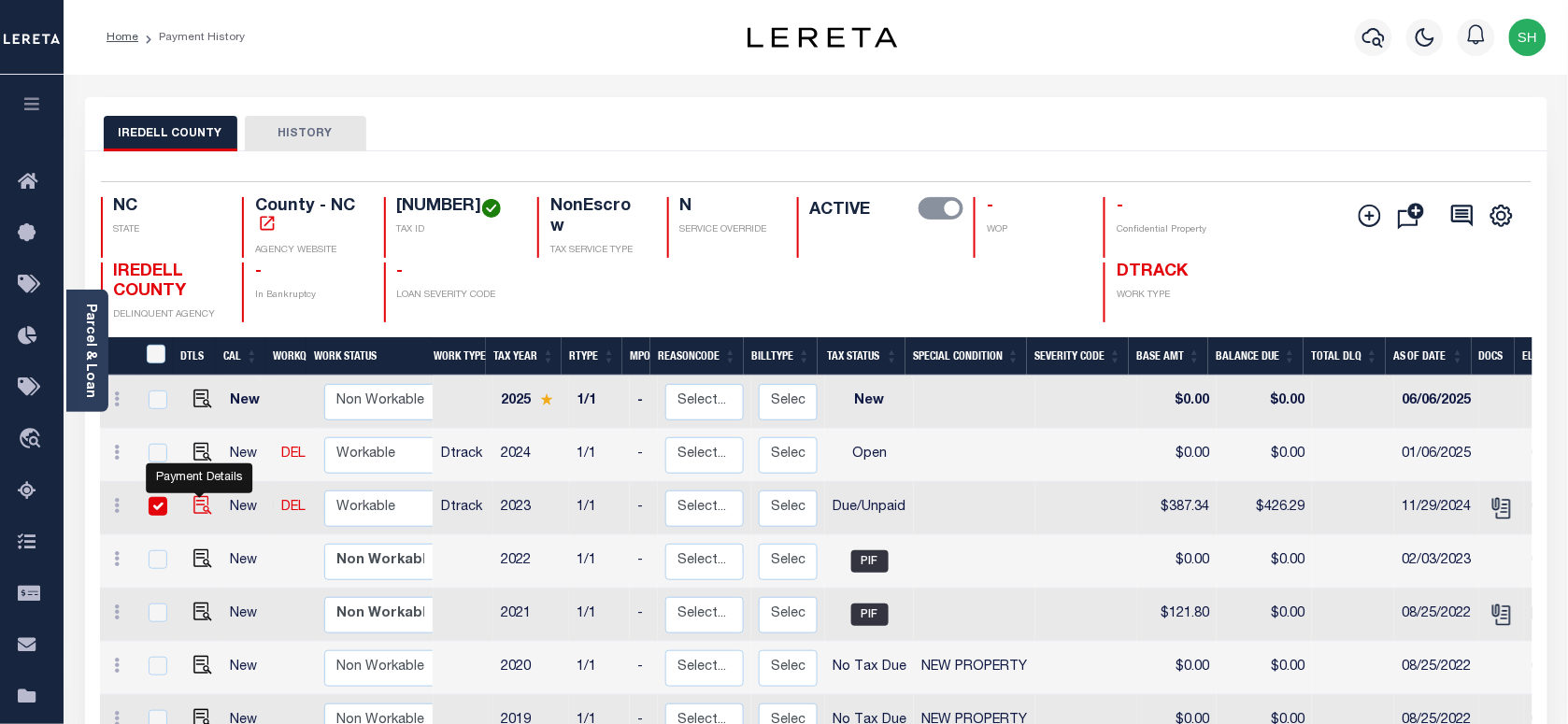 checkbox on "true" 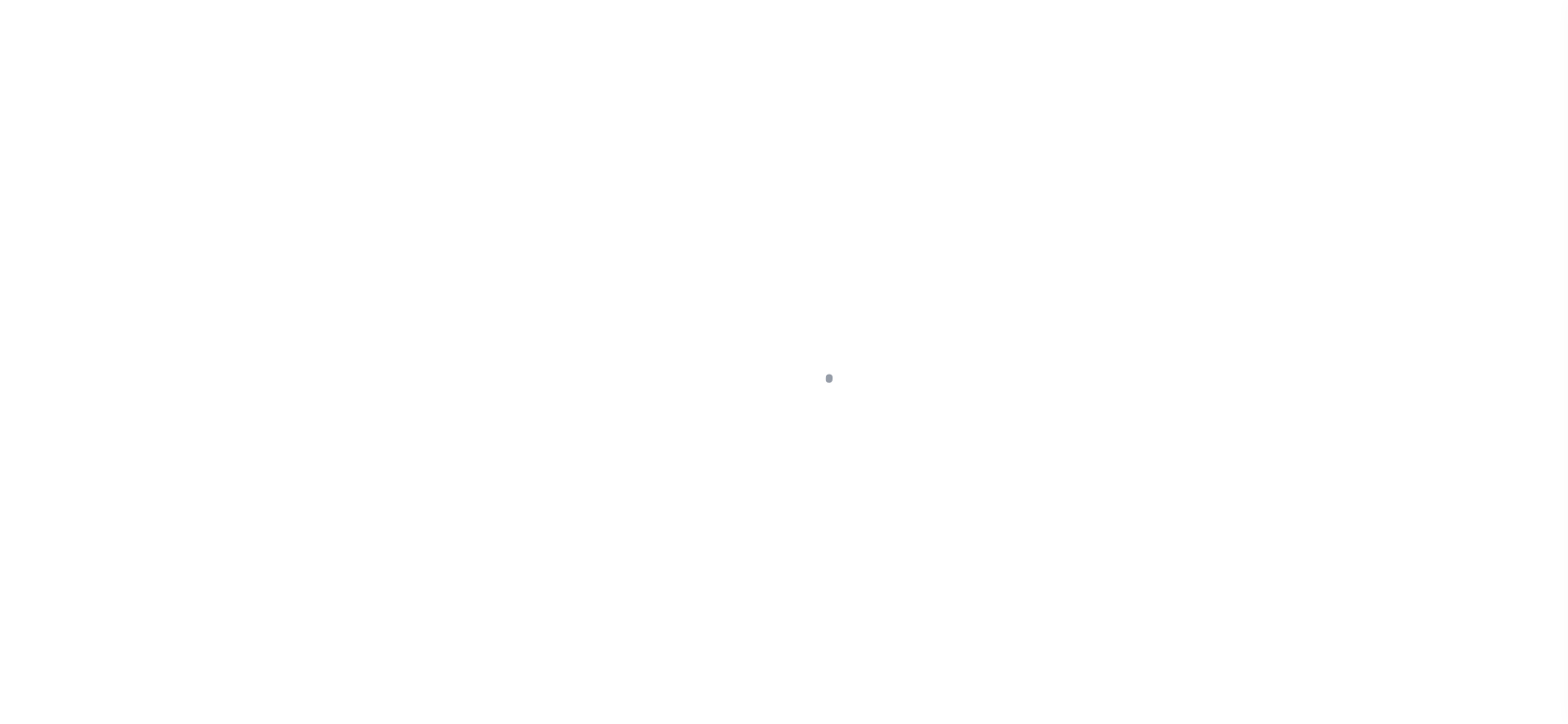 scroll, scrollTop: 0, scrollLeft: 0, axis: both 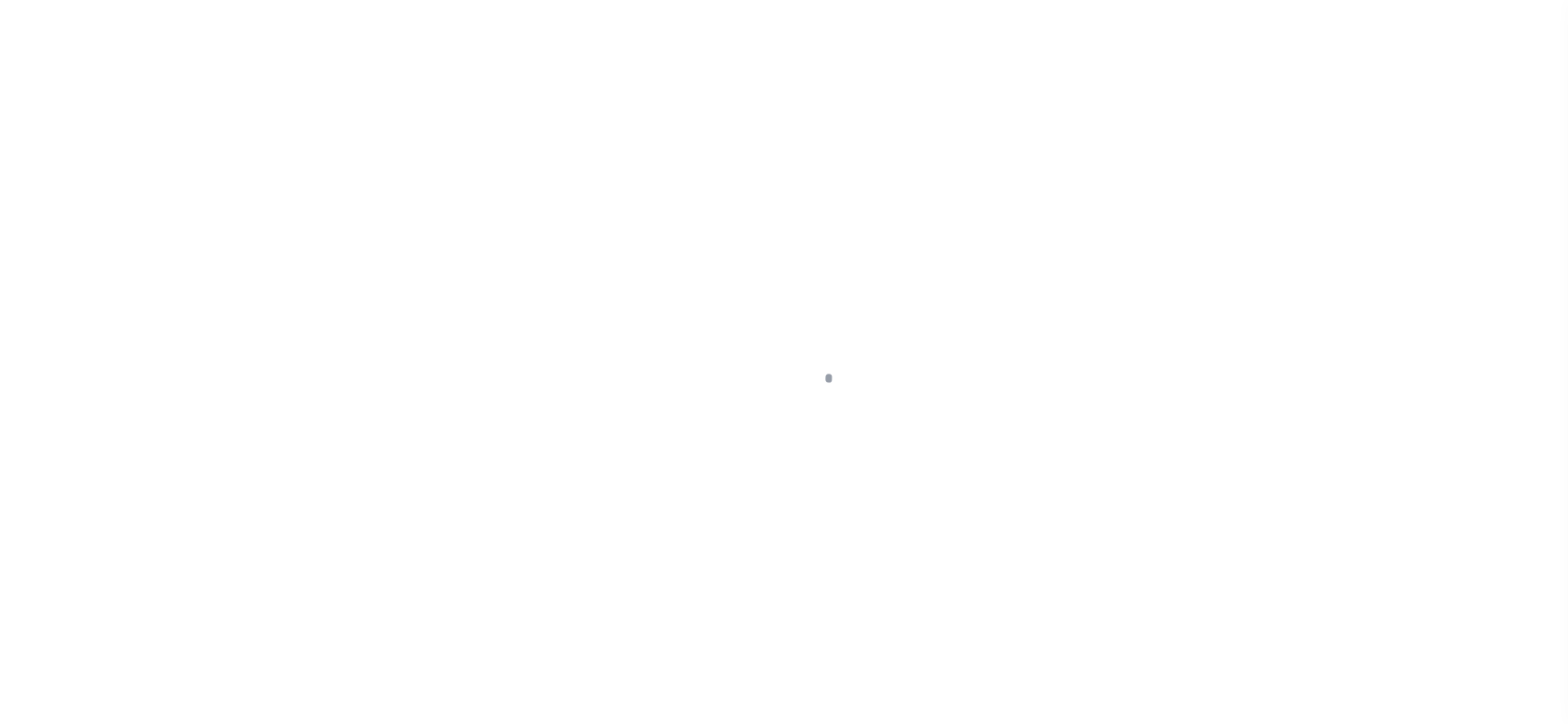 checkbox on "false" 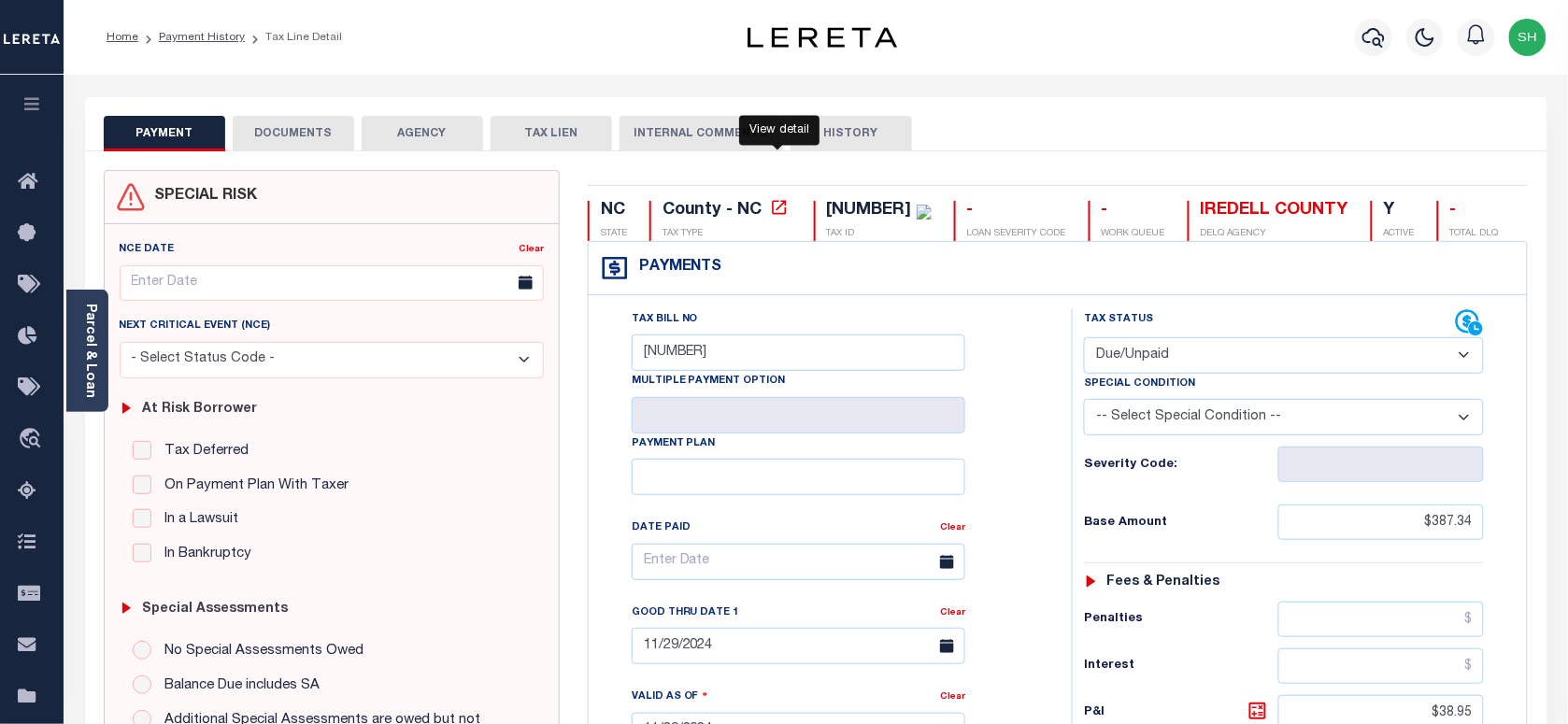 click on "[NUMBER]" at bounding box center [869, 210] 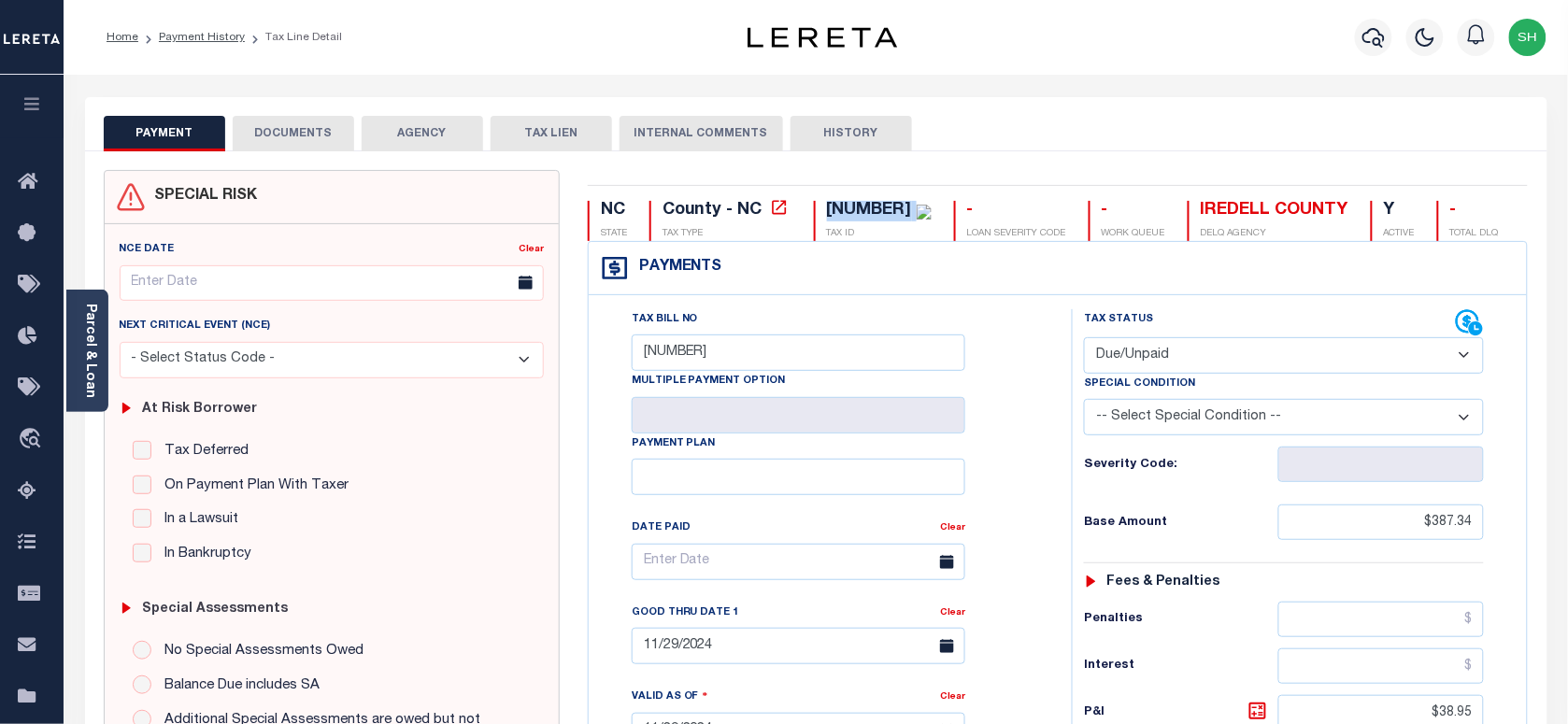 click on "[NUMBER]" at bounding box center [869, 210] 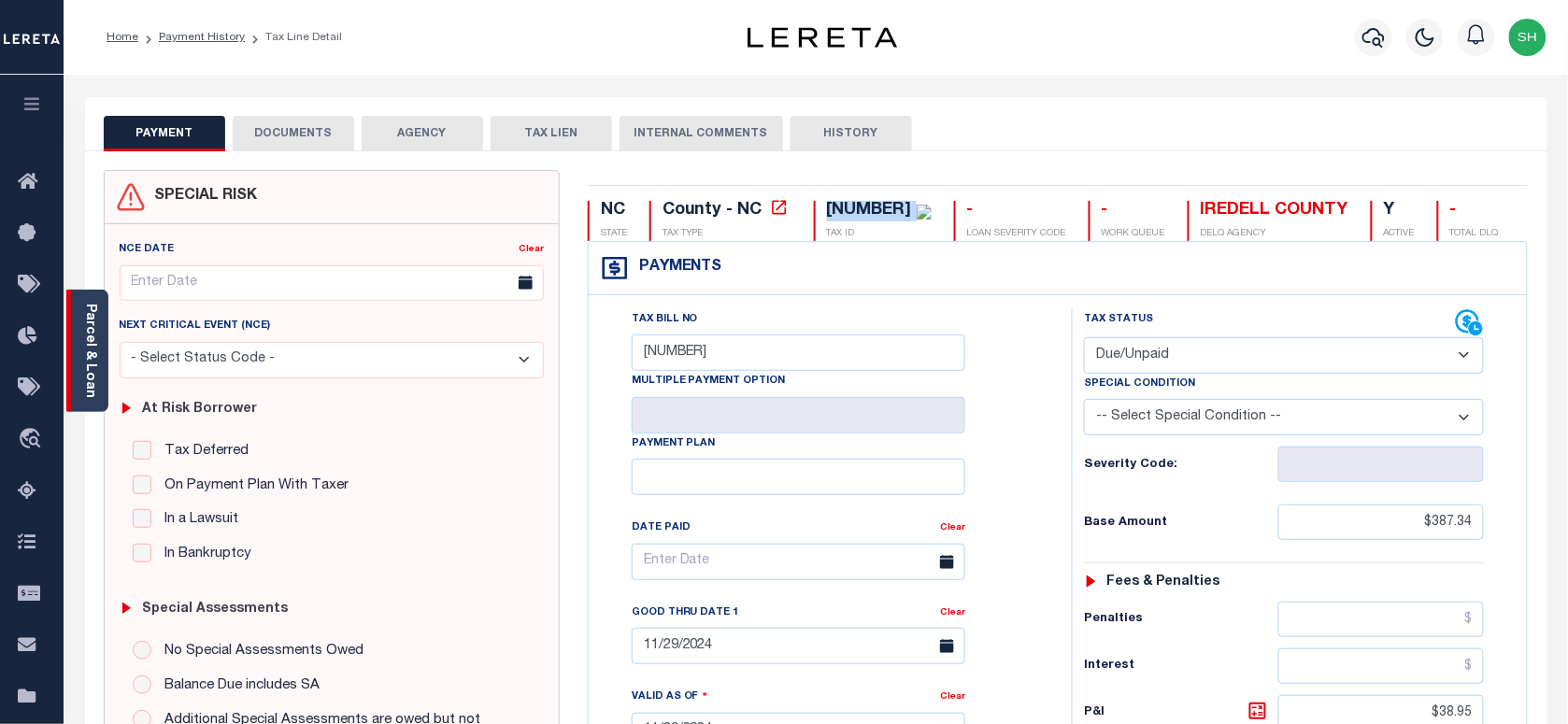 click on "Parcel & Loan" at bounding box center (90, 350) 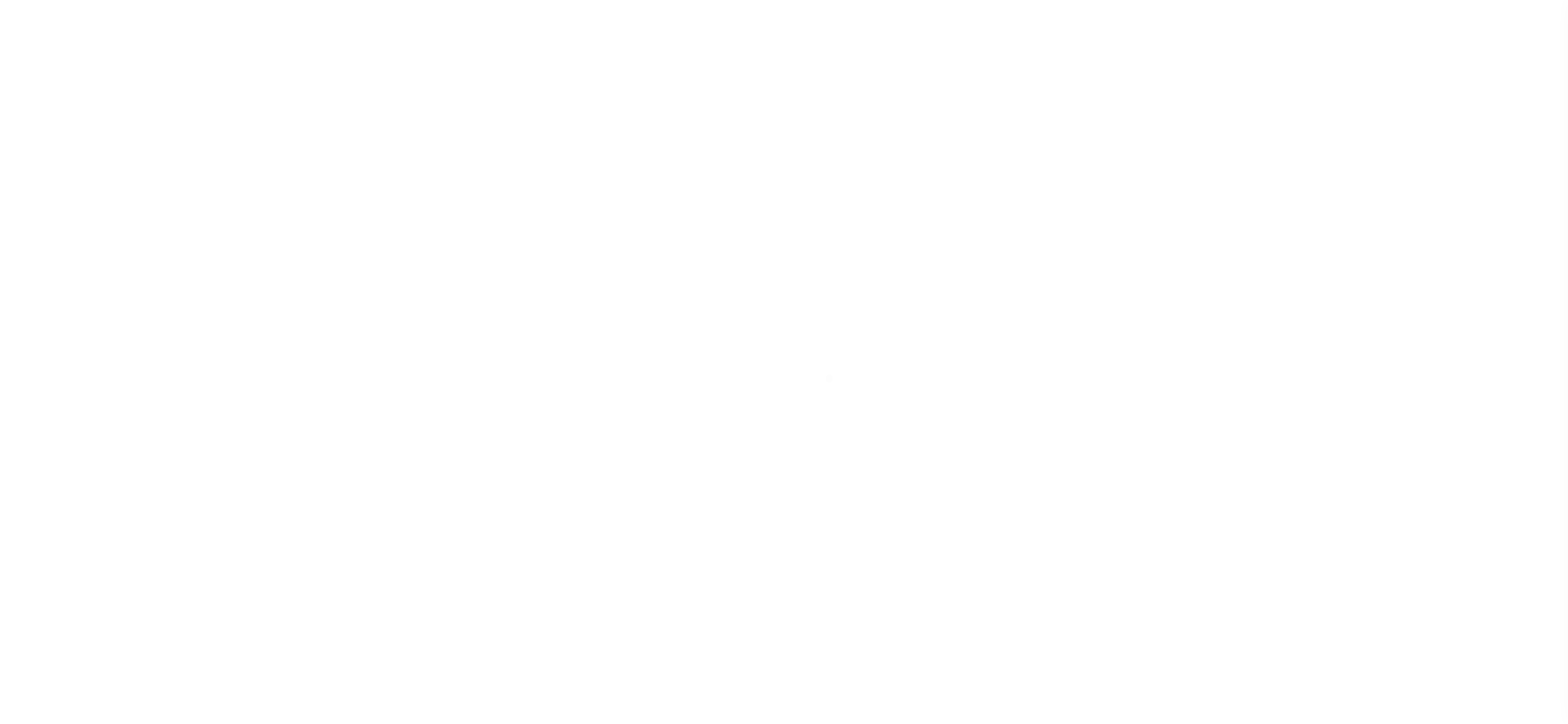 scroll, scrollTop: 0, scrollLeft: 0, axis: both 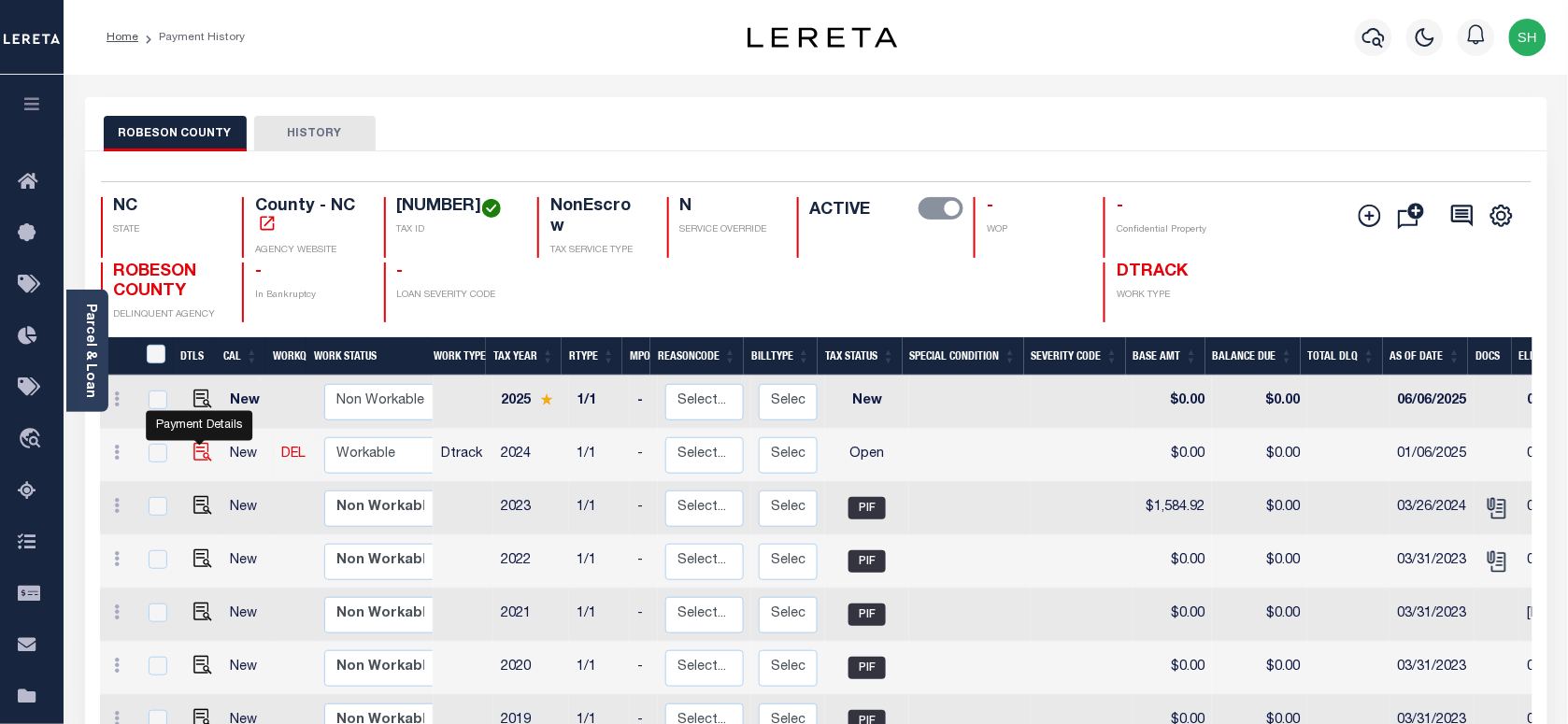 click at bounding box center [203, 452] 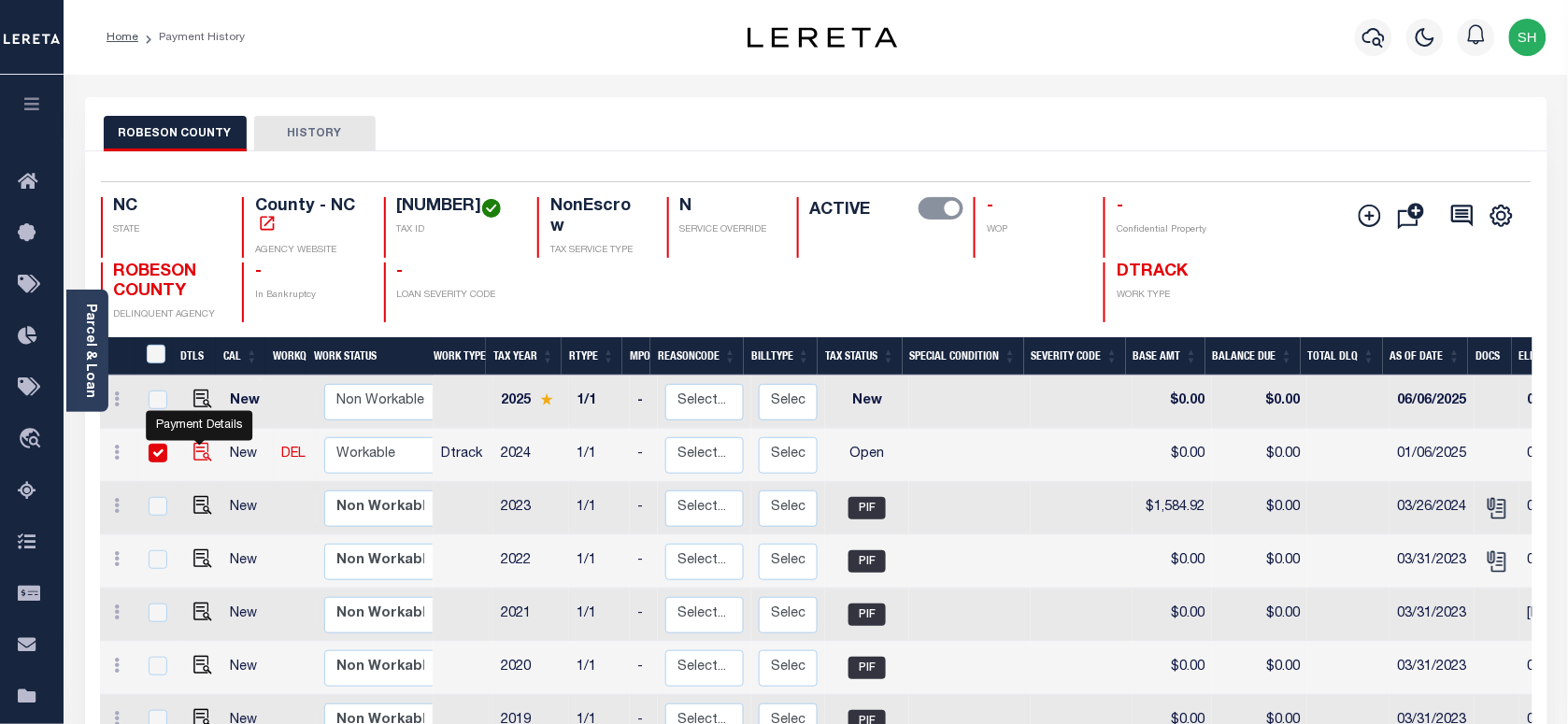 checkbox on "true" 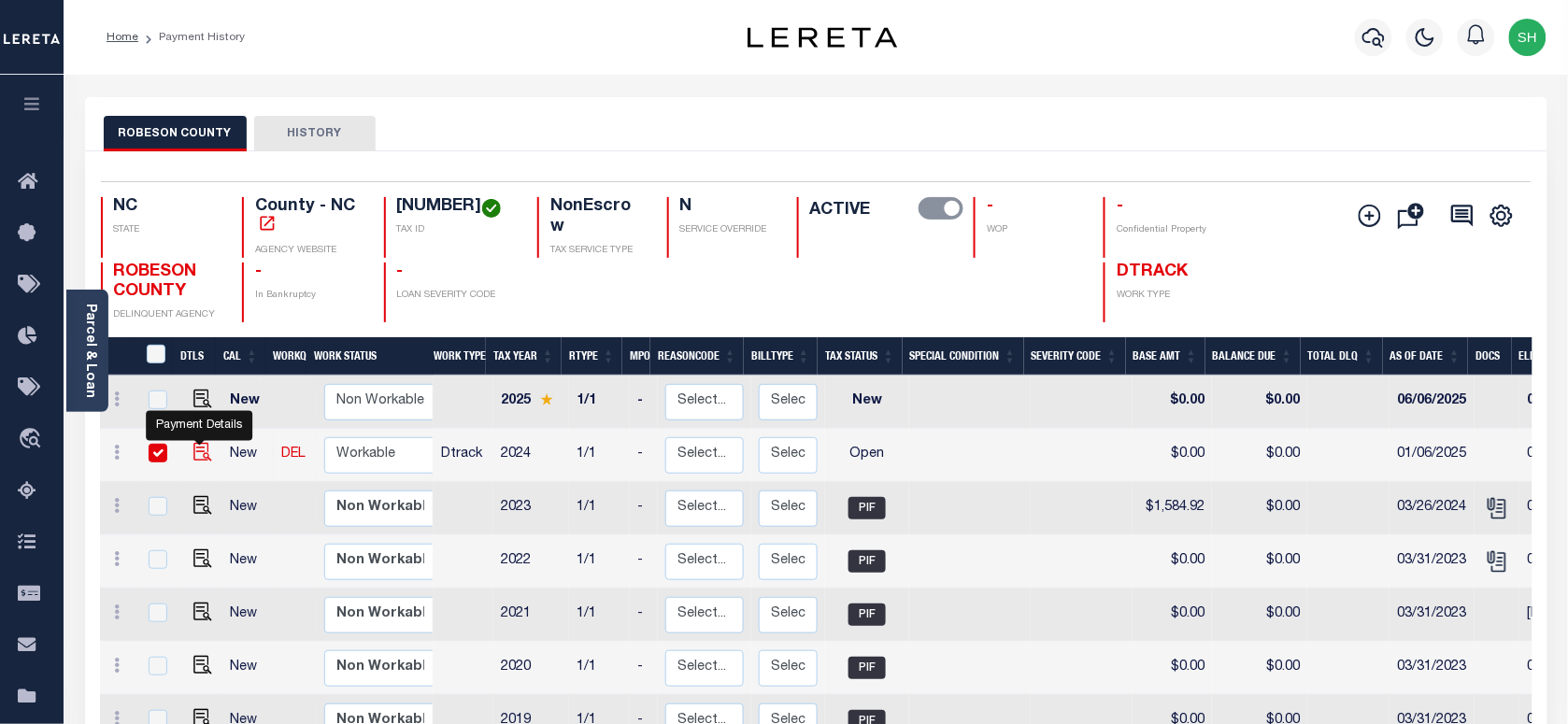 checkbox on "true" 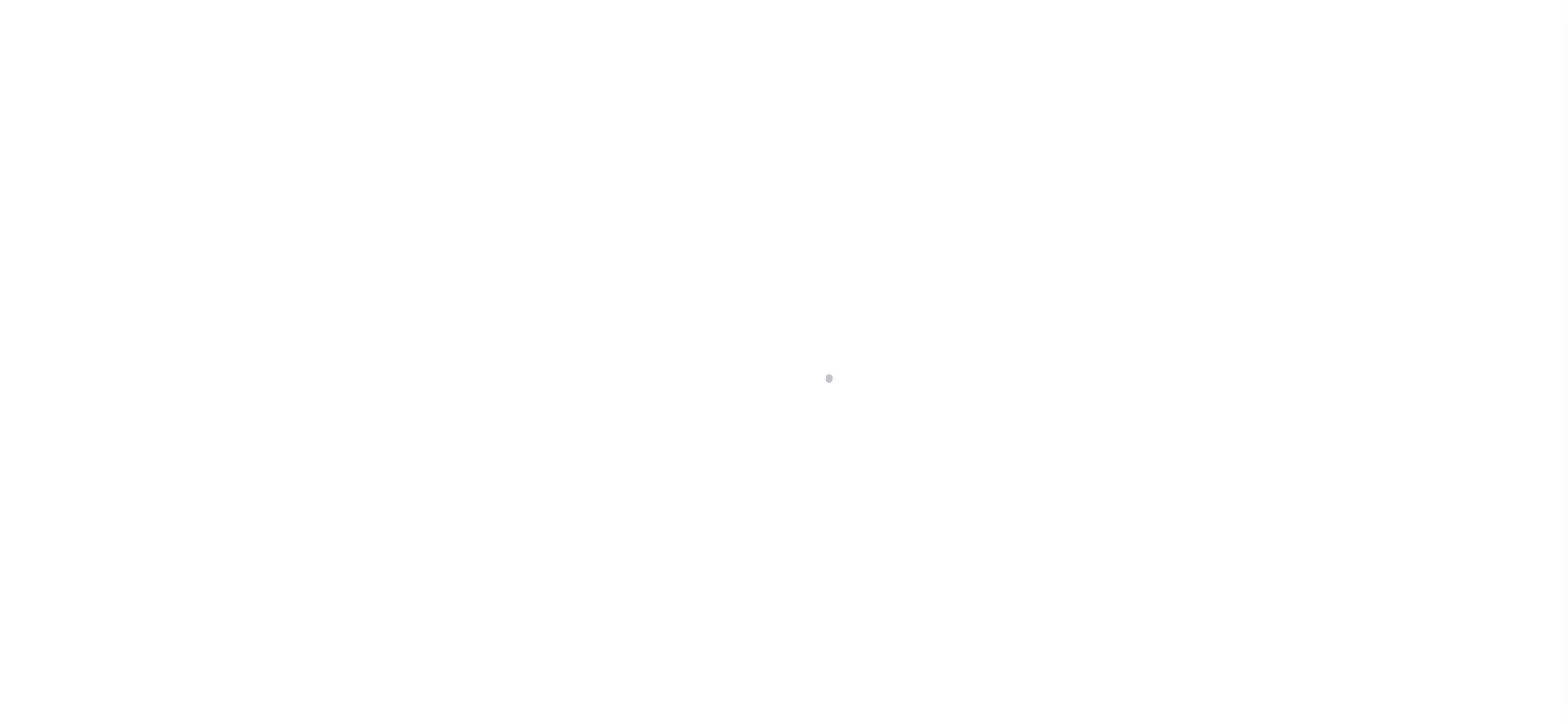 checkbox on "false" 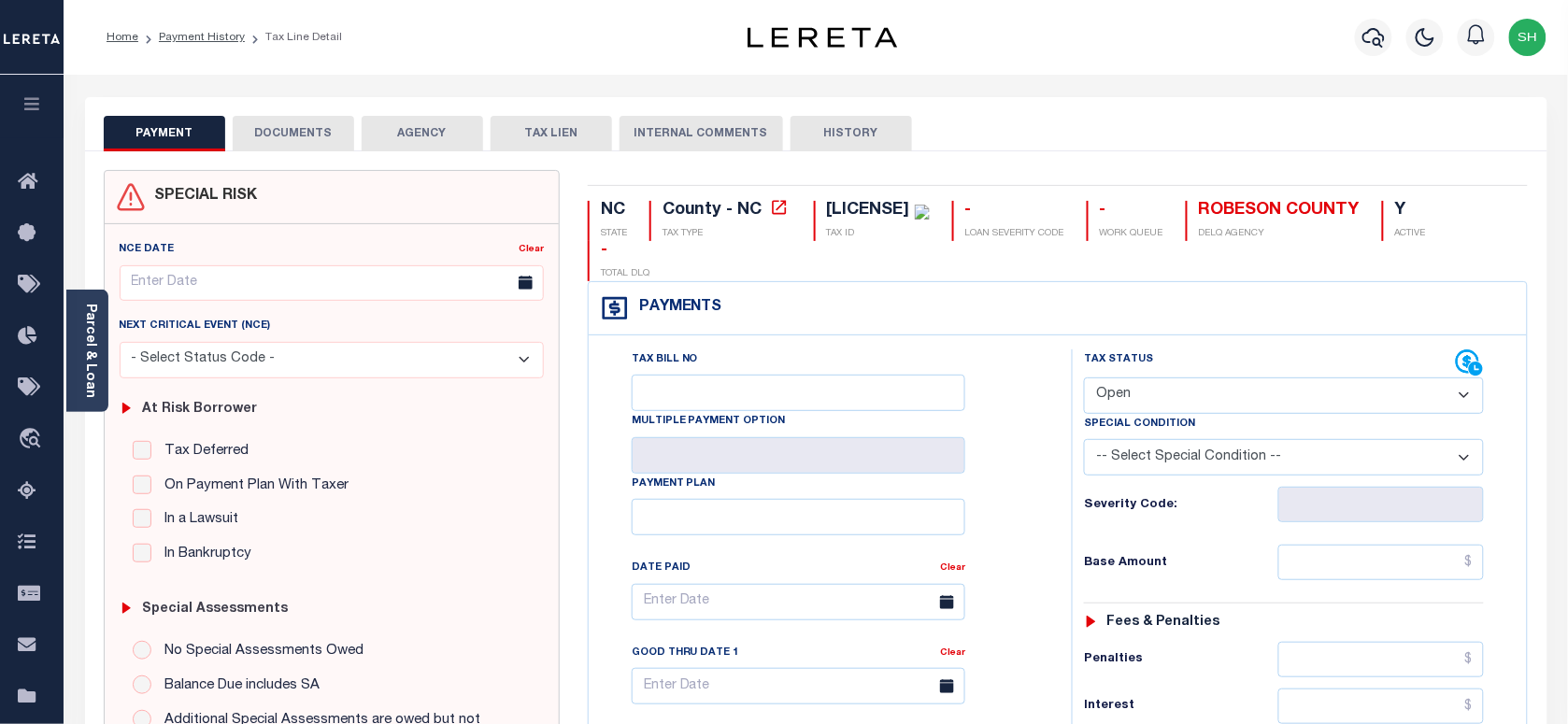 click on "[LICENSE]" at bounding box center [868, 210] 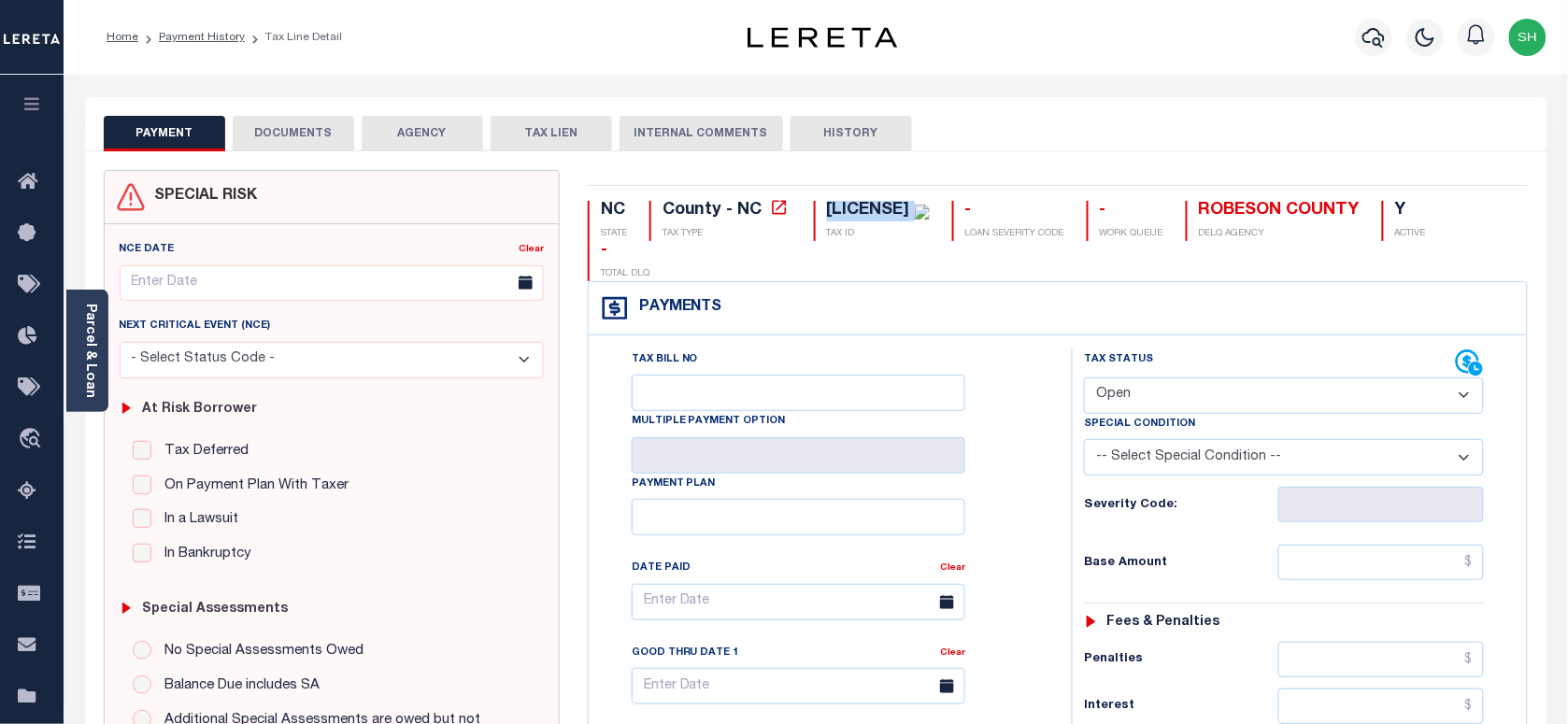 click on "[LICENSE]" at bounding box center [868, 210] 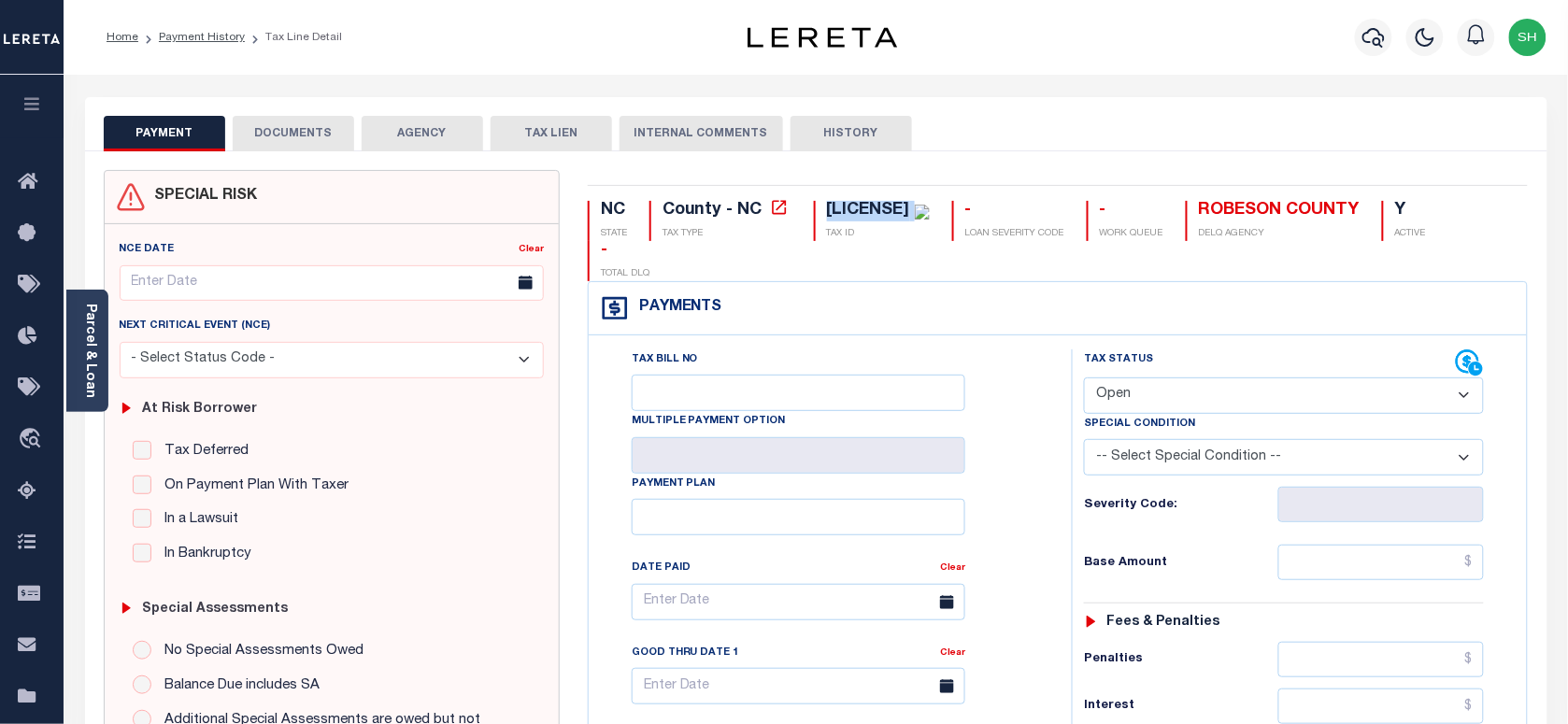 copy on "[LICENSE]" 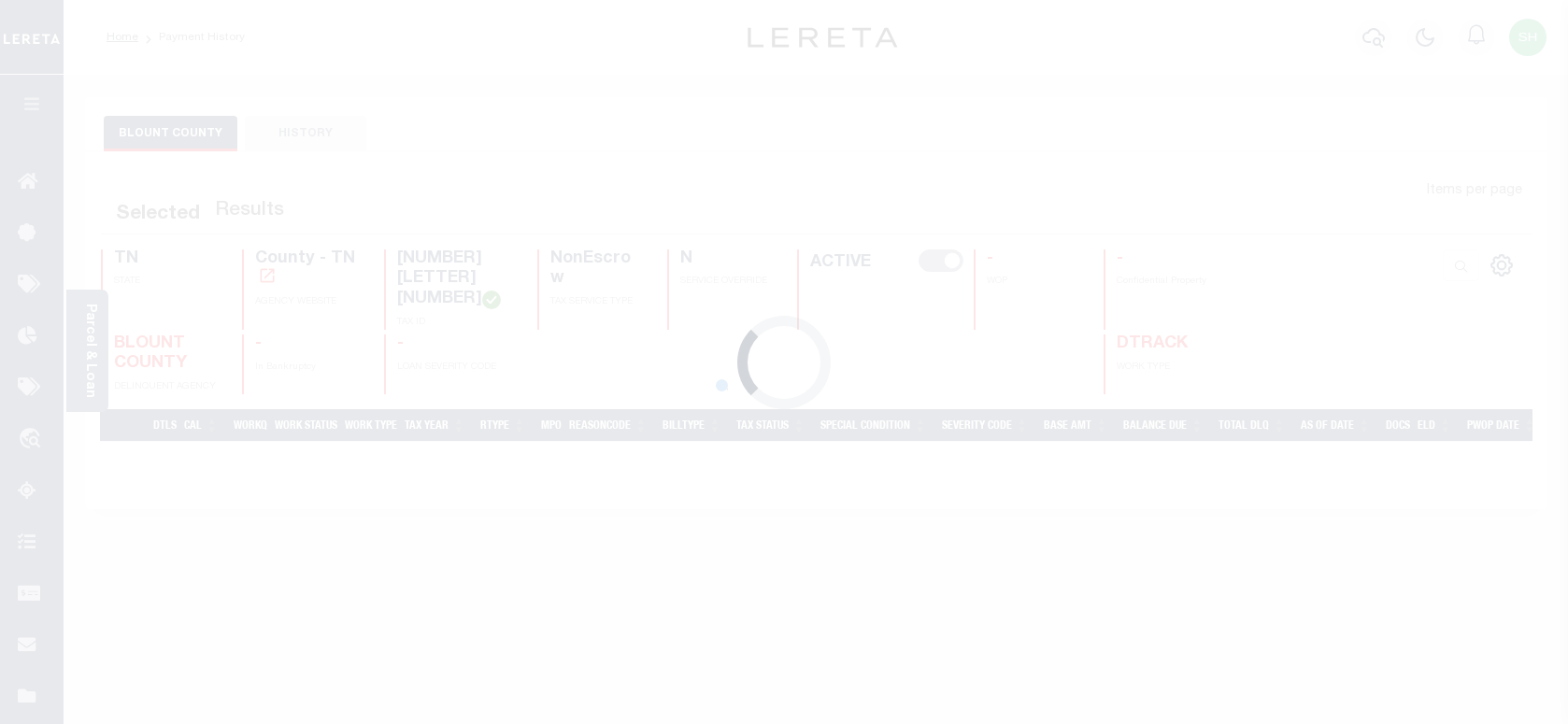 scroll, scrollTop: 0, scrollLeft: 0, axis: both 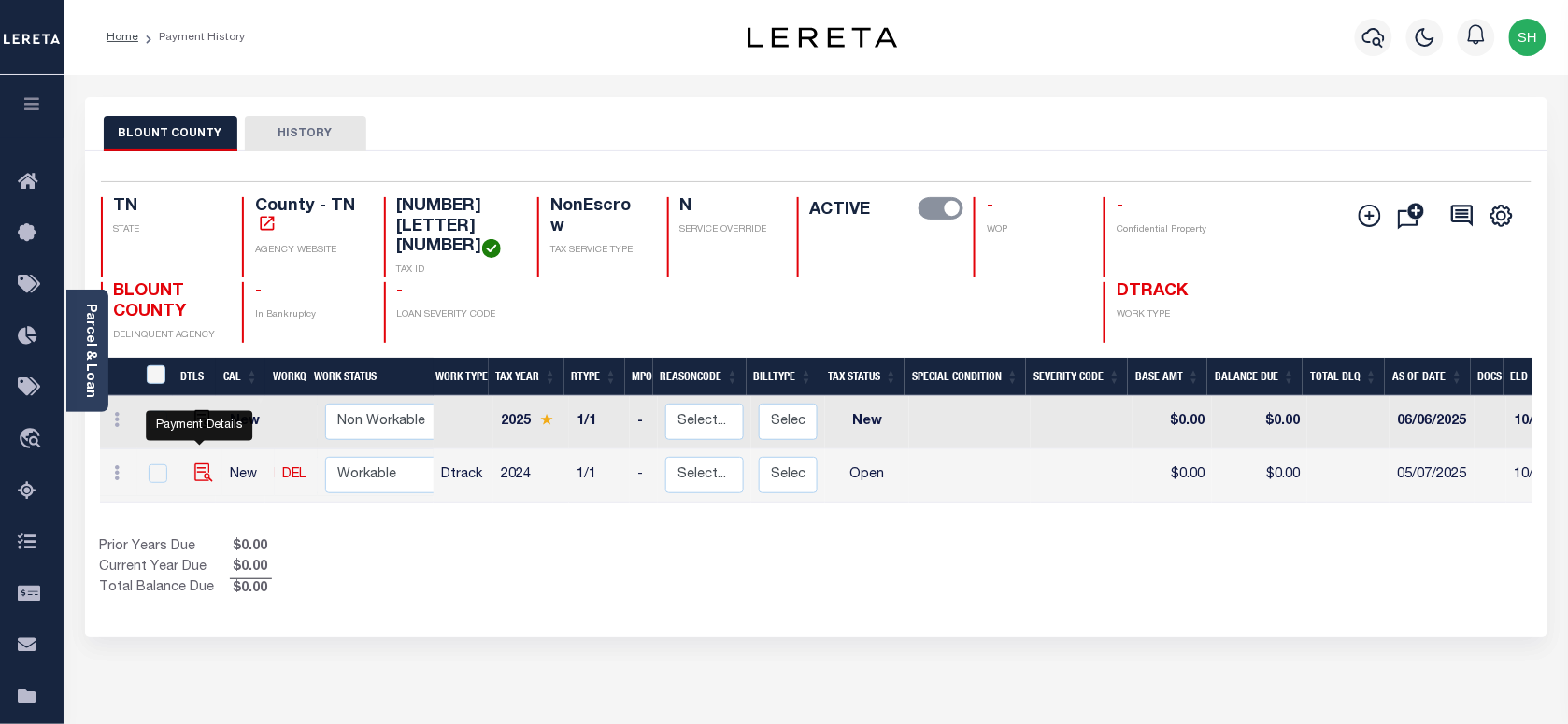click at bounding box center (204, 473) 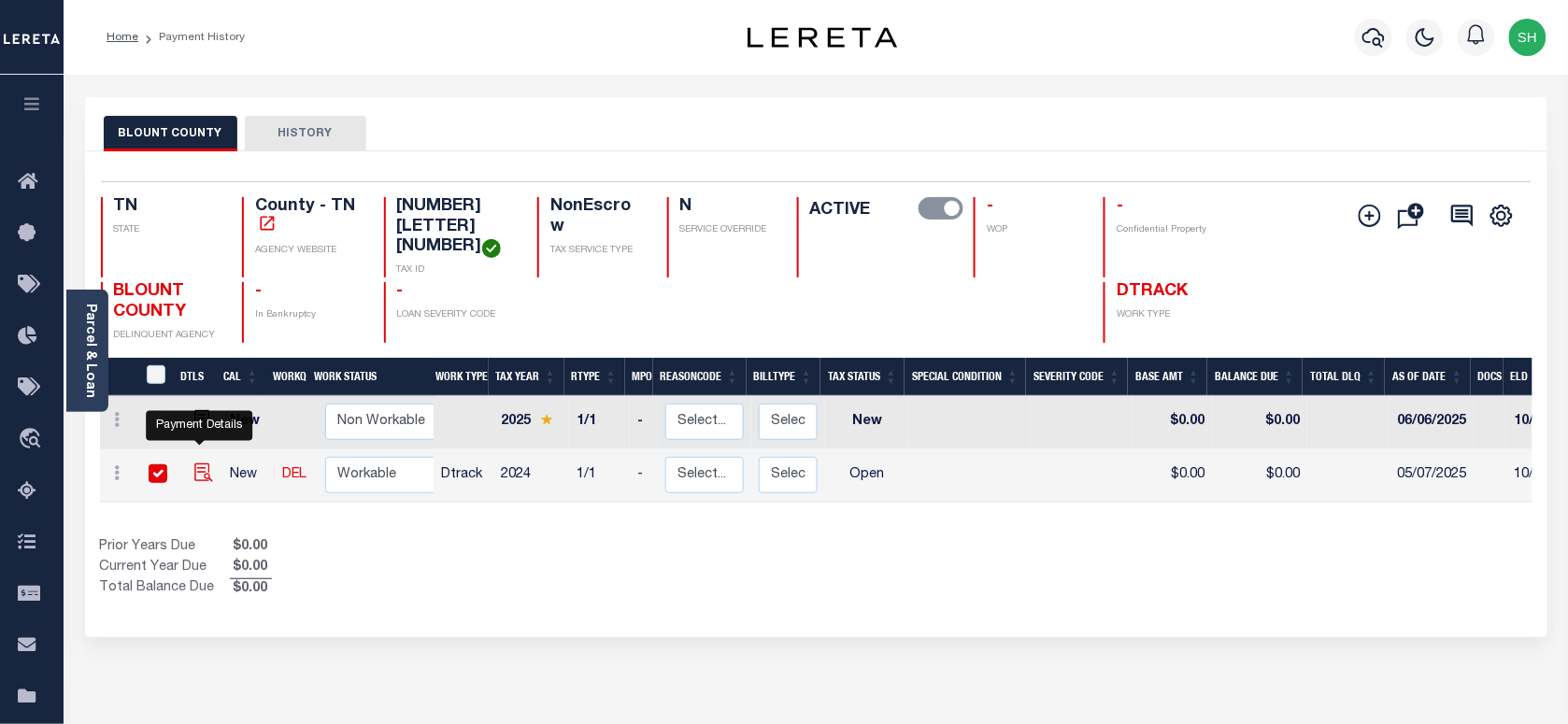 checkbox on "true" 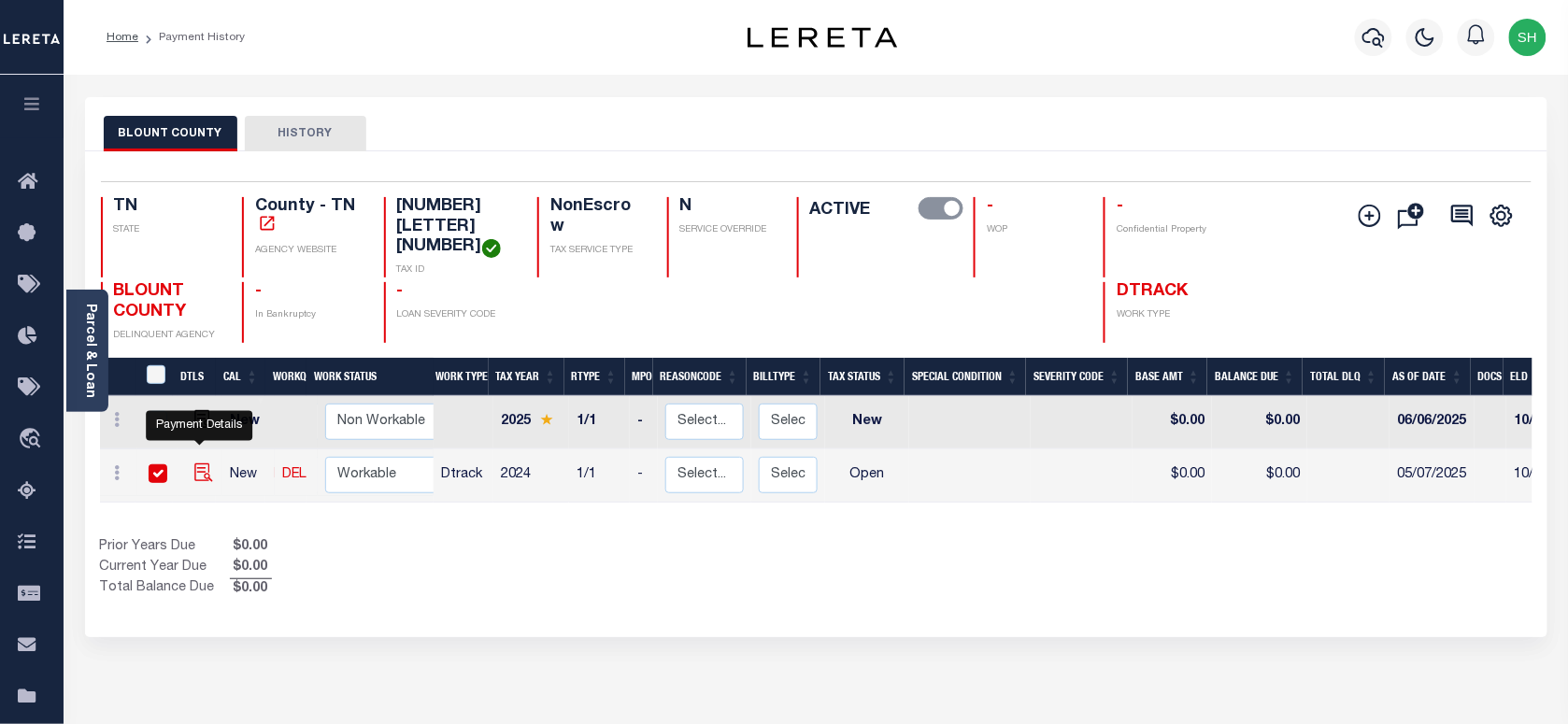 checkbox on "true" 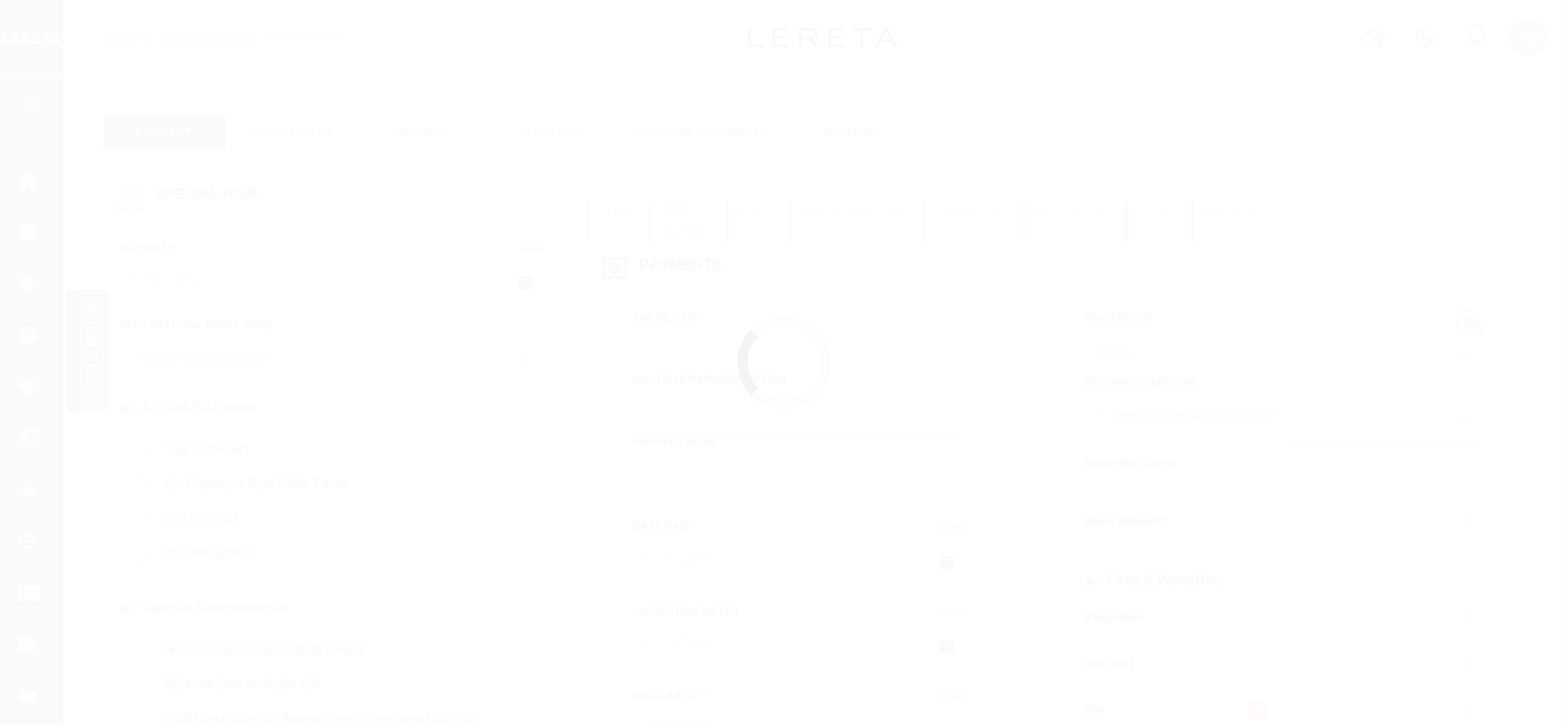 scroll, scrollTop: 0, scrollLeft: 0, axis: both 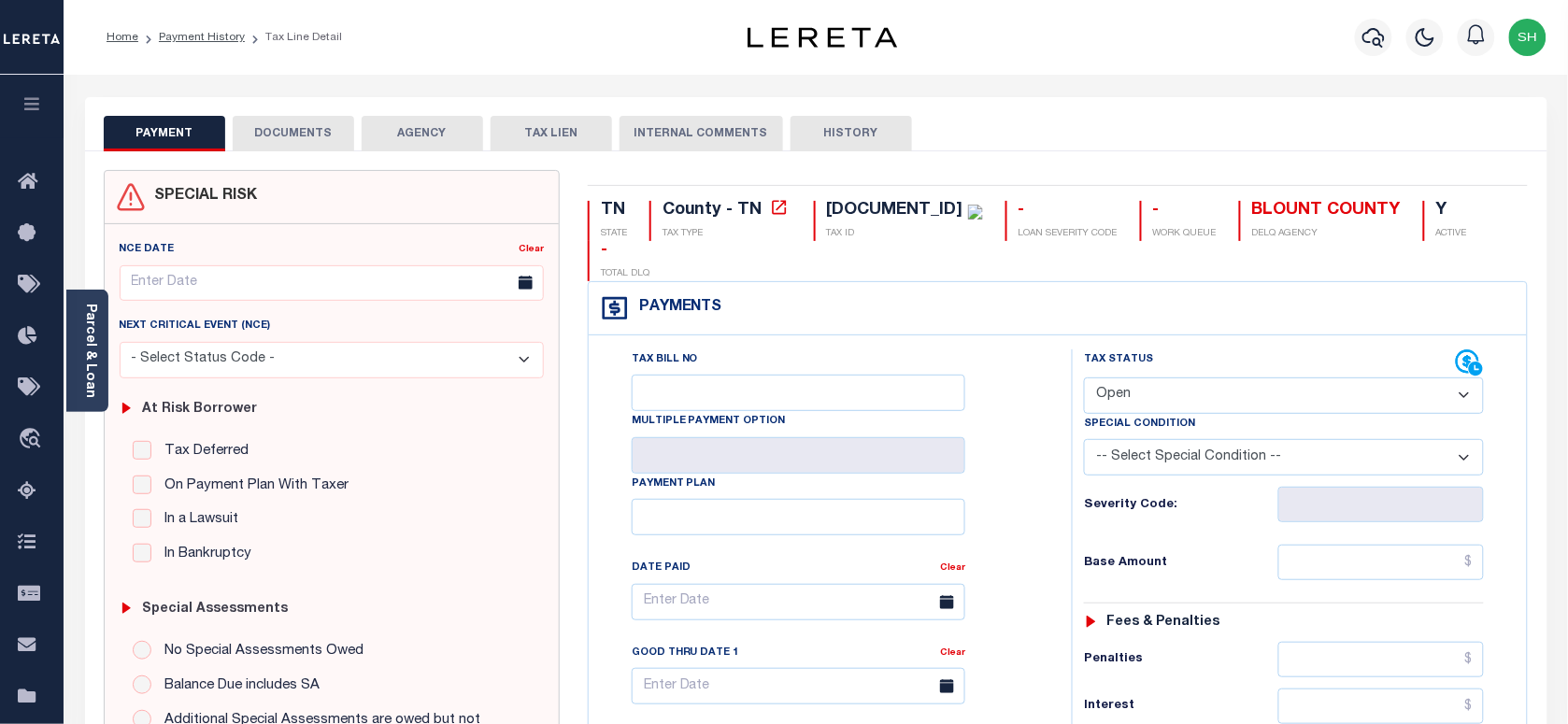 drag, startPoint x: 823, startPoint y: 206, endPoint x: 958, endPoint y: 204, distance: 135.01481 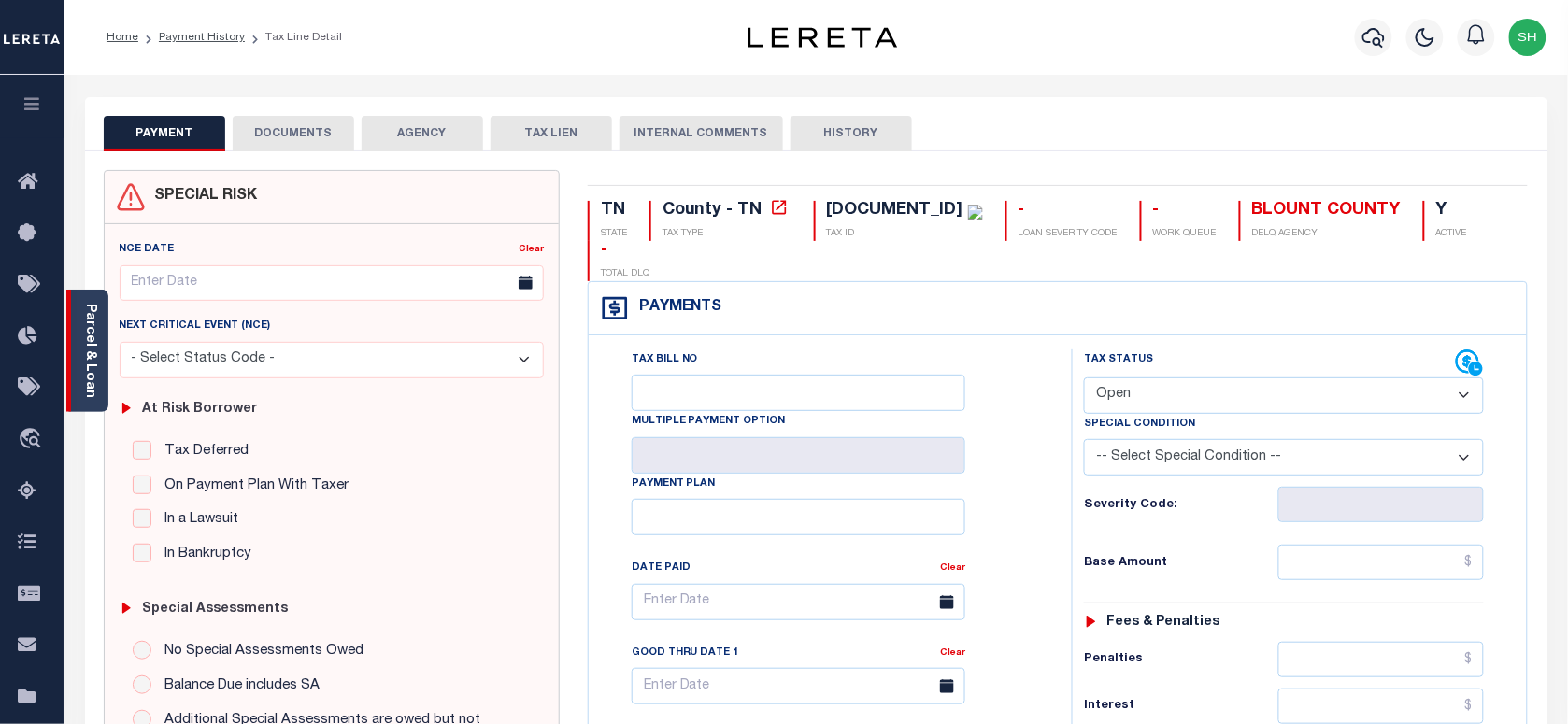 click on "Parcel & Loan" at bounding box center (90, 350) 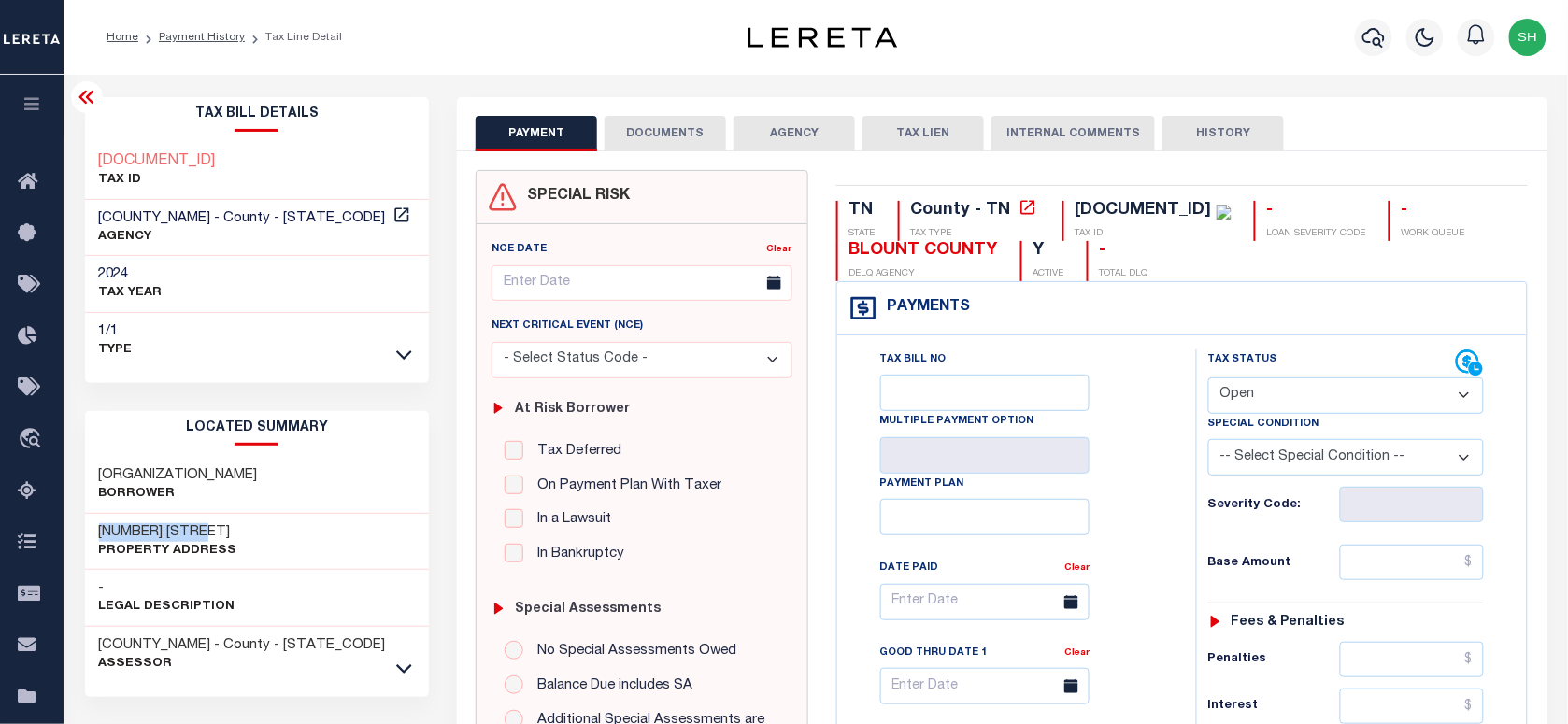 drag, startPoint x: 98, startPoint y: 529, endPoint x: 217, endPoint y: 521, distance: 119.2686 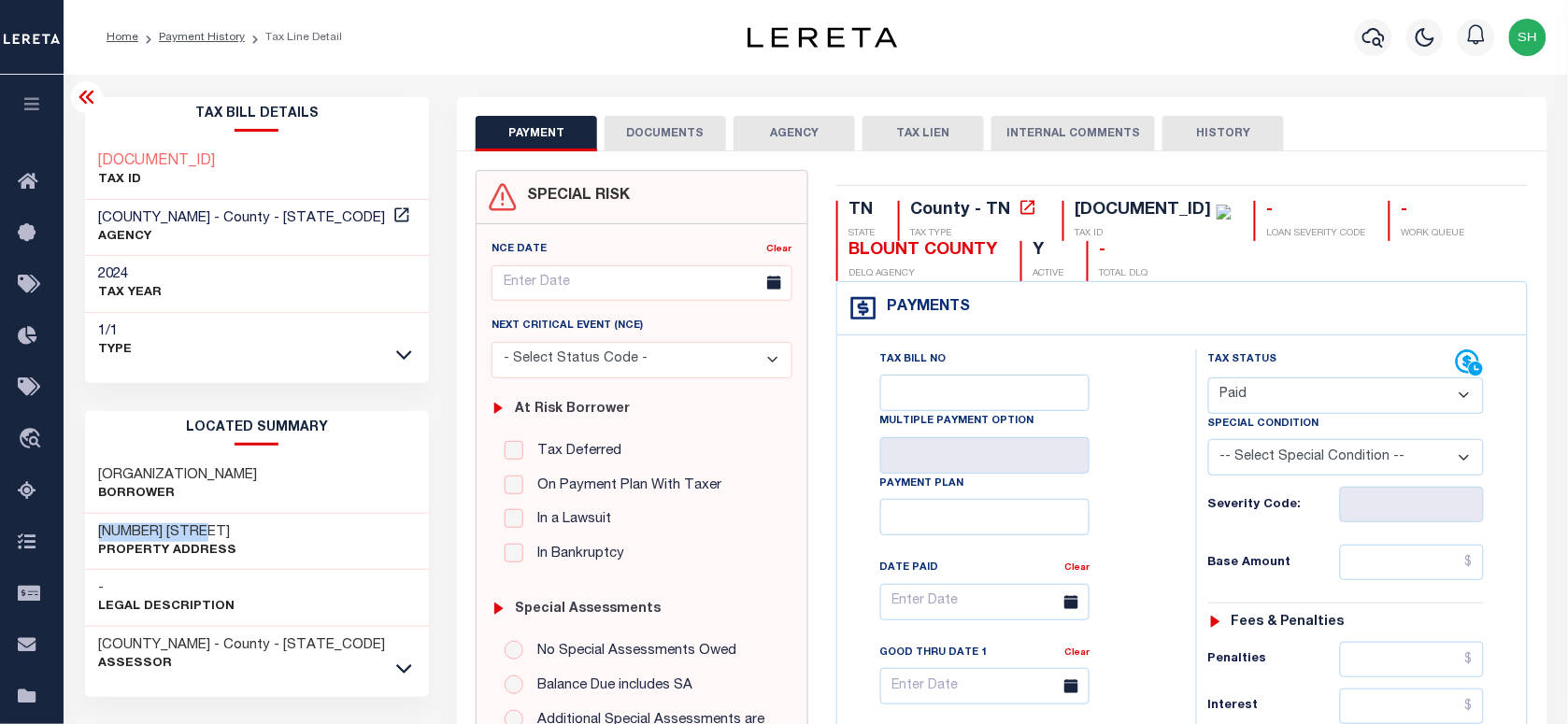 click on "- Select Status Code -
Open
Due/Unpaid
Paid
Incomplete
No Tax Due
Internal Refund Processed
New" at bounding box center [1346, 395] 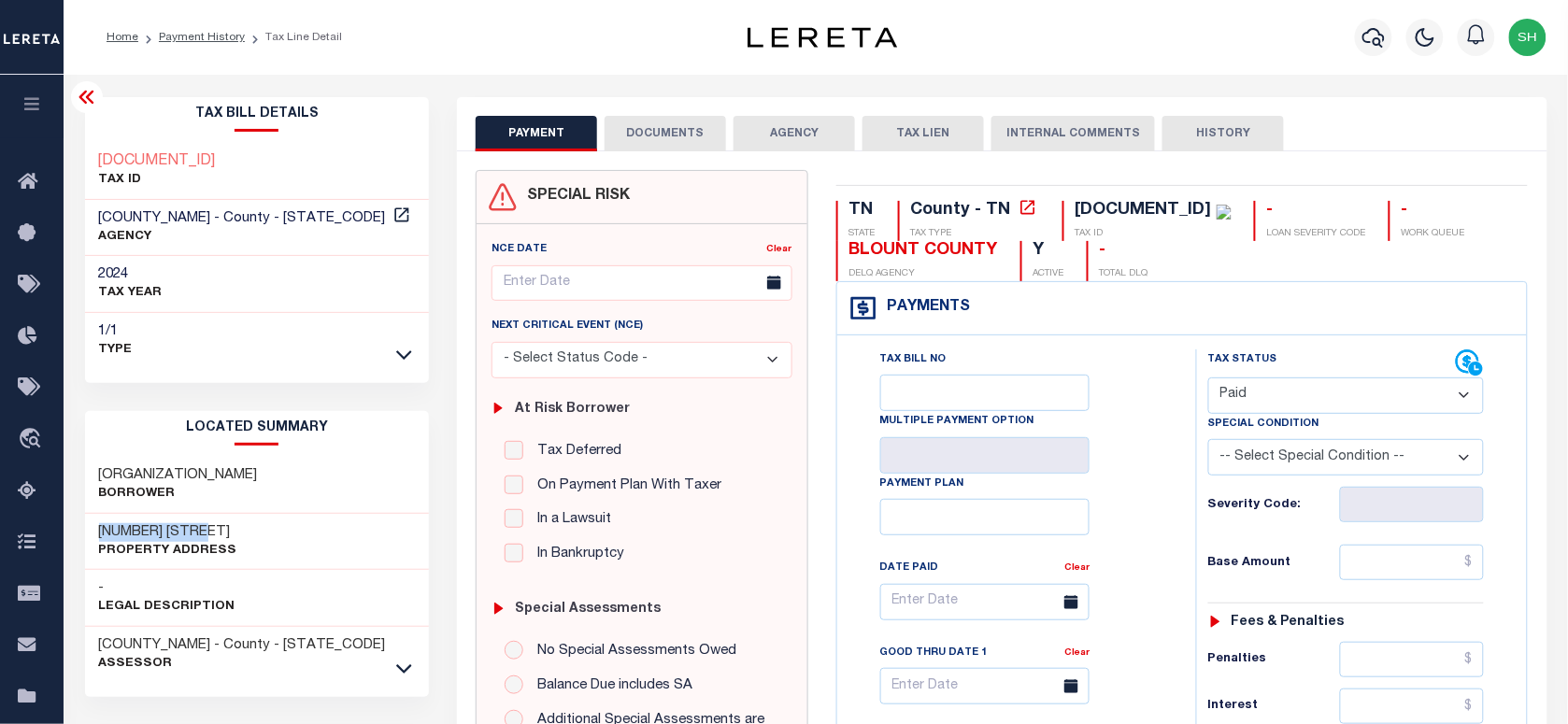 type on "08/07/2025" 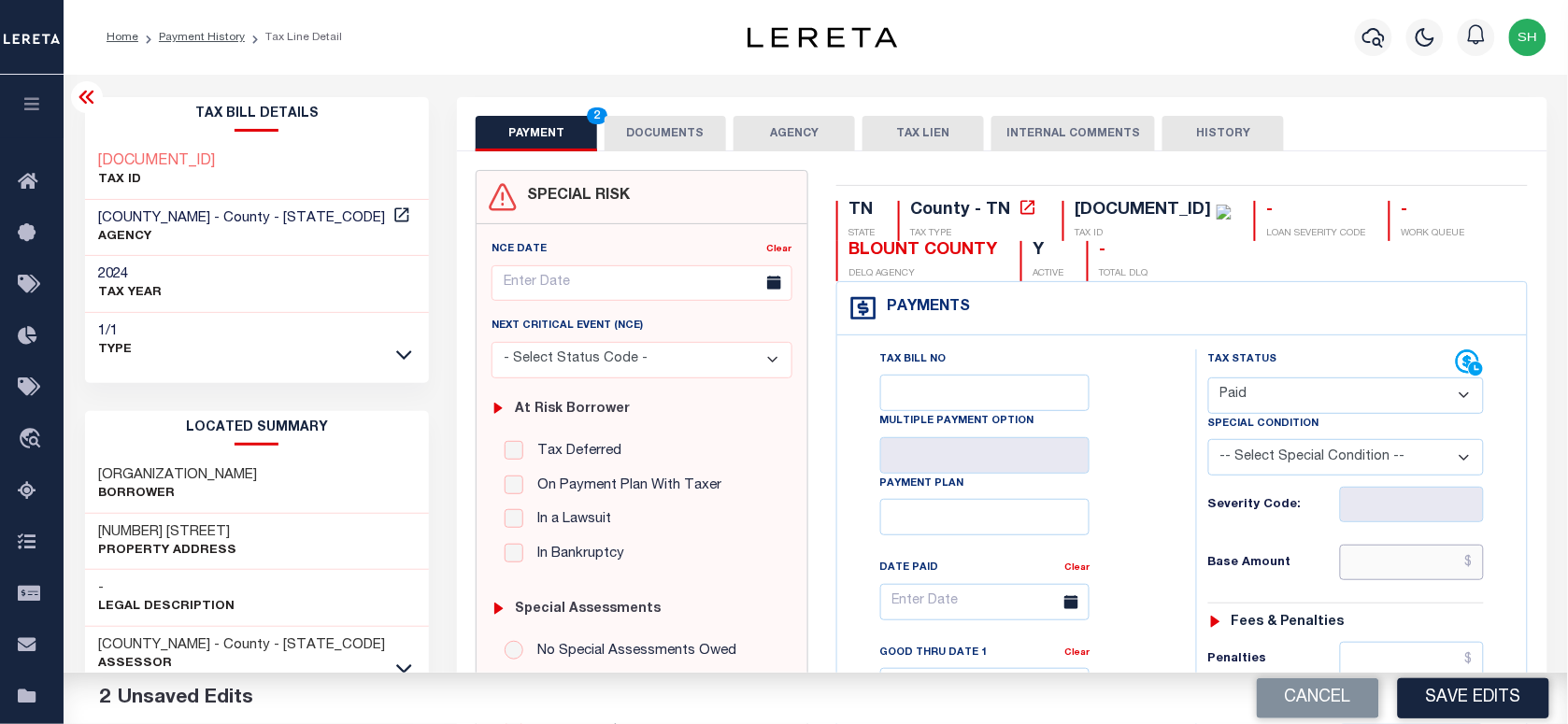 click at bounding box center (1412, 562) 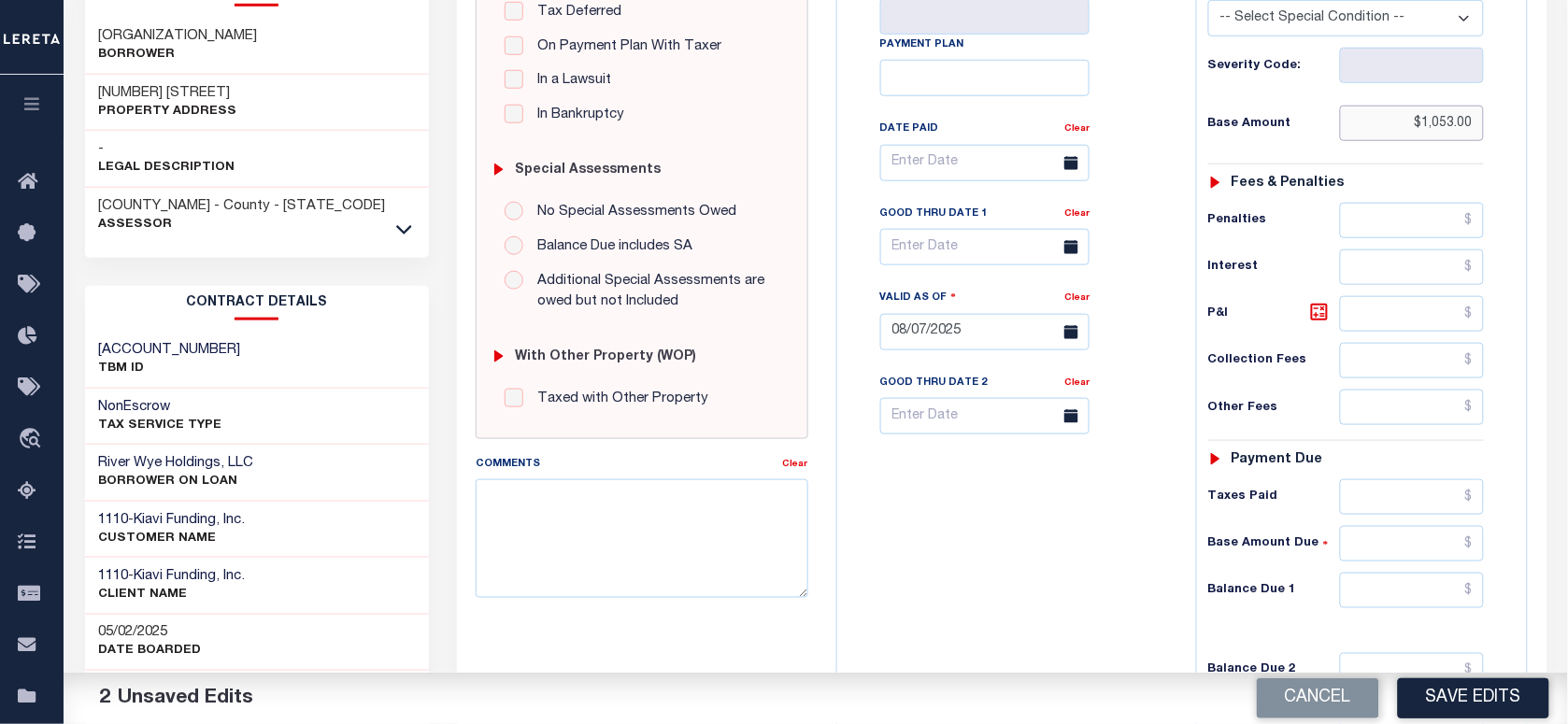 scroll, scrollTop: 584, scrollLeft: 0, axis: vertical 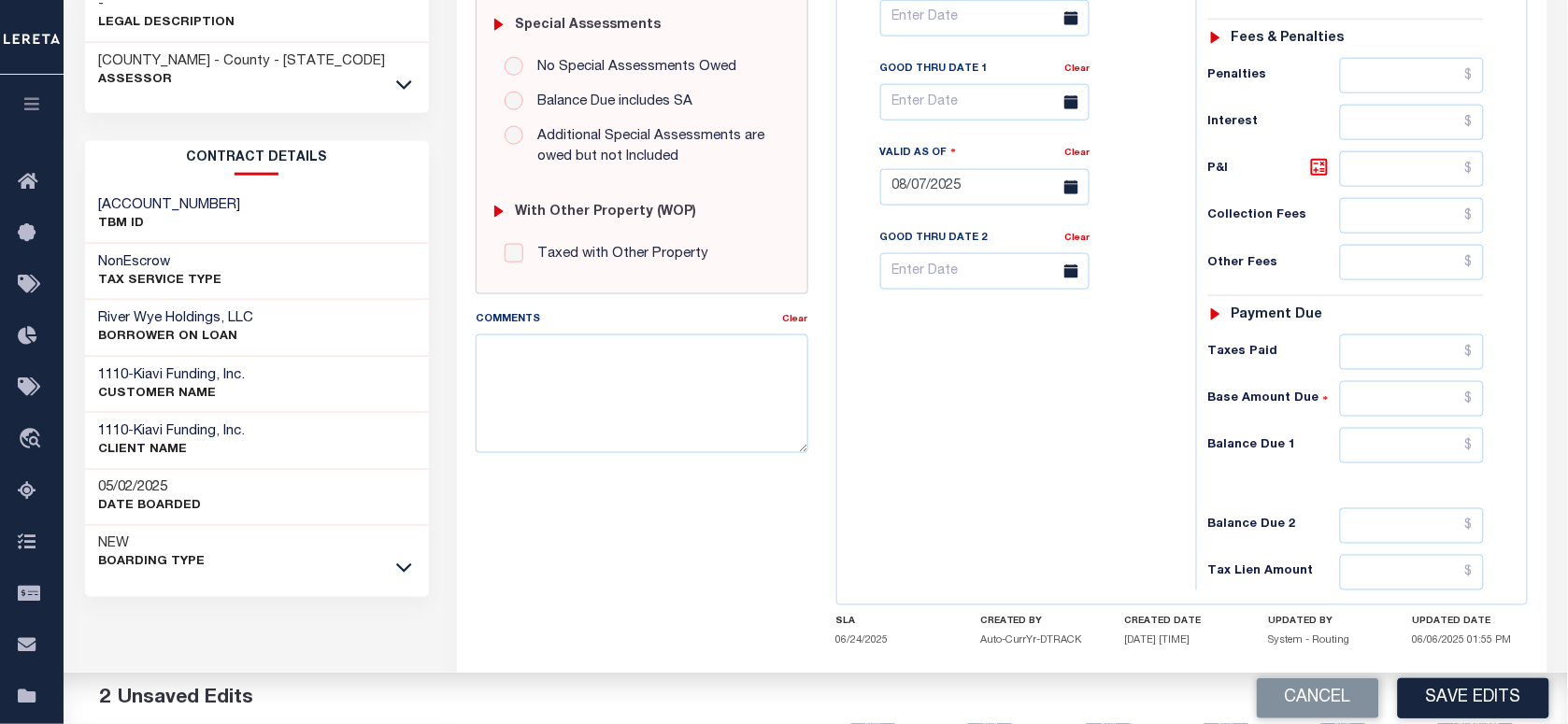 type on "$1,053.00" 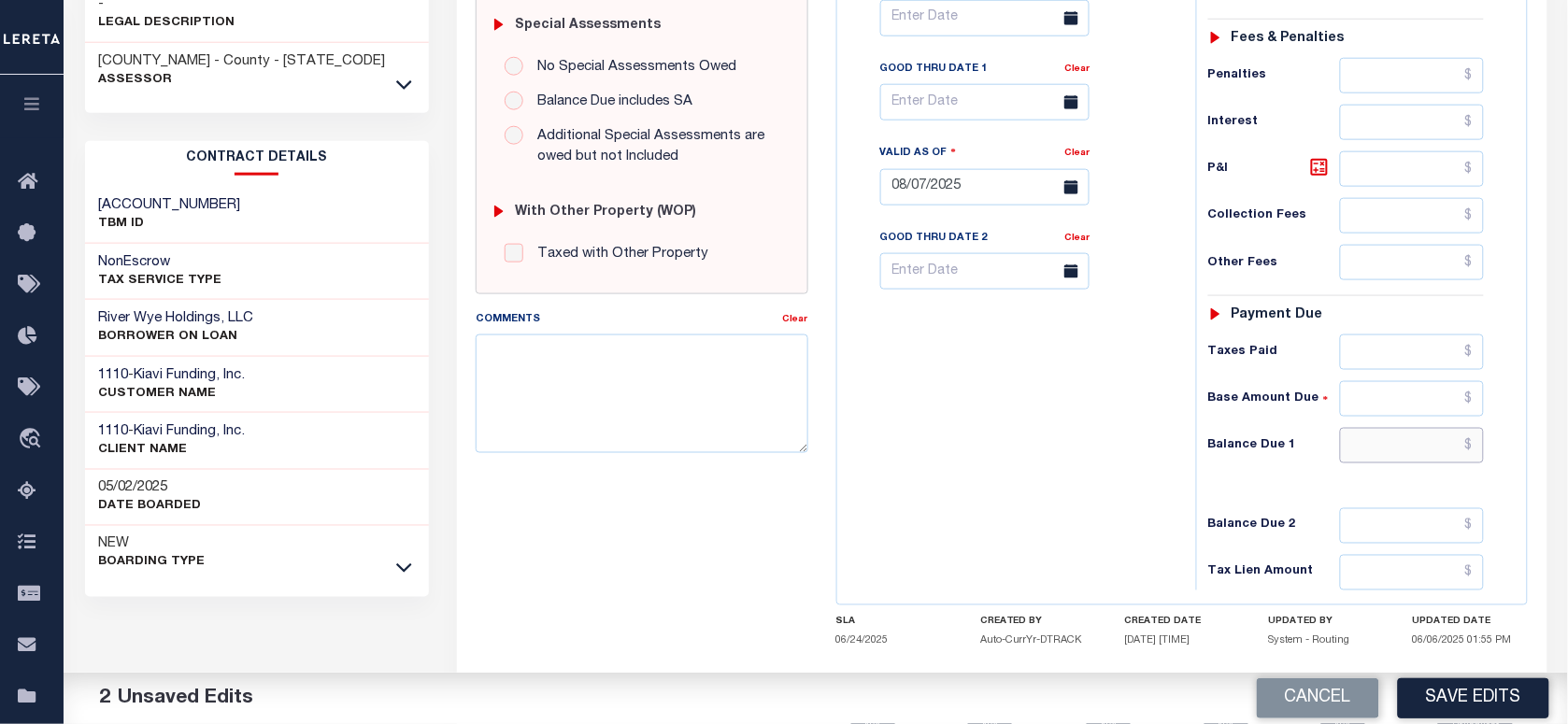 click at bounding box center [1412, 446] 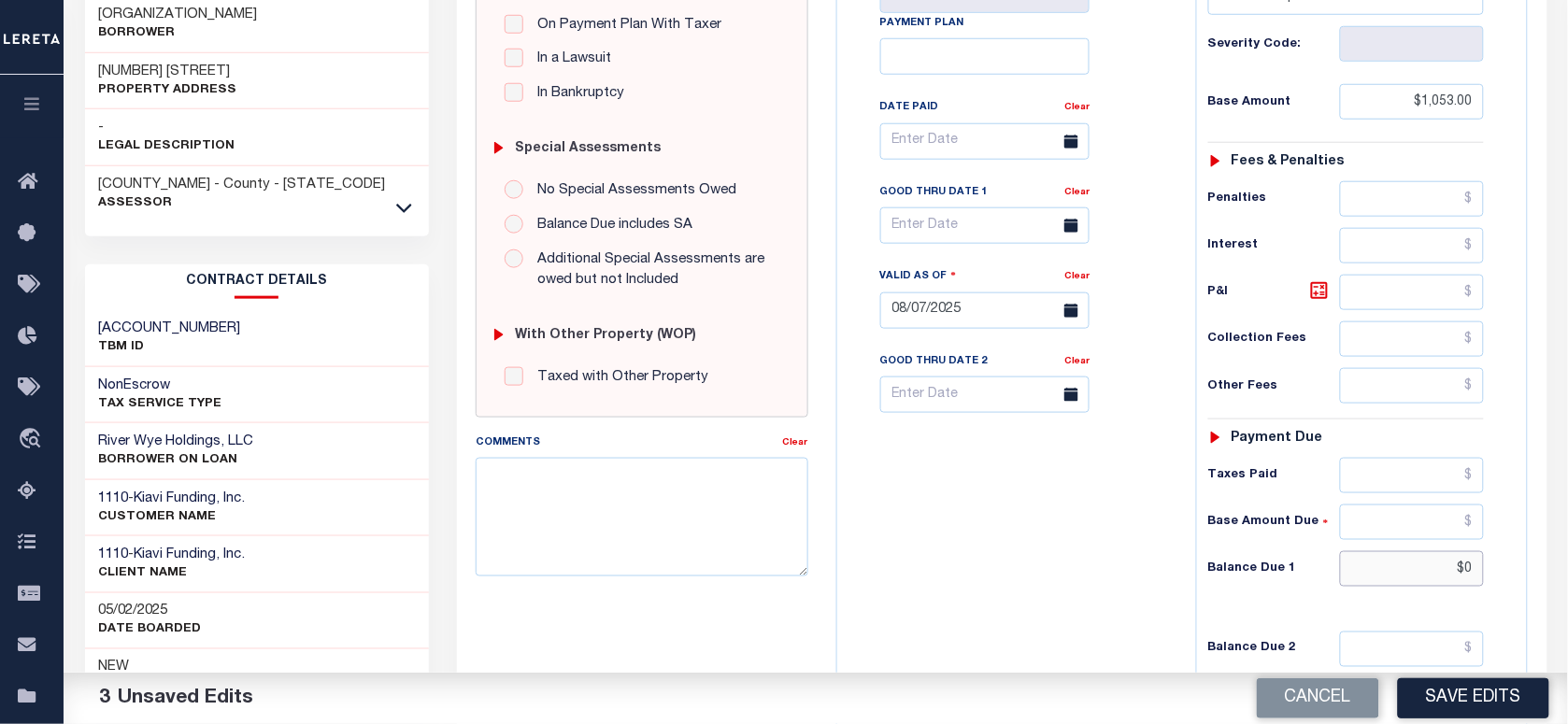 scroll, scrollTop: 0, scrollLeft: 0, axis: both 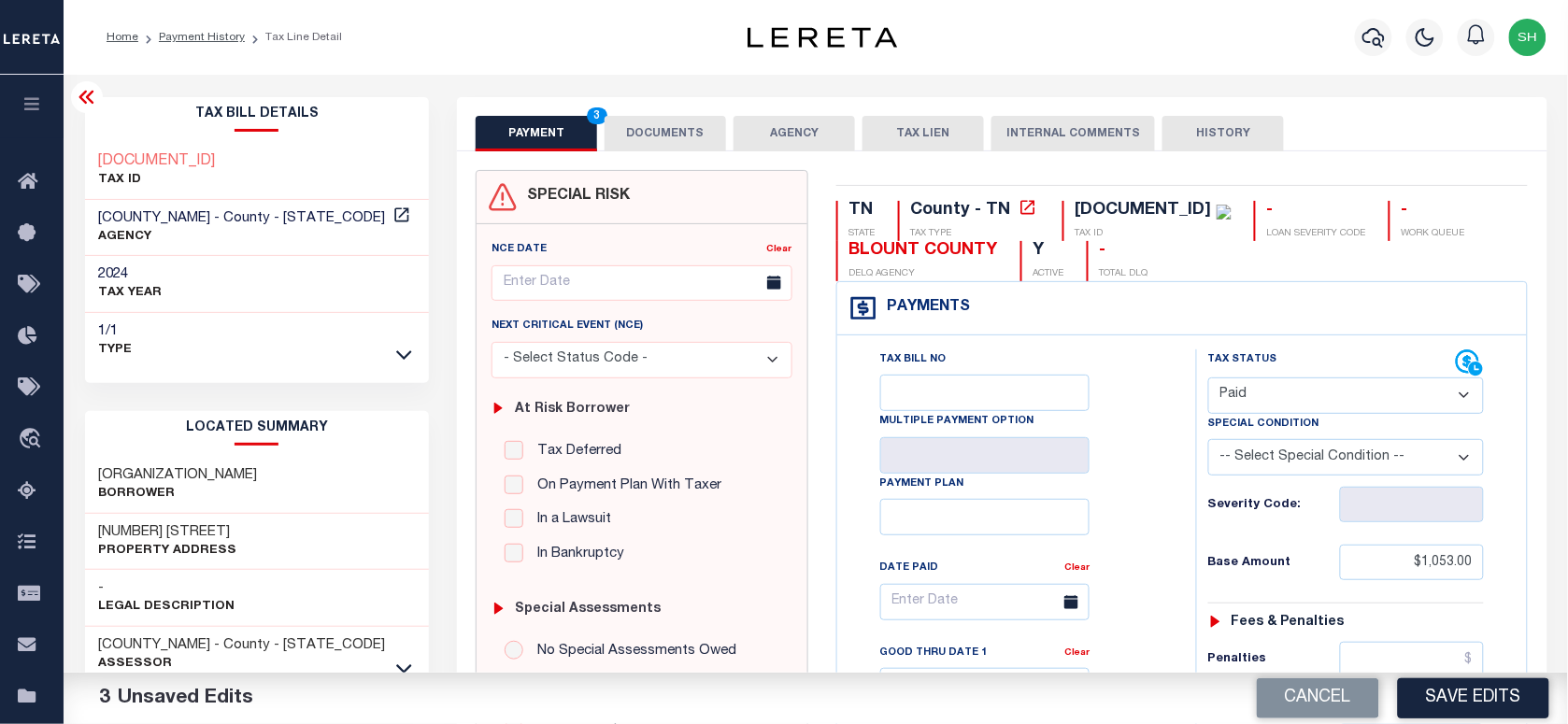 type on "$0.00" 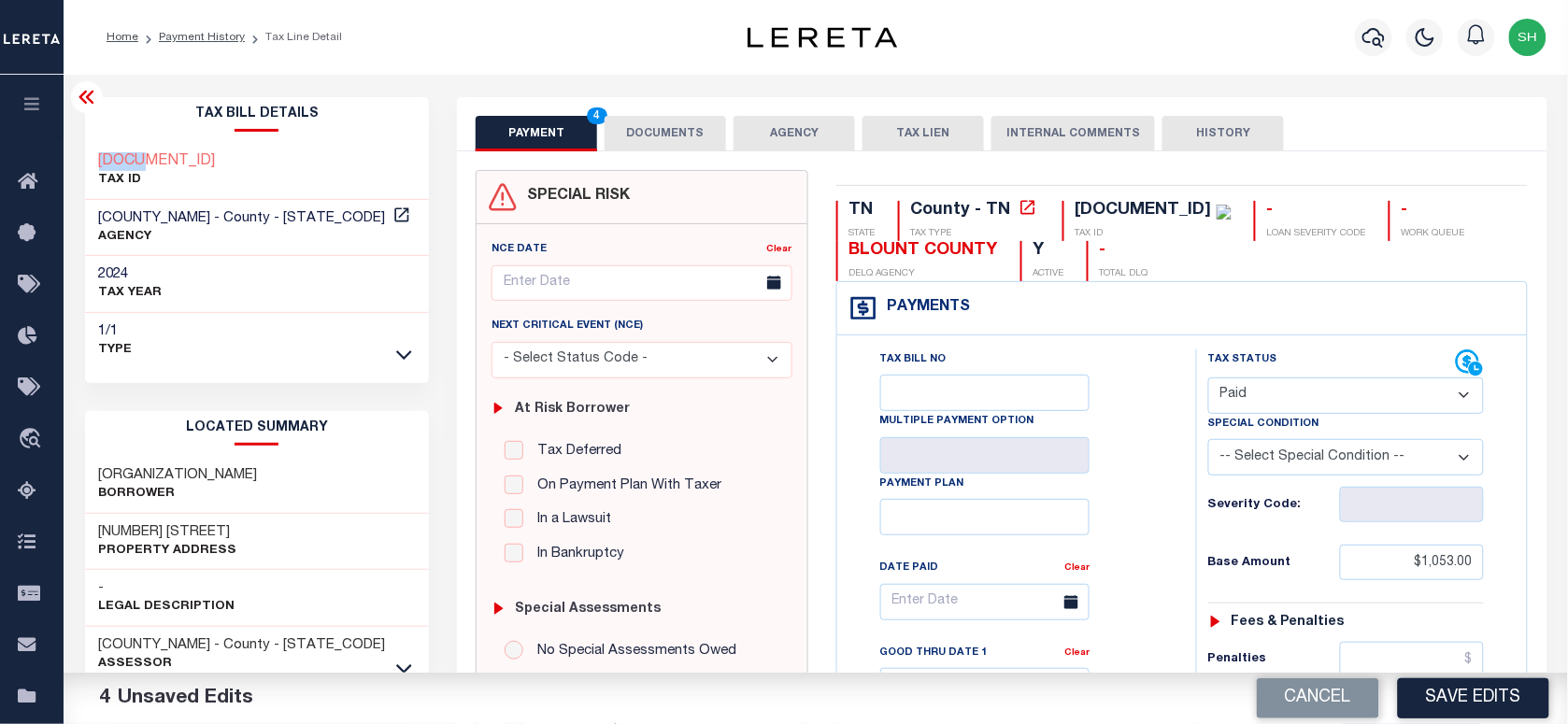 click on "Tax Bill Details
066L A 00200 000
TAX ID
AGENCY 2024 TAX YEAR 2025 1/1 Type -" at bounding box center [257, 755] 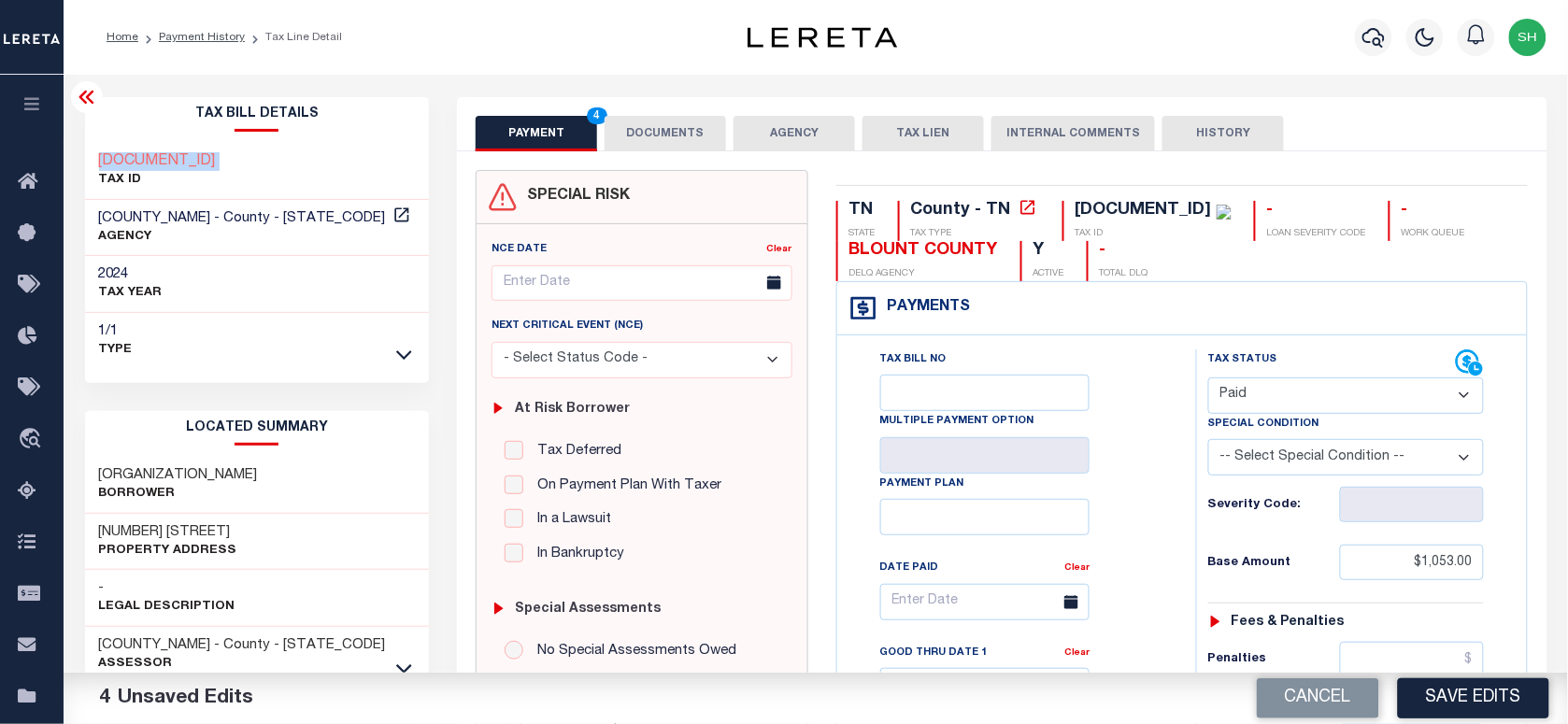 click on "Tax Bill Details
066L A 00200 000
TAX ID
AGENCY 2024 TAX YEAR 2025 1/1 Type -" at bounding box center [257, 755] 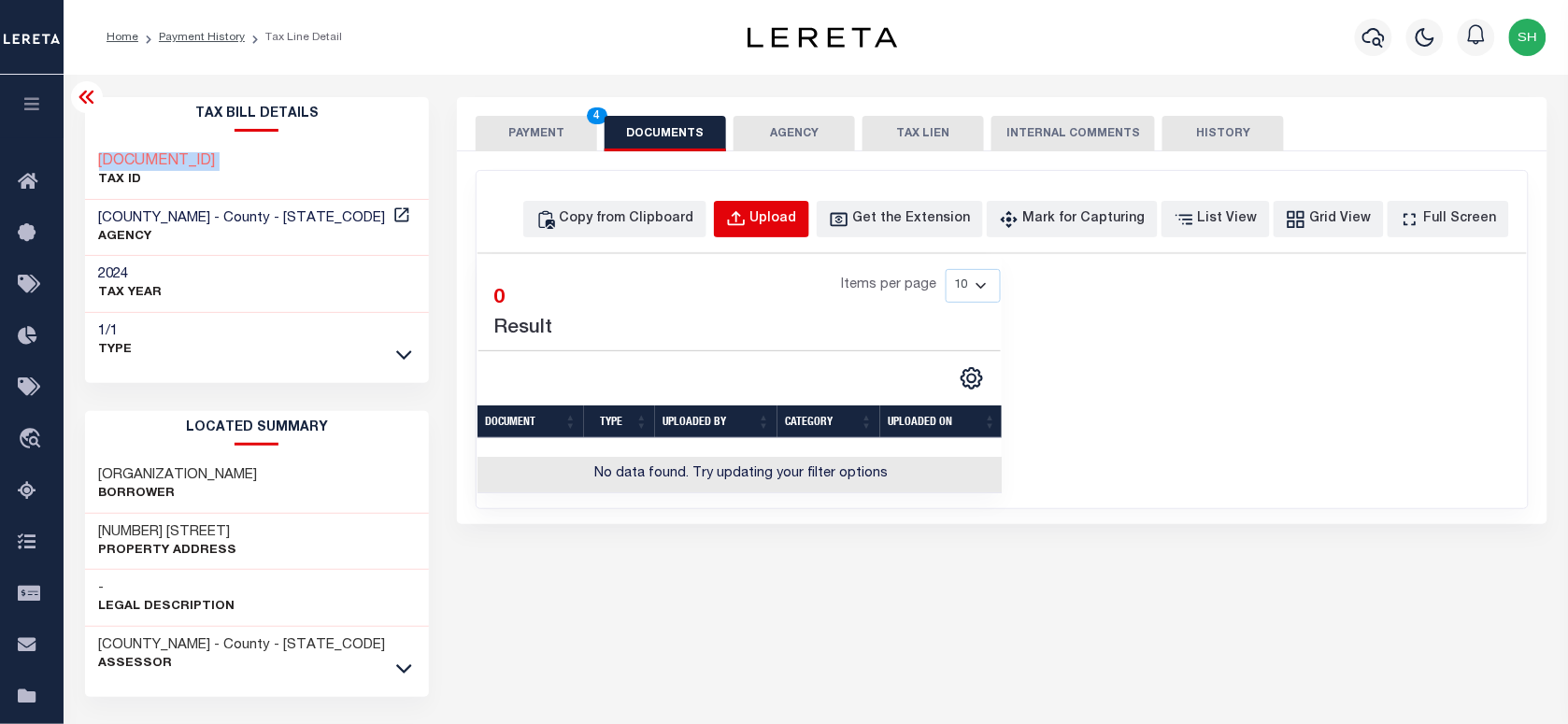click on "Upload" at bounding box center (762, 219) 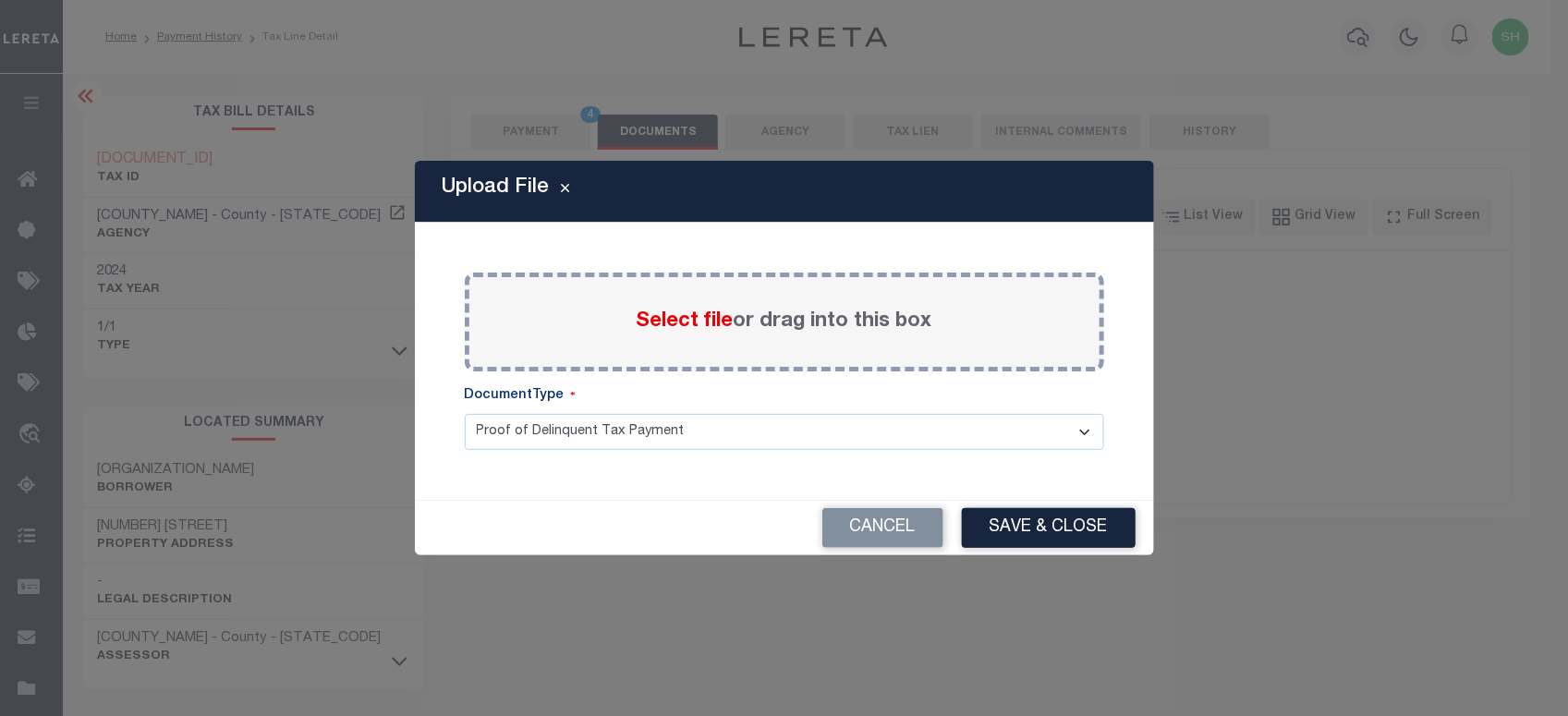 click on "Select file" at bounding box center (685, 322) 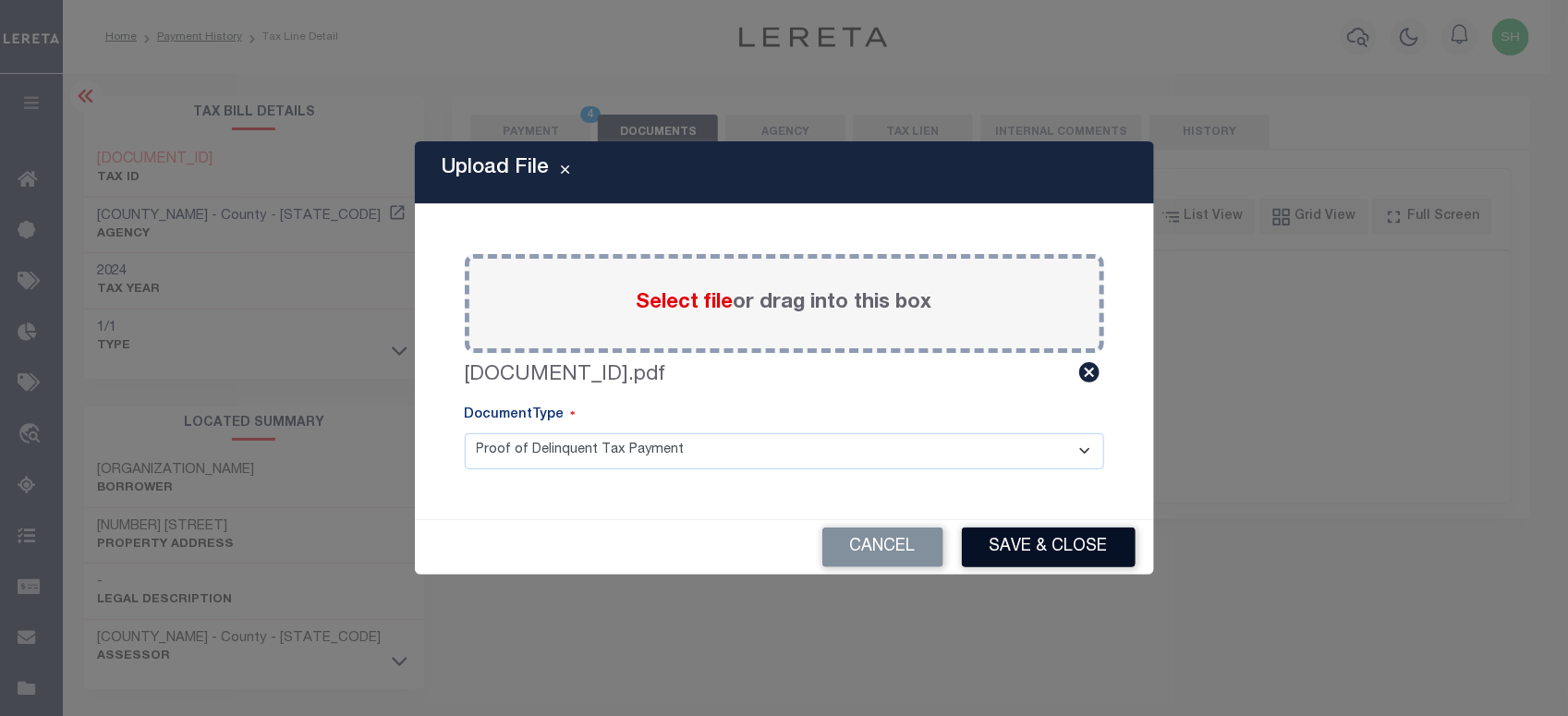 click on "Save & Close" at bounding box center [1049, 547] 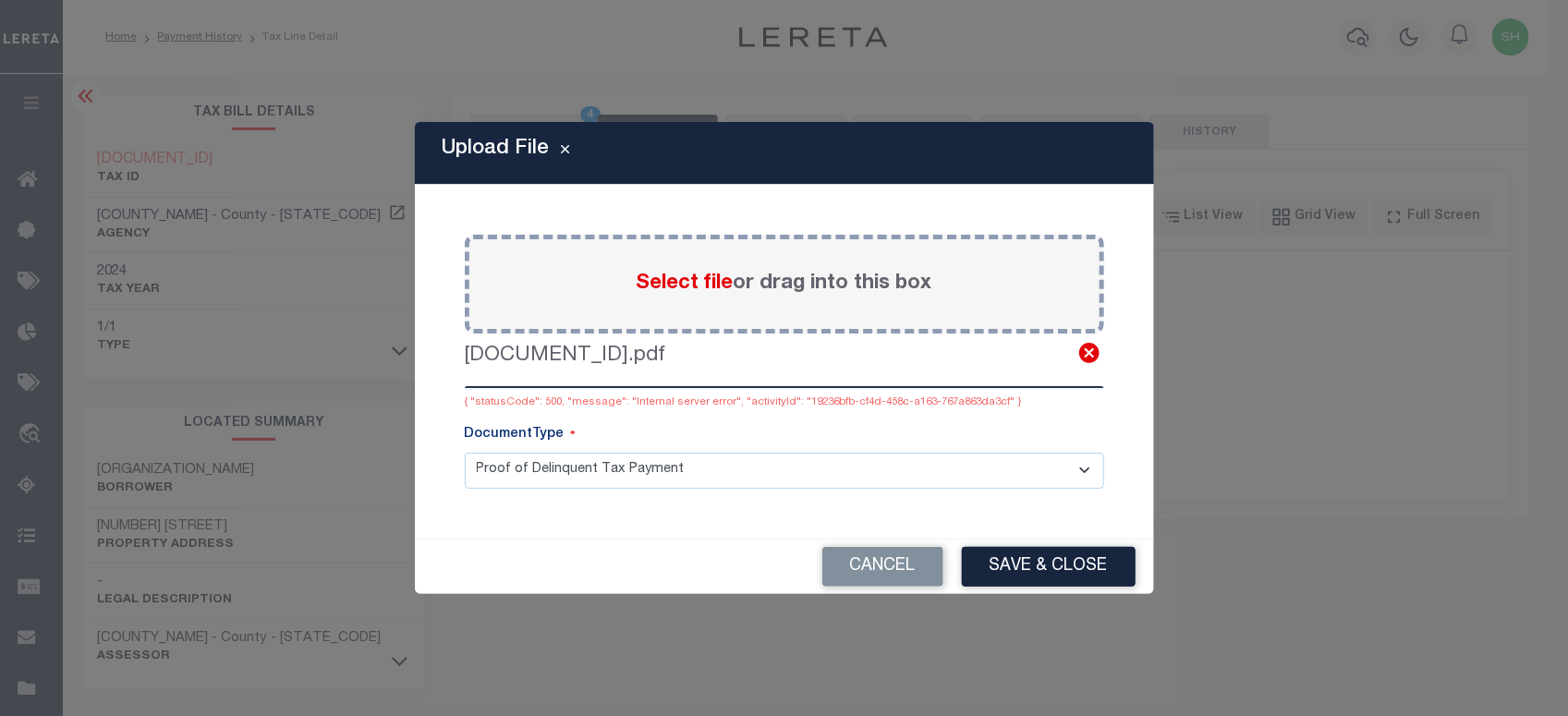 click 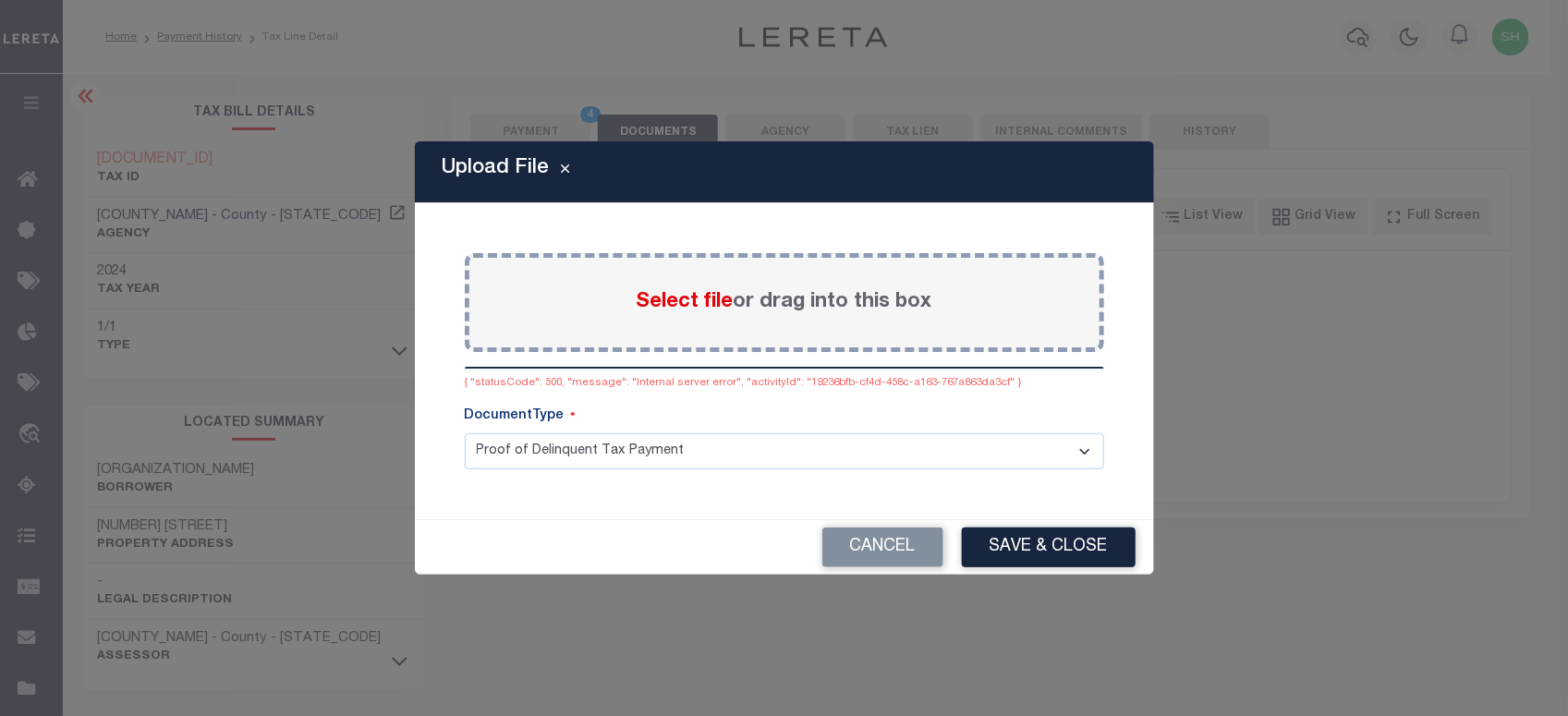 click on "Select file" at bounding box center (685, 302) 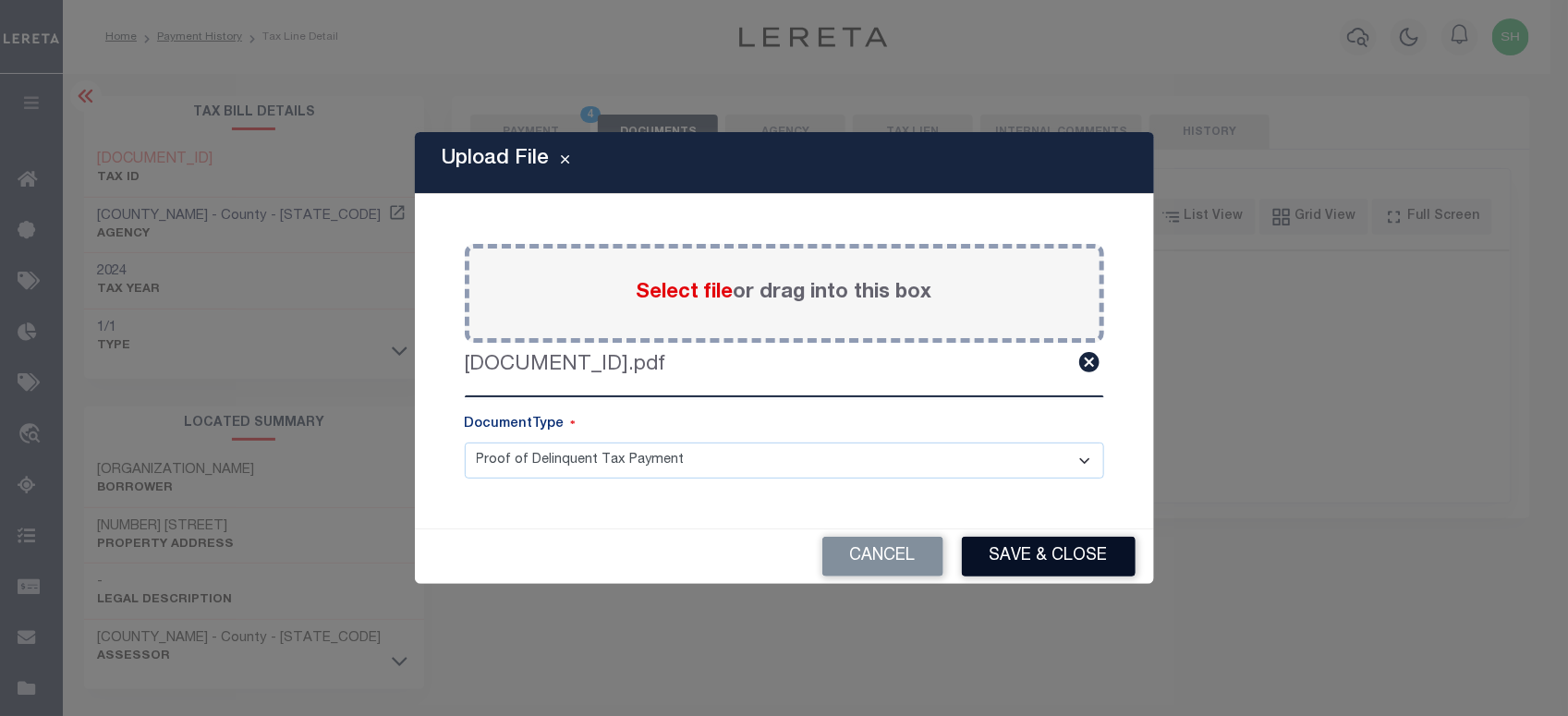 click on "Save & Close" at bounding box center [1049, 556] 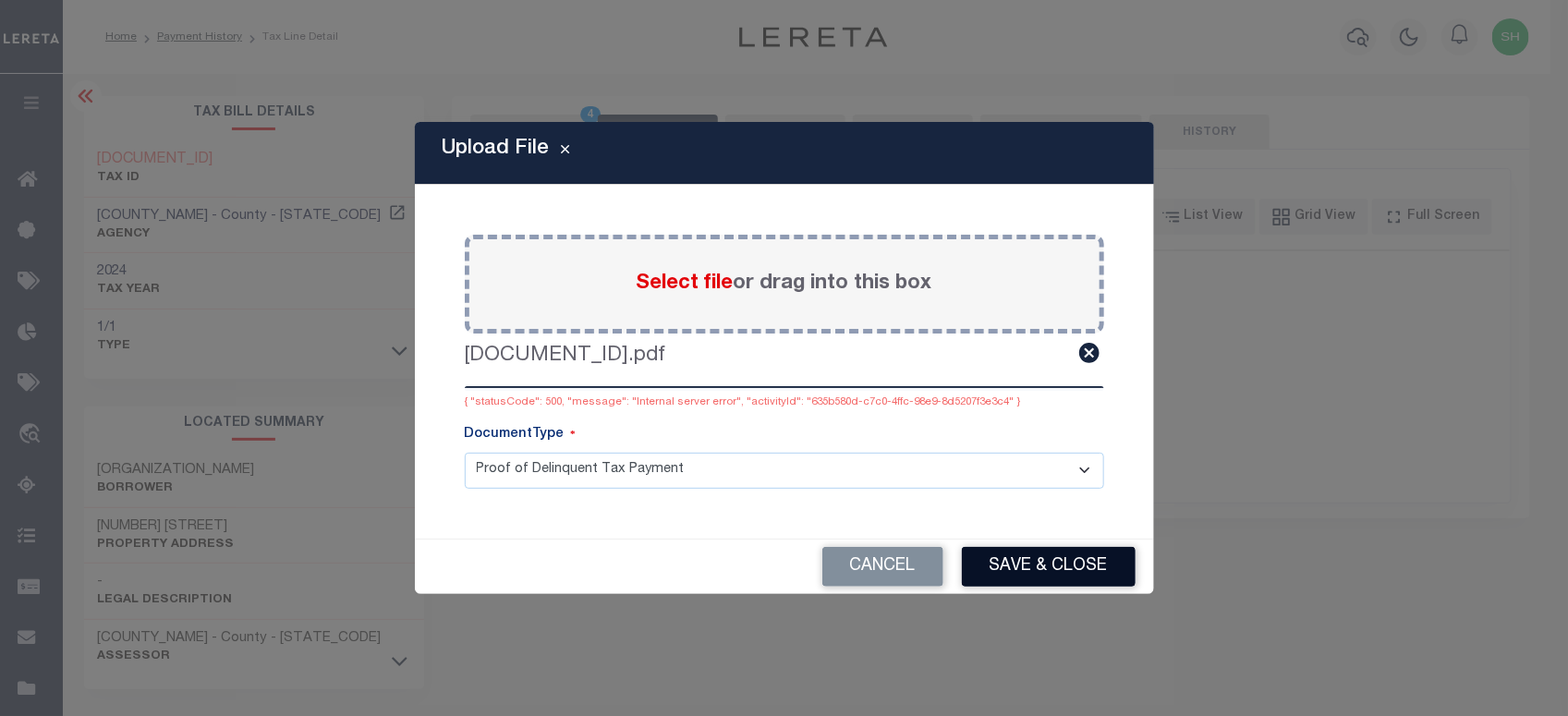 click on "Save & Close" at bounding box center (1049, 566) 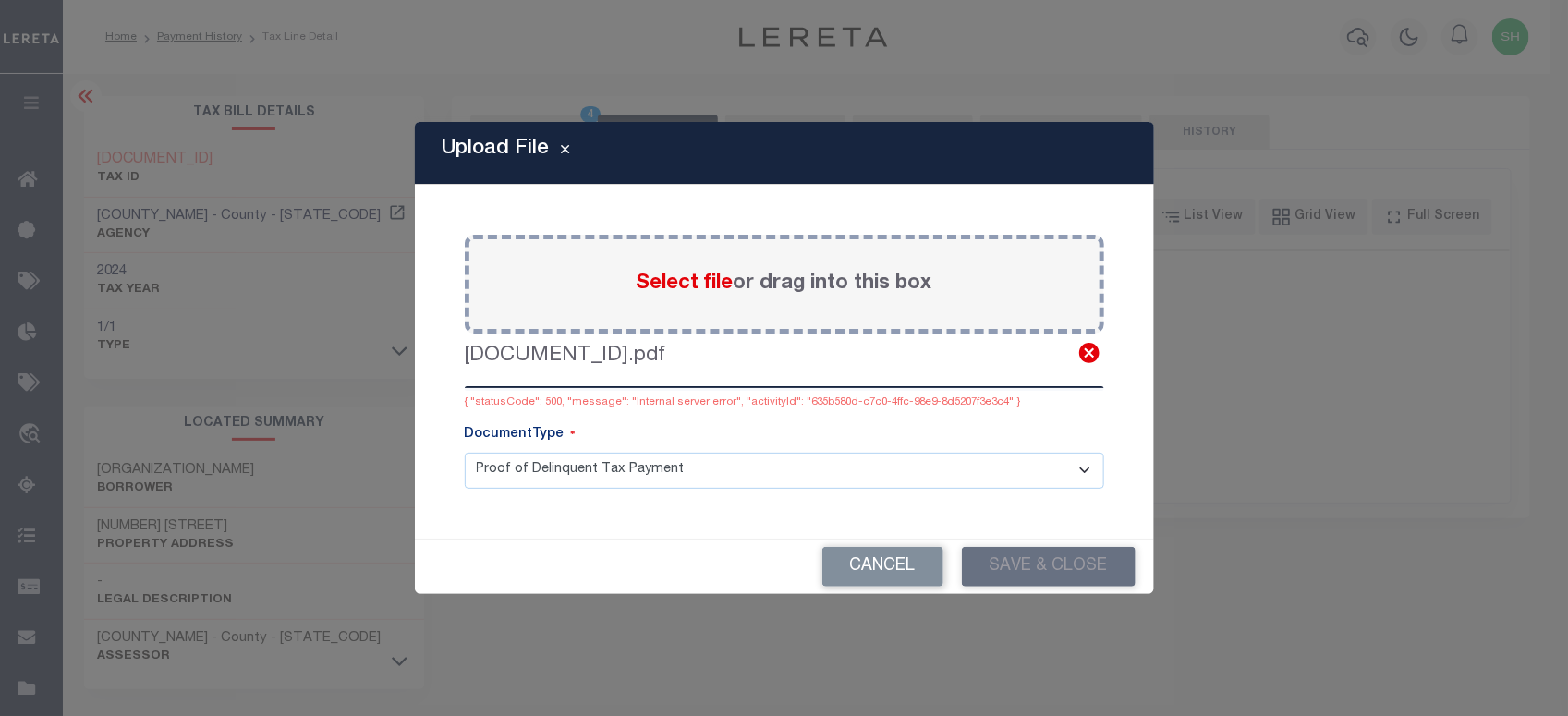 click 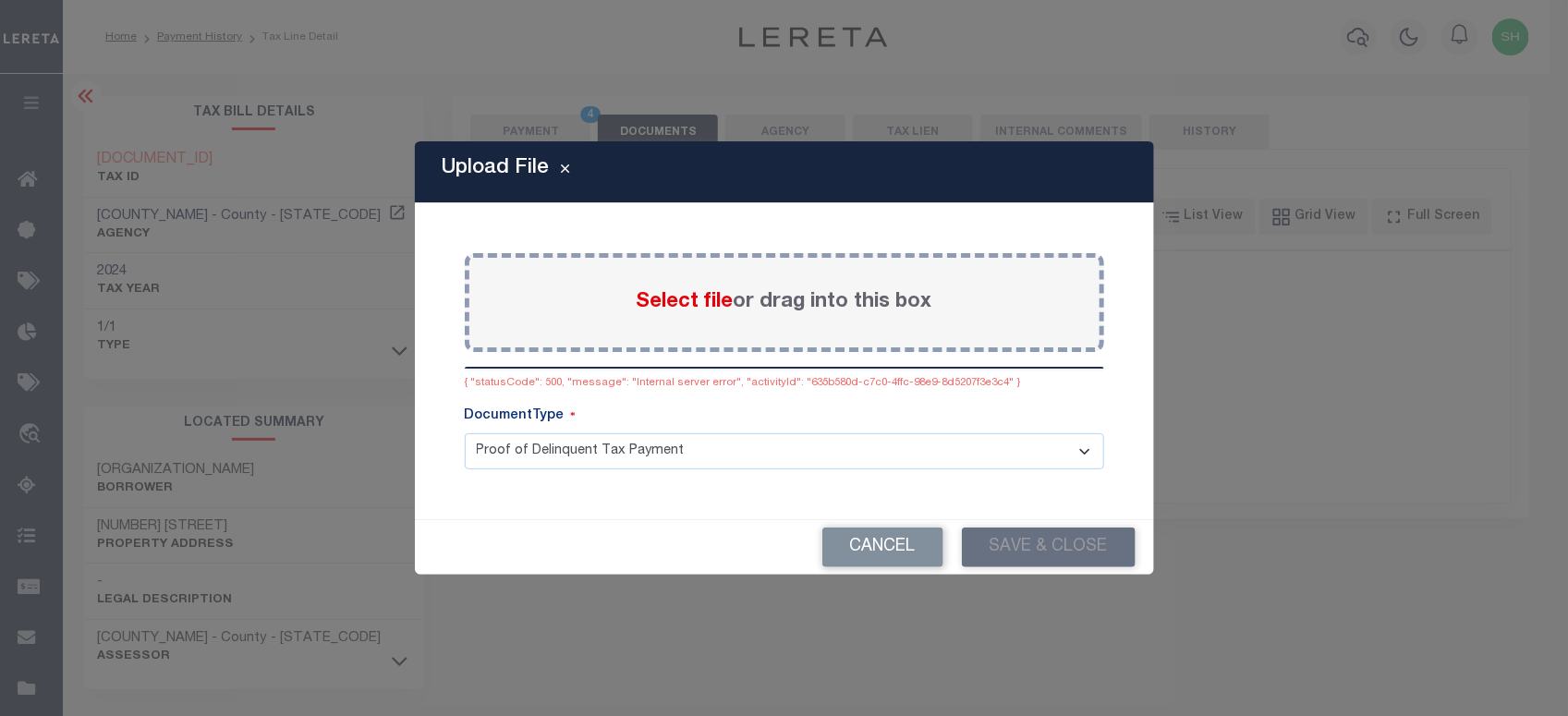 click on "Select file" at bounding box center (685, 302) 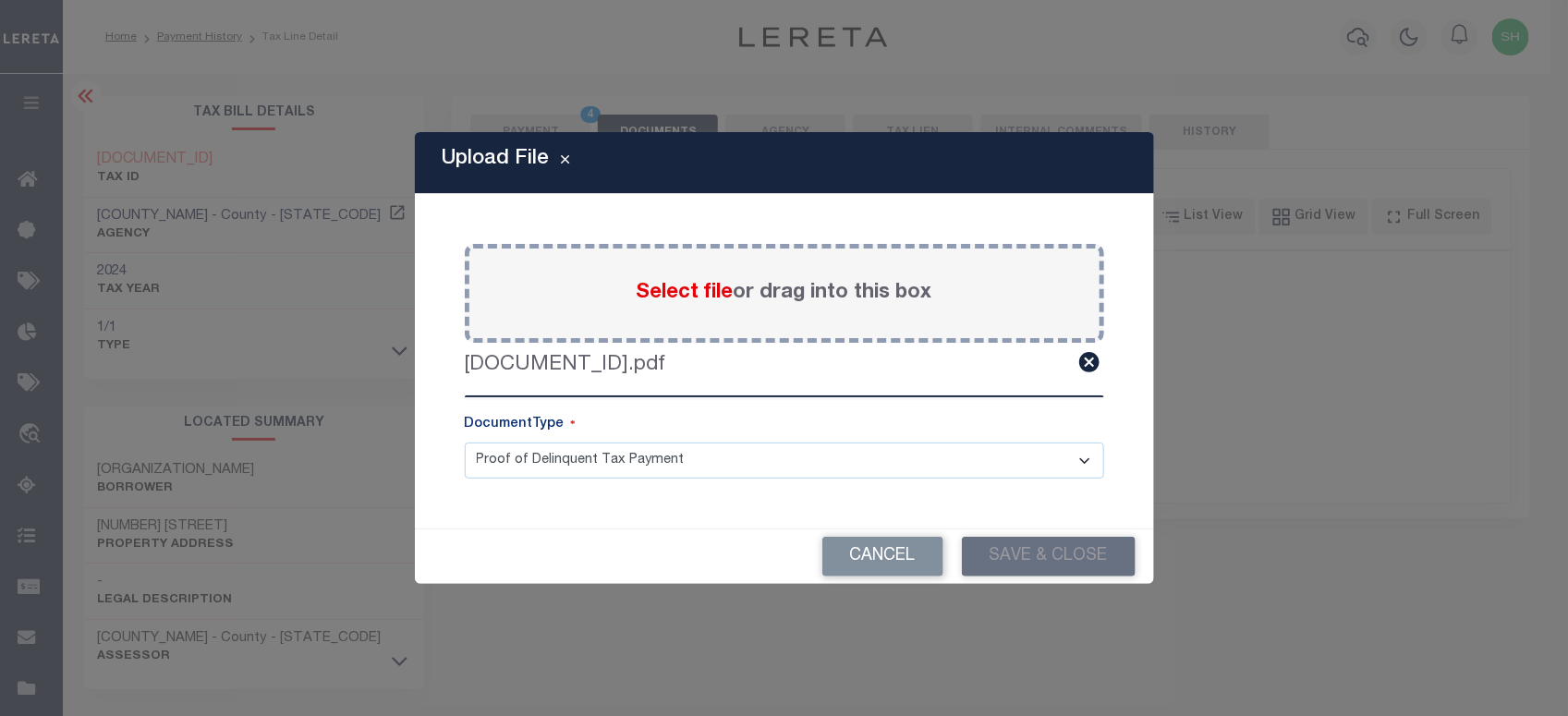 click on "Cancel
Save & Close" at bounding box center (784, 556) 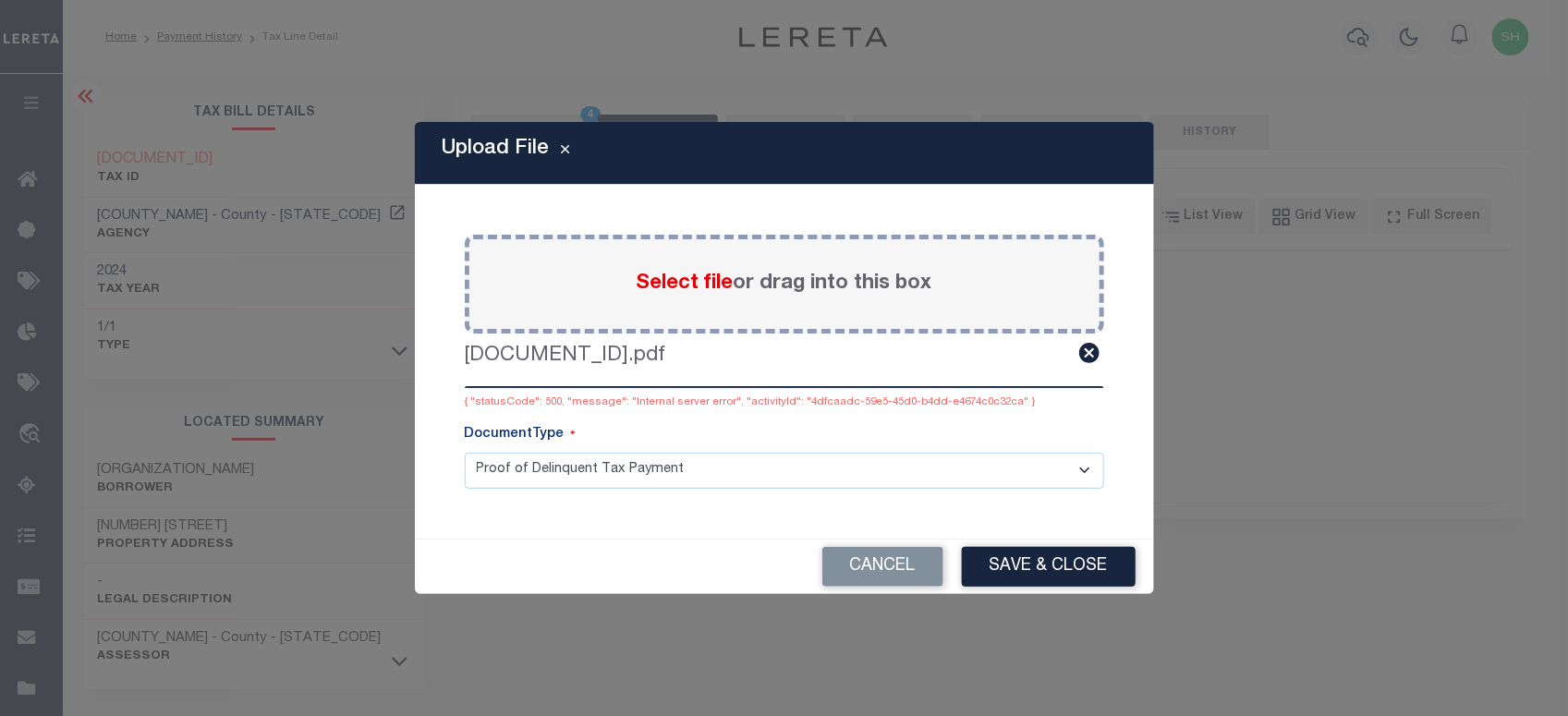 click on "Select file" at bounding box center [685, 284] 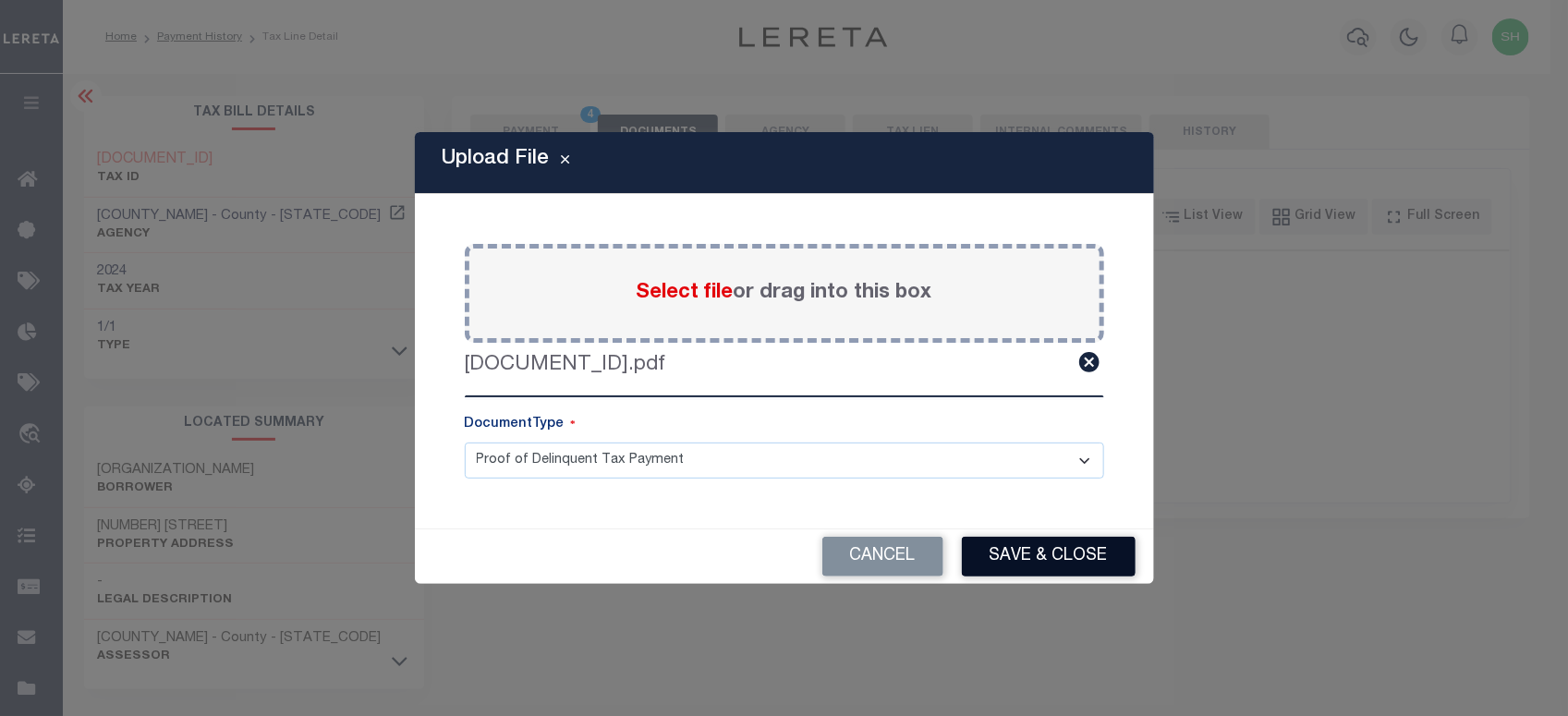 click on "Save & Close" at bounding box center [1049, 556] 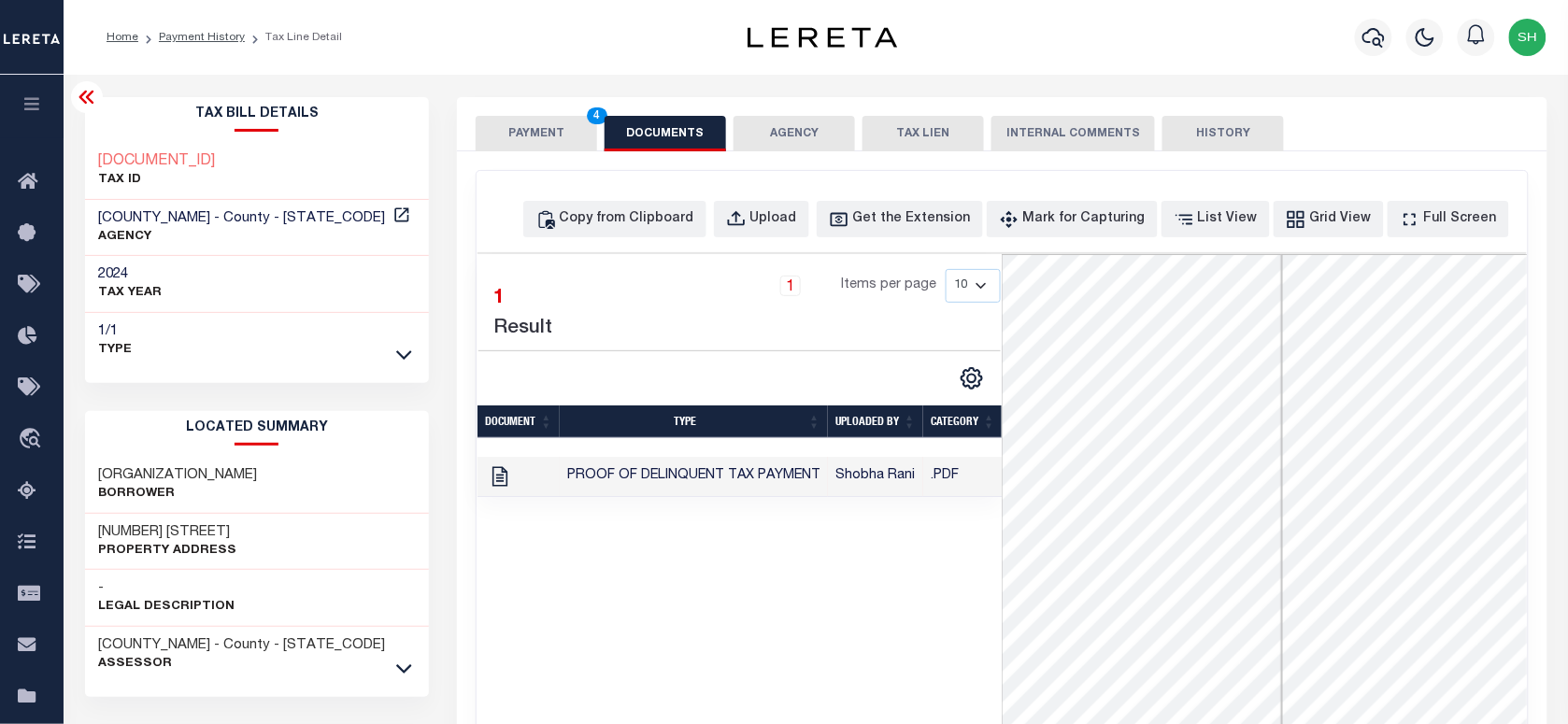 click on "PAYMENT
4" at bounding box center [536, 134] 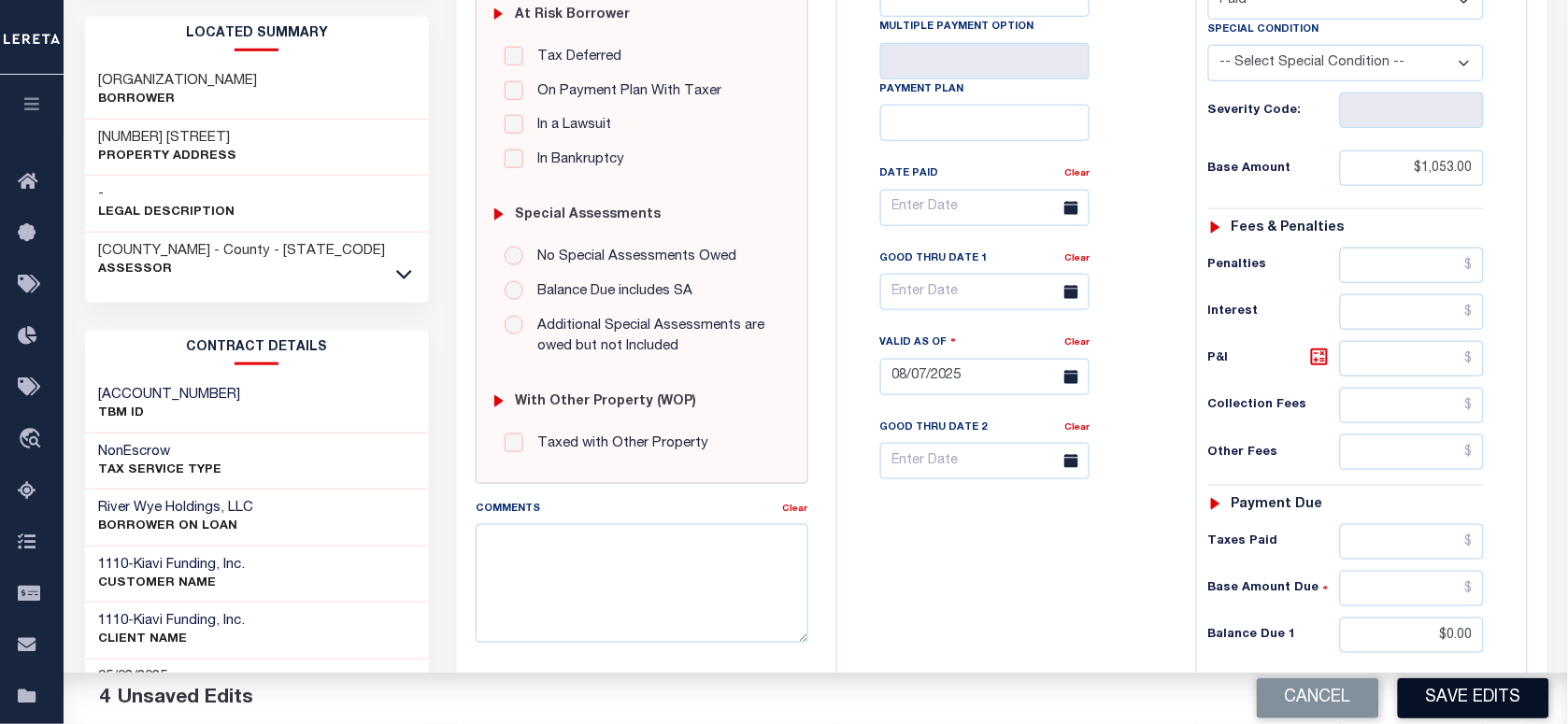 scroll, scrollTop: 467, scrollLeft: 0, axis: vertical 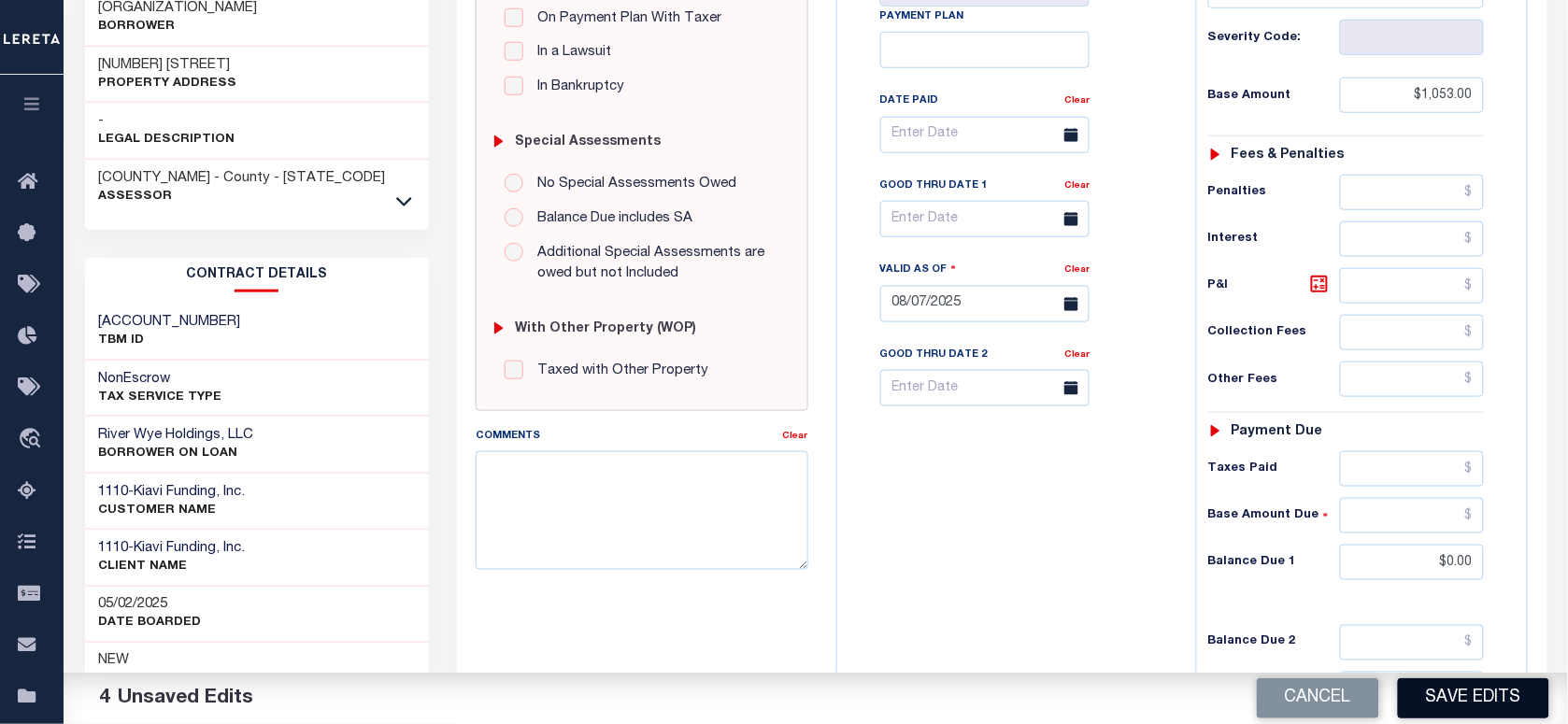 click on "Save Edits" at bounding box center (1474, 698) 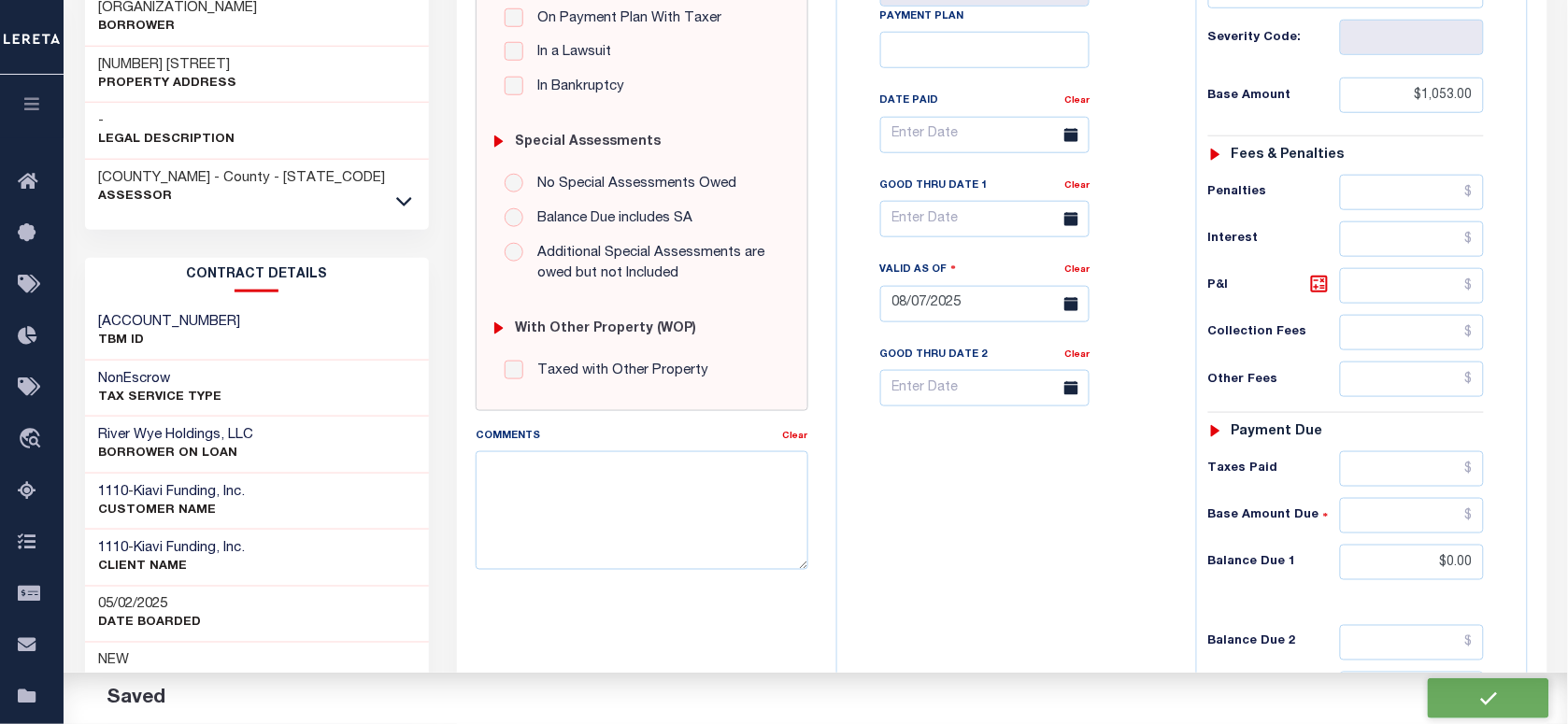 checkbox on "false" 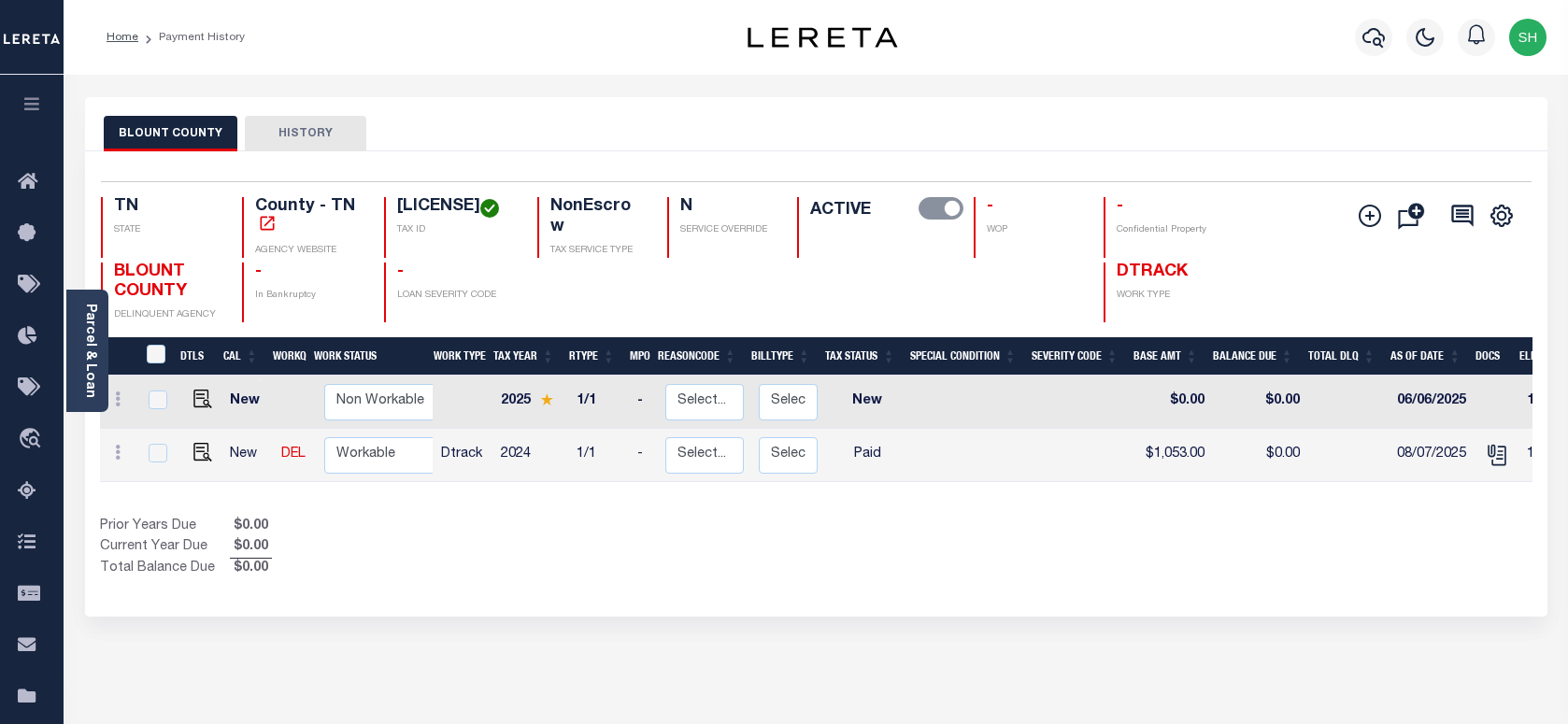 scroll, scrollTop: 0, scrollLeft: 0, axis: both 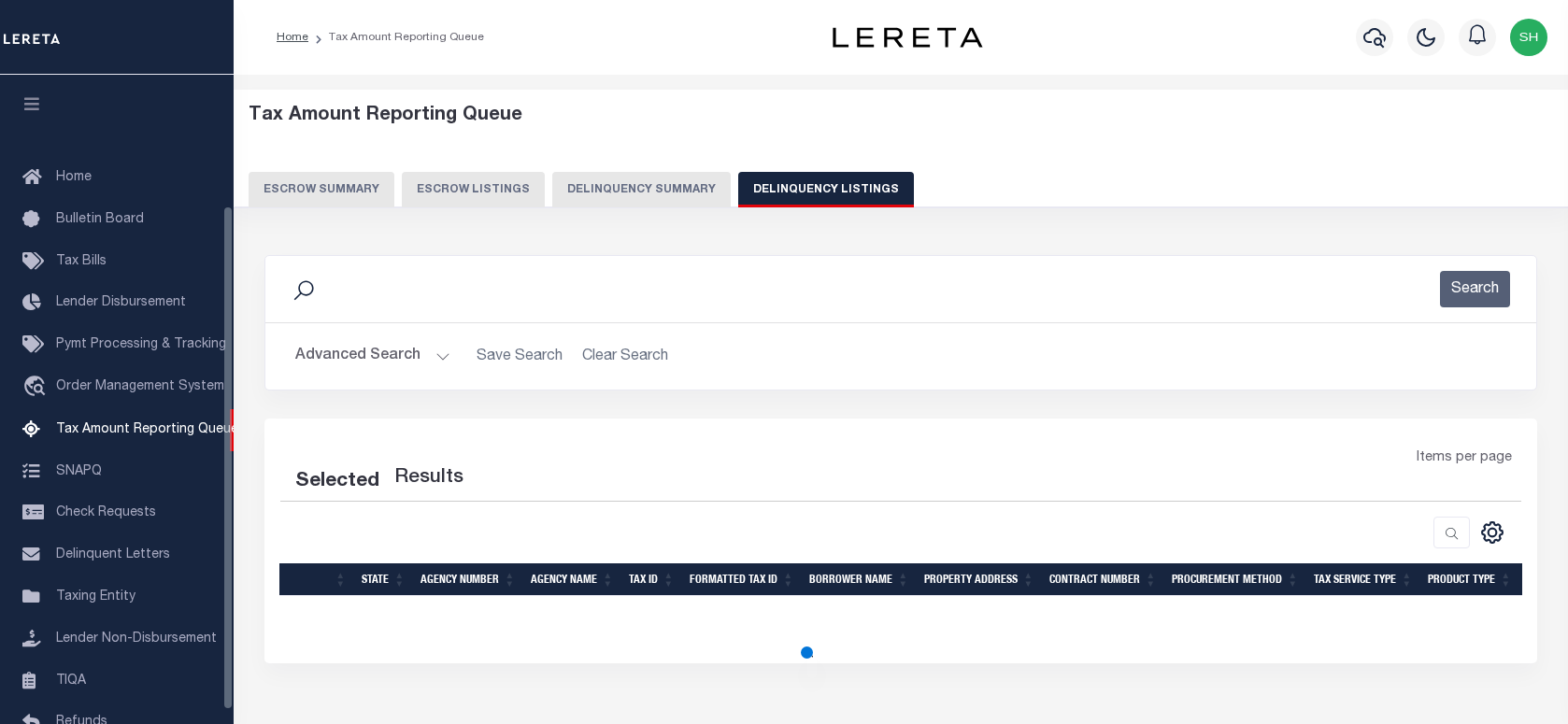 select on "100" 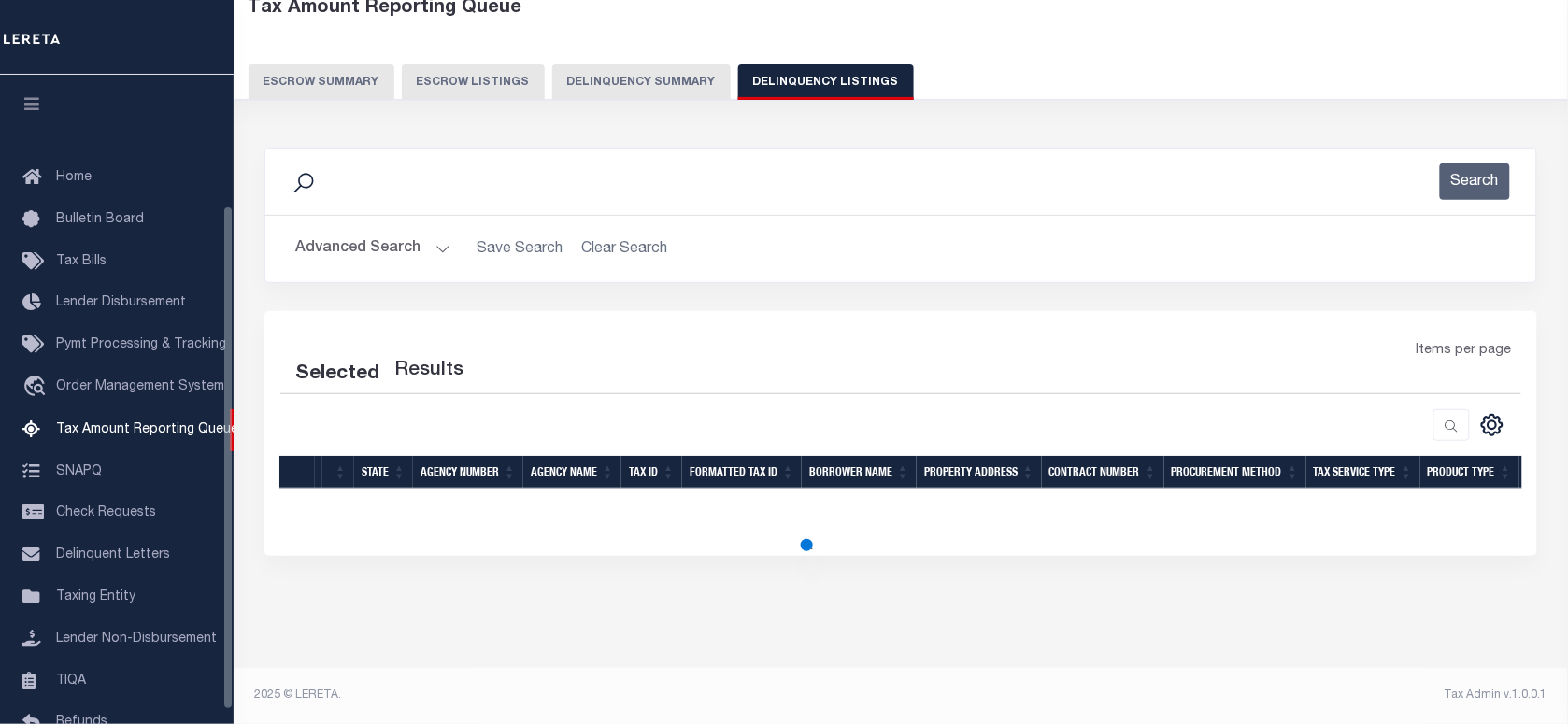select on "100" 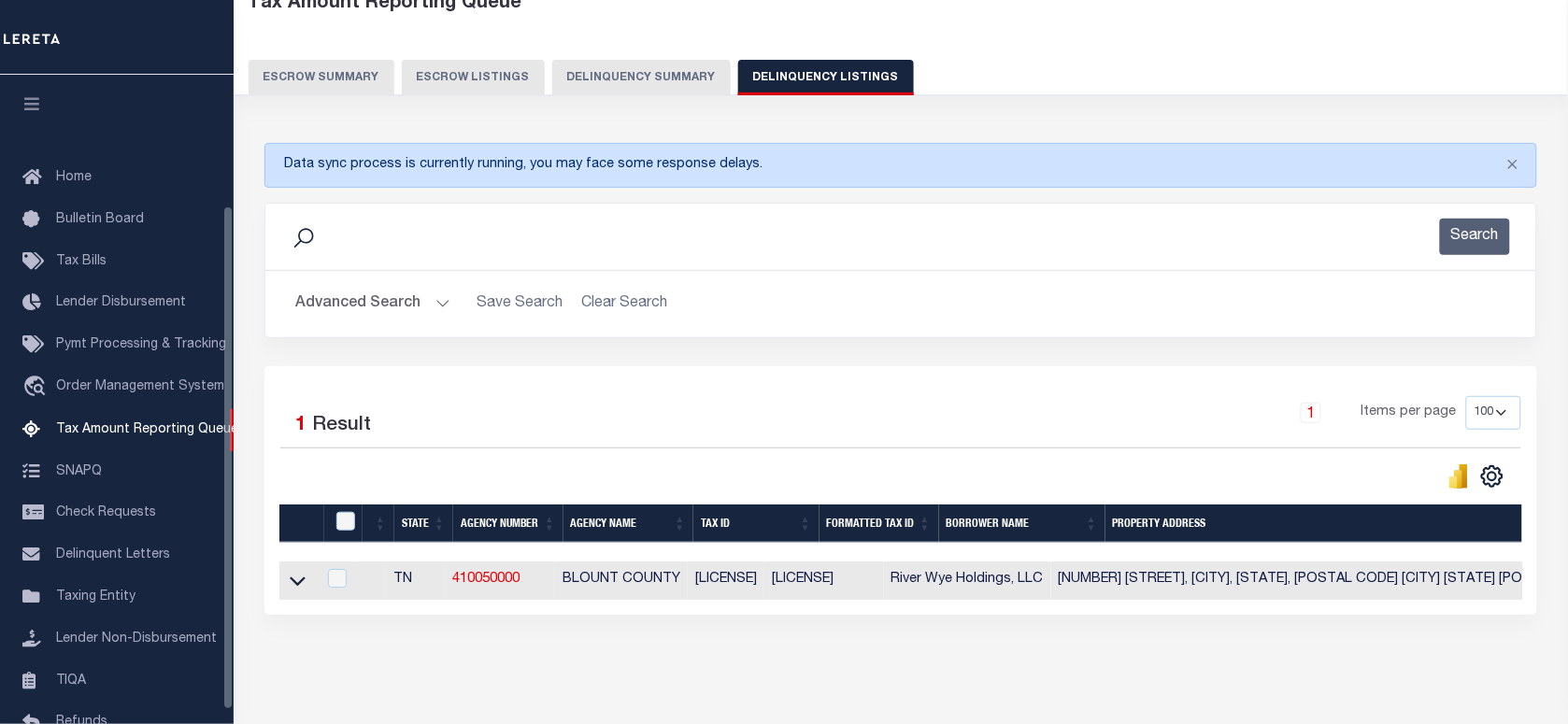 scroll, scrollTop: 112, scrollLeft: 0, axis: vertical 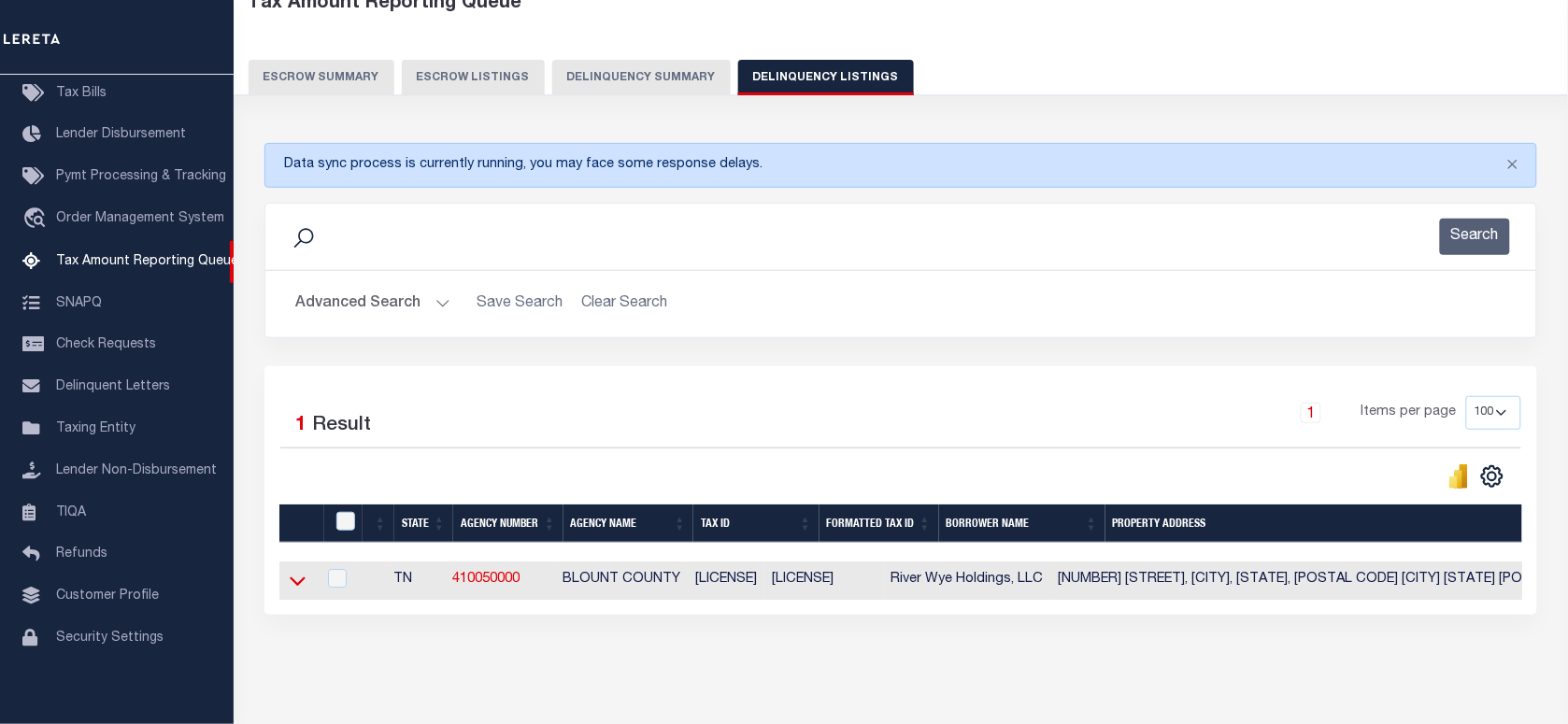 click 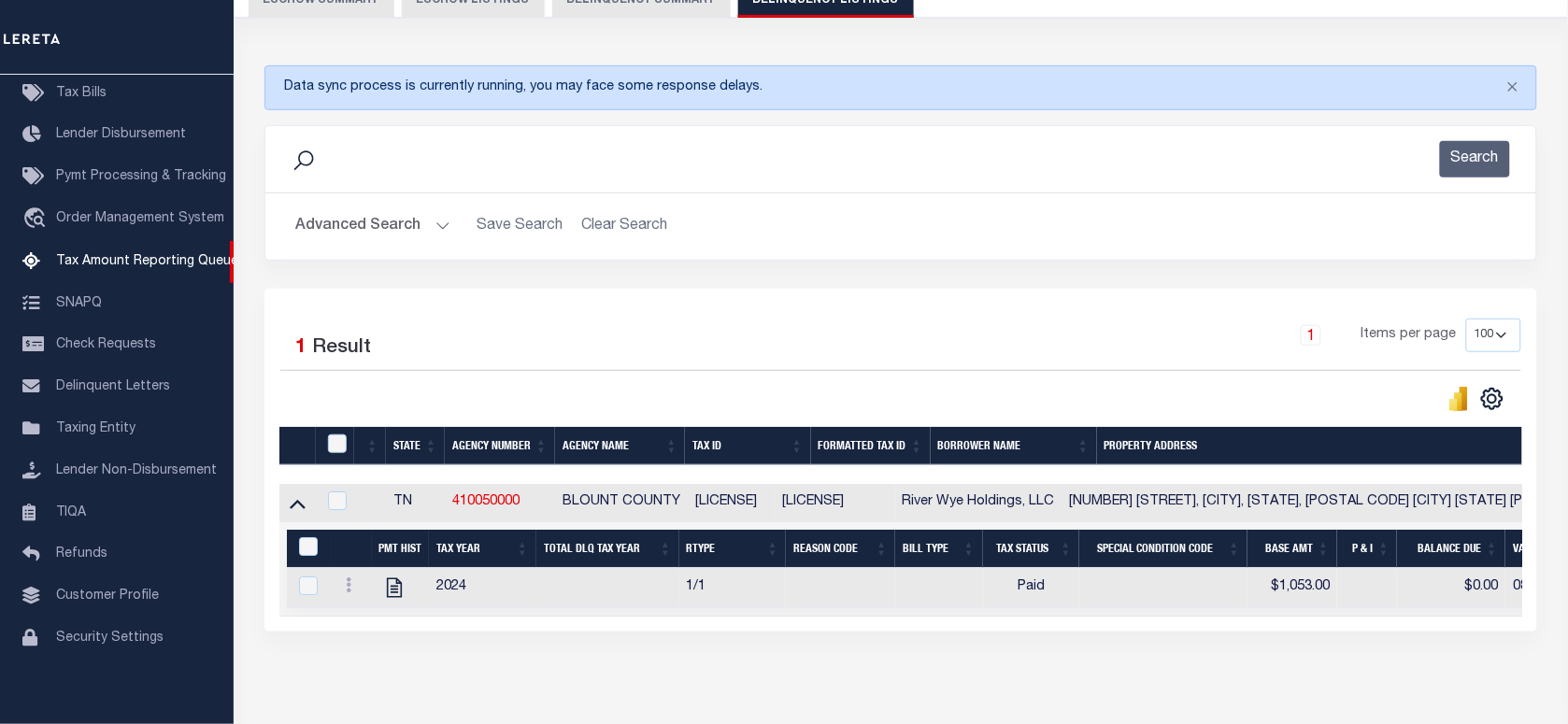 scroll, scrollTop: 285, scrollLeft: 0, axis: vertical 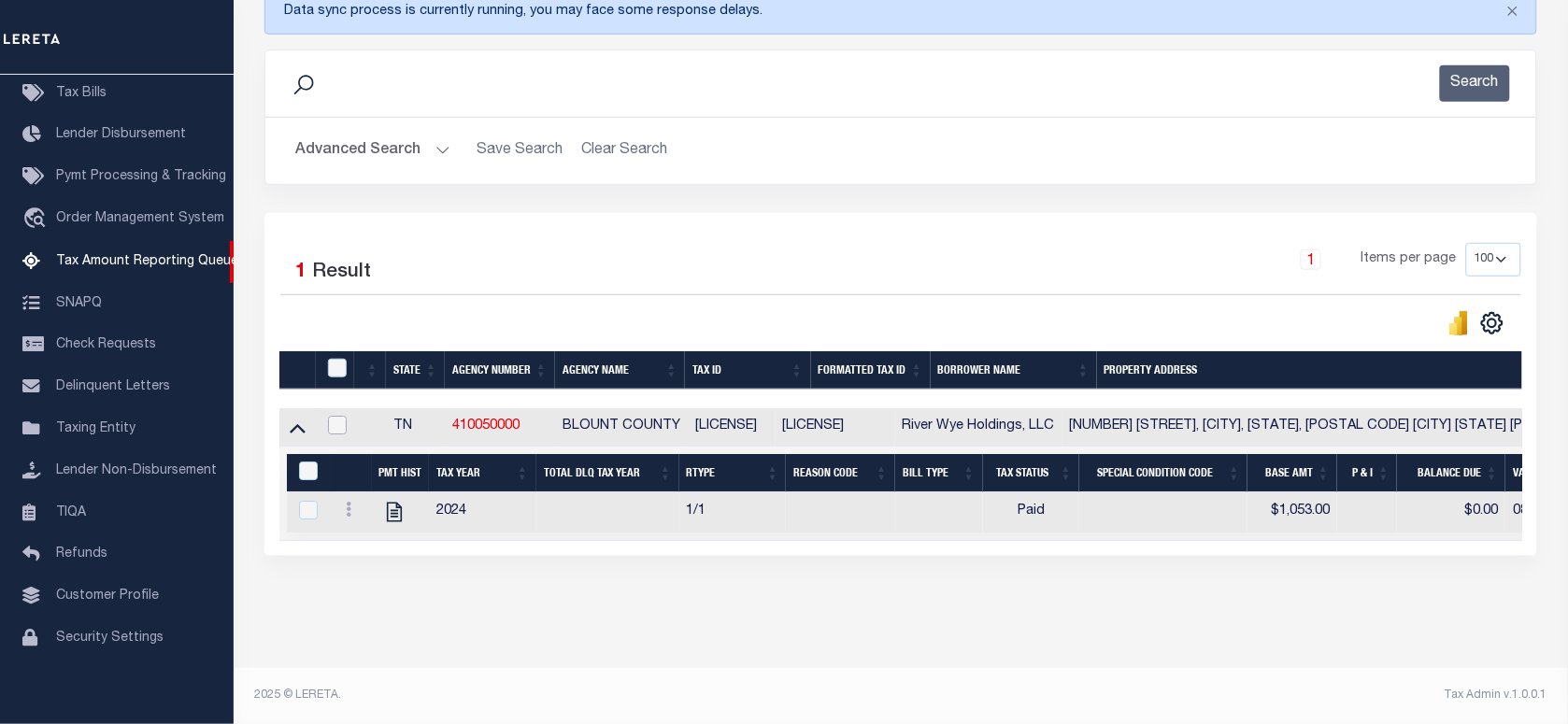 click at bounding box center (337, 425) 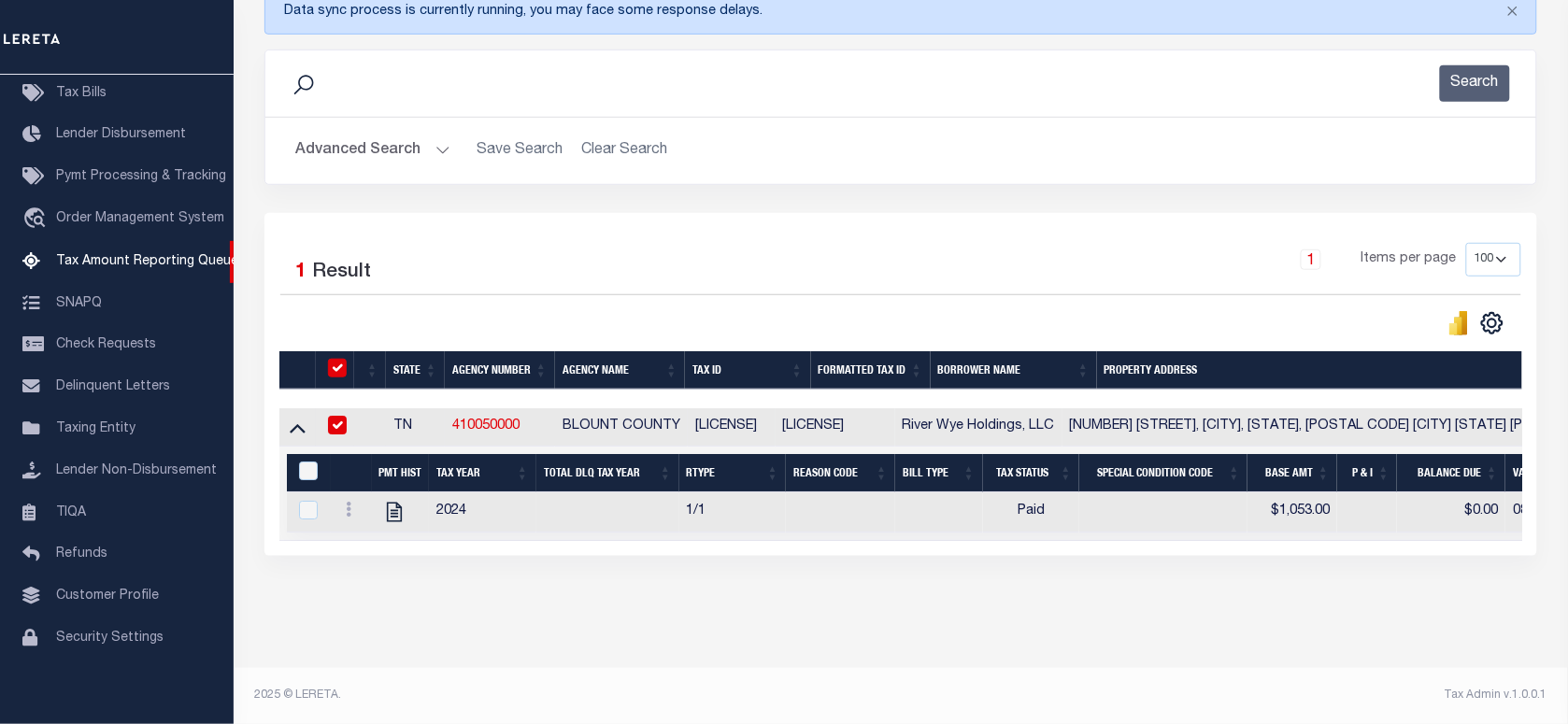 checkbox on "true" 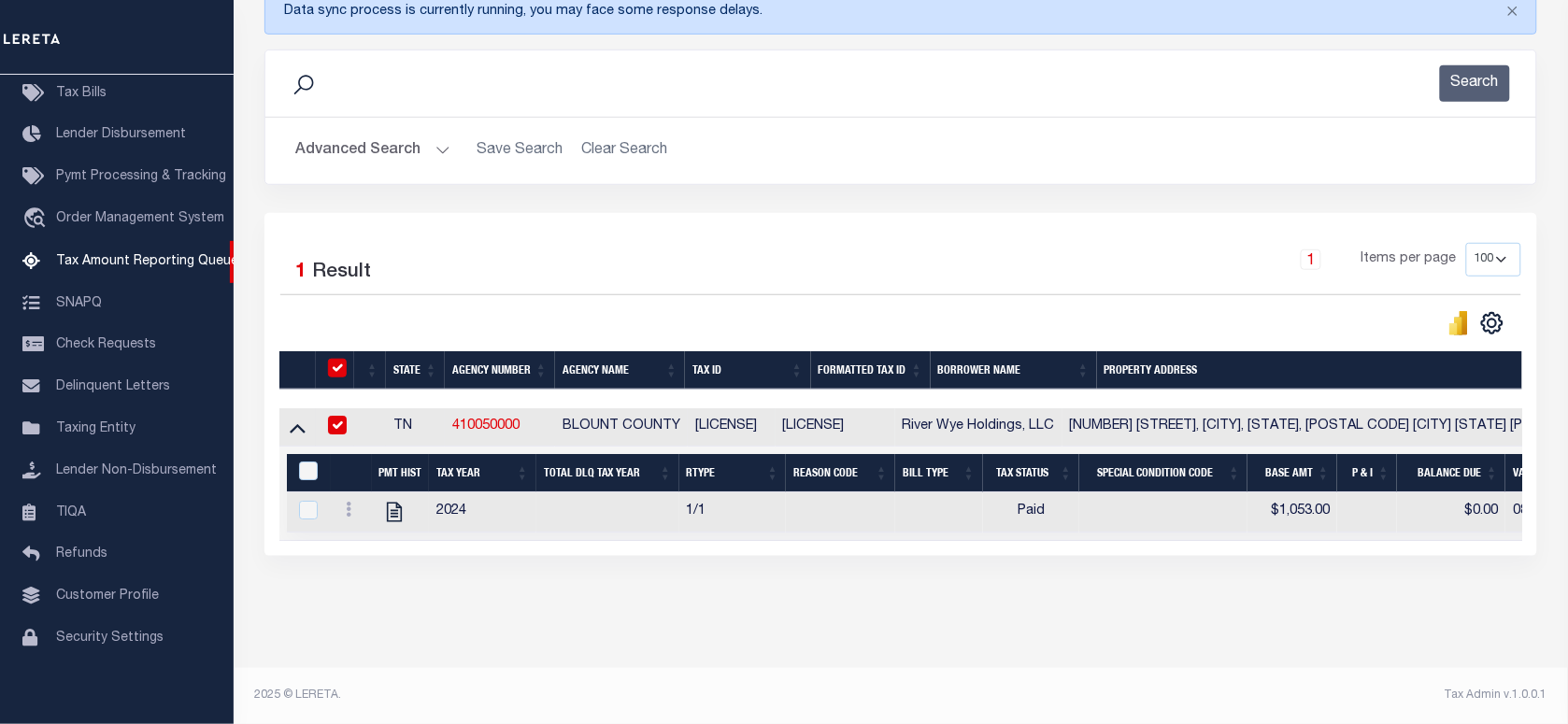 checkbox on "true" 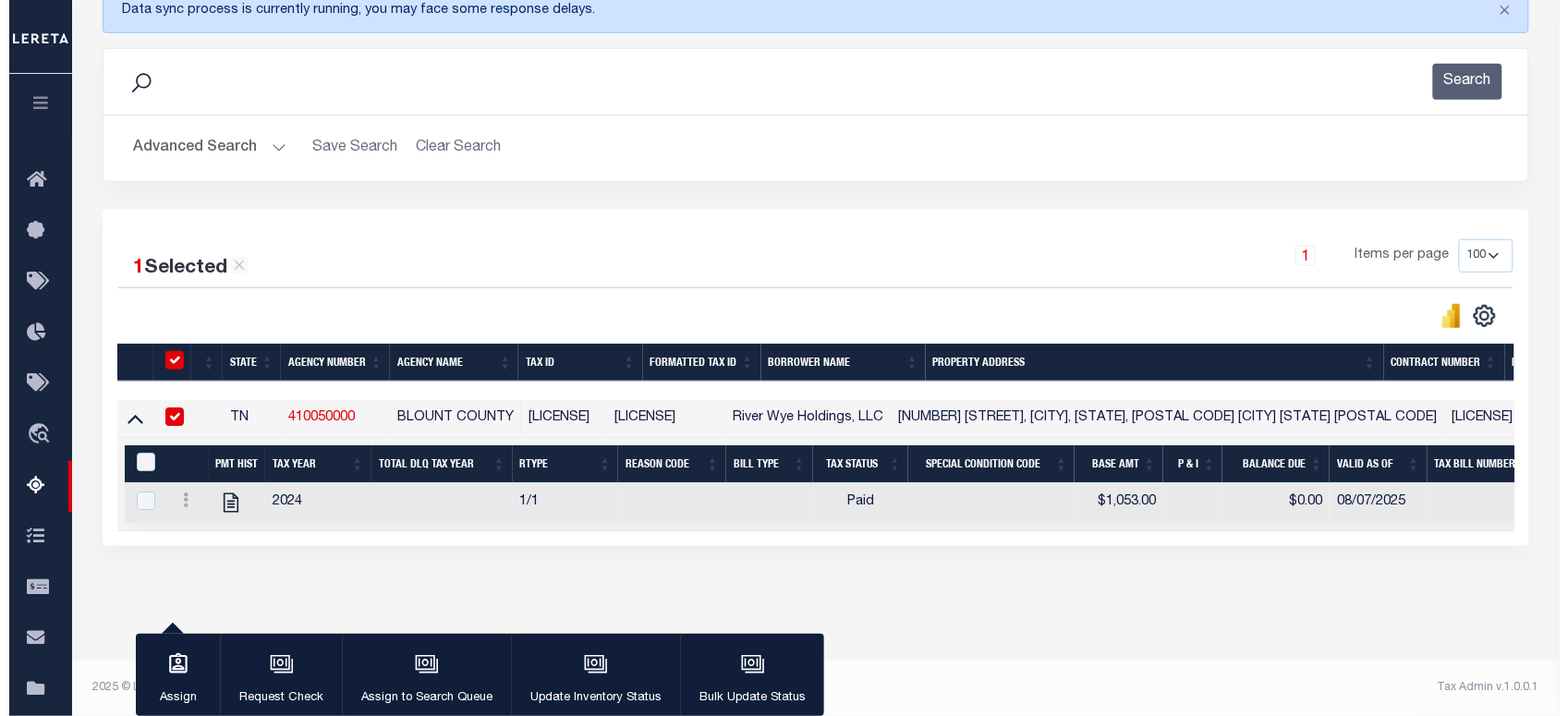 scroll, scrollTop: 278, scrollLeft: 0, axis: vertical 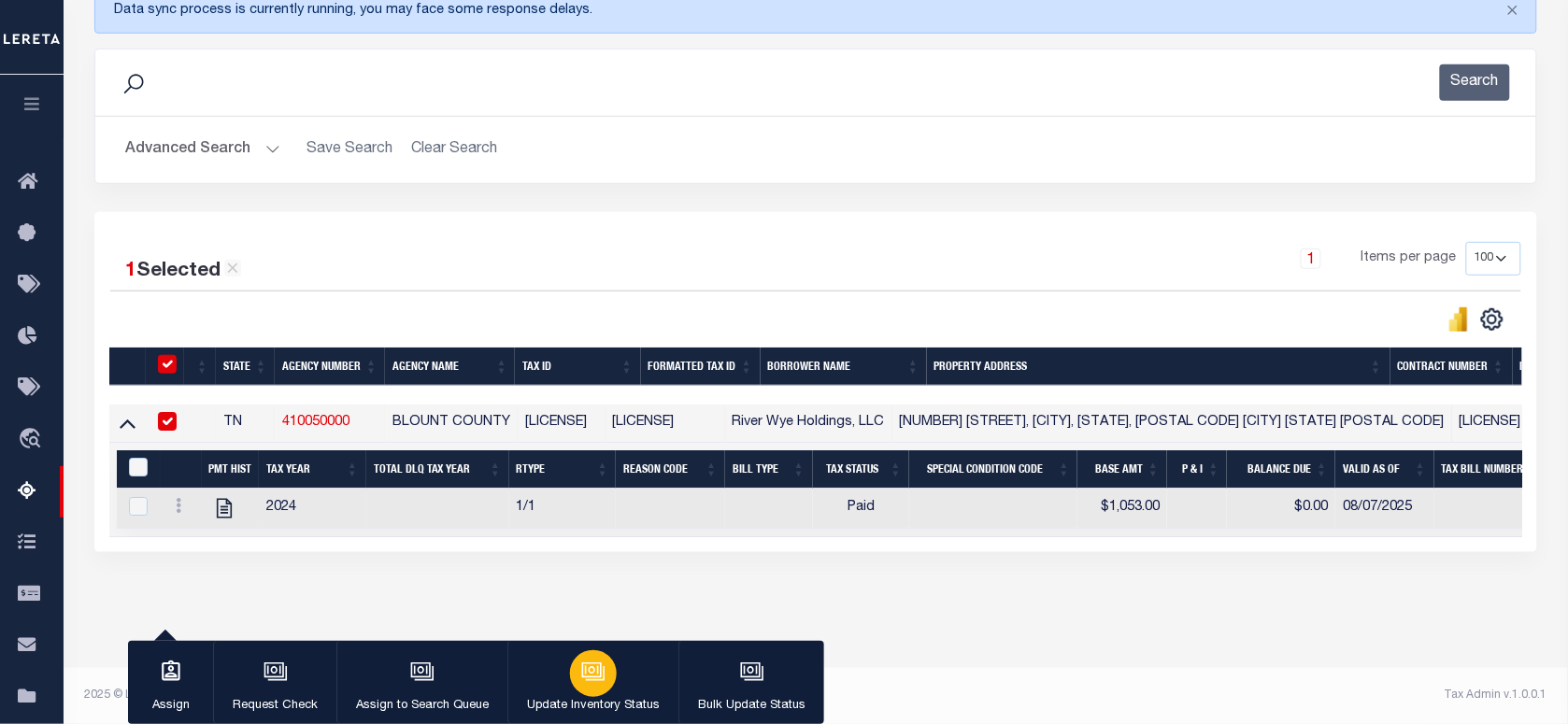click 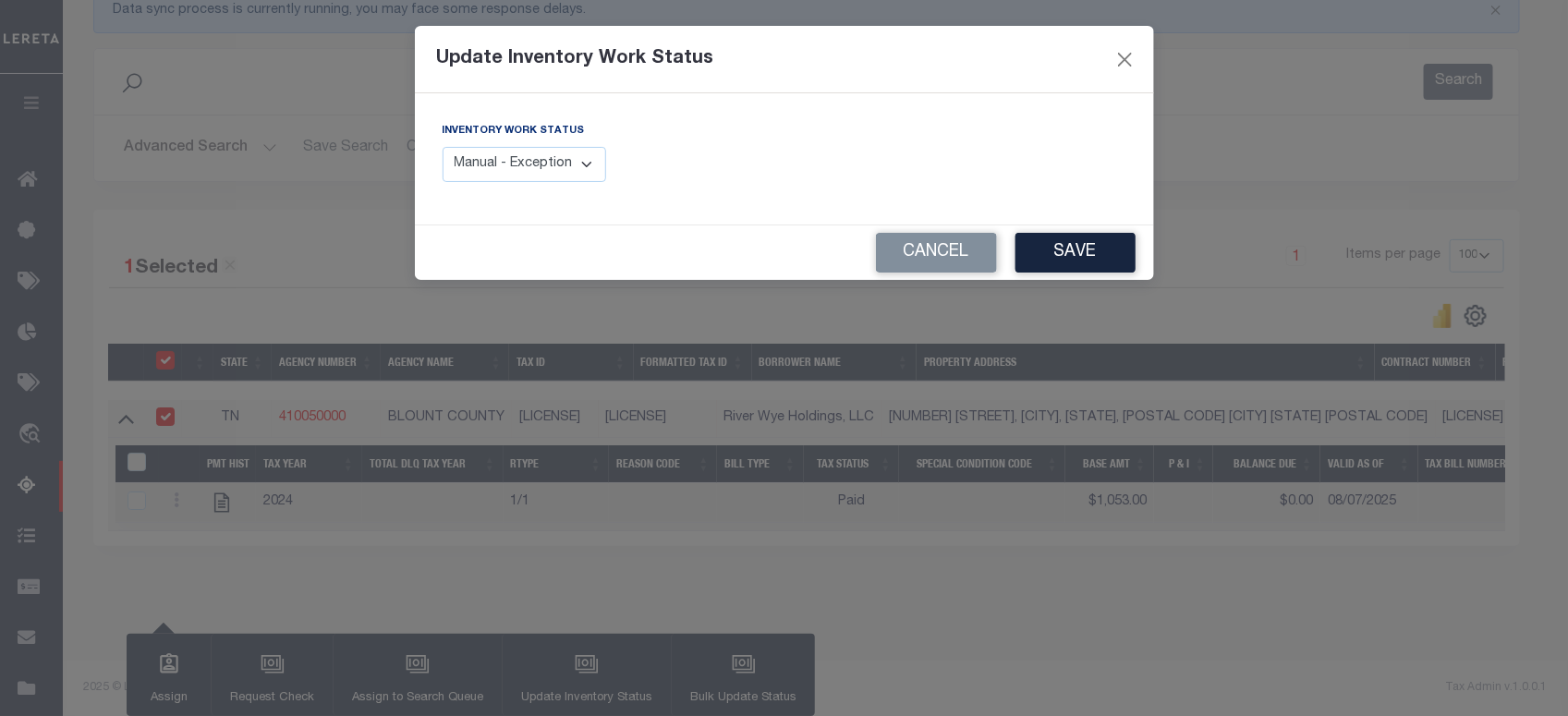 click on "Manual - Exception
Pended - Awaiting Search
Late Add Exception
Completed" at bounding box center [525, 164] 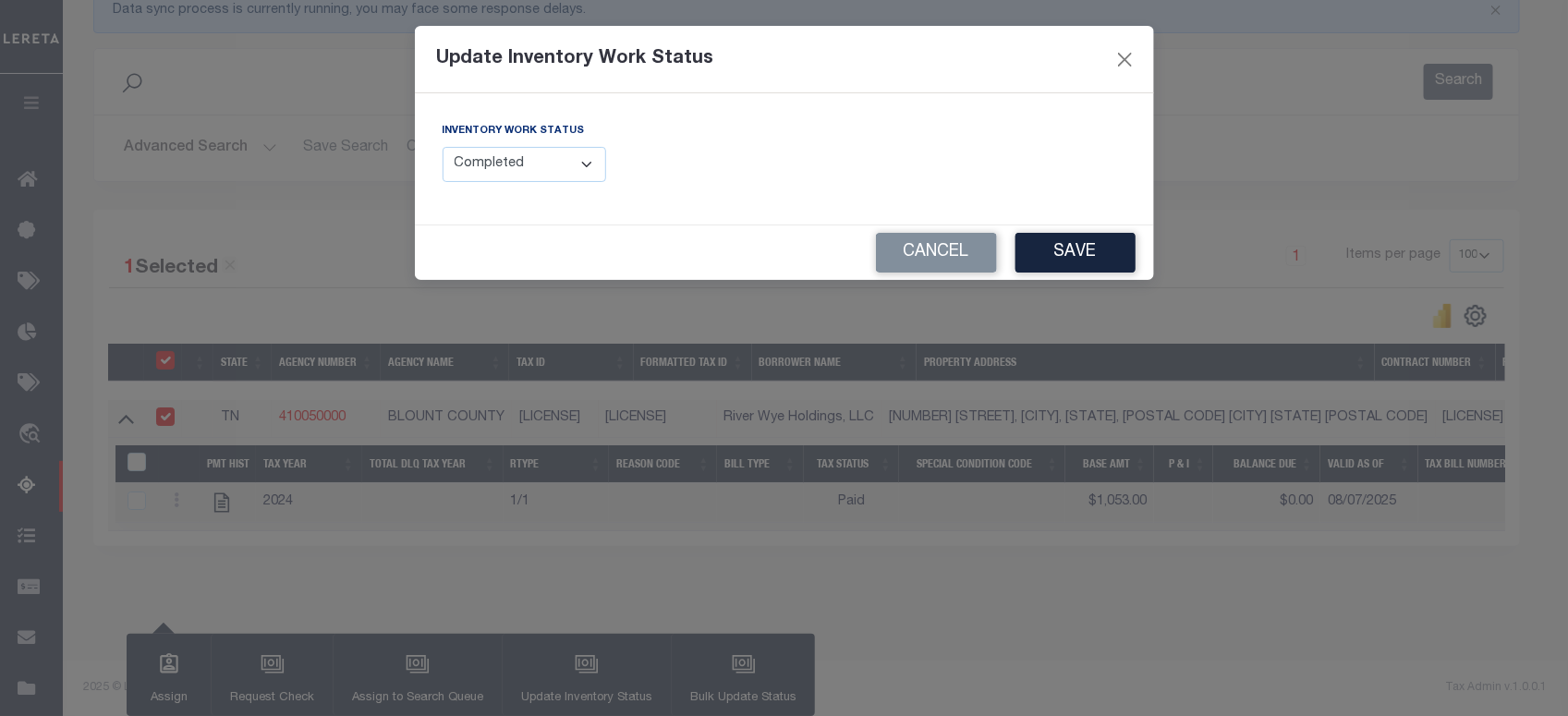 click on "Manual - Exception
Pended - Awaiting Search
Late Add Exception
Completed" at bounding box center [525, 164] 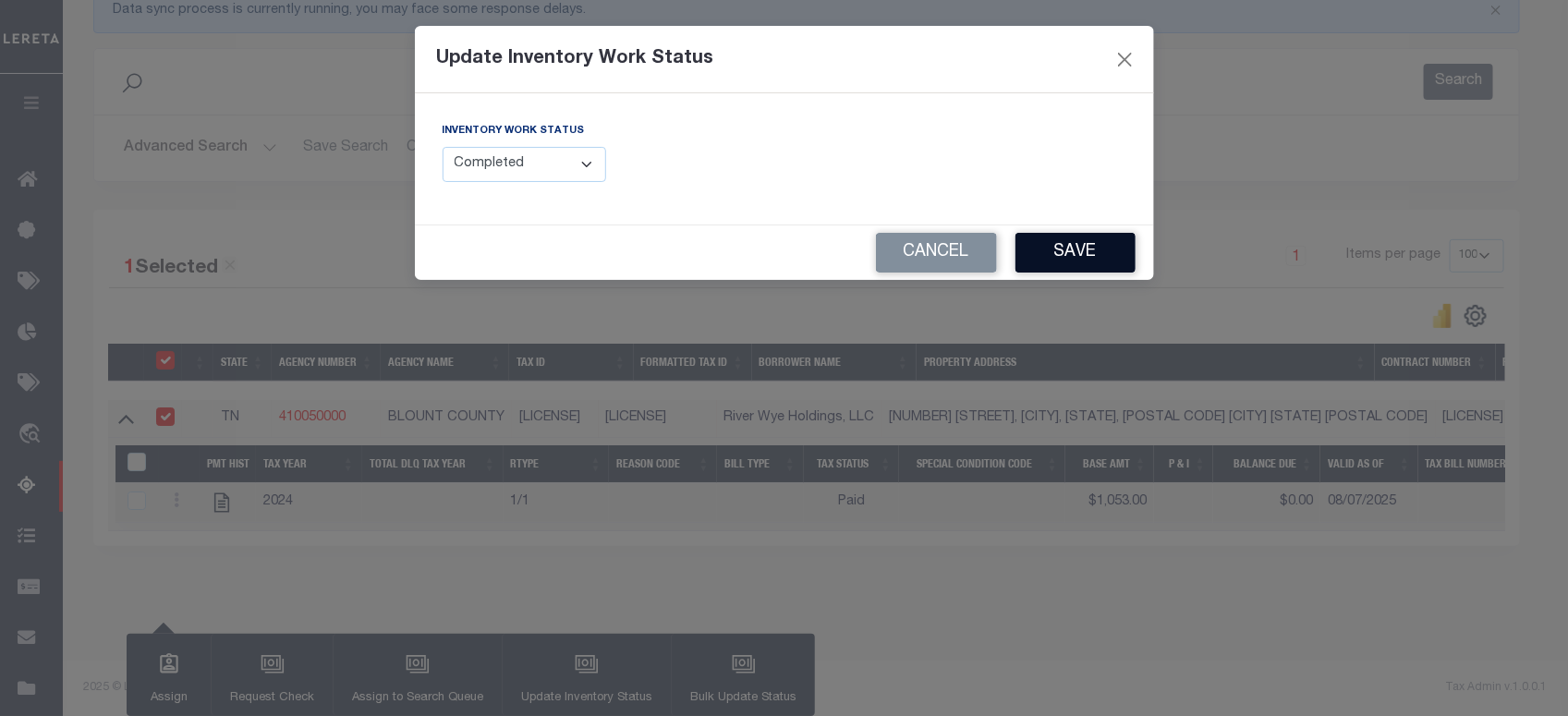 click on "Save" at bounding box center [1076, 252] 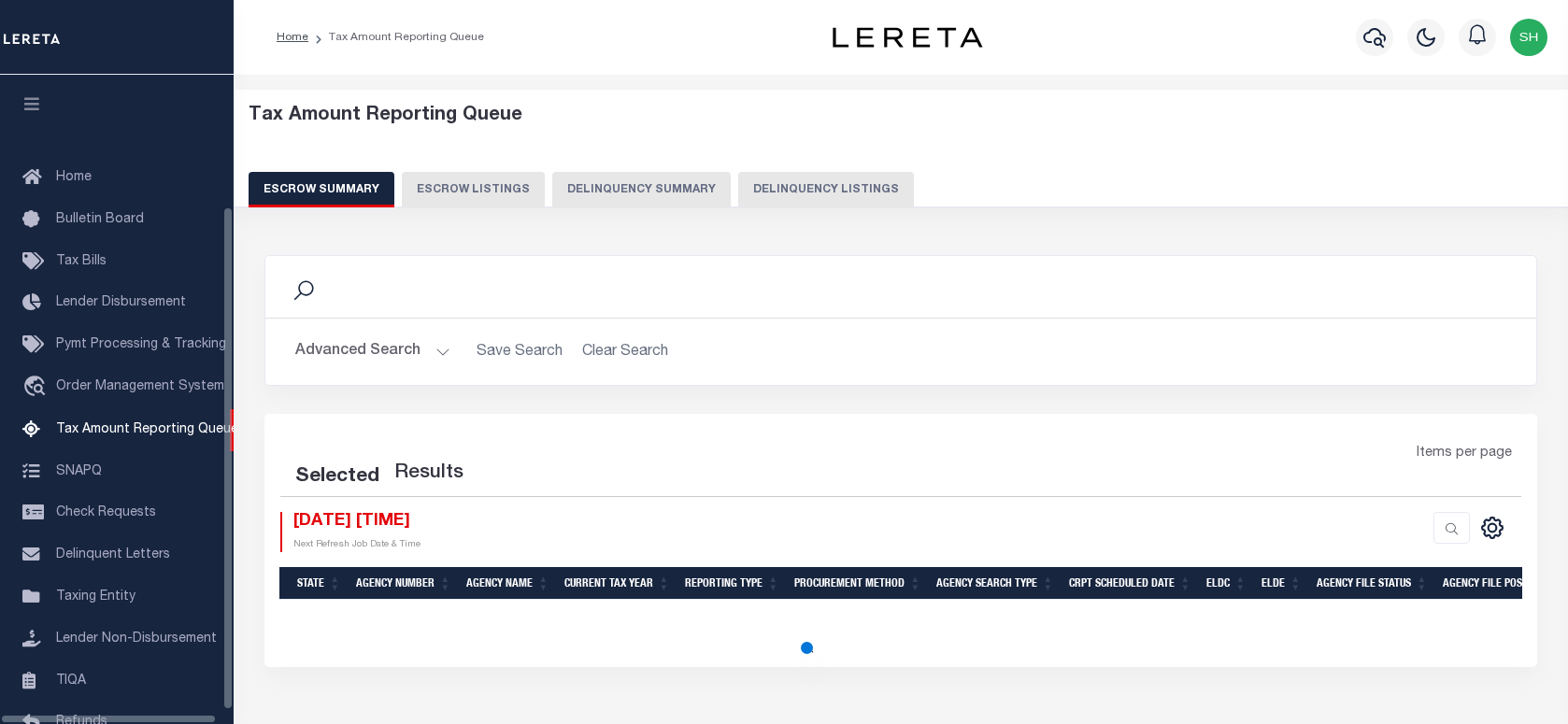 click on "Delinquency Listings" at bounding box center (826, 190) 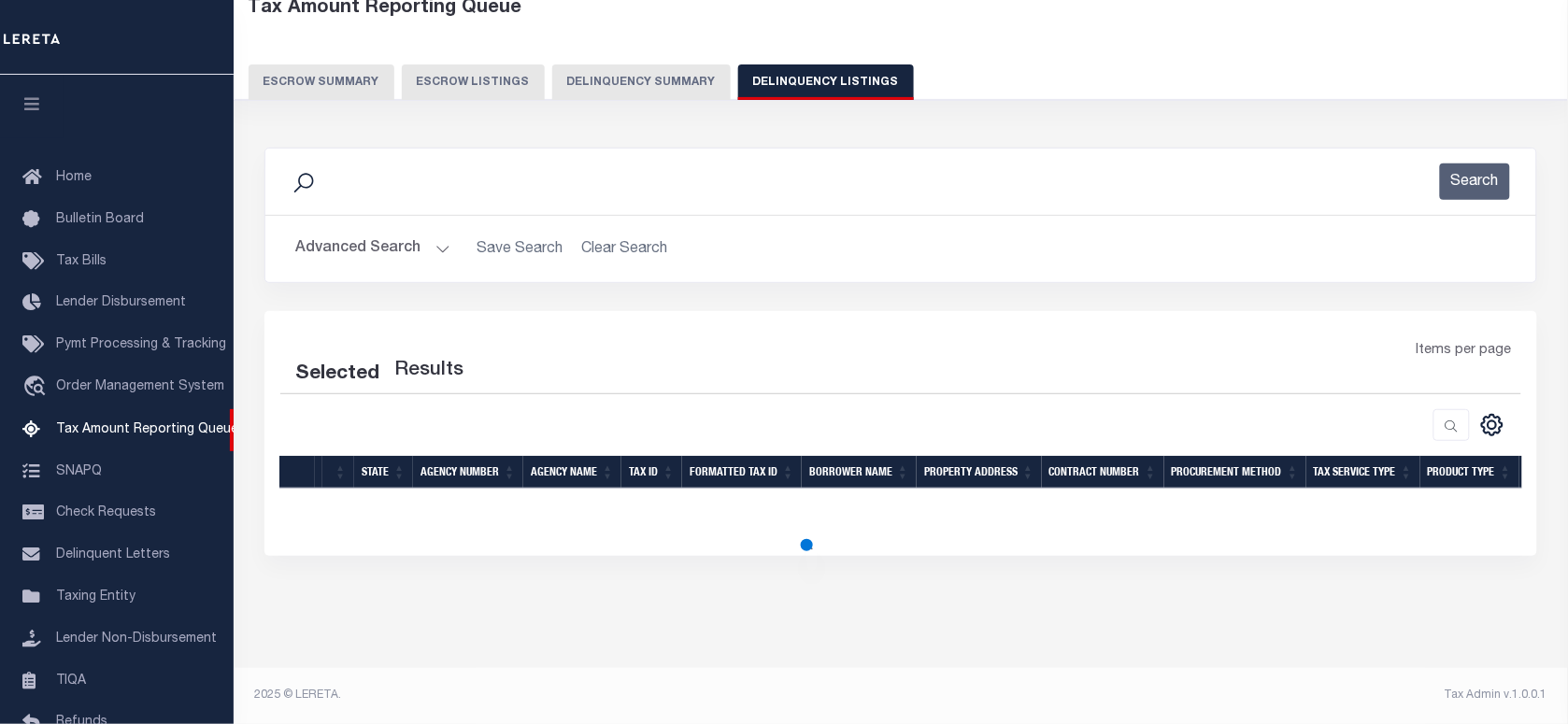 select on "100" 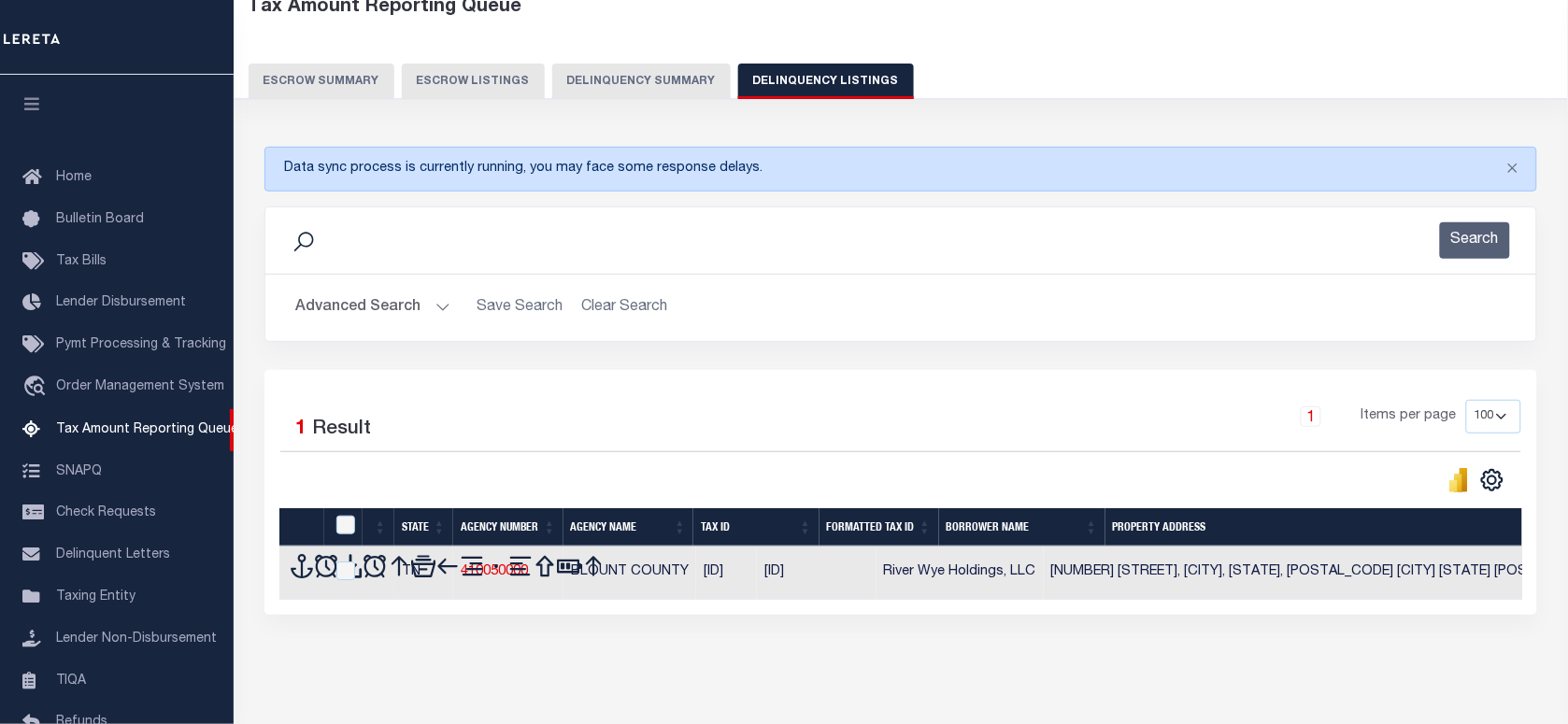 scroll, scrollTop: 112, scrollLeft: 0, axis: vertical 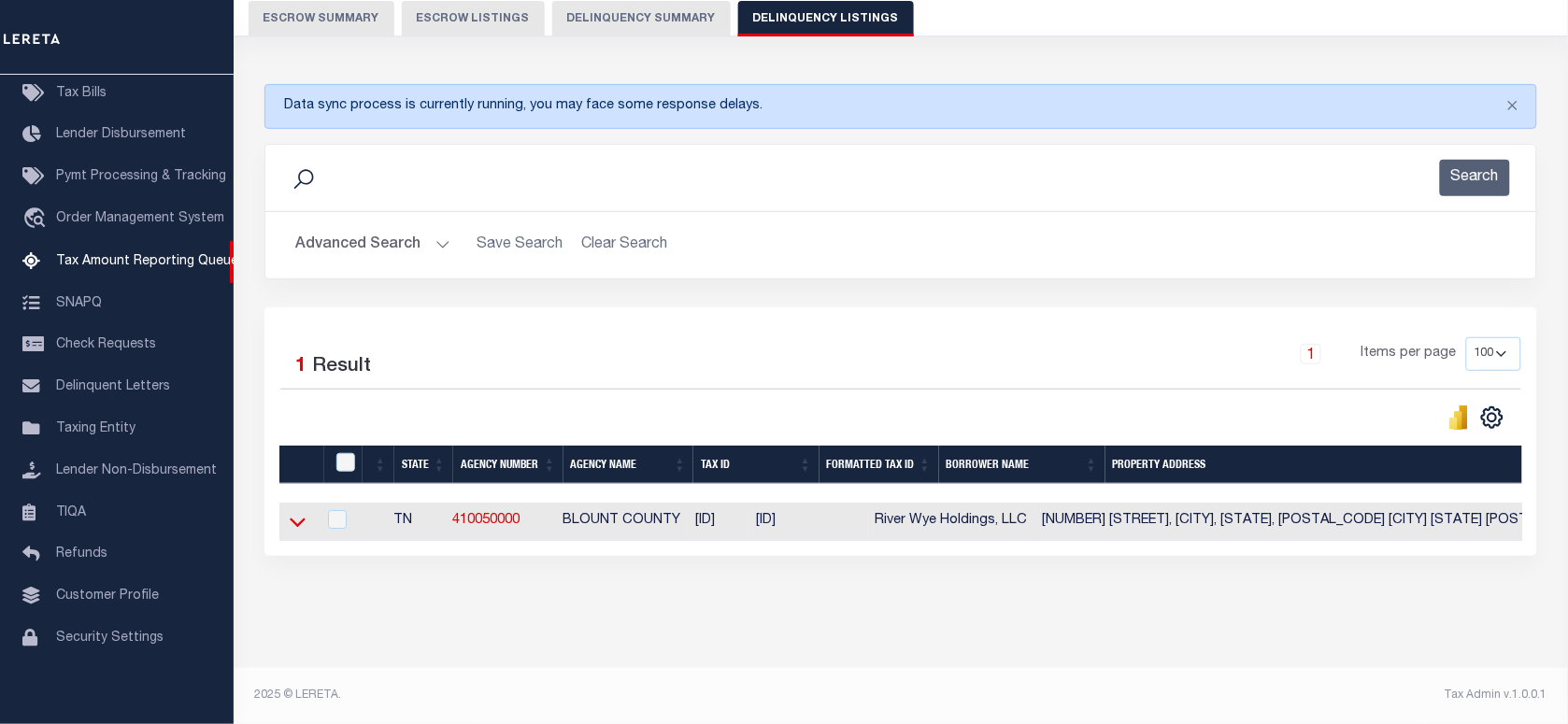 click 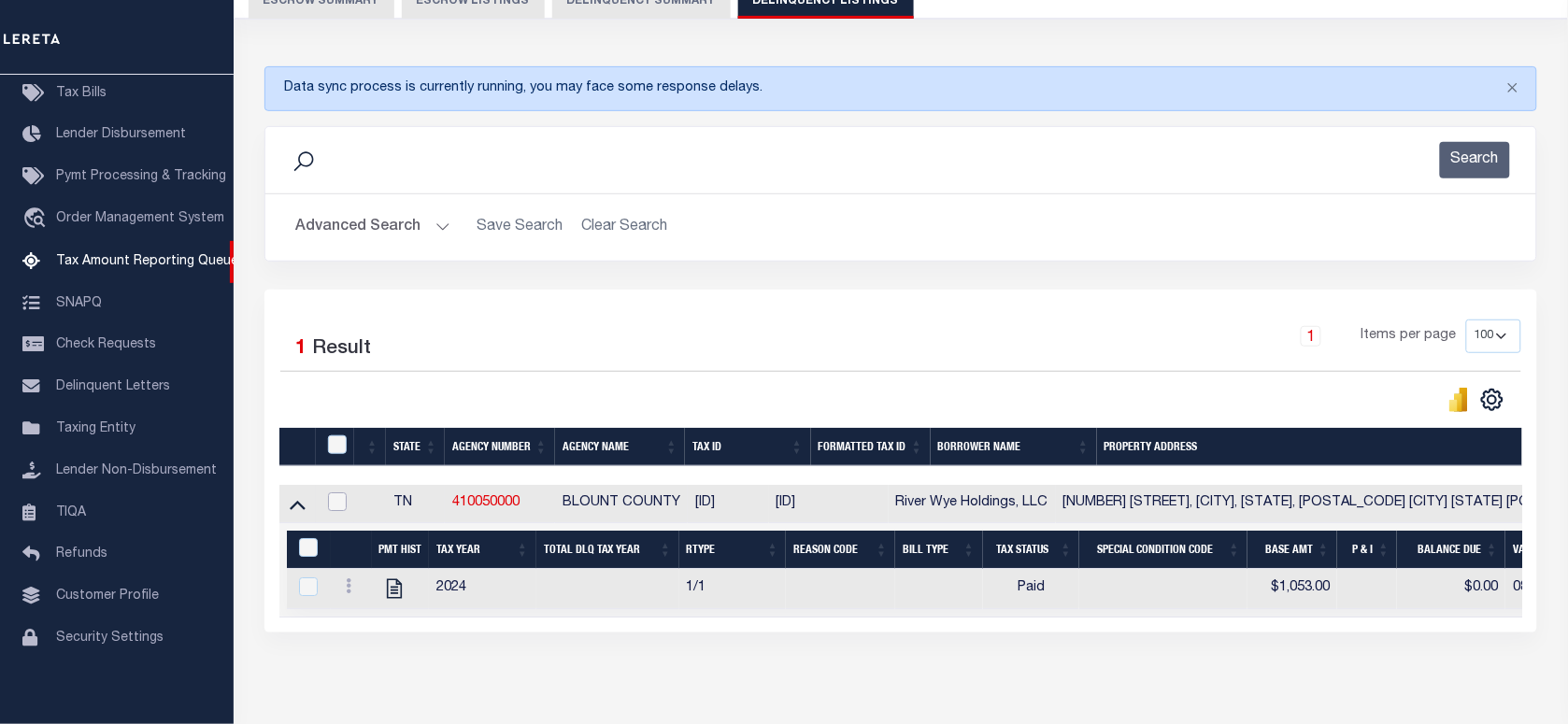 click at bounding box center [337, 502] 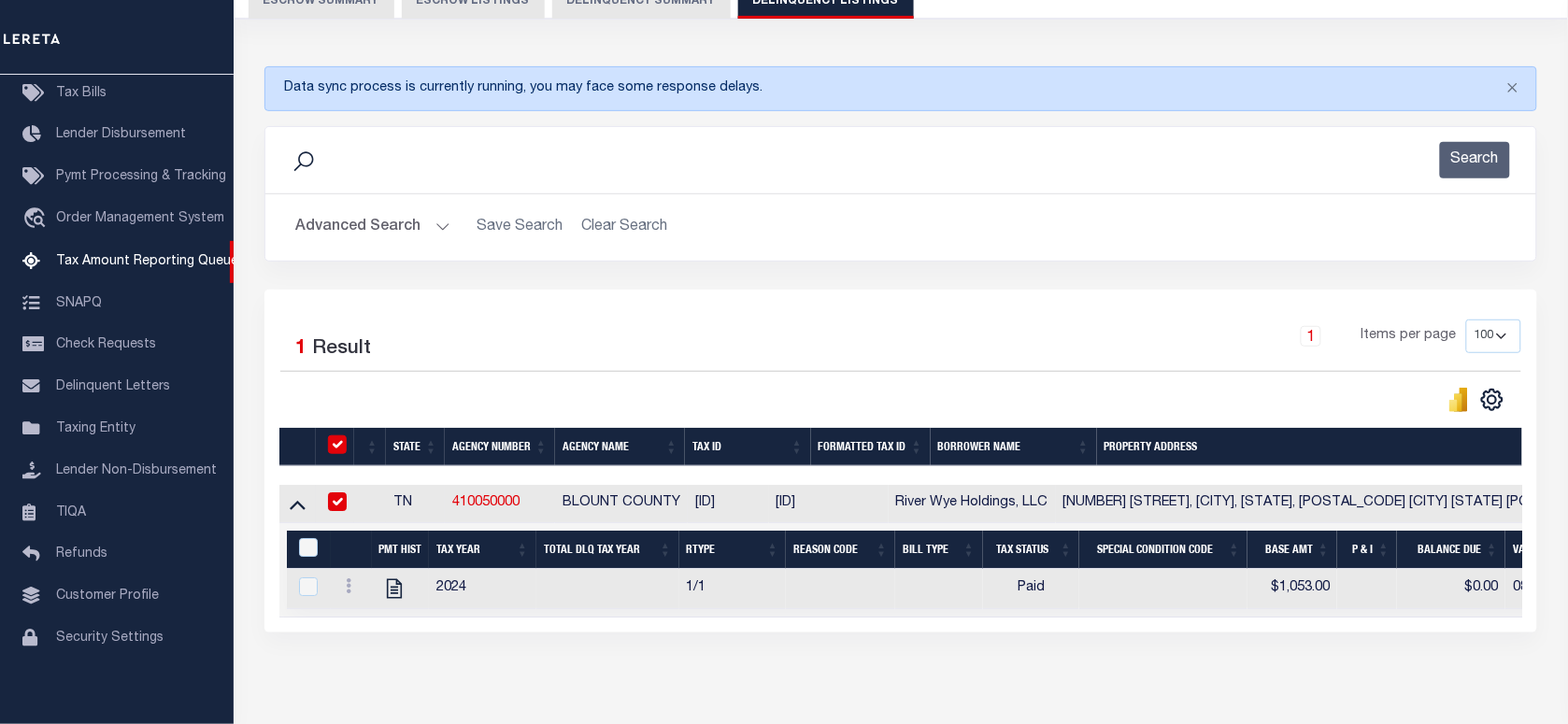 checkbox on "true" 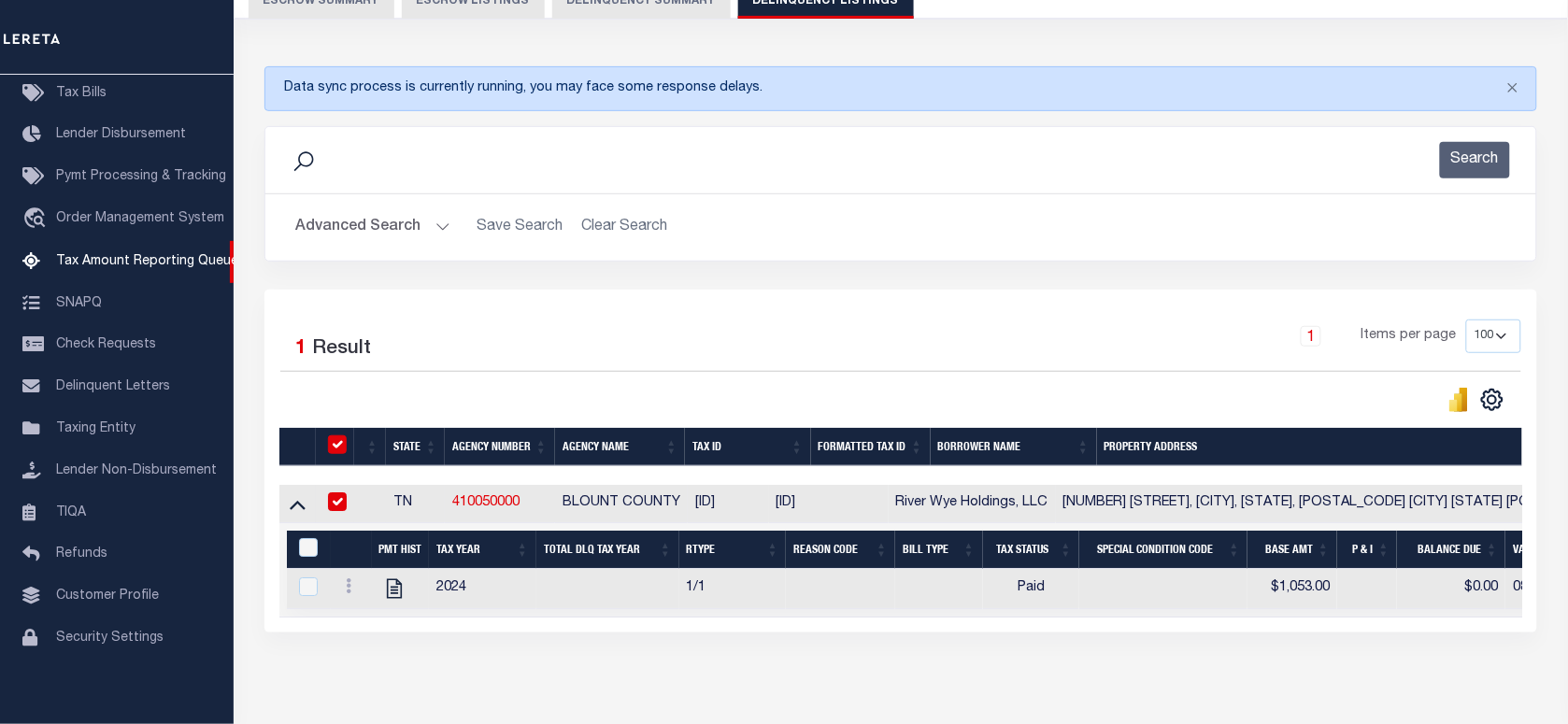 checkbox on "true" 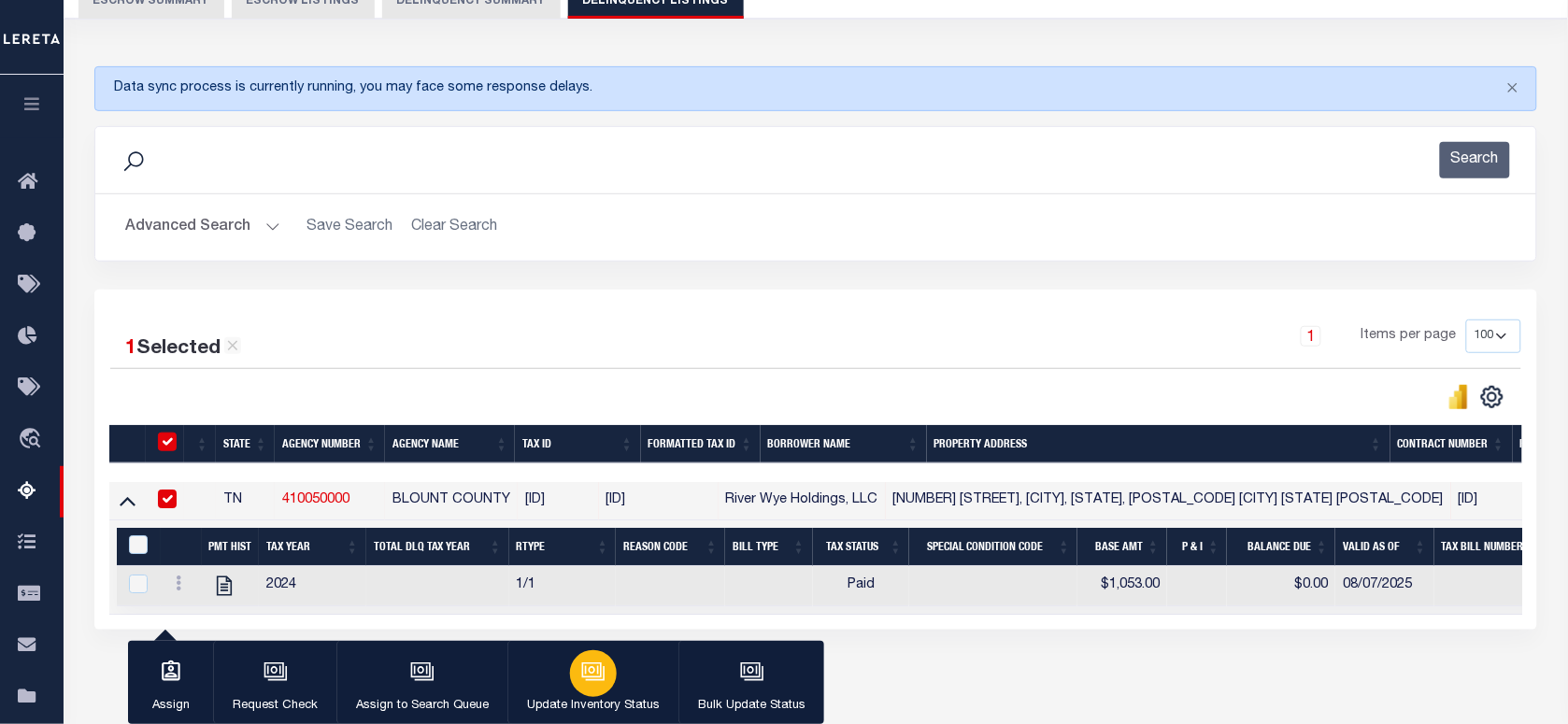 click 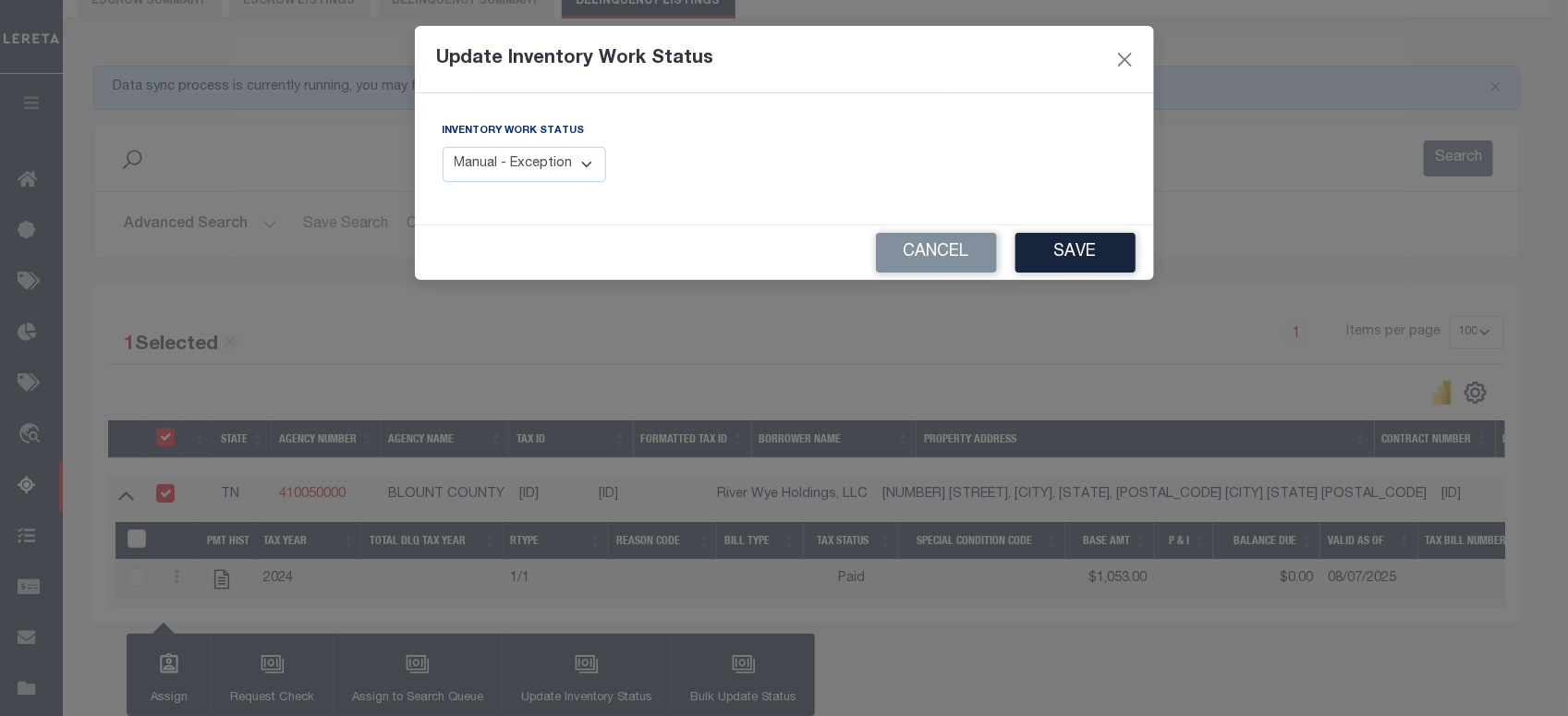 click on "Manual - Exception
Pended - Awaiting Search
Late Add Exception
Completed" at bounding box center (525, 164) 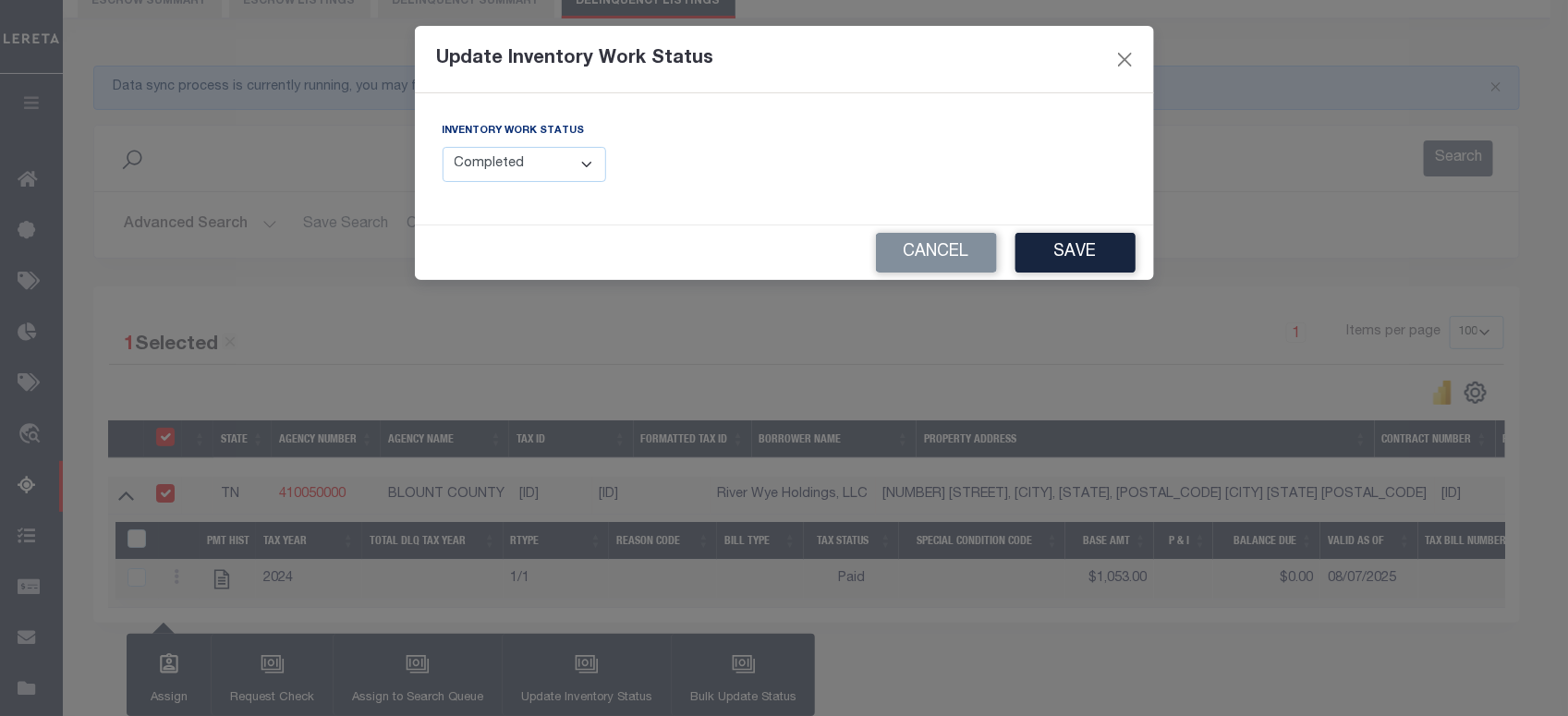 click on "Manual - Exception
Pended - Awaiting Search
Late Add Exception
Completed" at bounding box center [525, 164] 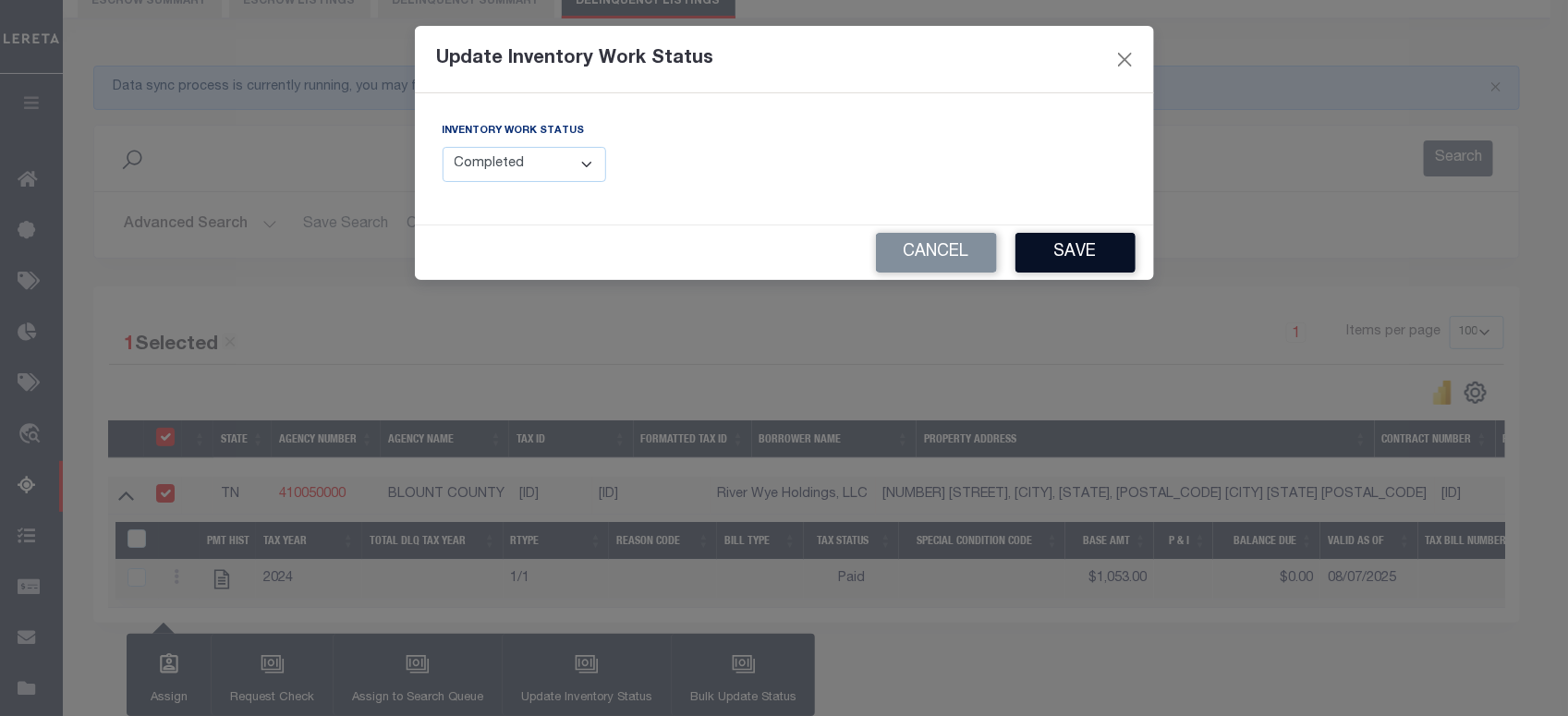 click on "Save" at bounding box center (1076, 252) 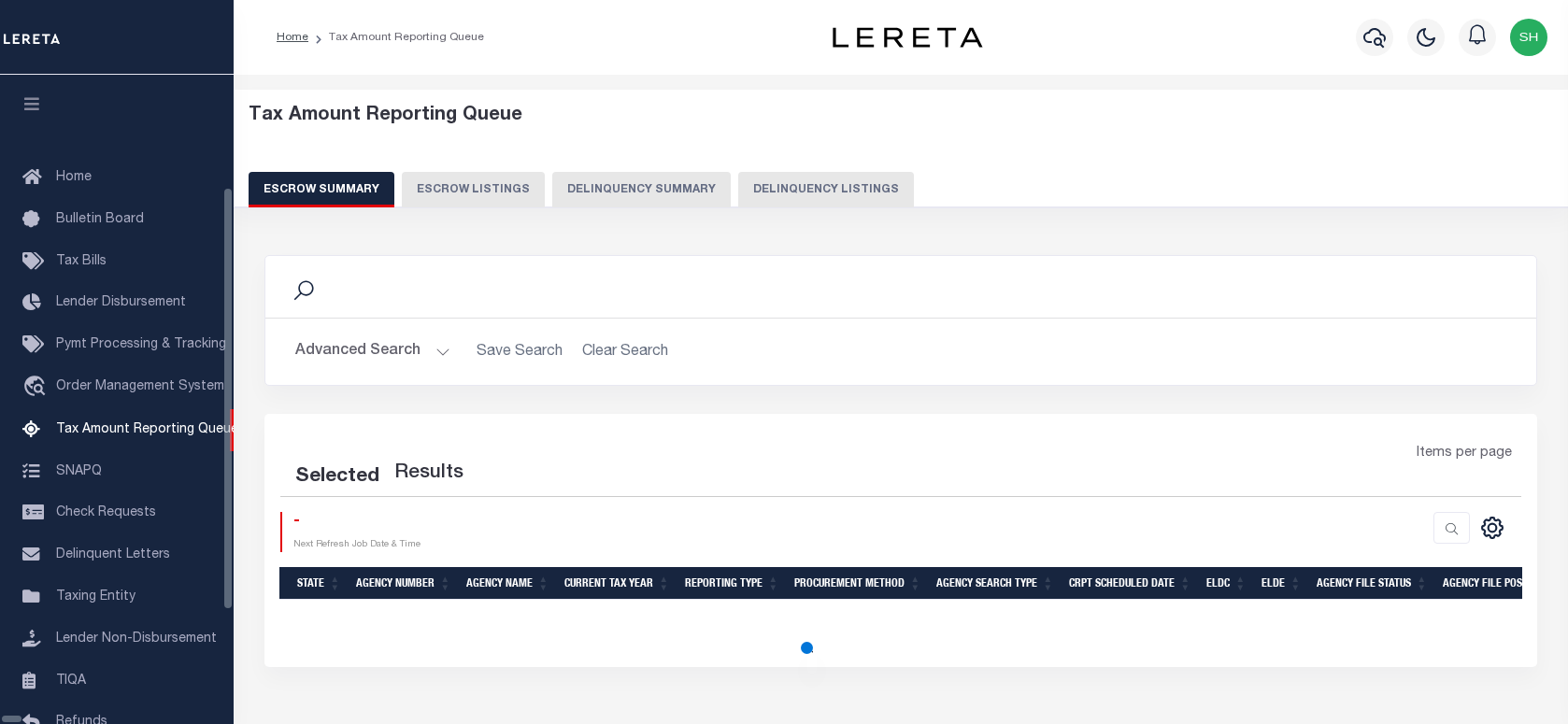 scroll, scrollTop: 112, scrollLeft: 0, axis: vertical 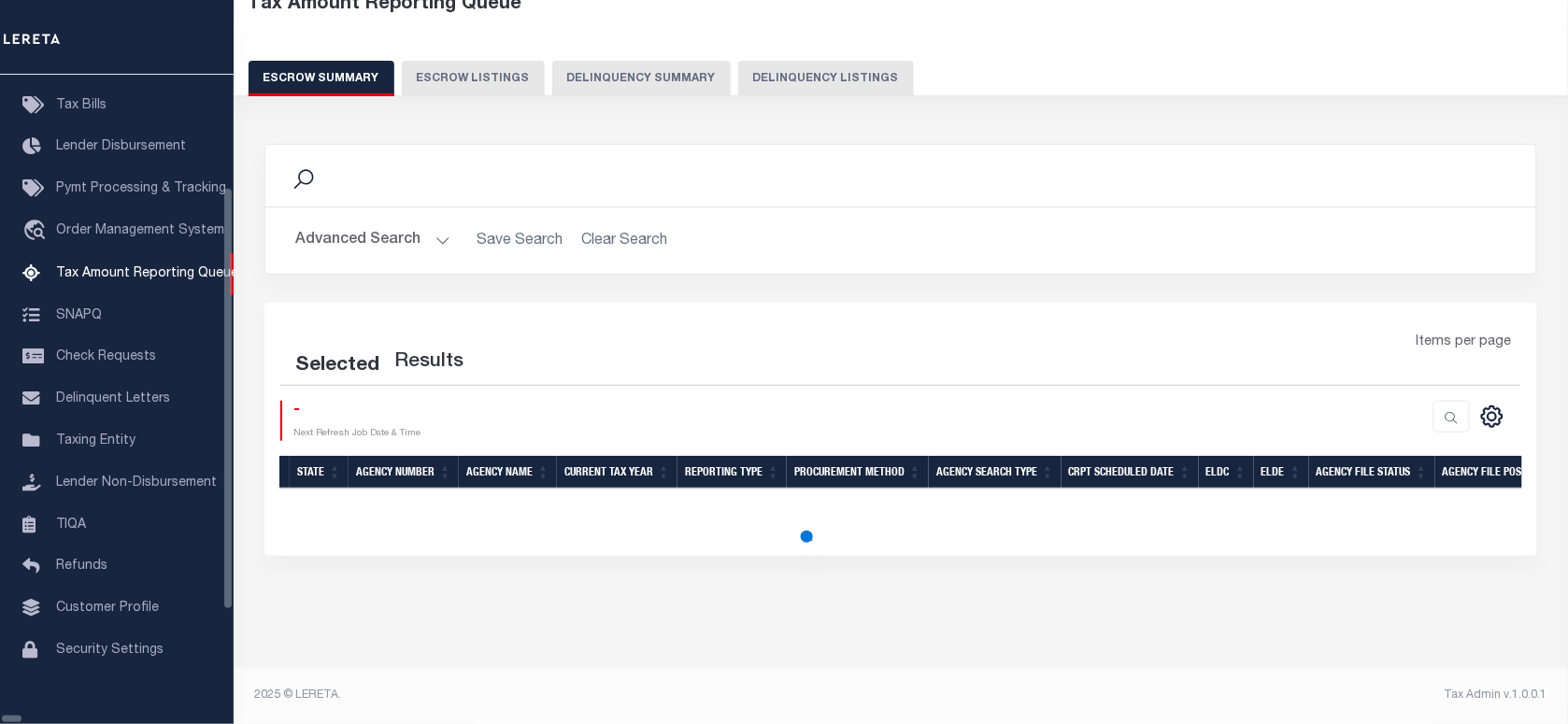 click on "Tax Amount Reporting Queue
Escrow Summary
Escrow Listings
Delinquency Summary" at bounding box center (901, 51) 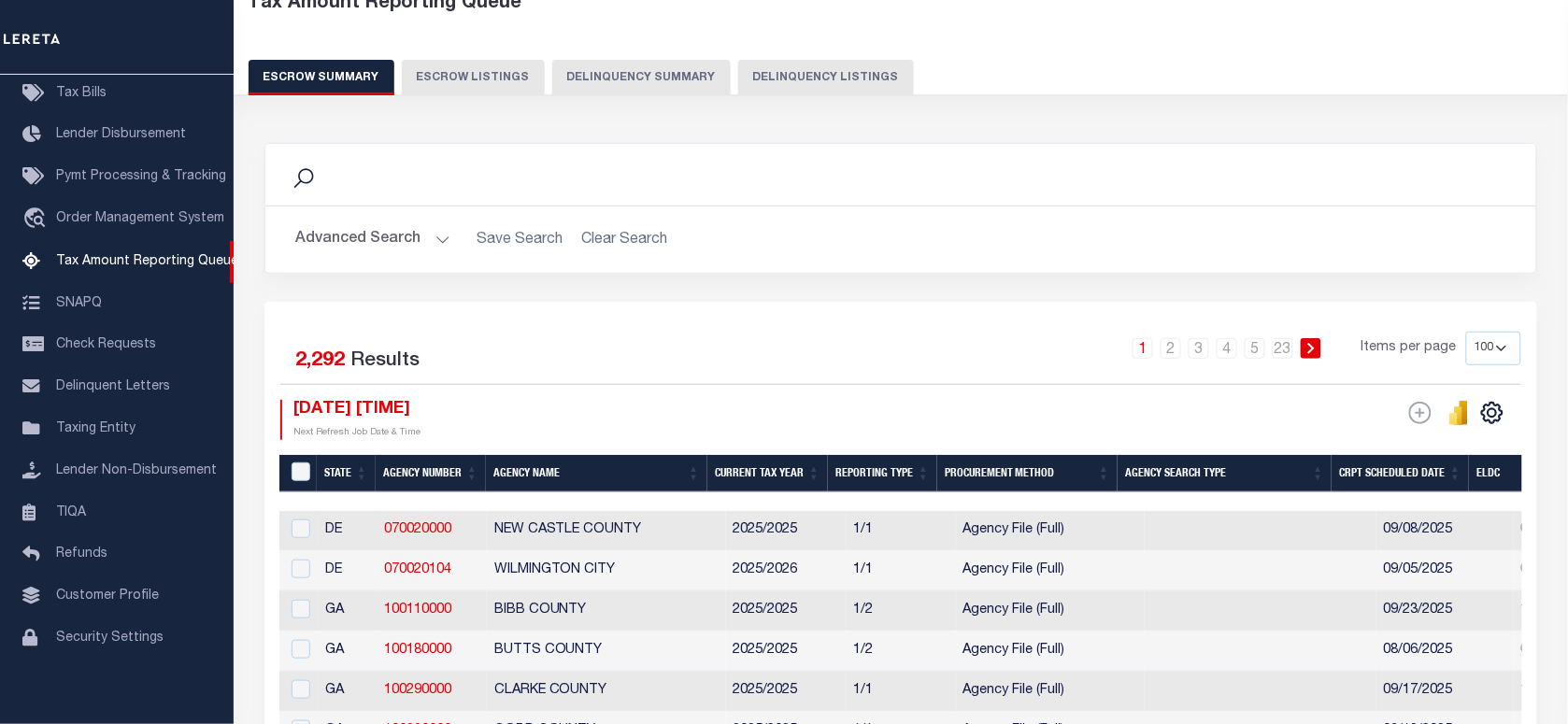 click on "Delinquency Listings" at bounding box center (826, 78) 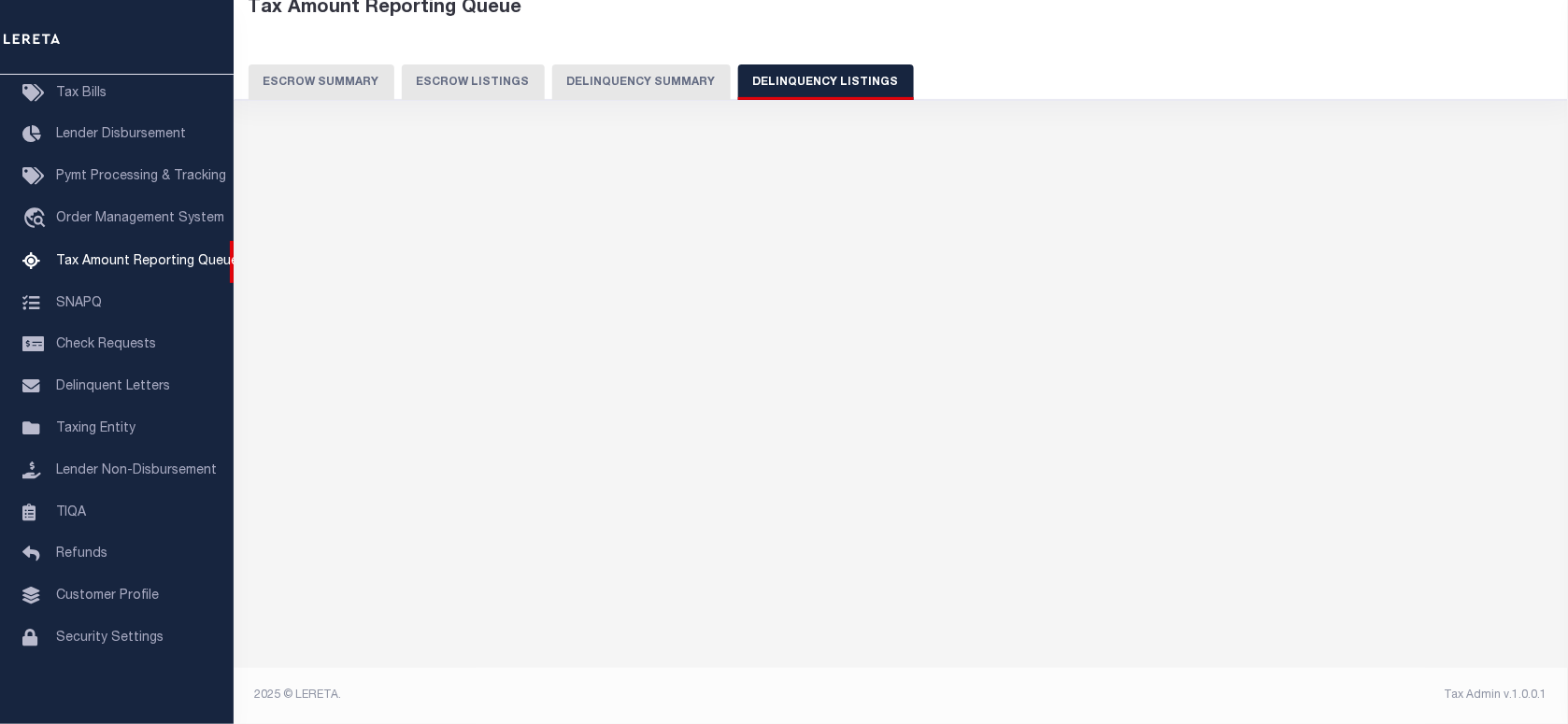 scroll, scrollTop: 108, scrollLeft: 0, axis: vertical 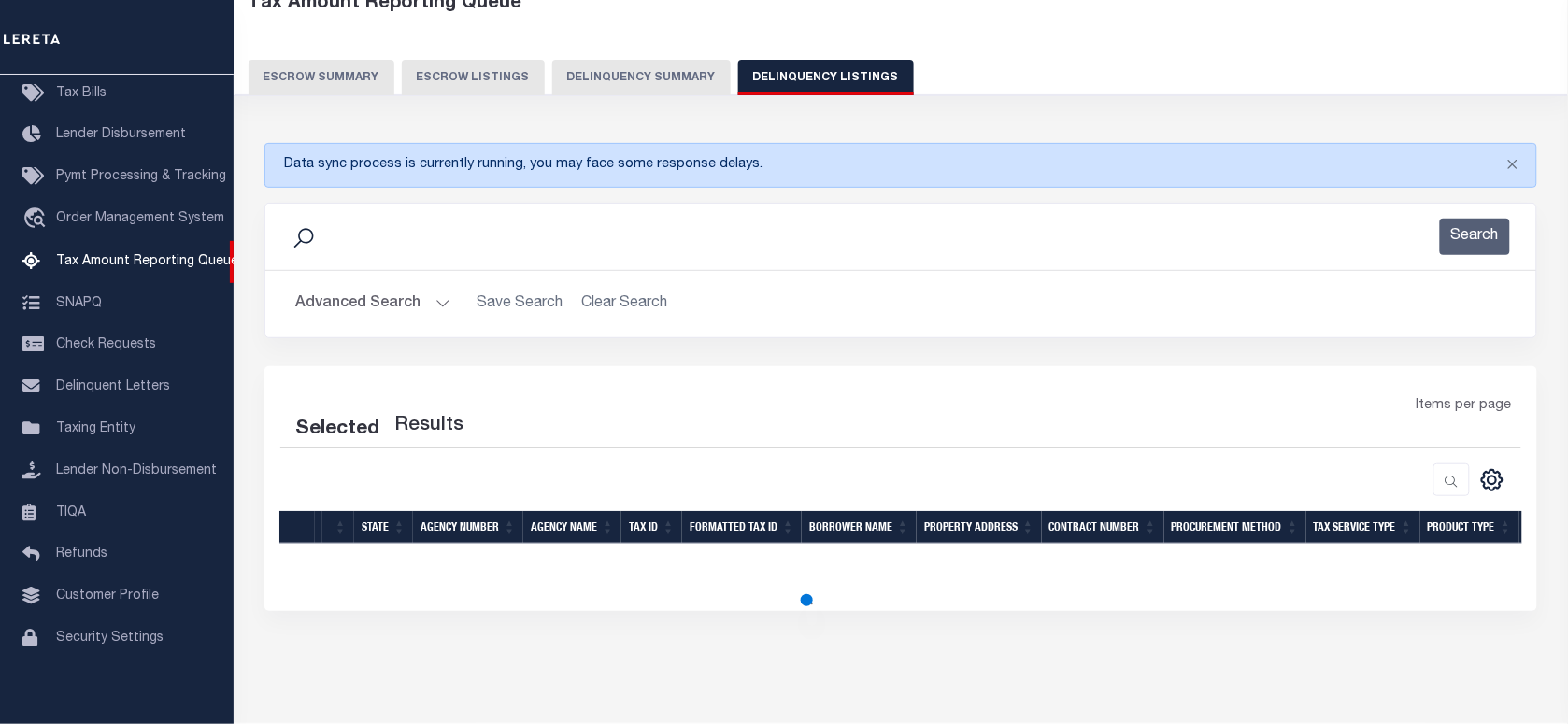 select on "100" 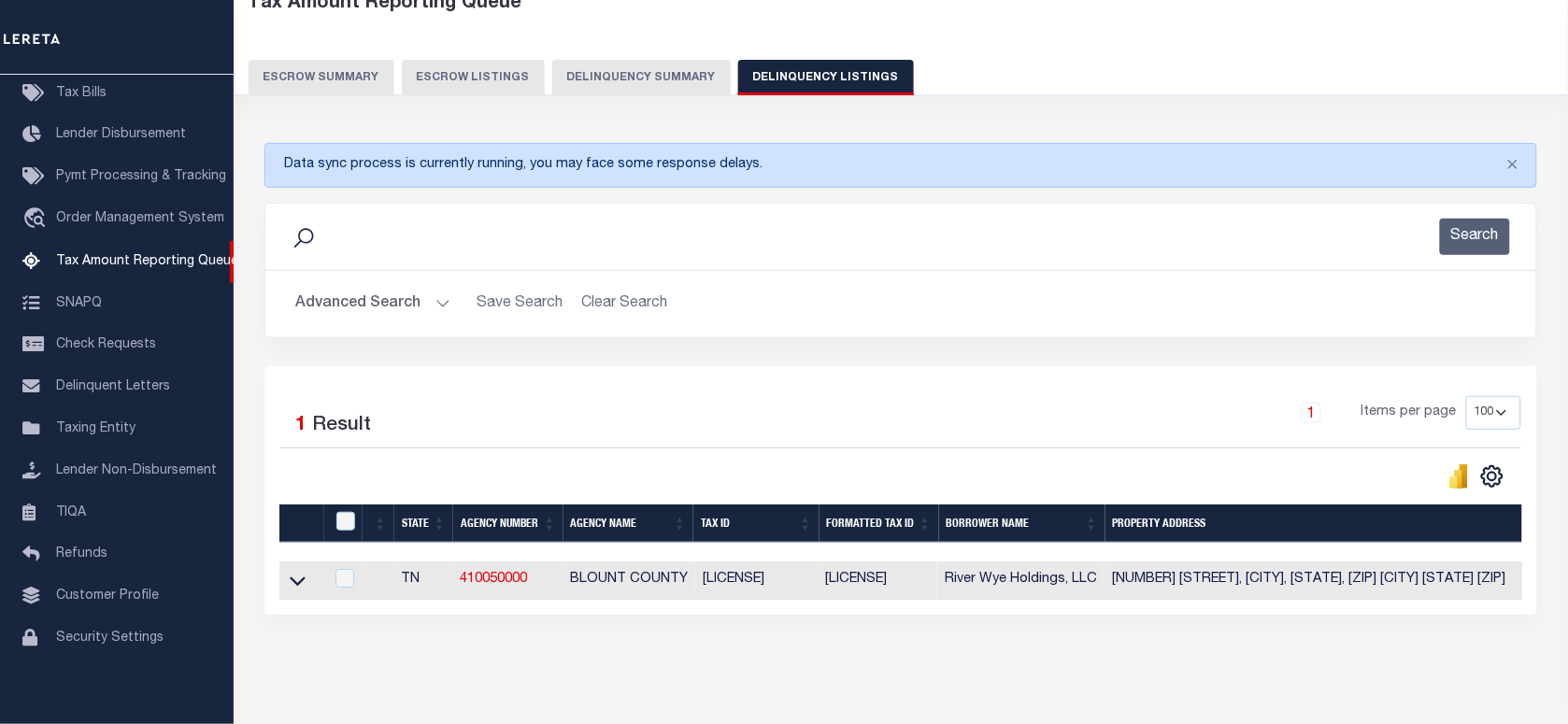 scroll, scrollTop: 189, scrollLeft: 0, axis: vertical 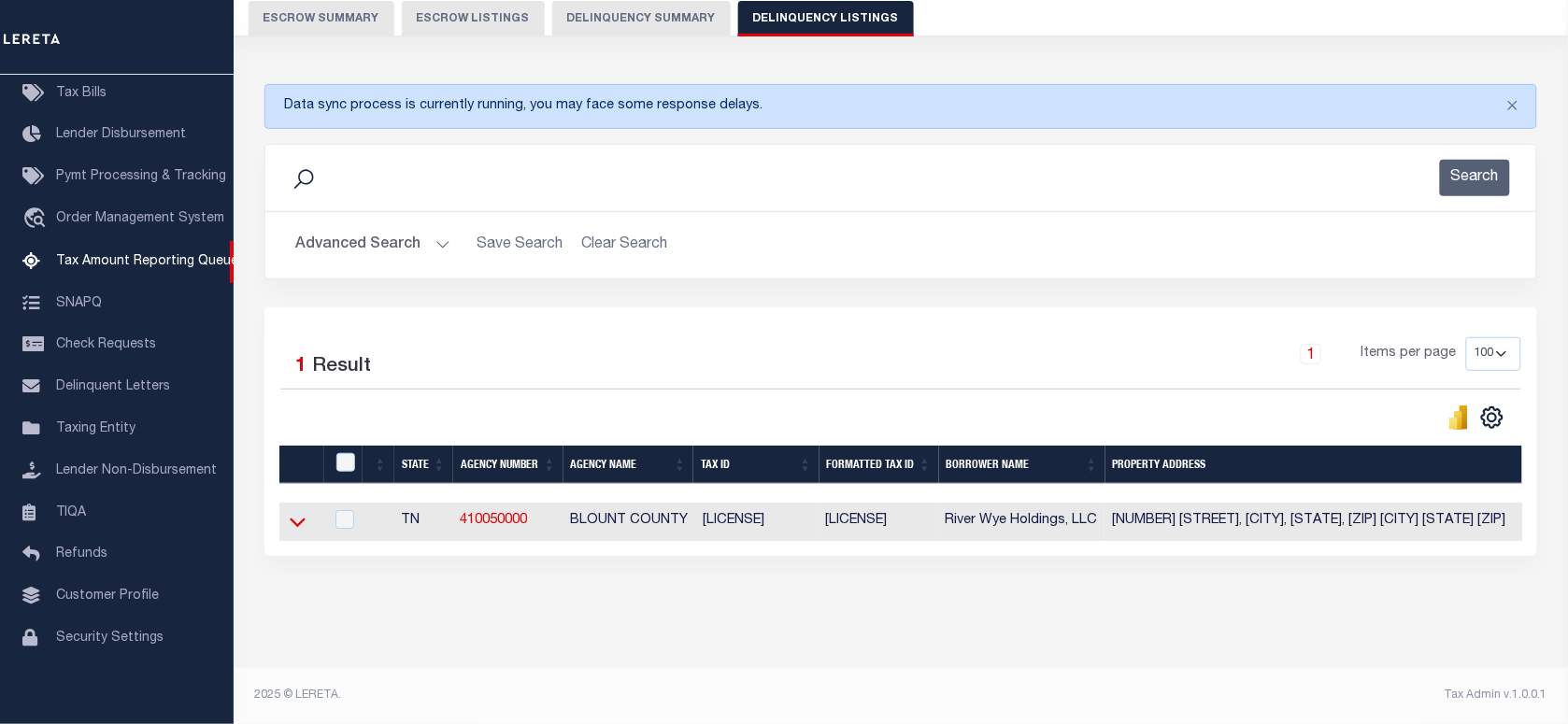 click 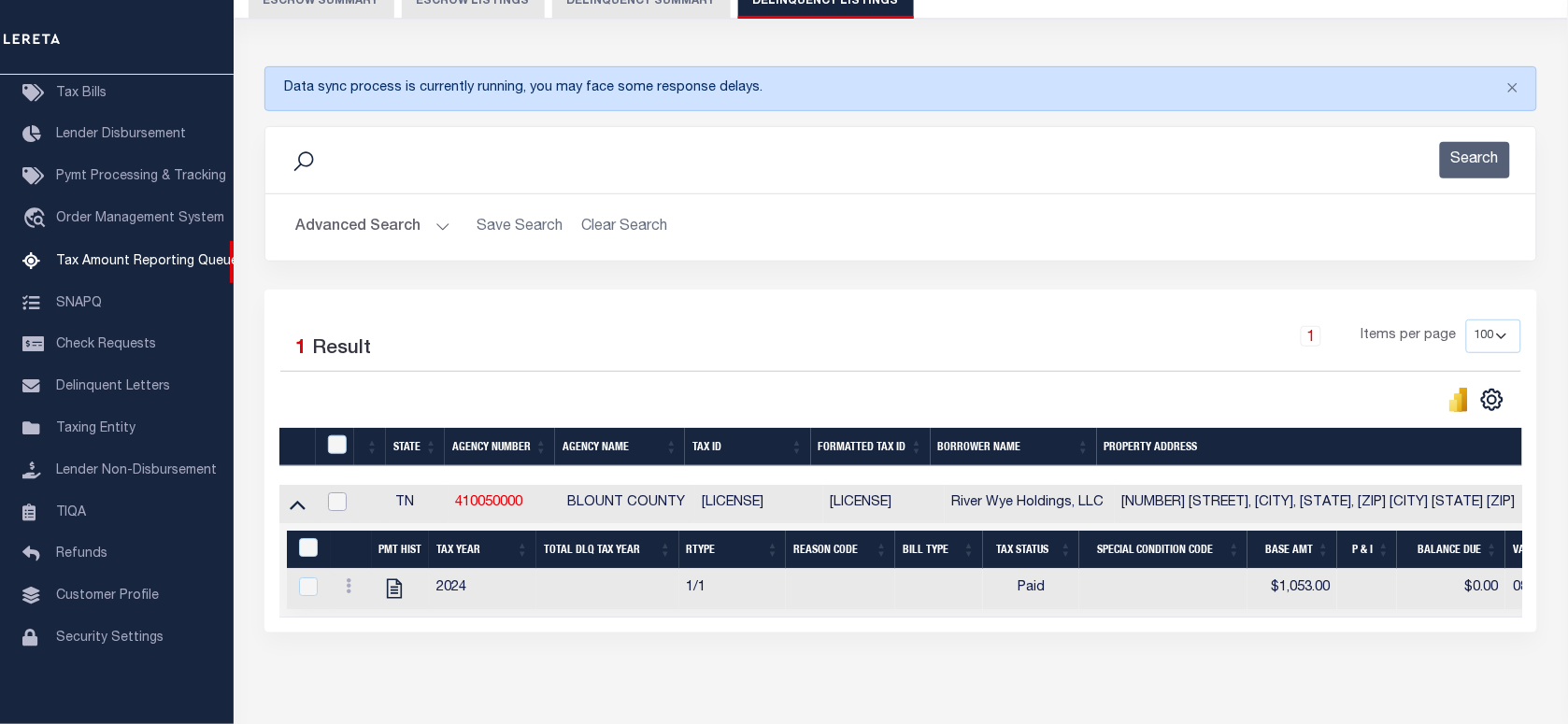 click at bounding box center [337, 502] 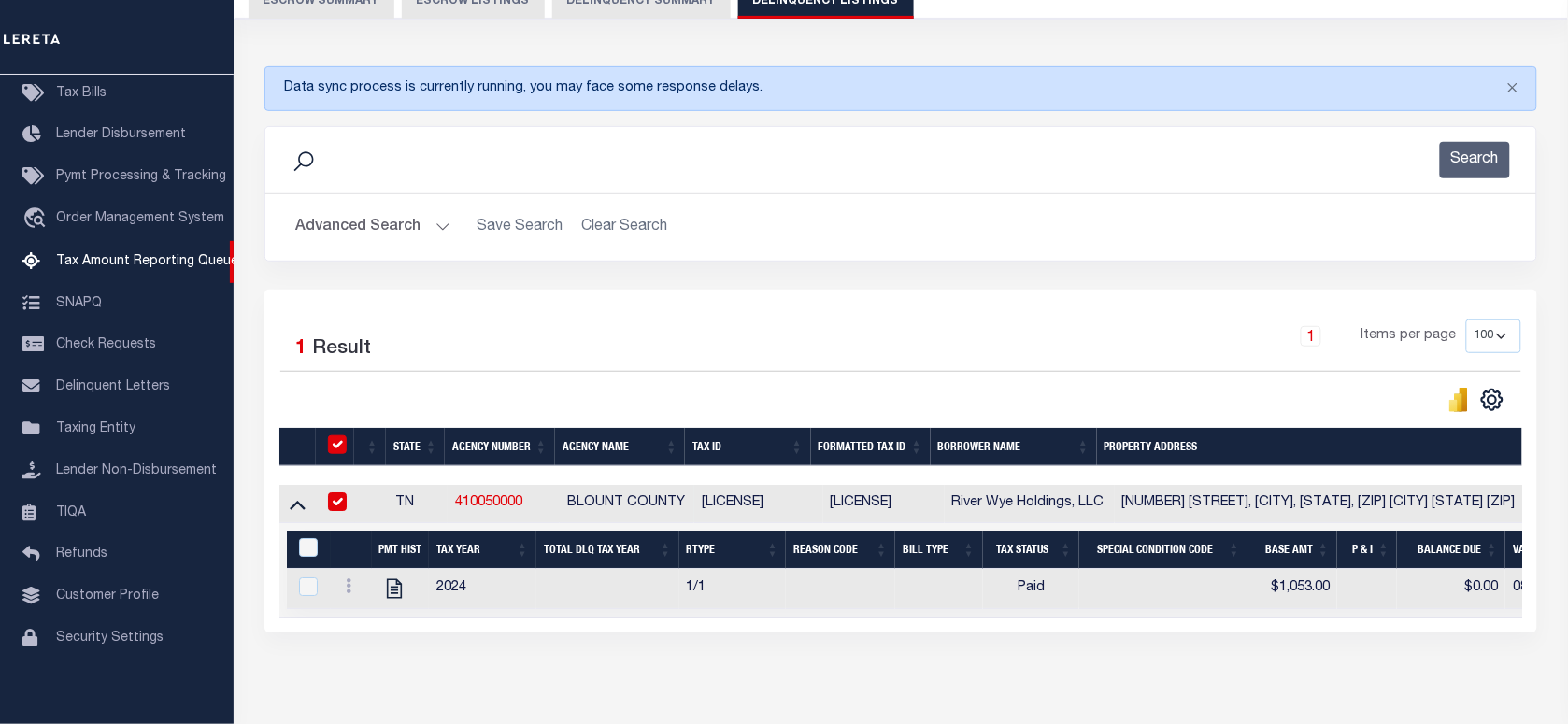 checkbox on "true" 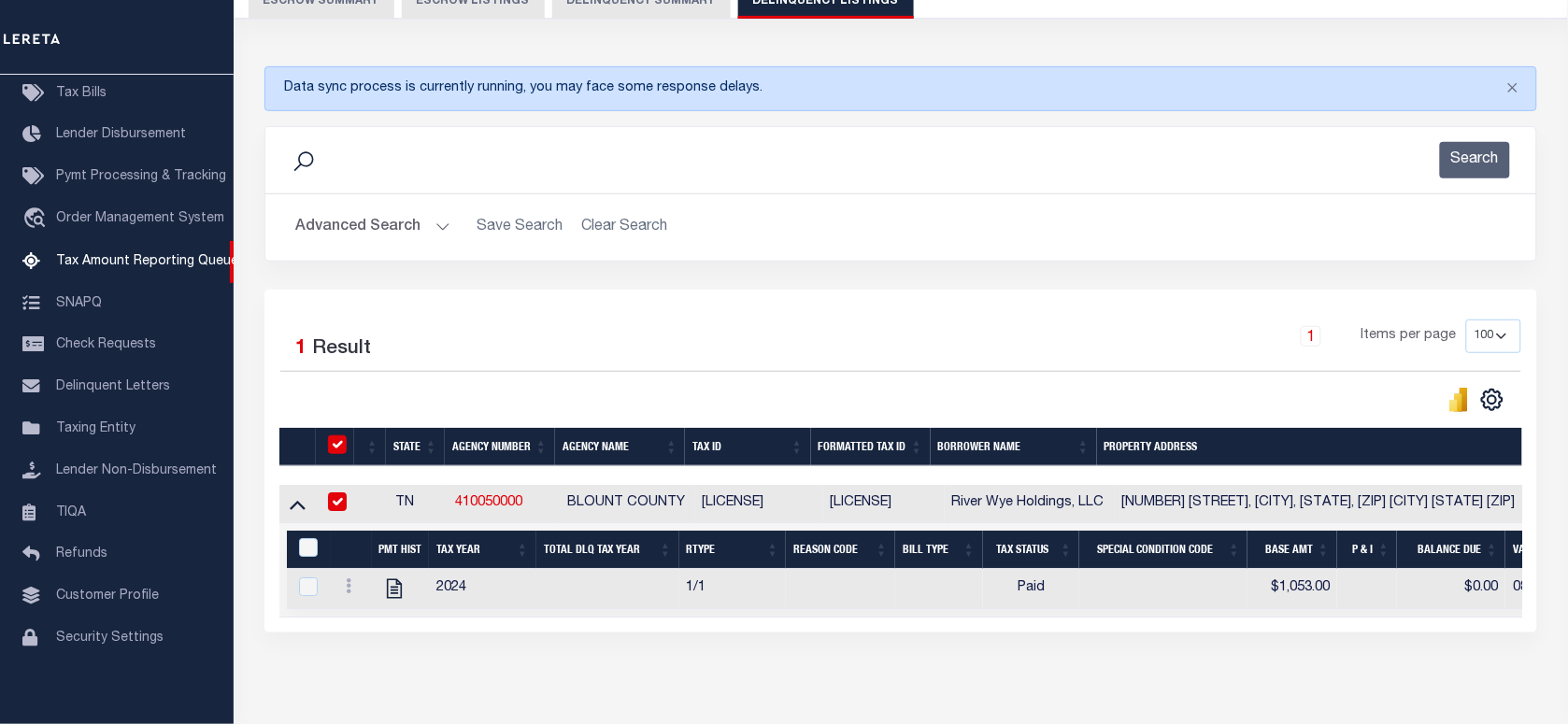 checkbox on "true" 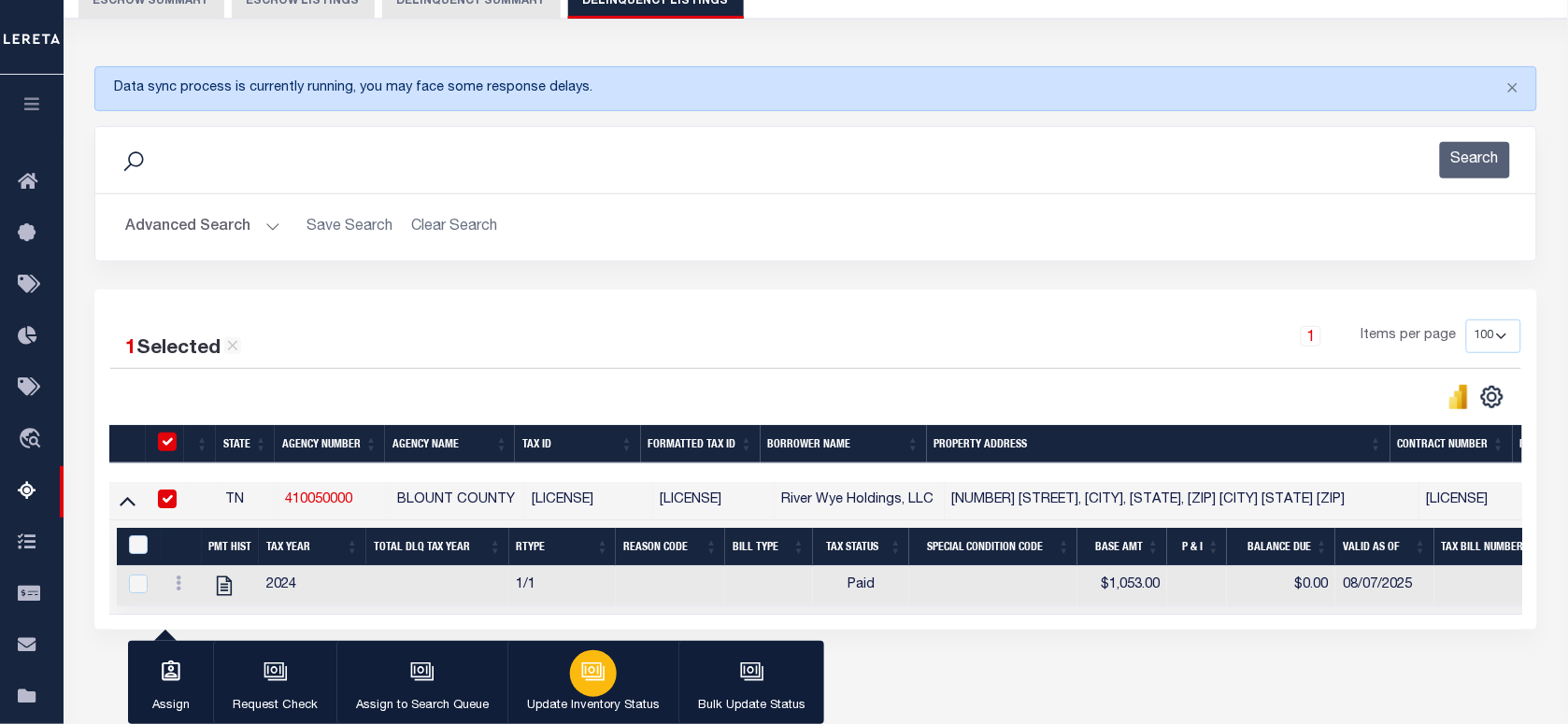 click 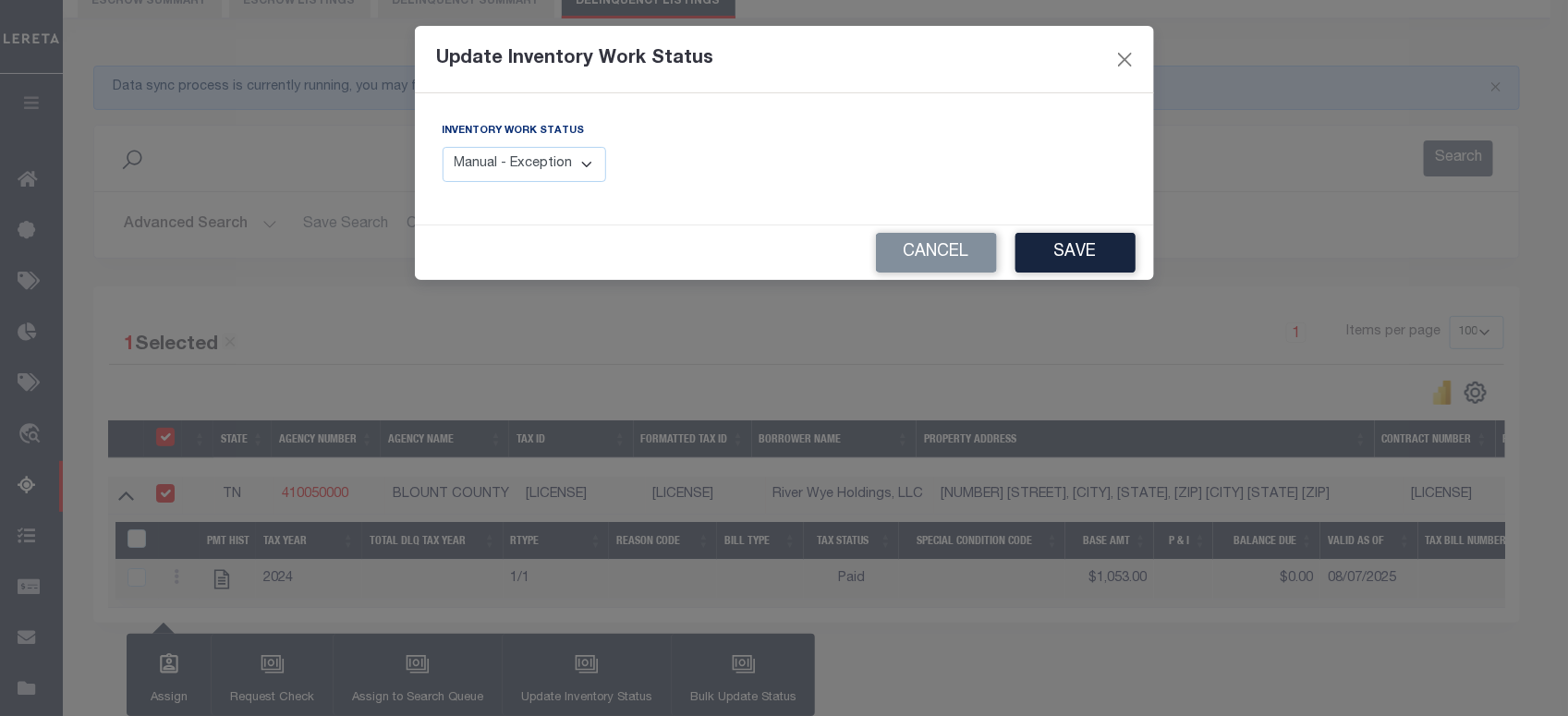 click on "Manual - Exception
Pended - Awaiting Search
Late Add Exception
Completed" at bounding box center (525, 164) 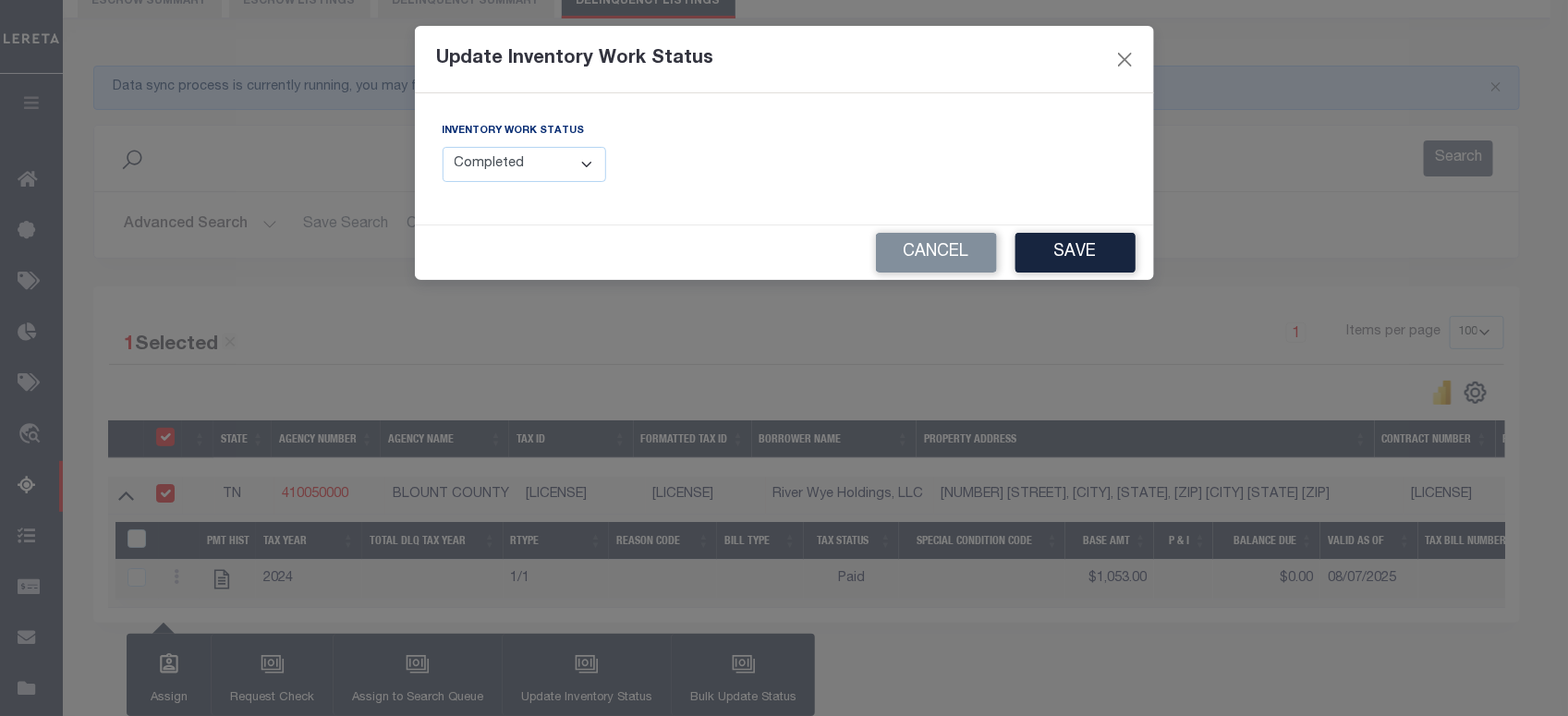 click on "Manual - Exception
Pended - Awaiting Search
Late Add Exception
Completed" at bounding box center [525, 164] 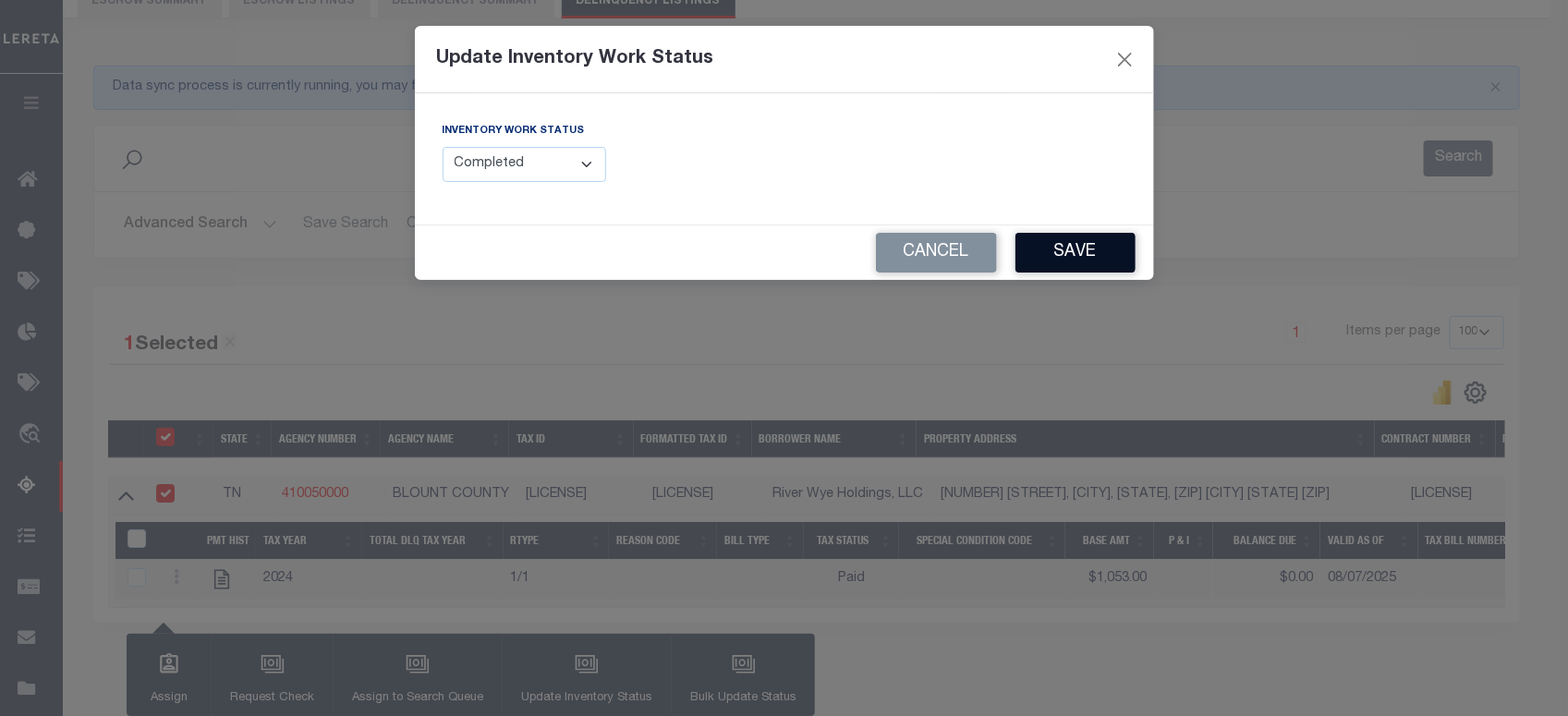 click on "Save" at bounding box center (1076, 252) 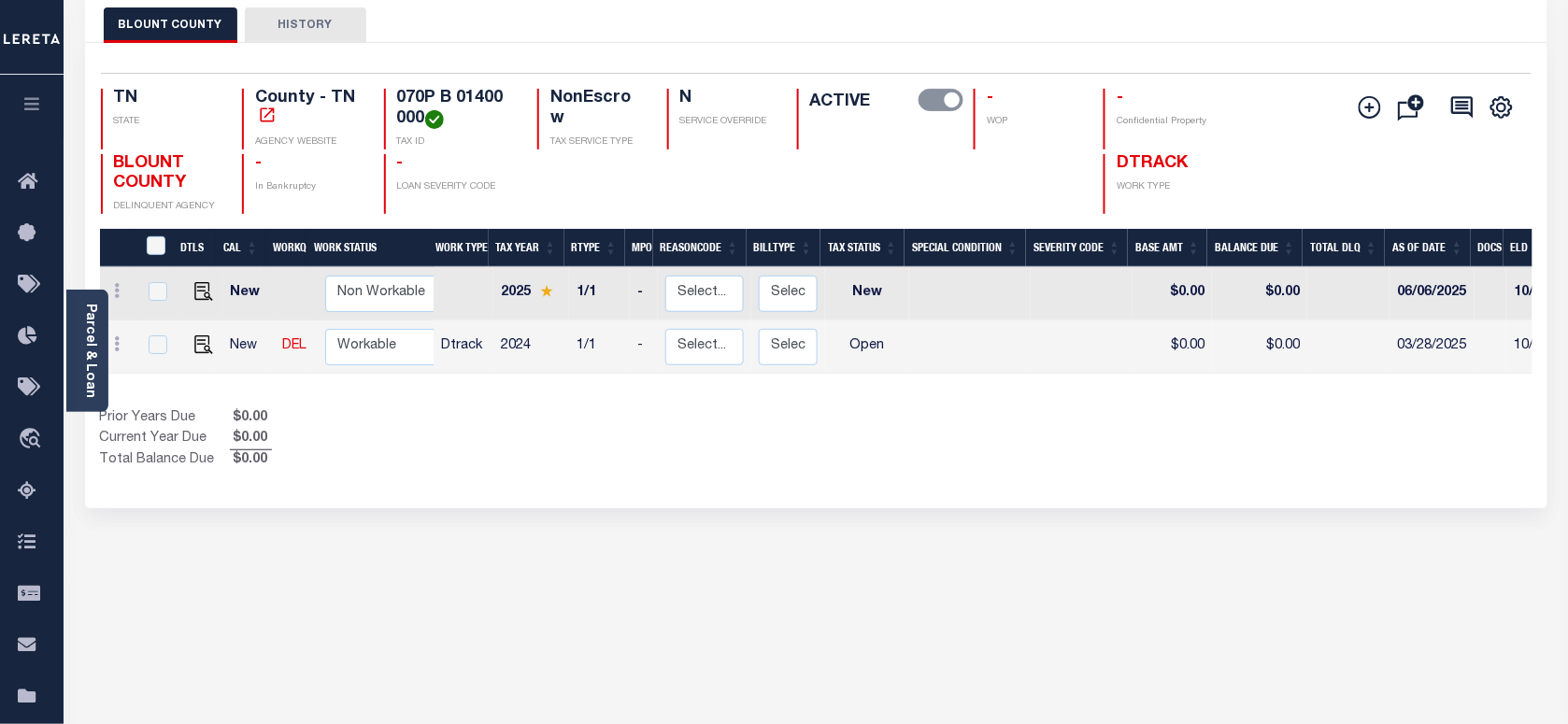 scroll, scrollTop: 234, scrollLeft: 0, axis: vertical 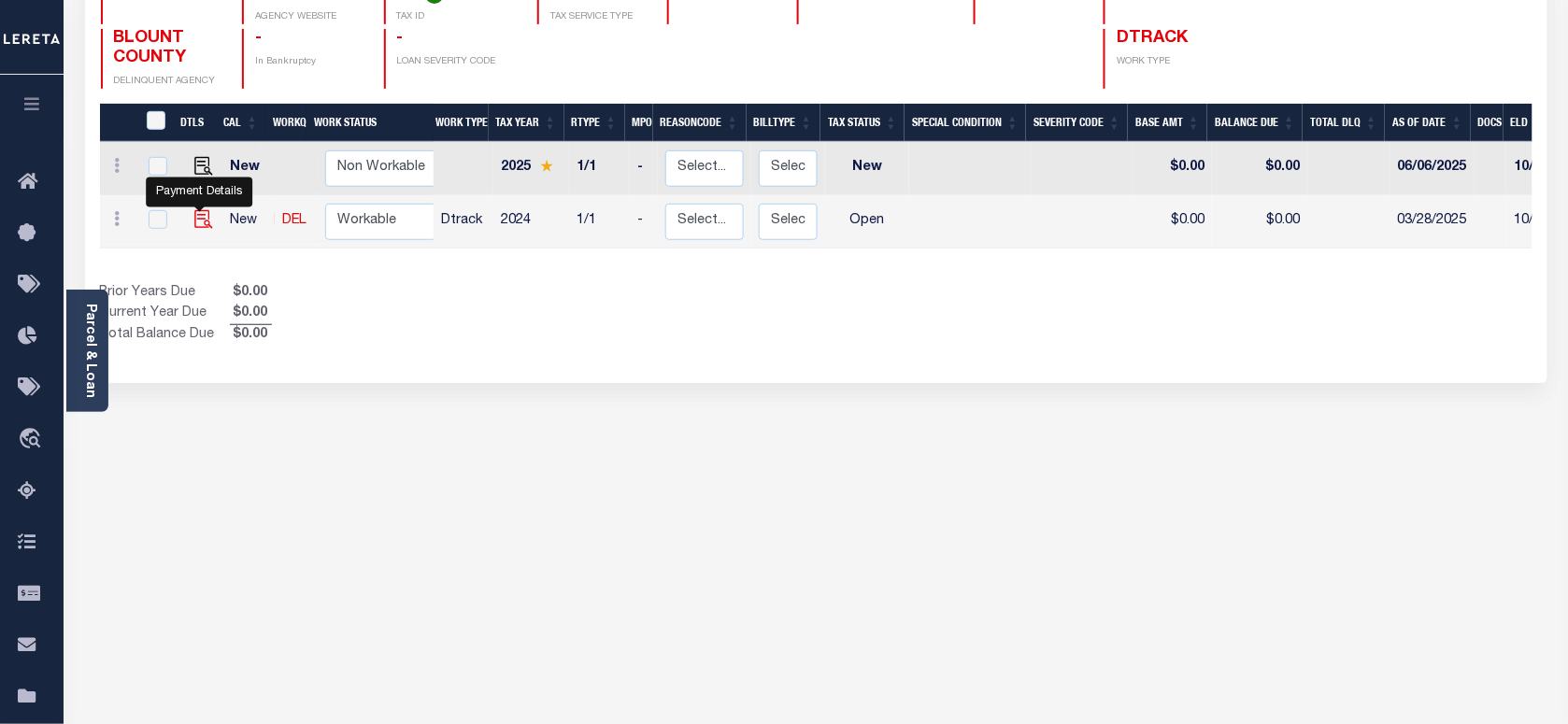 click at bounding box center [204, 220] 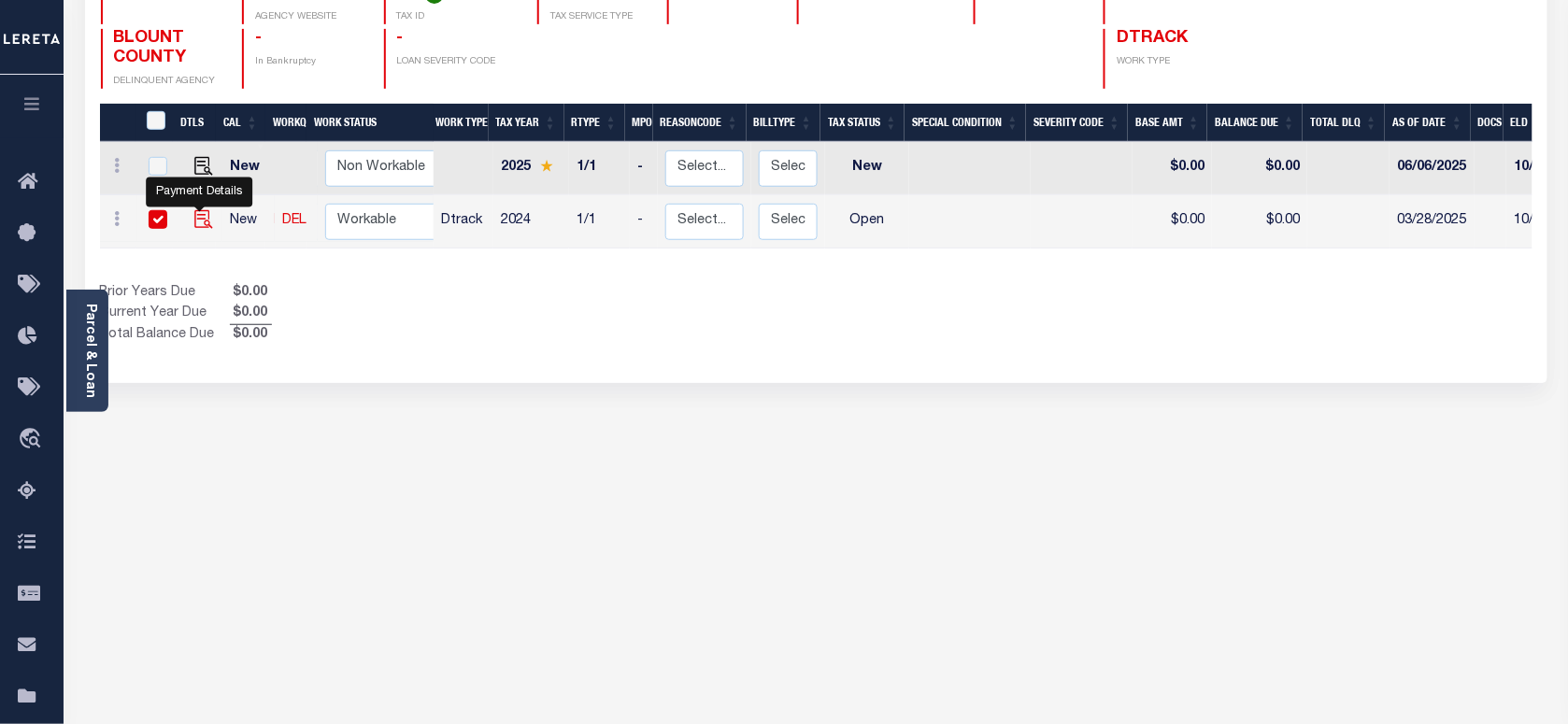 checkbox on "true" 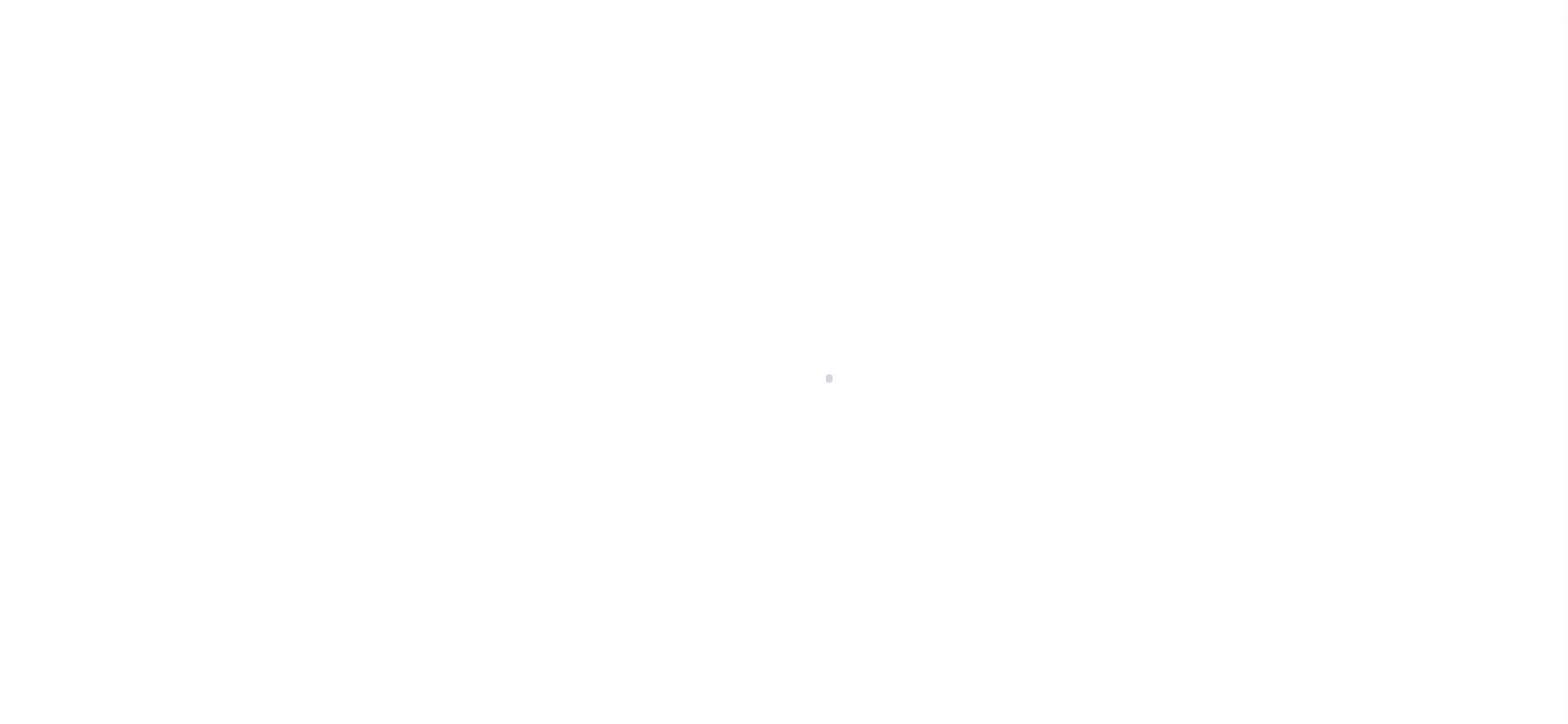 checkbox on "false" 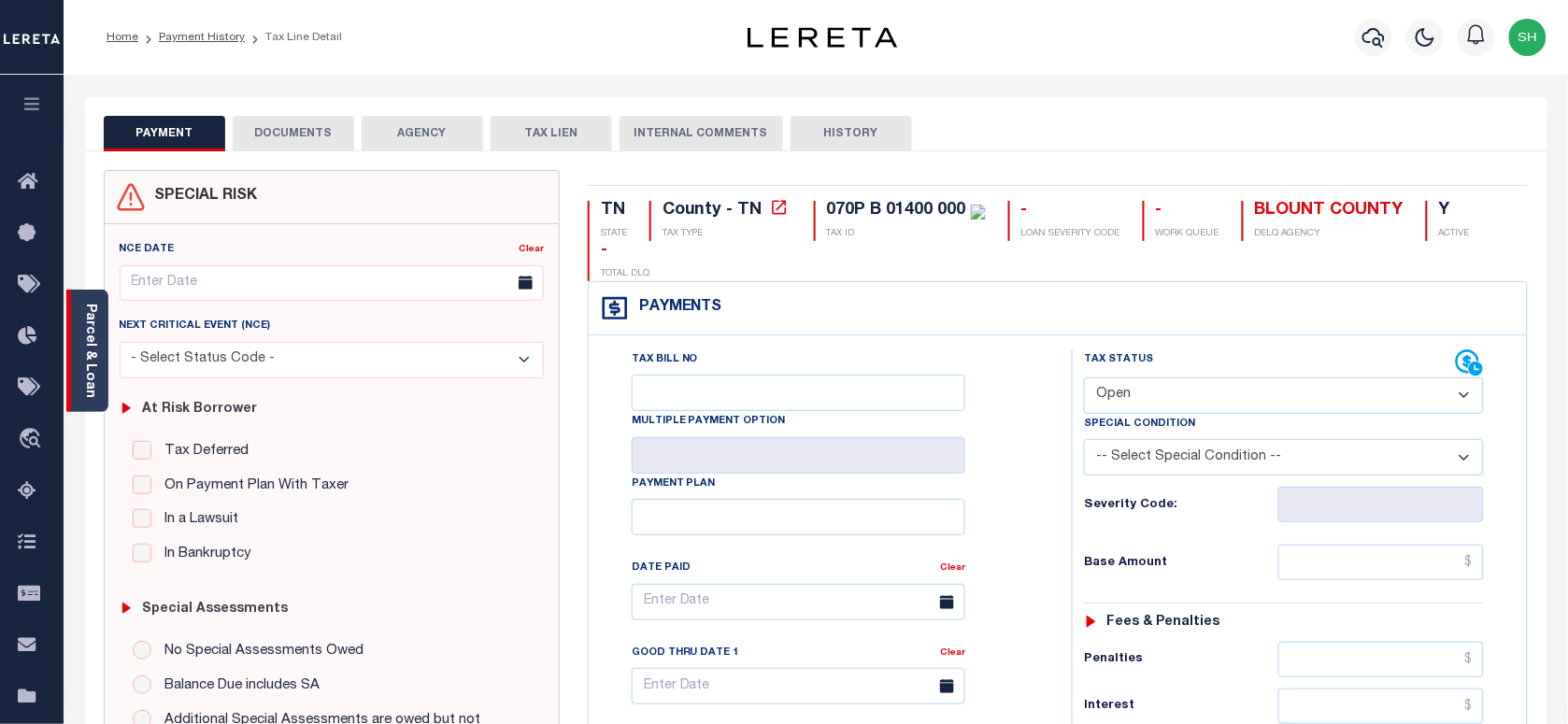 click on "Parcel & Loan" at bounding box center (90, 350) 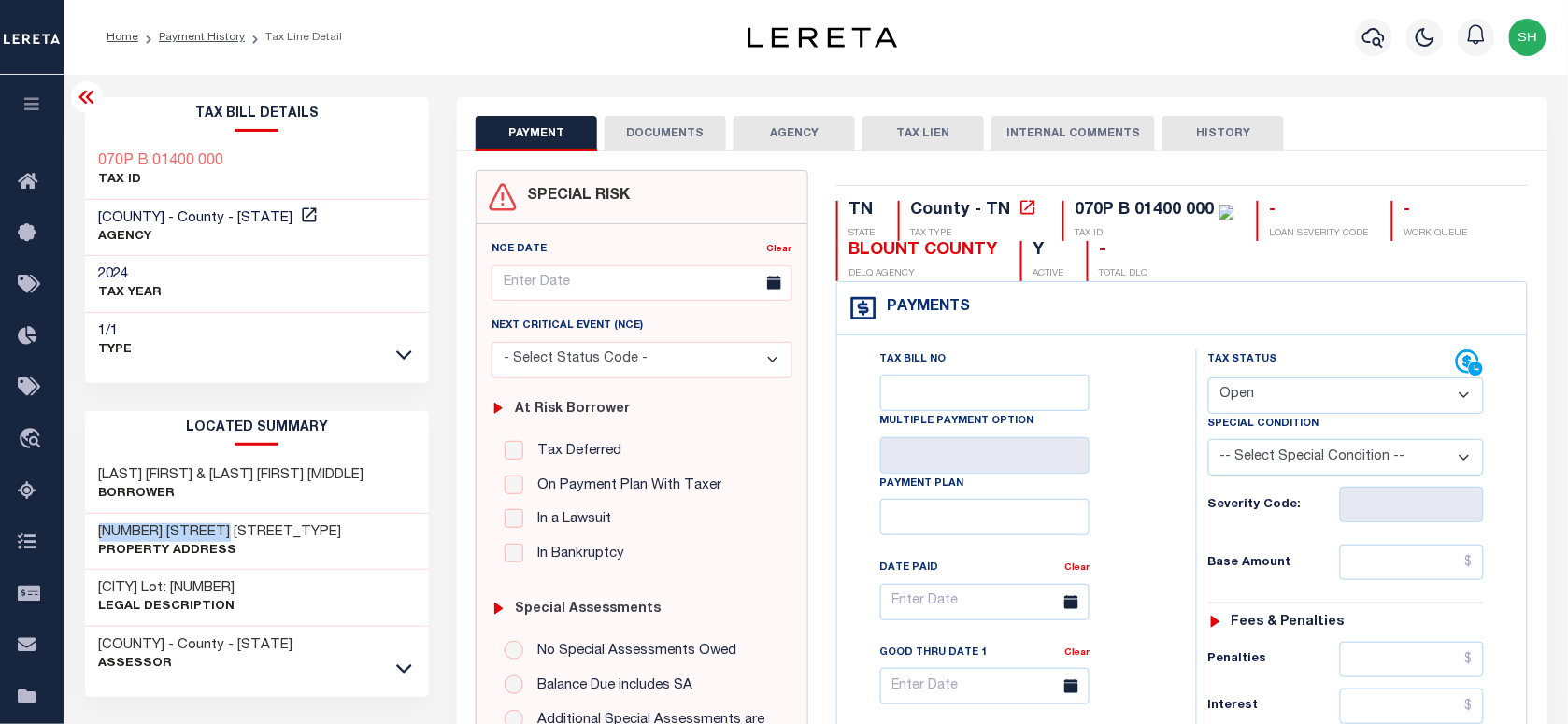 drag, startPoint x: 99, startPoint y: 529, endPoint x: 227, endPoint y: 532, distance: 128.03515 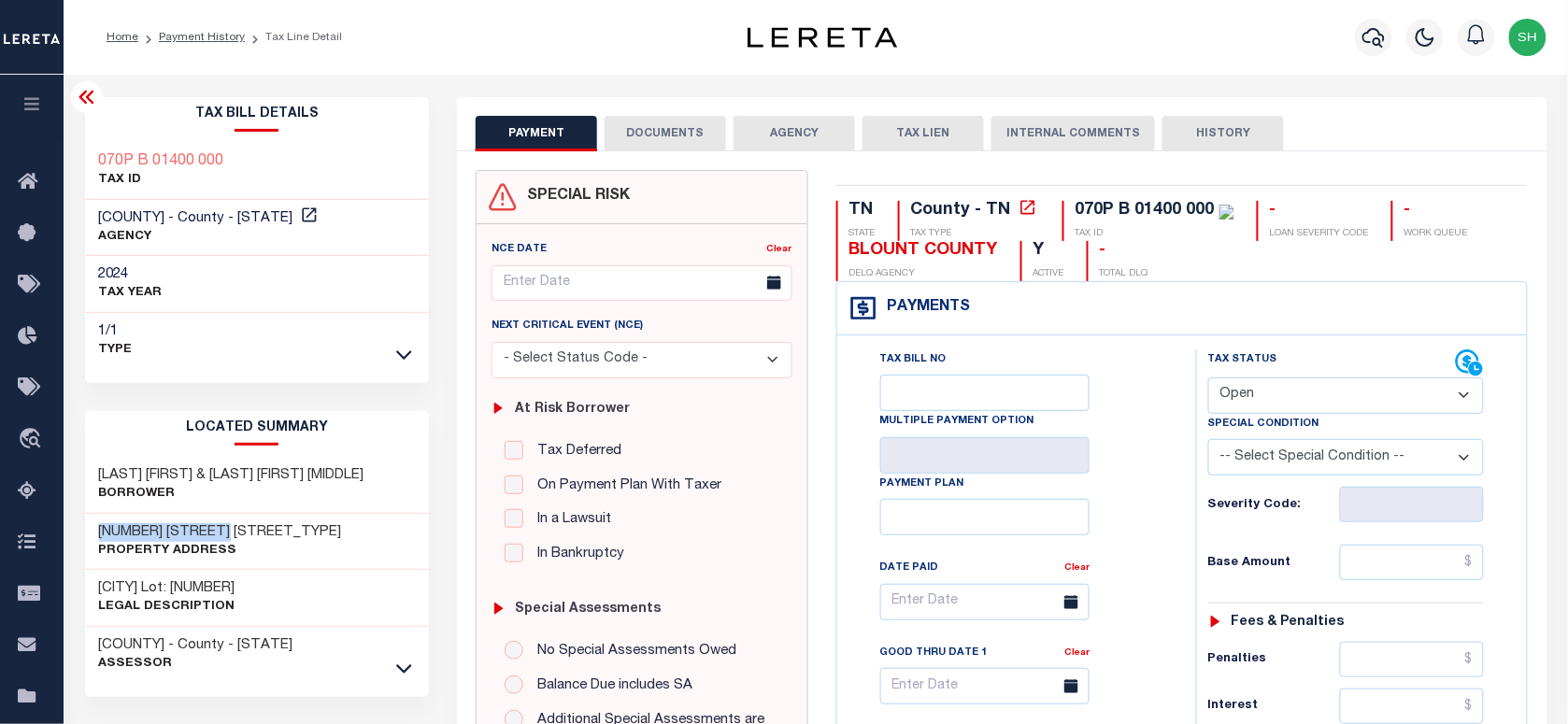 click on "- Select Status Code -
Open
Due/Unpaid
Paid
Incomplete
No Tax Due
Internal Refund Processed
New" at bounding box center (1346, 395) 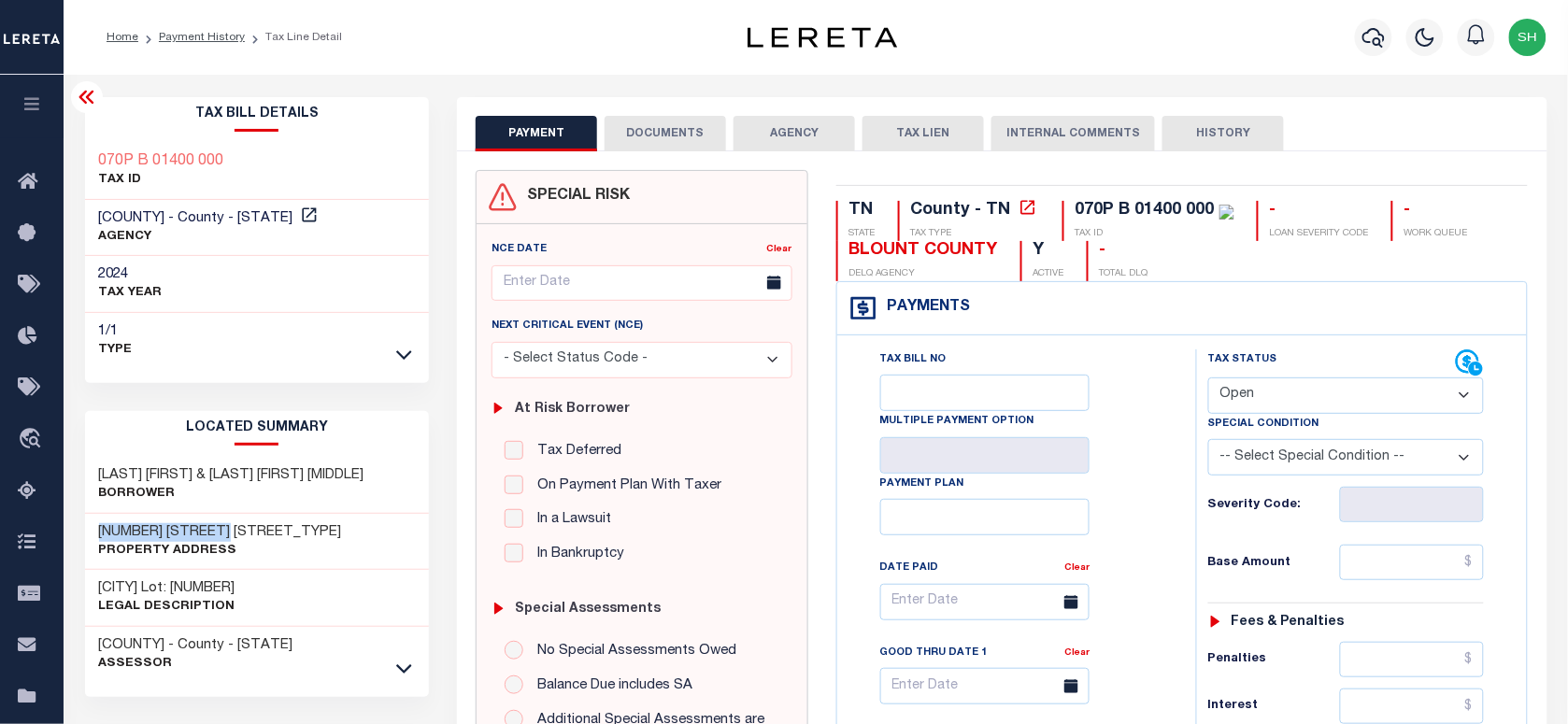 select on "PYD" 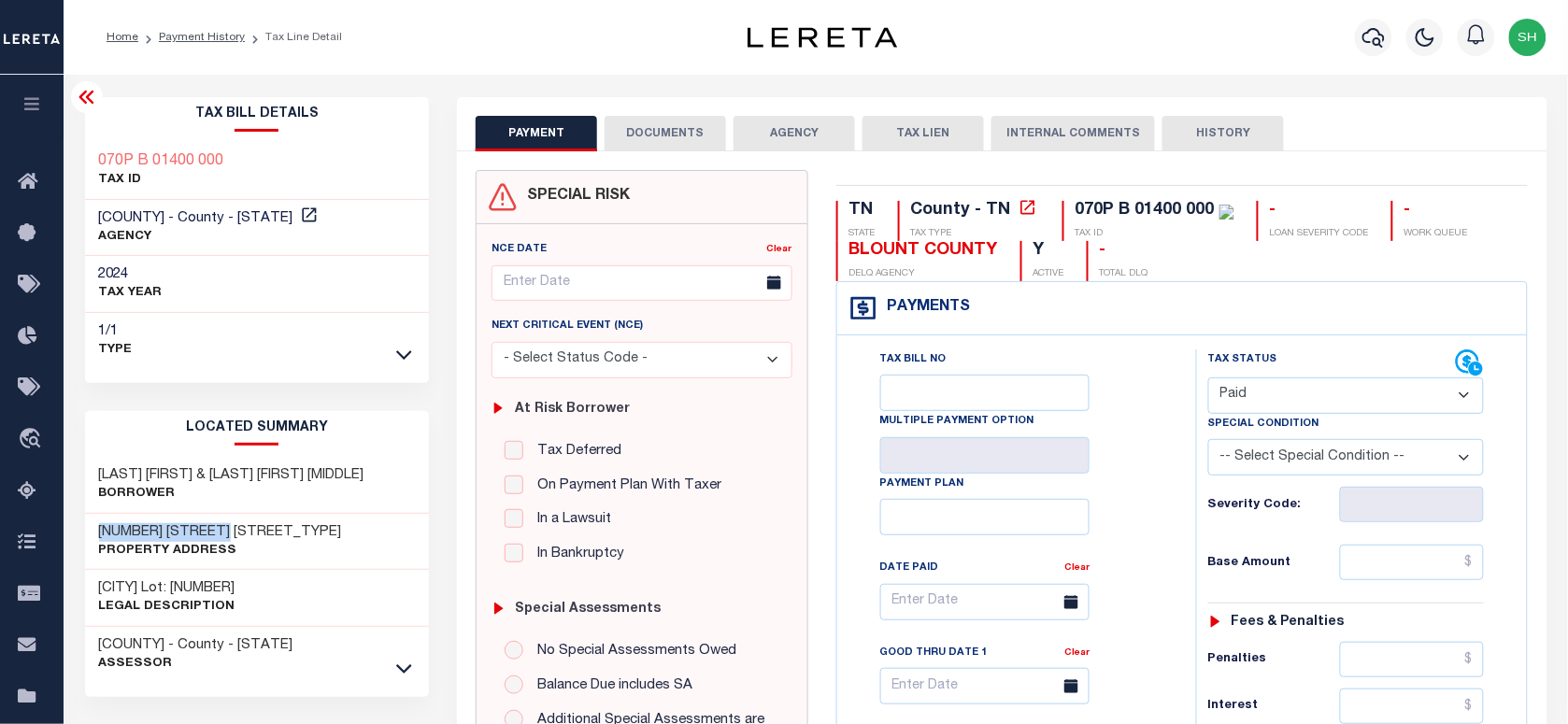 click on "- Select Status Code -
Open
Due/Unpaid
Paid
Incomplete
No Tax Due
Internal Refund Processed
New" at bounding box center [1346, 395] 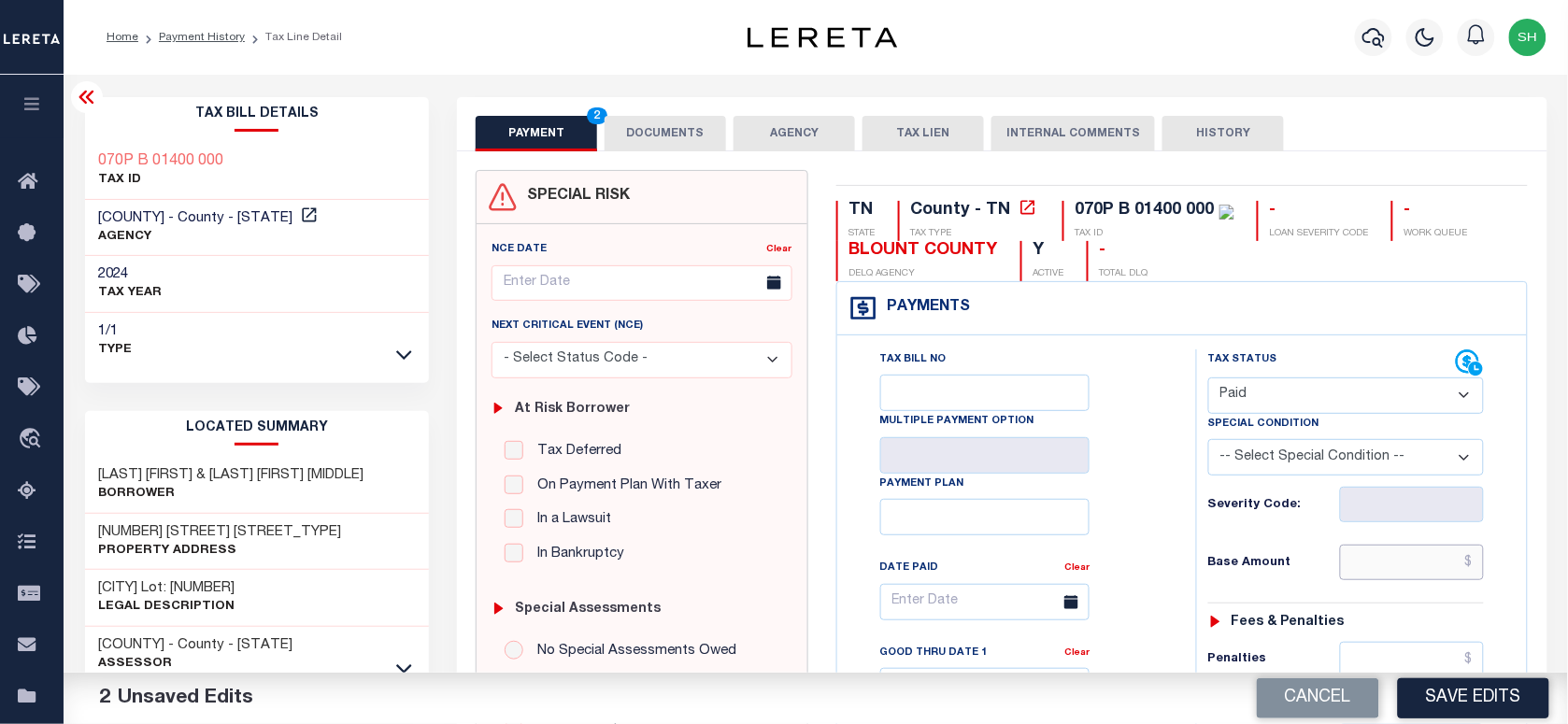 click at bounding box center (1412, 562) 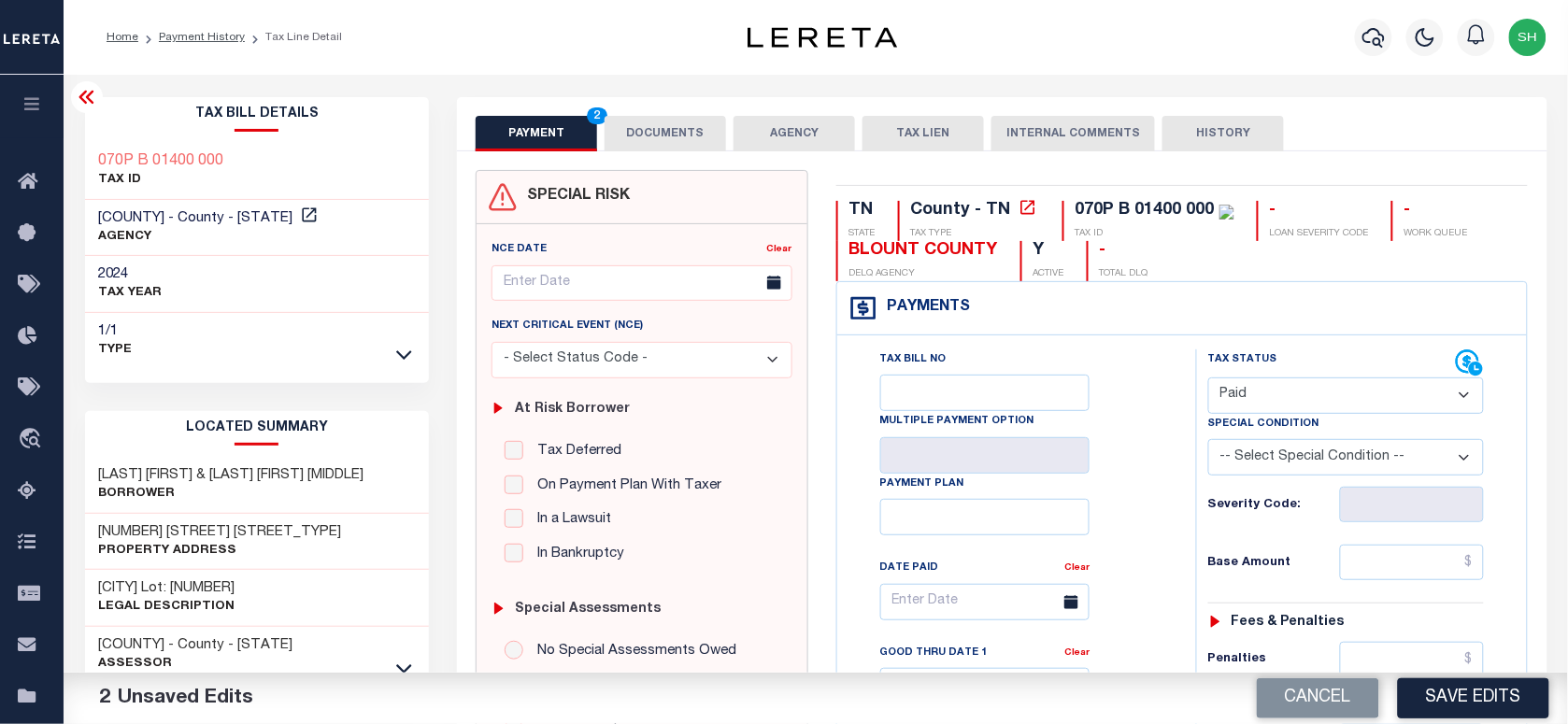 click on "Tax Status
Status" at bounding box center (1352, 761) 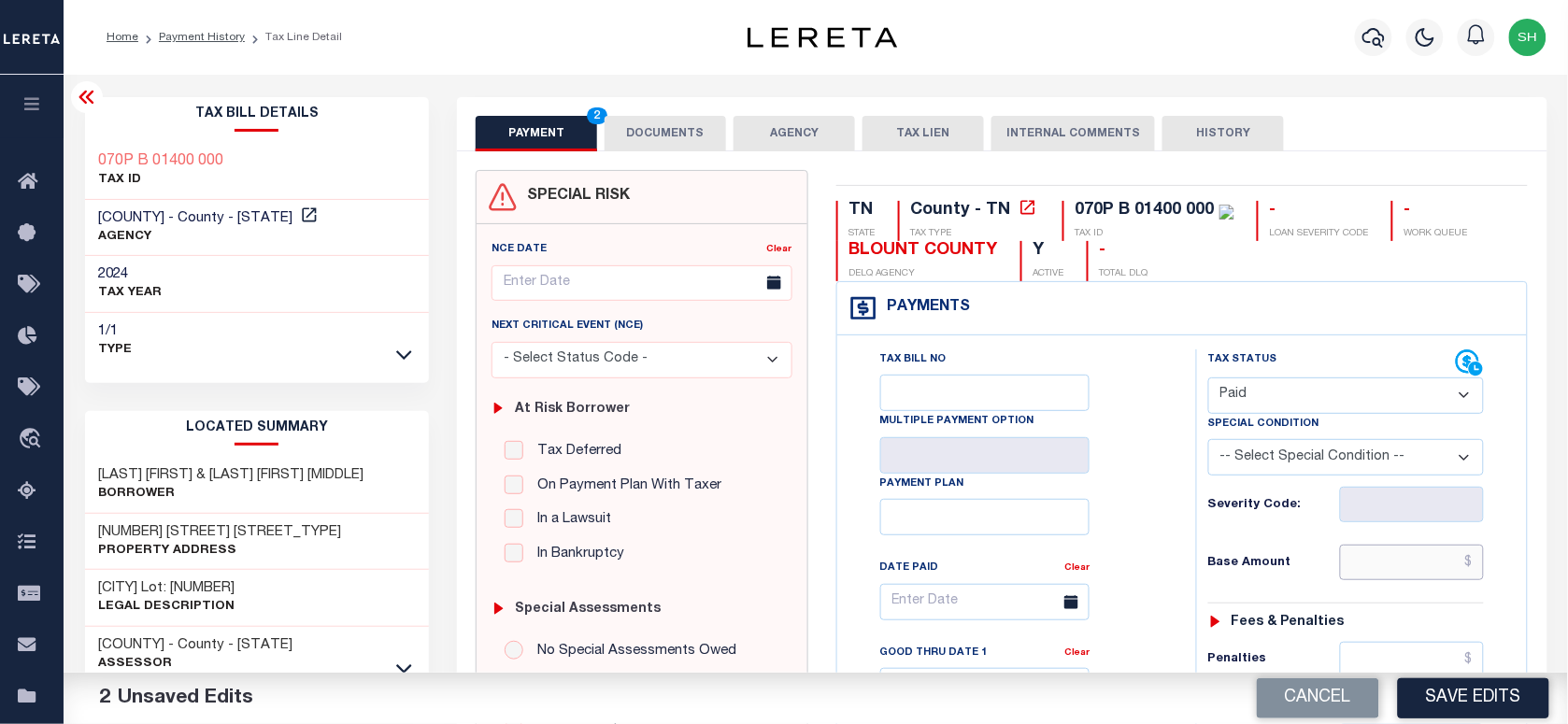 click at bounding box center (1412, 562) 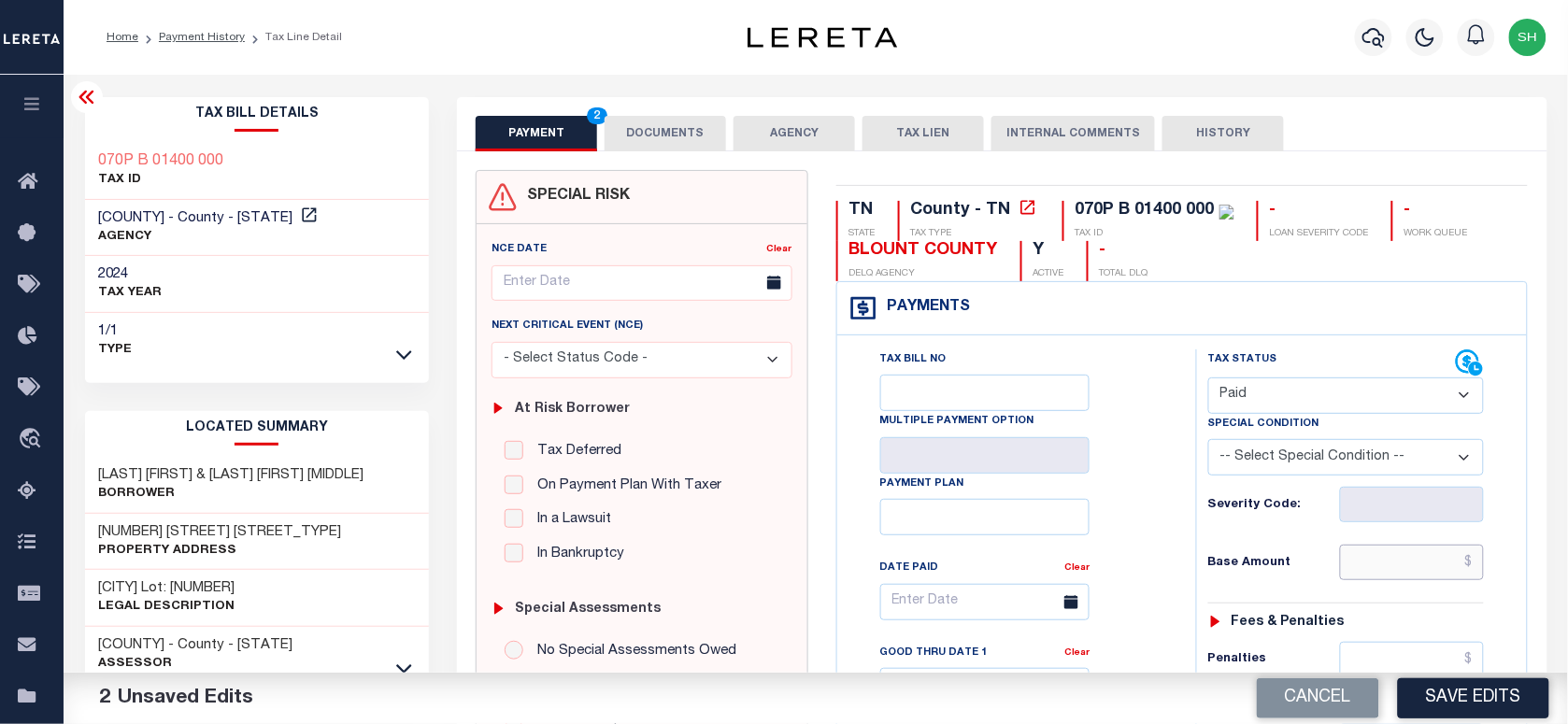 click at bounding box center [1412, 562] 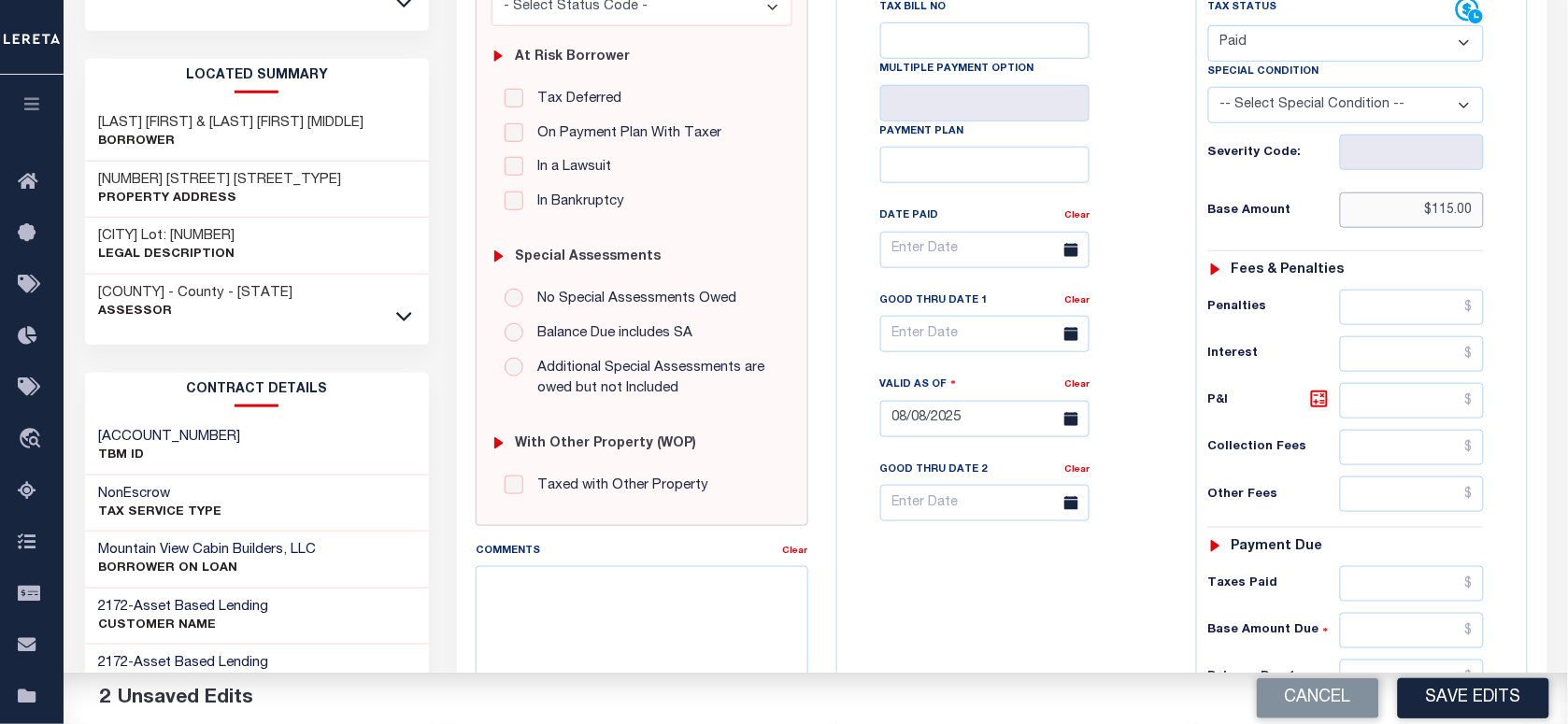 scroll, scrollTop: 467, scrollLeft: 0, axis: vertical 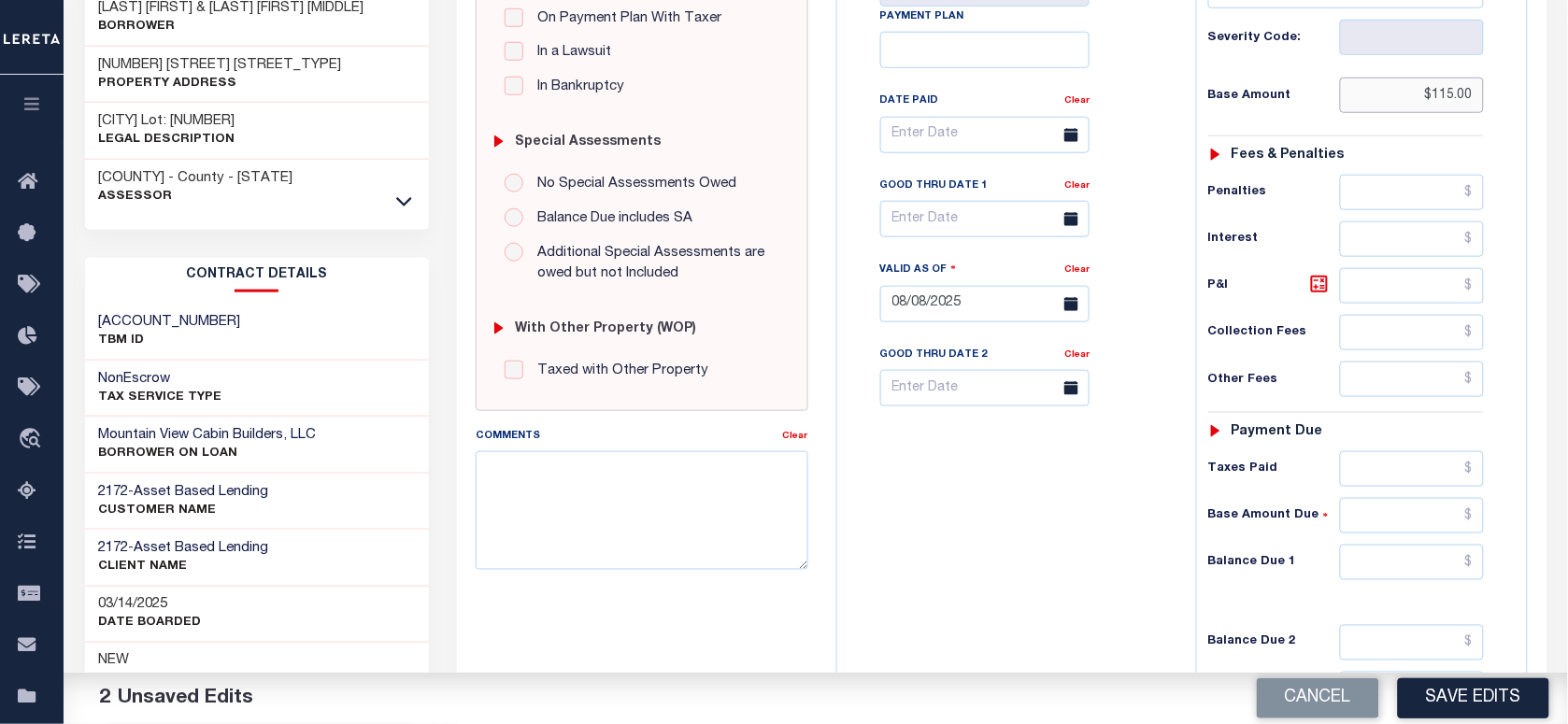 type on "$115.00" 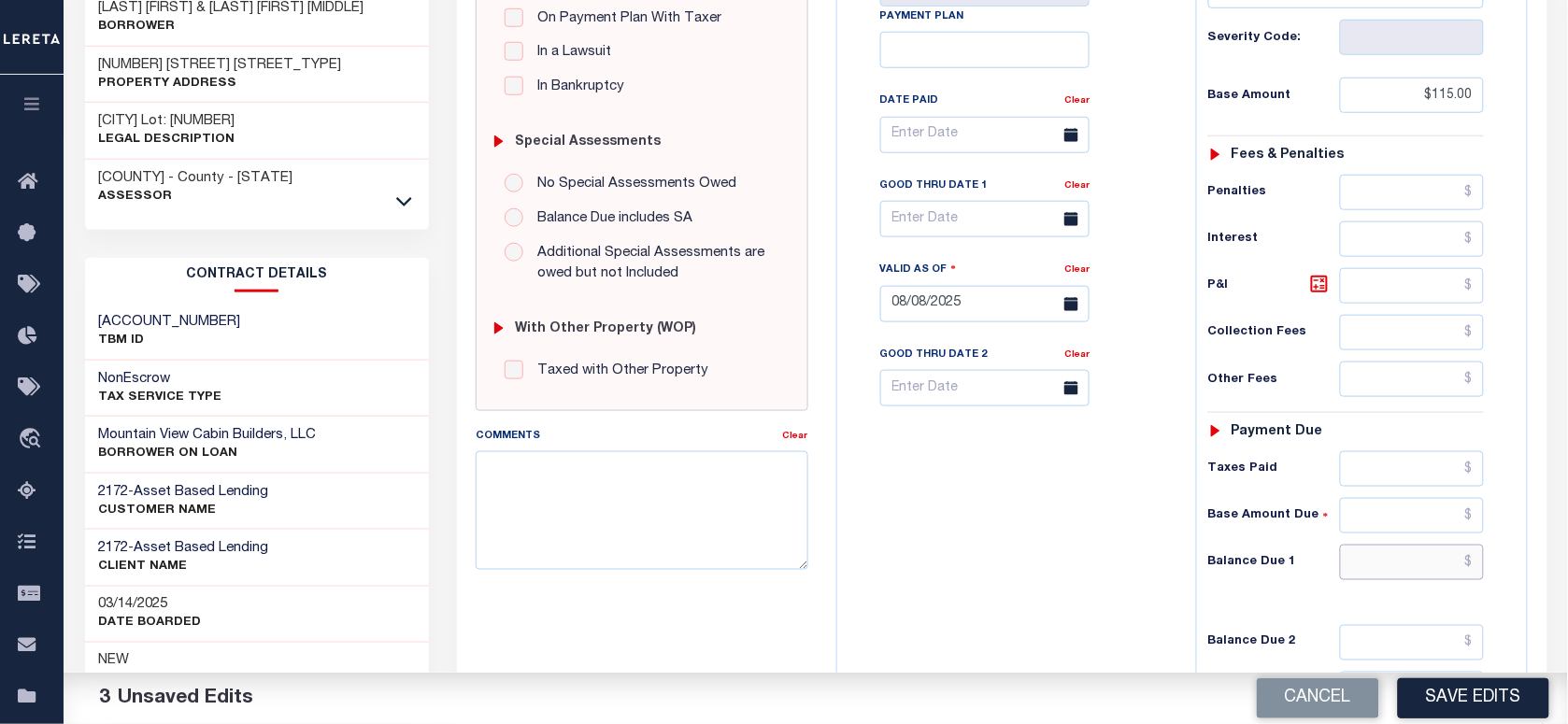 click at bounding box center [1412, 562] 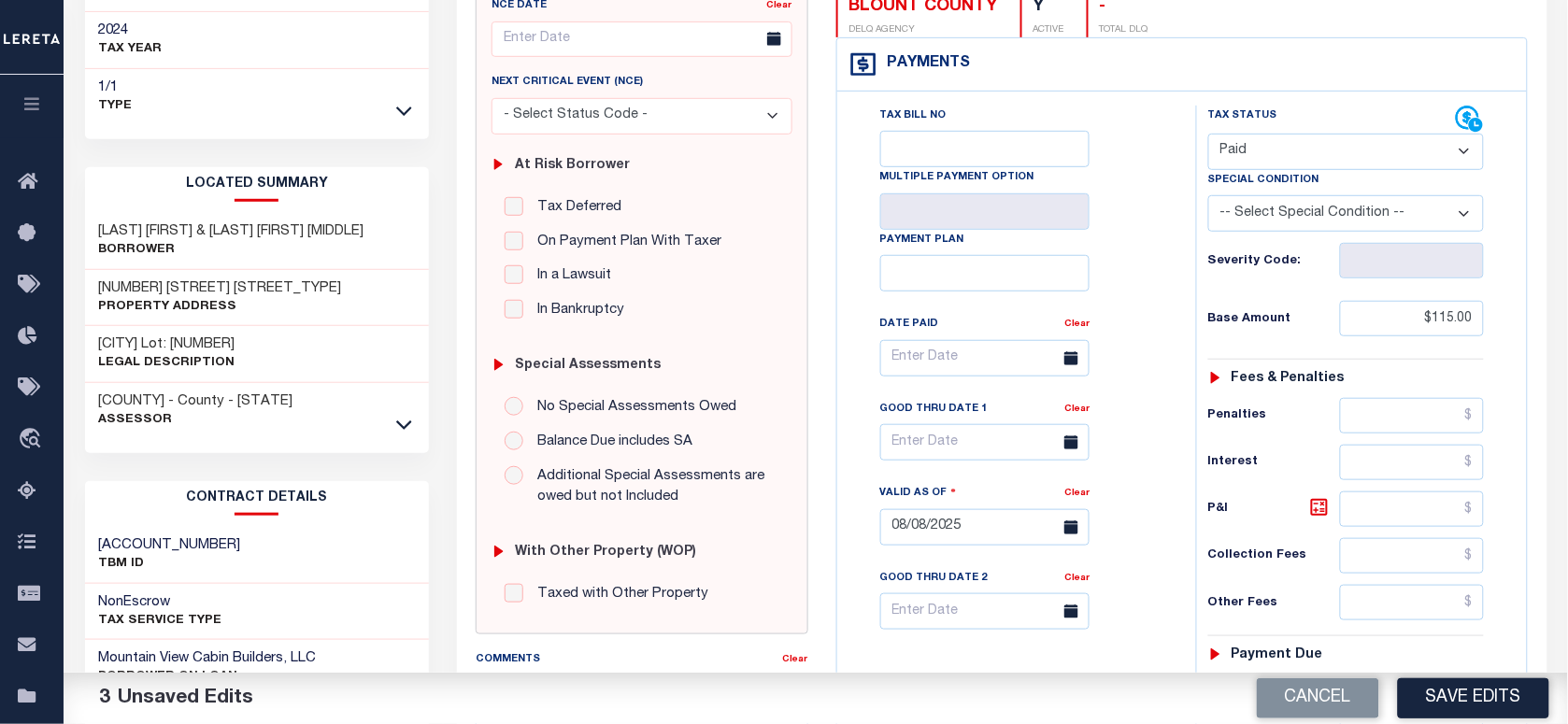 scroll, scrollTop: 0, scrollLeft: 0, axis: both 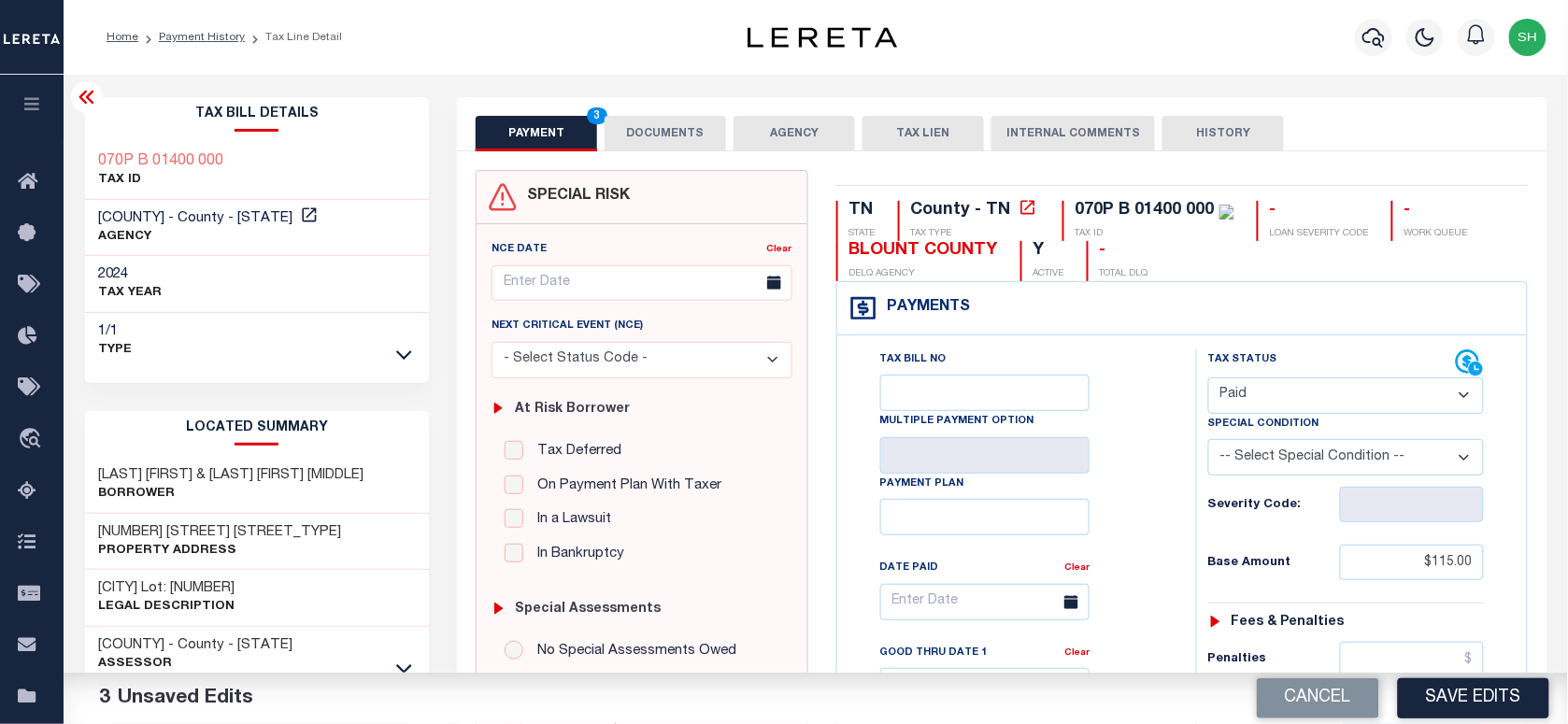 type on "$0.00" 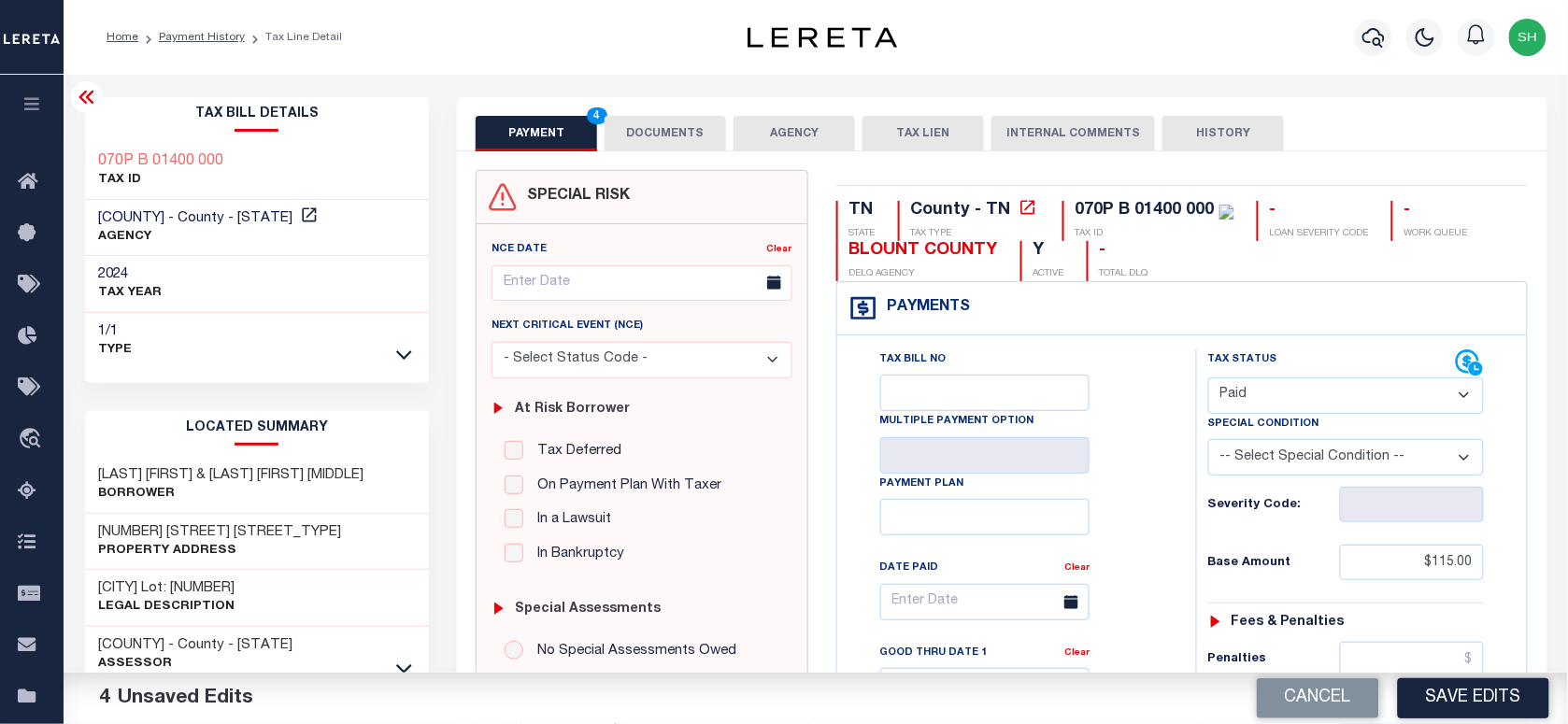 click on "Tax Bill Details
TAX ID
AGENCY [YEAR] TAX YEAR [YEAR] 1/1 Type" at bounding box center [257, 755] 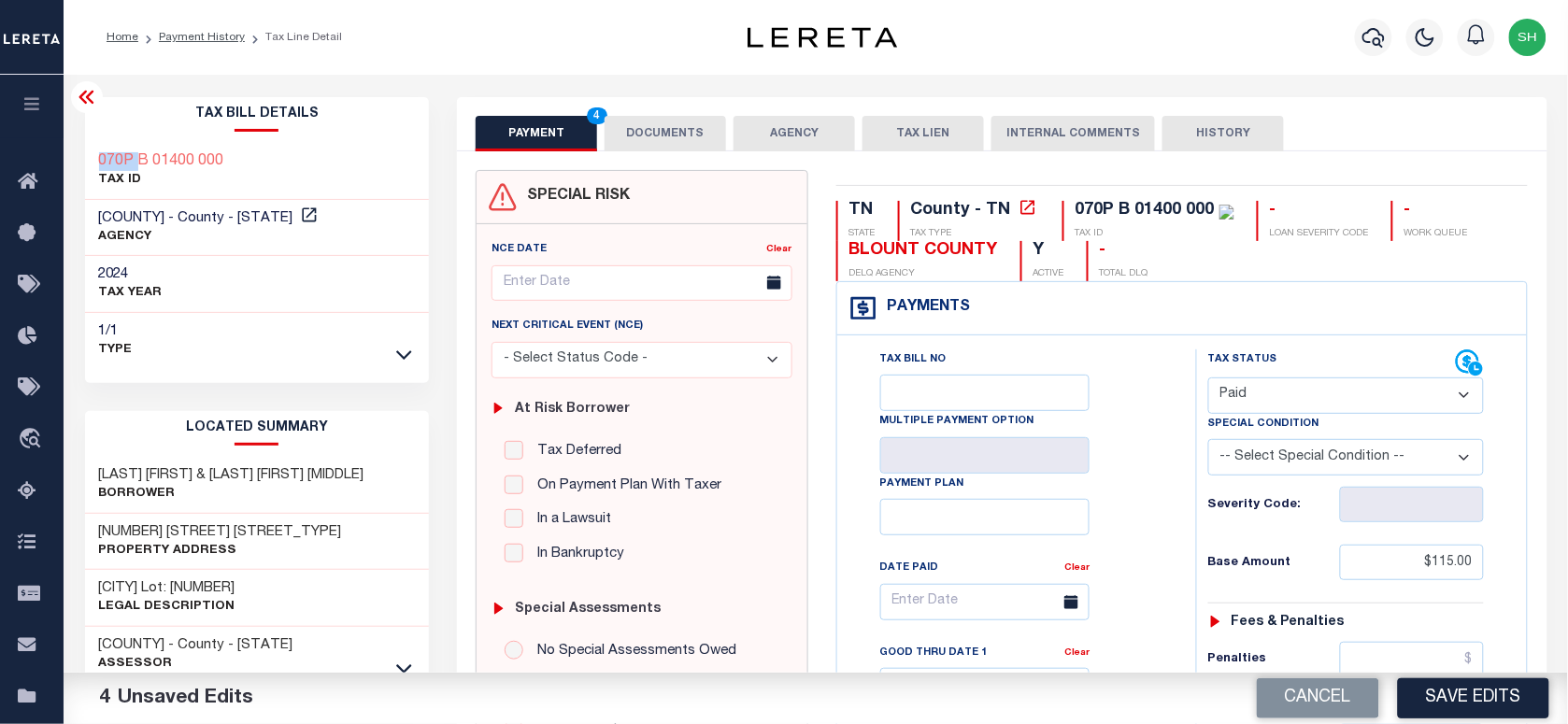 click on "Tax Bill Details
TAX ID
AGENCY [YEAR] TAX YEAR [YEAR] 1/1 Type" at bounding box center [257, 755] 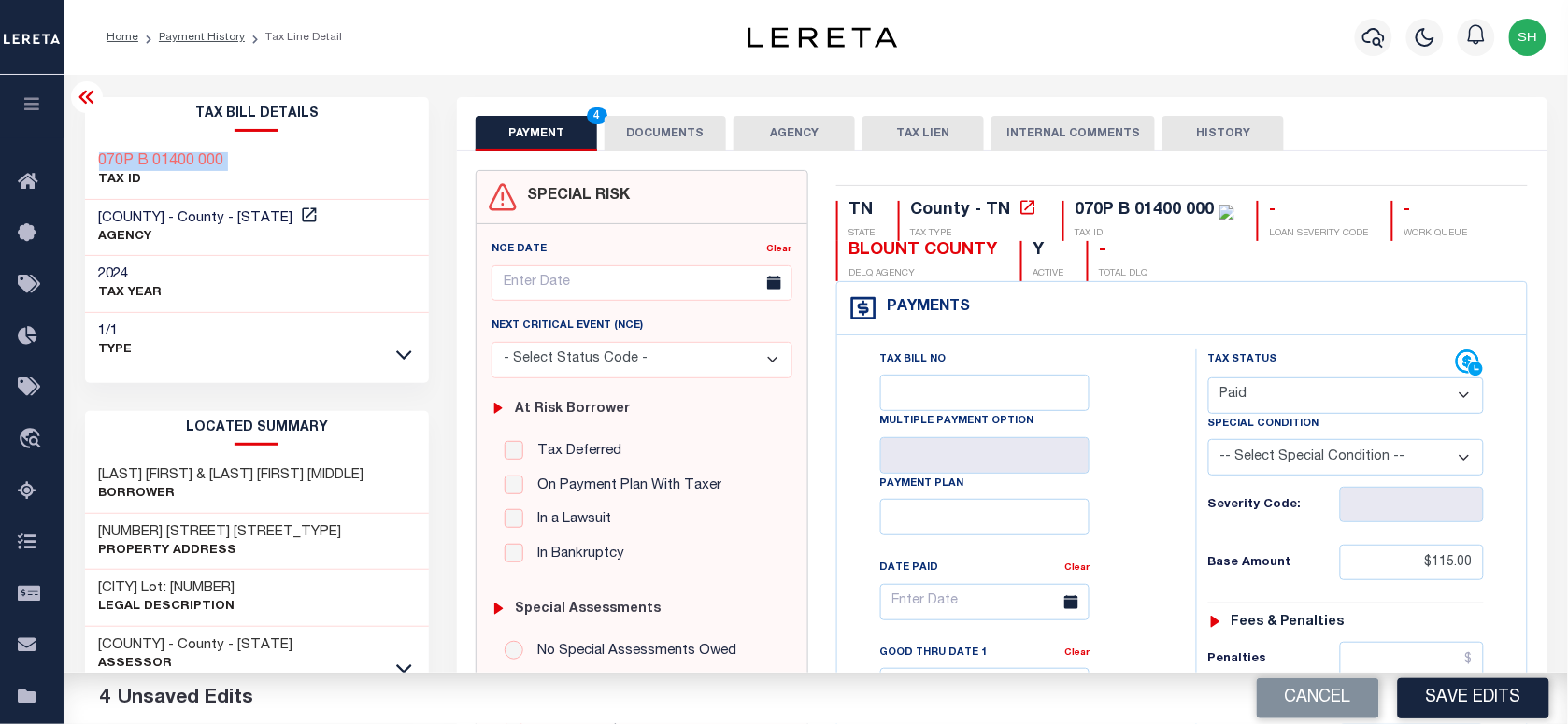 click on "Tax Bill Details
TAX ID
AGENCY [YEAR] TAX YEAR [YEAR] 1/1 Type" at bounding box center [257, 755] 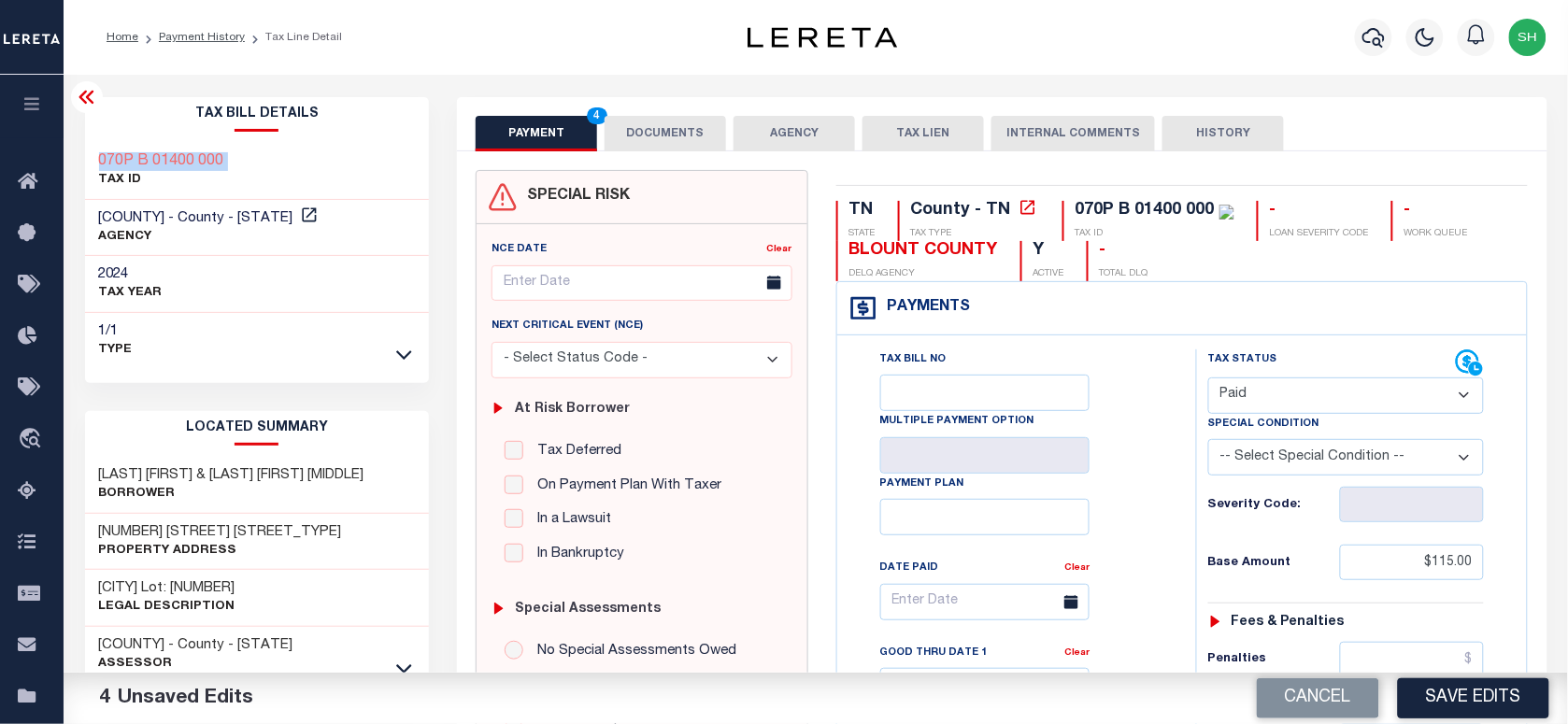 click on "DOCUMENTS" at bounding box center [665, 134] 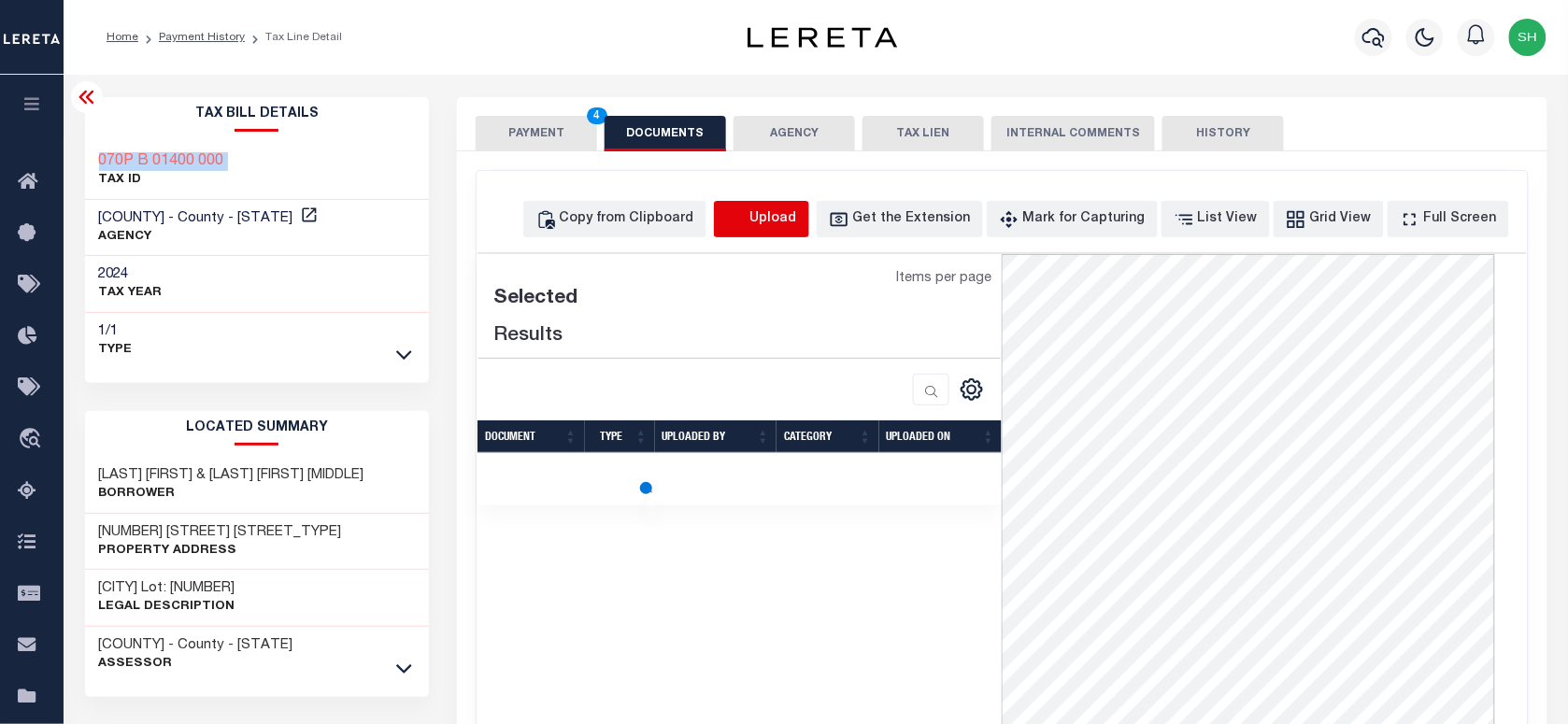 click 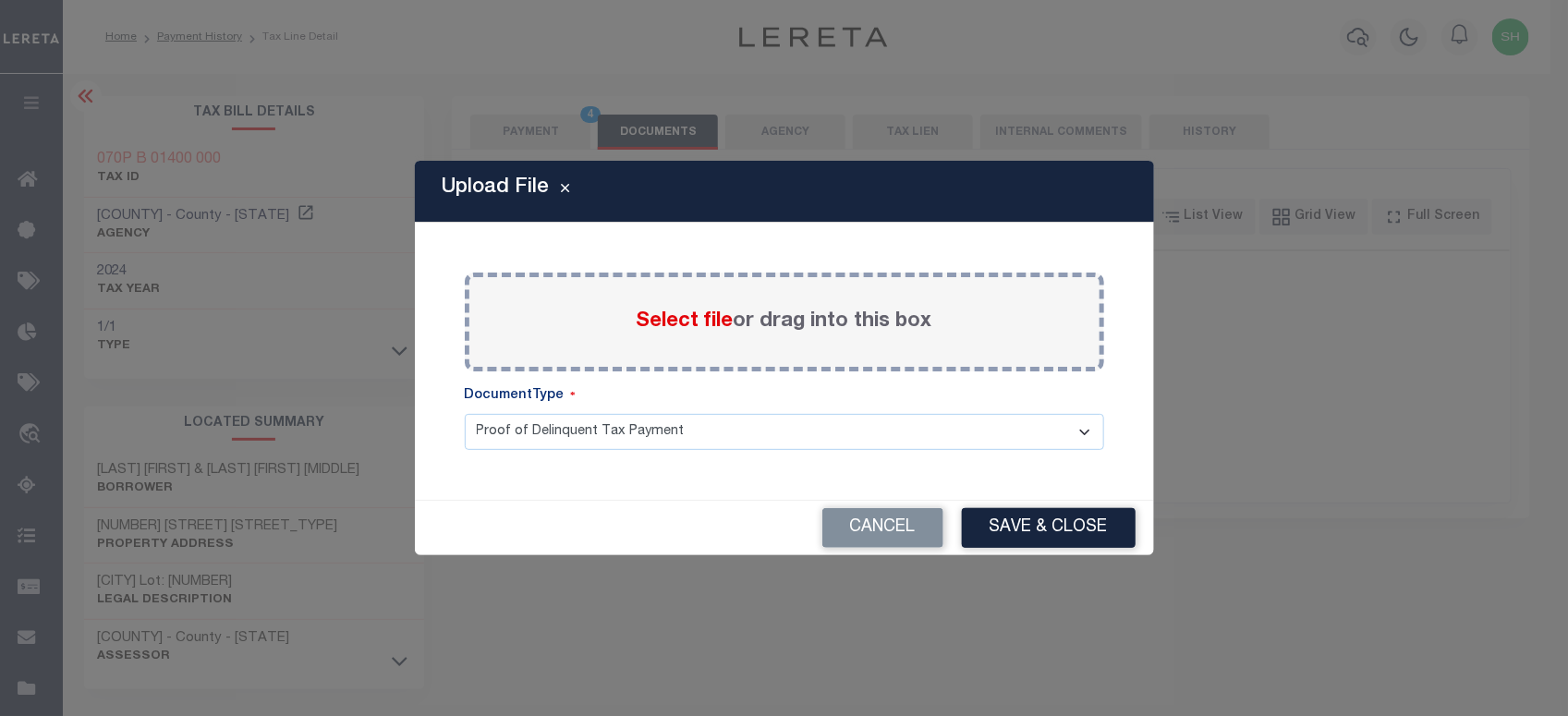 click on "Select file" at bounding box center [685, 322] 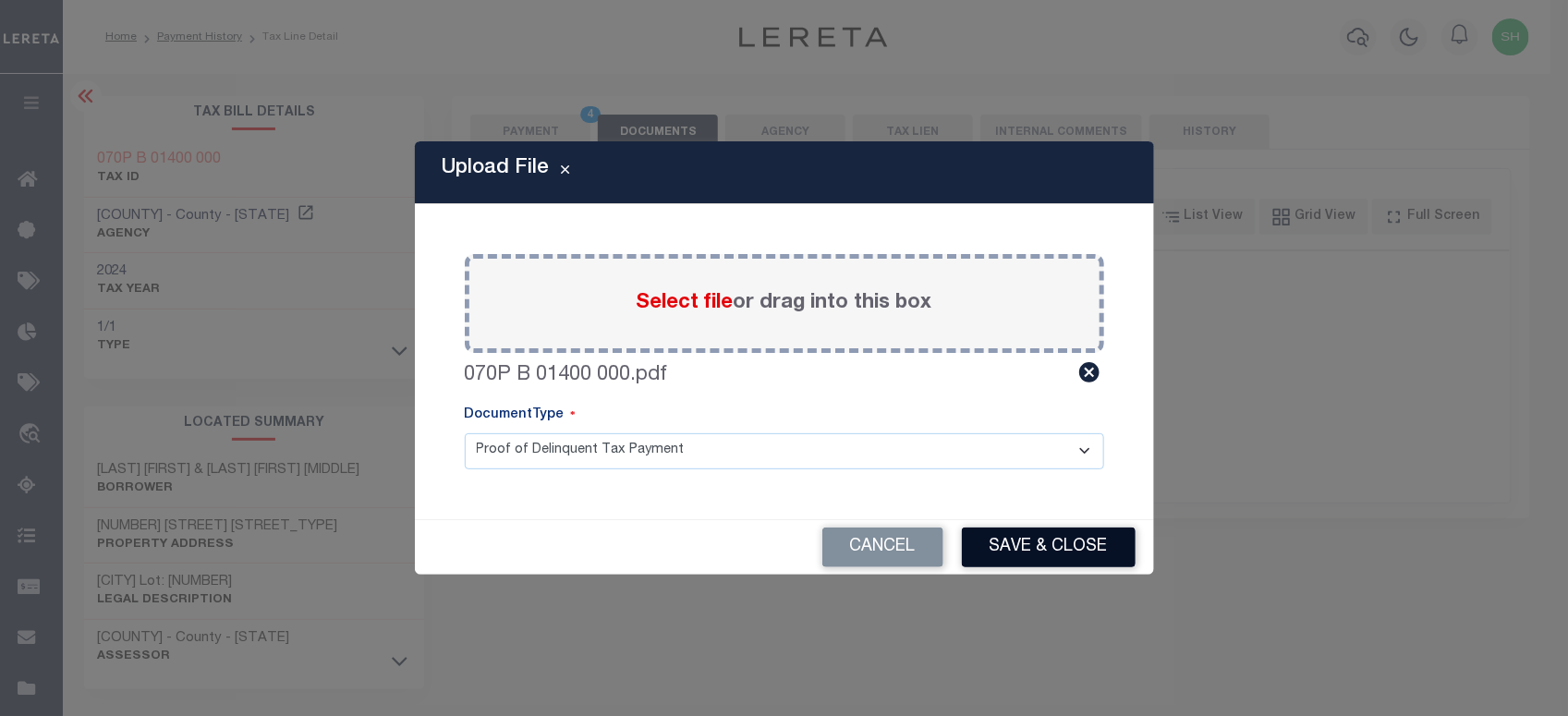click on "Save & Close" at bounding box center (1049, 547) 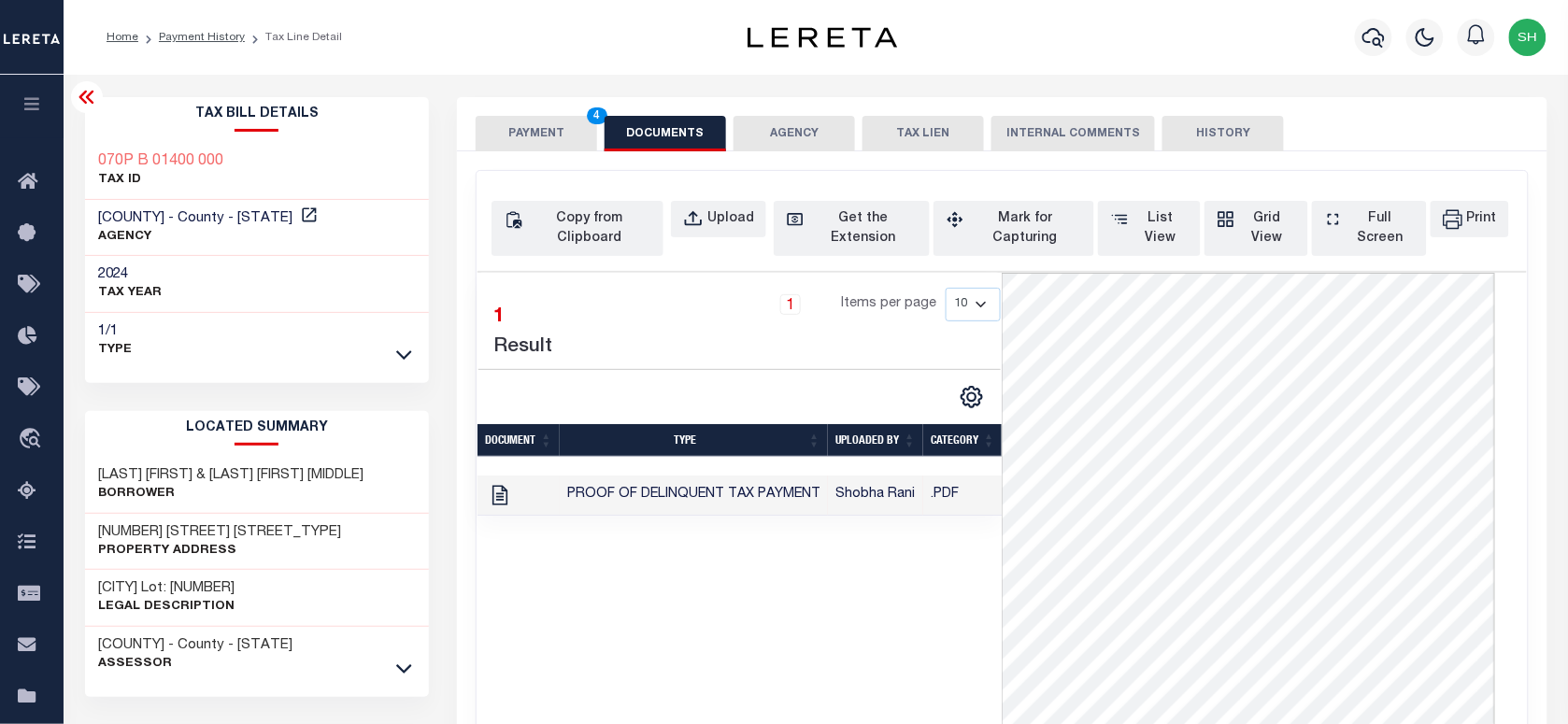 click on "PAYMENT
4" at bounding box center [536, 134] 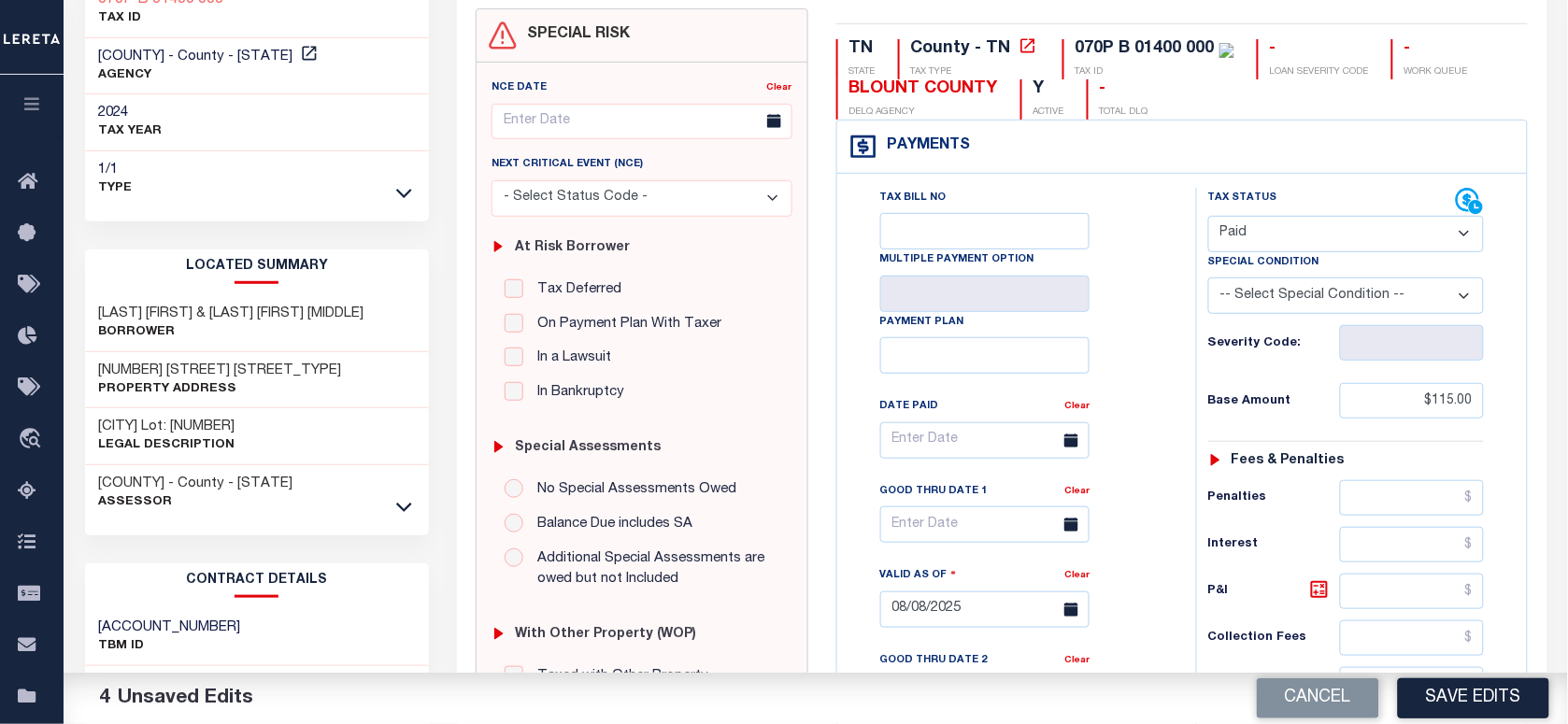 scroll, scrollTop: 350, scrollLeft: 0, axis: vertical 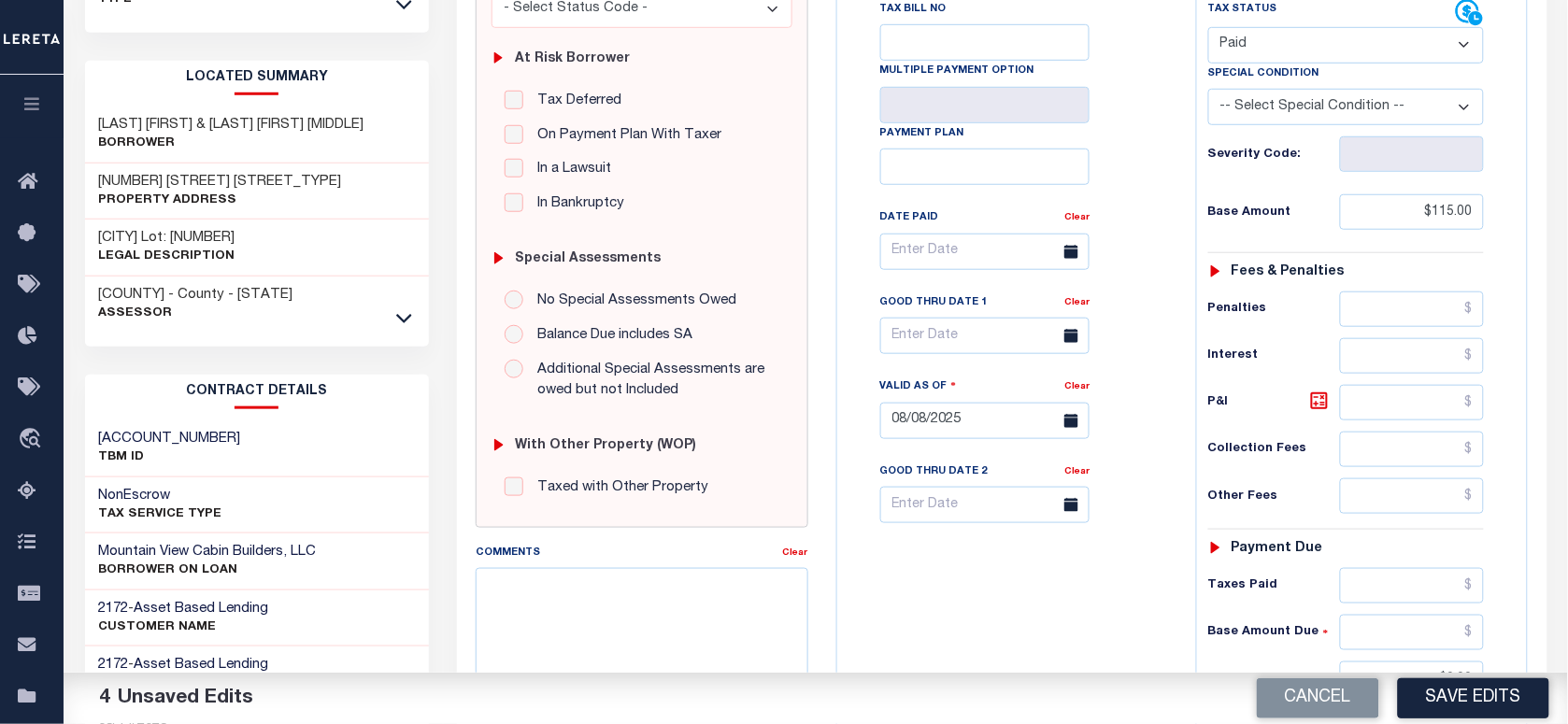 click on "Save Edits" at bounding box center [1474, 698] 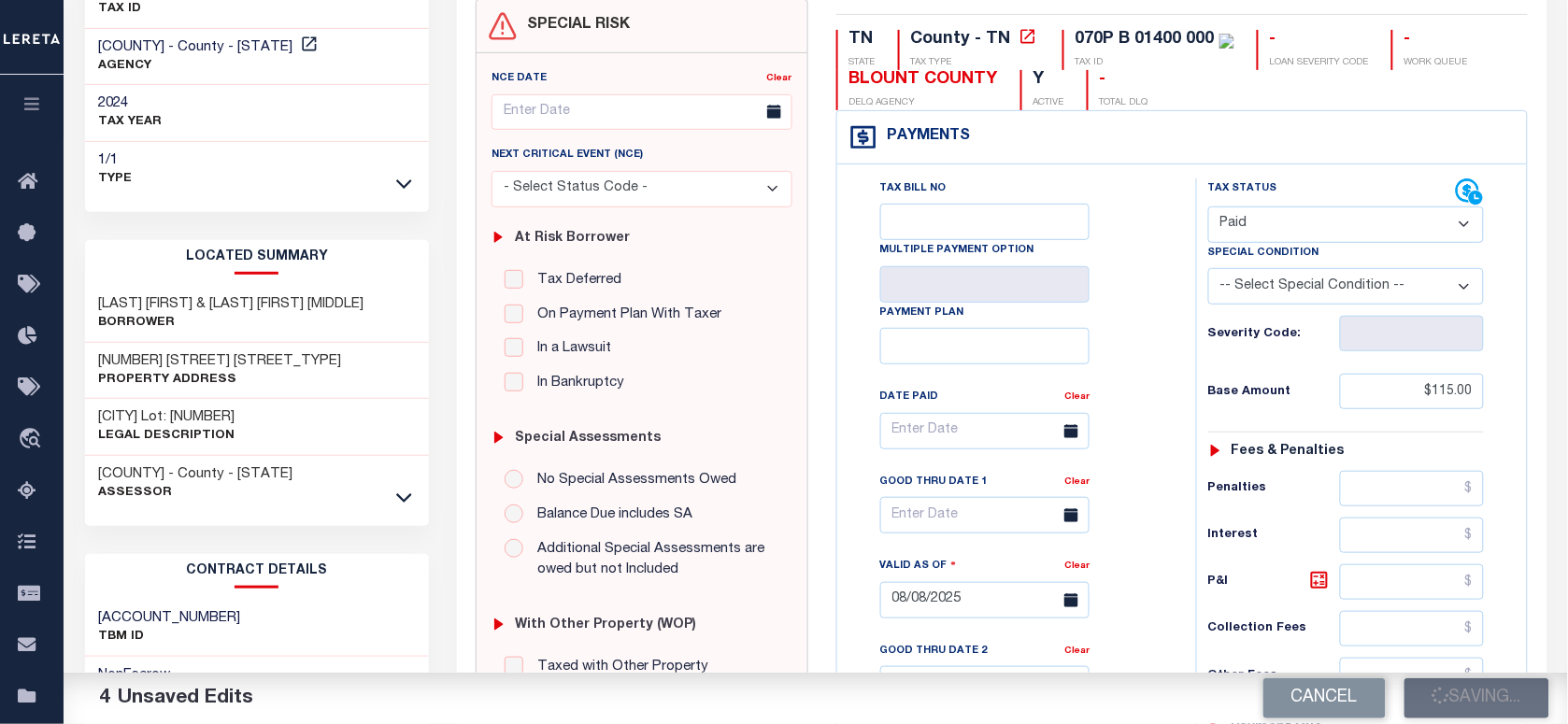 scroll, scrollTop: 0, scrollLeft: 0, axis: both 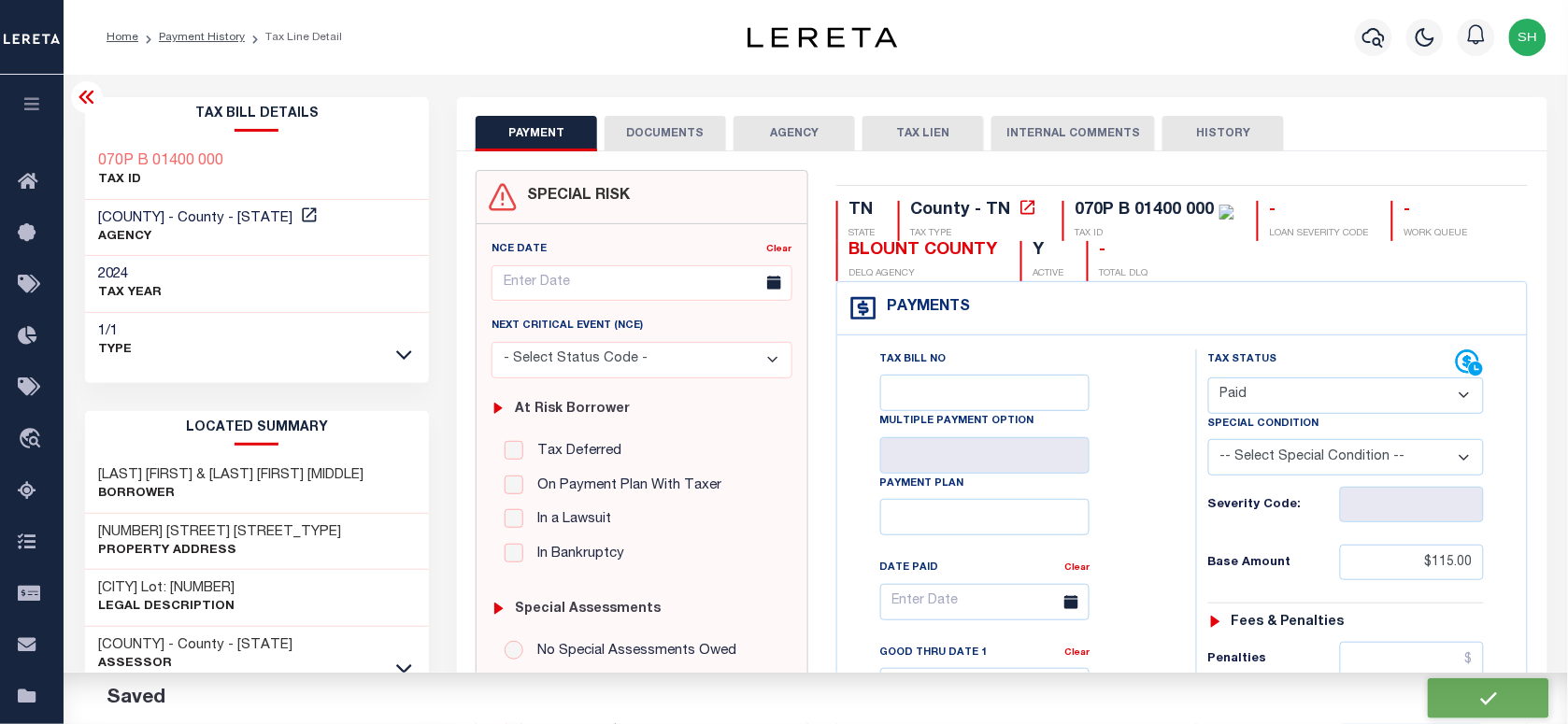 checkbox on "false" 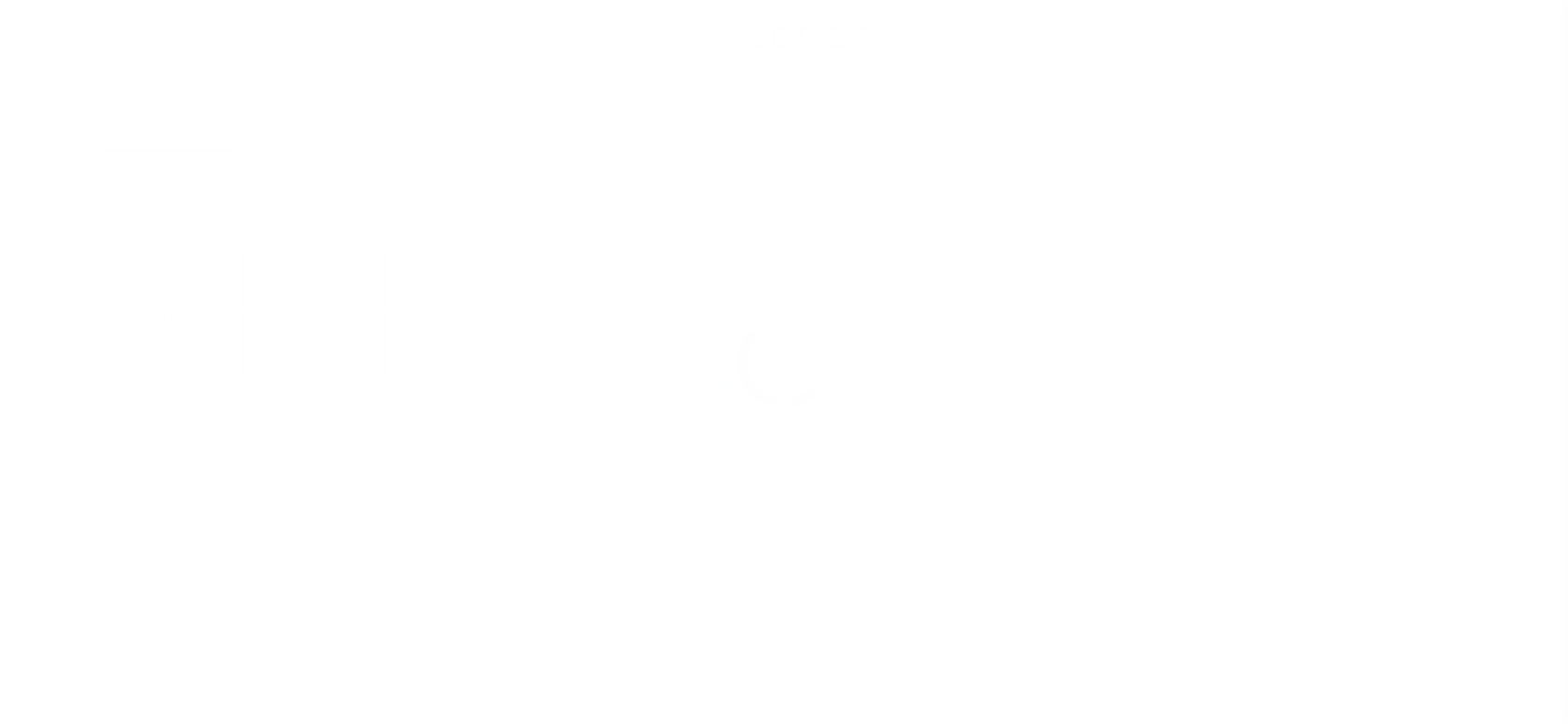 scroll, scrollTop: 0, scrollLeft: 0, axis: both 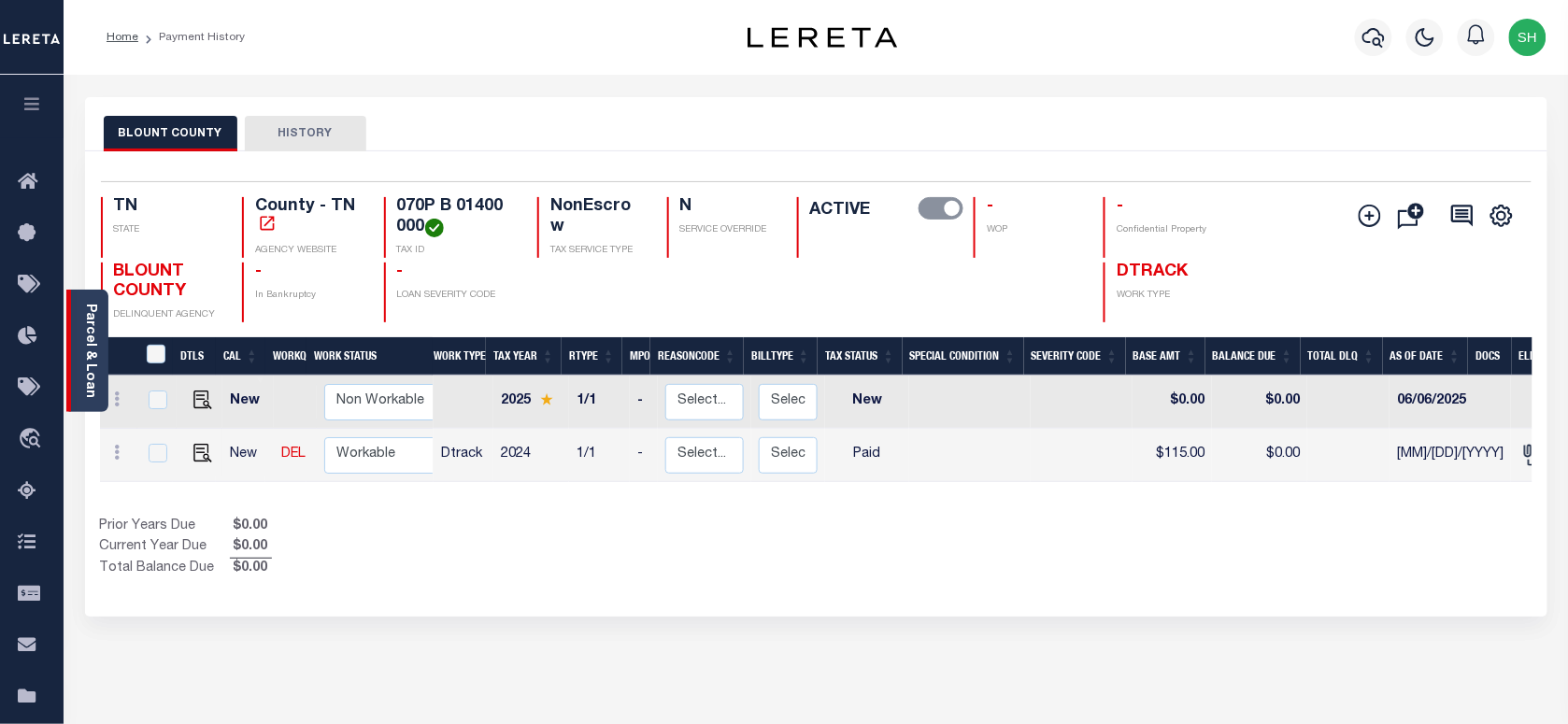 click on "Parcel & Loan" at bounding box center (87, 350) 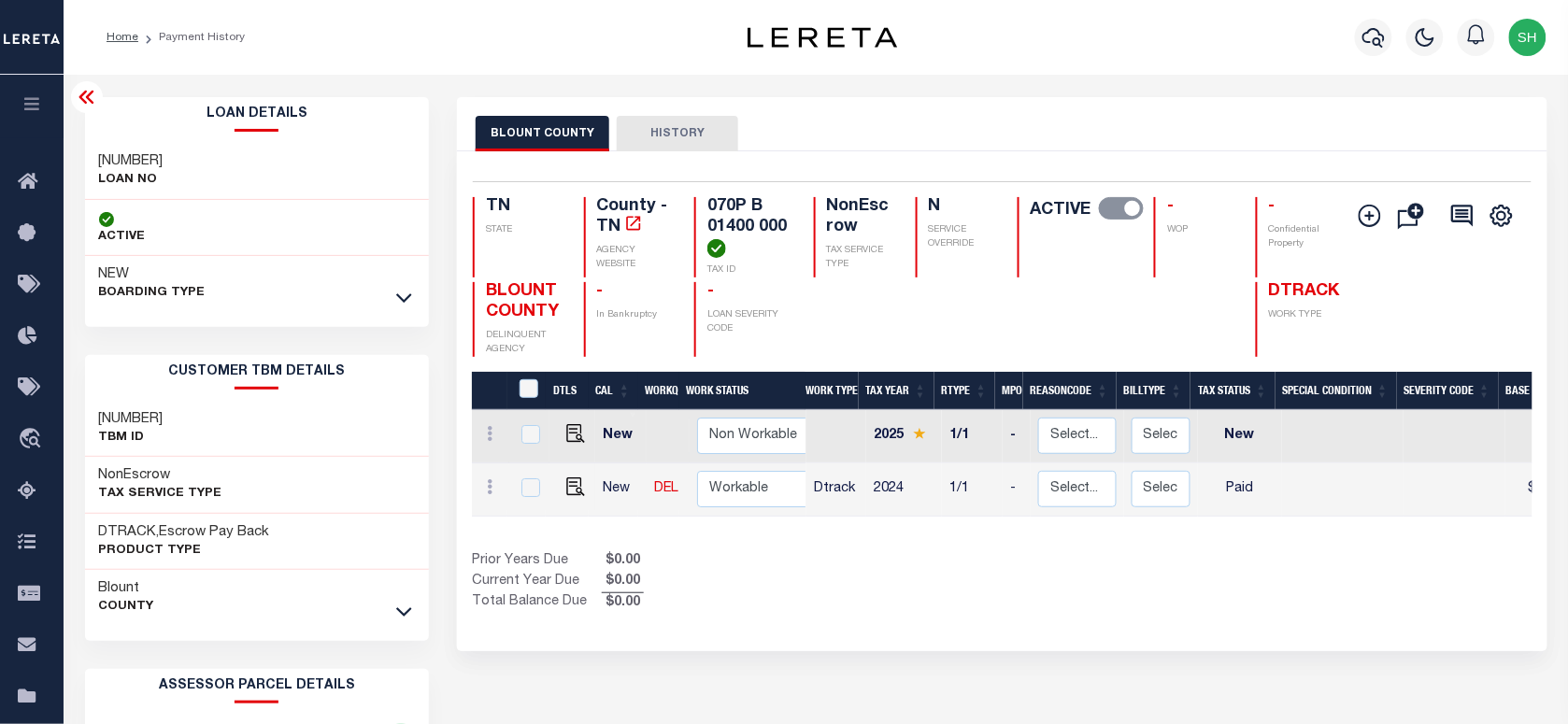 click on "[NUMBER]" at bounding box center (131, 162) 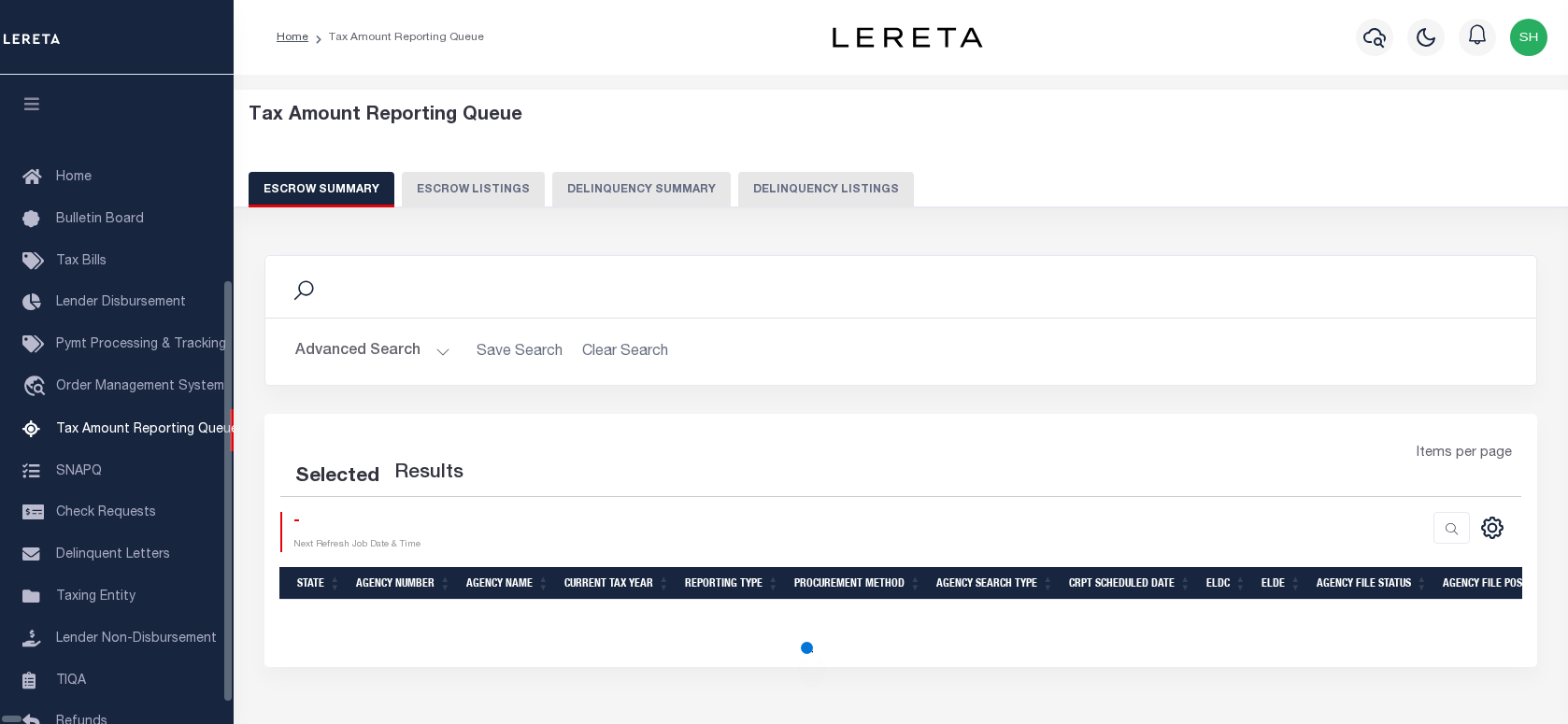 scroll, scrollTop: 112, scrollLeft: 0, axis: vertical 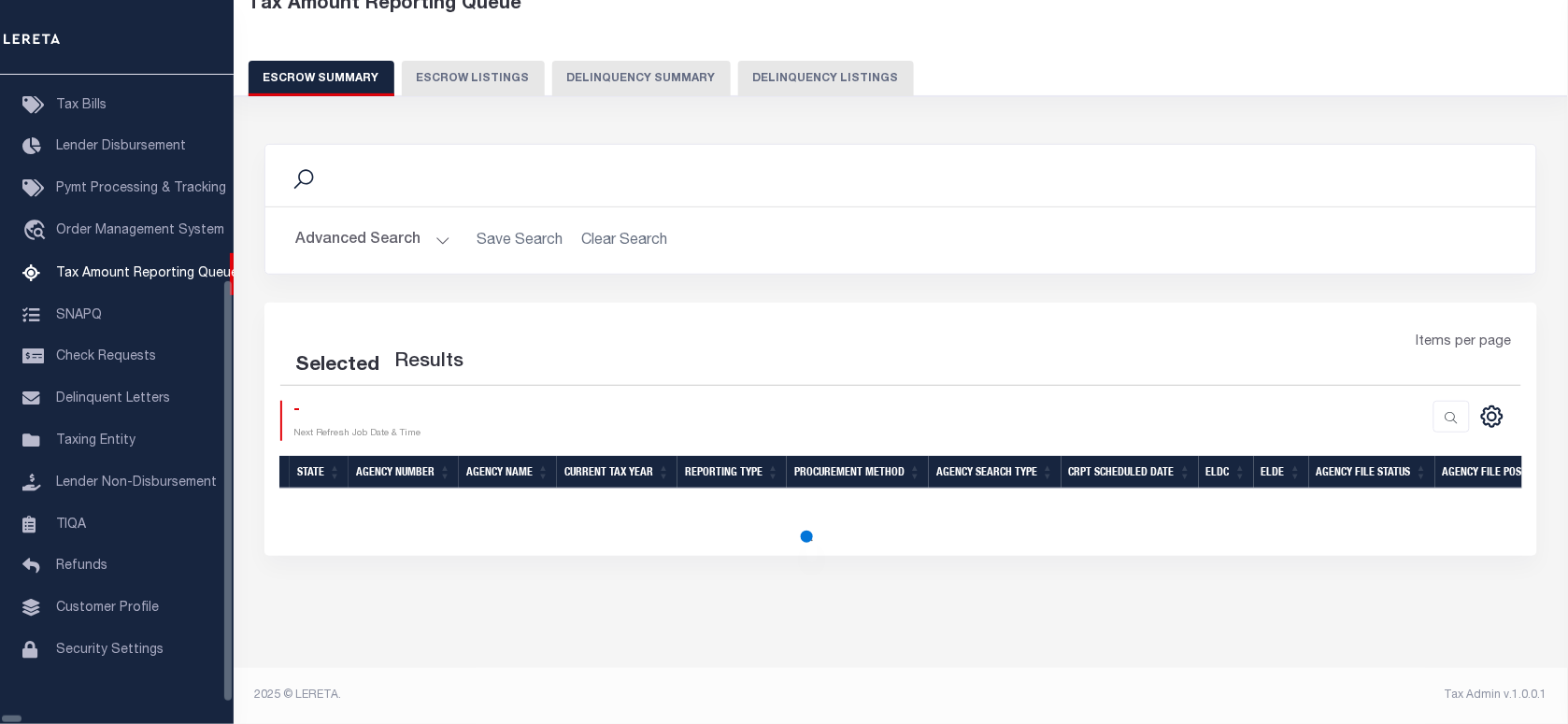 click on "Delinquency Listings" at bounding box center (826, 78) 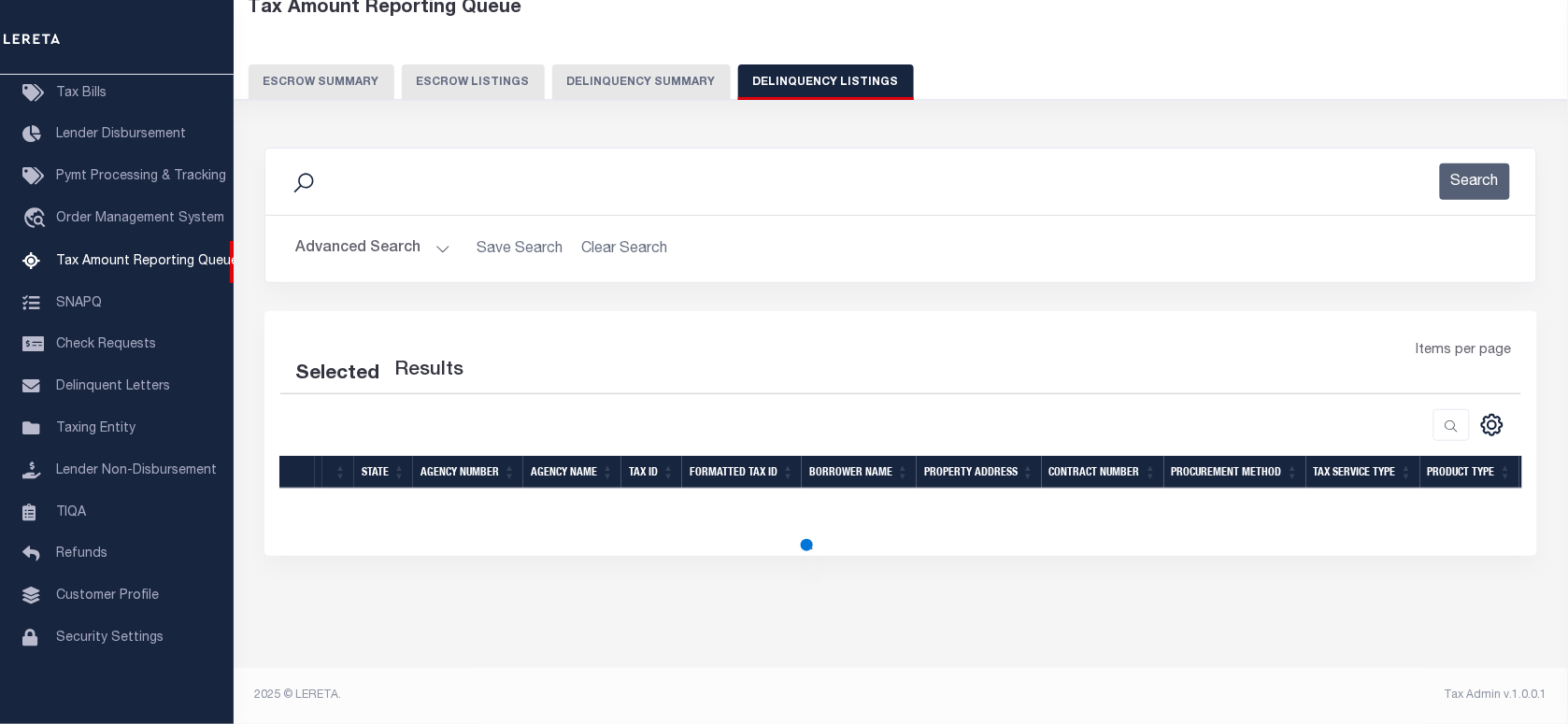select on "100" 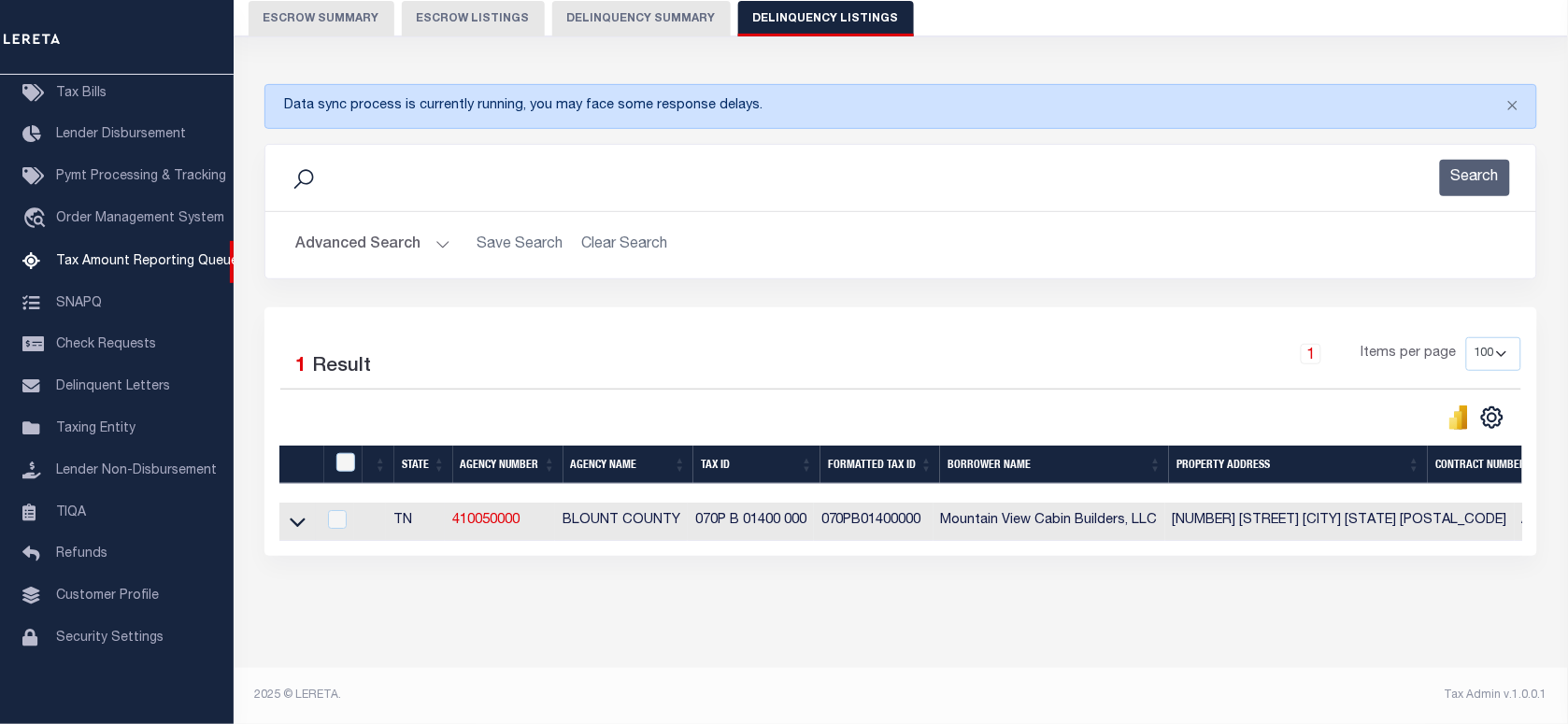 scroll, scrollTop: 189, scrollLeft: 0, axis: vertical 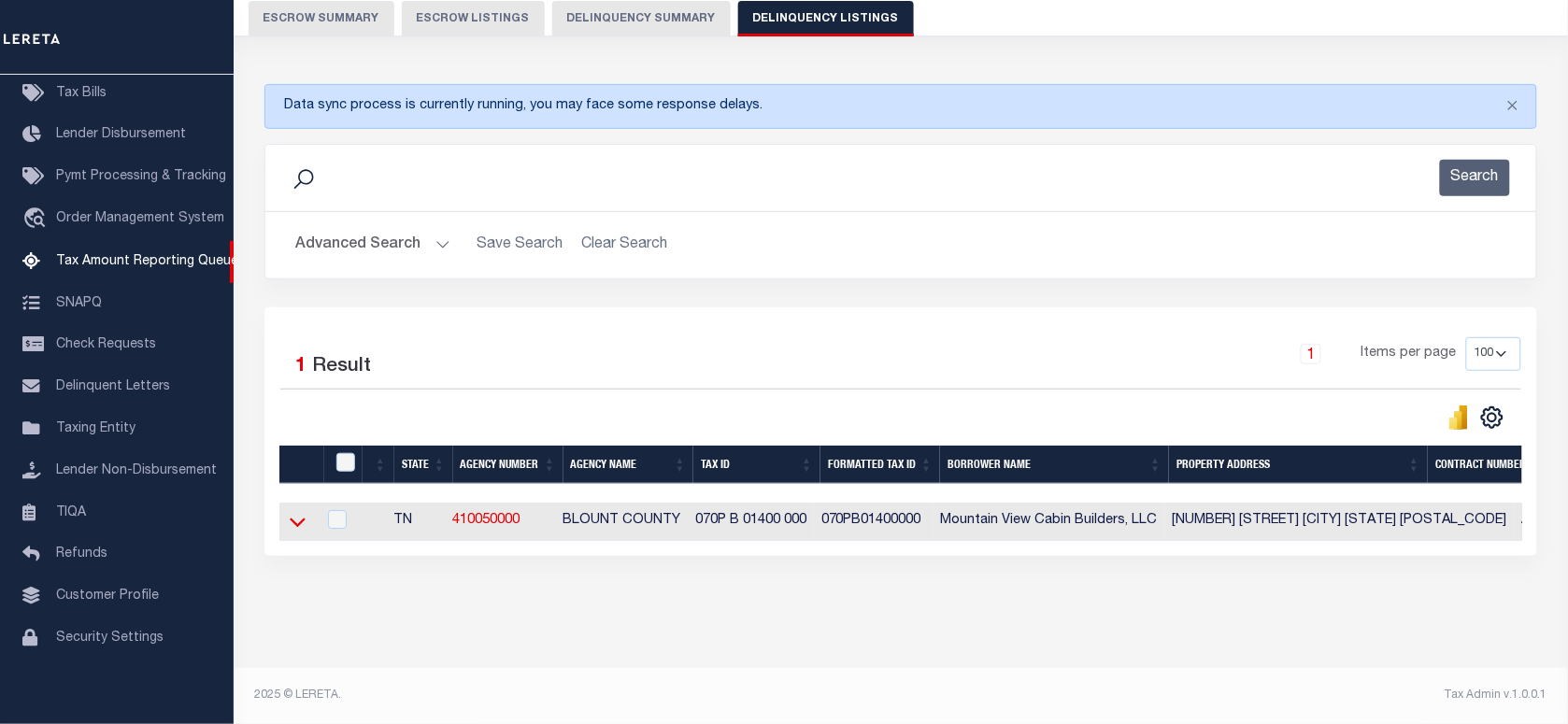 click 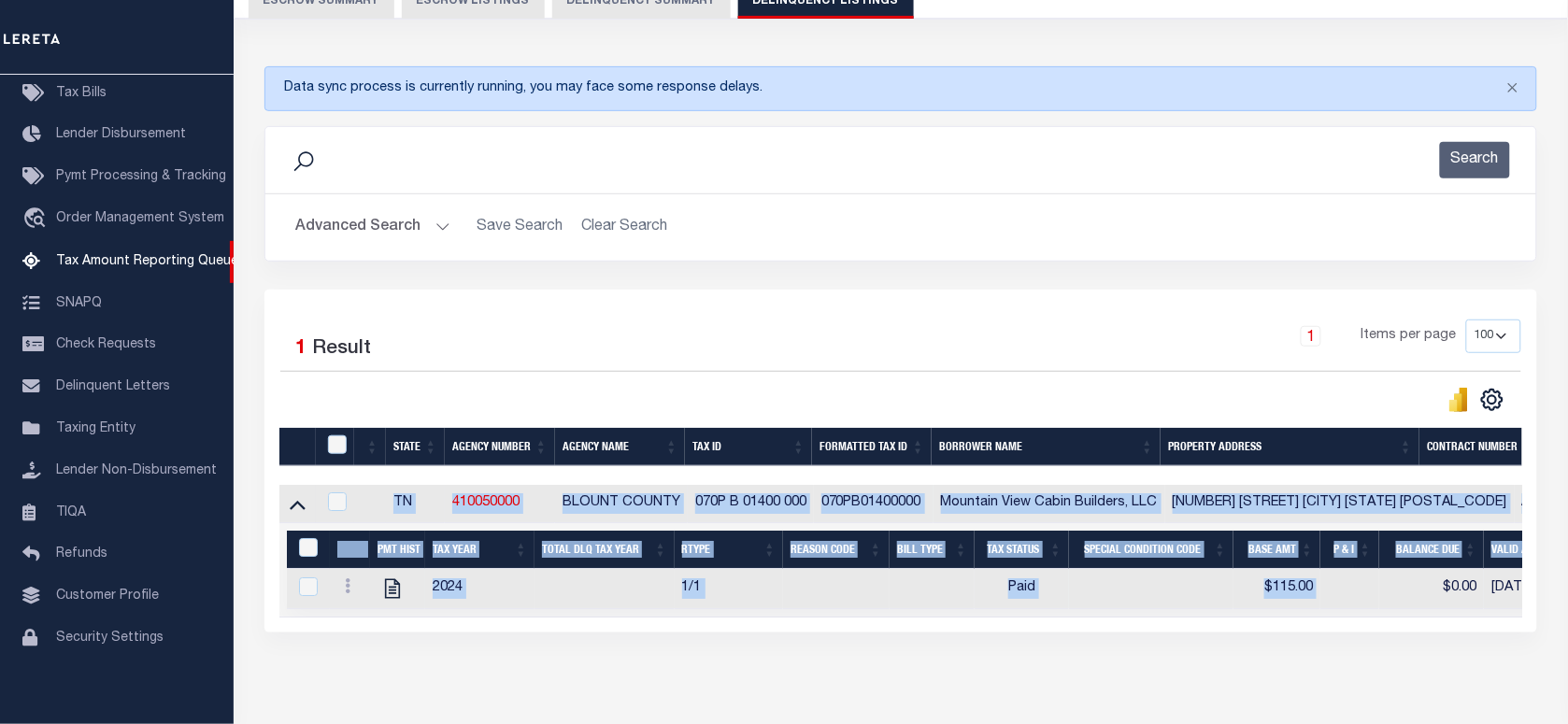 drag, startPoint x: 746, startPoint y: 637, endPoint x: 1386, endPoint y: 613, distance: 640.4498 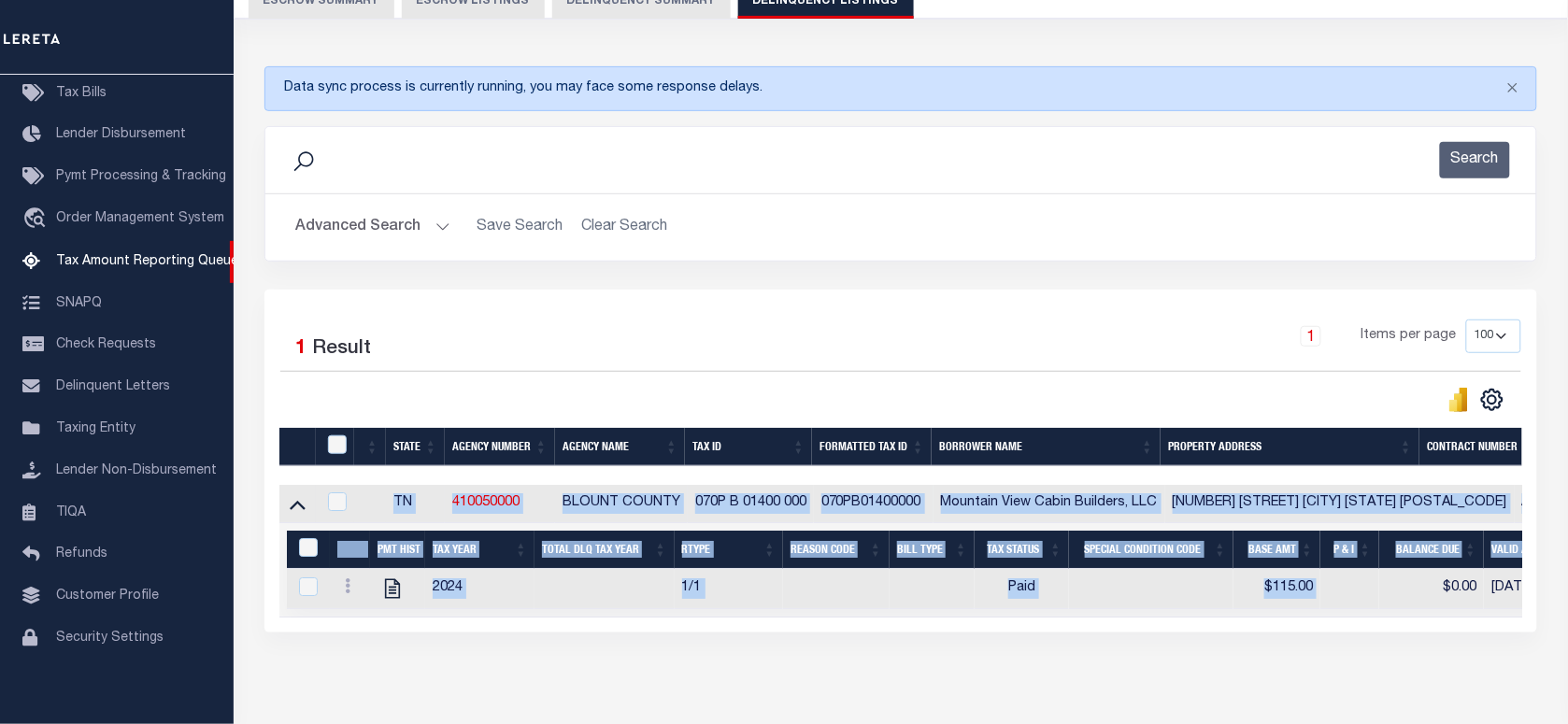 click on "Data sync process is currently running, you may face some response delays.
Search
Advanced Search
Save Search Clear Search
tblassign_wrapper_dynamictable_____DefaultSaveFilter
1" at bounding box center (901, 368) 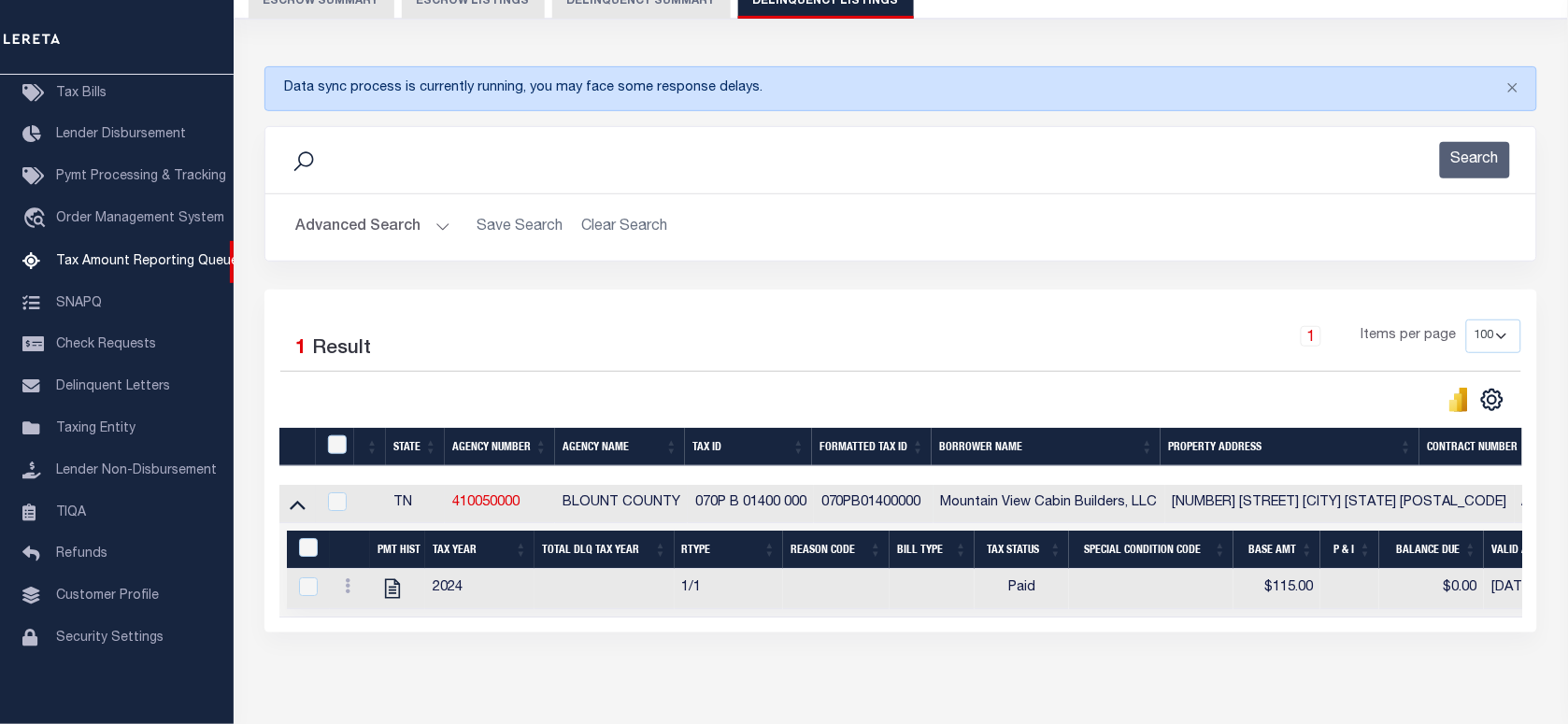 scroll, scrollTop: 0, scrollLeft: 685, axis: horizontal 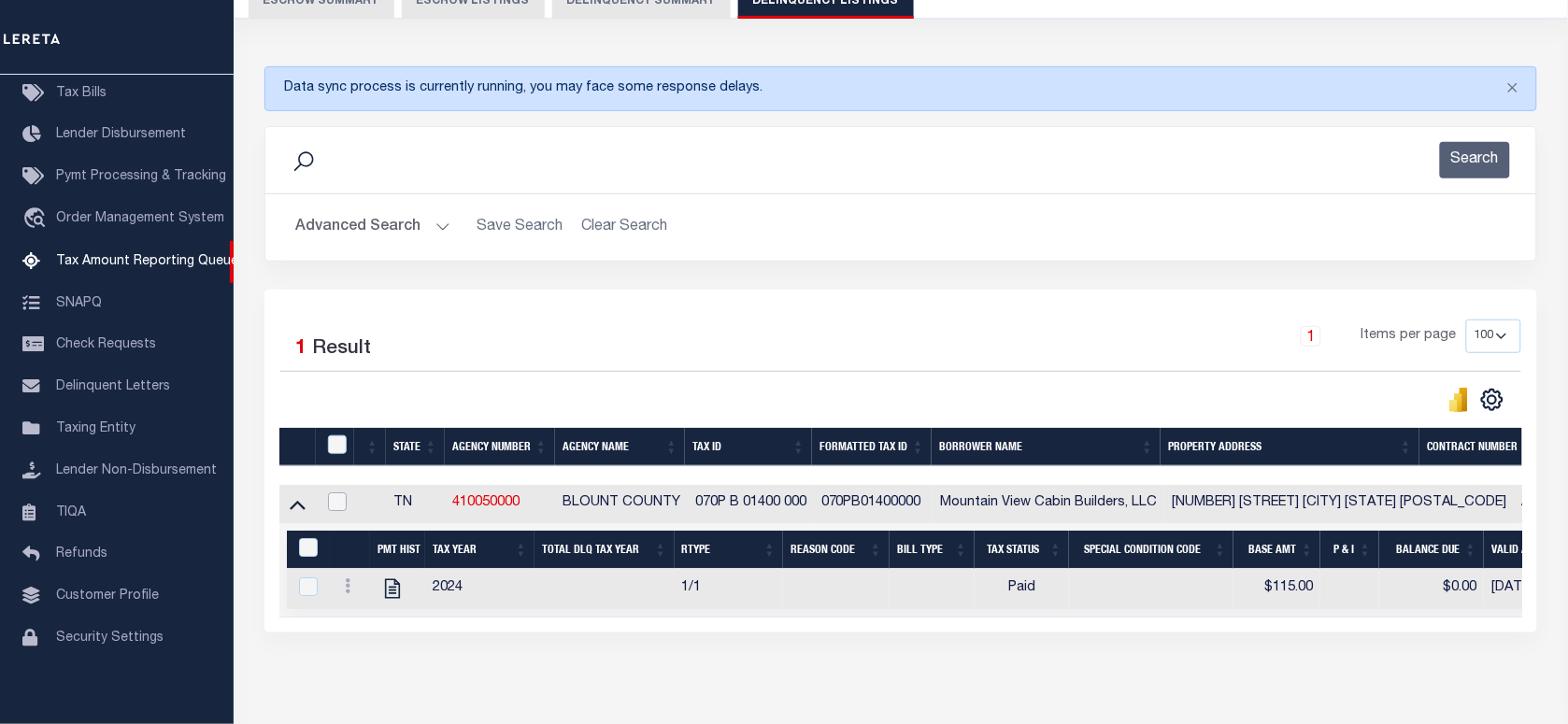 click at bounding box center [337, 502] 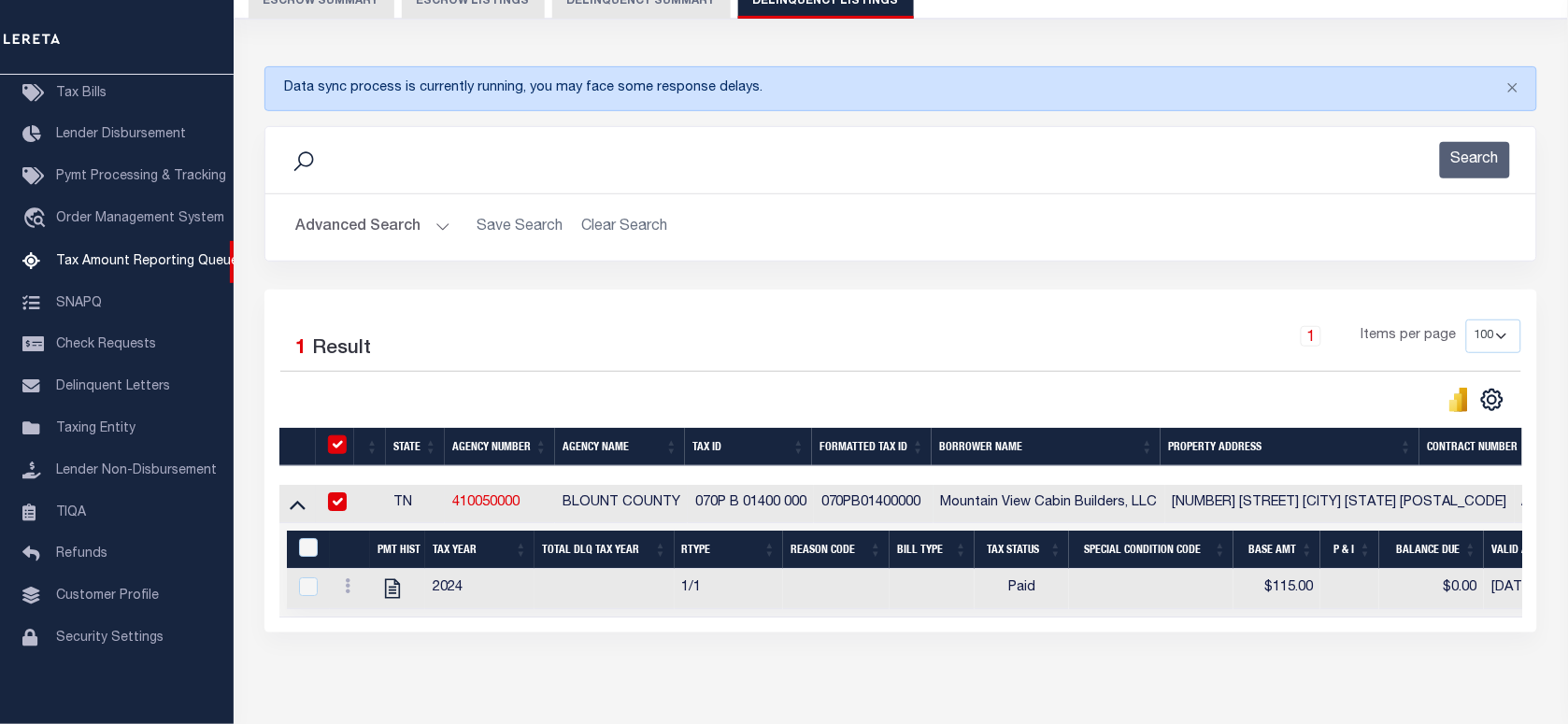 checkbox on "true" 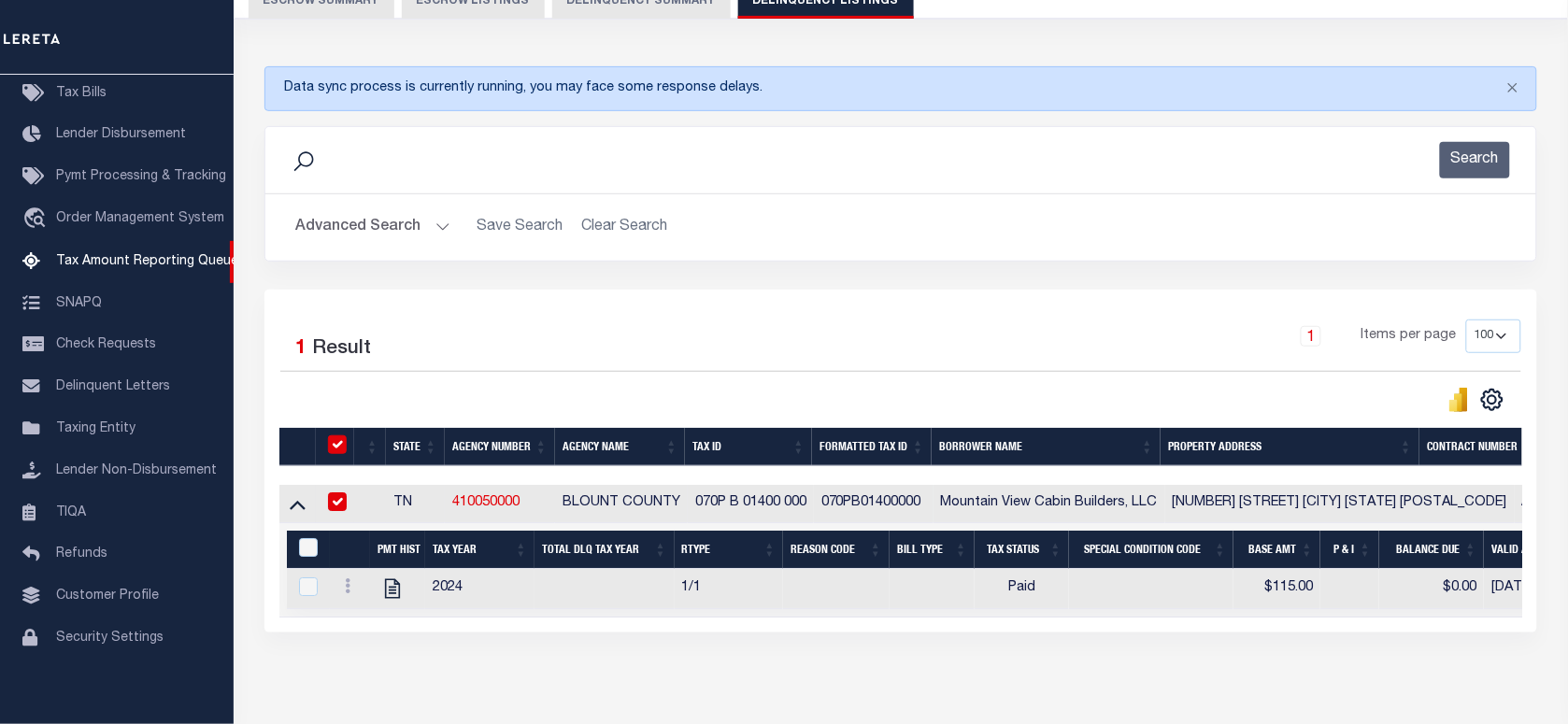 checkbox on "true" 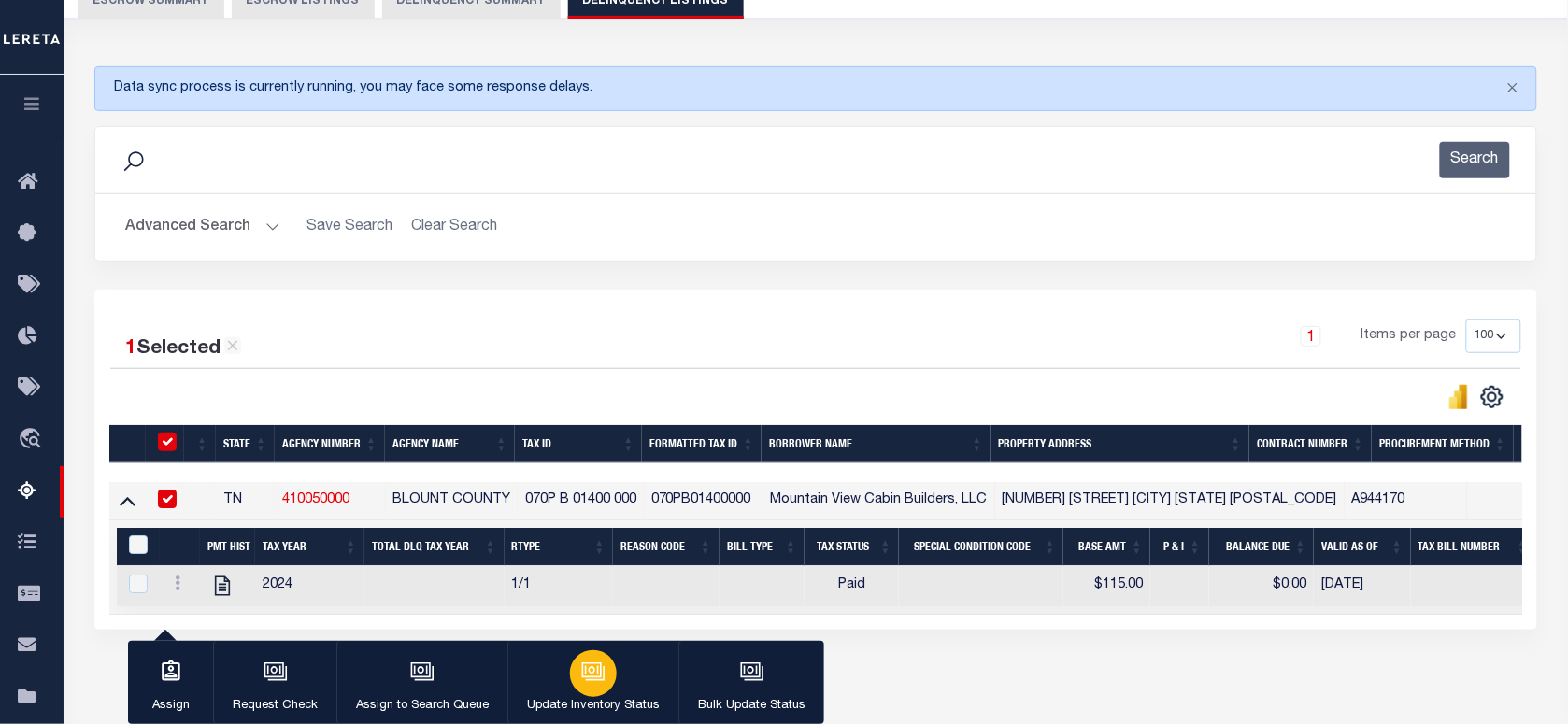 click 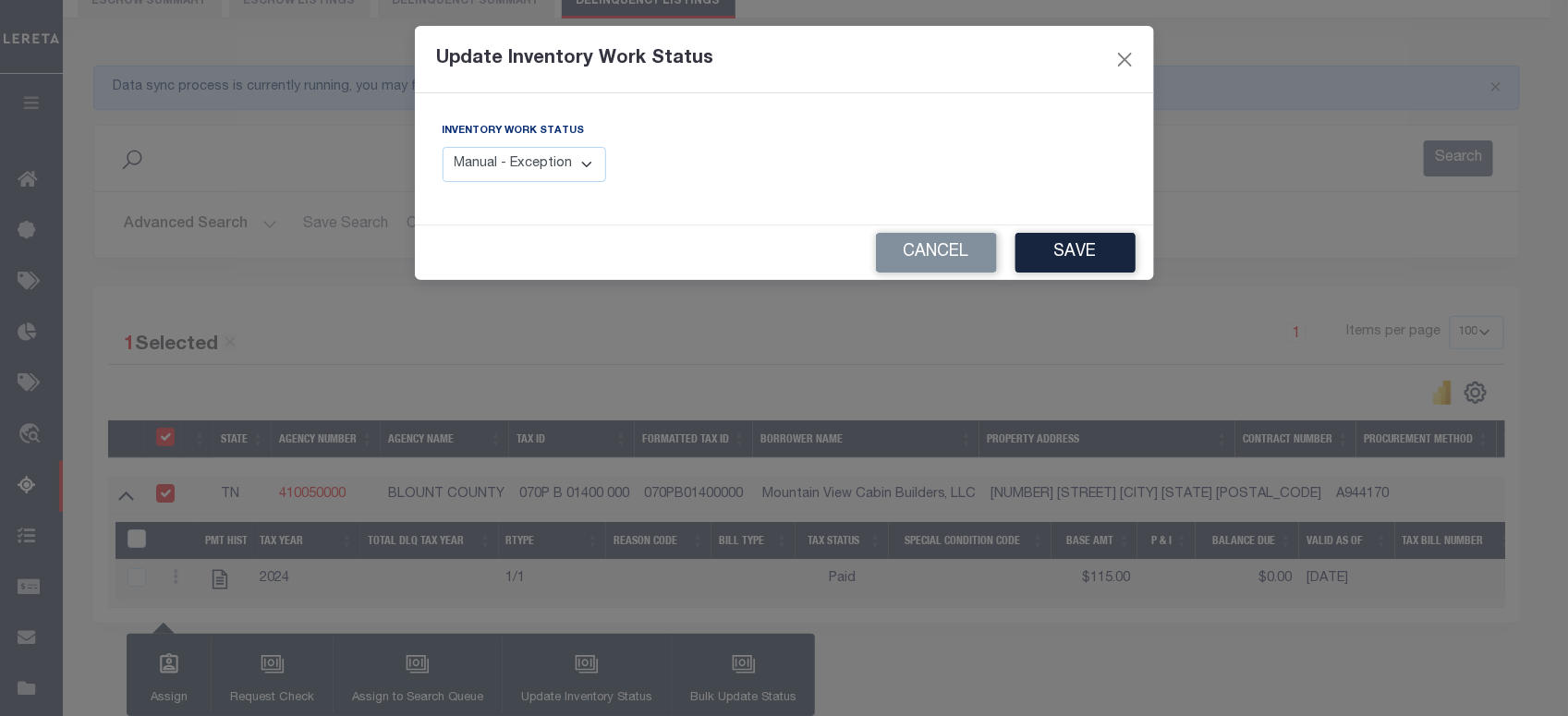 click on "Manual - Exception
Pended - Awaiting Search
Late Add Exception
Completed" at bounding box center (525, 164) 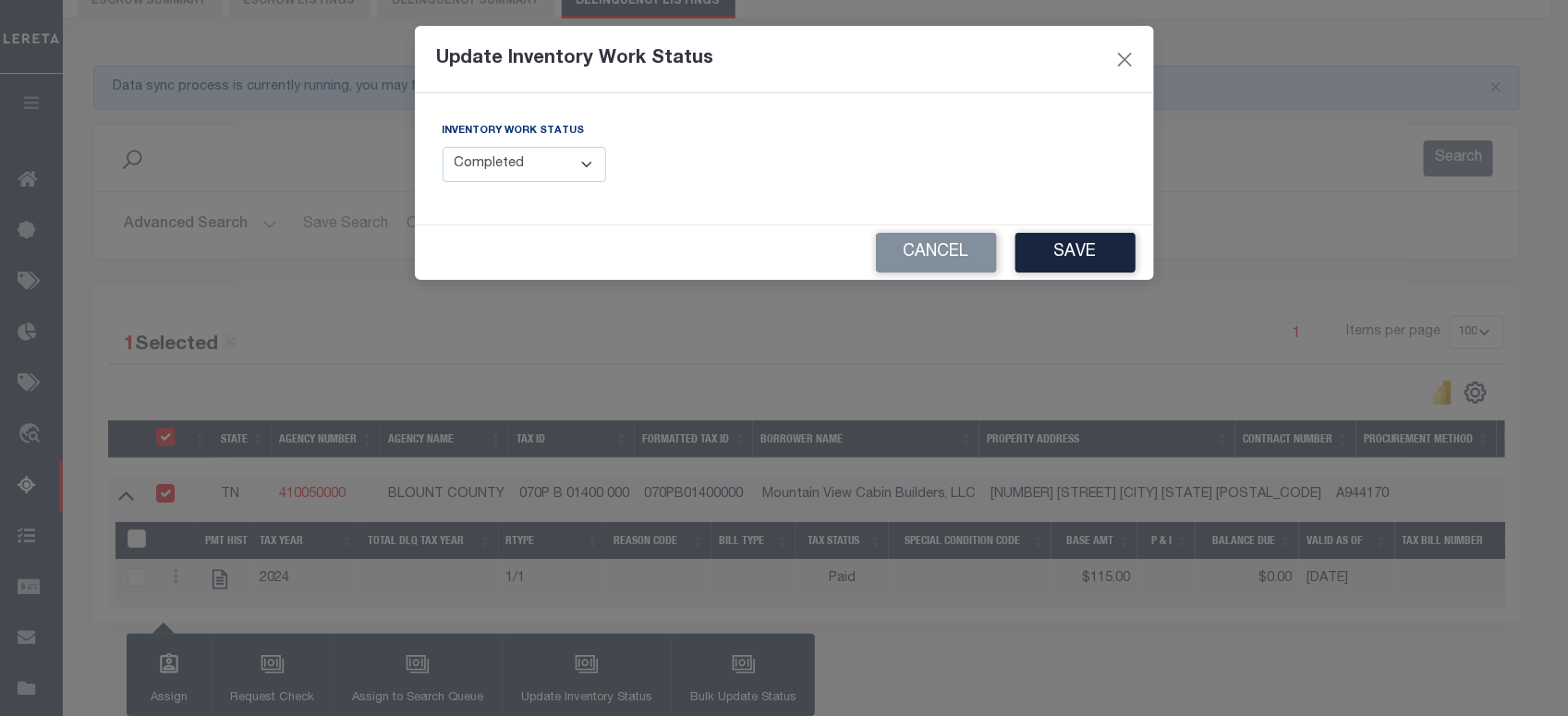 click on "Manual - Exception
Pended - Awaiting Search
Late Add Exception
Completed" at bounding box center [525, 164] 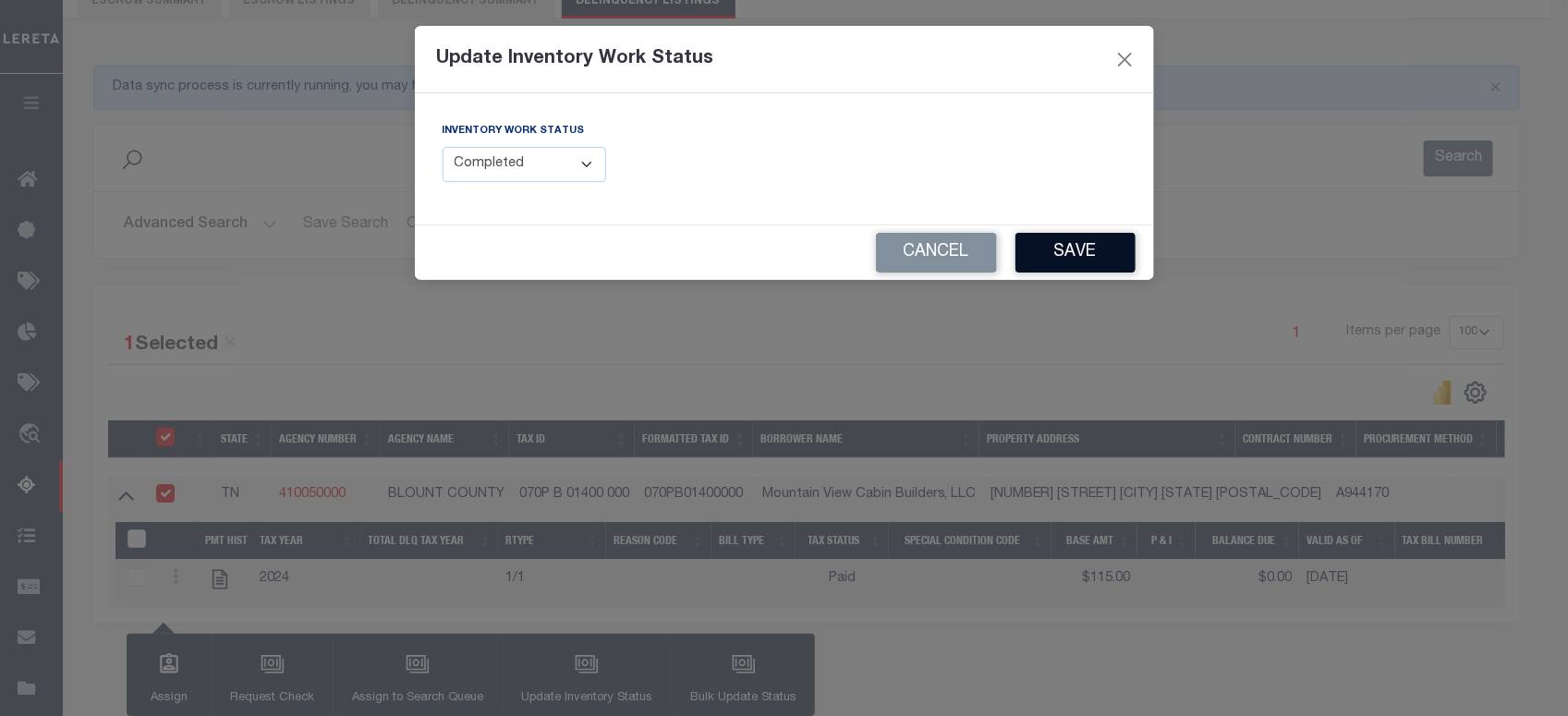 click on "Save" at bounding box center (1076, 252) 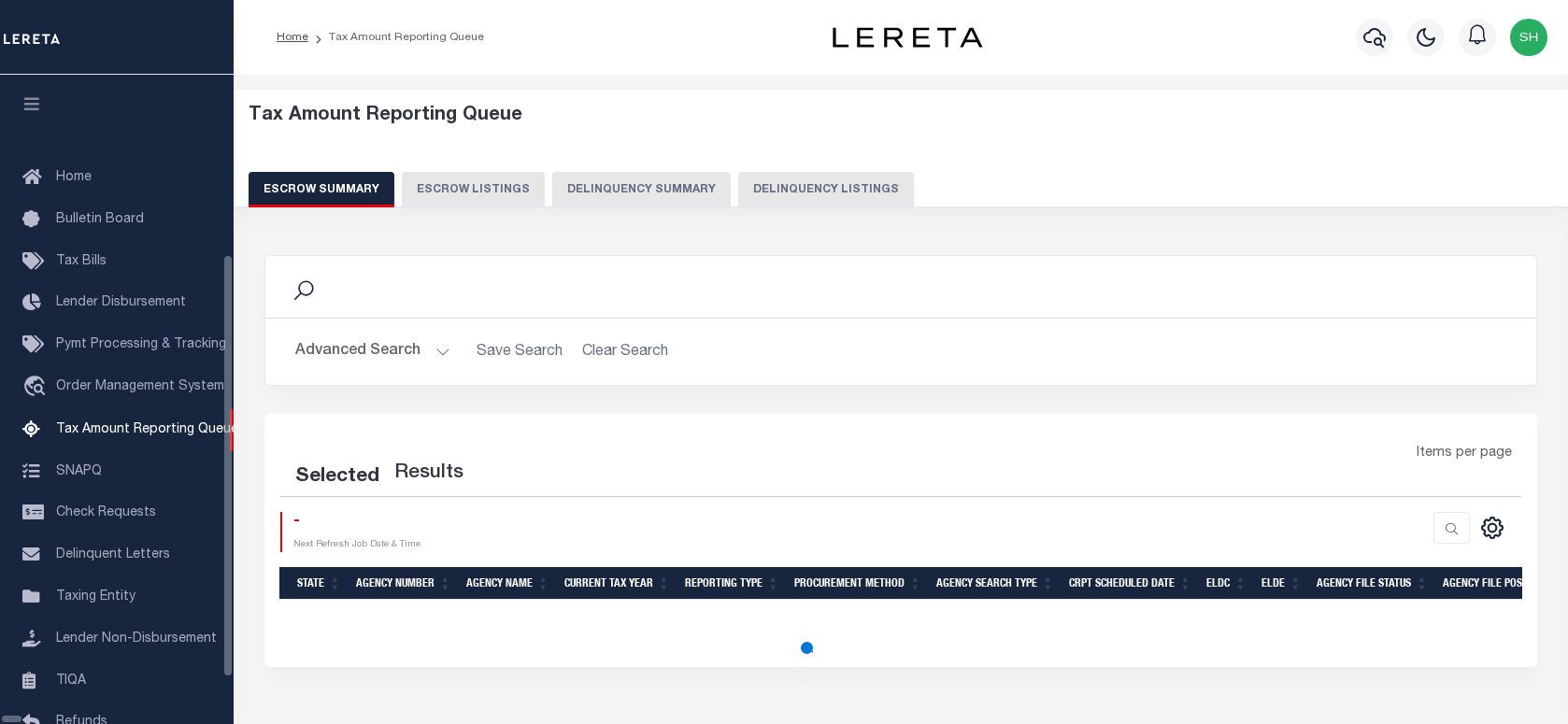 scroll, scrollTop: 112, scrollLeft: 0, axis: vertical 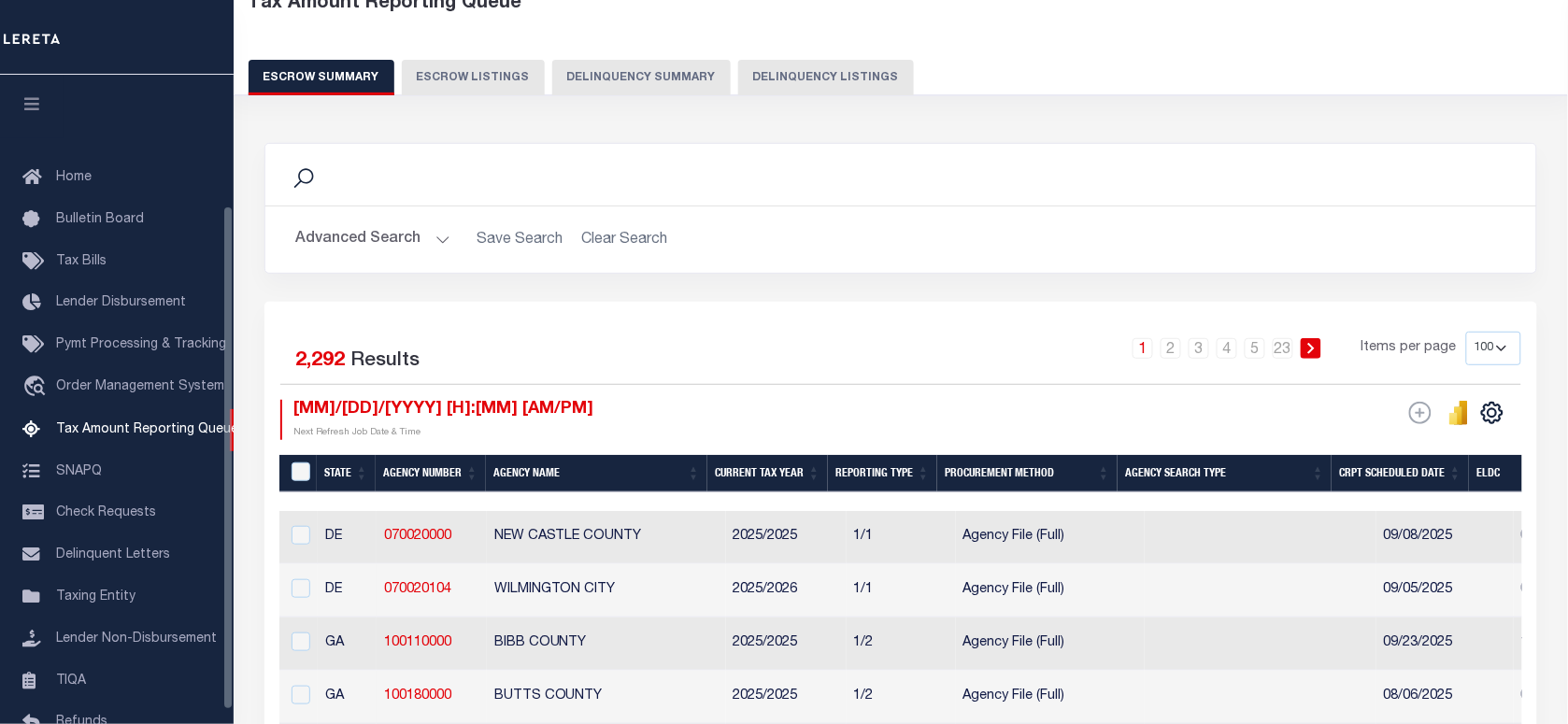 click on "Delinquency Listings" at bounding box center (826, 78) 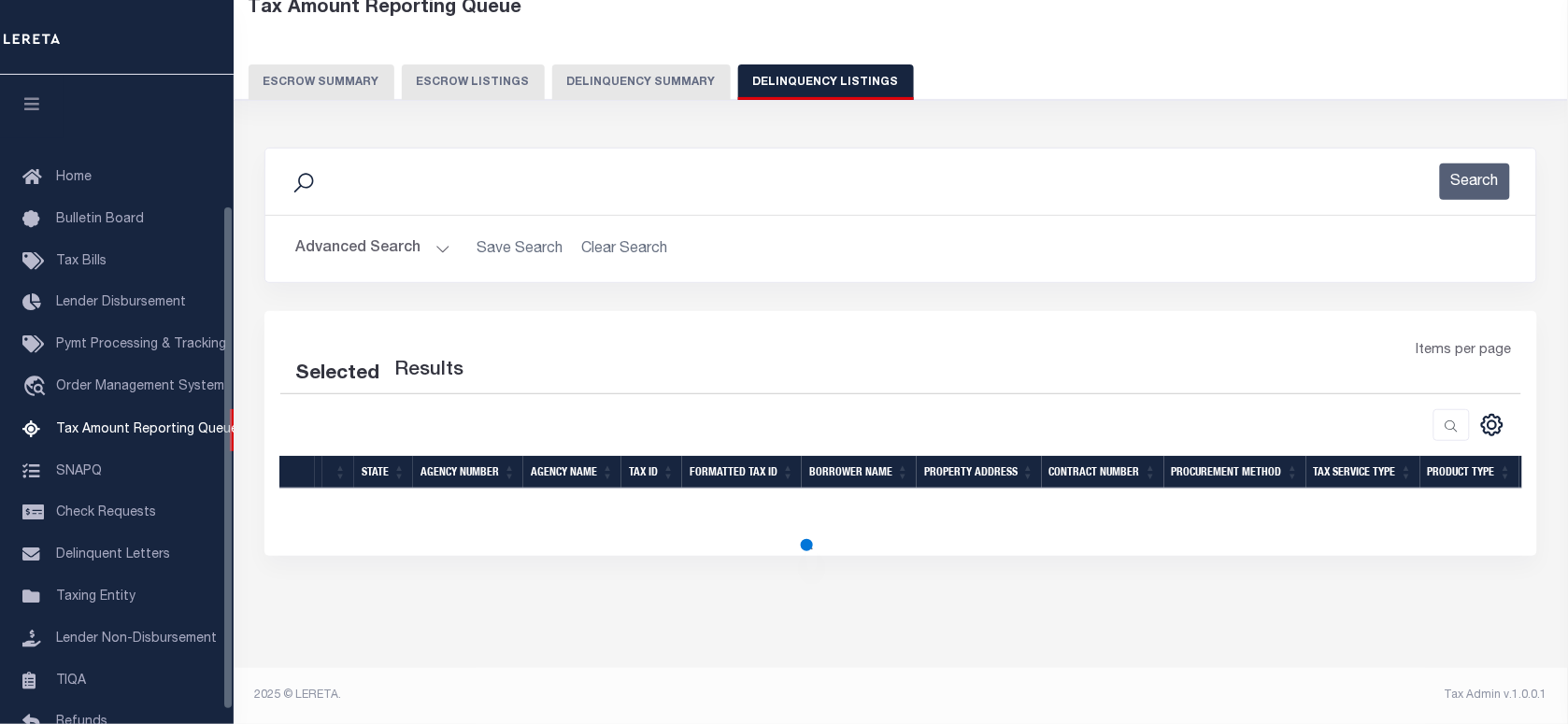 scroll, scrollTop: 168, scrollLeft: 0, axis: vertical 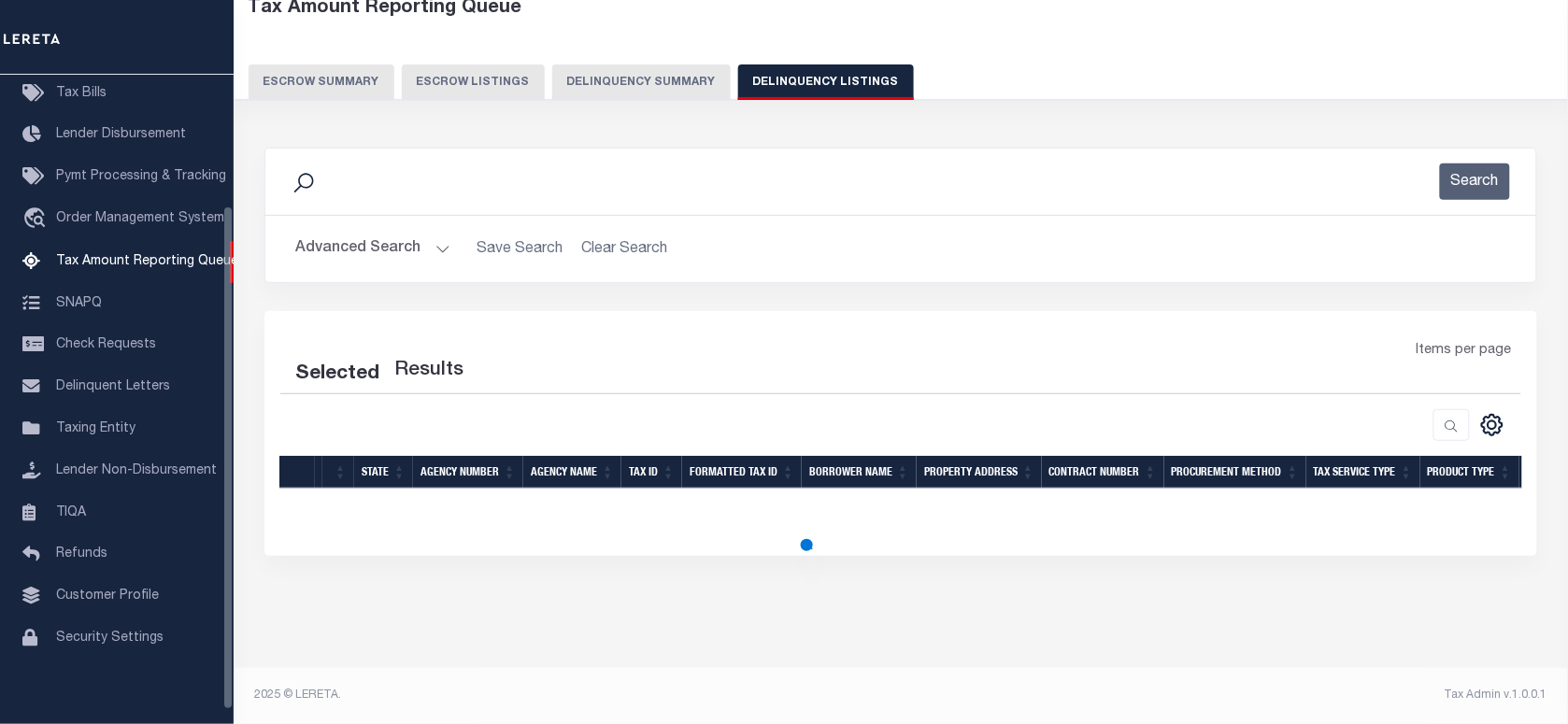 select on "100" 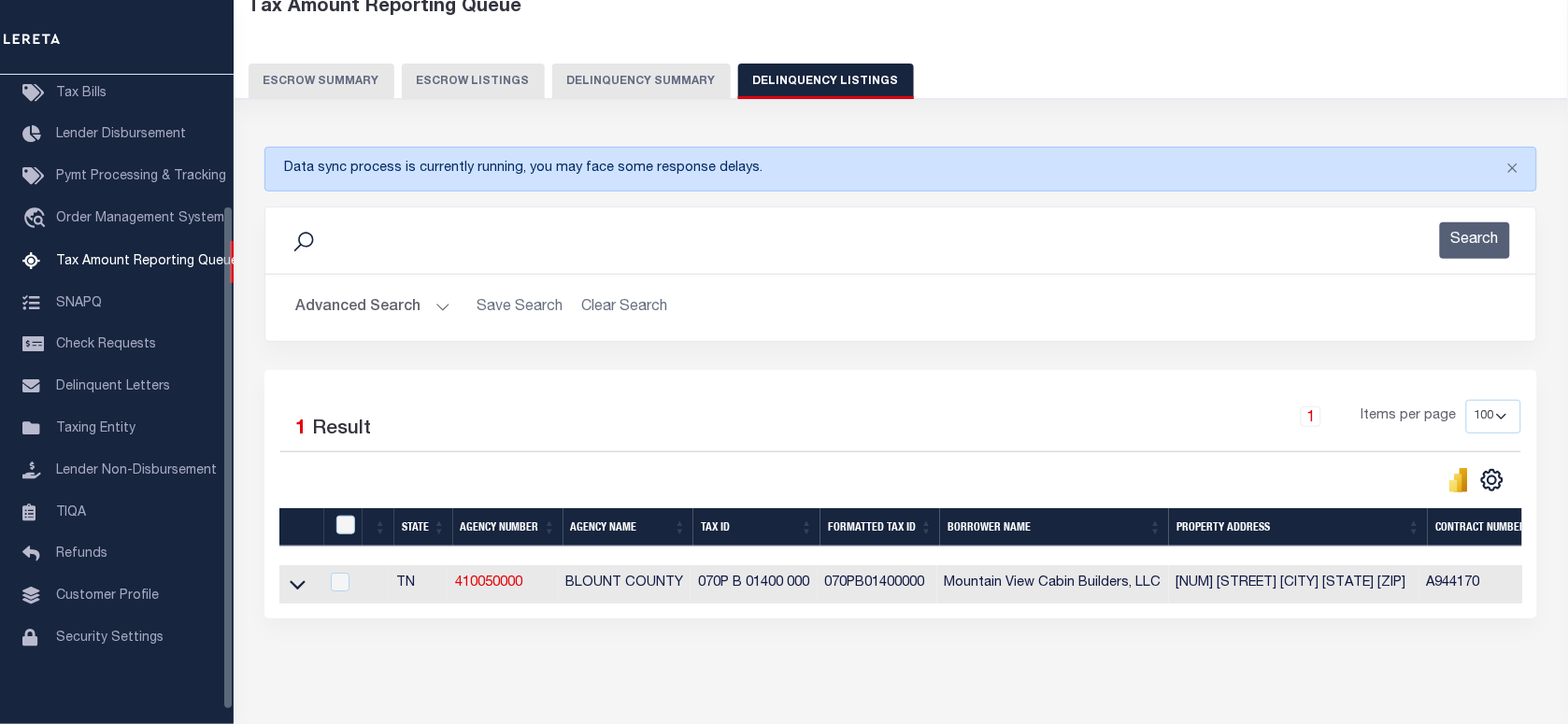 scroll, scrollTop: 112, scrollLeft: 0, axis: vertical 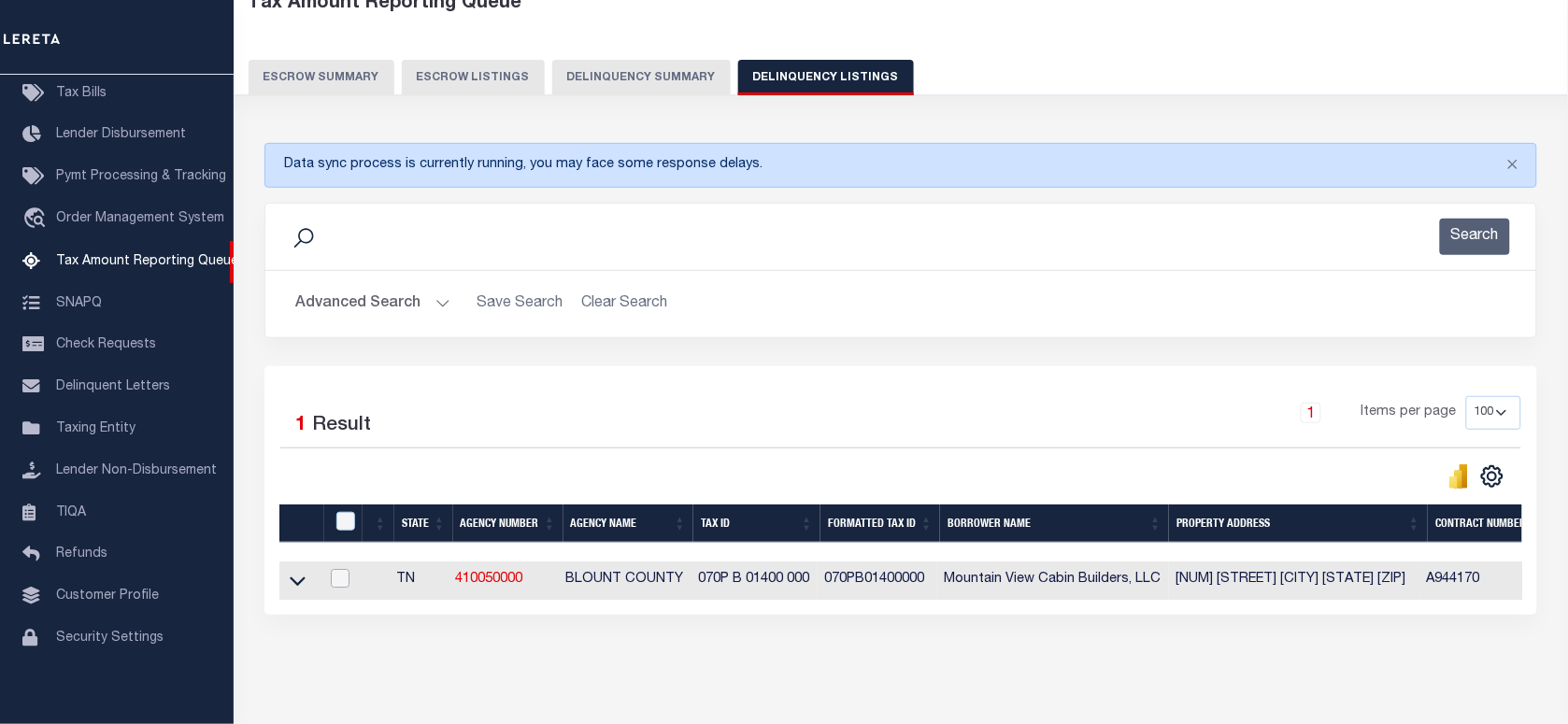 click at bounding box center (340, 578) 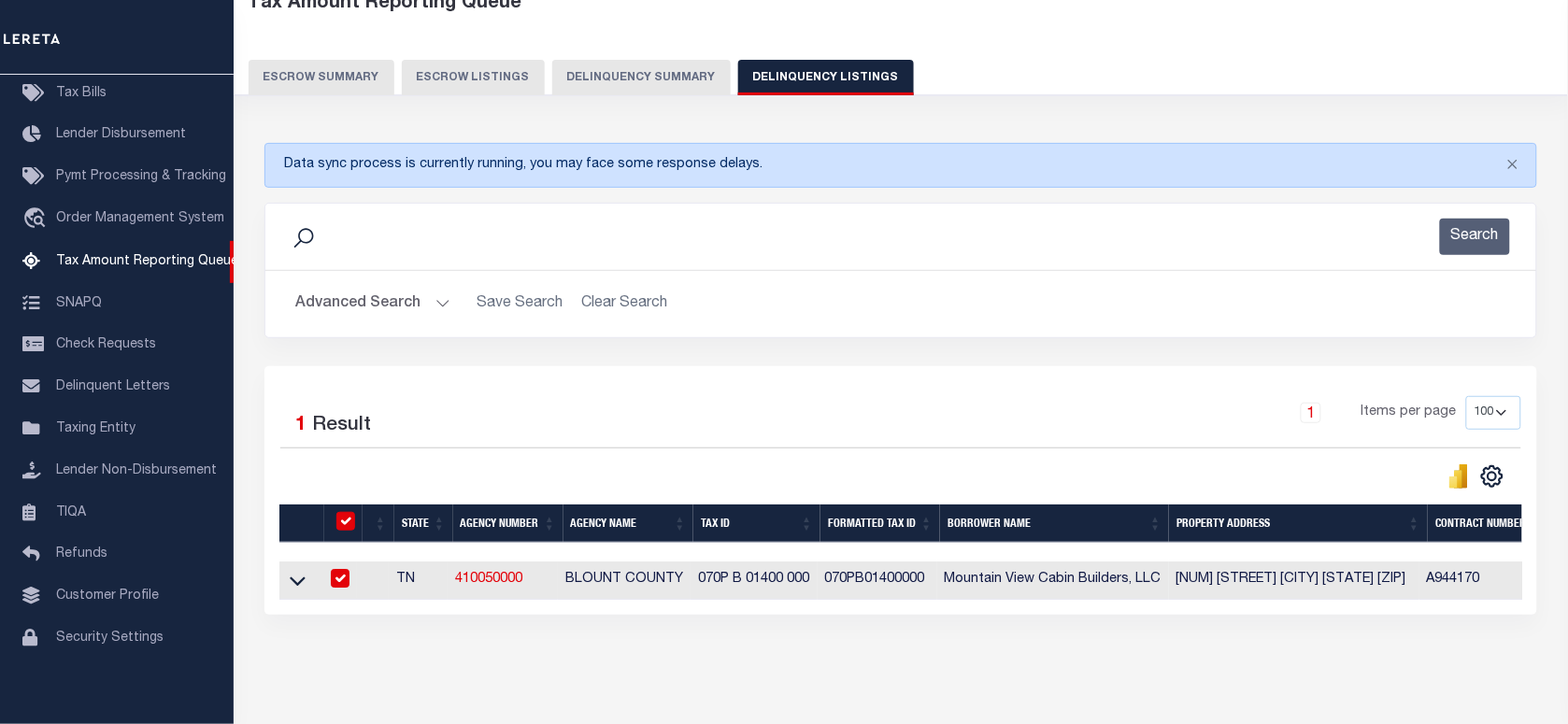 checkbox on "true" 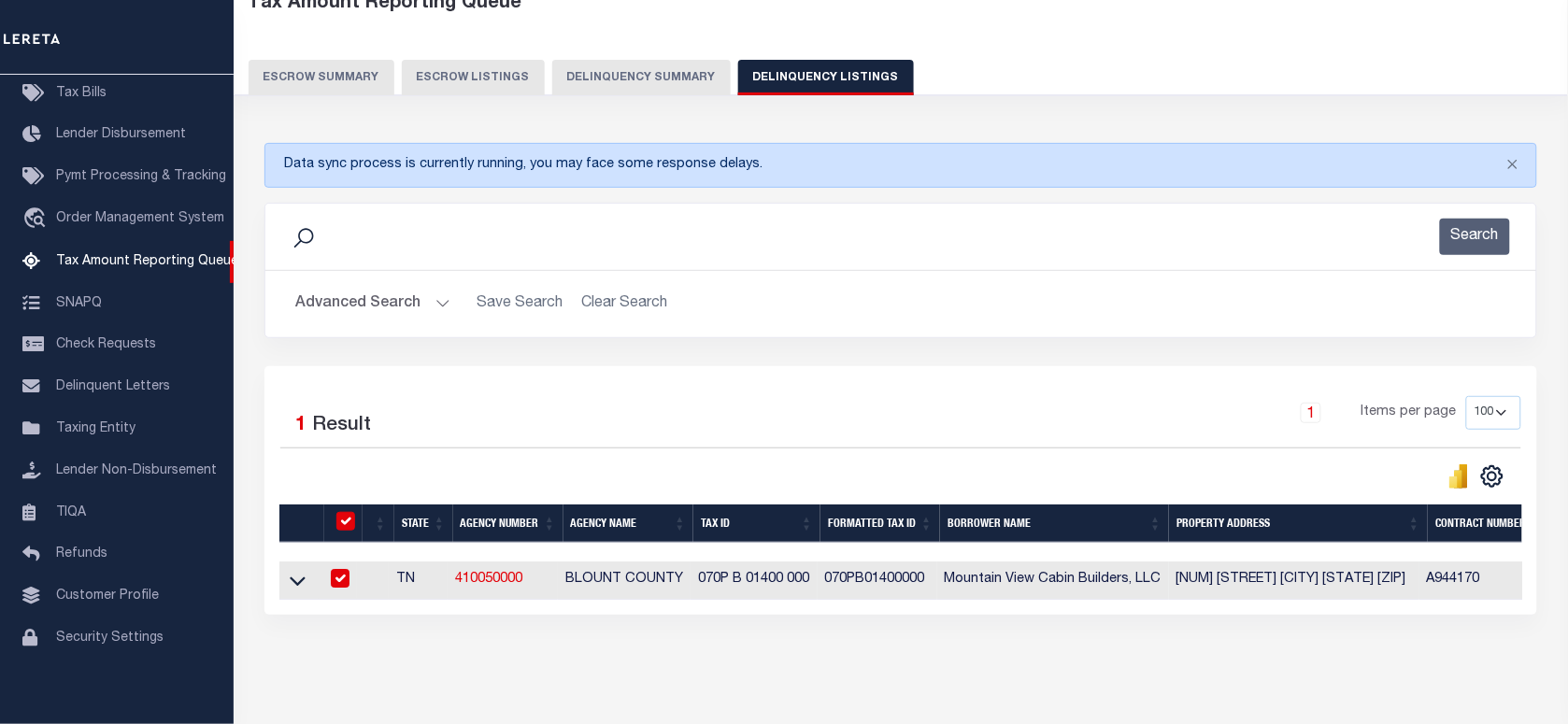 checkbox on "true" 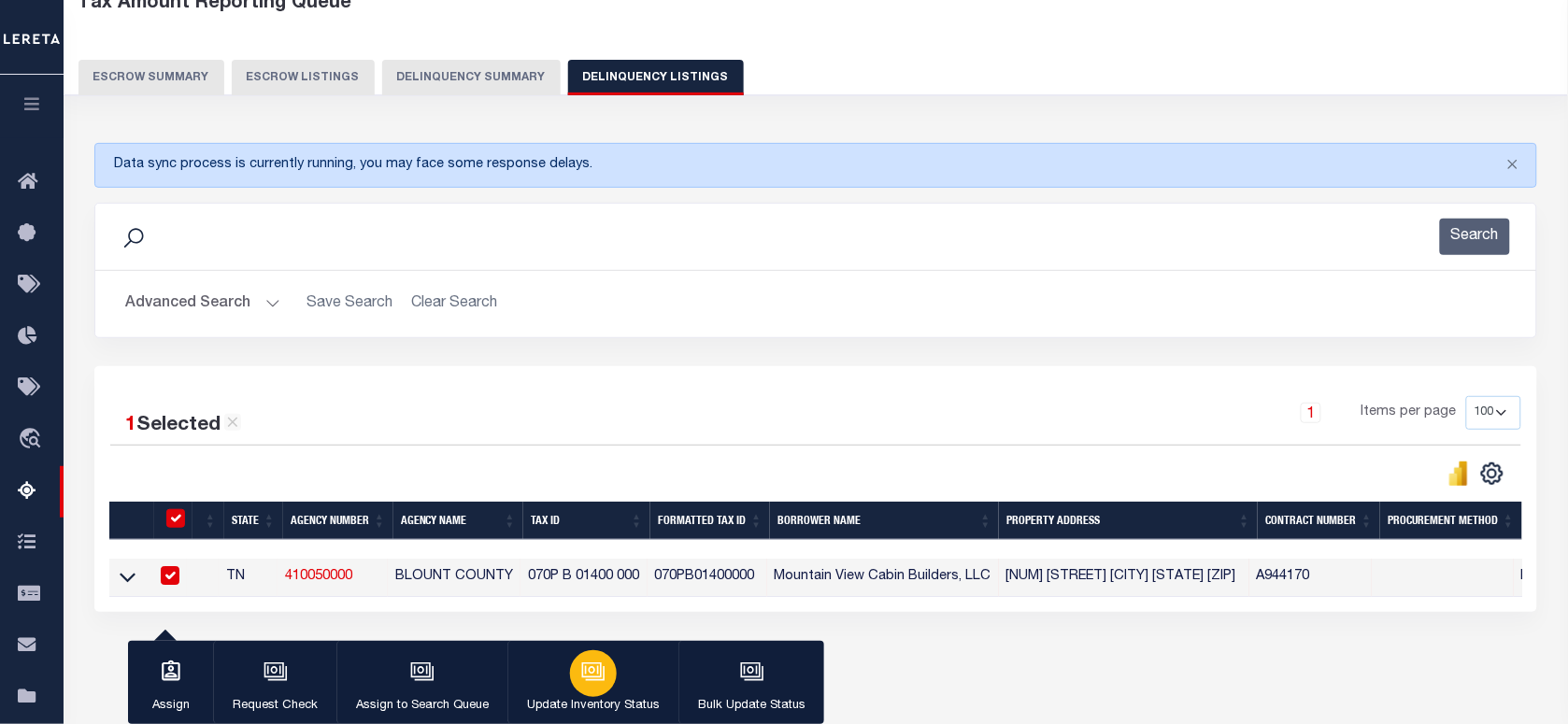 click at bounding box center [593, 674] 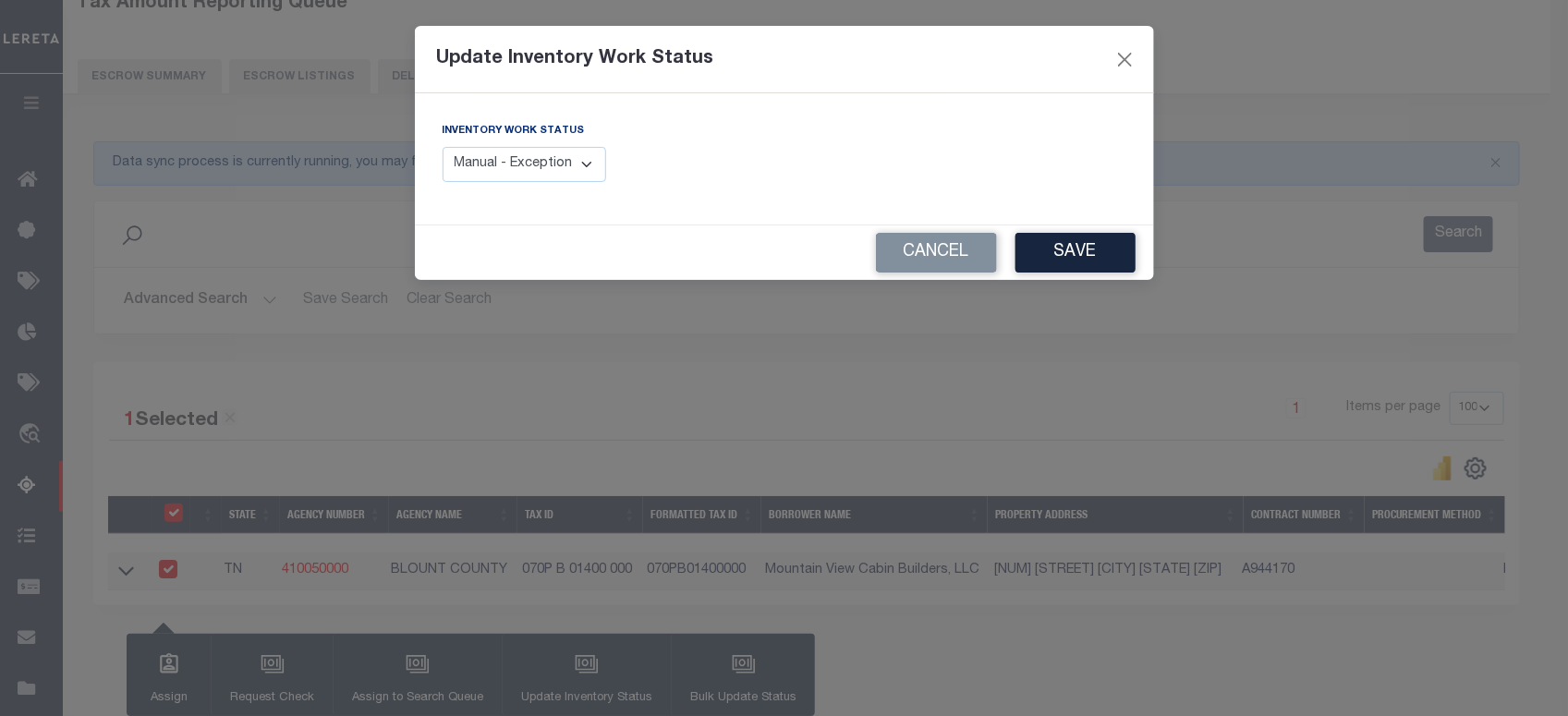 drag, startPoint x: 516, startPoint y: 159, endPoint x: 506, endPoint y: 185, distance: 27.856777 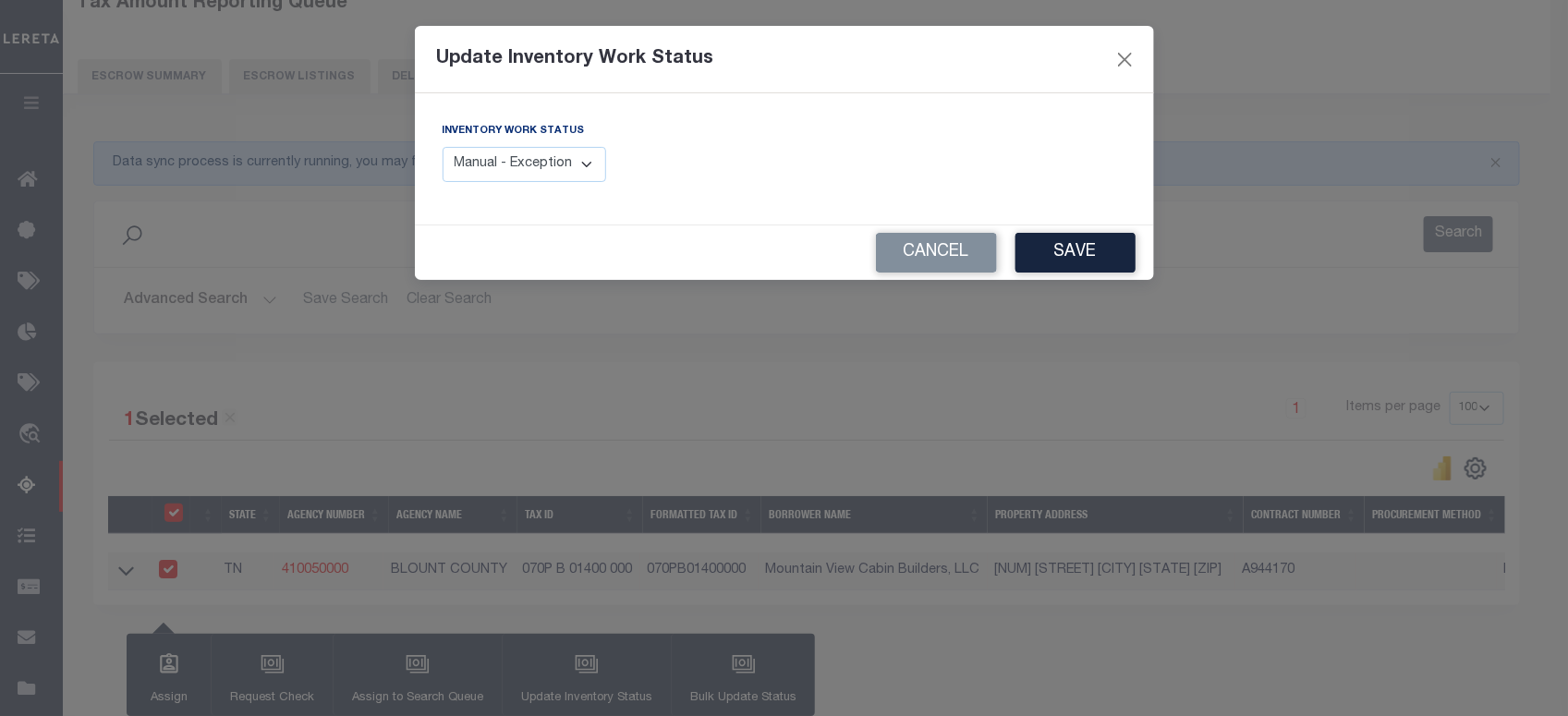 click on "Manual - Exception
Pended - Awaiting Search
Late Add Exception
Completed" at bounding box center (525, 164) 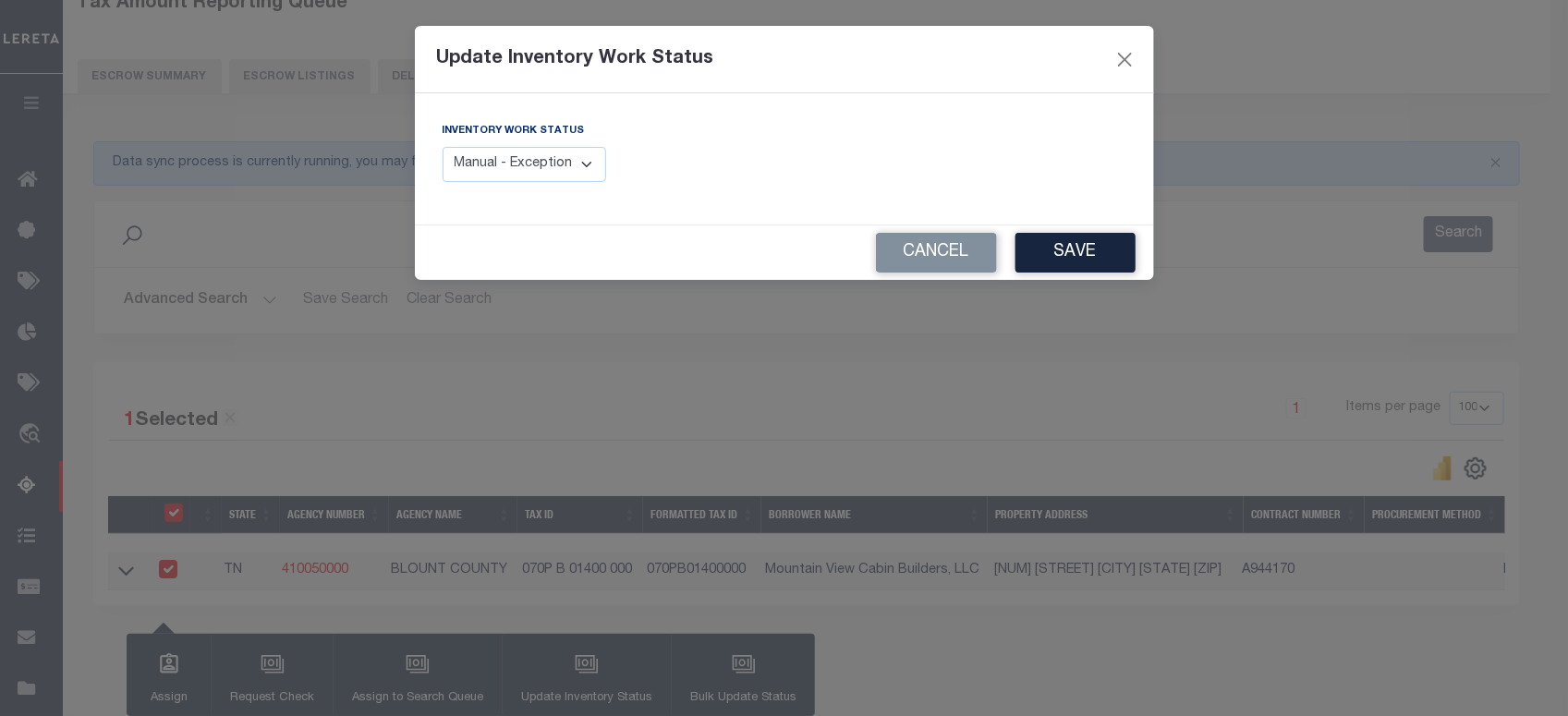 select on "4" 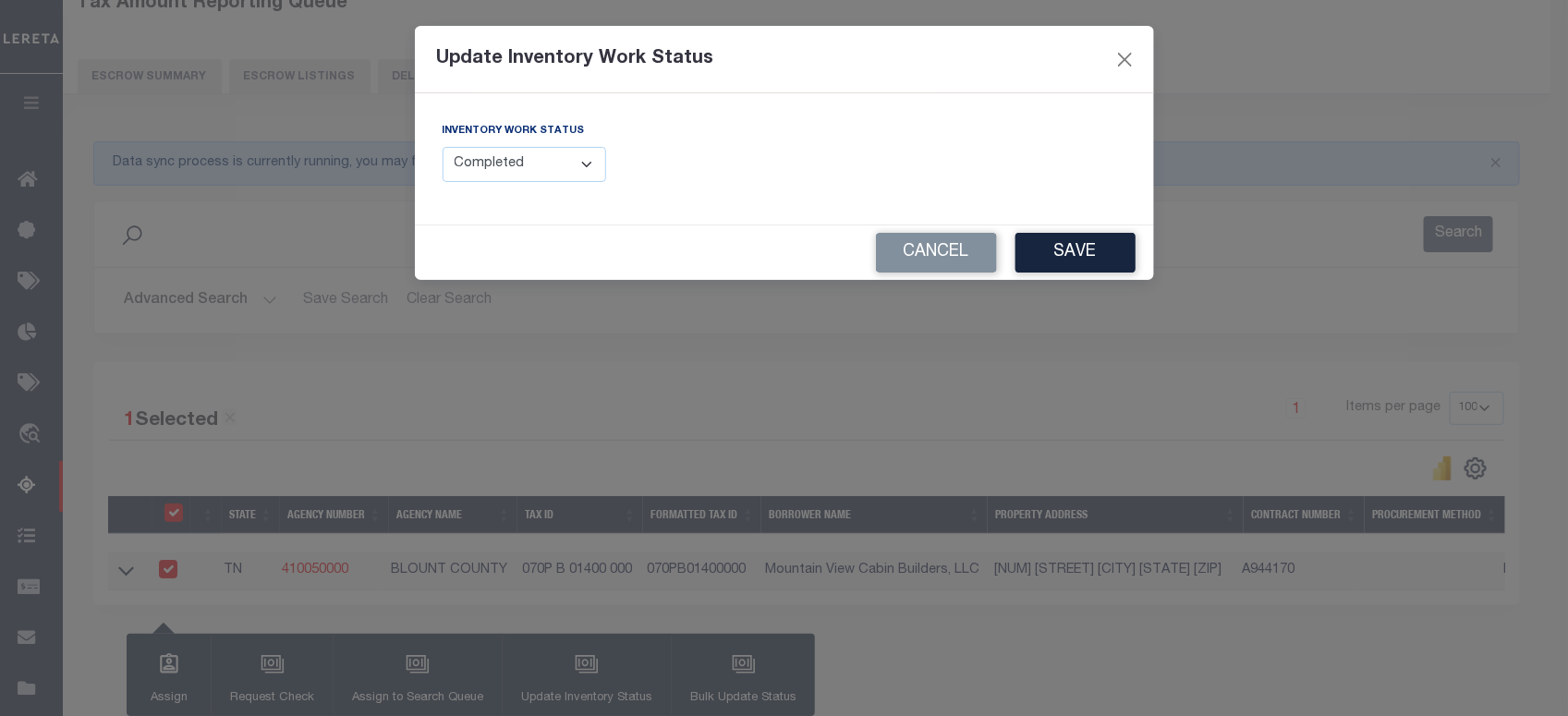 click on "Manual - Exception
Pended - Awaiting Search
Late Add Exception
Completed" at bounding box center [525, 164] 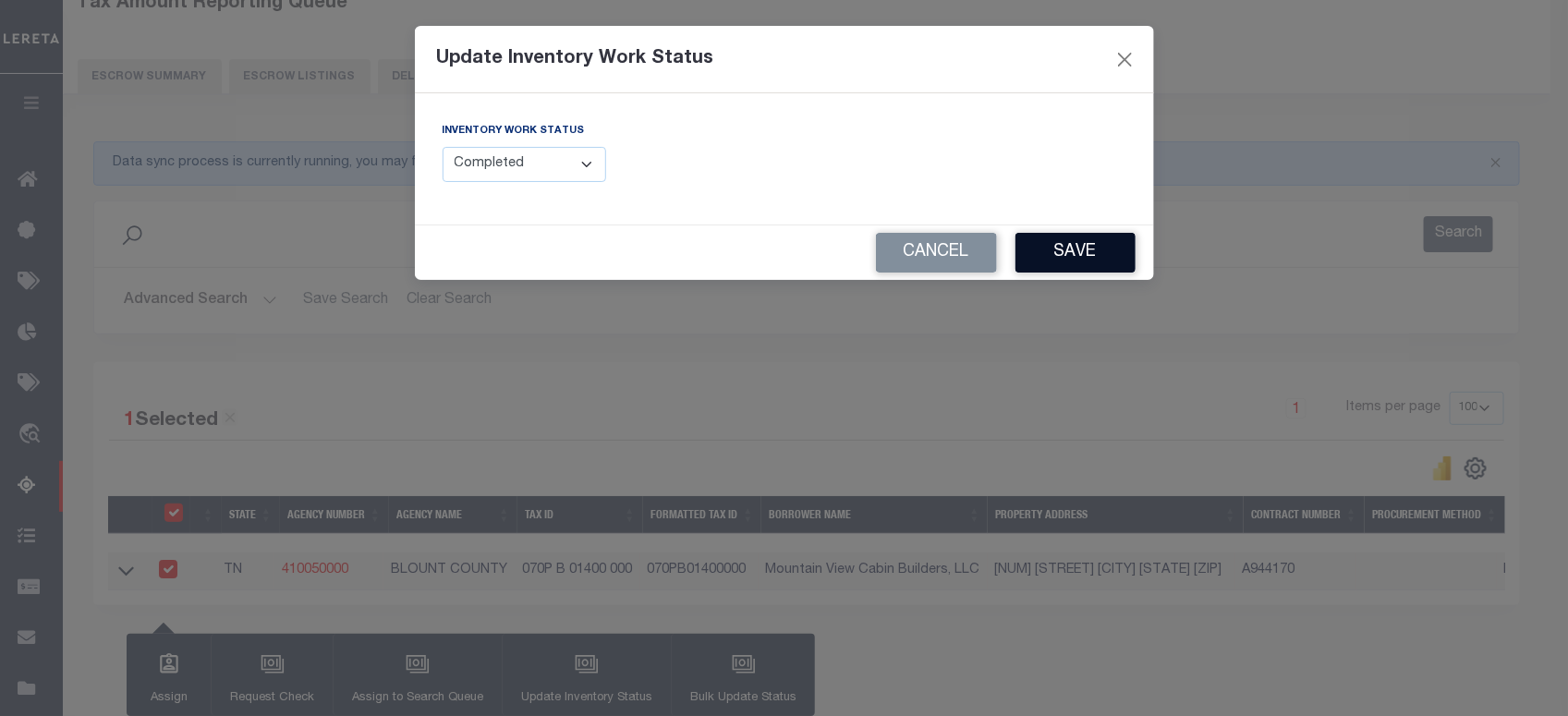 click on "Save" at bounding box center [1076, 252] 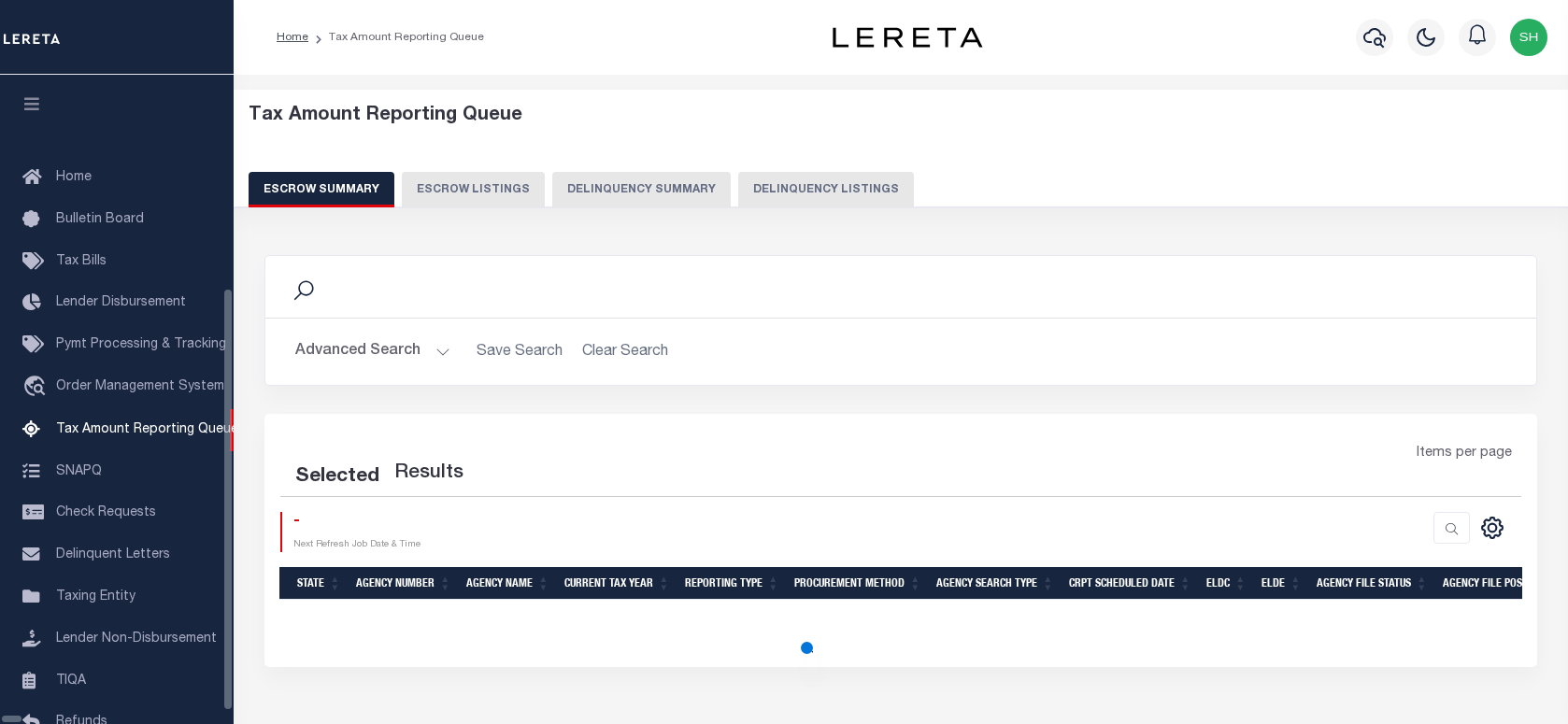 scroll, scrollTop: 112, scrollLeft: 0, axis: vertical 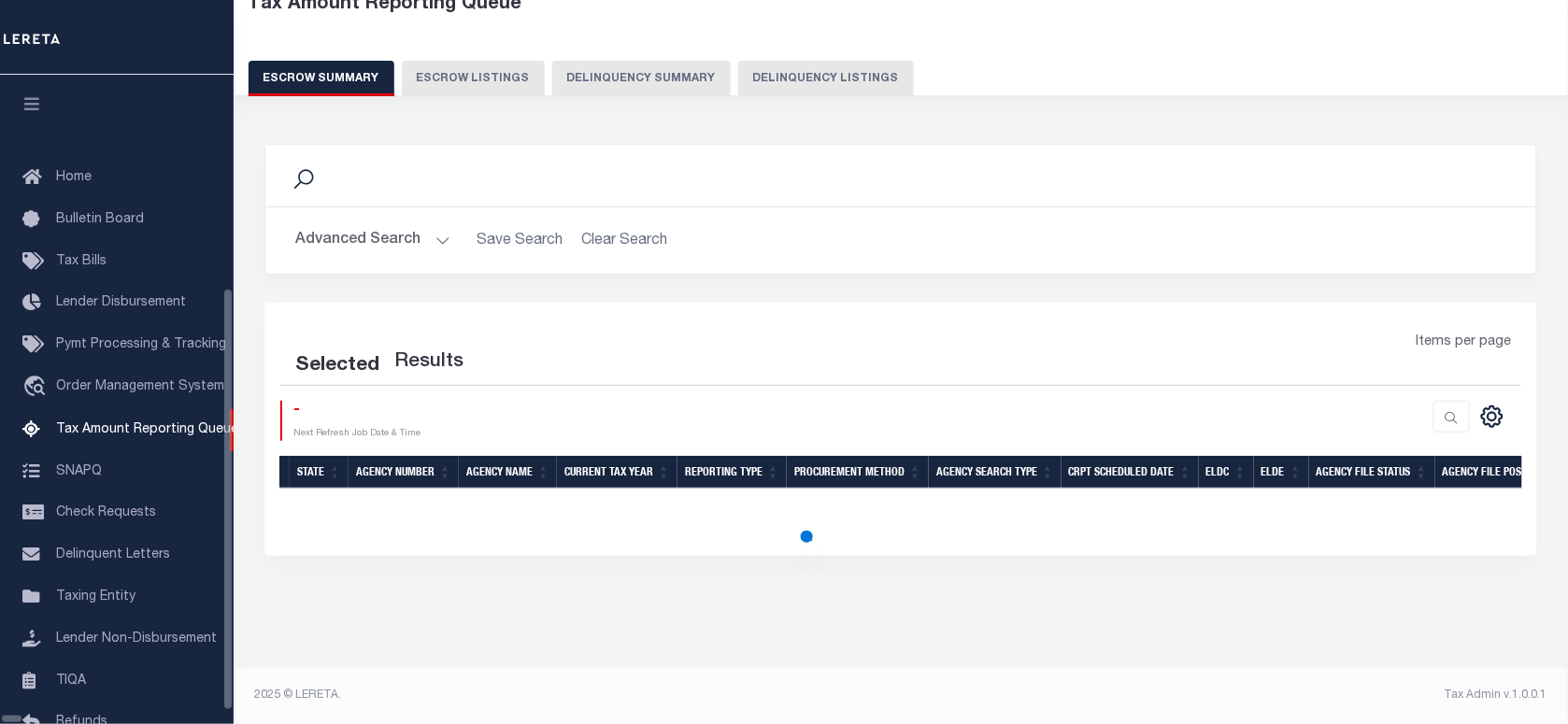 click on "Delinquency Listings" at bounding box center [826, 78] 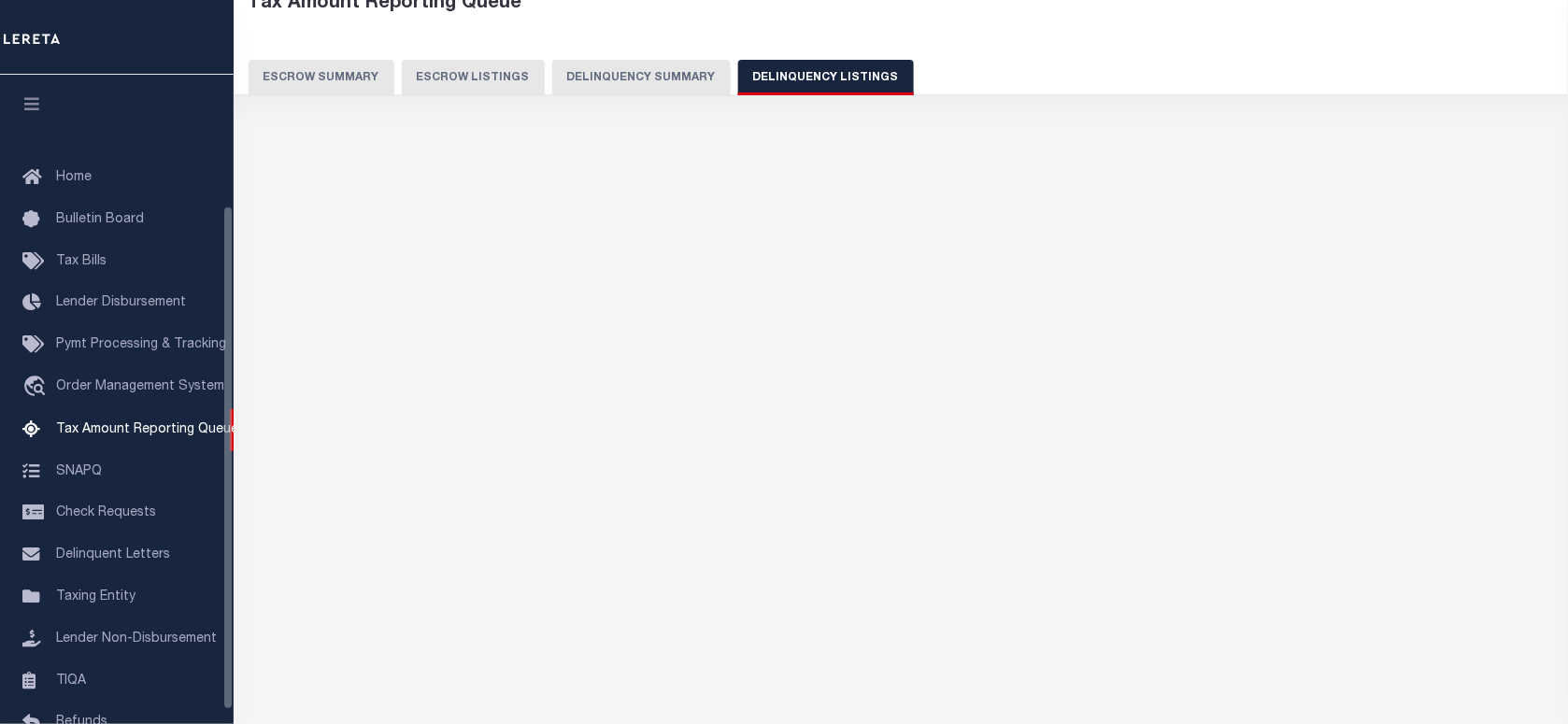 scroll, scrollTop: 168, scrollLeft: 0, axis: vertical 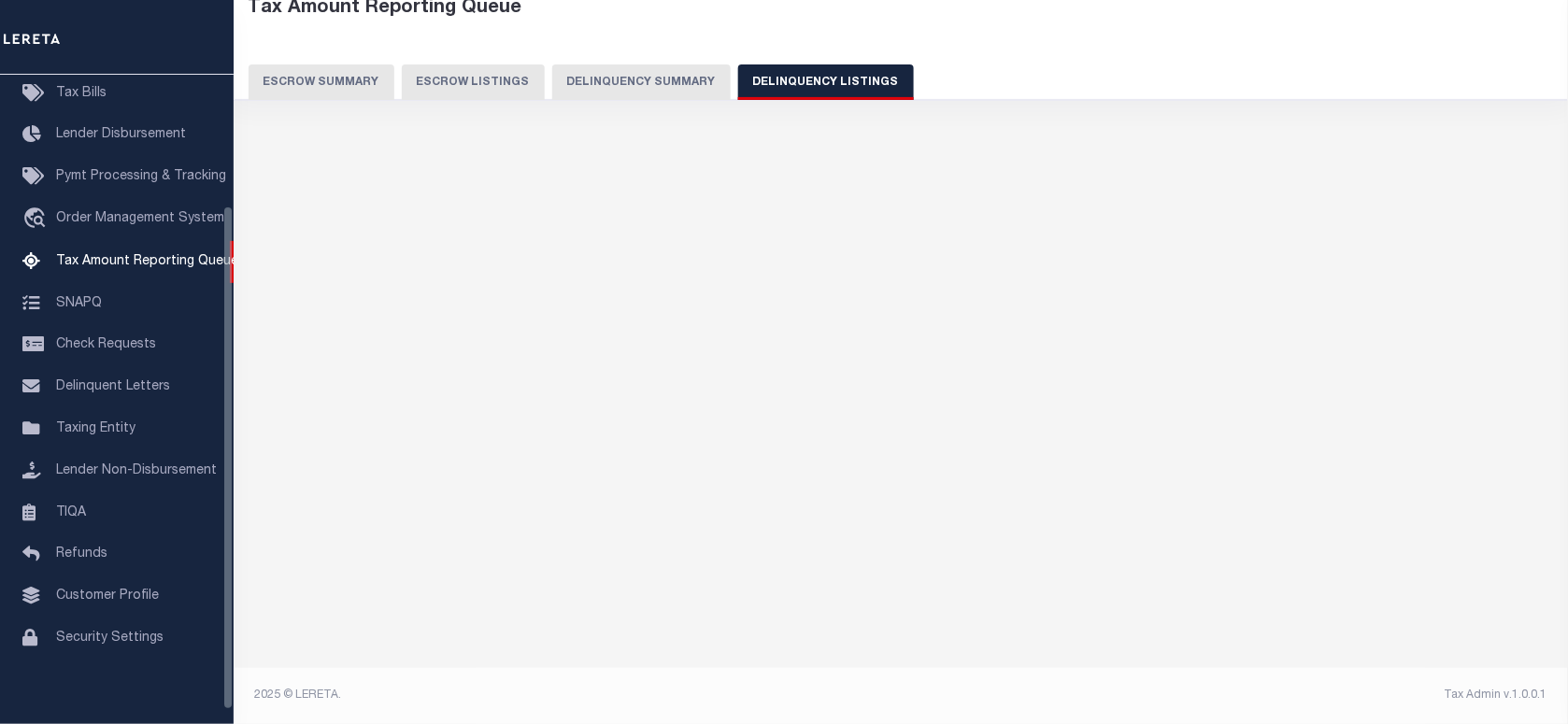 select on "100" 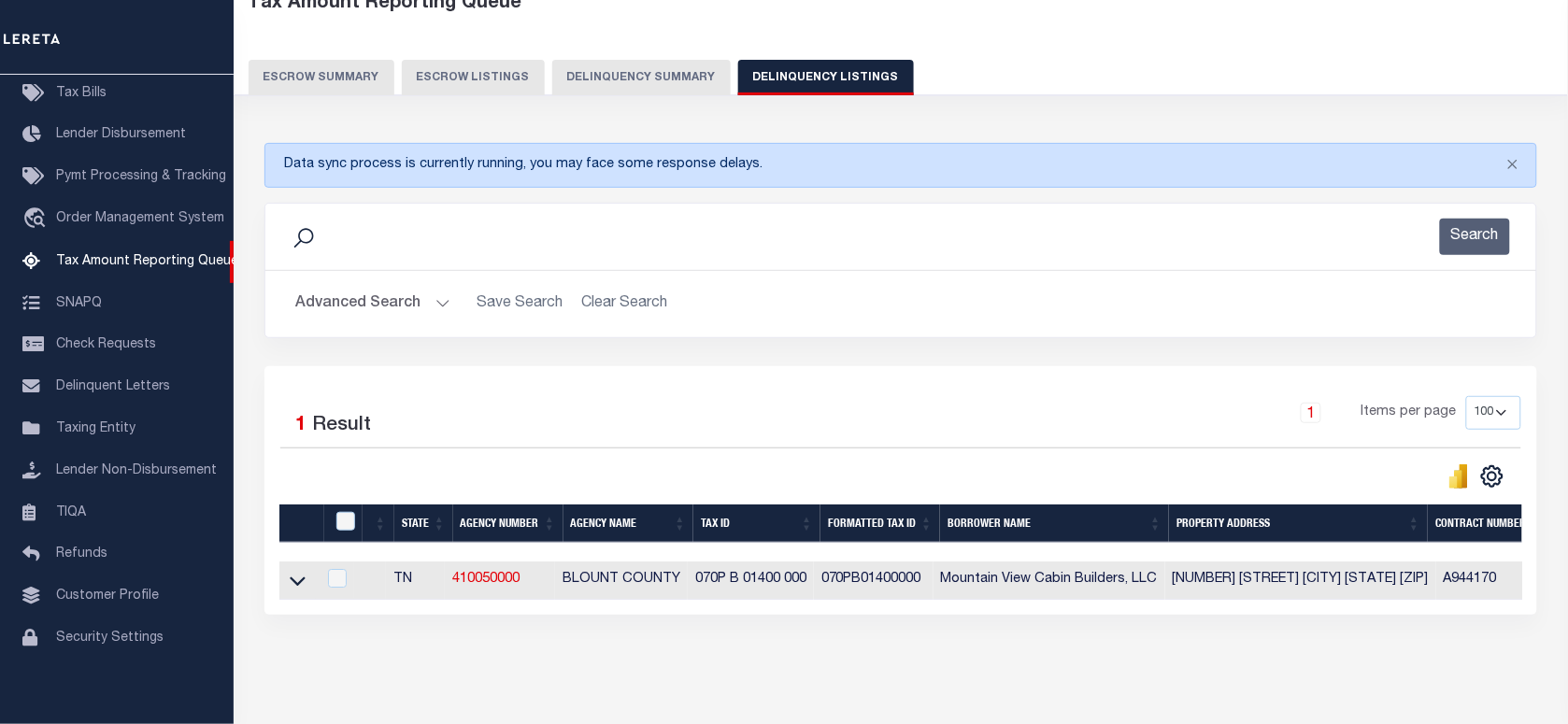 scroll, scrollTop: 0, scrollLeft: 1208, axis: horizontal 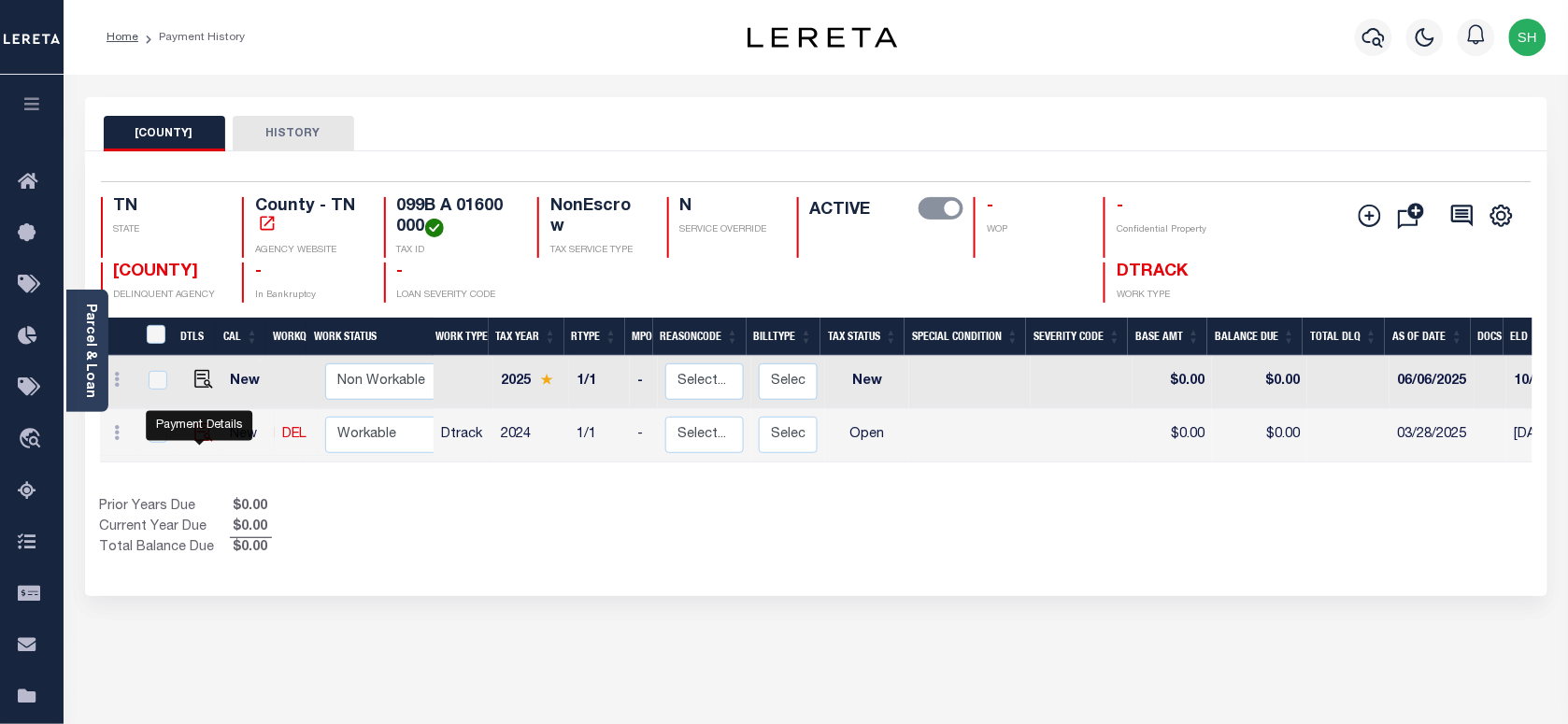 click at bounding box center (204, 433) 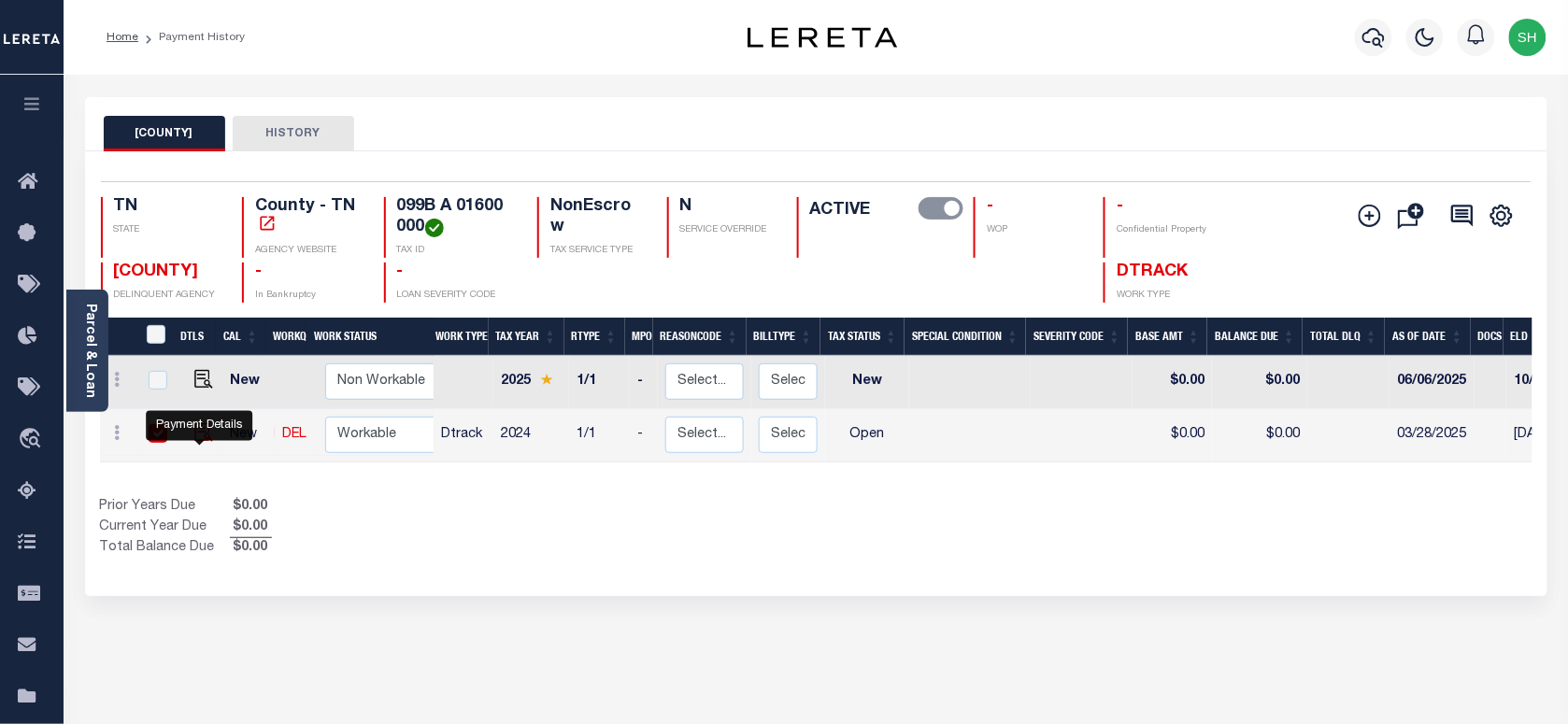 checkbox on "true" 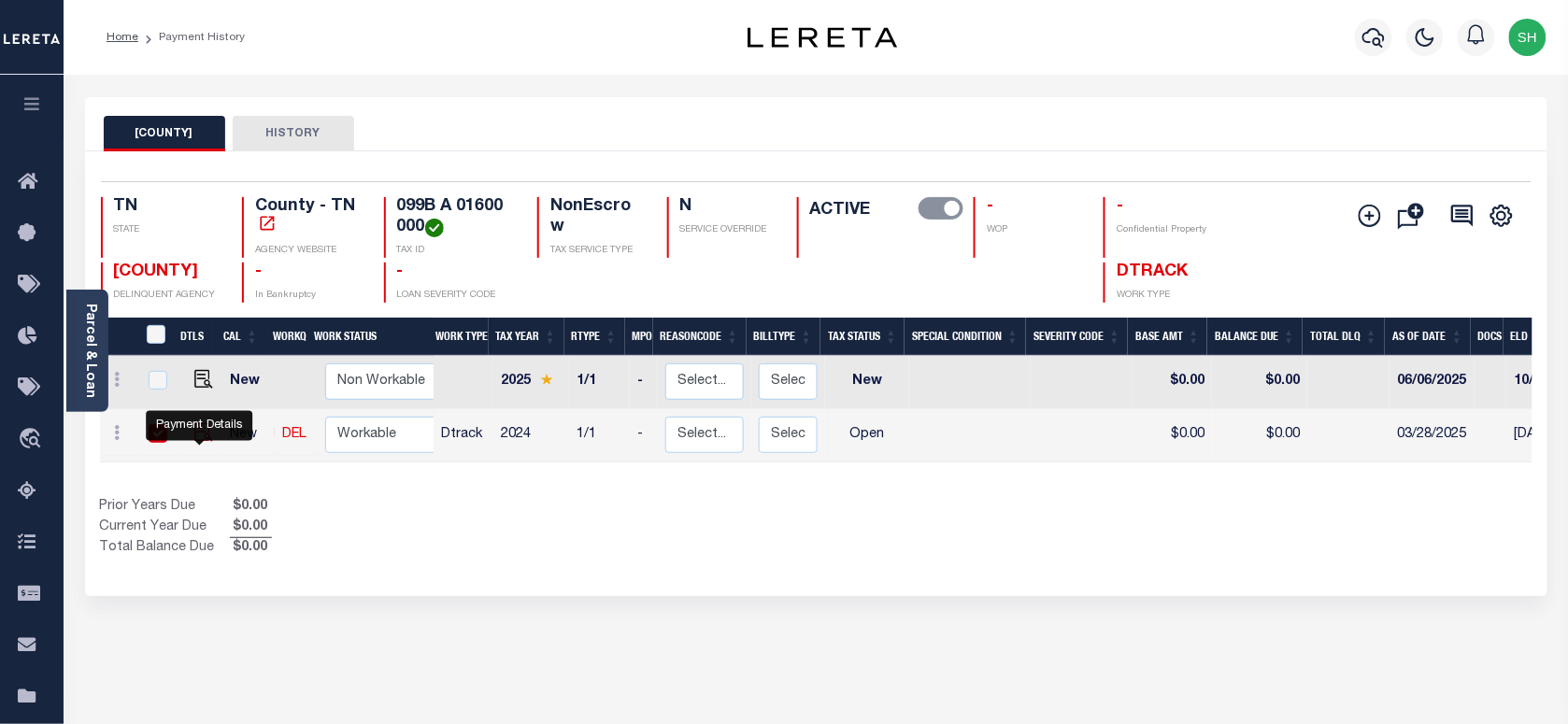 checkbox on "true" 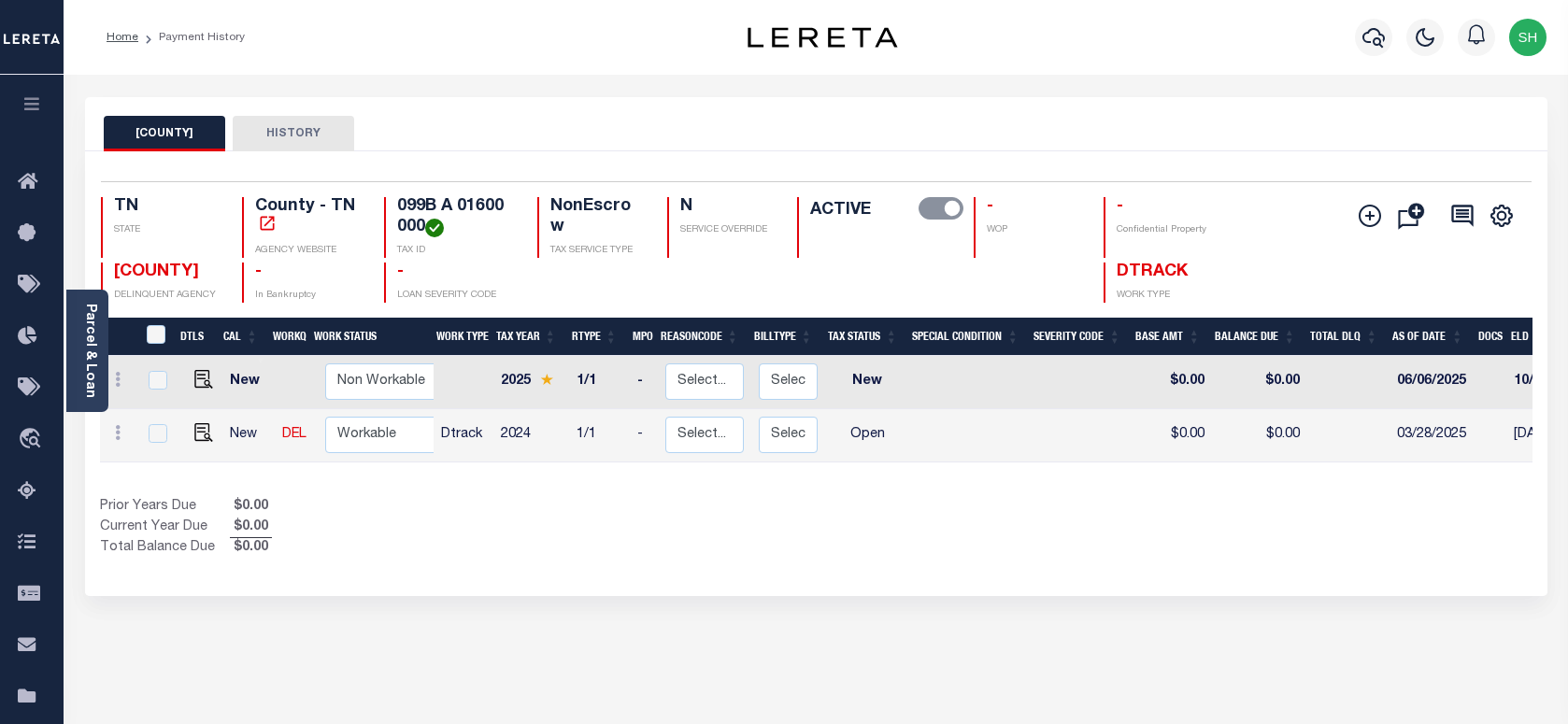 scroll, scrollTop: 0, scrollLeft: 0, axis: both 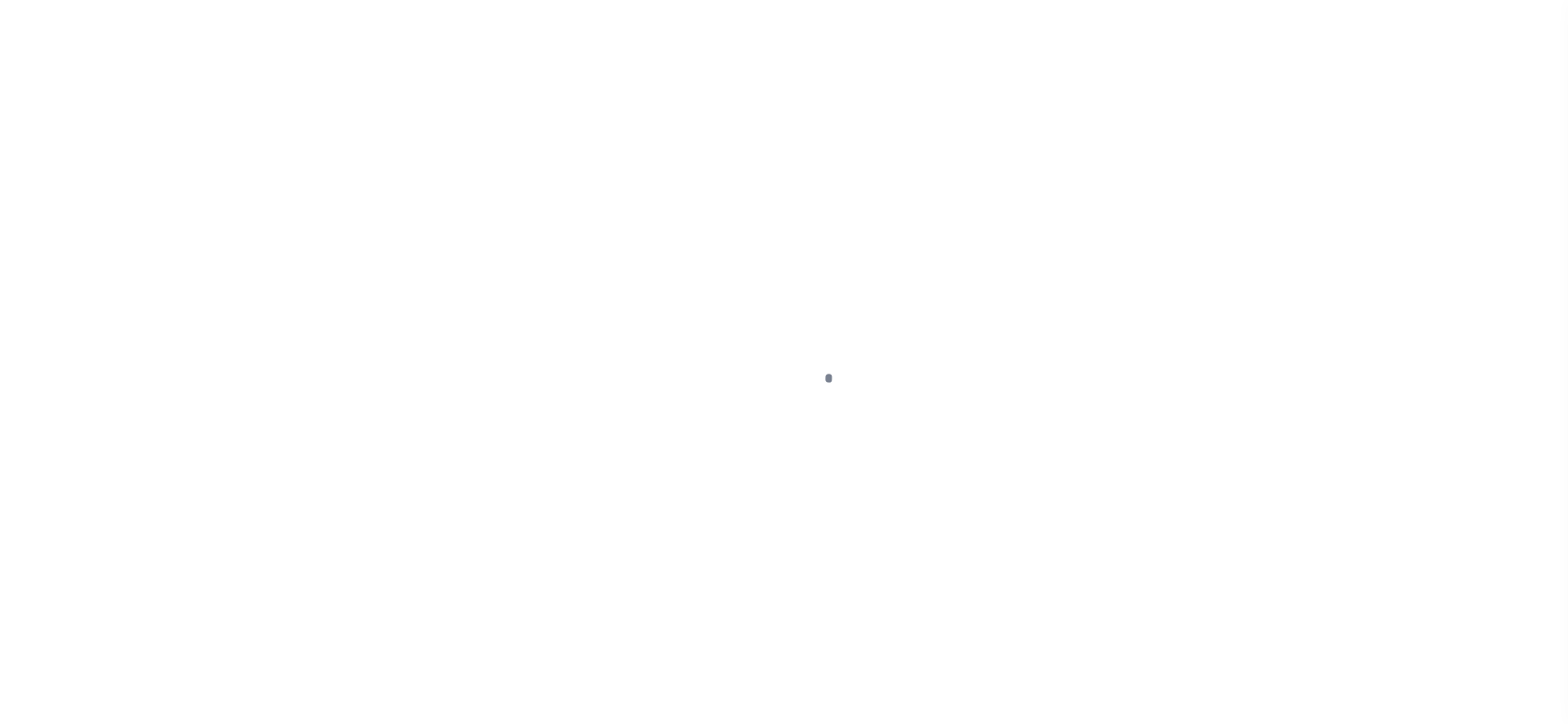 checkbox on "false" 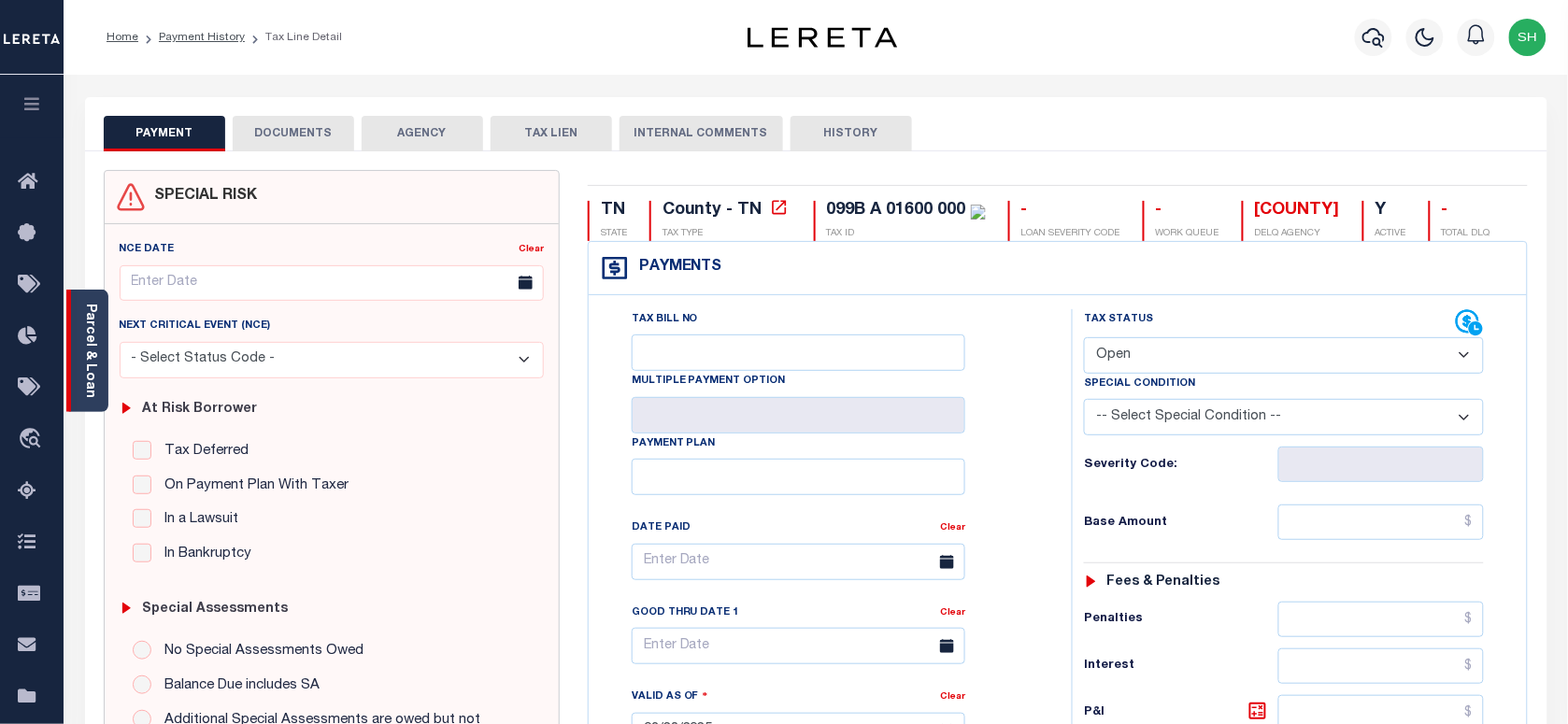 click on "Parcel & Loan" at bounding box center [90, 350] 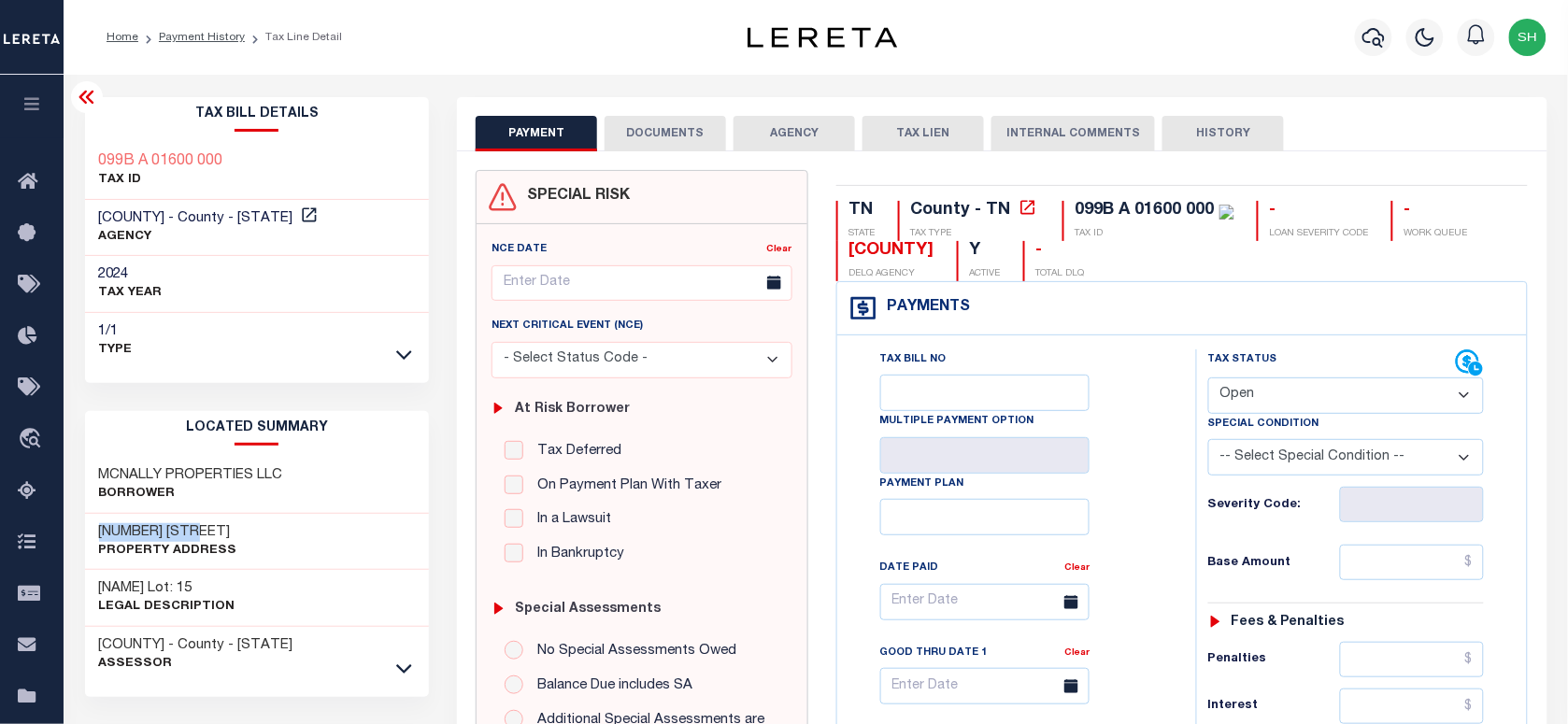 drag, startPoint x: 85, startPoint y: 521, endPoint x: 207, endPoint y: 518, distance: 122.03688 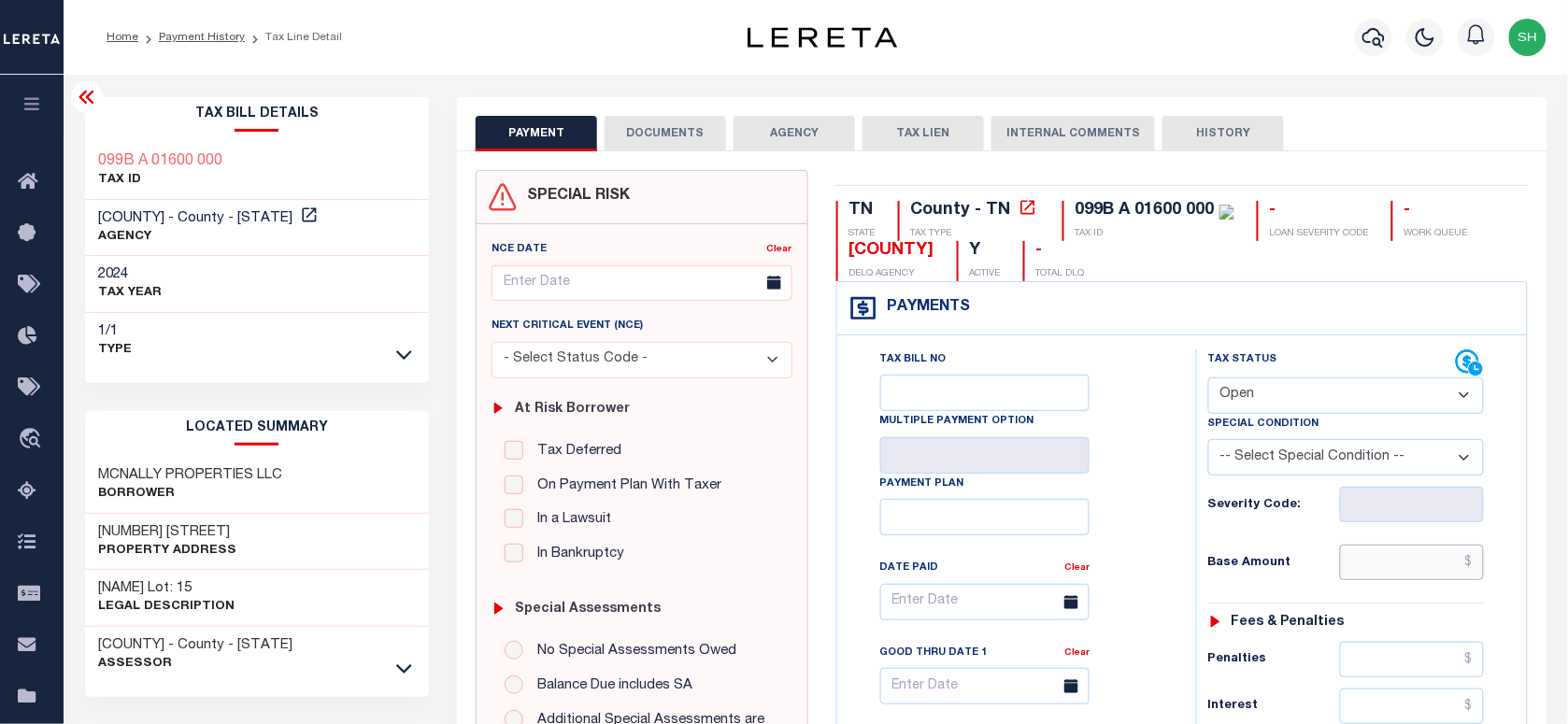 drag, startPoint x: 1439, startPoint y: 579, endPoint x: 1352, endPoint y: 565, distance: 88.11924 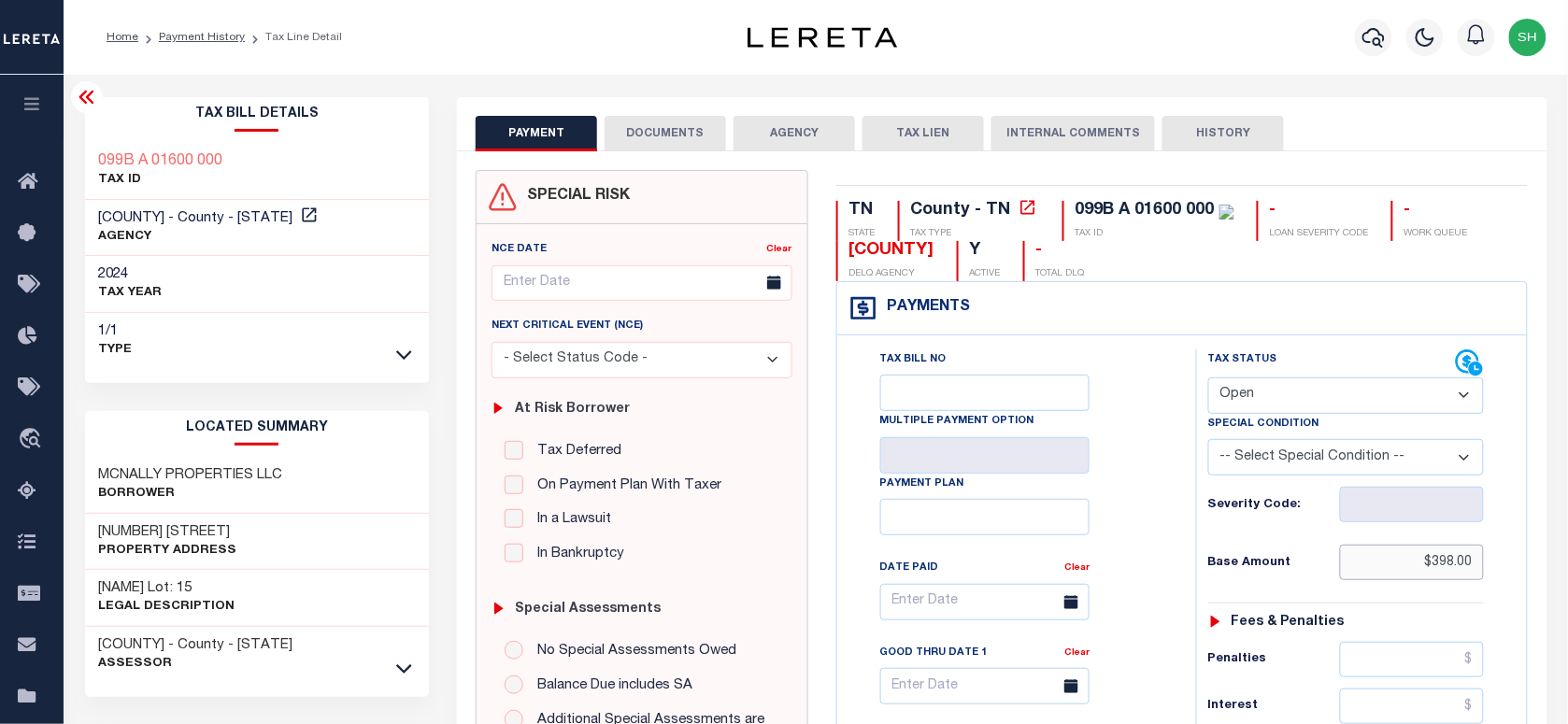 type on "$398.00" 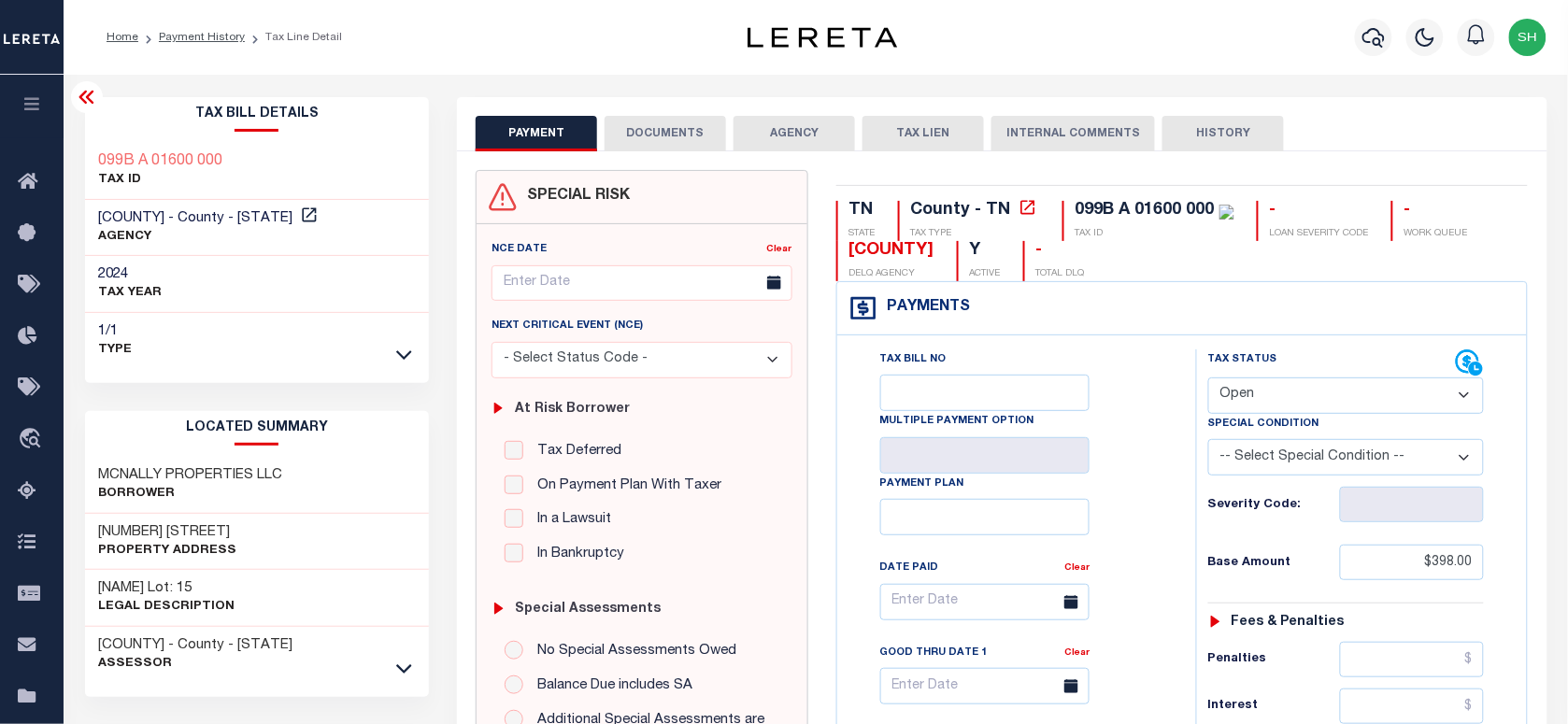 type on "08/08/2025" 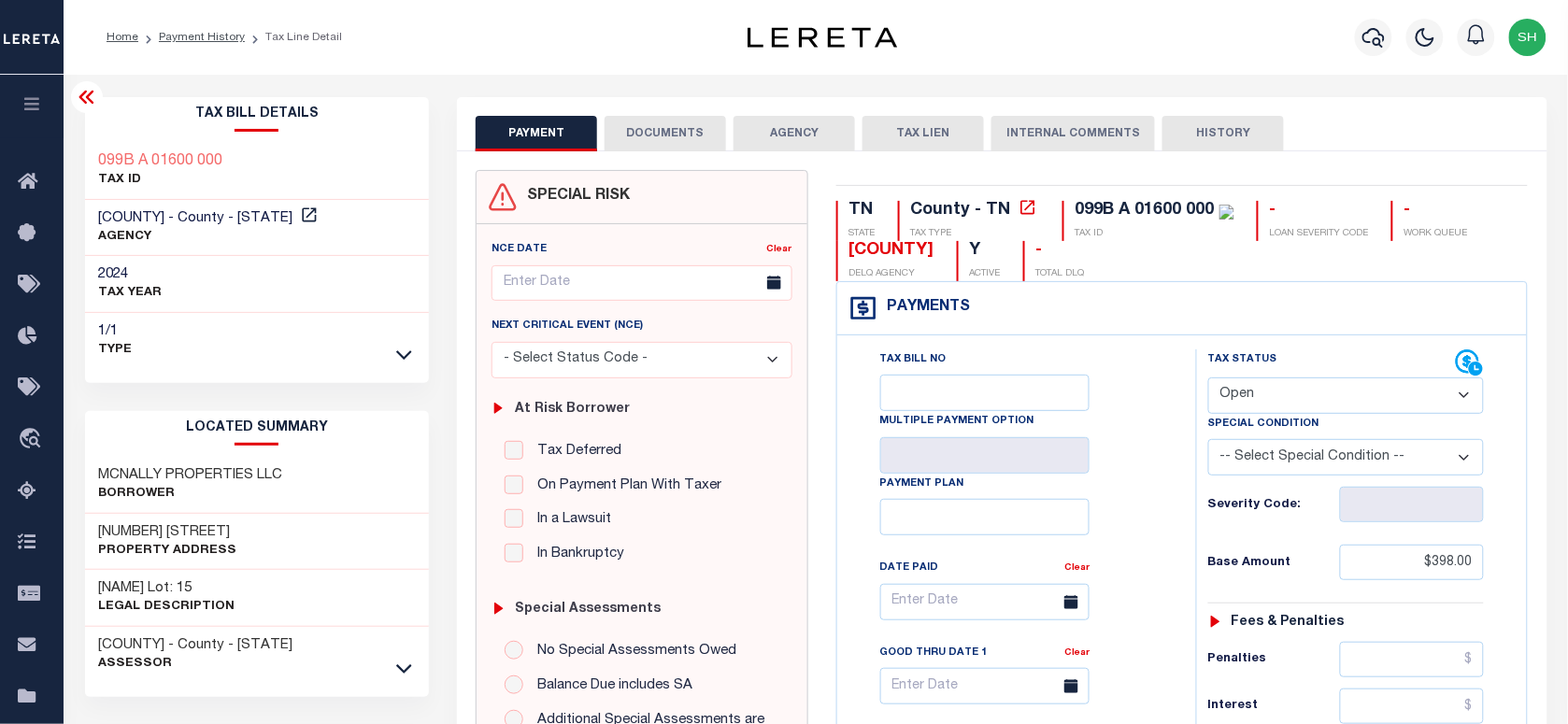 drag, startPoint x: 1344, startPoint y: 390, endPoint x: 1330, endPoint y: 417, distance: 30.413813 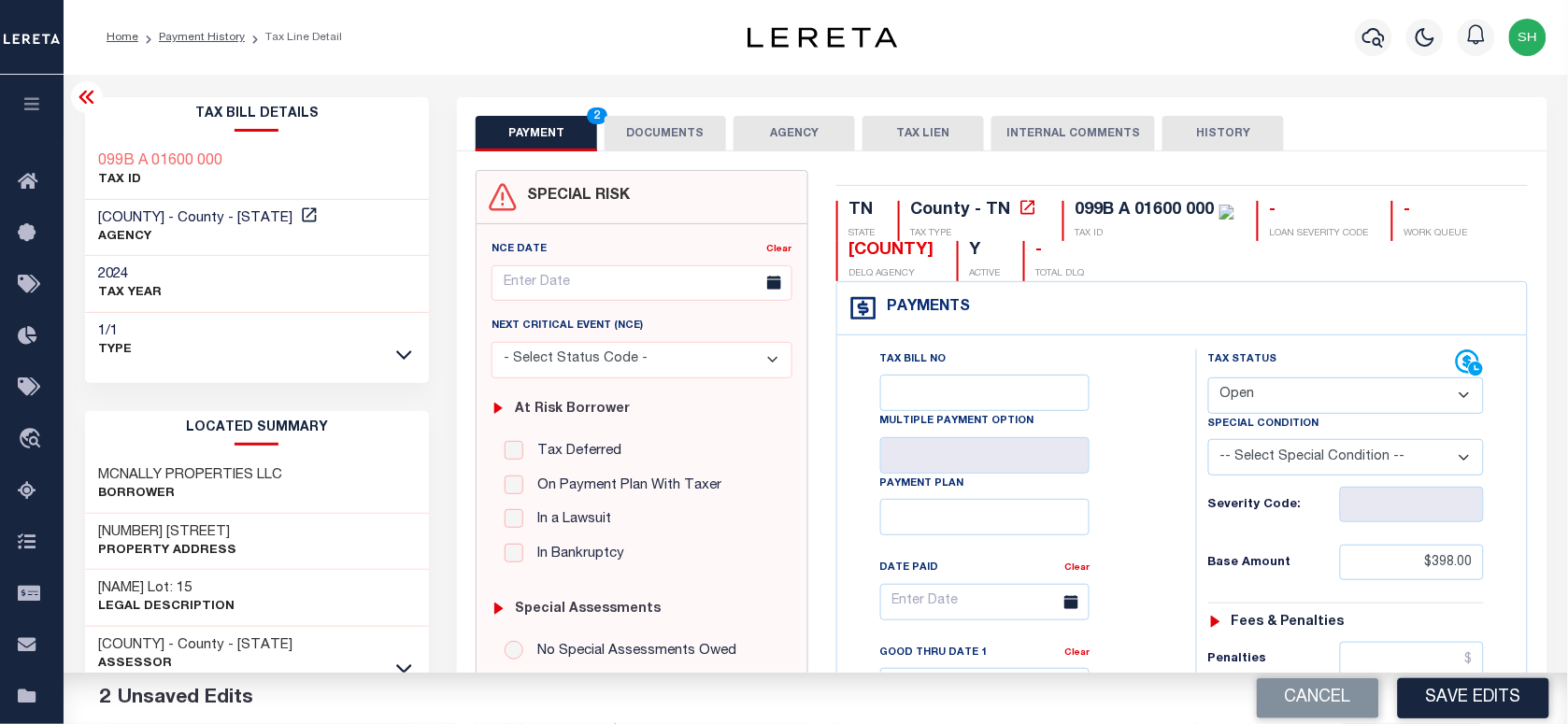 select on "PYD" 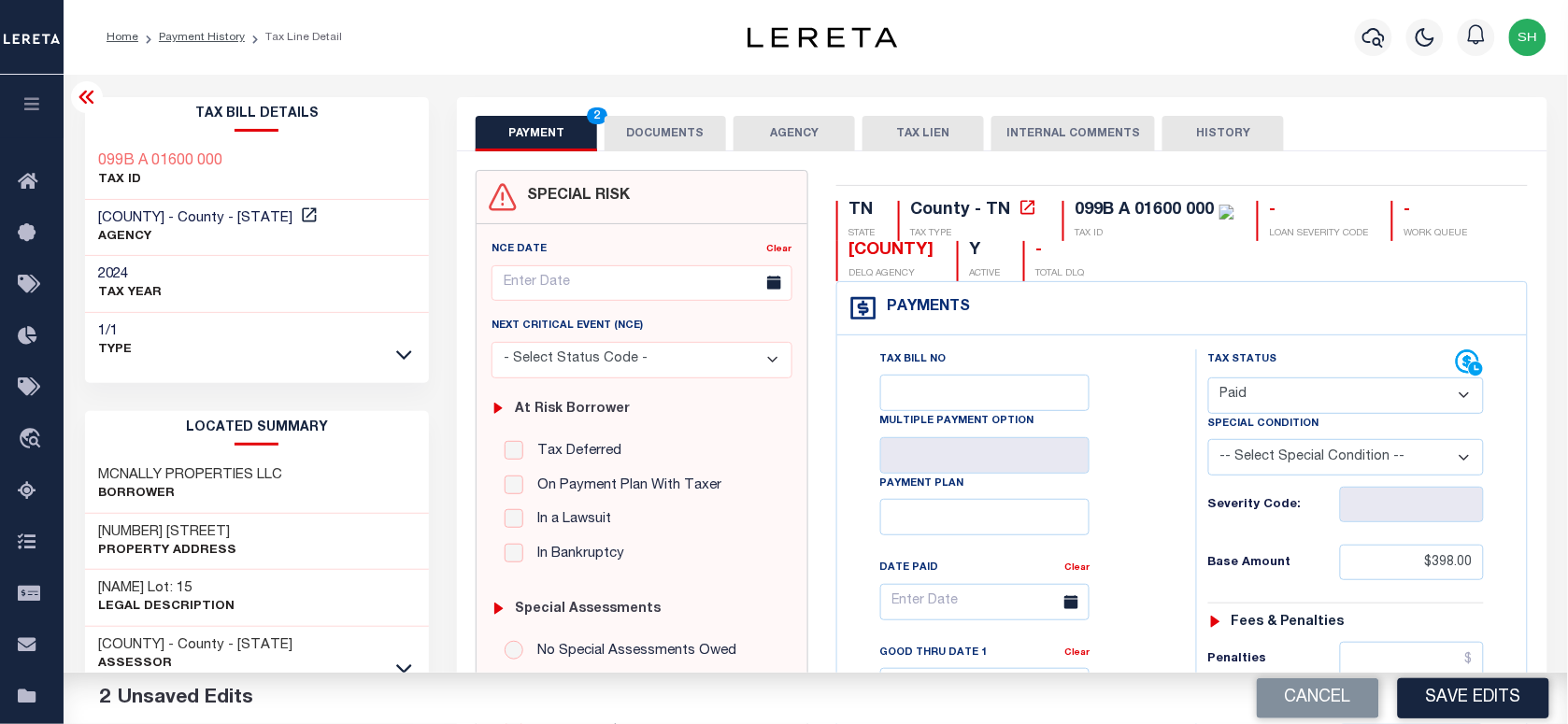 click on "- Select Status Code -
Open
Due/Unpaid
Paid
Incomplete
No Tax Due
Internal Refund Processed
New" at bounding box center [1346, 395] 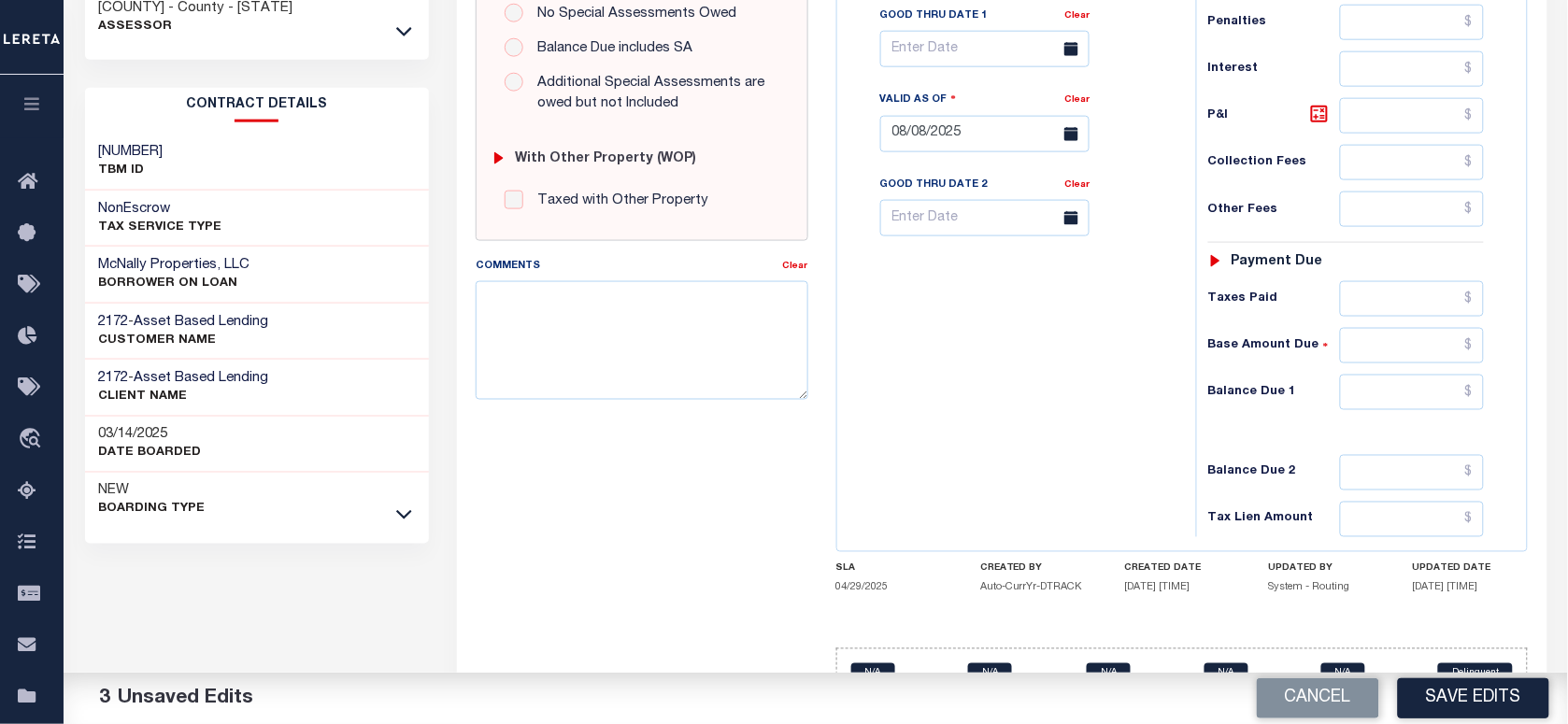 scroll, scrollTop: 701, scrollLeft: 0, axis: vertical 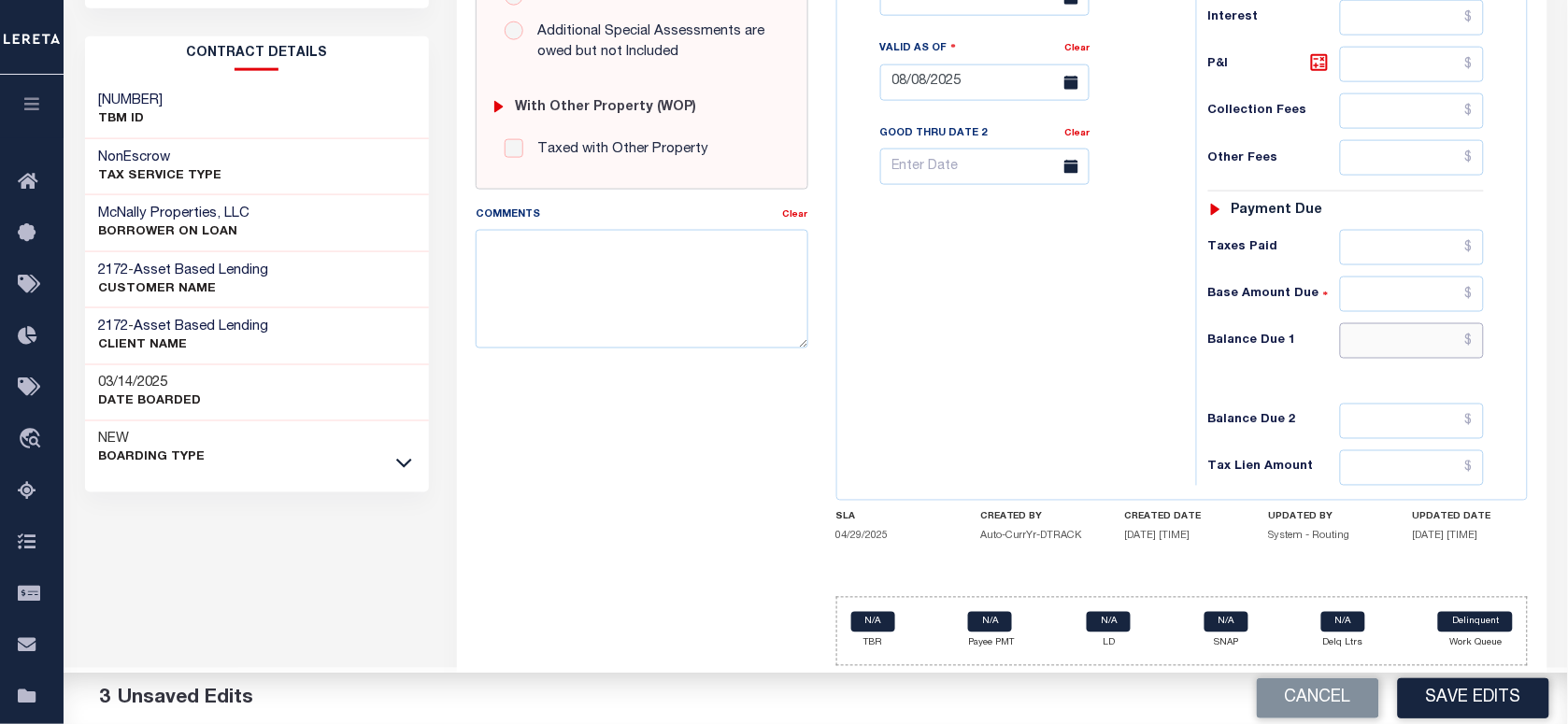 click at bounding box center [1412, 341] 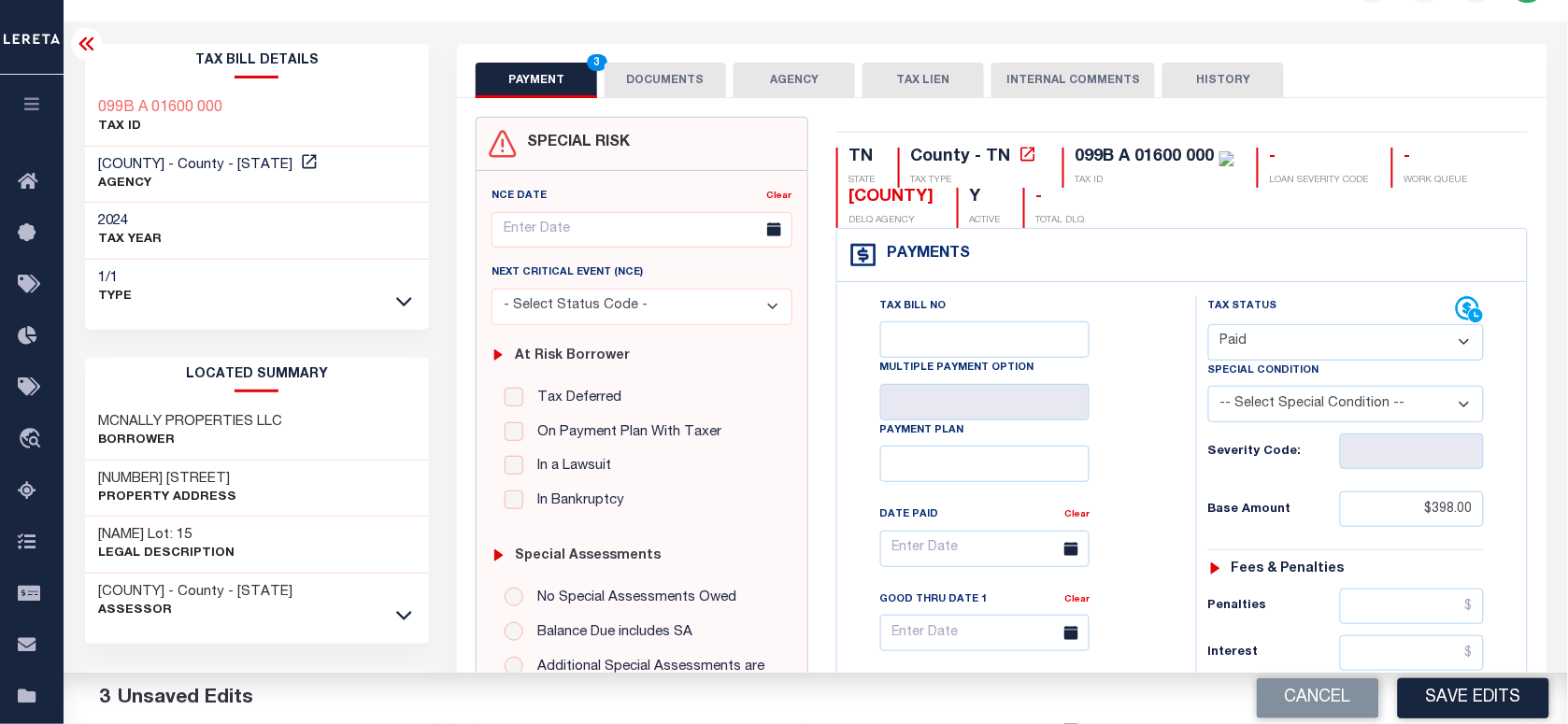 scroll, scrollTop: 0, scrollLeft: 0, axis: both 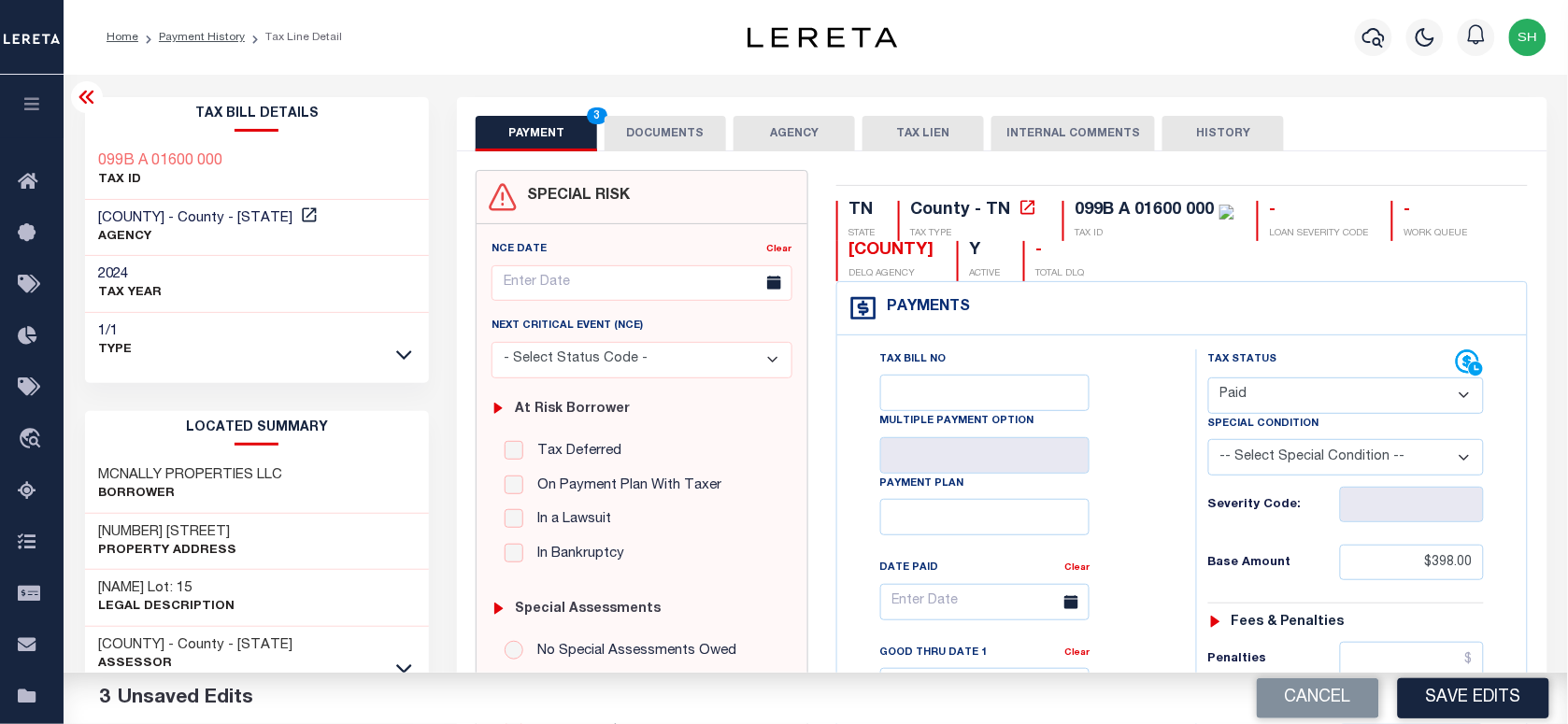 type on "$0.00" 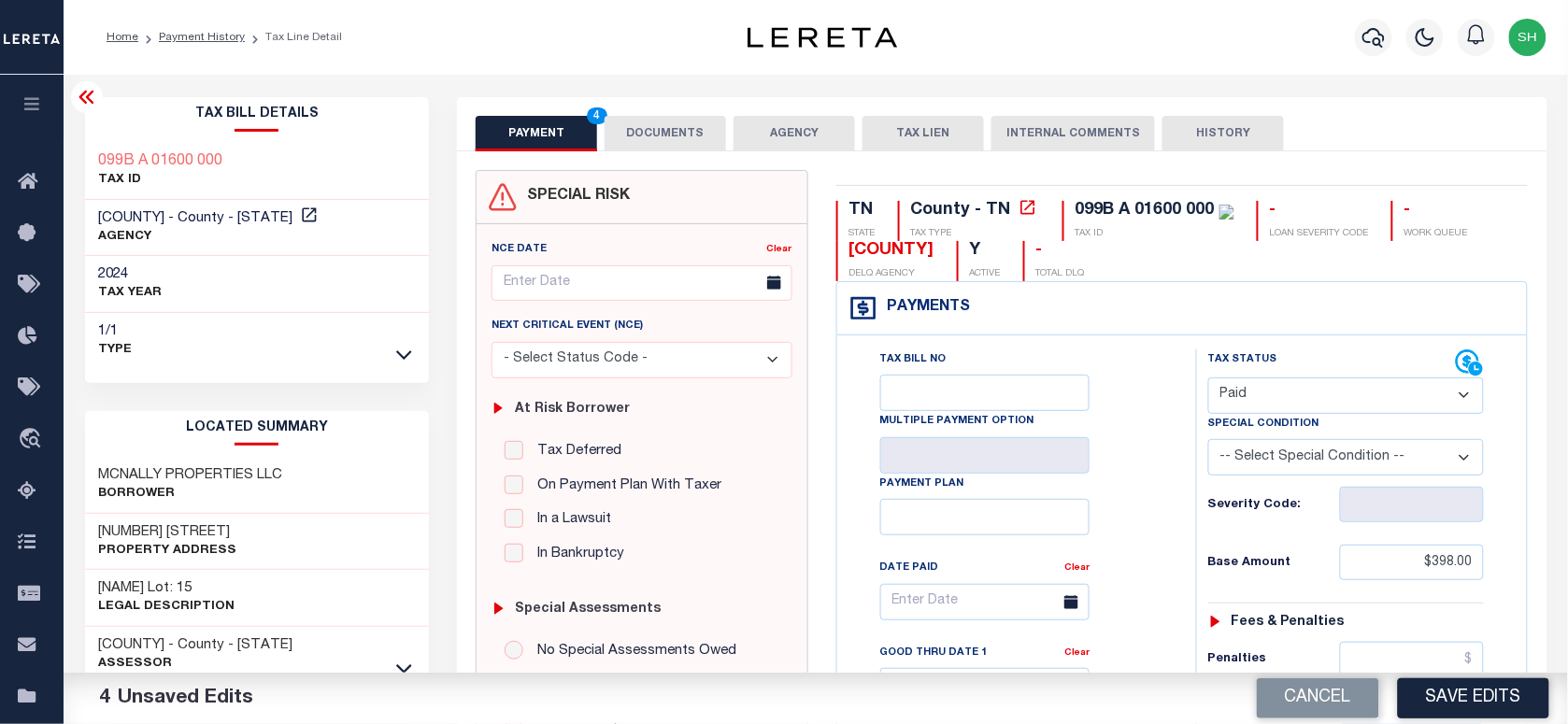 click on "[TAX_ID]
TAX ID" at bounding box center (257, 171) 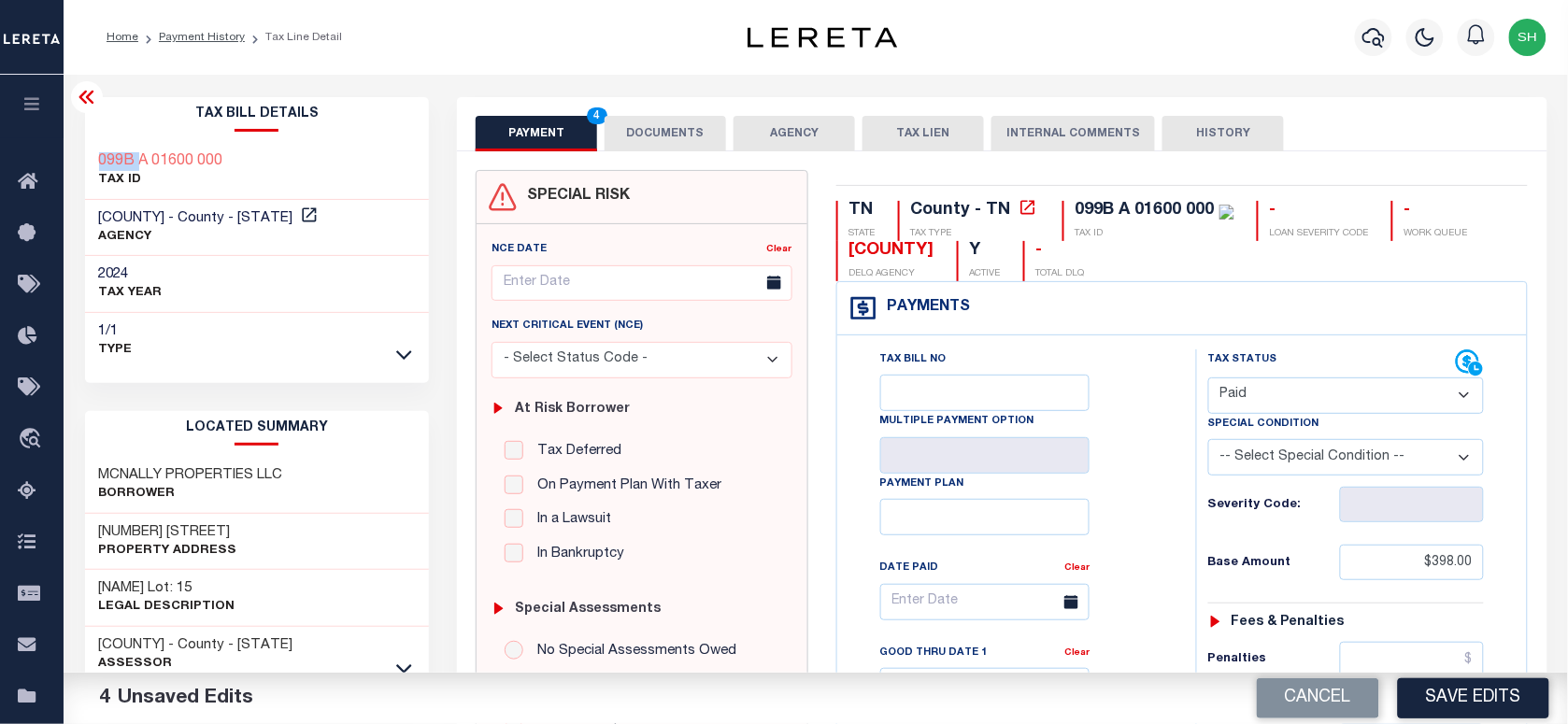 click on "[TAX_ID]
TAX ID" at bounding box center [257, 171] 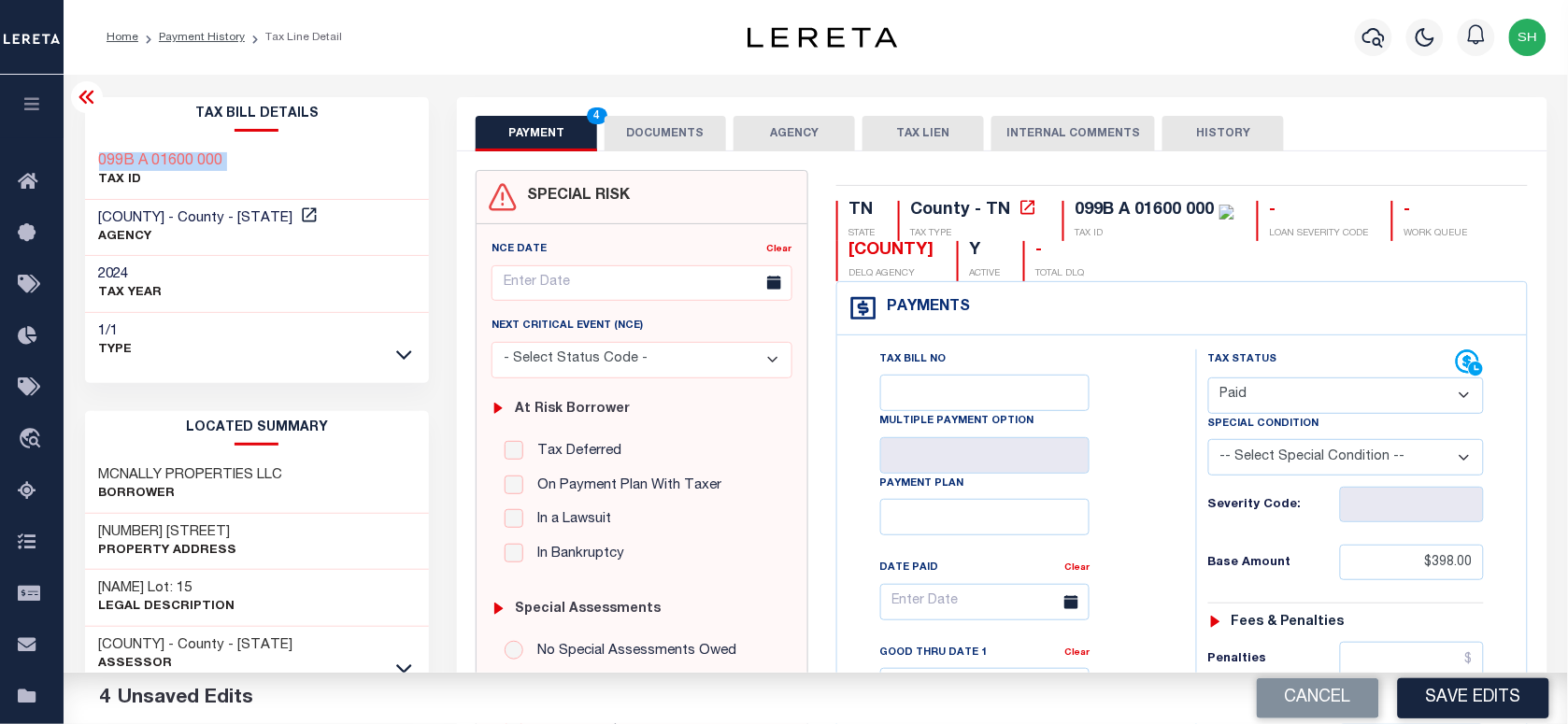 click on "[TAX_ID]
TAX ID" at bounding box center [257, 171] 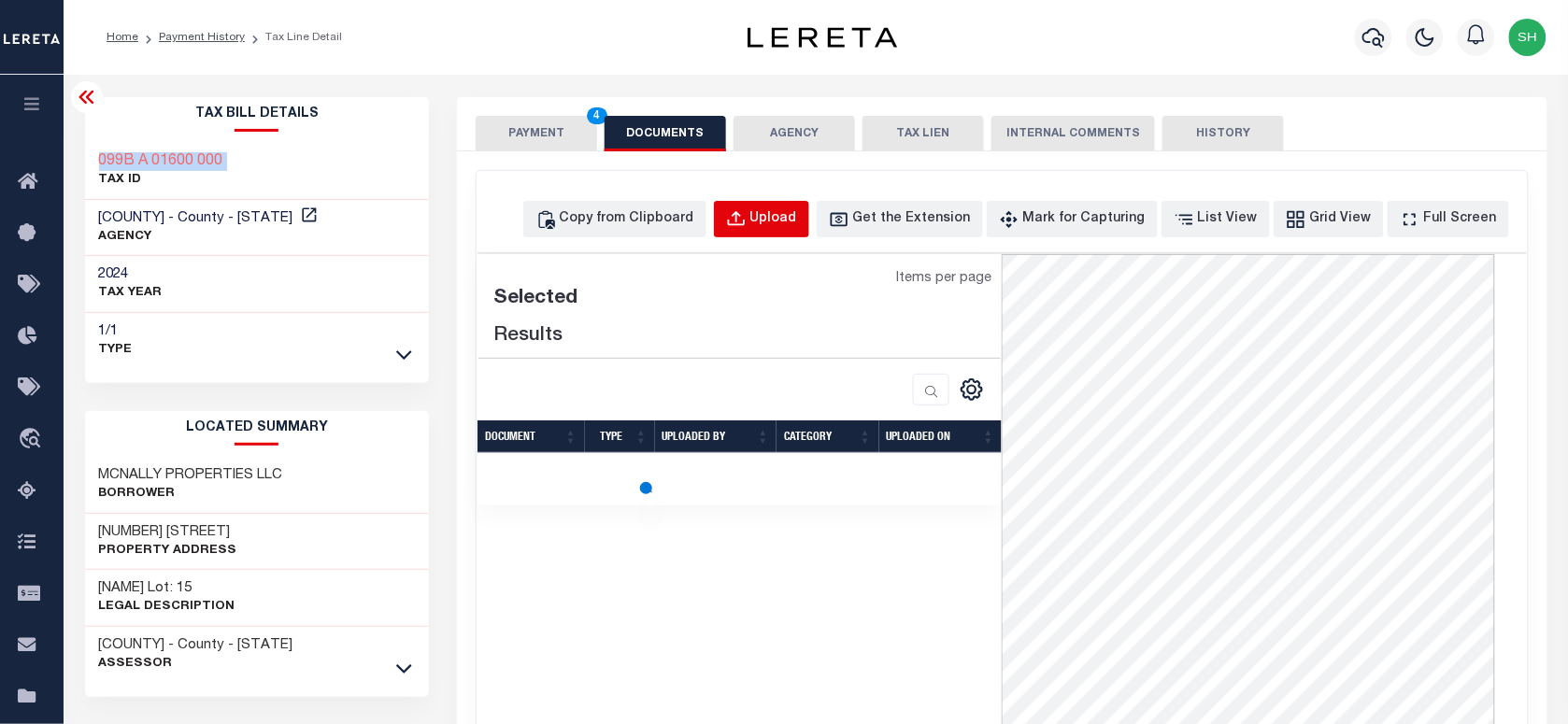 click on "Upload" at bounding box center (774, 220) 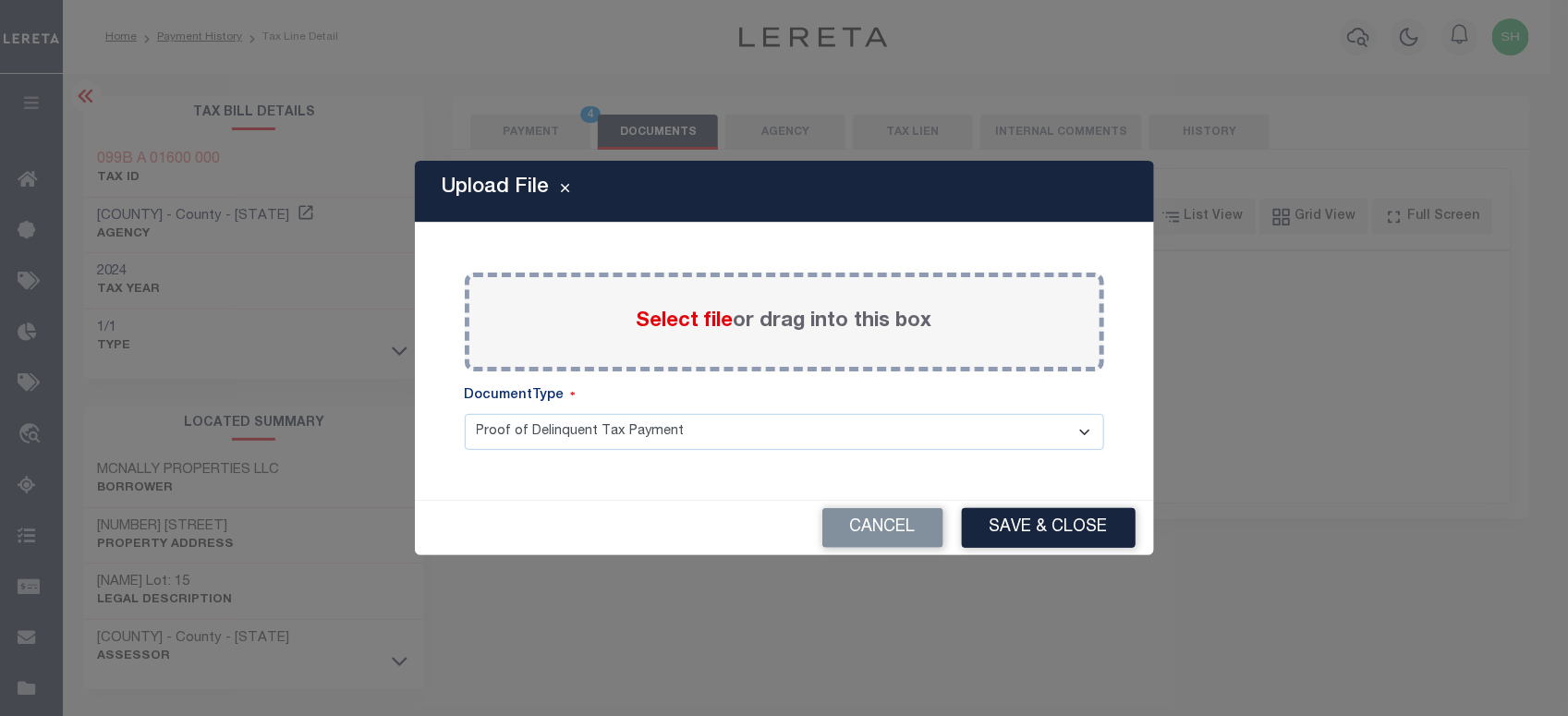 click on "Select file" at bounding box center (685, 322) 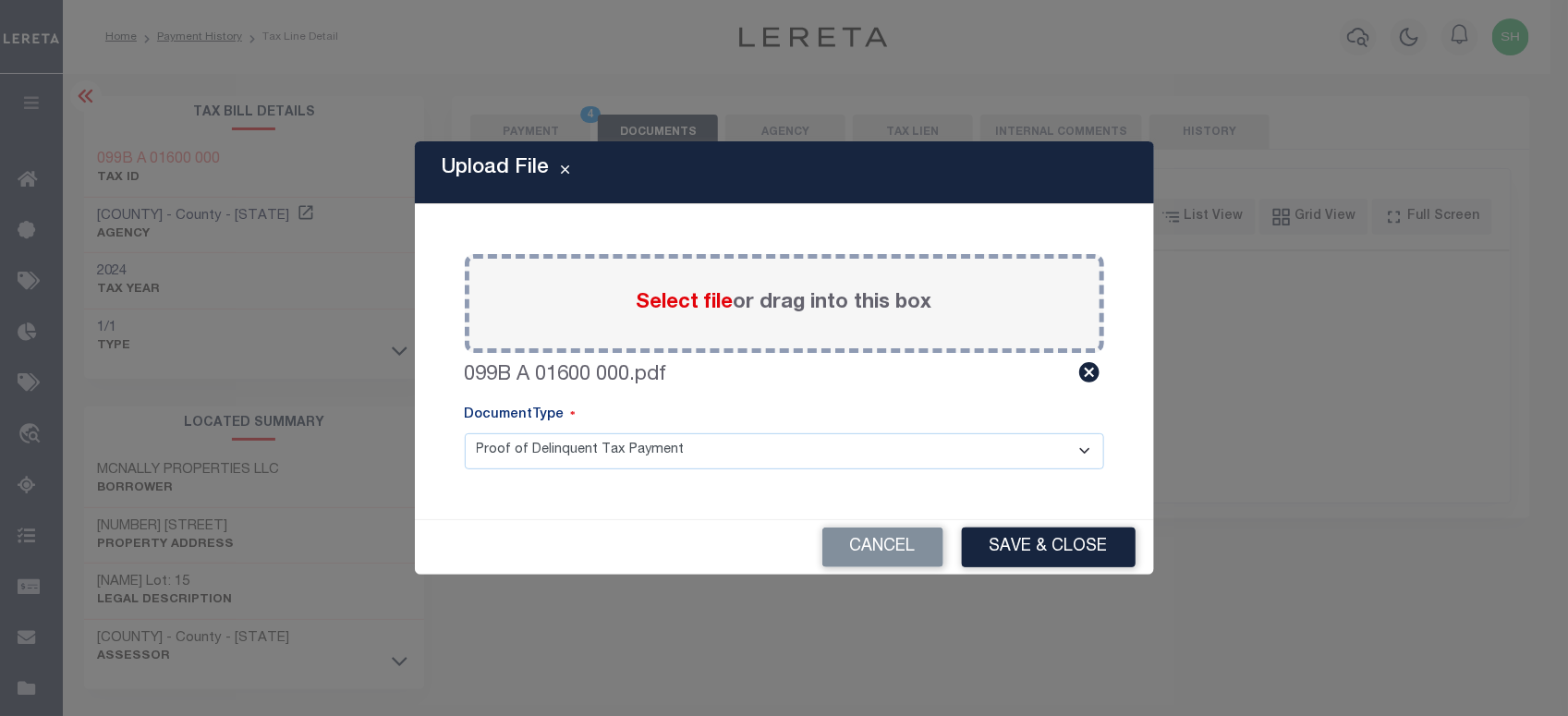 click on "Save & Close" at bounding box center [1049, 547] 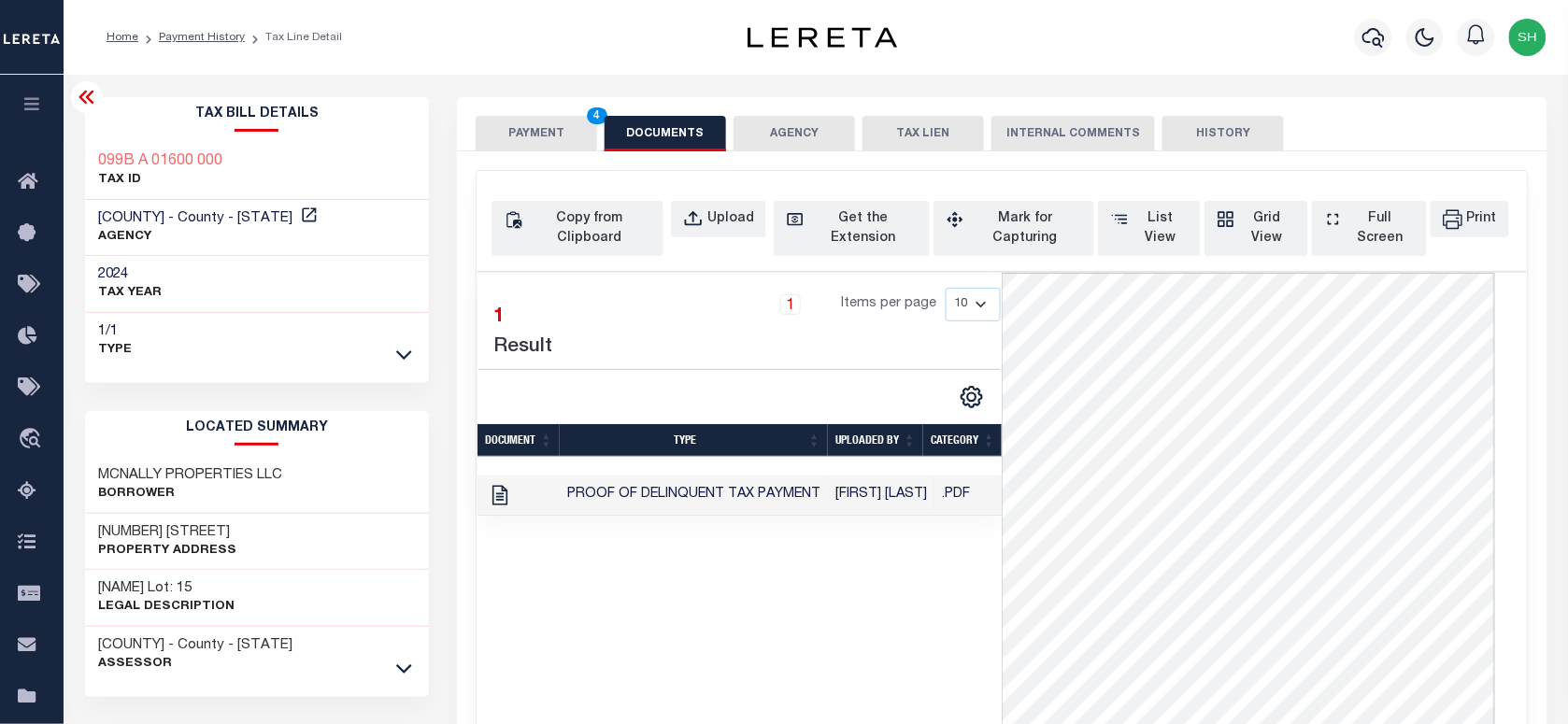 click on "PAYMENT
4" at bounding box center [536, 134] 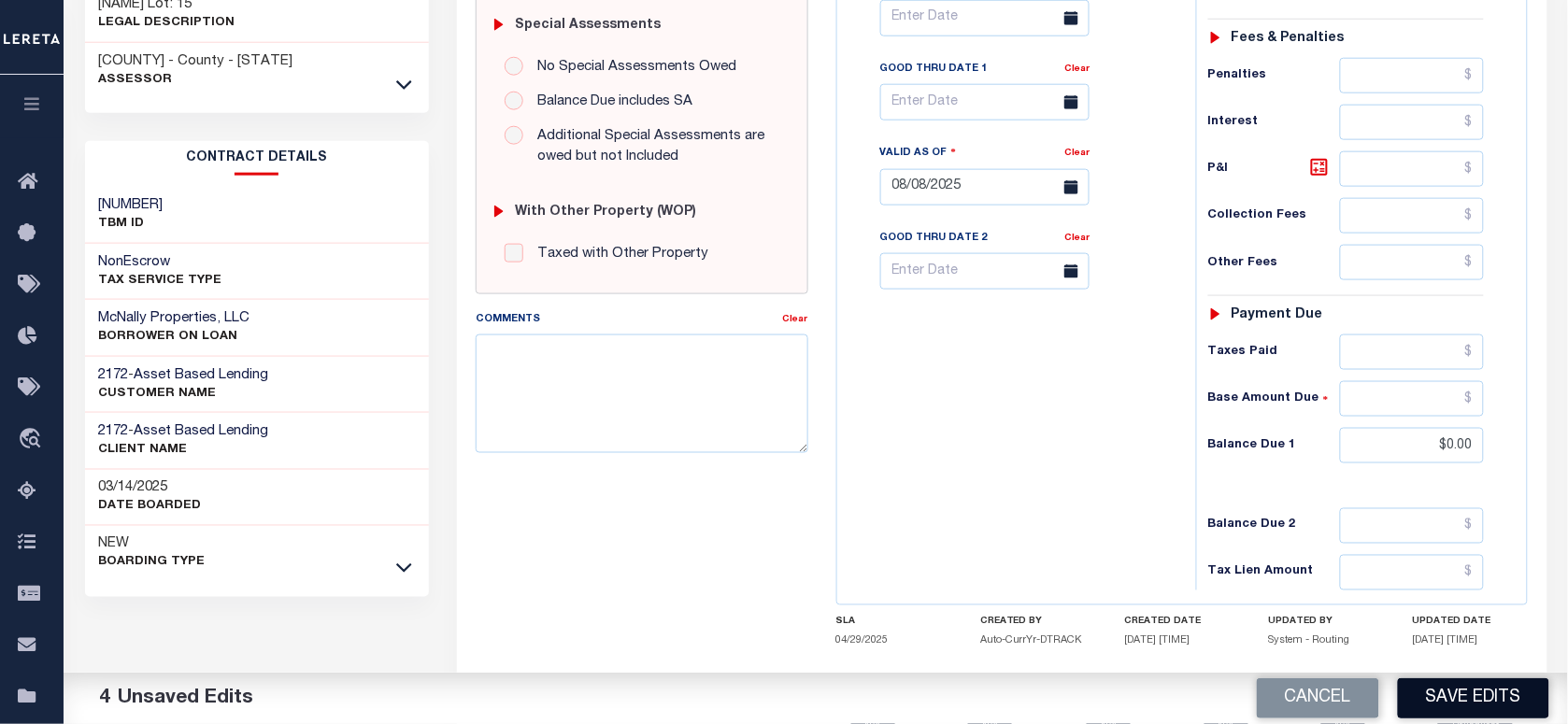 click on "Save Edits" at bounding box center (1474, 698) 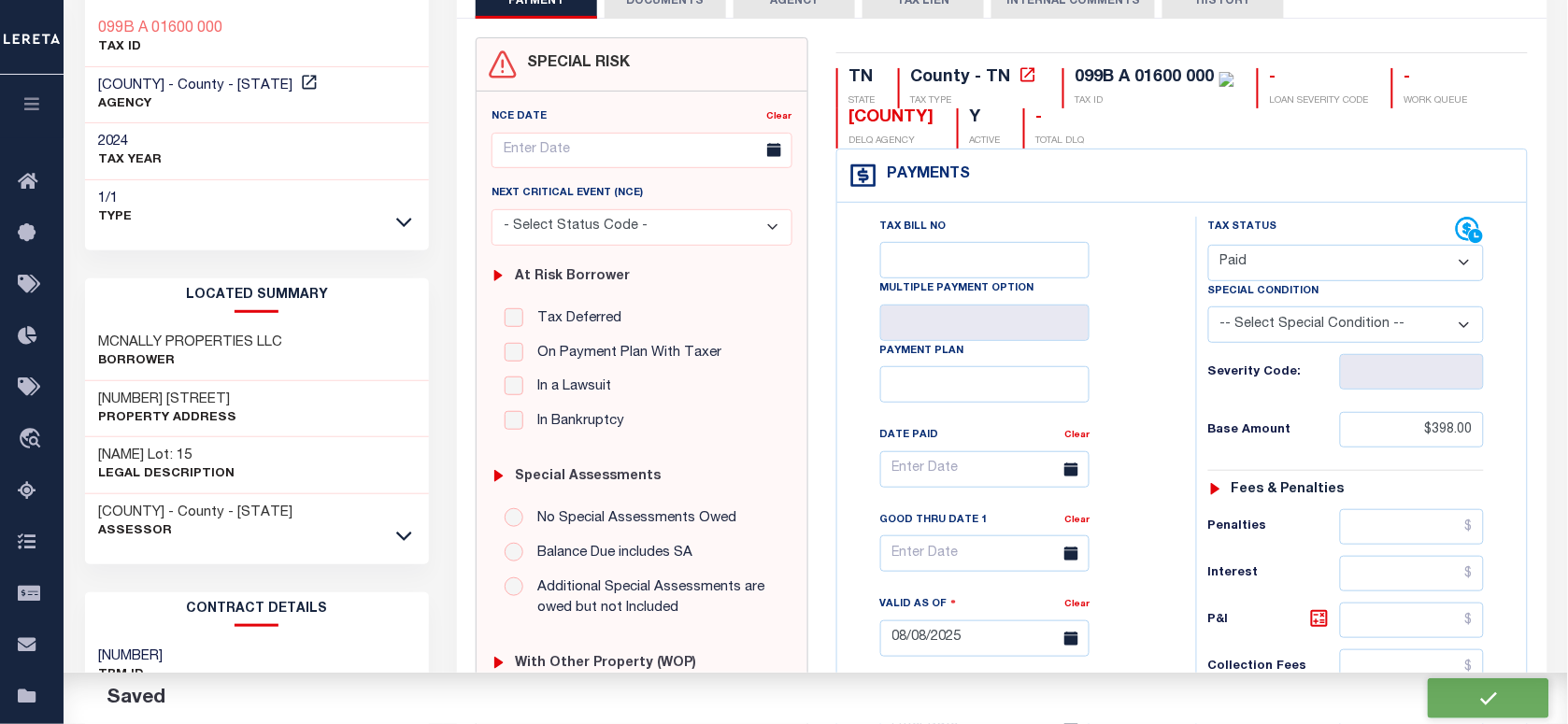 scroll, scrollTop: 117, scrollLeft: 0, axis: vertical 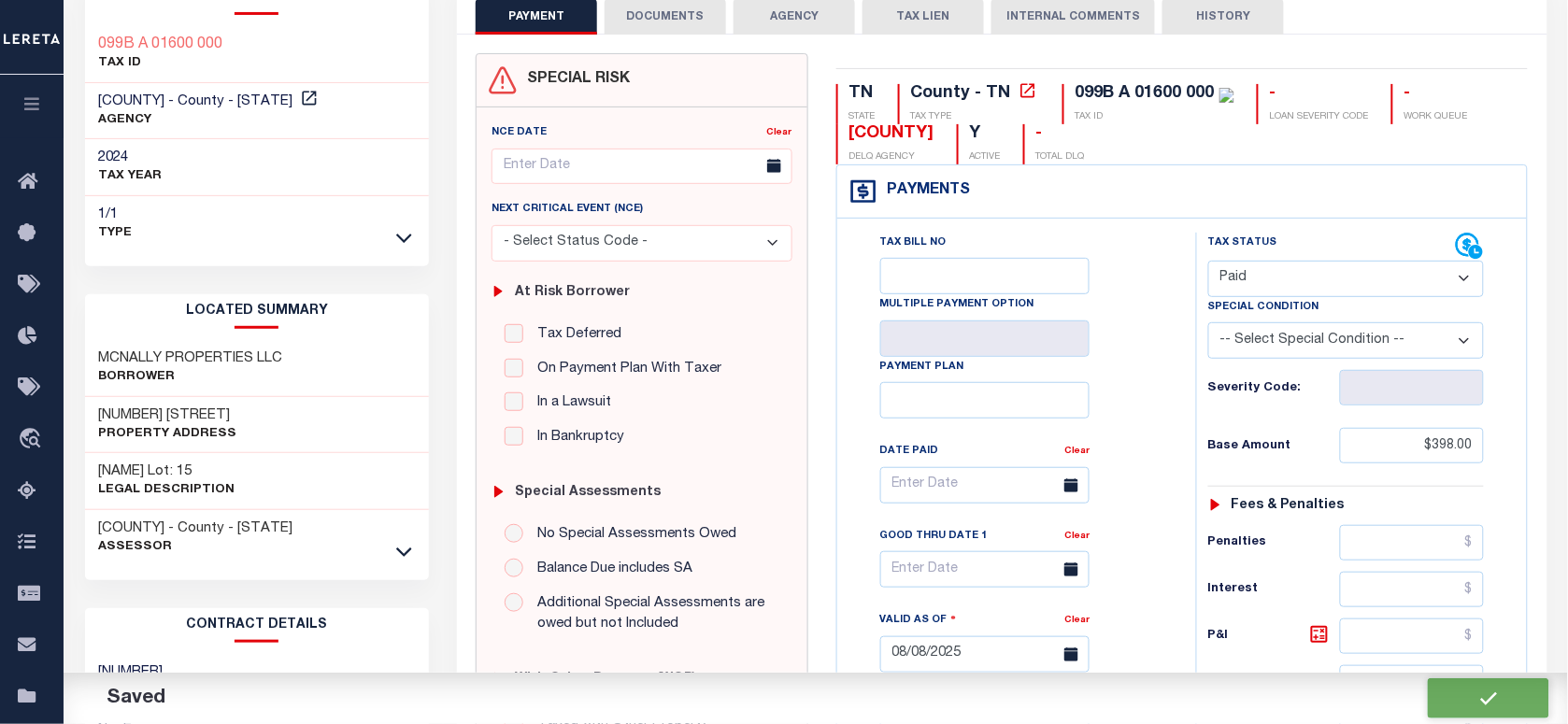 checkbox on "false" 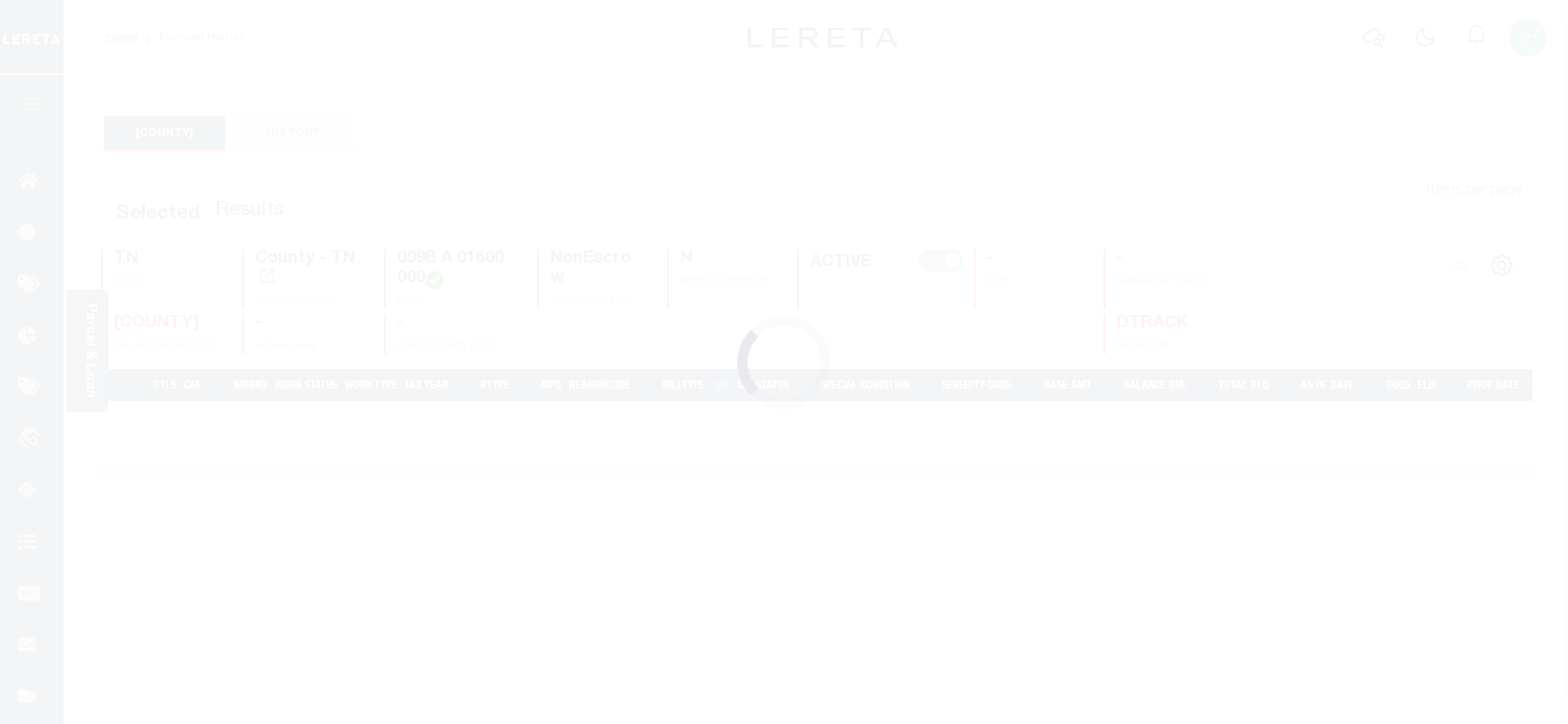 scroll, scrollTop: 0, scrollLeft: 0, axis: both 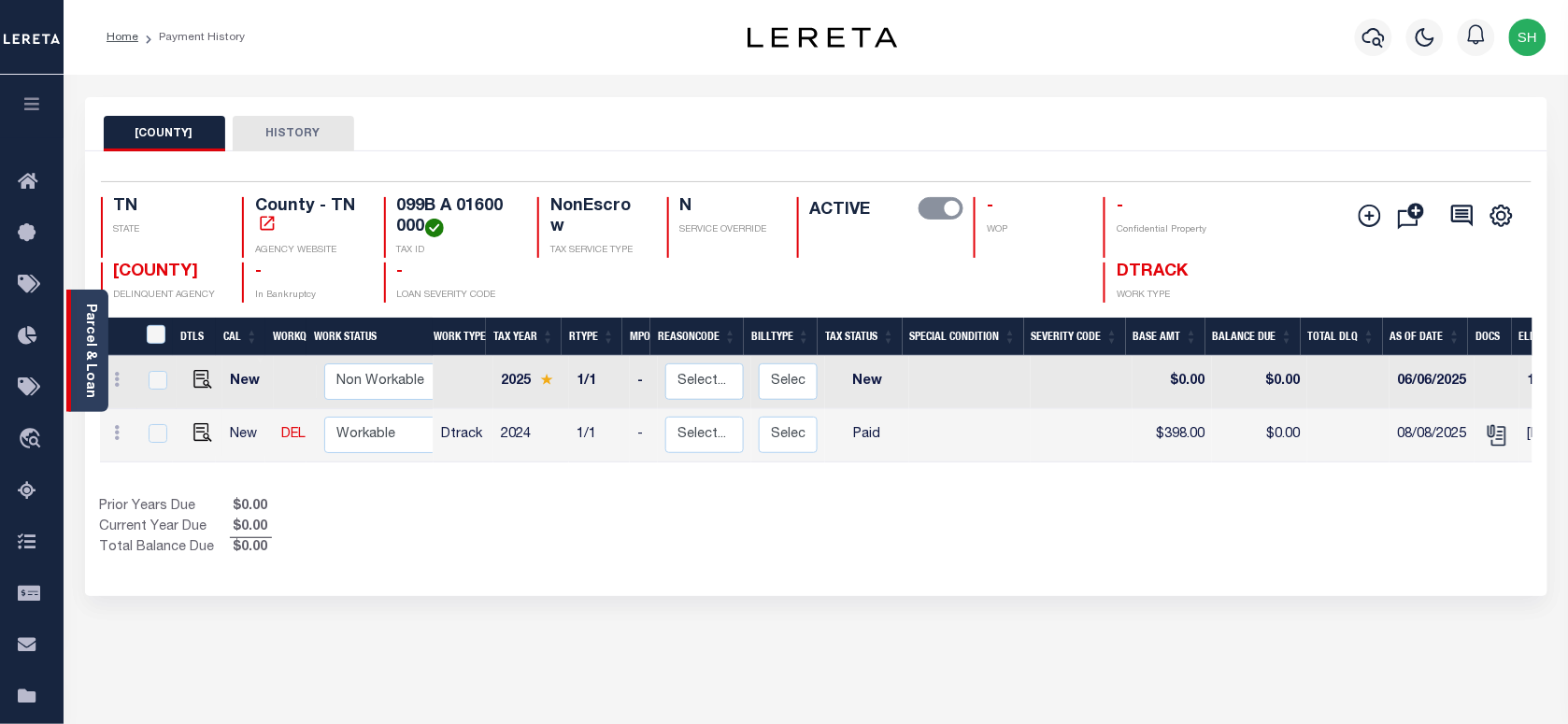 click on "Parcel & Loan" at bounding box center (90, 350) 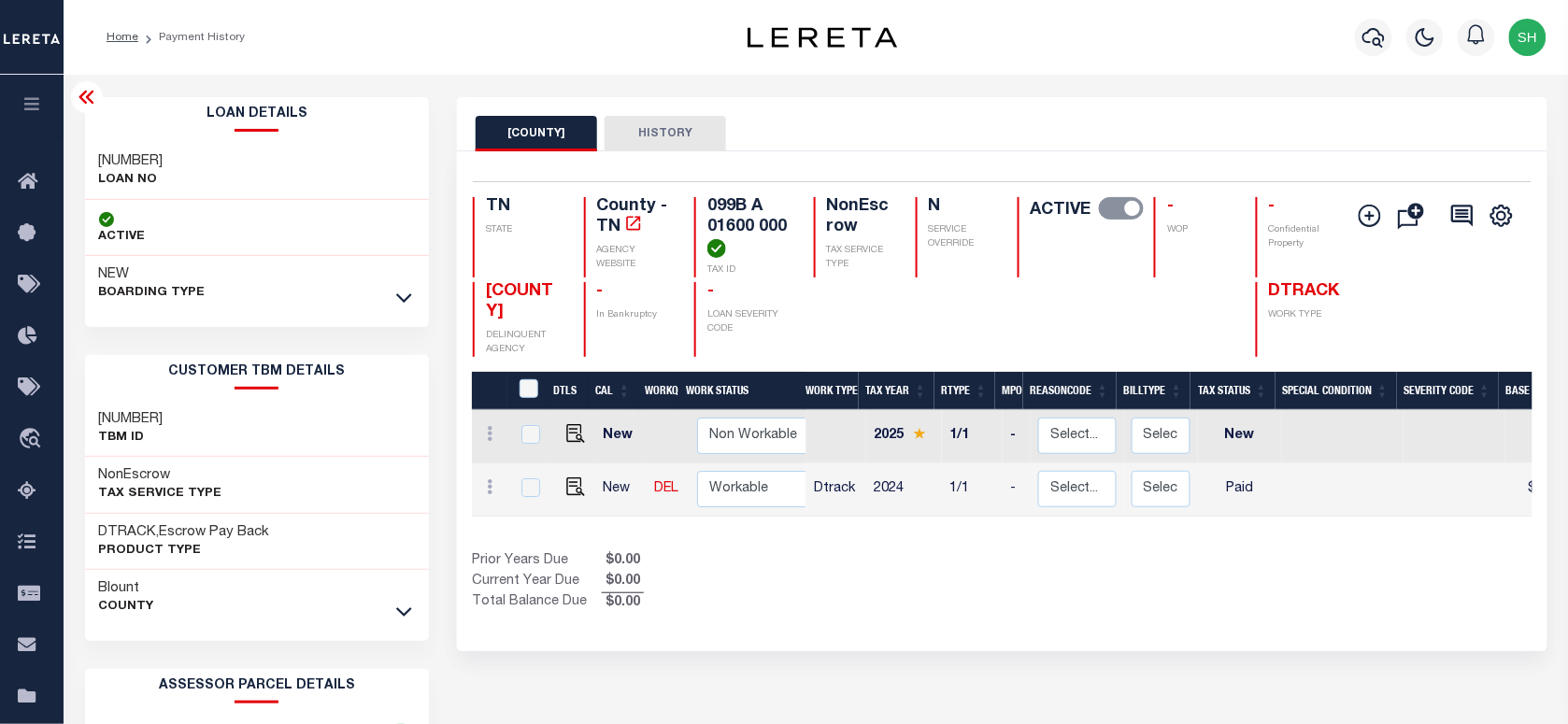 click on "[NUMBER]
LOAN NO" at bounding box center (257, 171) 